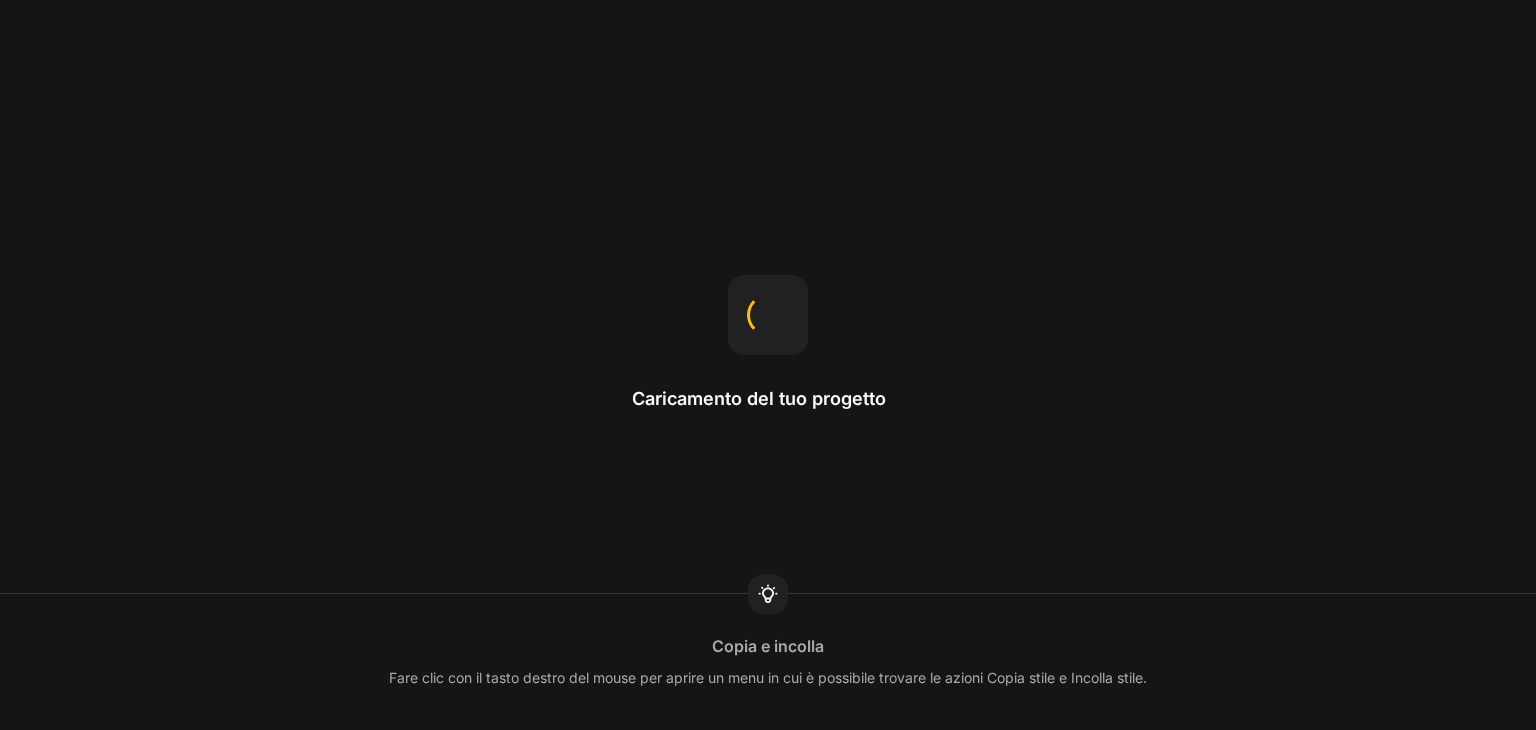 scroll, scrollTop: 0, scrollLeft: 0, axis: both 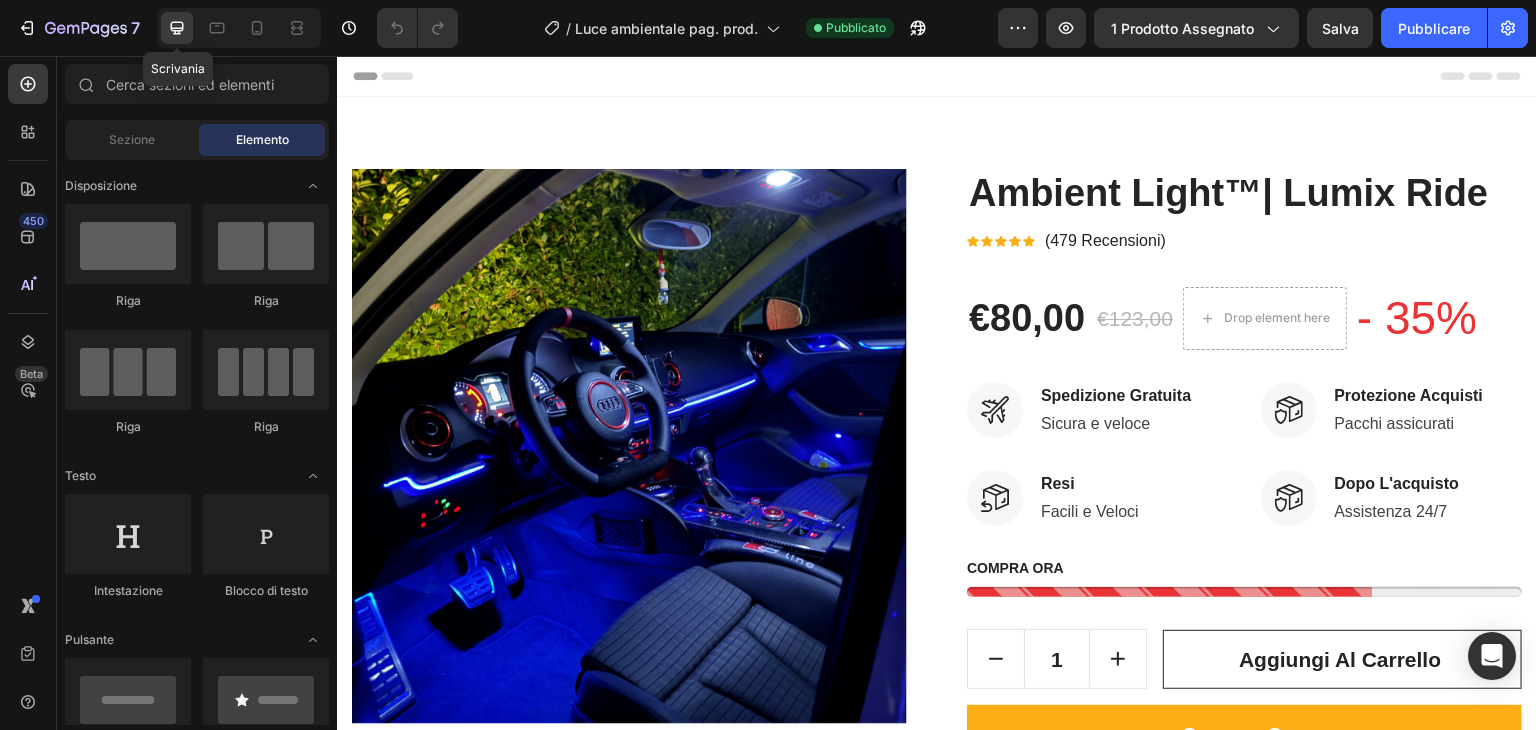 click 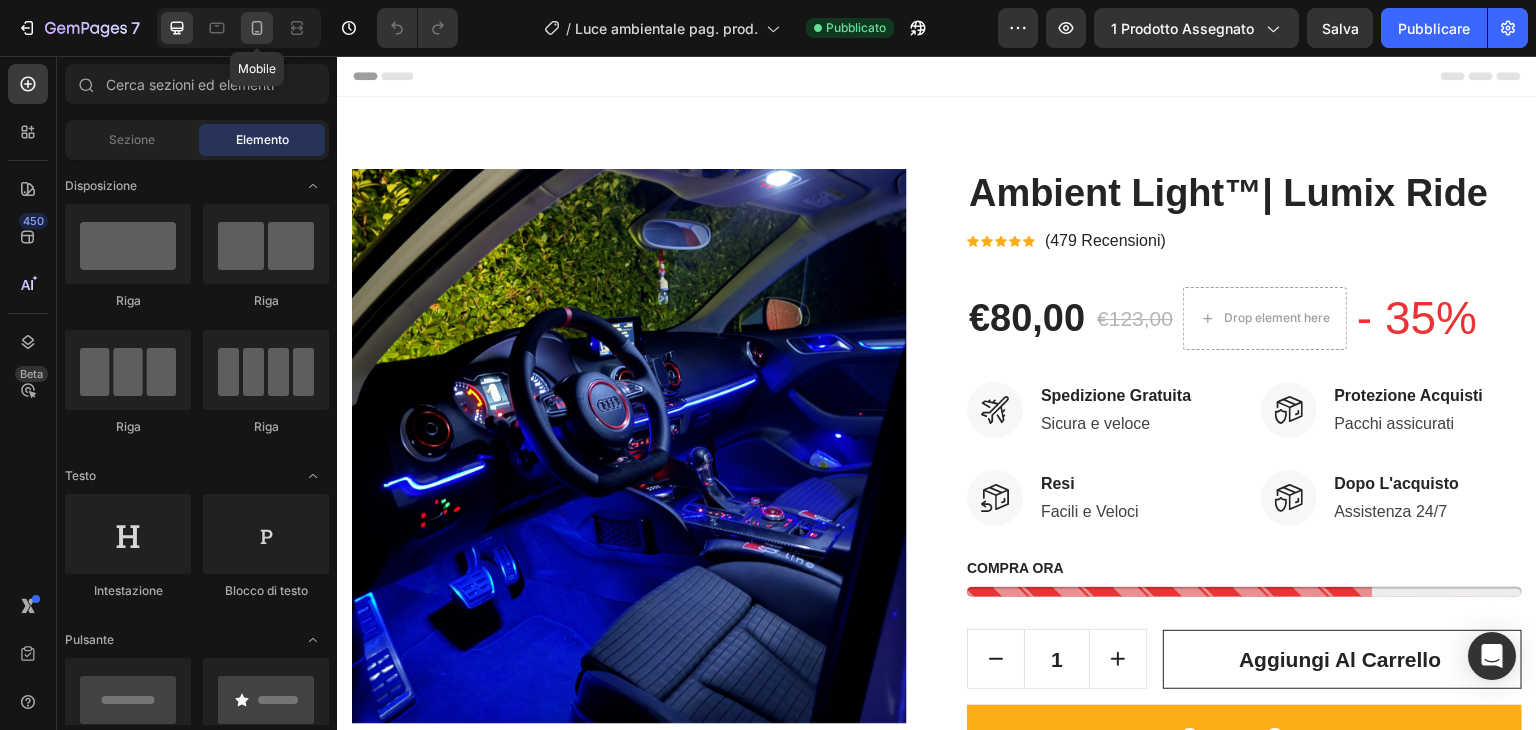 click 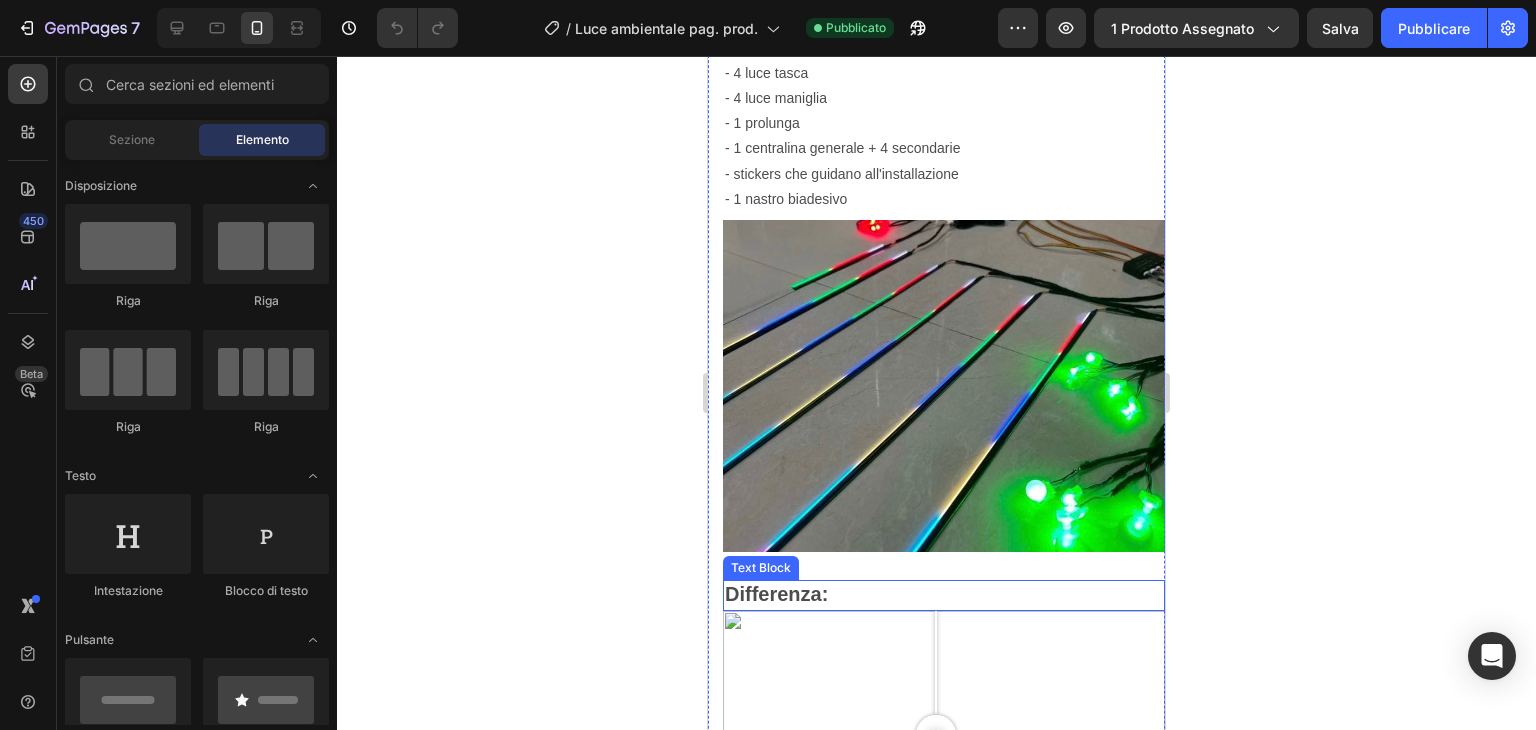 scroll, scrollTop: 2500, scrollLeft: 0, axis: vertical 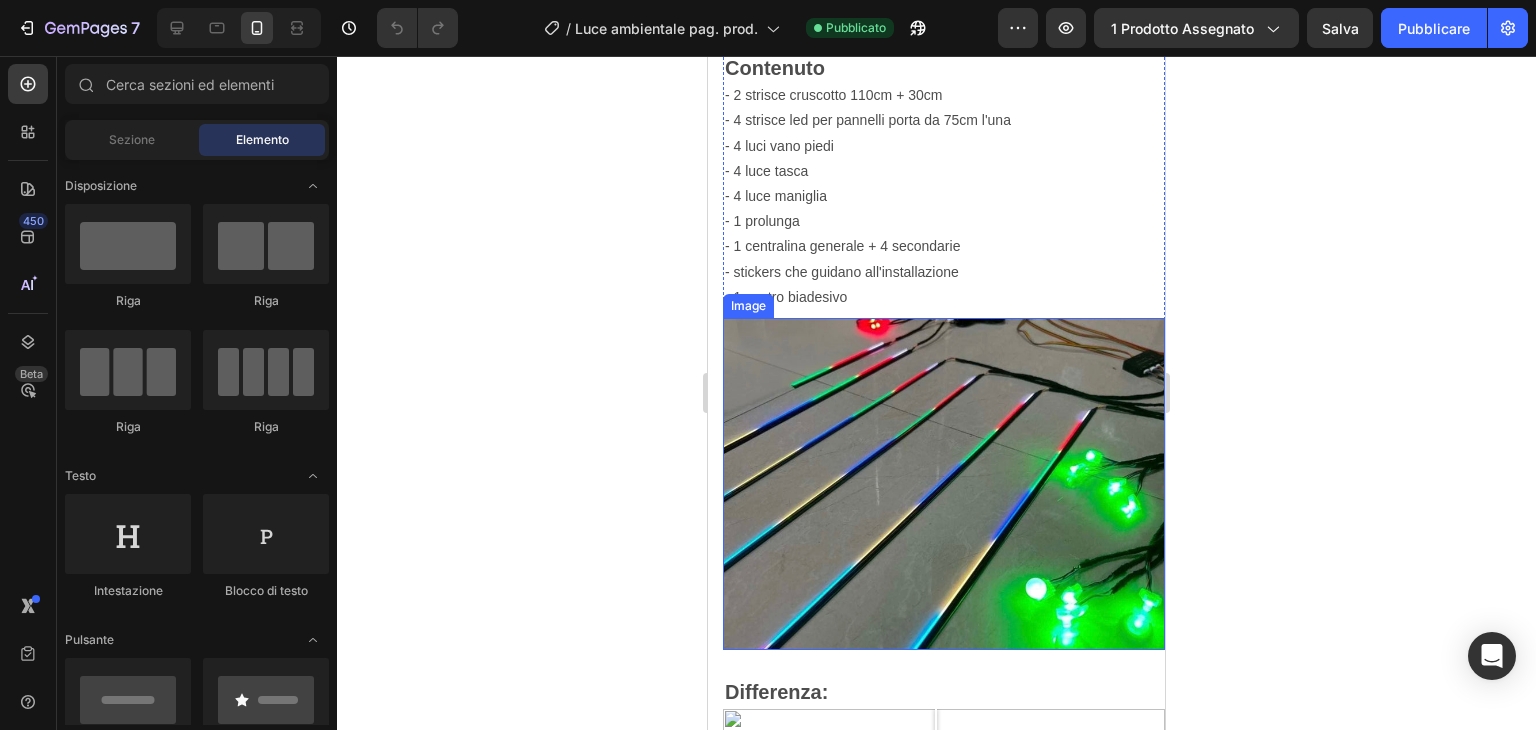 click at bounding box center (944, 484) 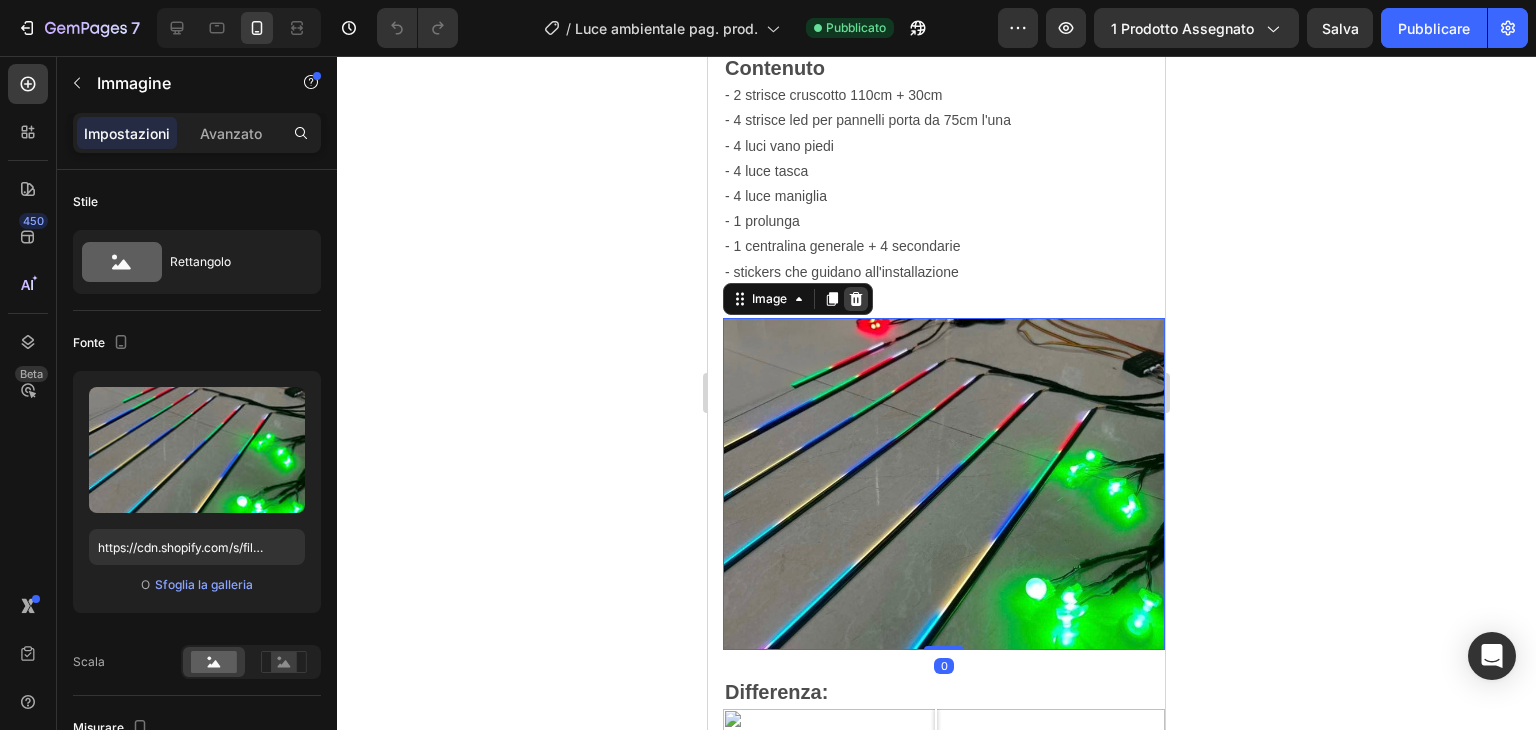 click 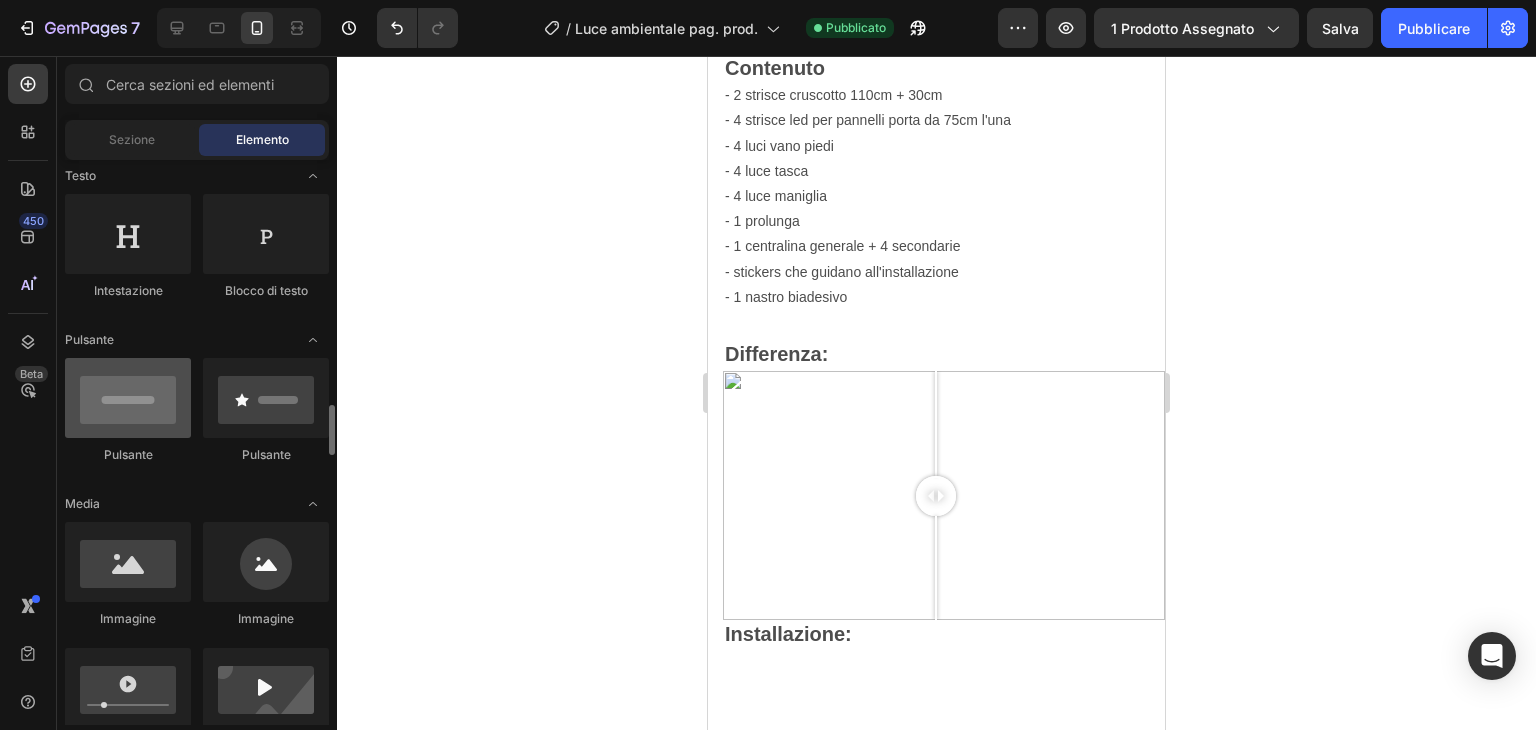 scroll, scrollTop: 500, scrollLeft: 0, axis: vertical 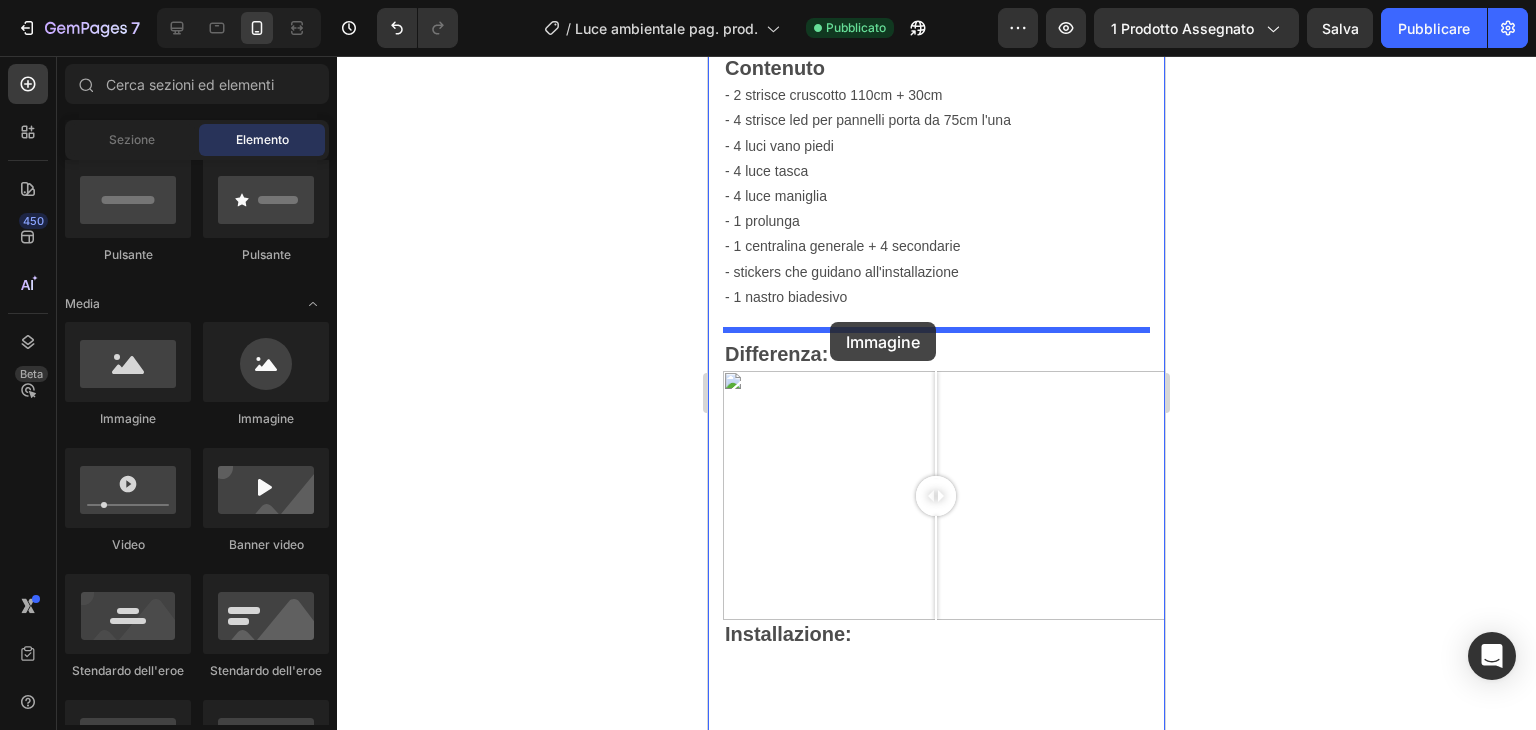 drag, startPoint x: 858, startPoint y: 442, endPoint x: 830, endPoint y: 322, distance: 123.22337 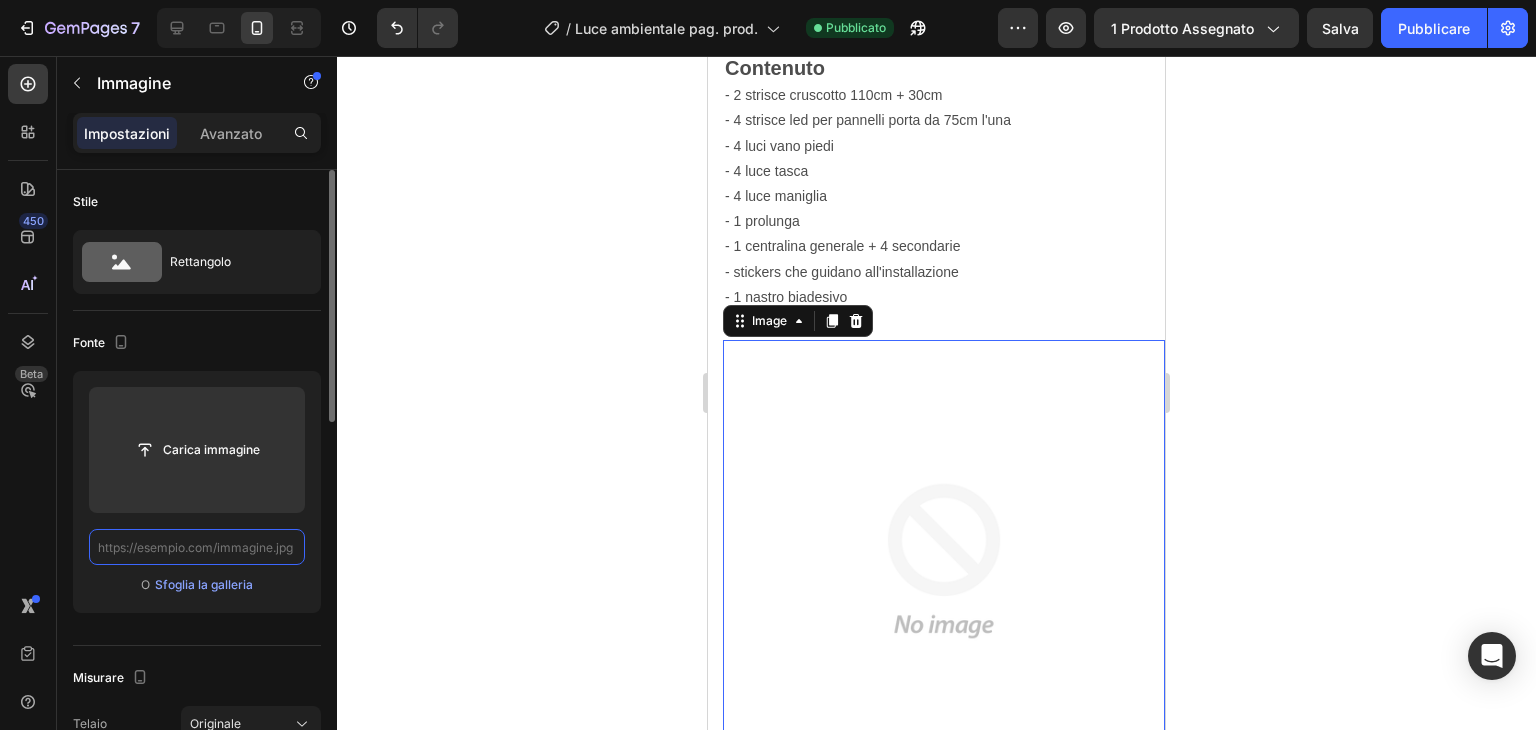 scroll, scrollTop: 0, scrollLeft: 0, axis: both 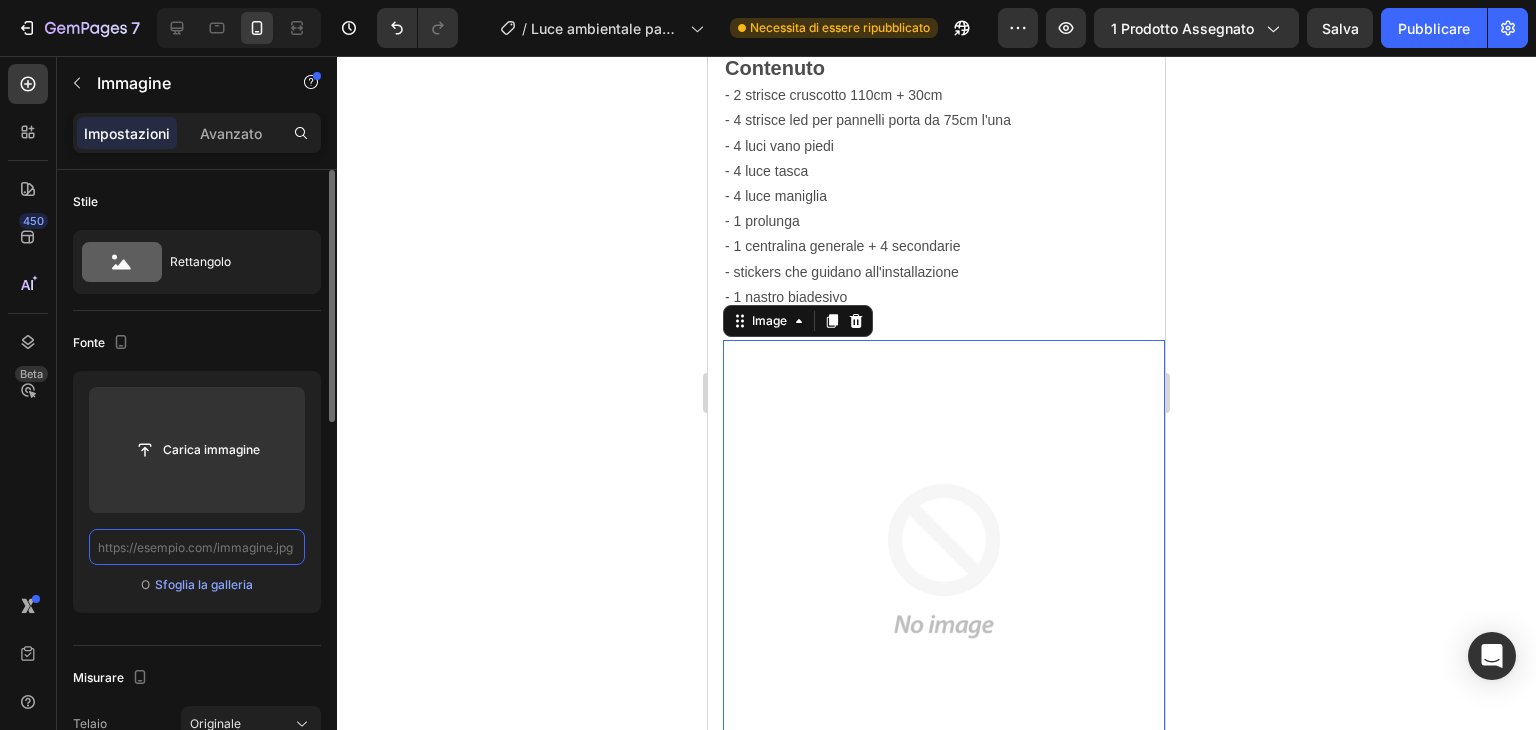 paste on "https://cdn.shopify.com/s/files/1/0931/5988/3136/files/IMG_2358.jpg?v=1753715908" 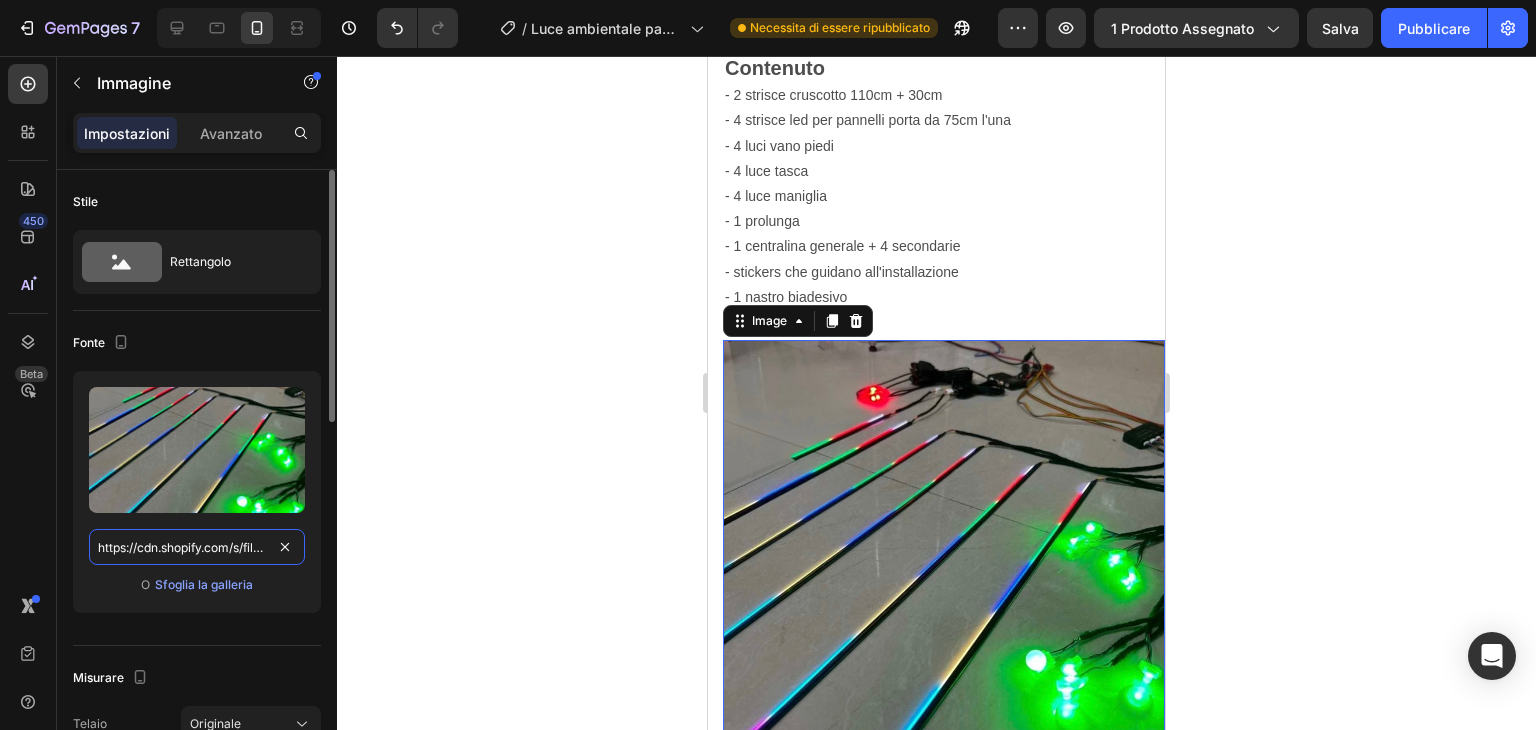 scroll, scrollTop: 0, scrollLeft: 312, axis: horizontal 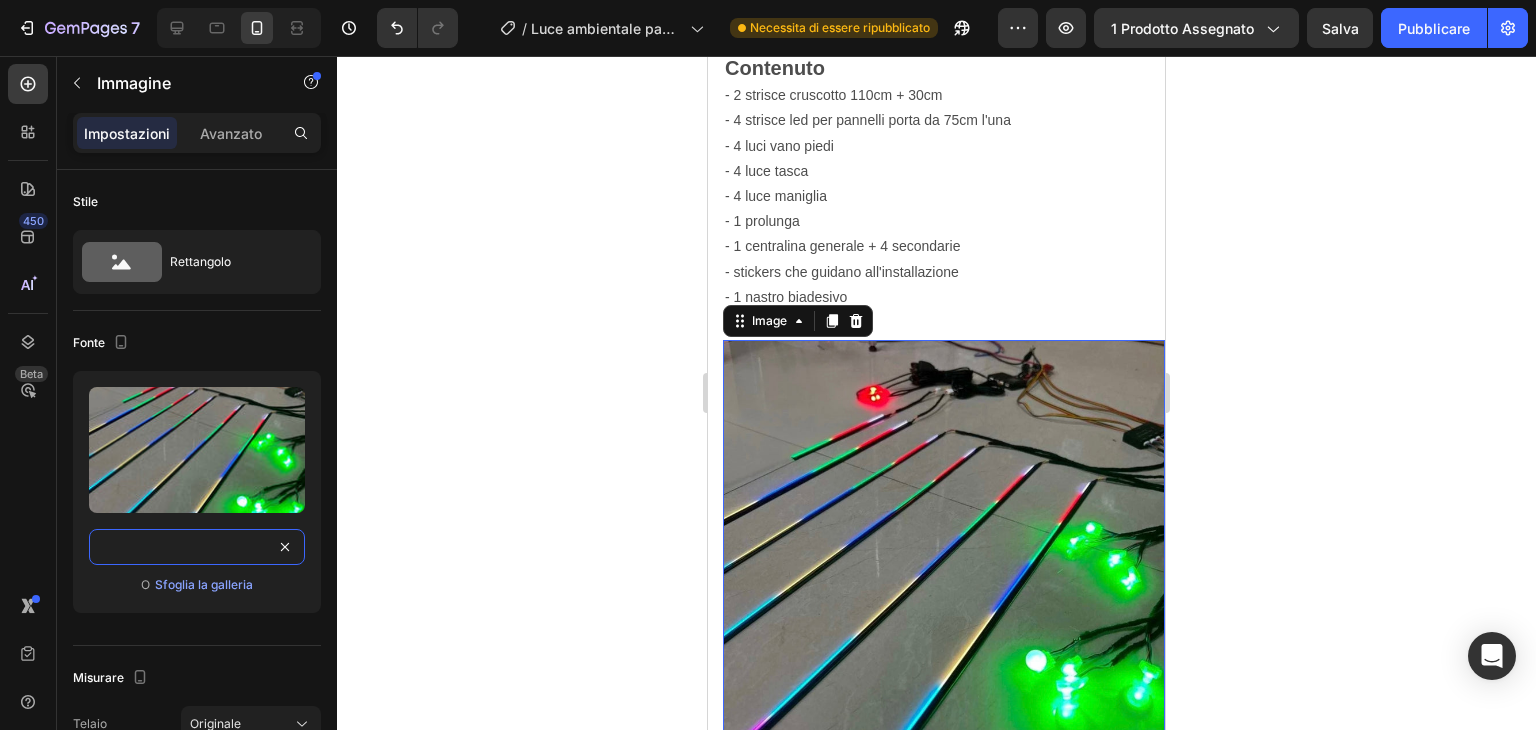 type on "https://cdn.shopify.com/s/files/1/0931/5988/3136/files/IMG_2358.jpg?v=1753715908" 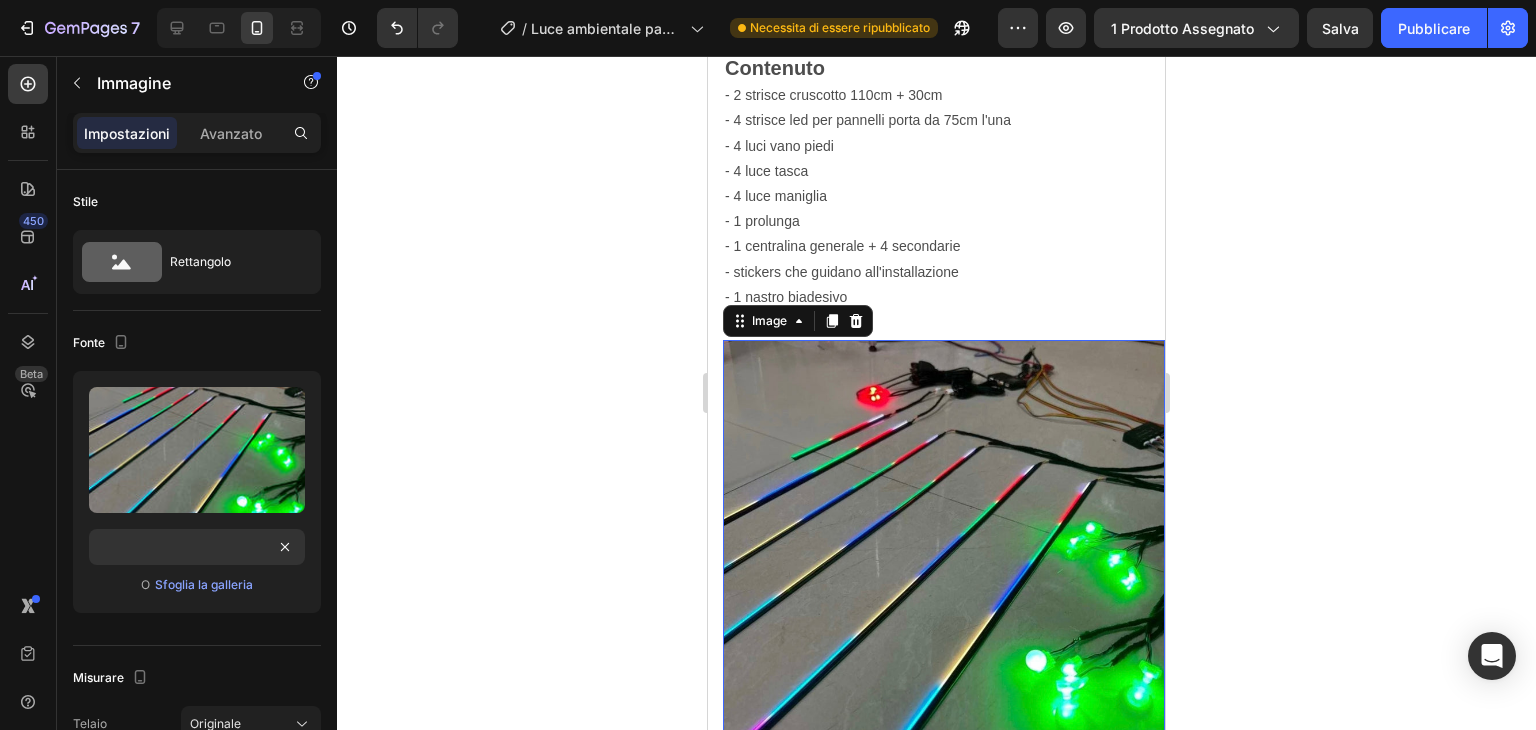 scroll, scrollTop: 0, scrollLeft: 0, axis: both 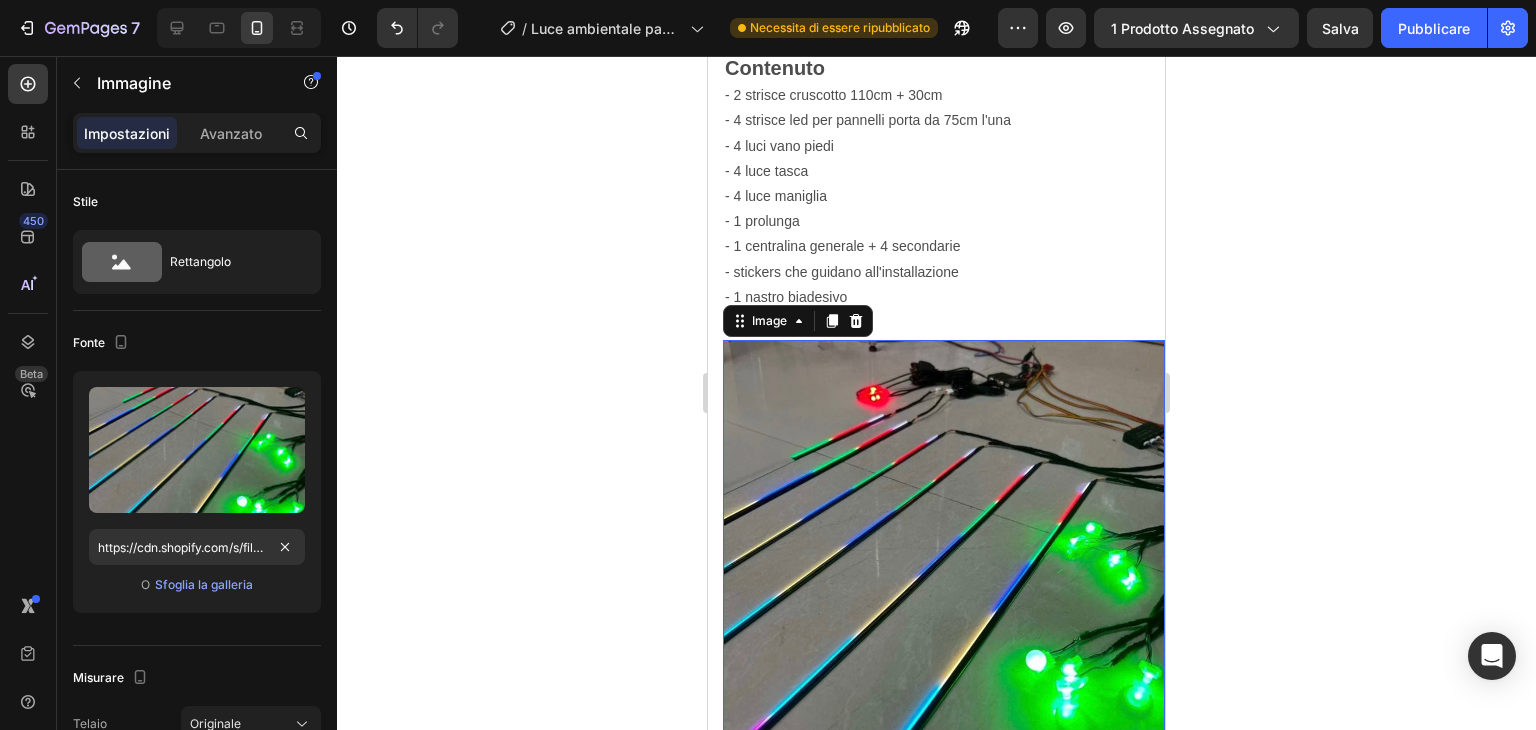 click 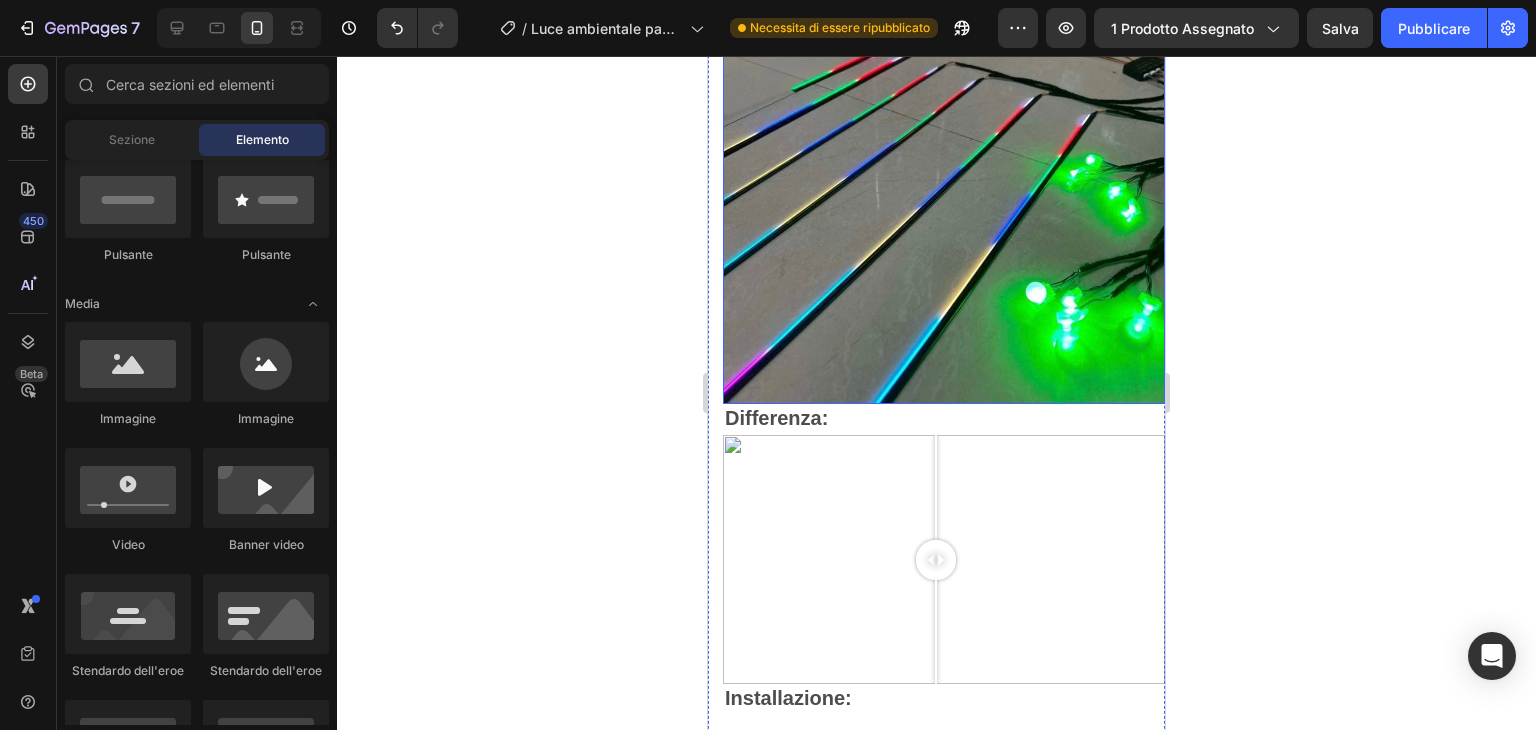 scroll, scrollTop: 2900, scrollLeft: 0, axis: vertical 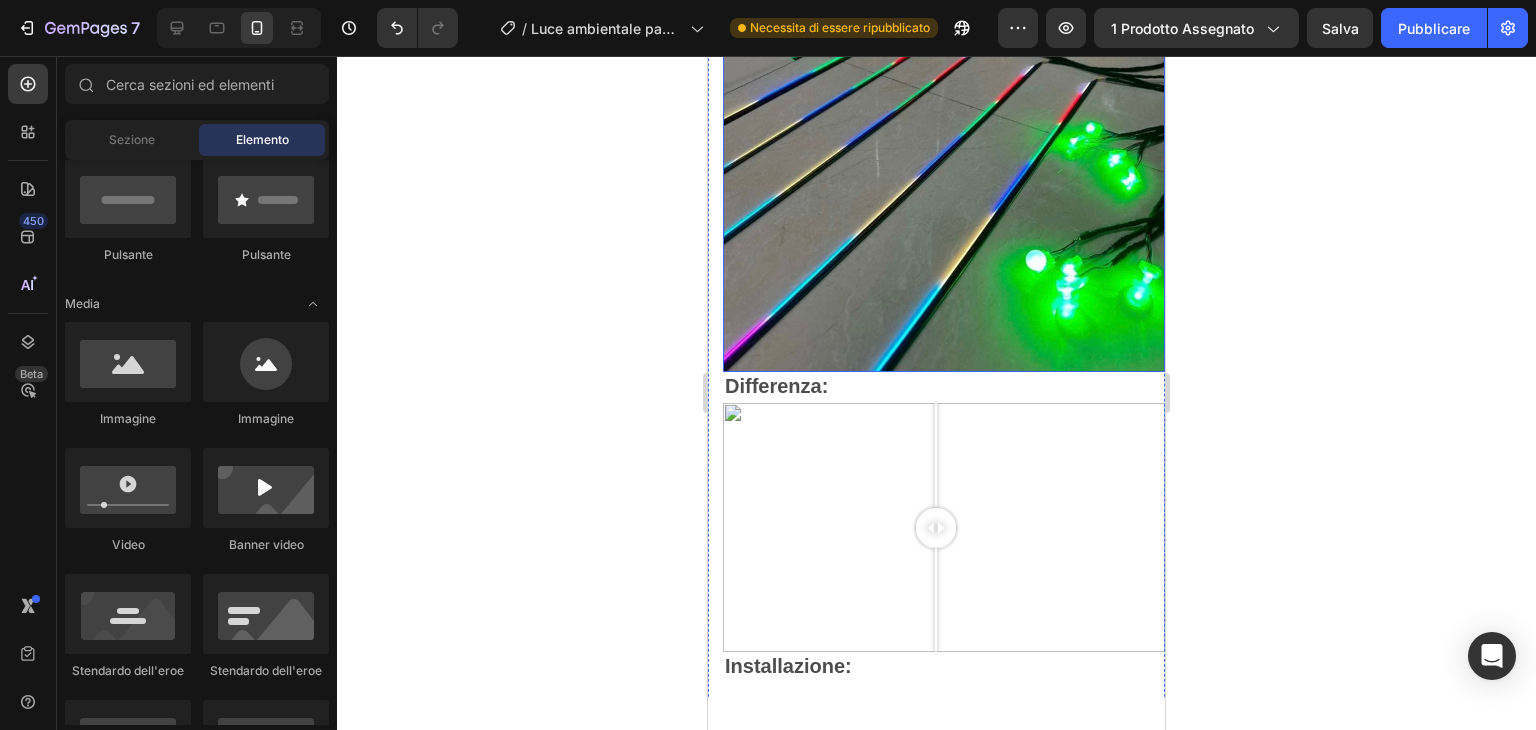 click at bounding box center [944, 156] 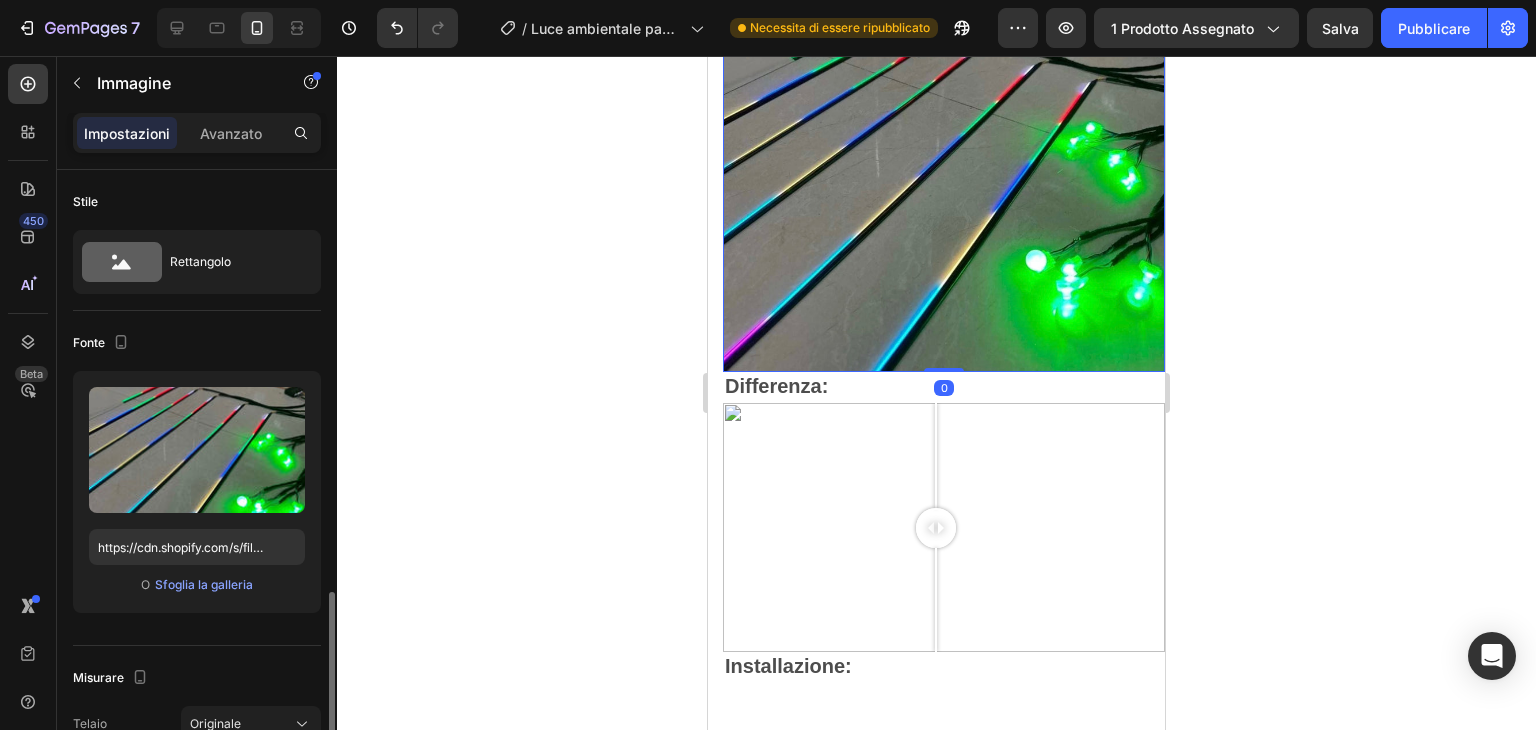 scroll, scrollTop: 300, scrollLeft: 0, axis: vertical 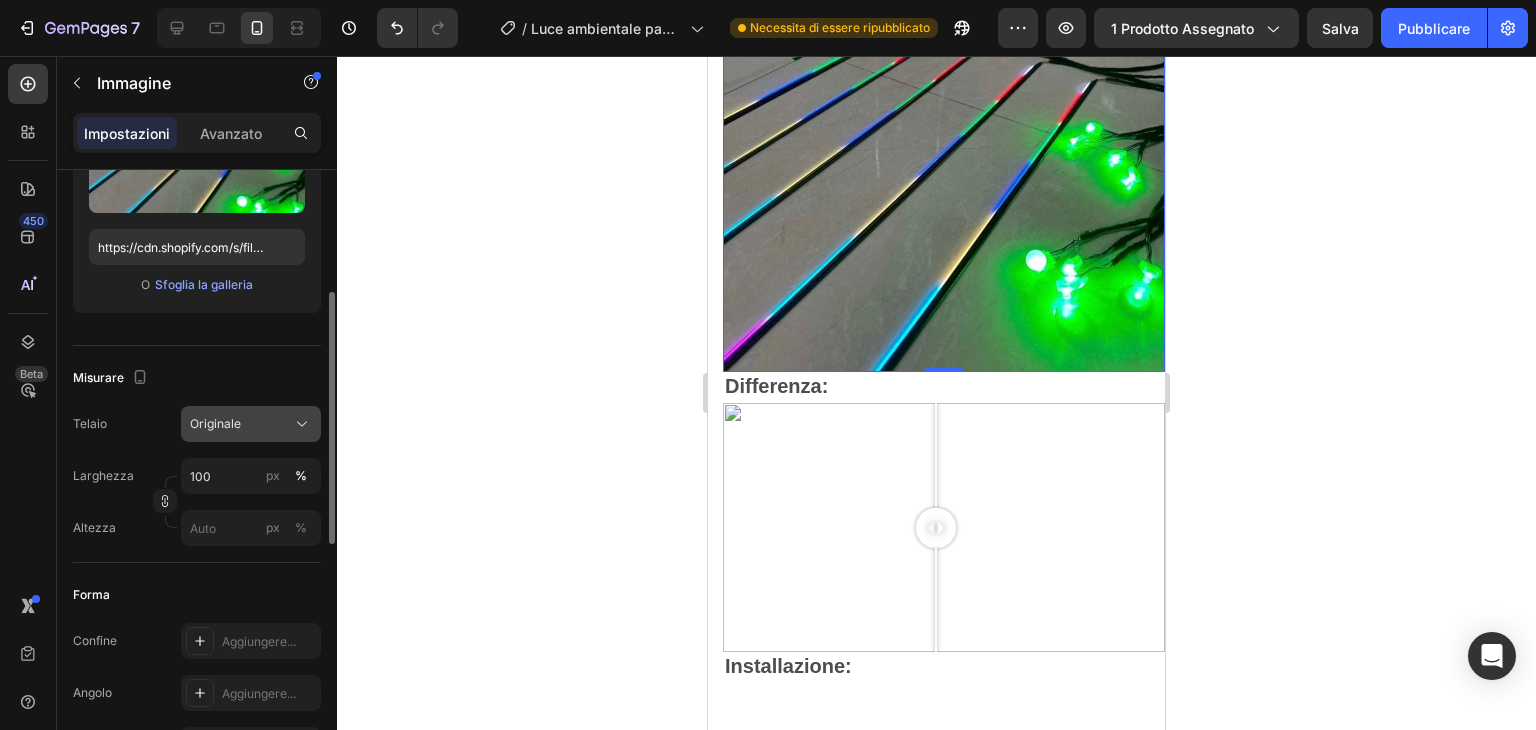 click on "Originale" 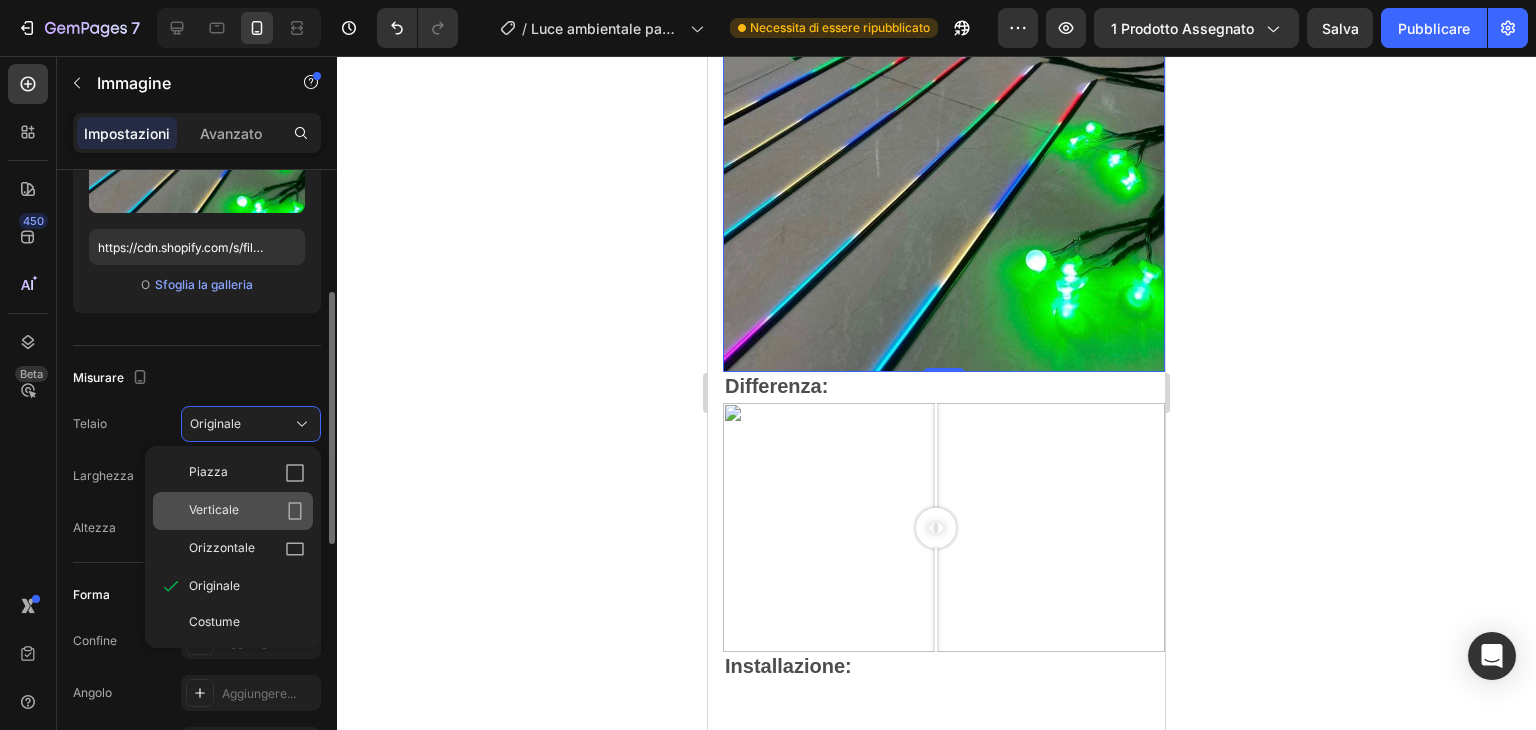 click on "Verticale" 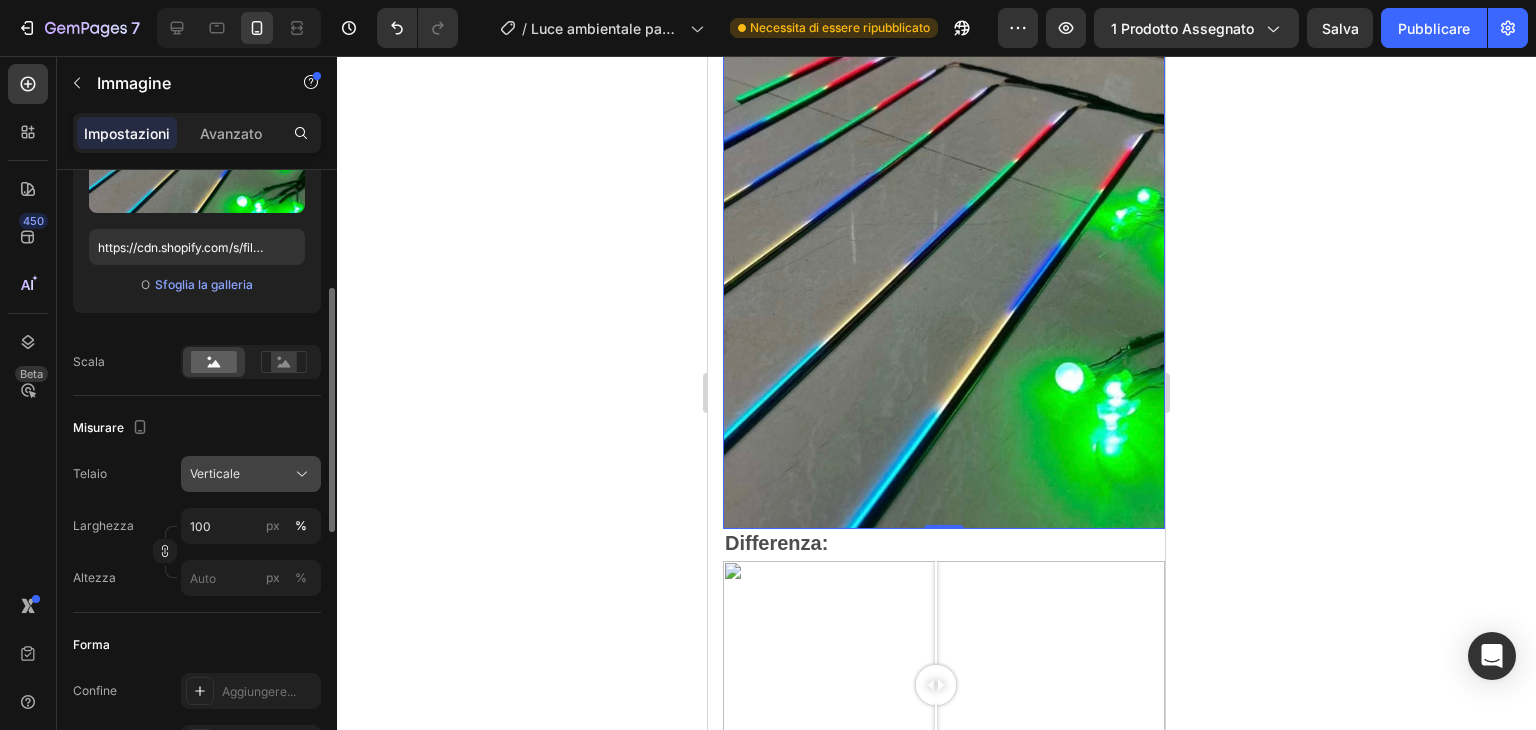 click 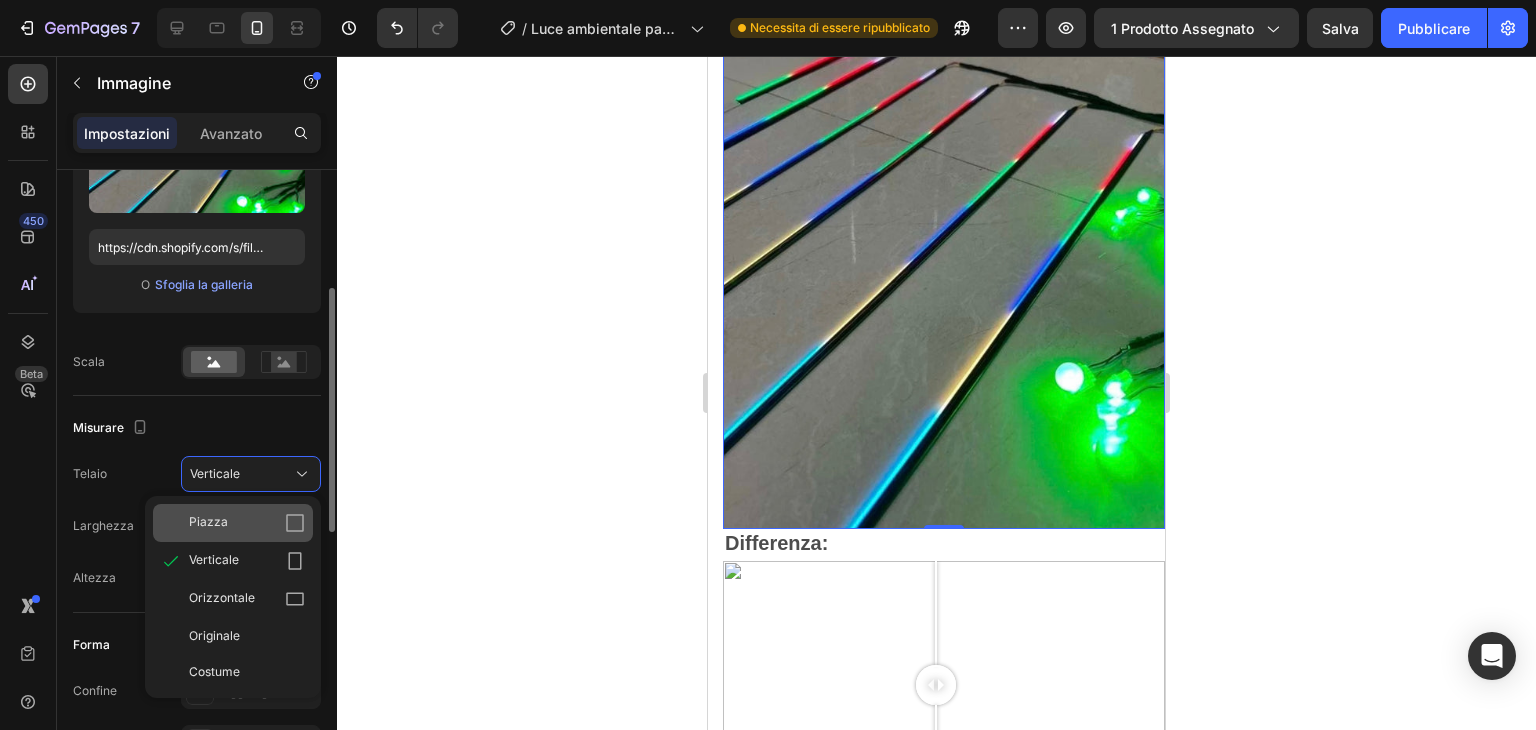 click 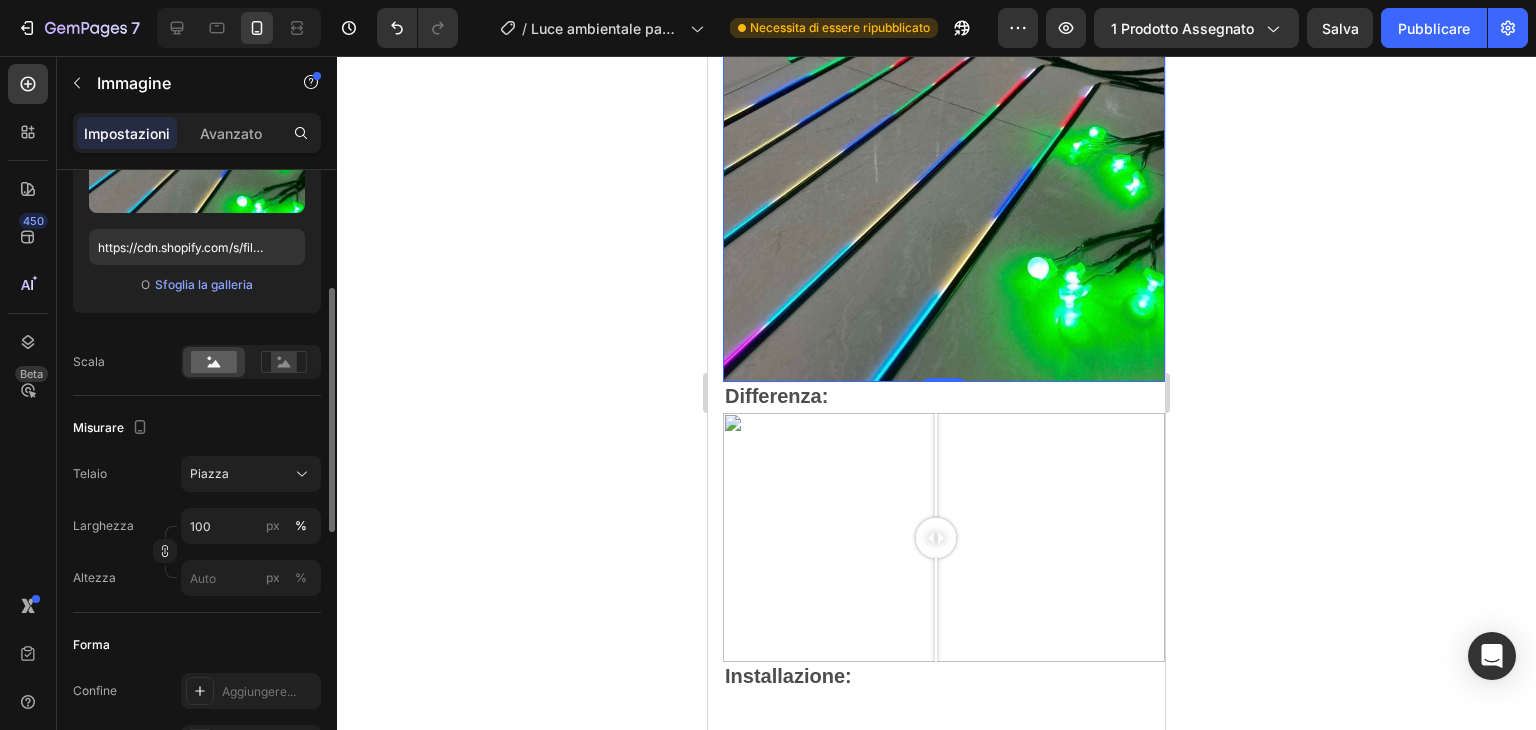 scroll, scrollTop: 100, scrollLeft: 0, axis: vertical 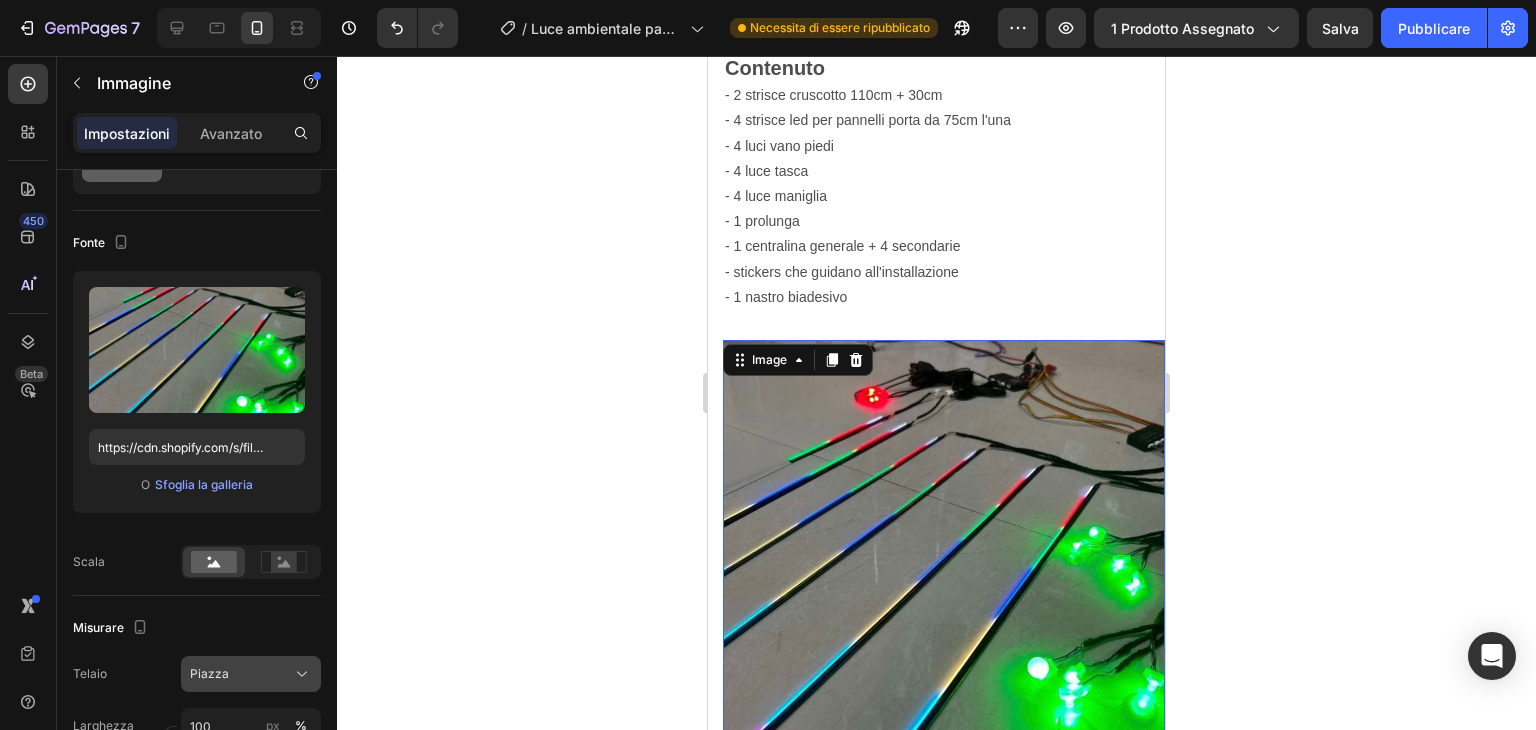 click on "Piazza" 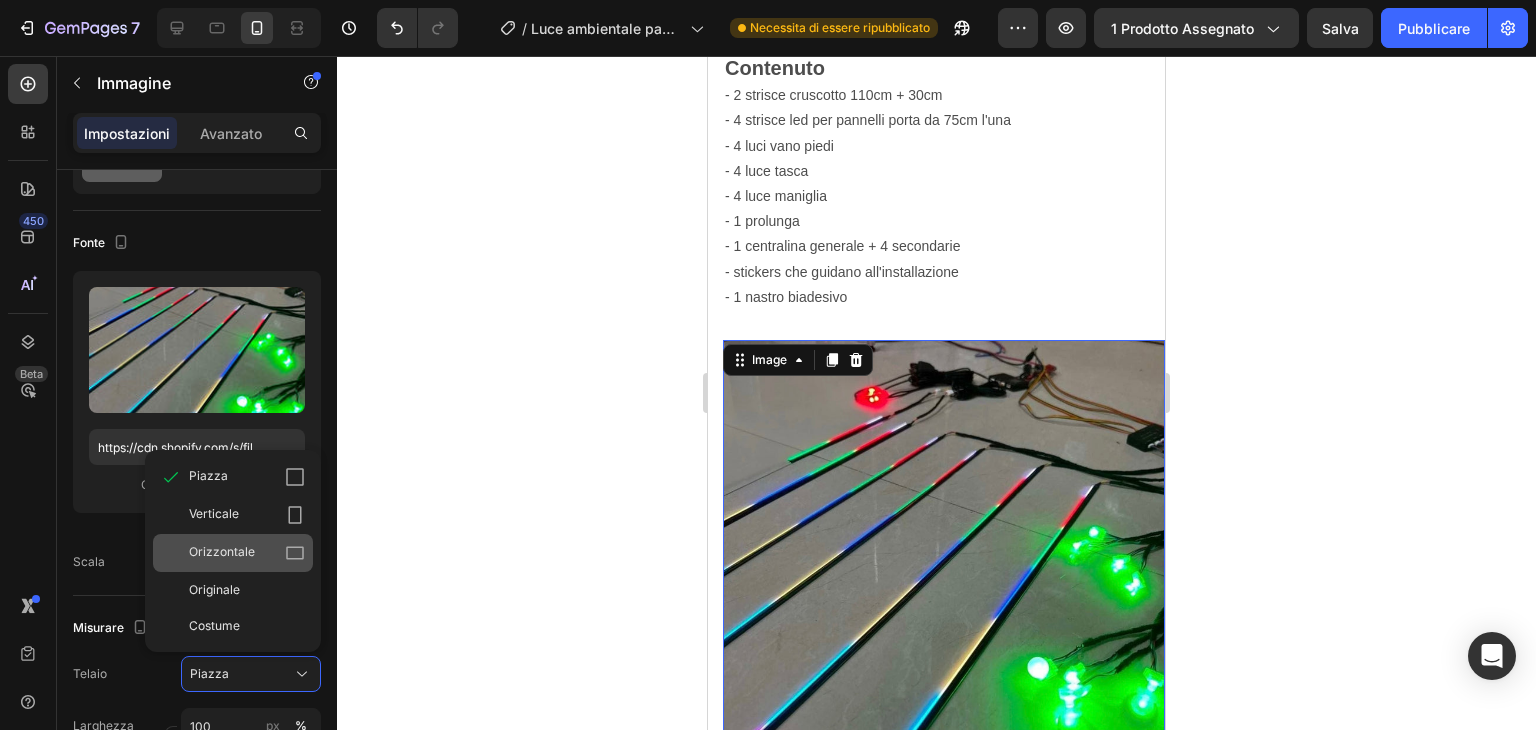 click 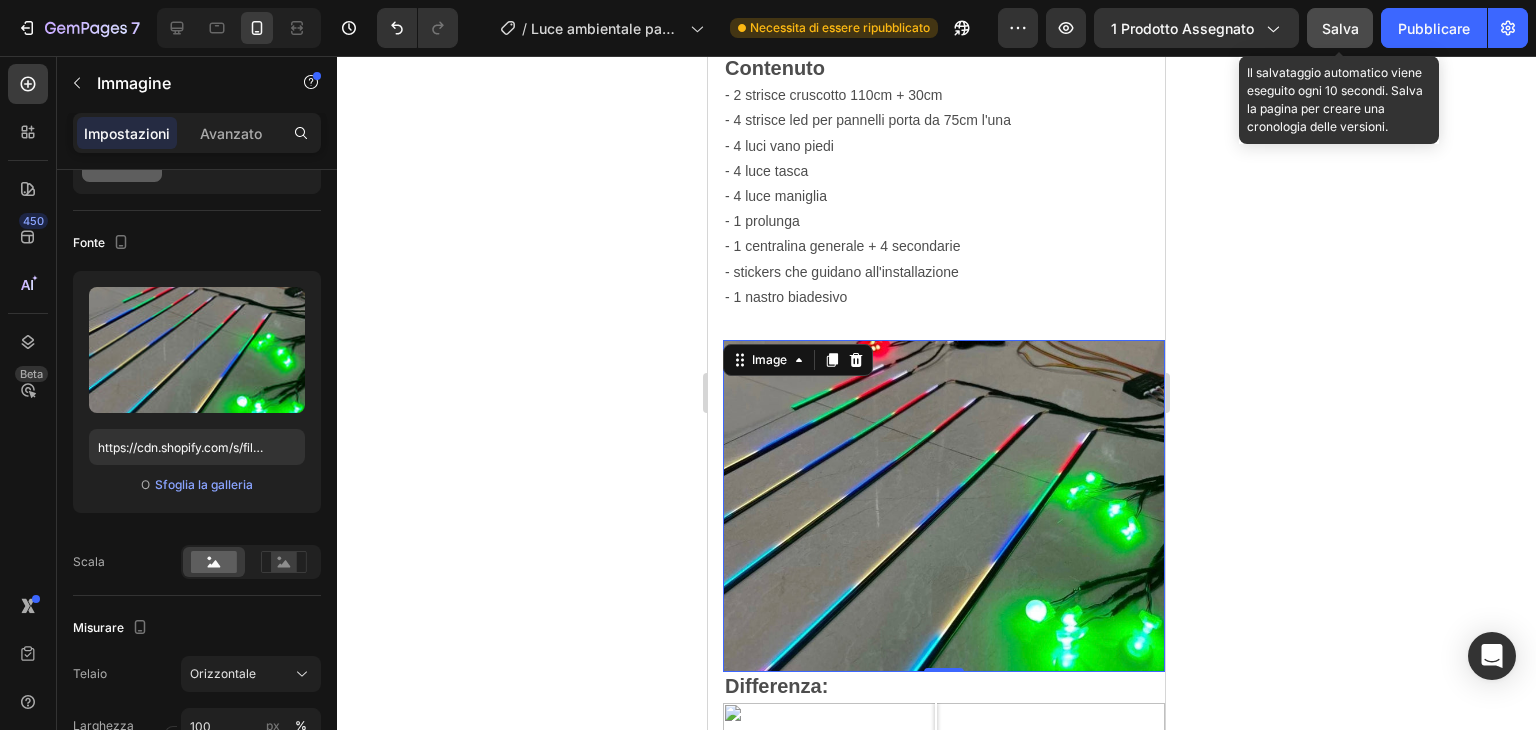 click on "Salva" at bounding box center (1340, 28) 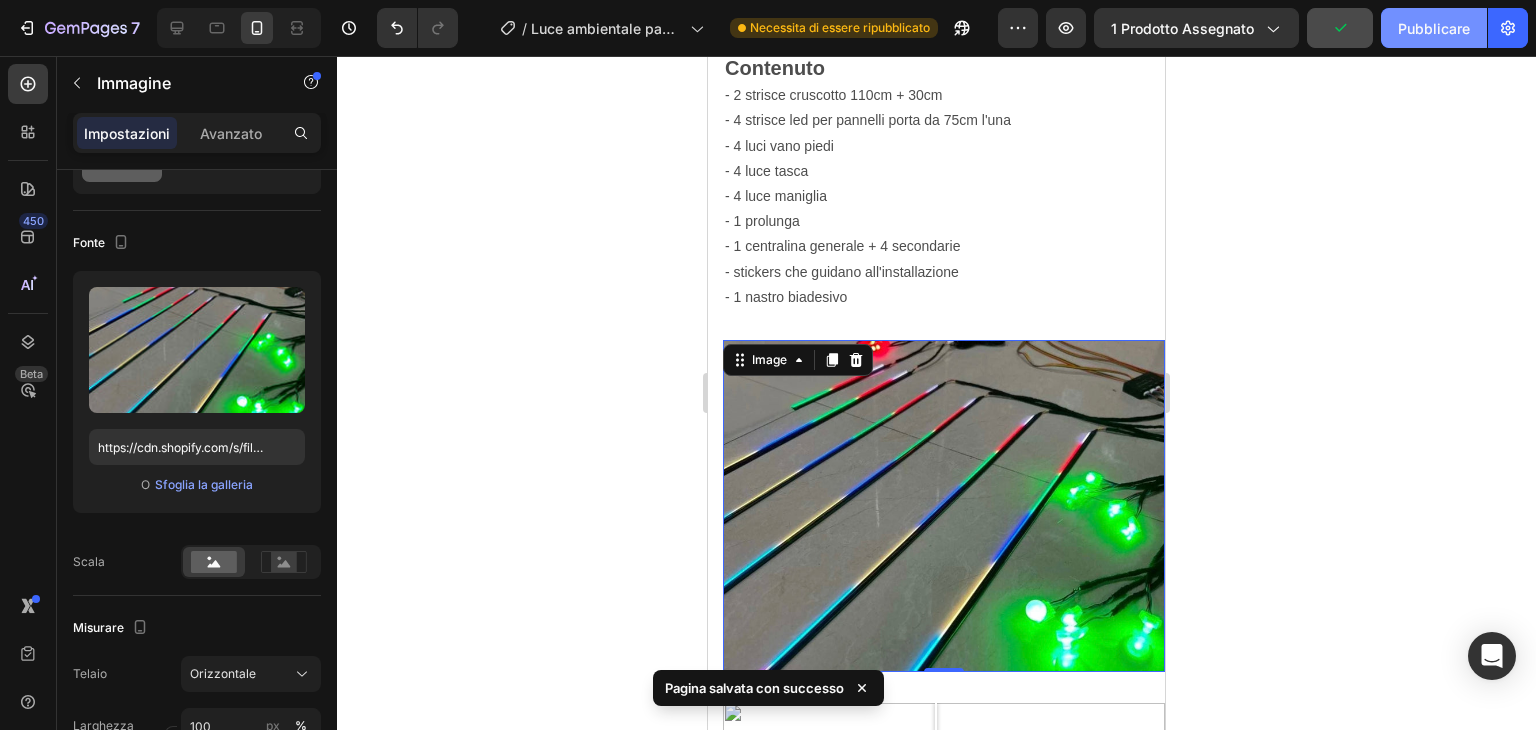 click on "Pubblicare" at bounding box center (1434, 28) 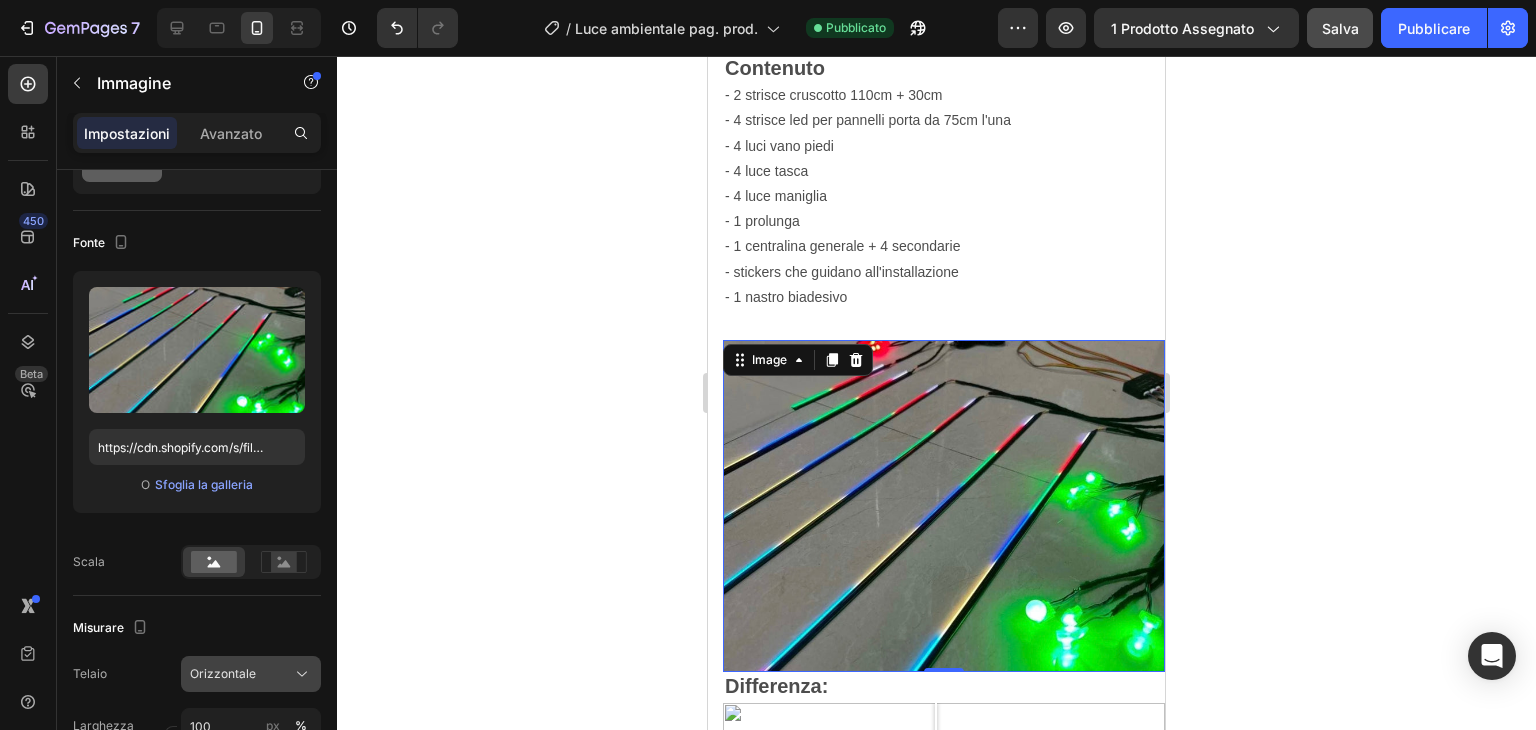 click 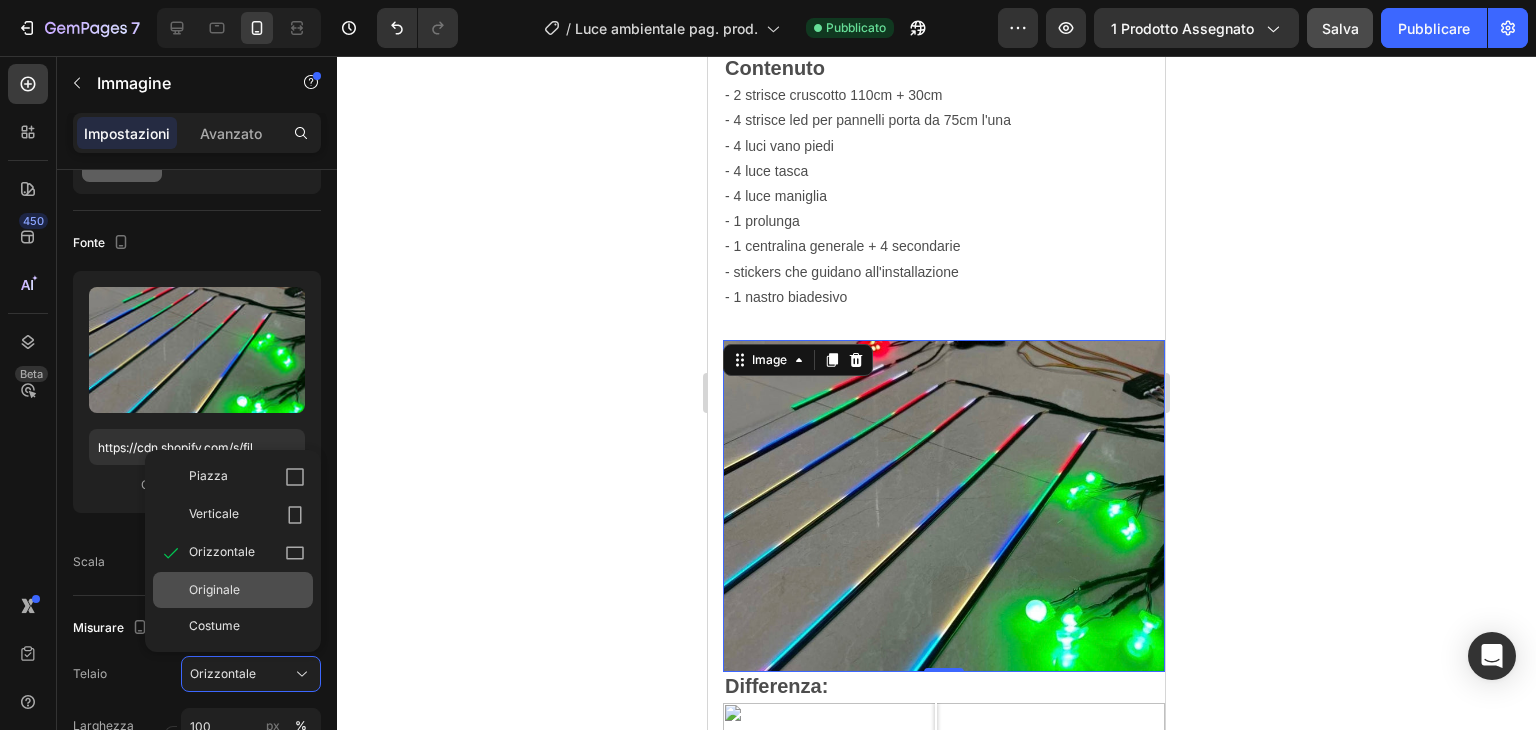 click on "Originale" at bounding box center [247, 590] 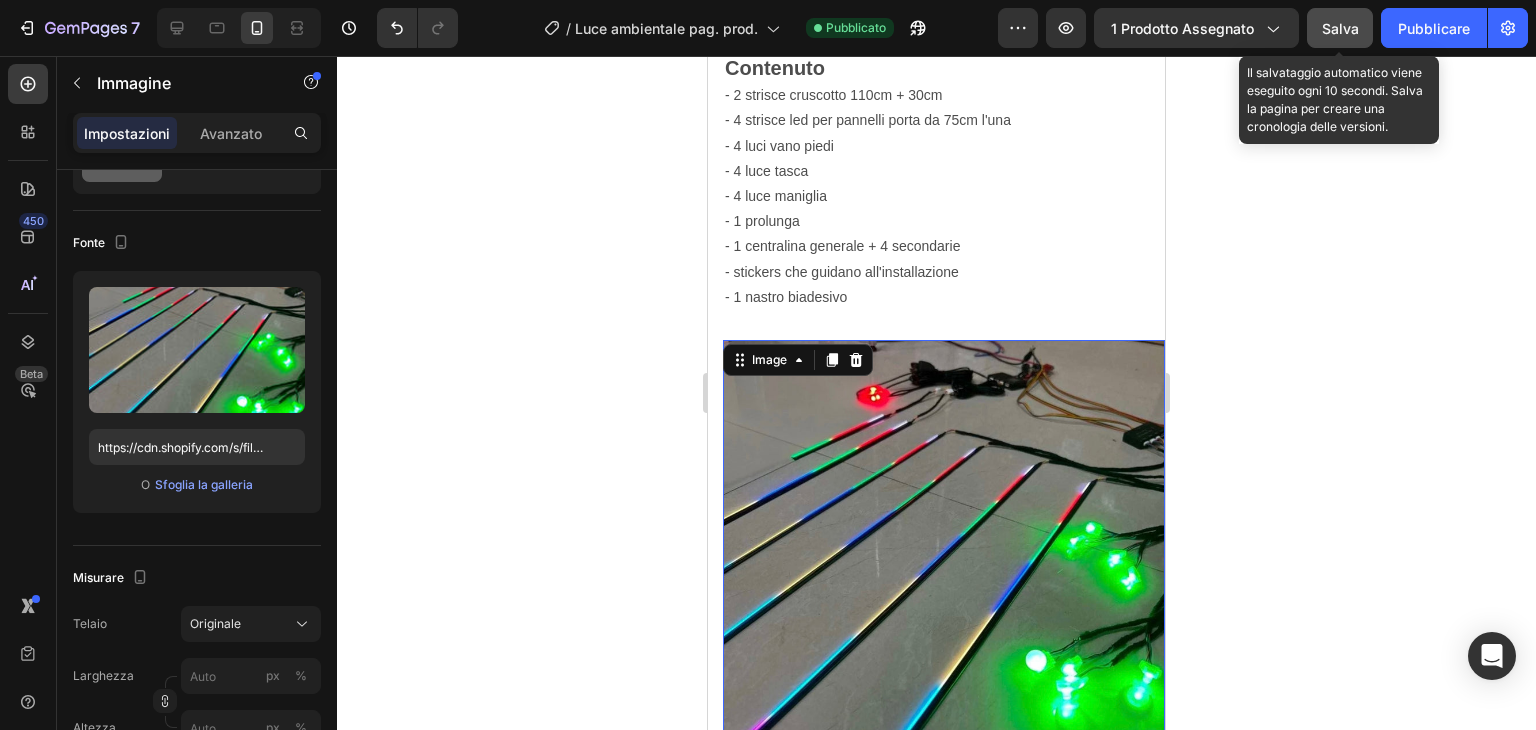 click on "Salva" at bounding box center (1340, 28) 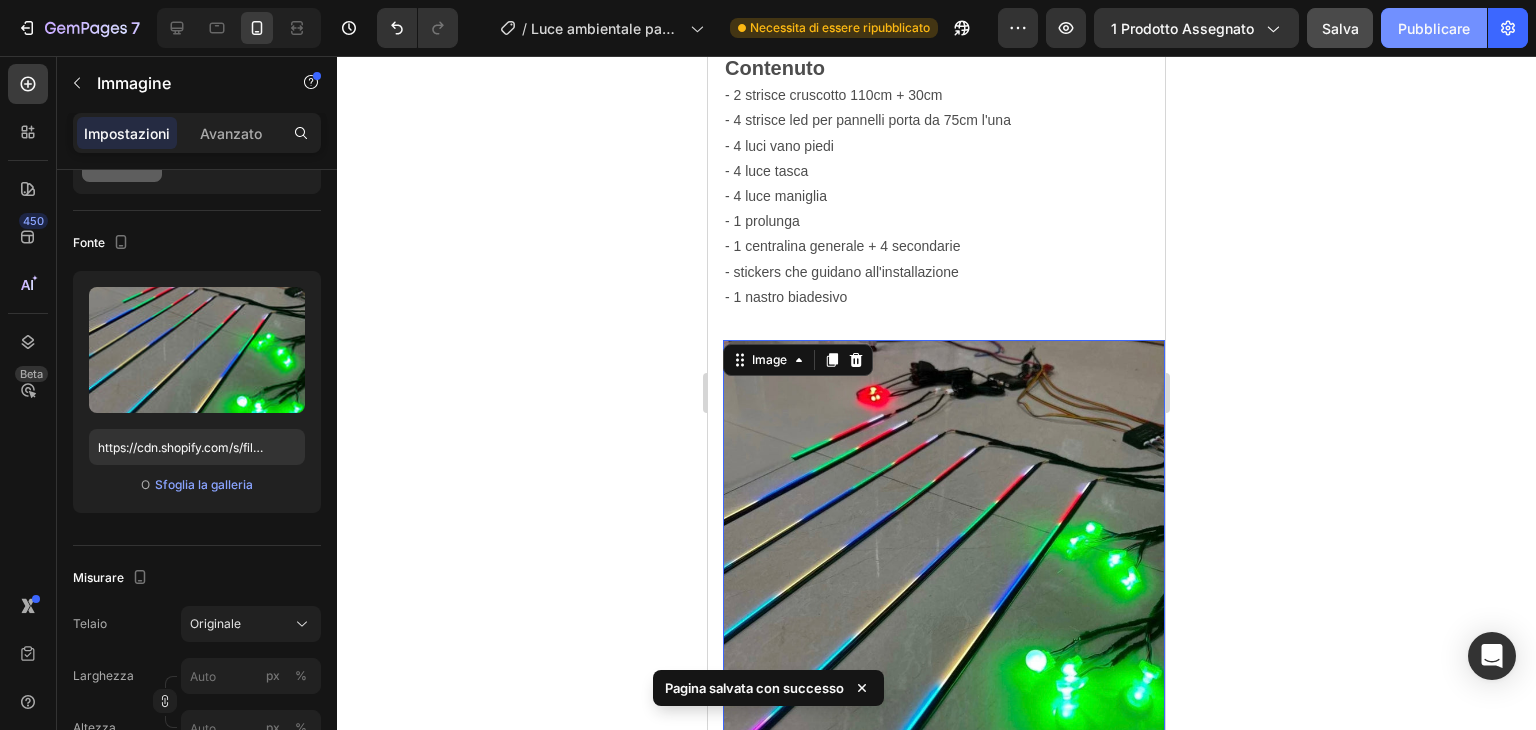 click on "Pubblicare" at bounding box center (1434, 28) 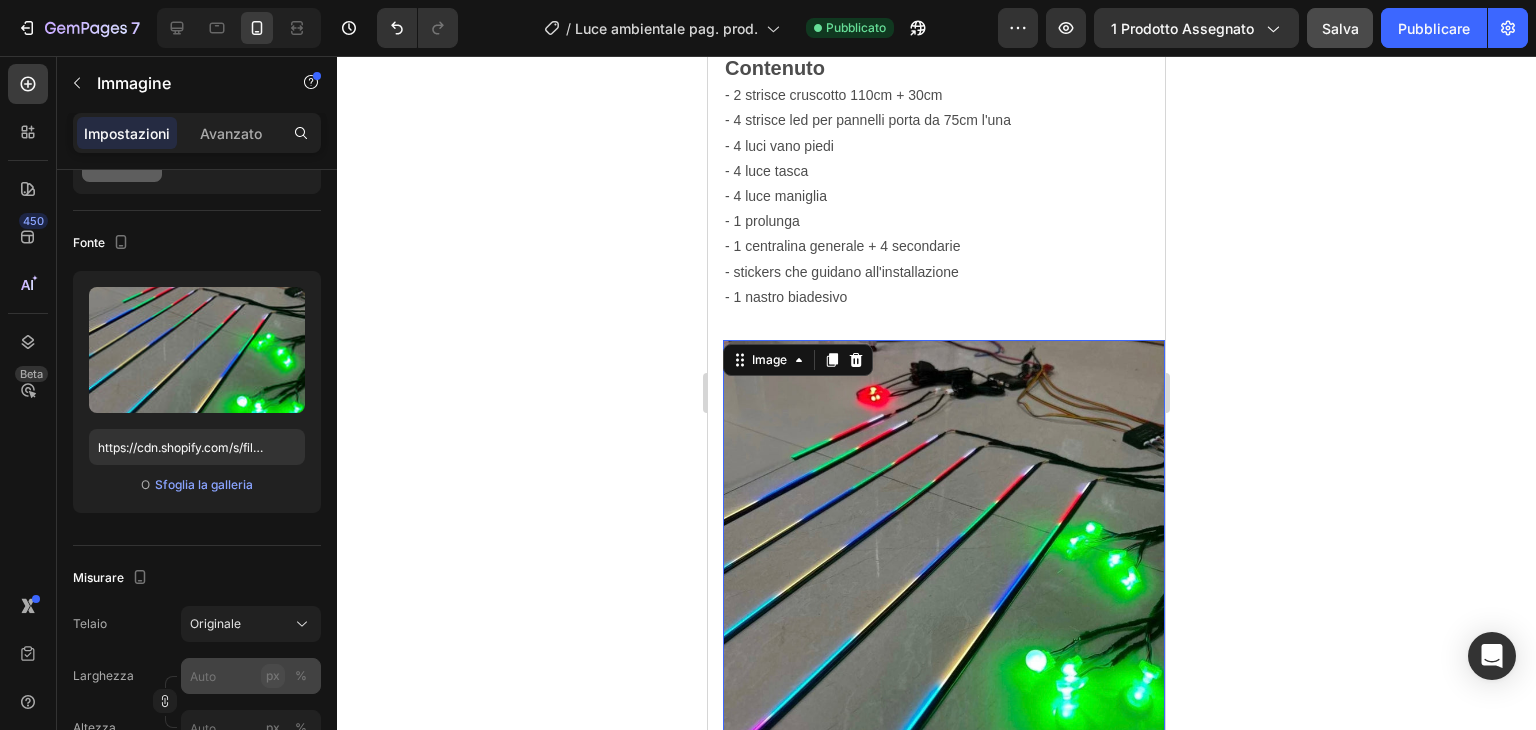 scroll, scrollTop: 200, scrollLeft: 0, axis: vertical 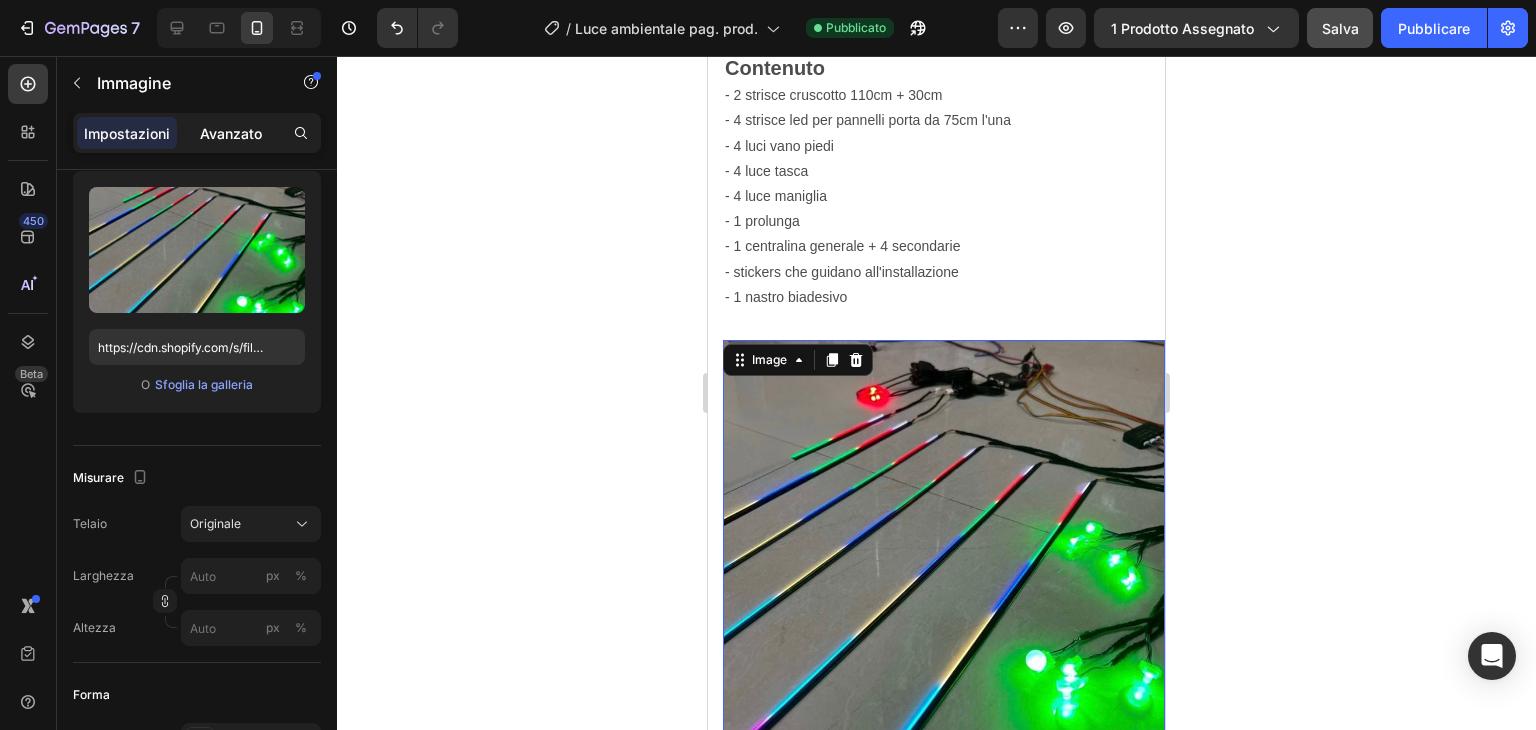 click on "Avanzato" 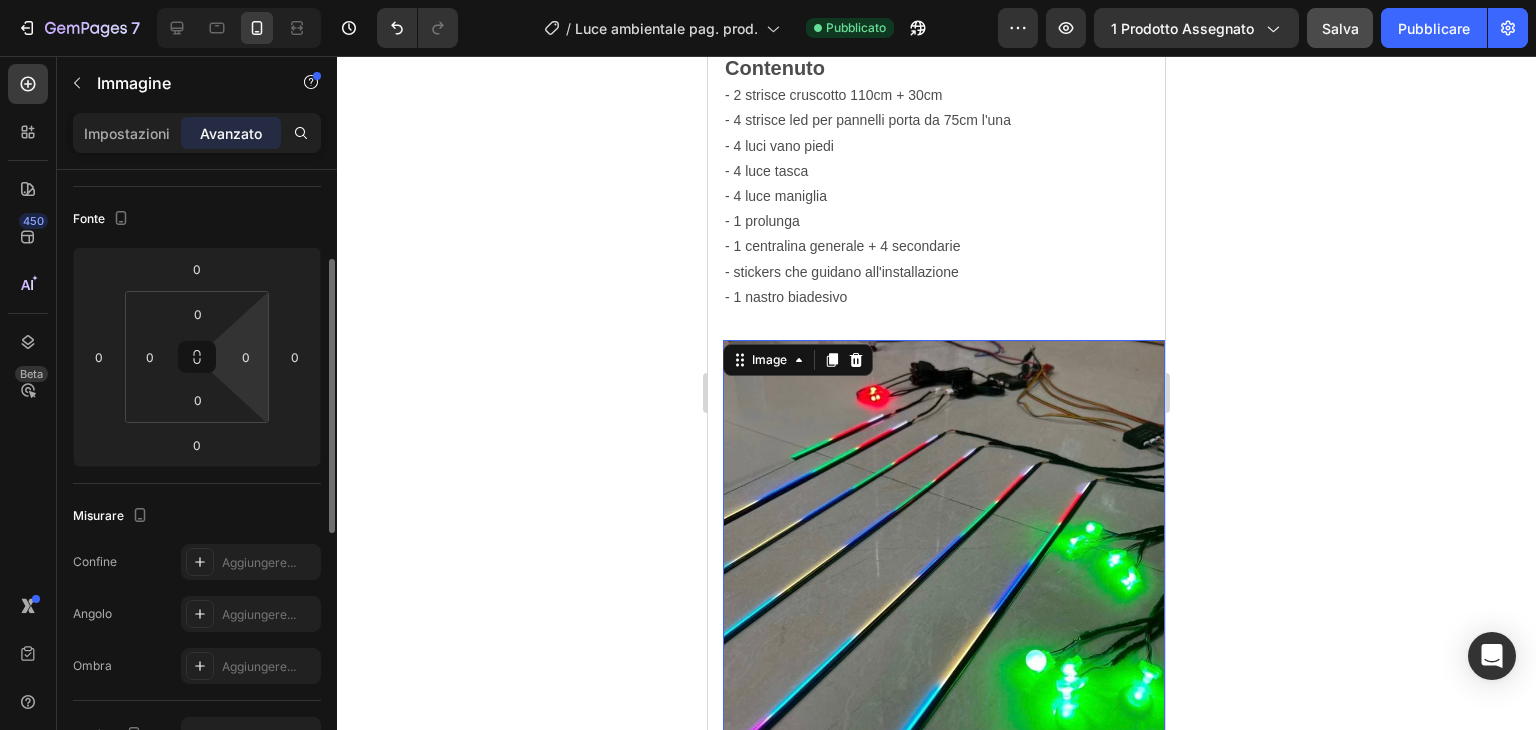 drag, startPoint x: 268, startPoint y: 358, endPoint x: 259, endPoint y: 339, distance: 21.023796 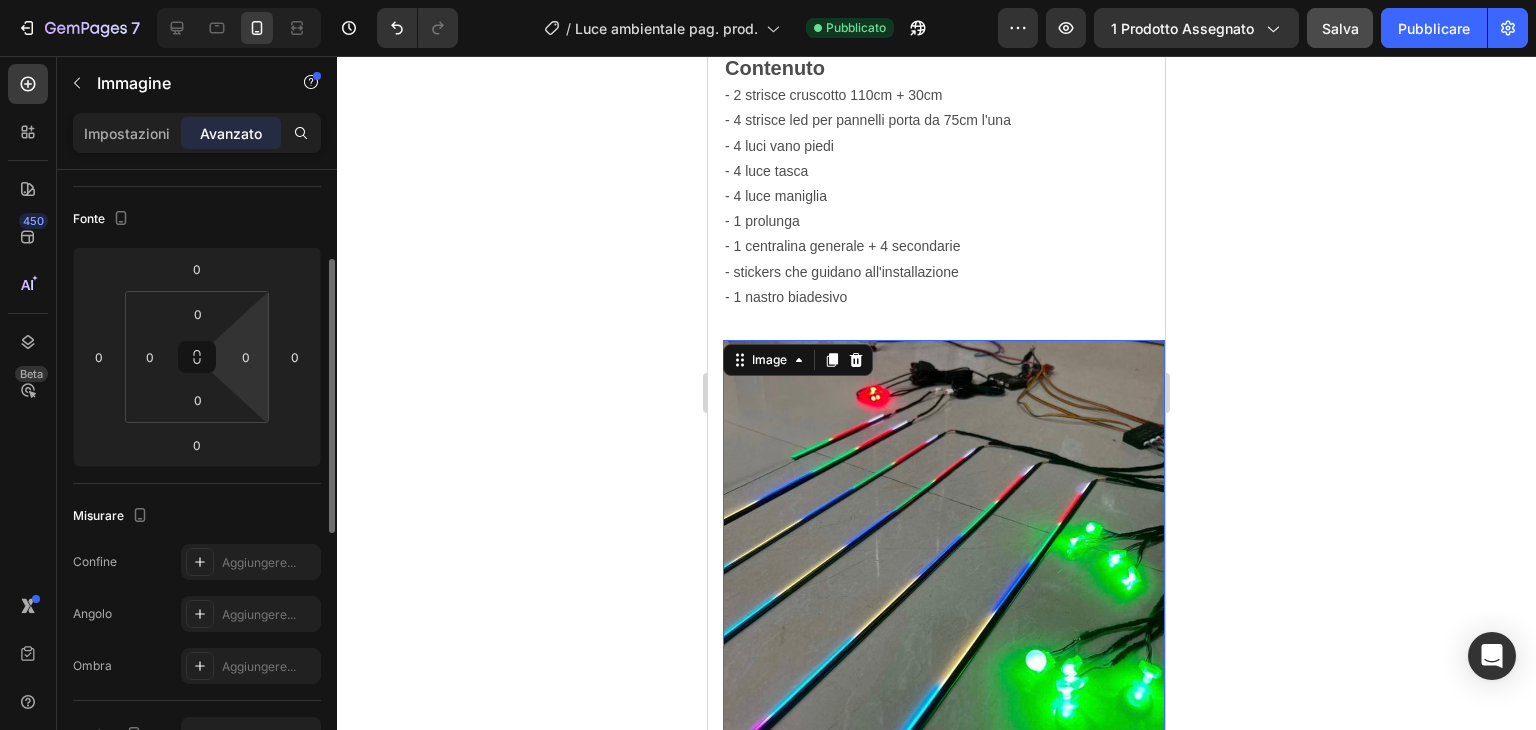 click 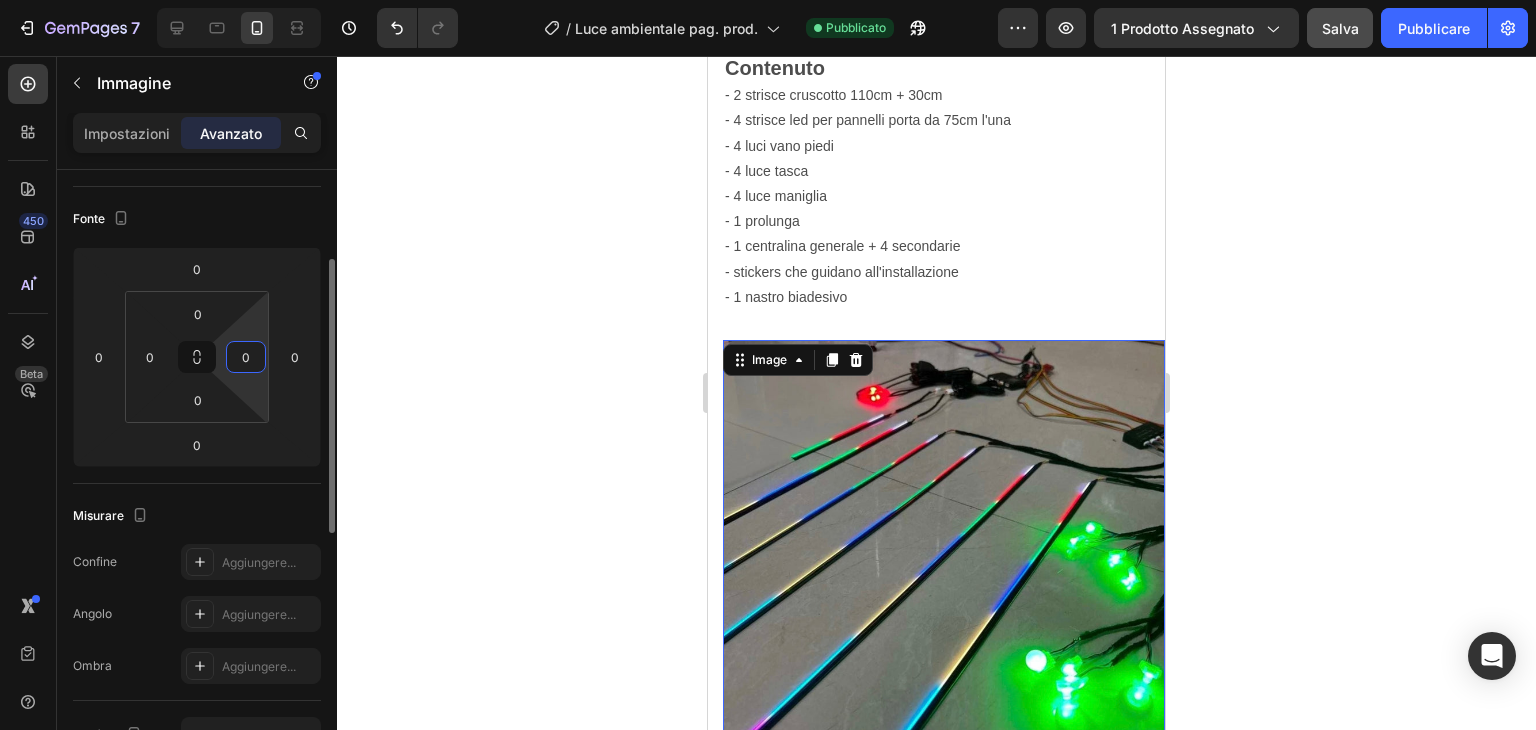 click on "0" at bounding box center [246, 357] 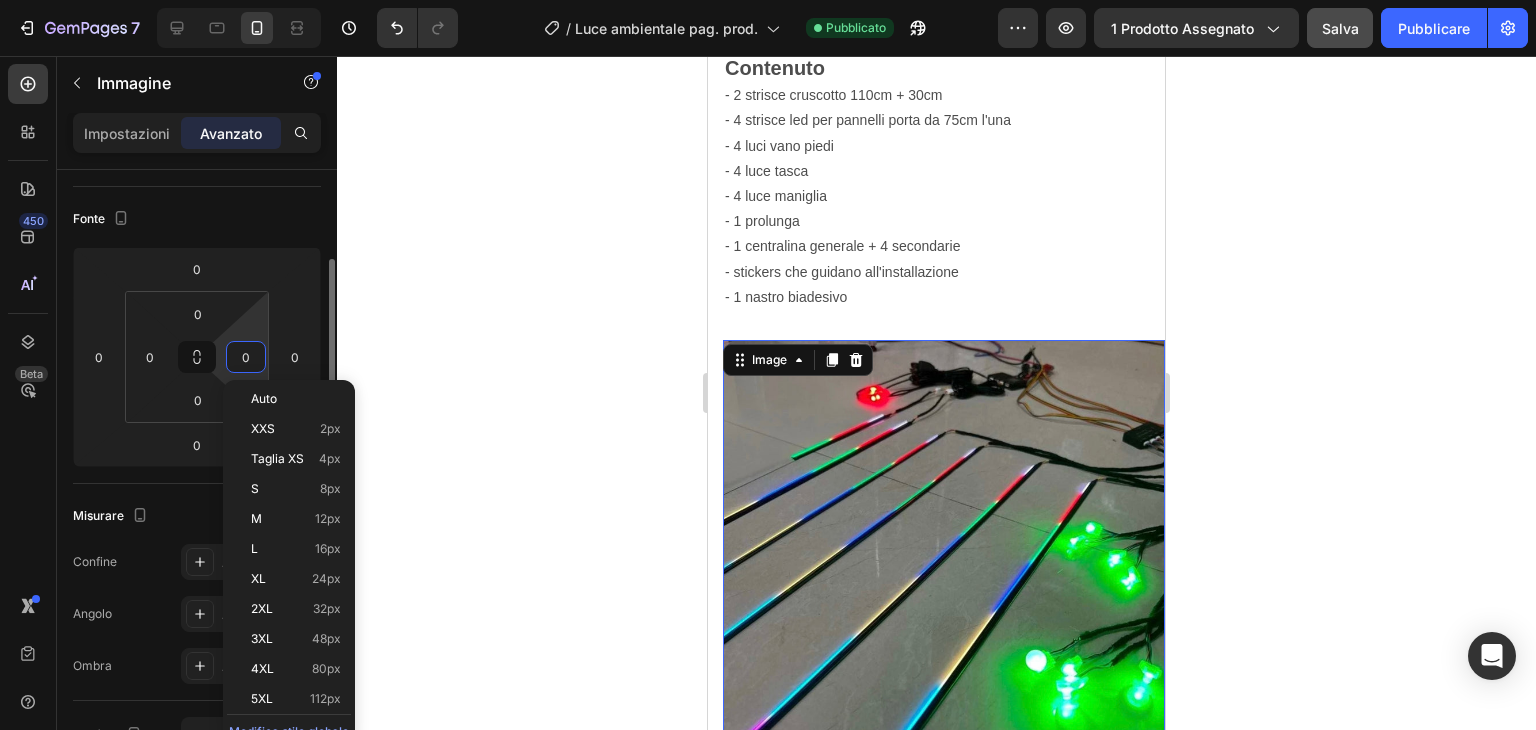 click on "0" at bounding box center (246, 357) 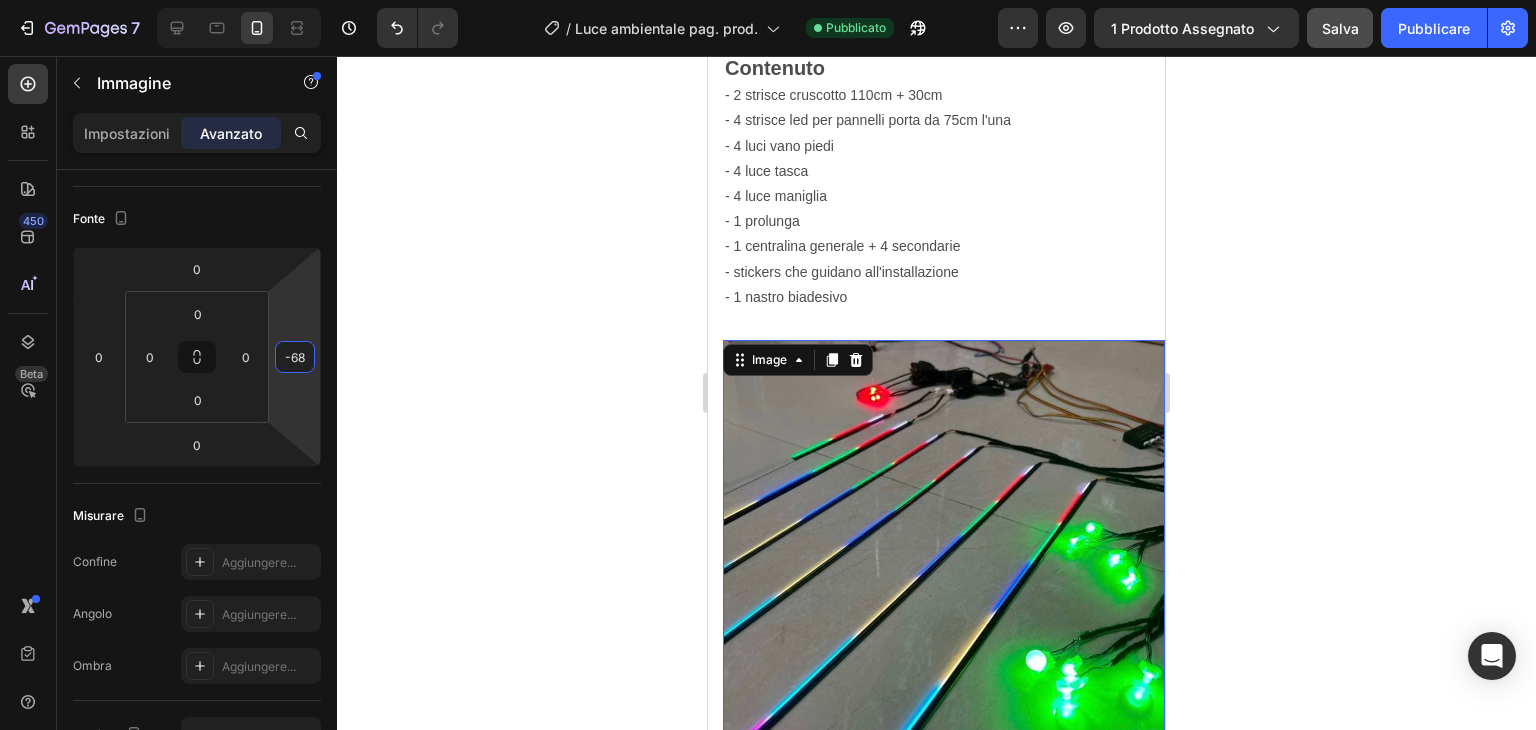 drag, startPoint x: 269, startPoint y: 345, endPoint x: 269, endPoint y: 379, distance: 34 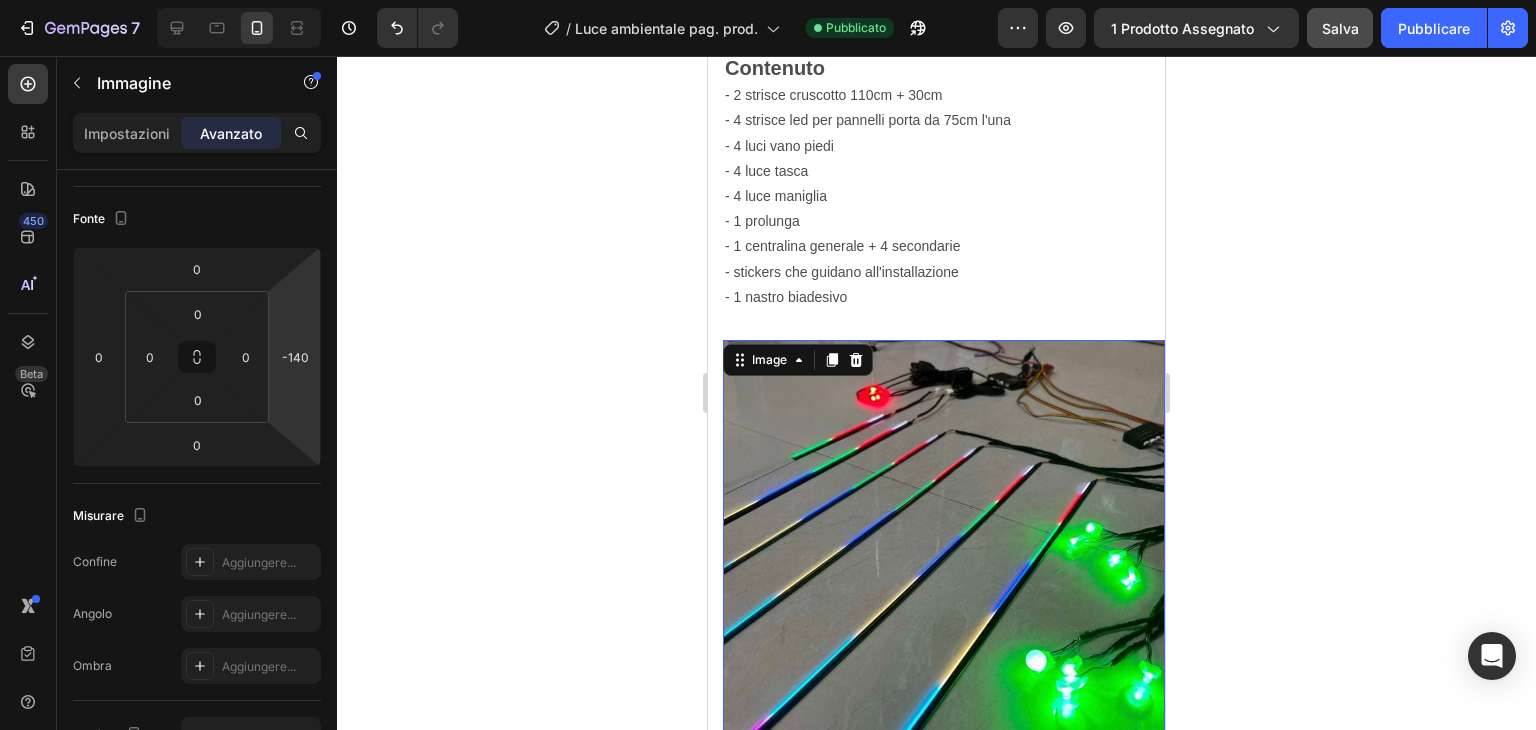 drag, startPoint x: 278, startPoint y: 344, endPoint x: 276, endPoint y: 373, distance: 29.068884 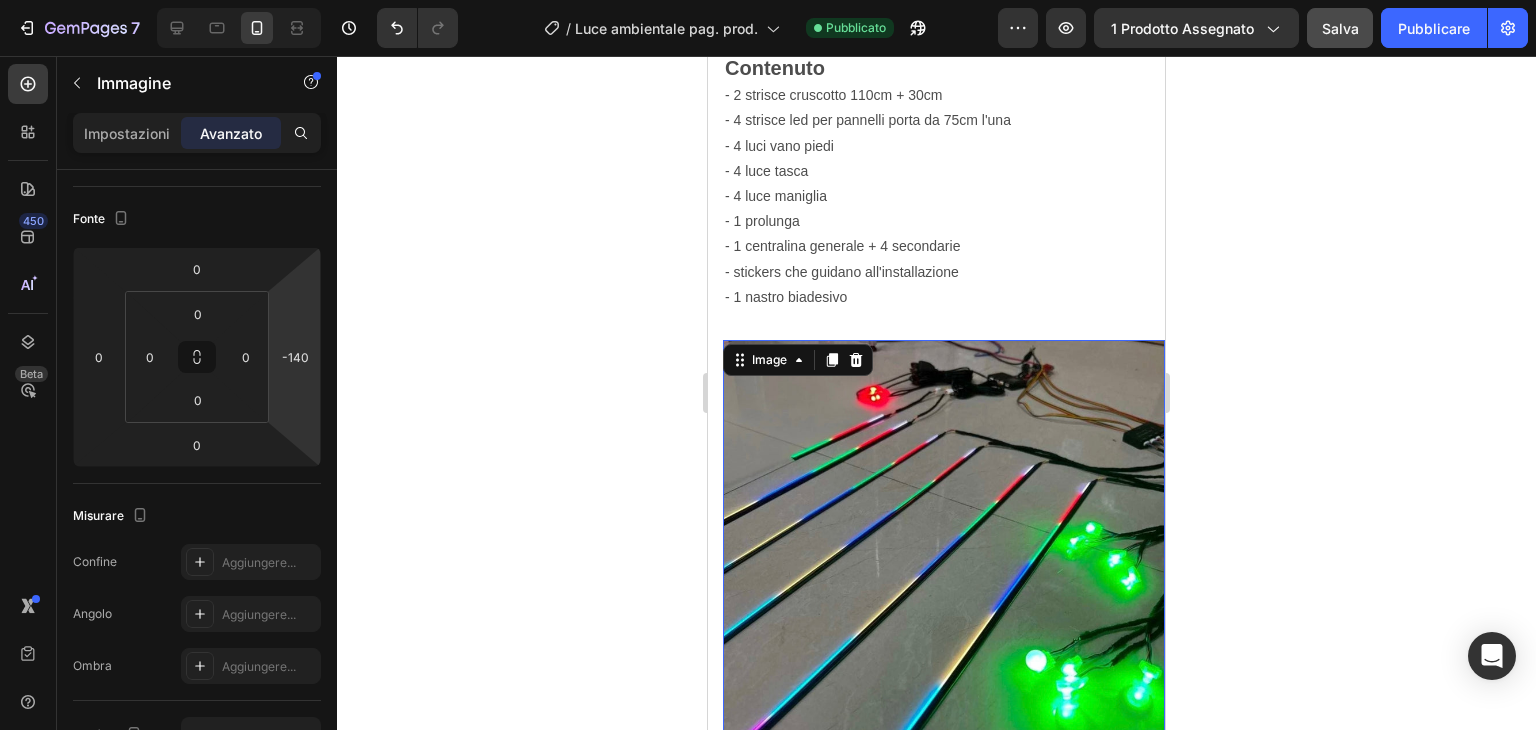 click on "7 / Luce ambientale pag. prod. Pubblicato Anteprima 1 prodotto assegnato Salva Pubblicare 450 Beta Sections(18) Elementi(84) Sezione Elemento Hero Section Product Detail Brands Trusted Badges Guarantee Product Breakdown How to use Testimonials Compare Bundle FAQs Social Proof Brand Story Product List Collection Blog List Contact Sticky Add to Cart Custom Footer Sfoglia la biblioteca 450 Disposizione
Riga
Riga
Riga
Riga Testo
Intestazione
Blocco di testo Pulsante
Pulsante
Pulsante Media
Immagine
Immagine" at bounding box center (768, 0) 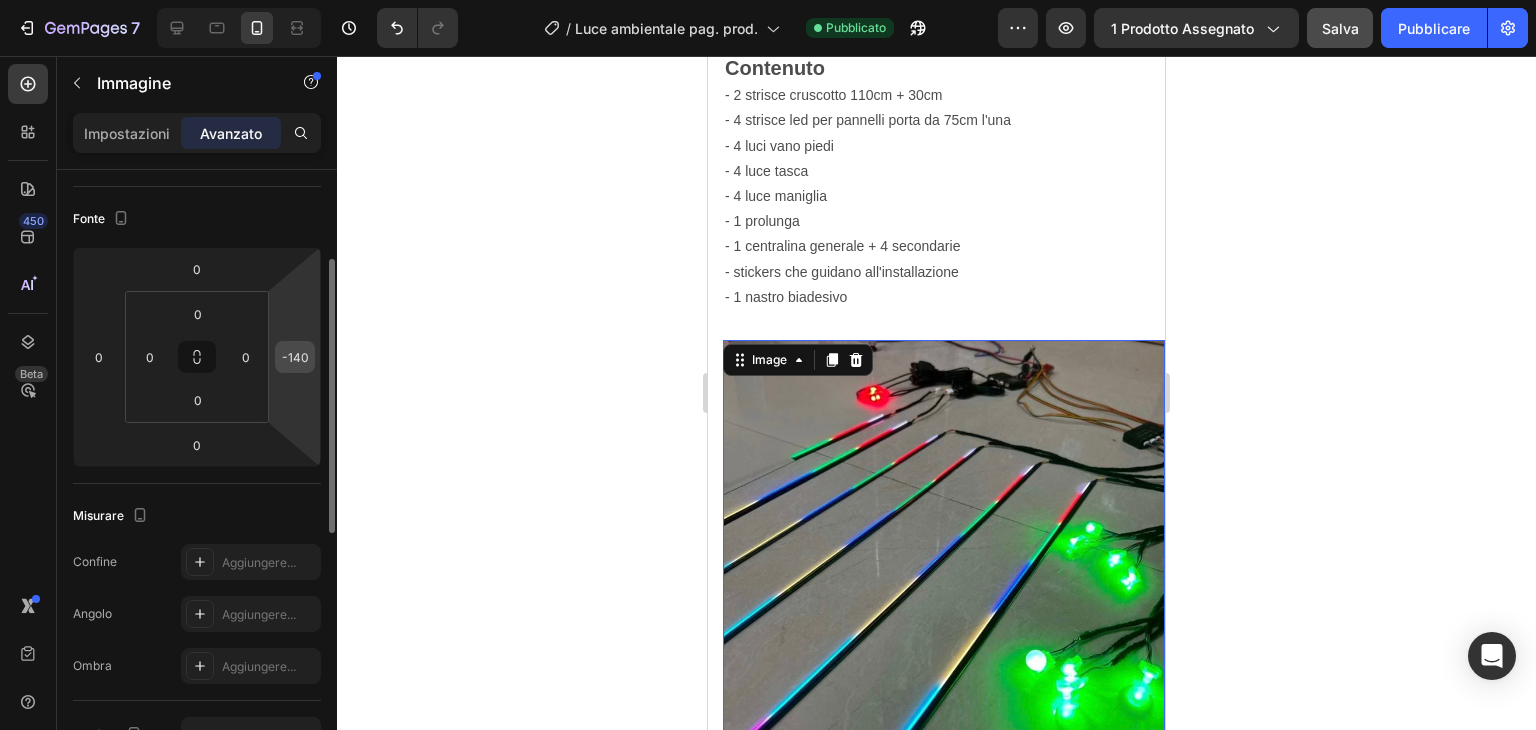 drag, startPoint x: 276, startPoint y: 362, endPoint x: 282, endPoint y: 312, distance: 50.358715 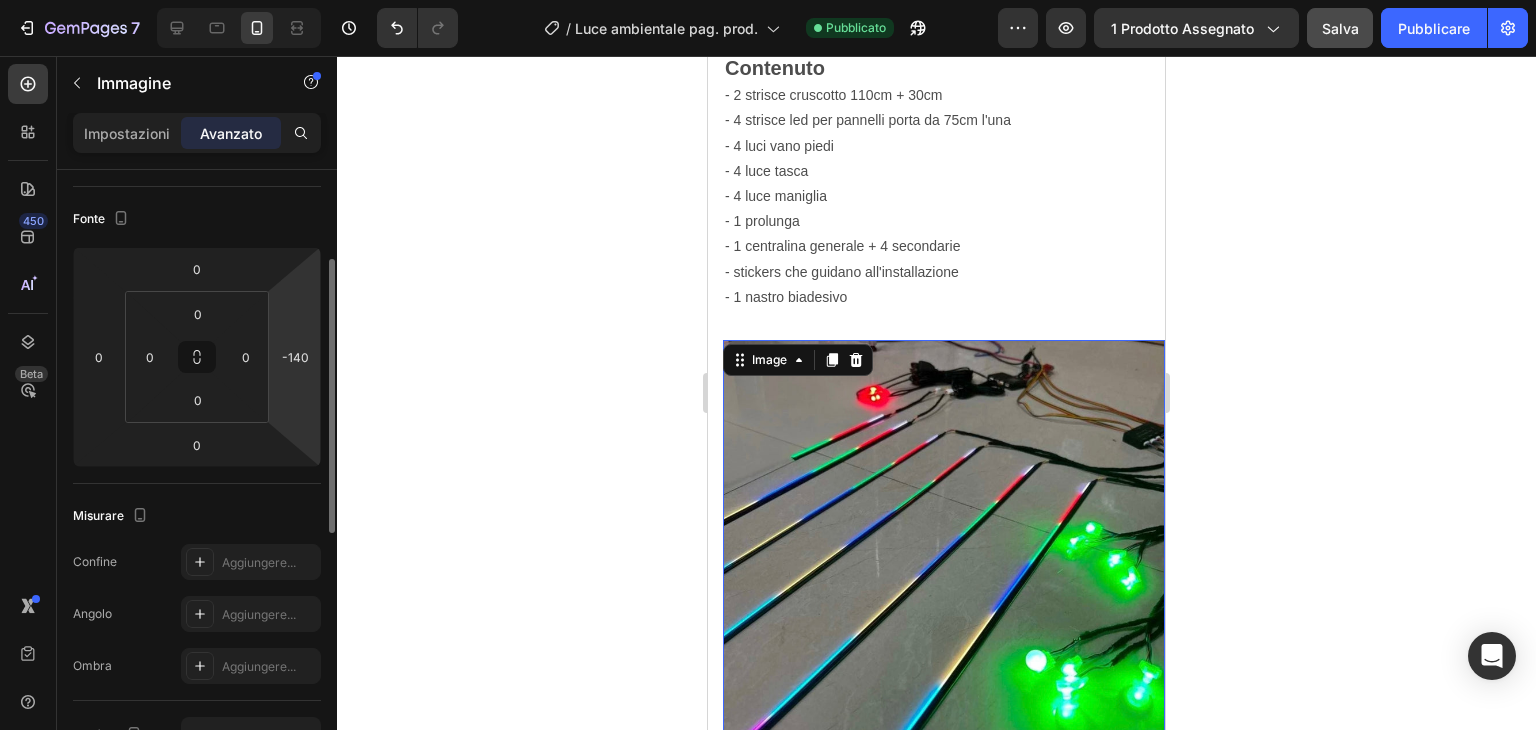 click on "-140" at bounding box center (295, 357) 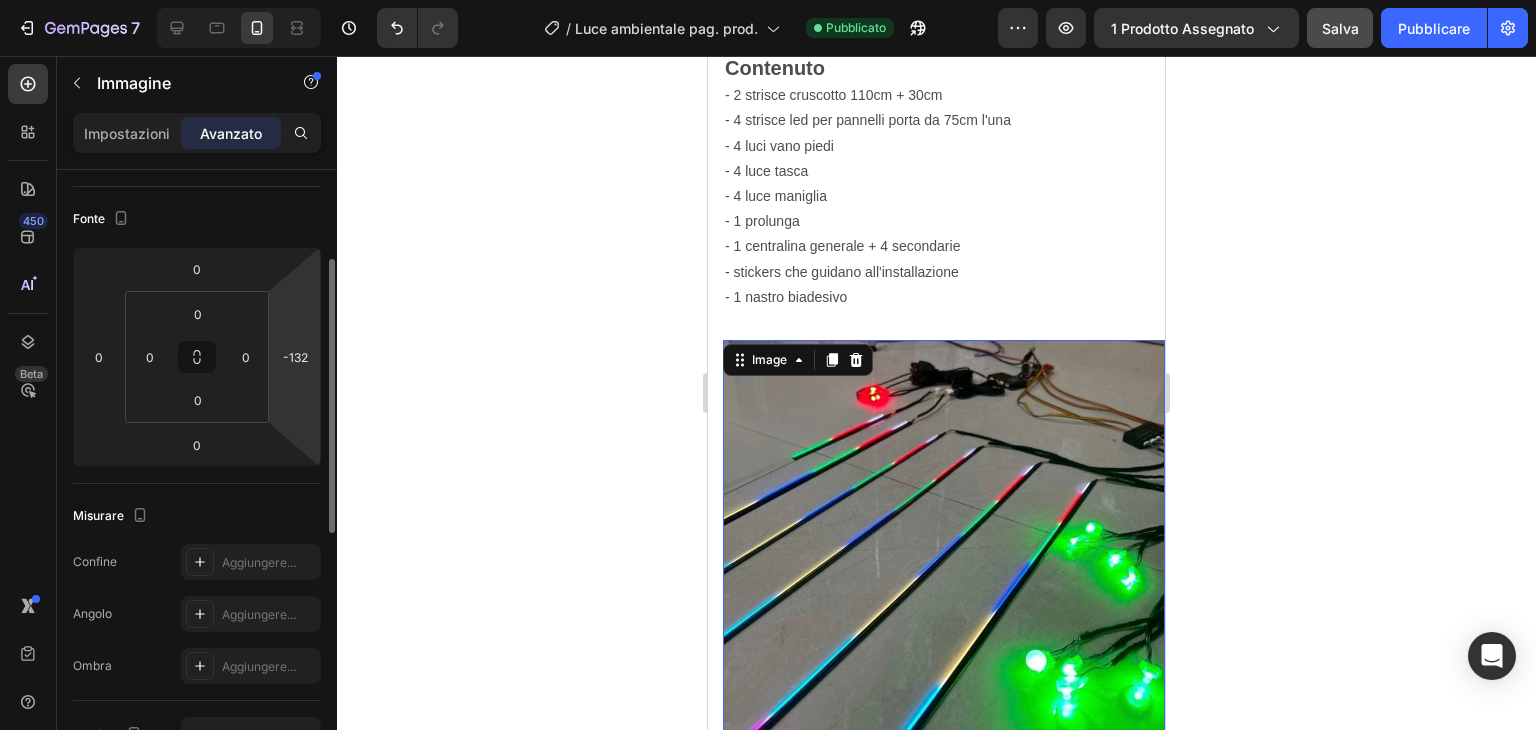 click on "7 / Luce ambientale pag. prod. Pubblicato Anteprima 1 prodotto assegnato Salva Pubblicare 450 Beta Sections(18) Elementi(84) Sezione Elemento Hero Section Product Detail Brands Trusted Badges Guarantee Product Breakdown How to use Testimonials Compare Bundle FAQs Social Proof Brand Story Product List Collection Blog List Contact Sticky Add to Cart Custom Footer Sfoglia la biblioteca 450 Disposizione
Riga
Riga
Riga
Riga Testo
Intestazione
Blocco di testo Pulsante
Pulsante
Pulsante Media
Immagine
Immagine" at bounding box center [768, 0] 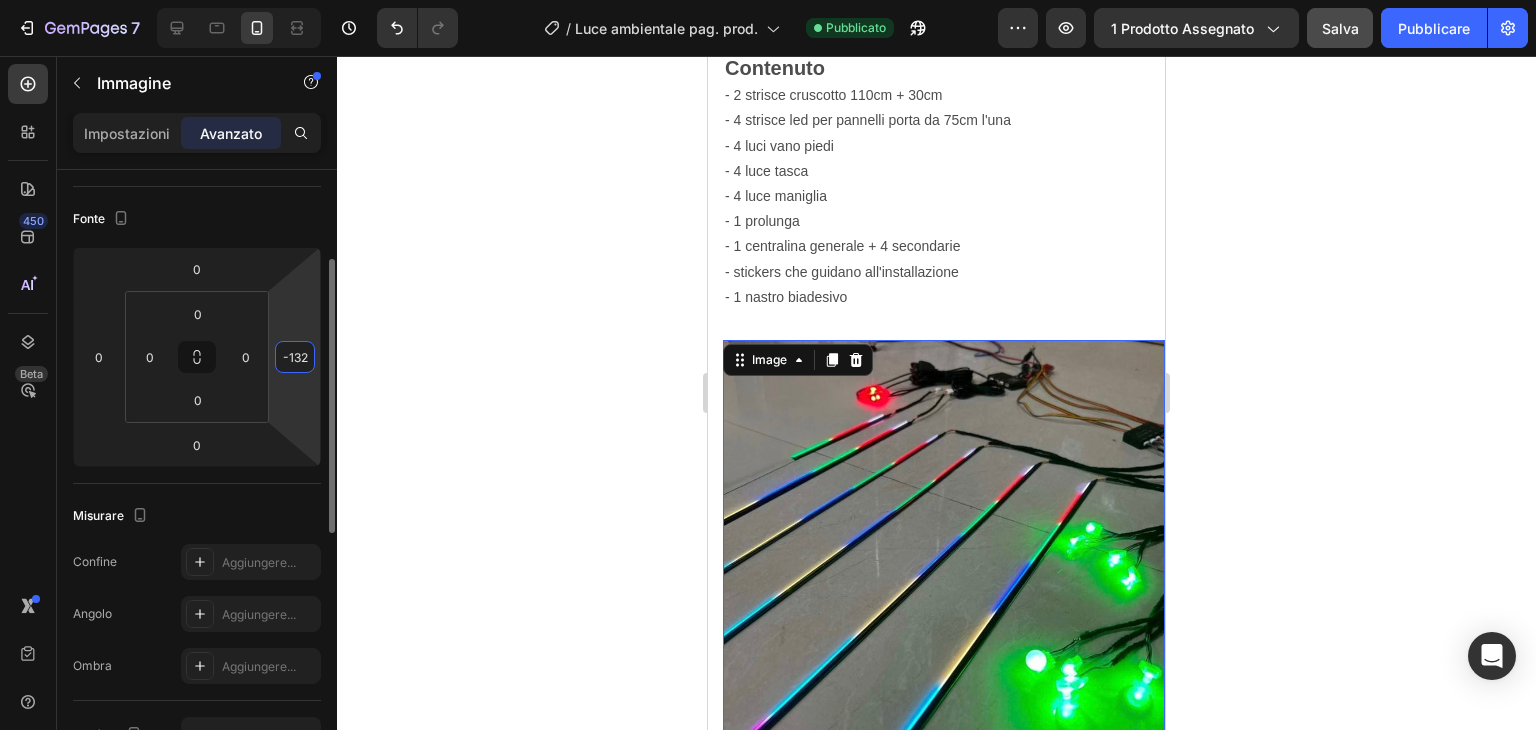 click on "-132" at bounding box center [295, 357] 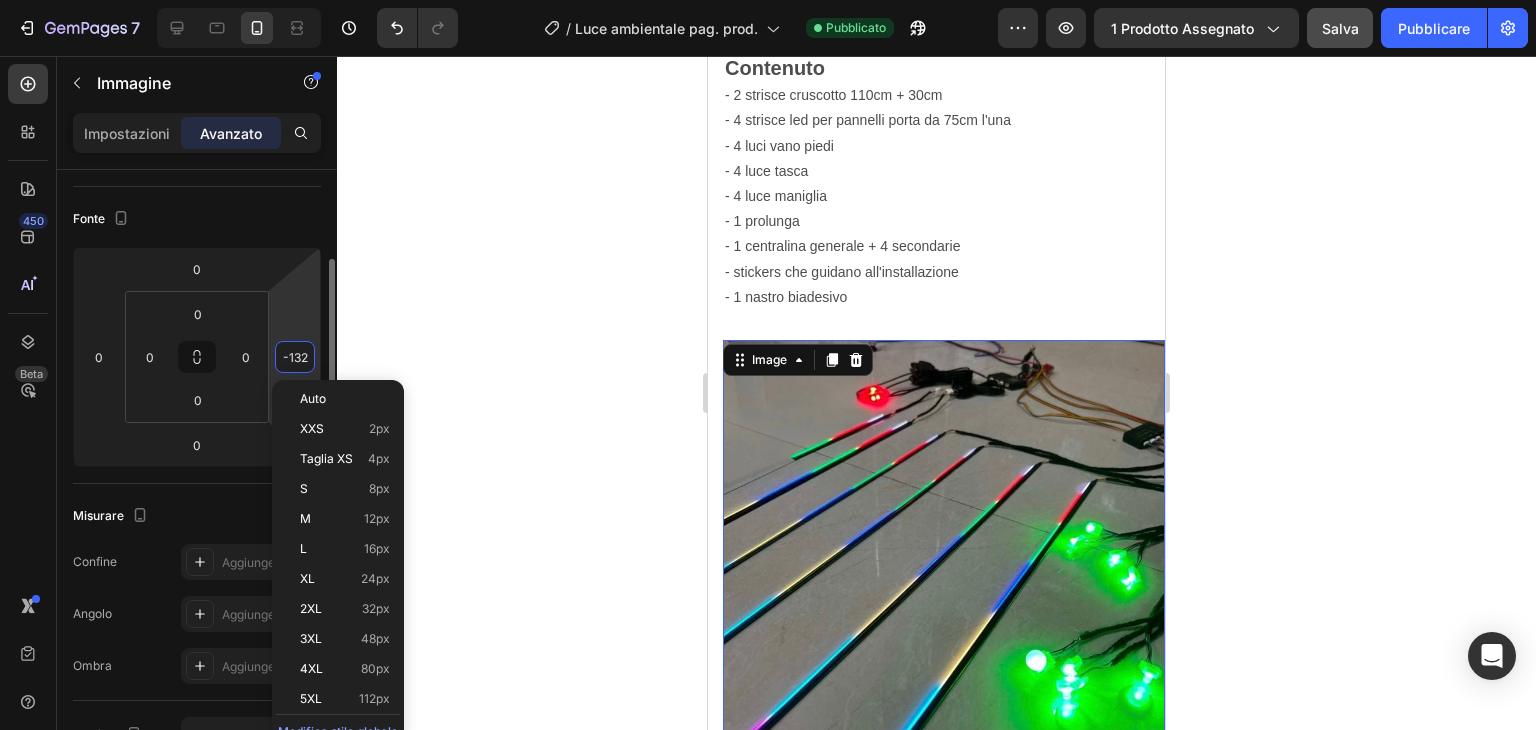 click on "-132" at bounding box center (295, 357) 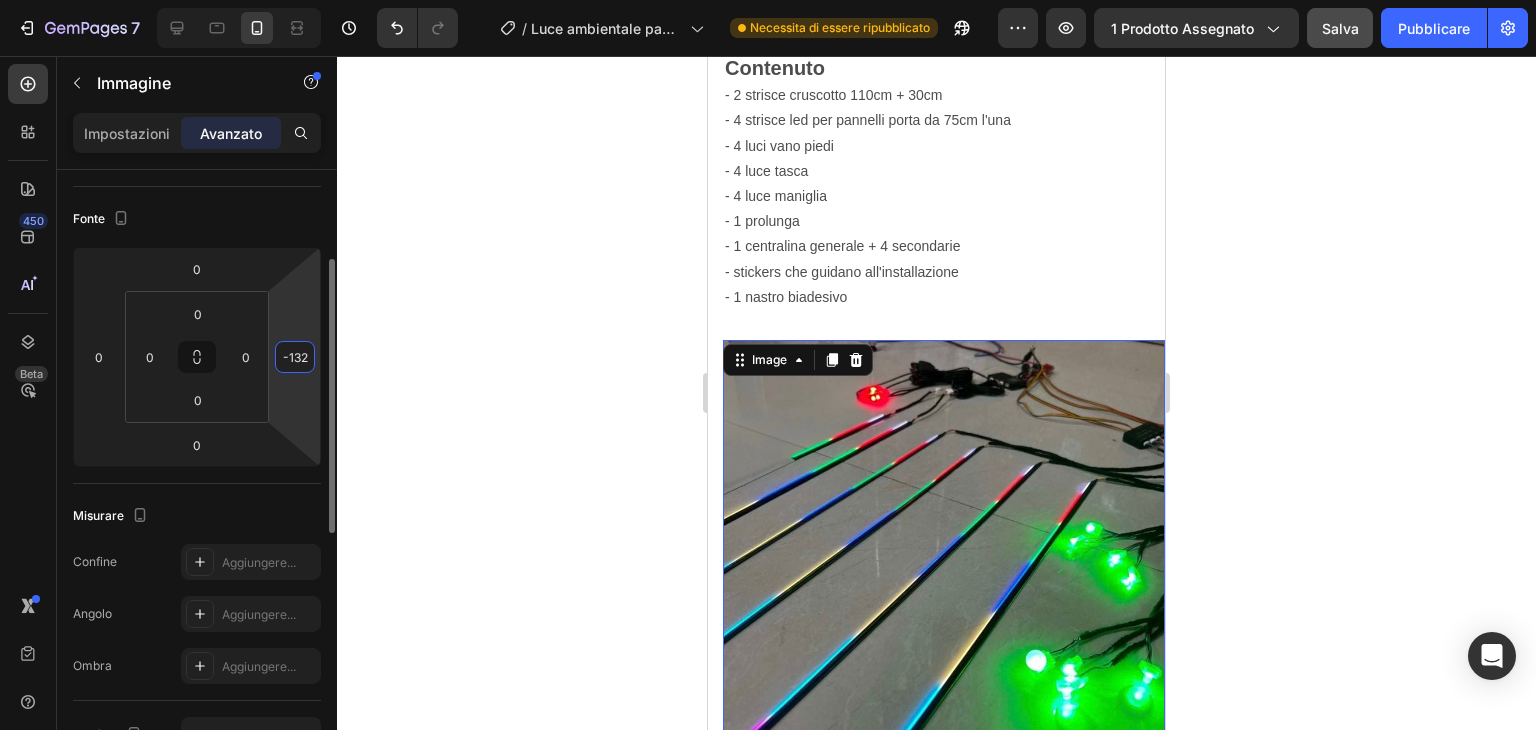 click on "-132" at bounding box center [295, 357] 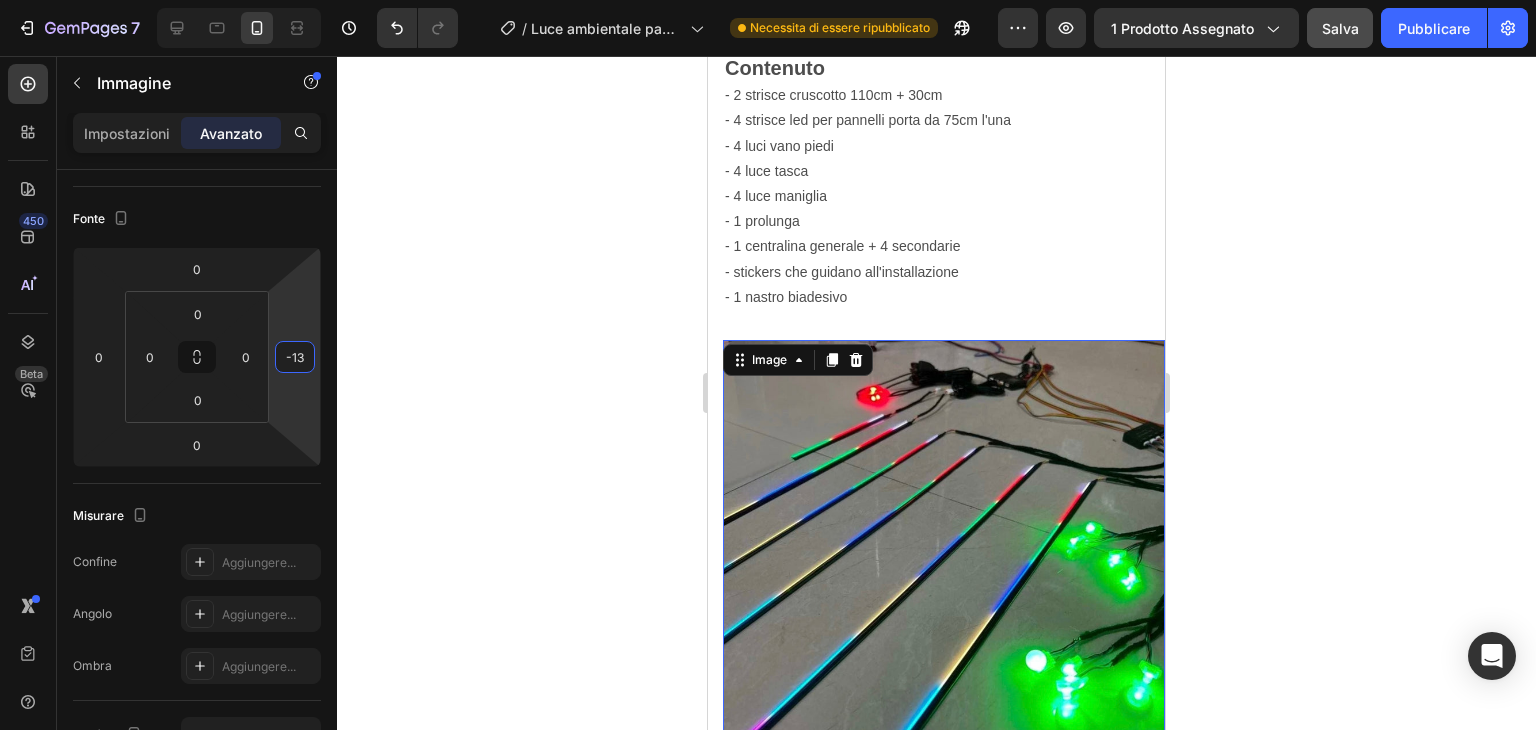 type on "-1" 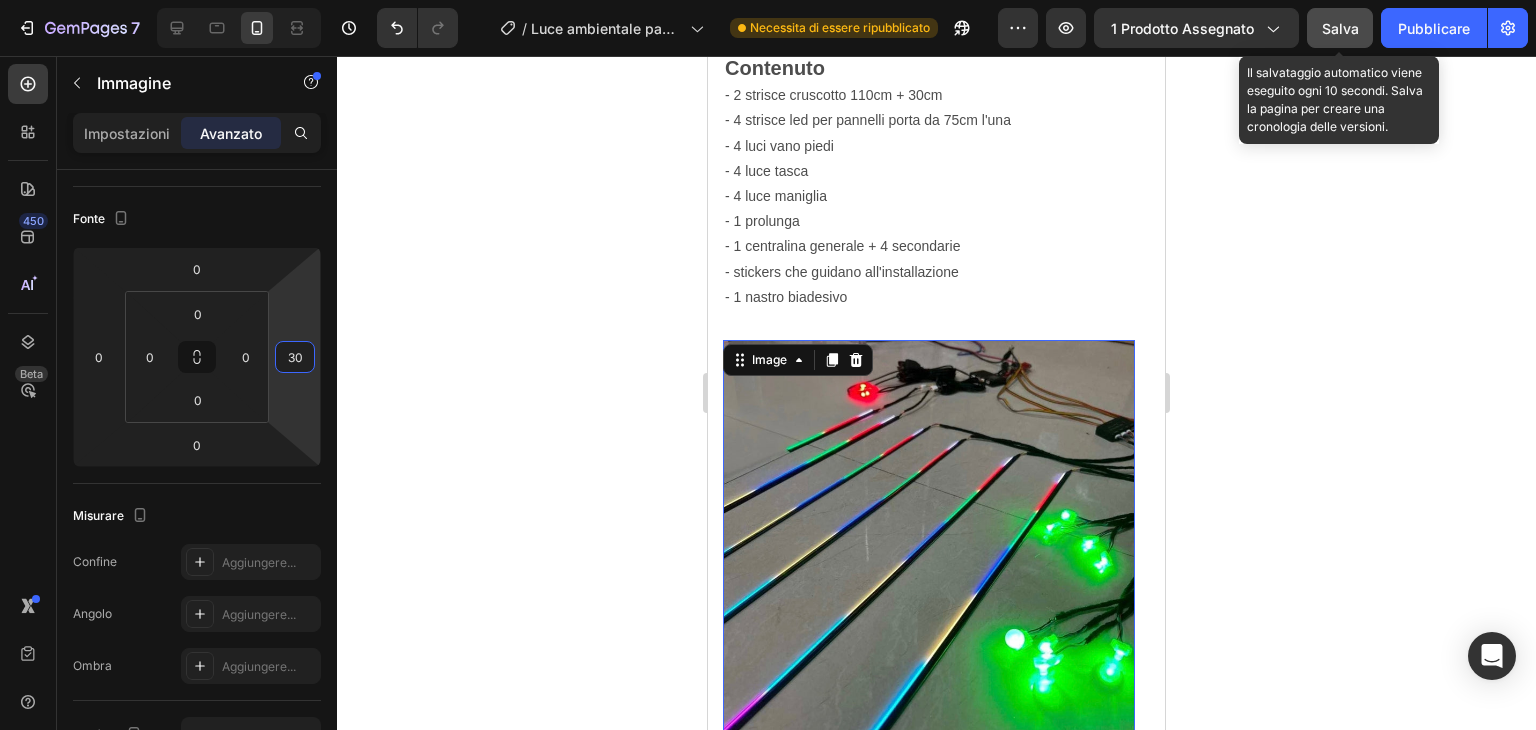 click on "Salva" 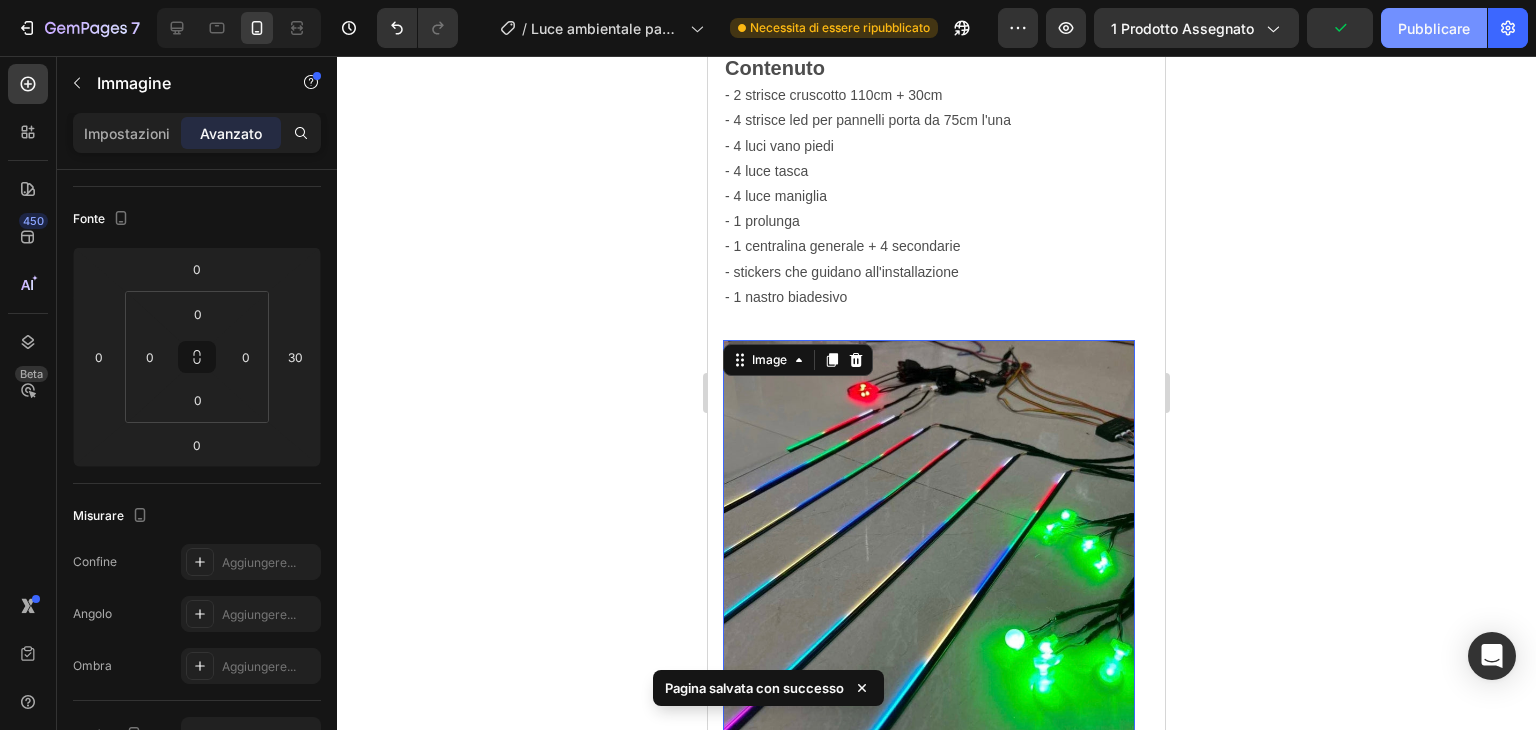 click on "Pubblicare" at bounding box center [1434, 28] 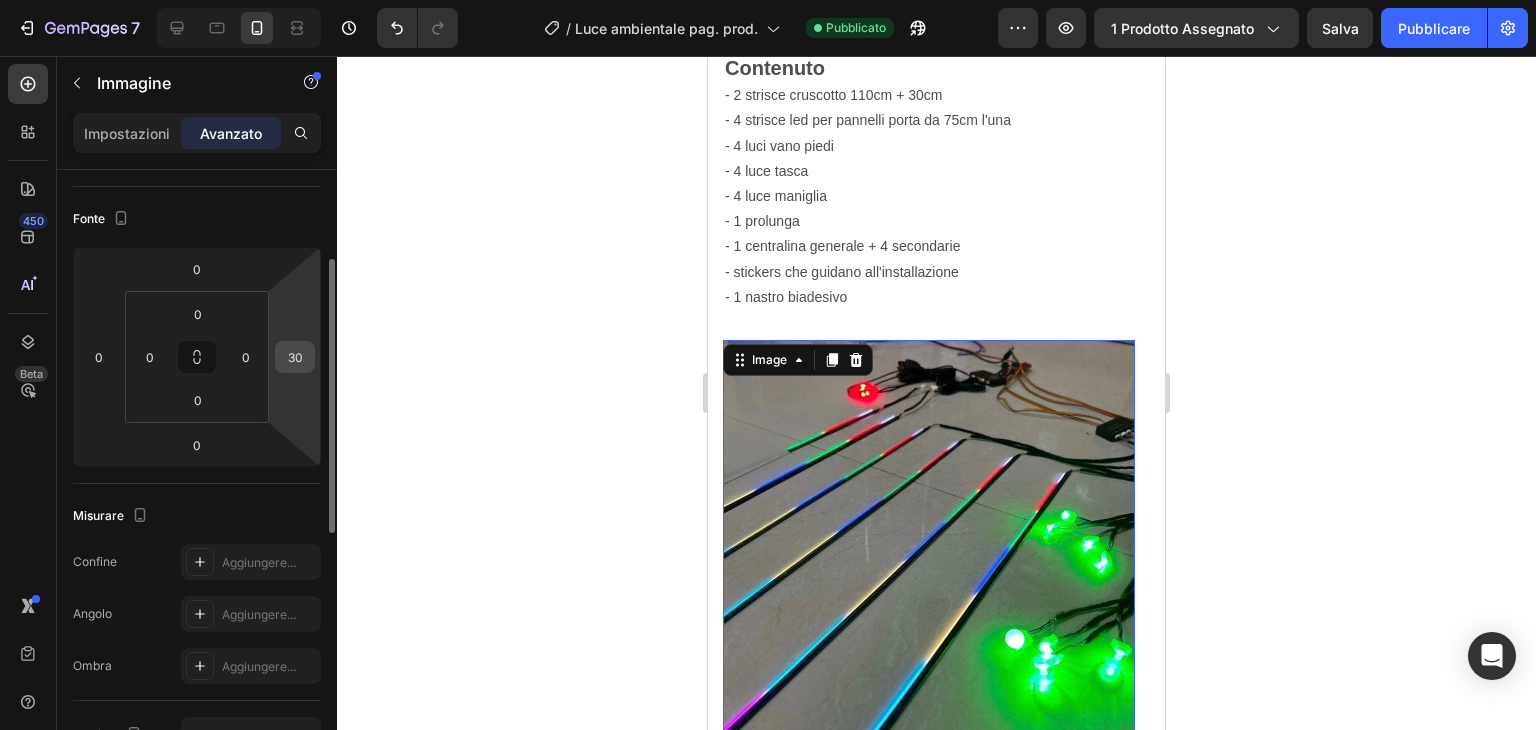 click on "30" at bounding box center [295, 357] 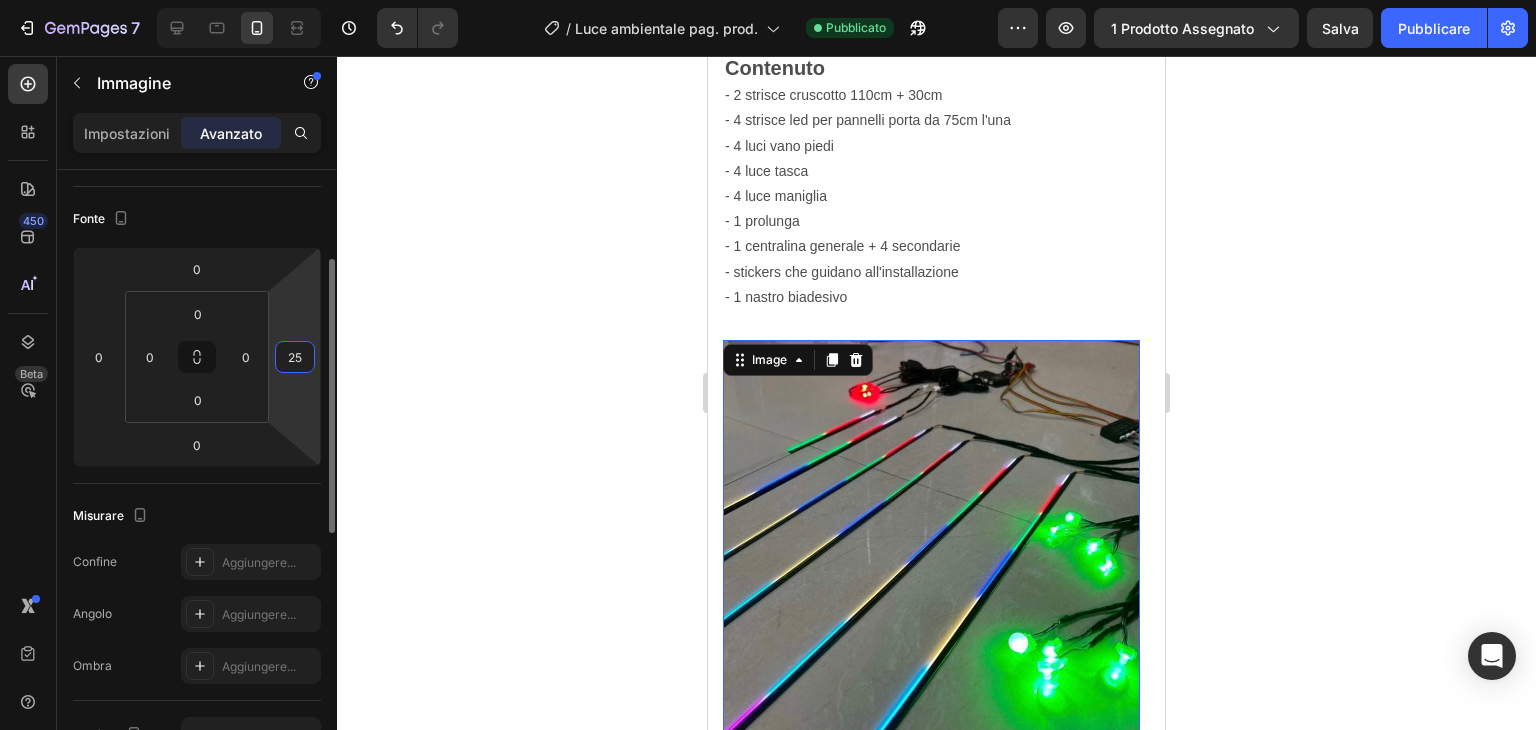 type on "2" 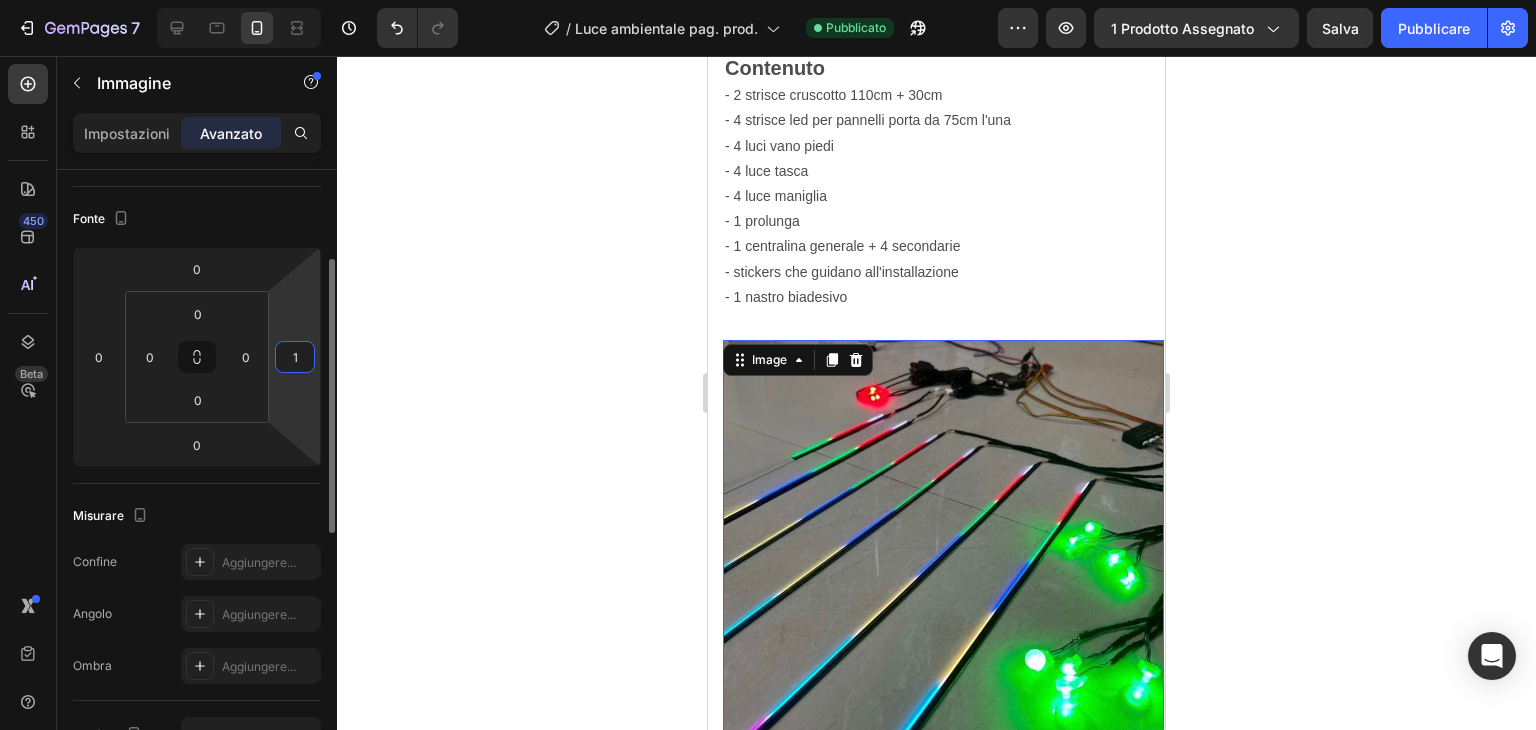 type on "15" 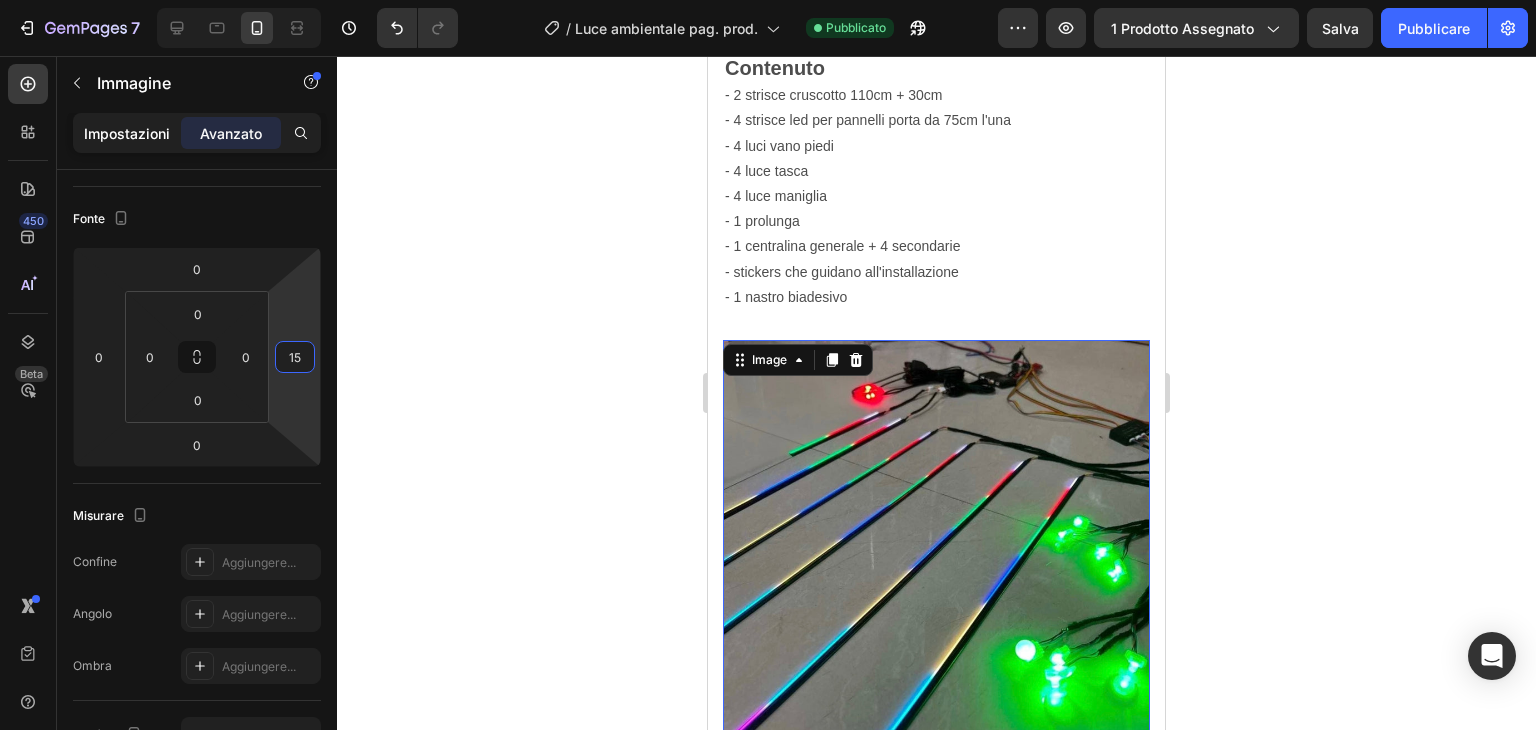 click on "Impostazioni" 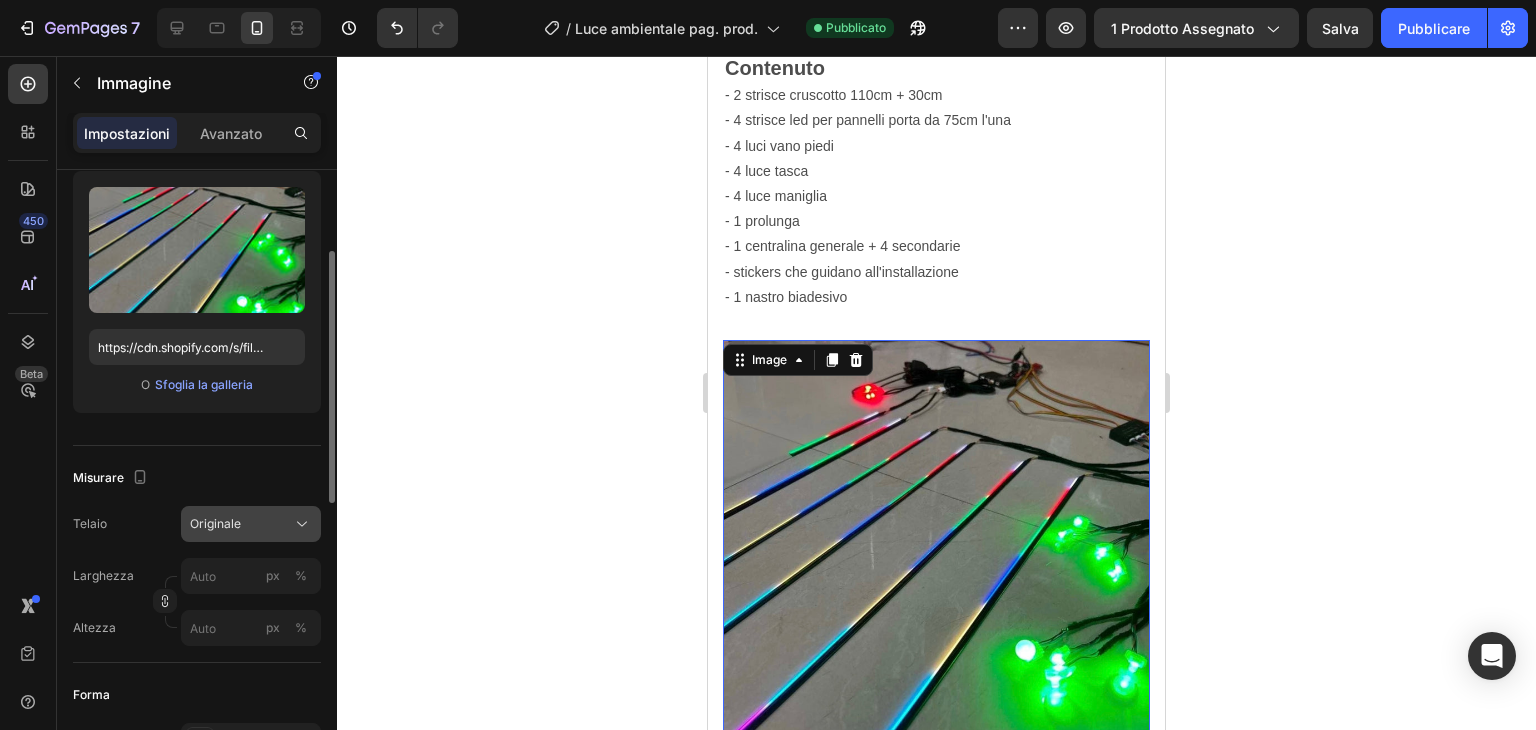 click on "Originale" 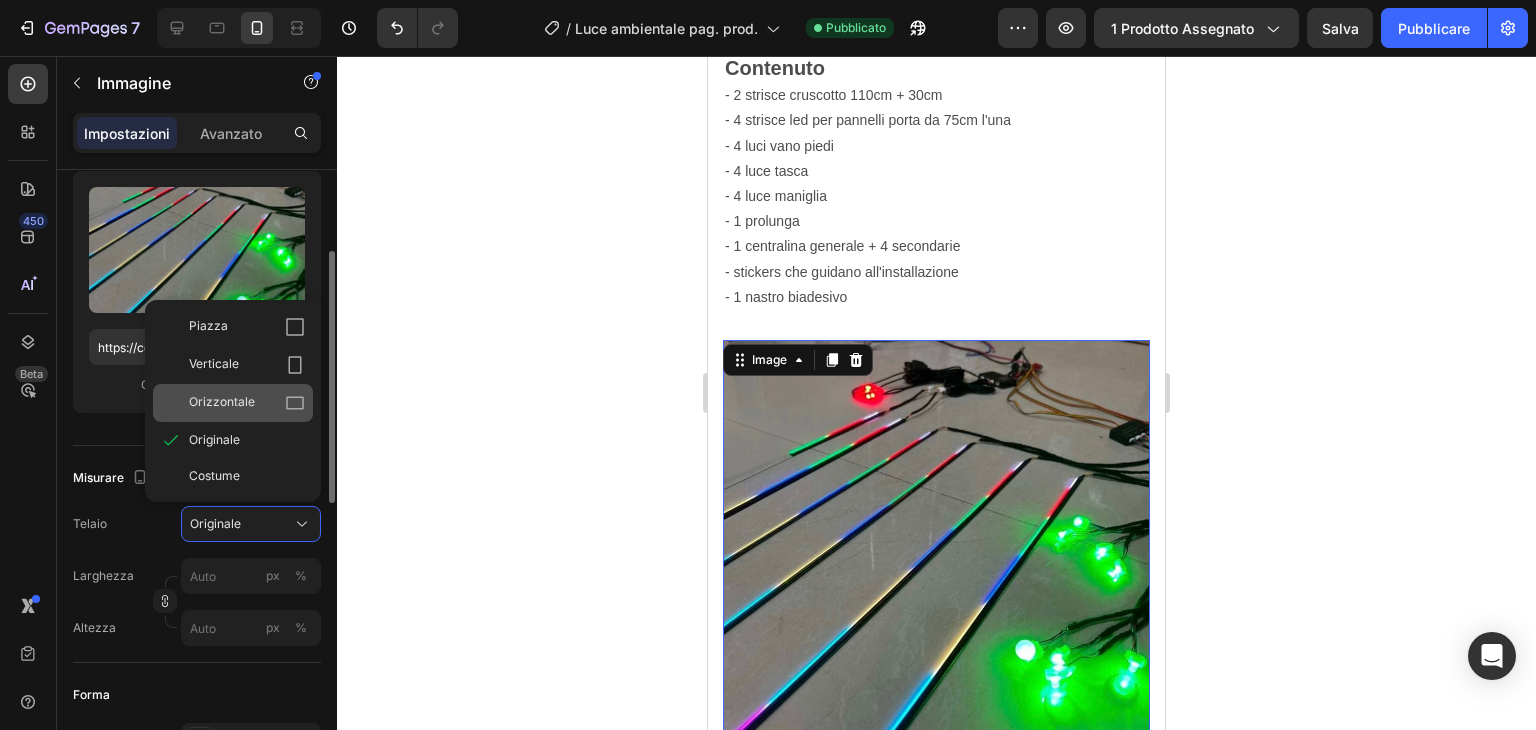 click 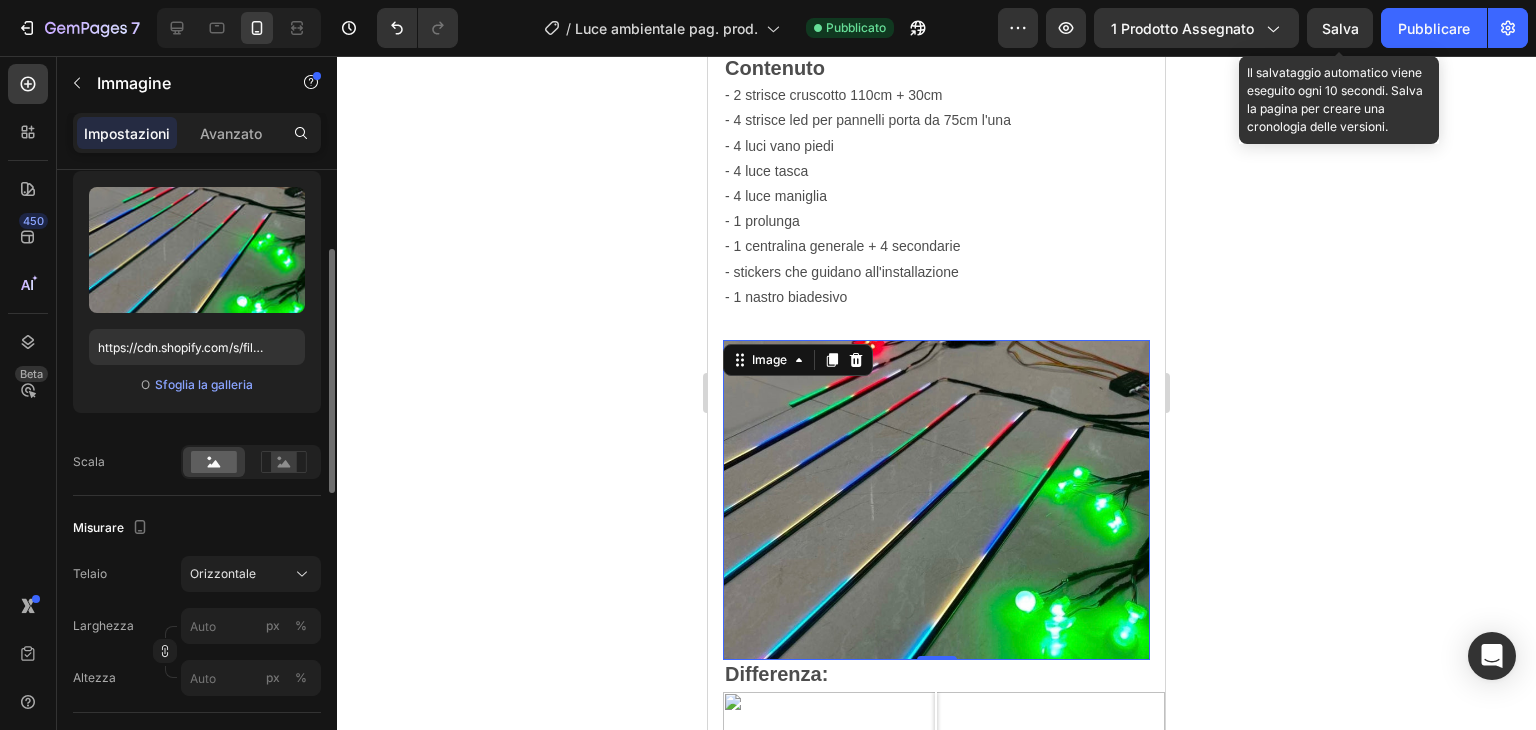 click on "Salva" at bounding box center (1340, 28) 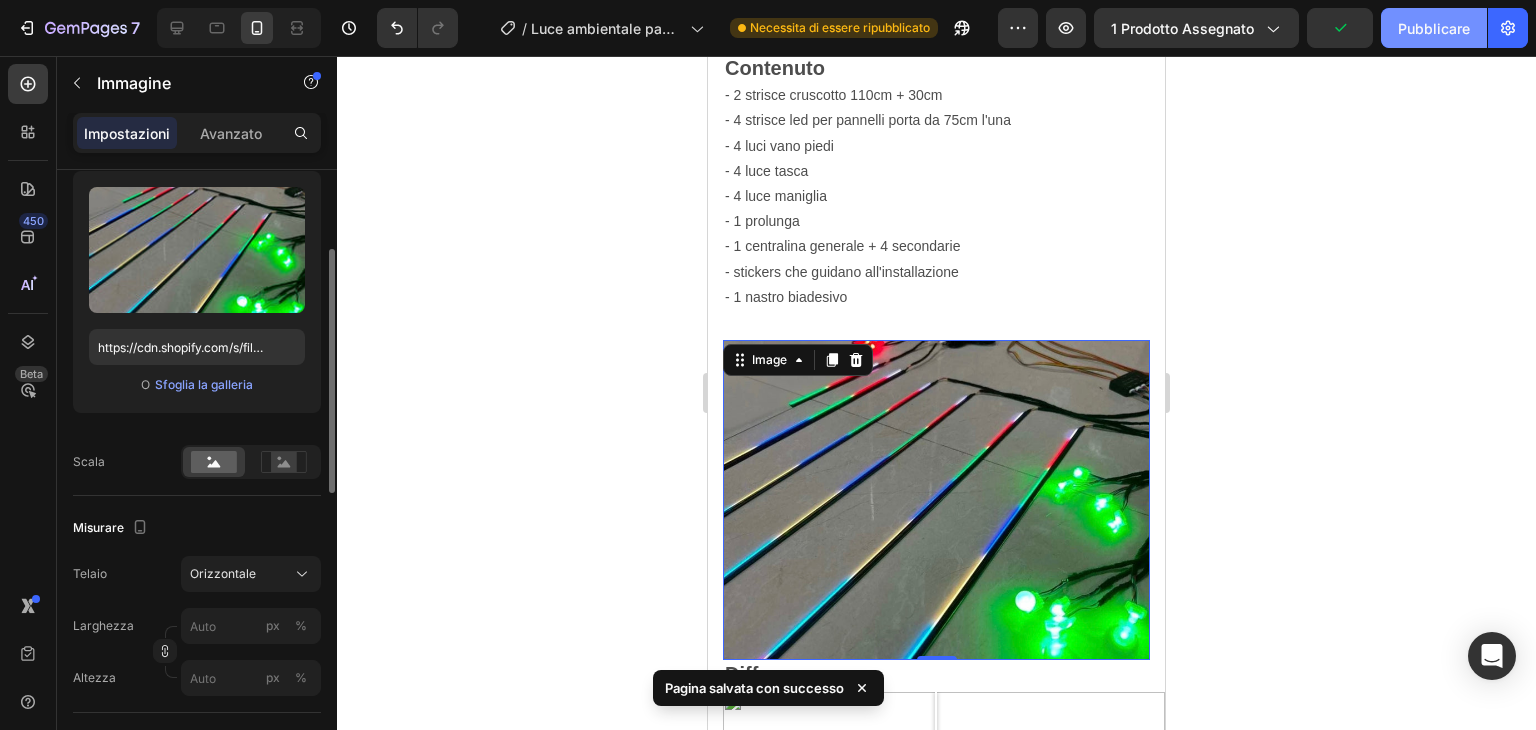click on "Pubblicare" at bounding box center [1434, 28] 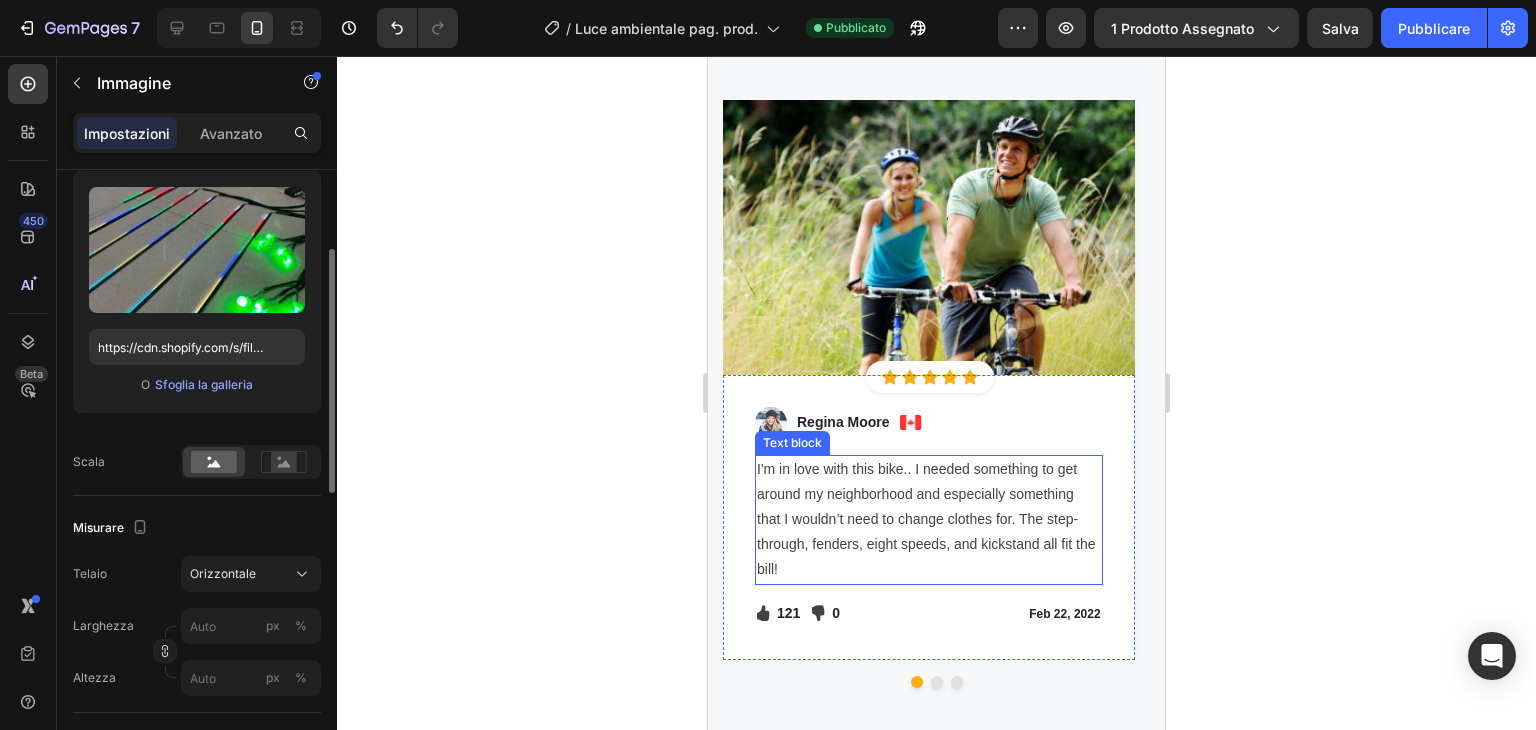 scroll, scrollTop: 6800, scrollLeft: 0, axis: vertical 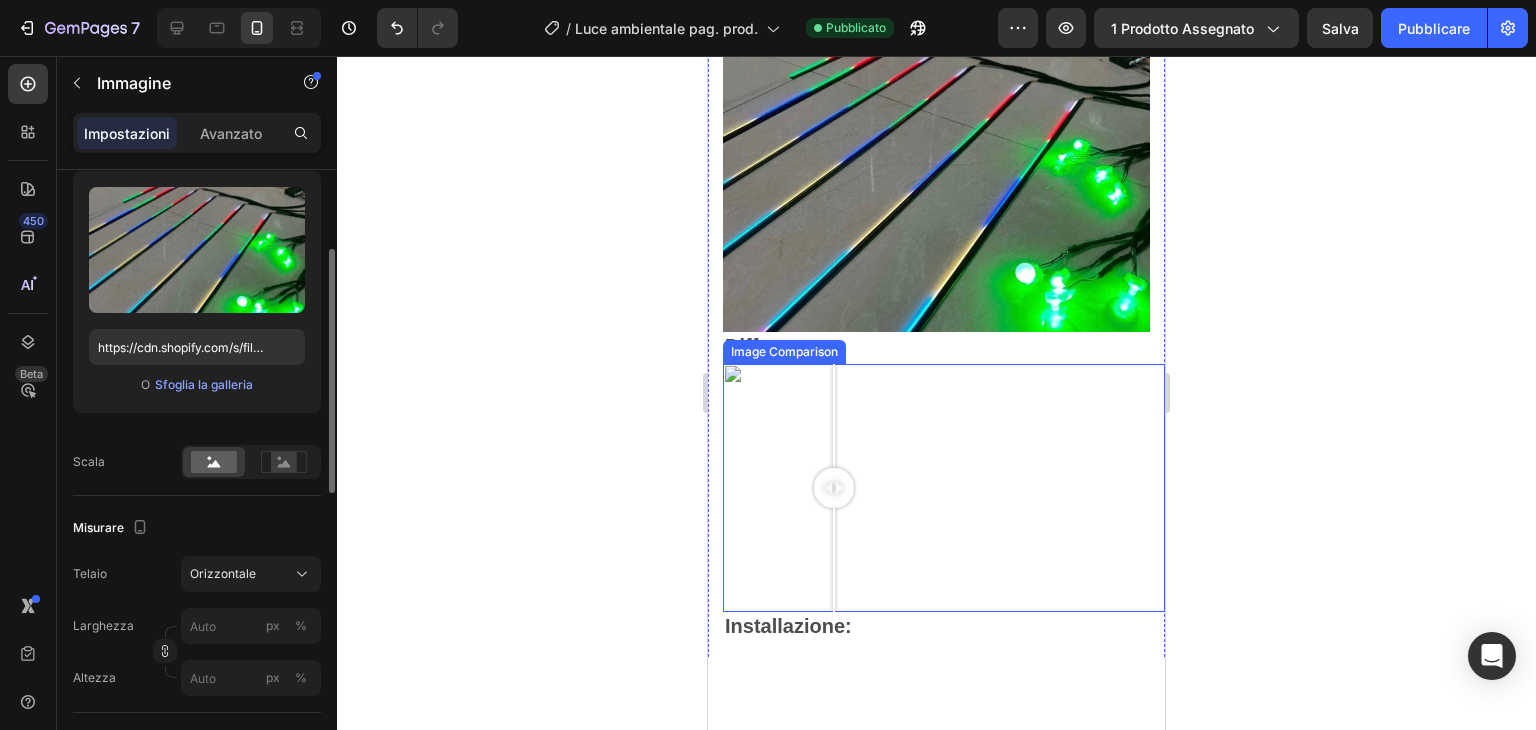 click at bounding box center (944, 488) 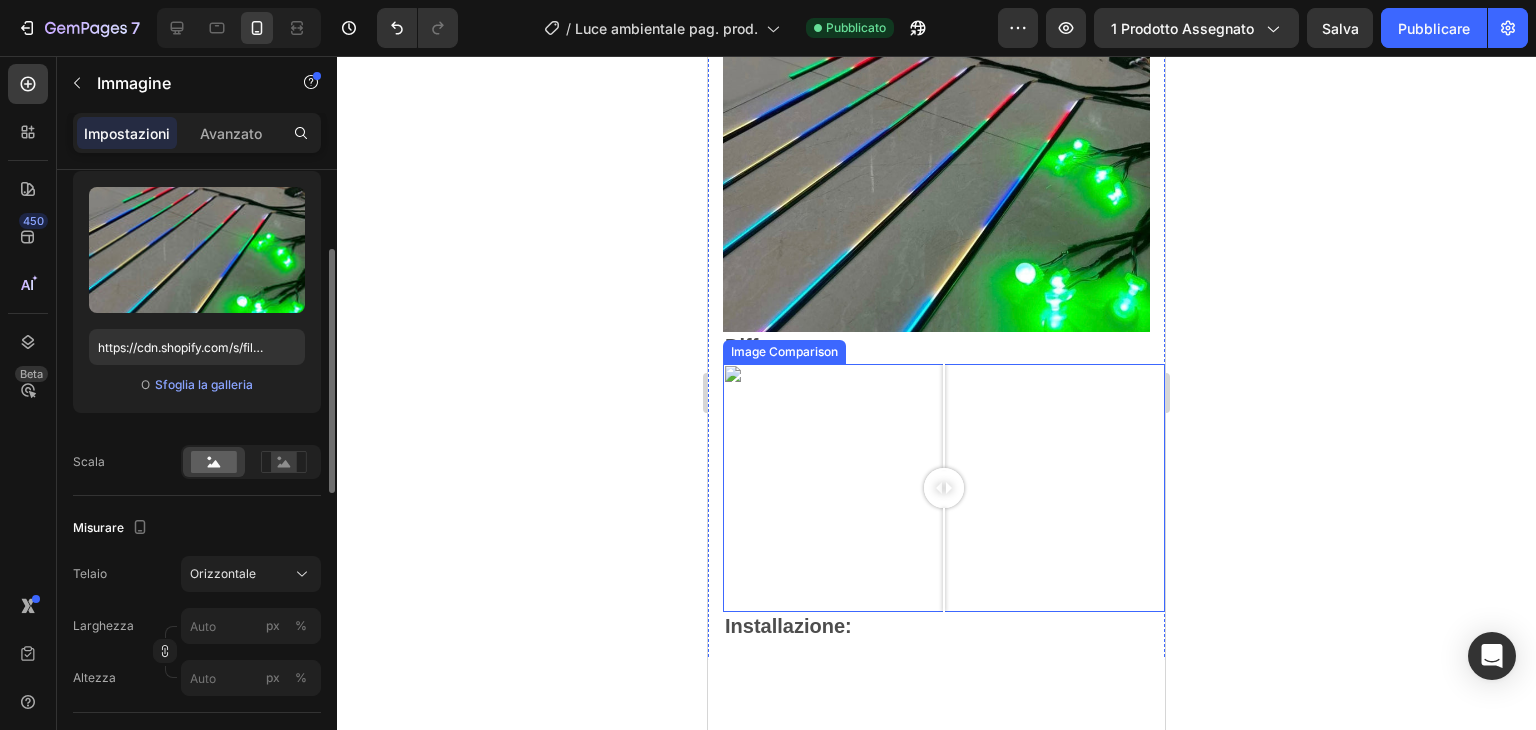 drag, startPoint x: 834, startPoint y: 540, endPoint x: 951, endPoint y: 530, distance: 117.426575 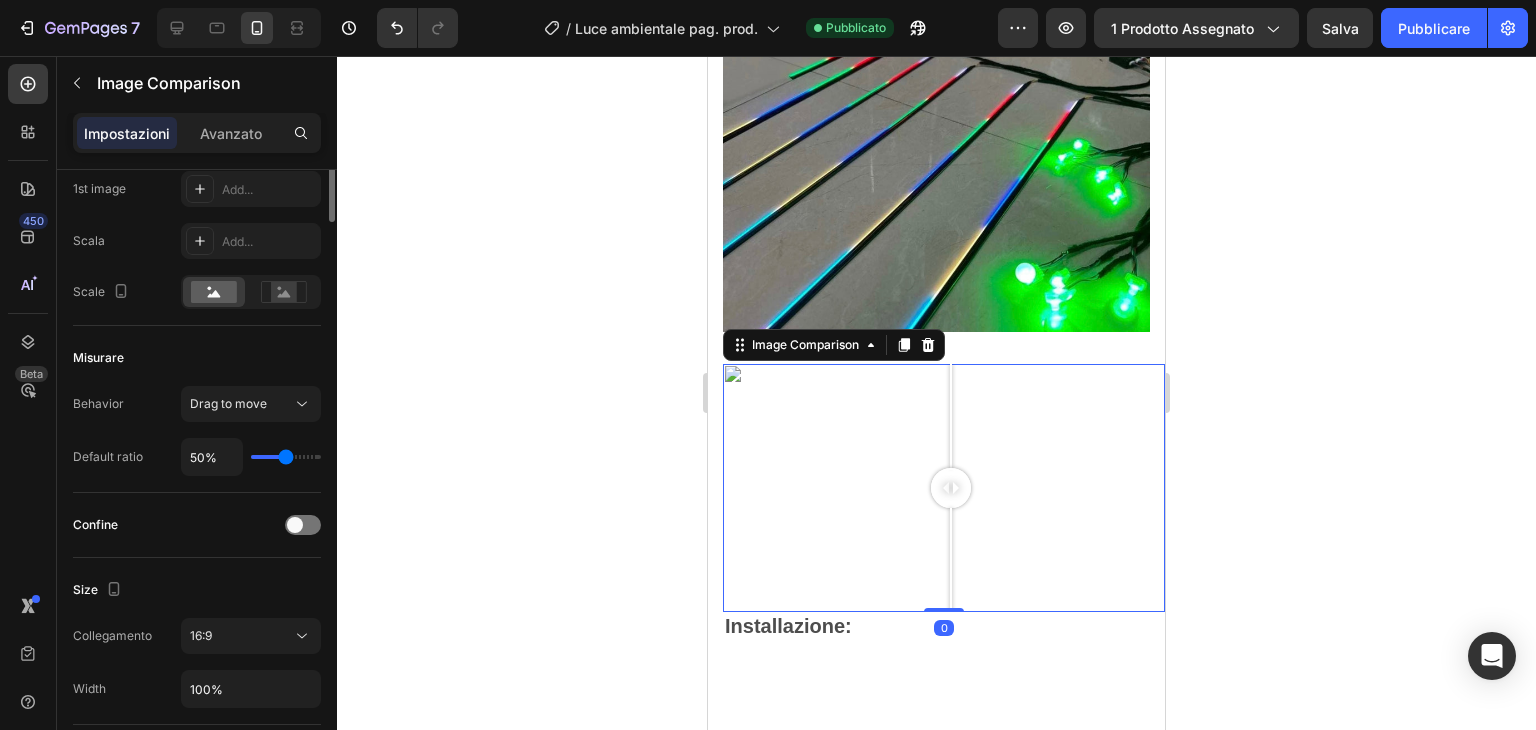 scroll, scrollTop: 0, scrollLeft: 0, axis: both 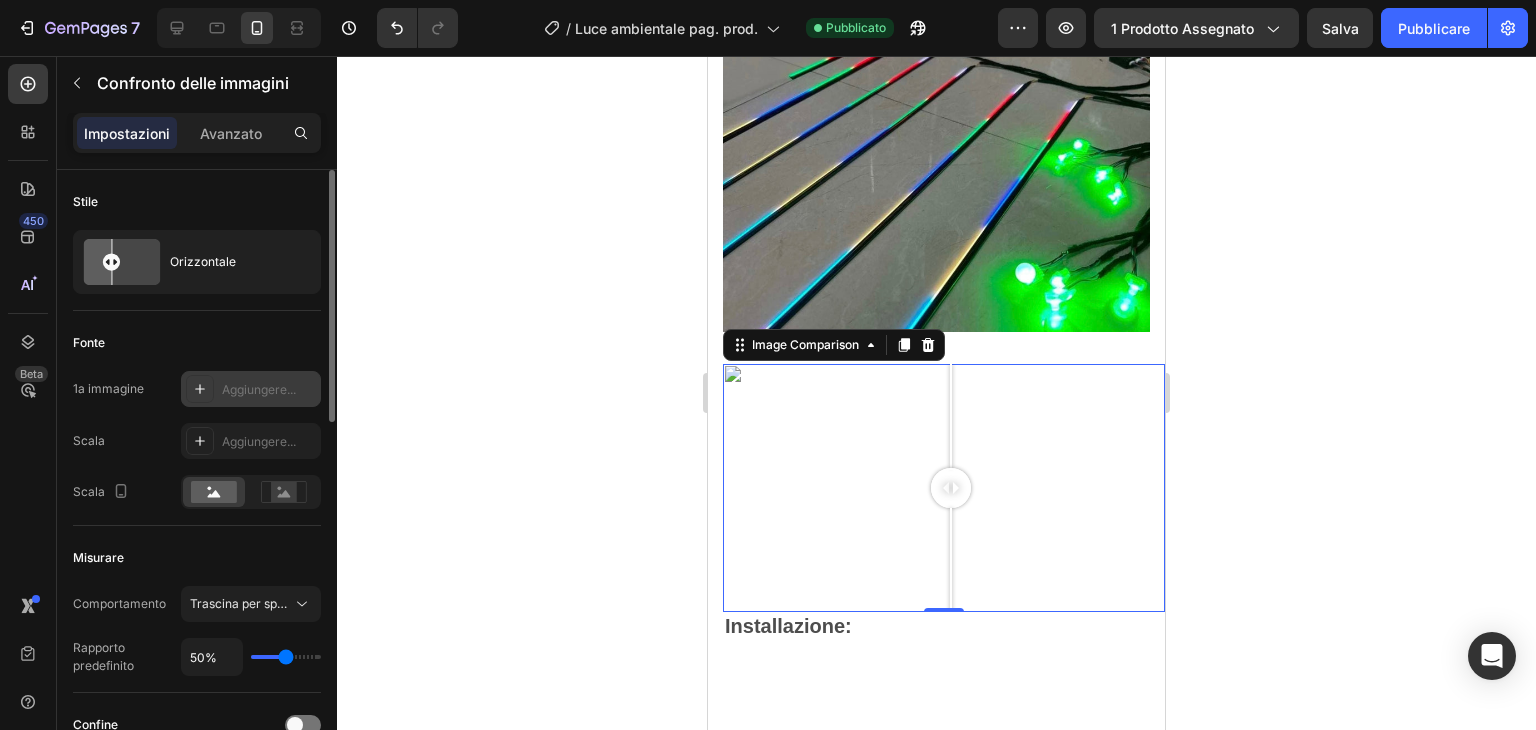 click at bounding box center (200, 389) 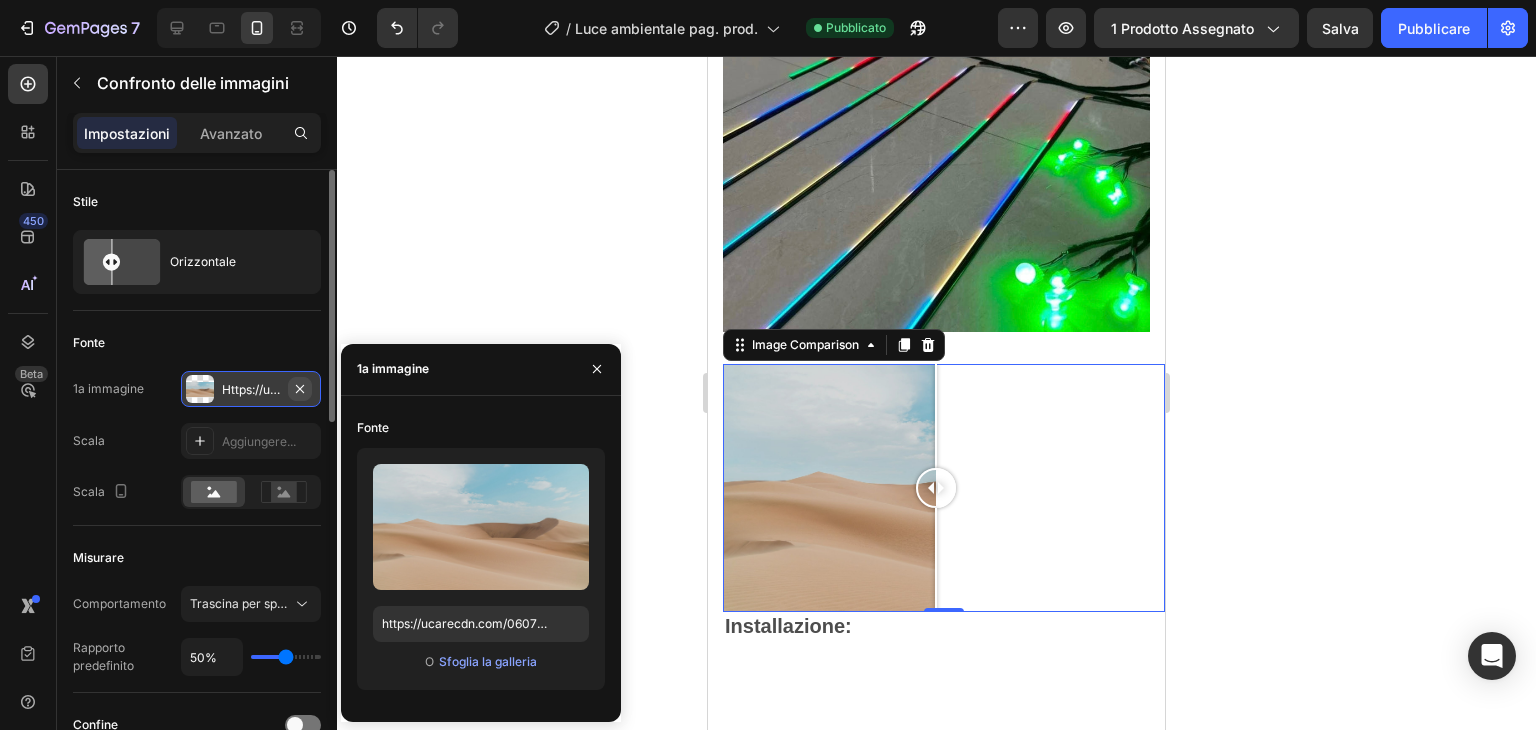 click 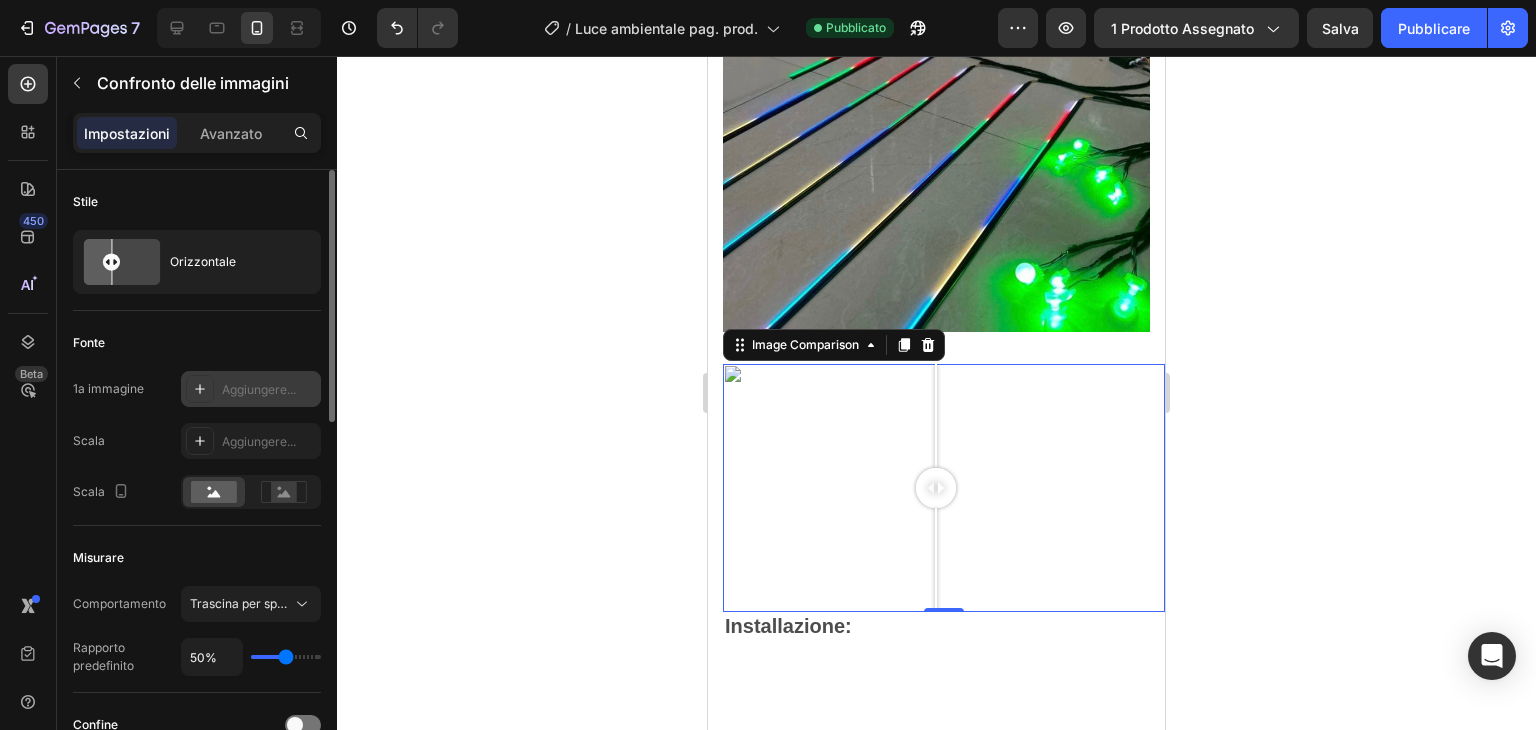 click on "Aggiungere..." at bounding box center (259, 389) 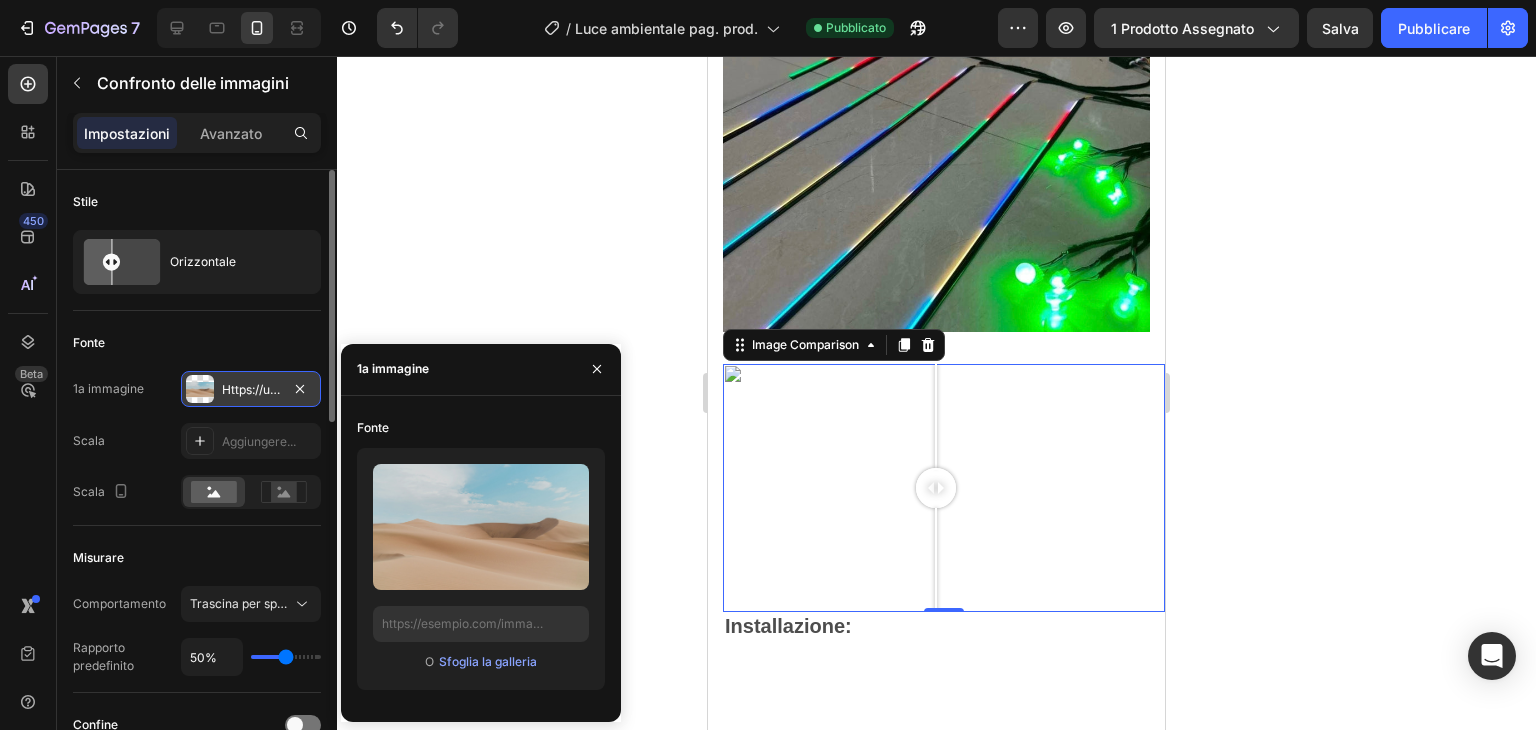 type on "https://ucarecdn.com/06075225-af9e-460c-8e3c-6be63c0b773a/-/format/auto/" 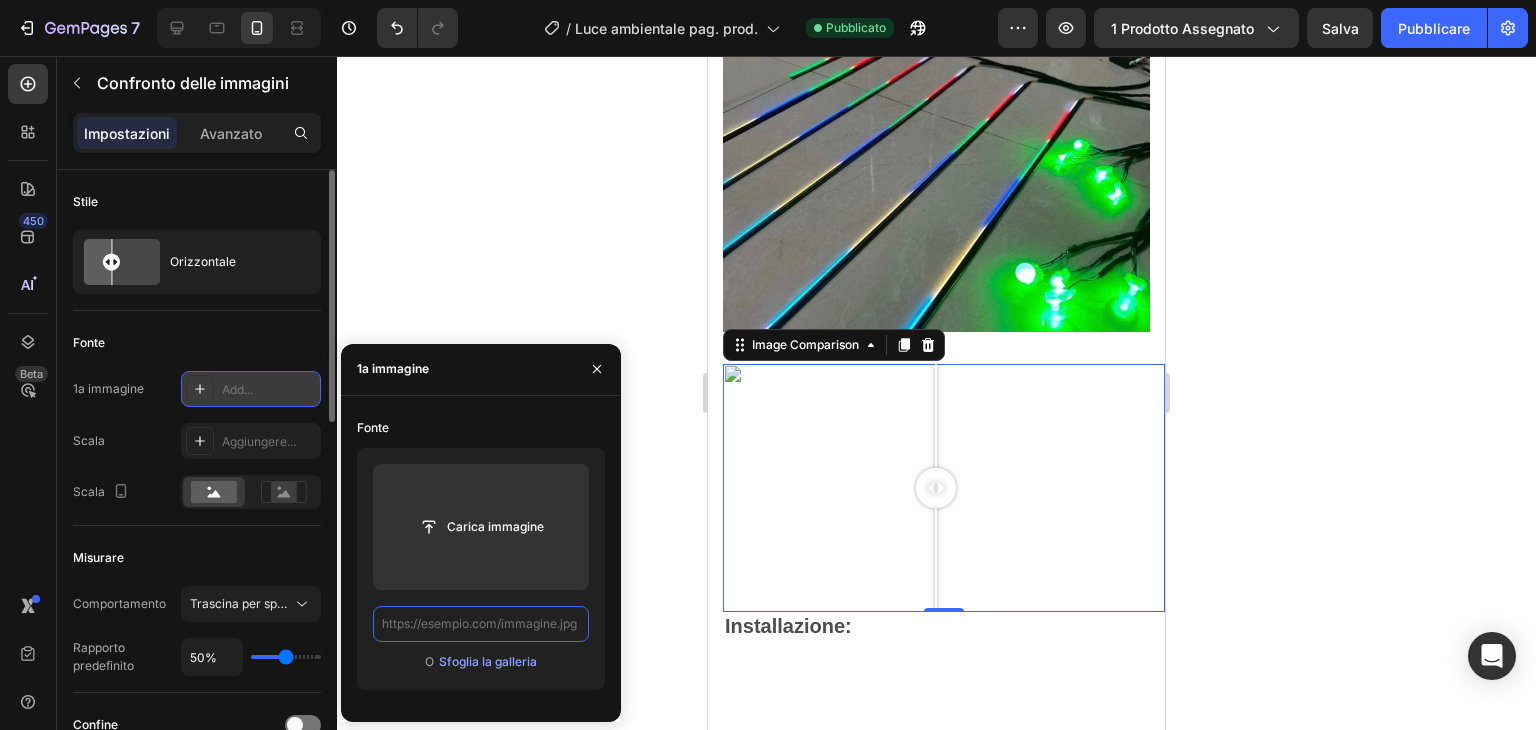 scroll, scrollTop: 0, scrollLeft: 0, axis: both 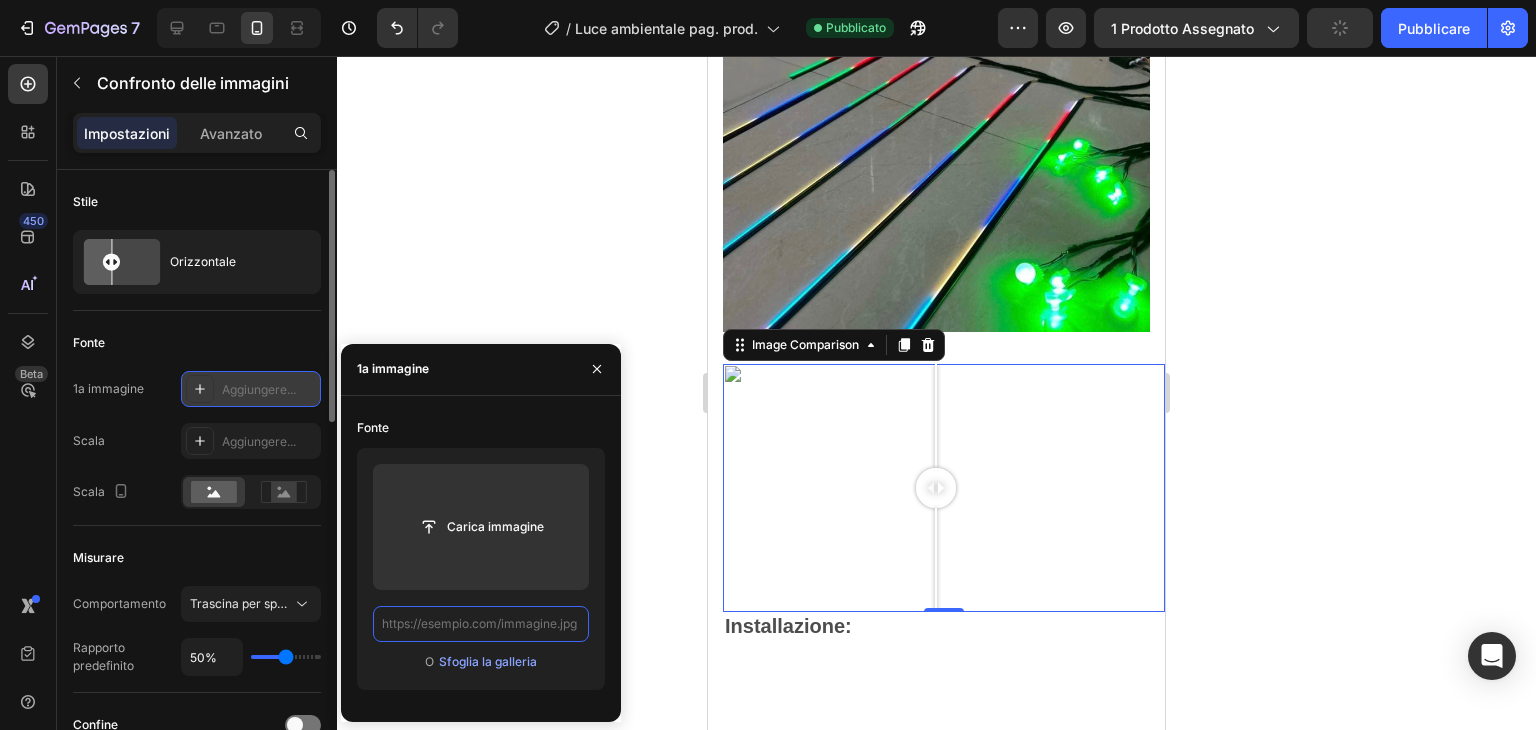 paste on "https://cdn.shopify.com/s/files/1/0931/5988/3136/files/IMG_2985.png?v=1754233188" 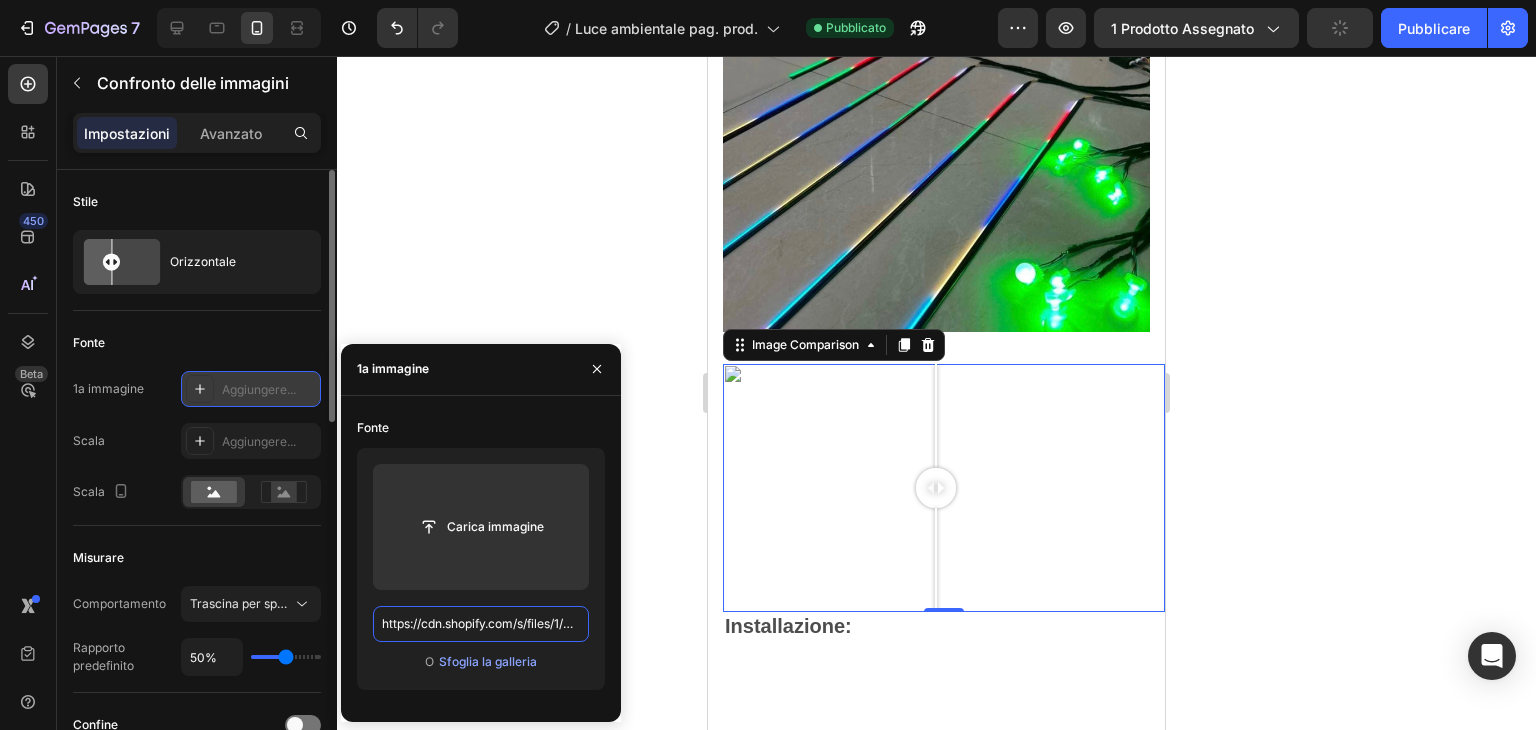 scroll, scrollTop: 0, scrollLeft: 316, axis: horizontal 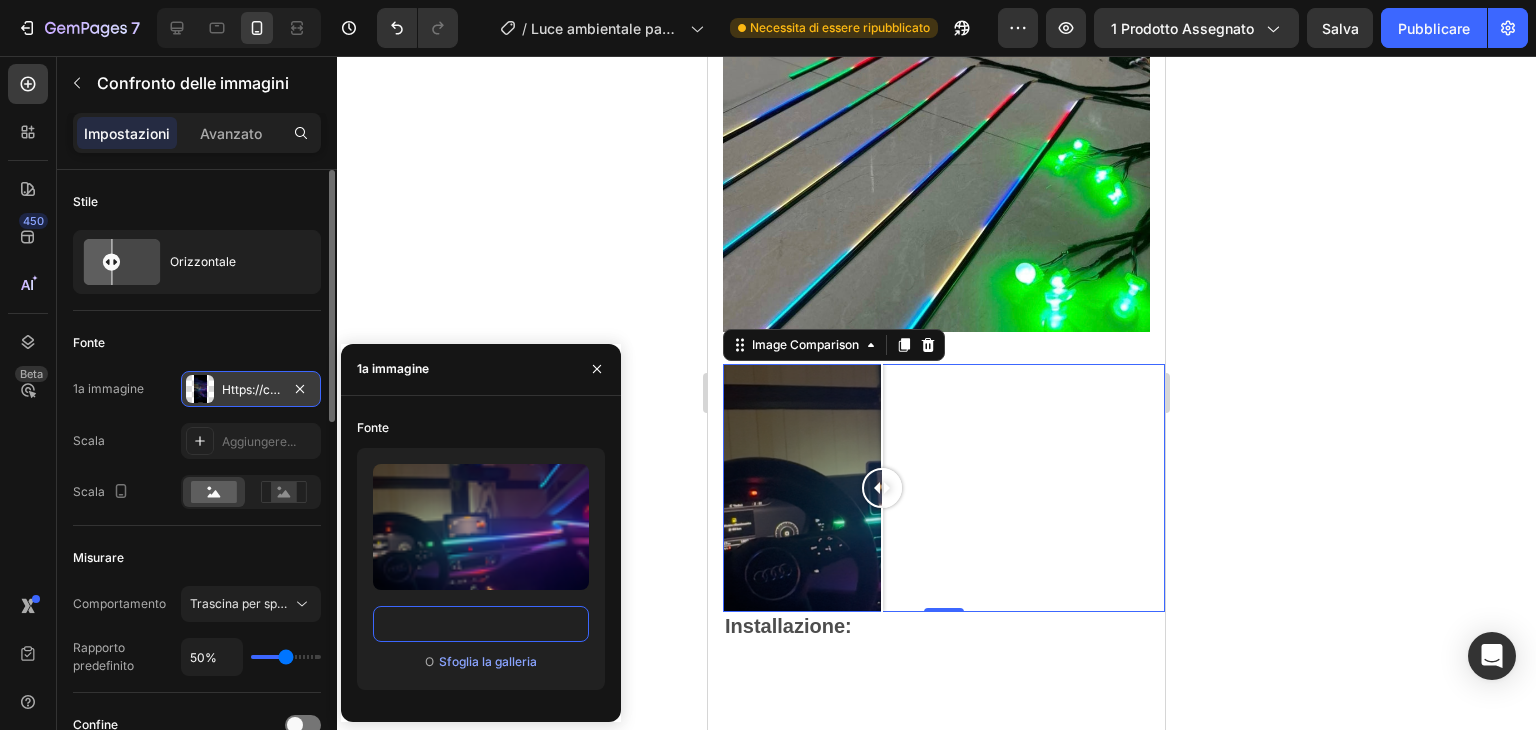 drag, startPoint x: 950, startPoint y: 456, endPoint x: 882, endPoint y: 480, distance: 72.11102 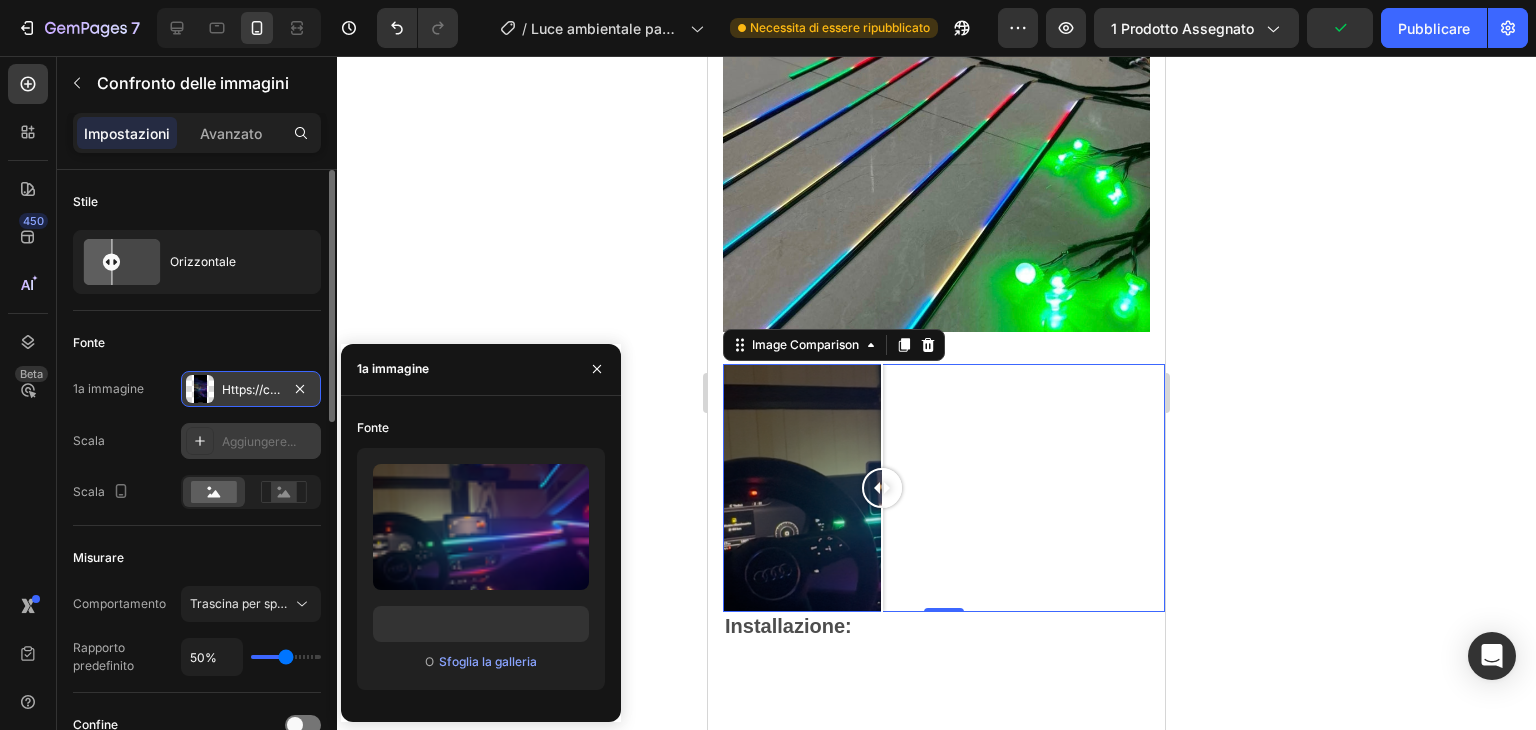 click on "Aggiungere..." at bounding box center [259, 441] 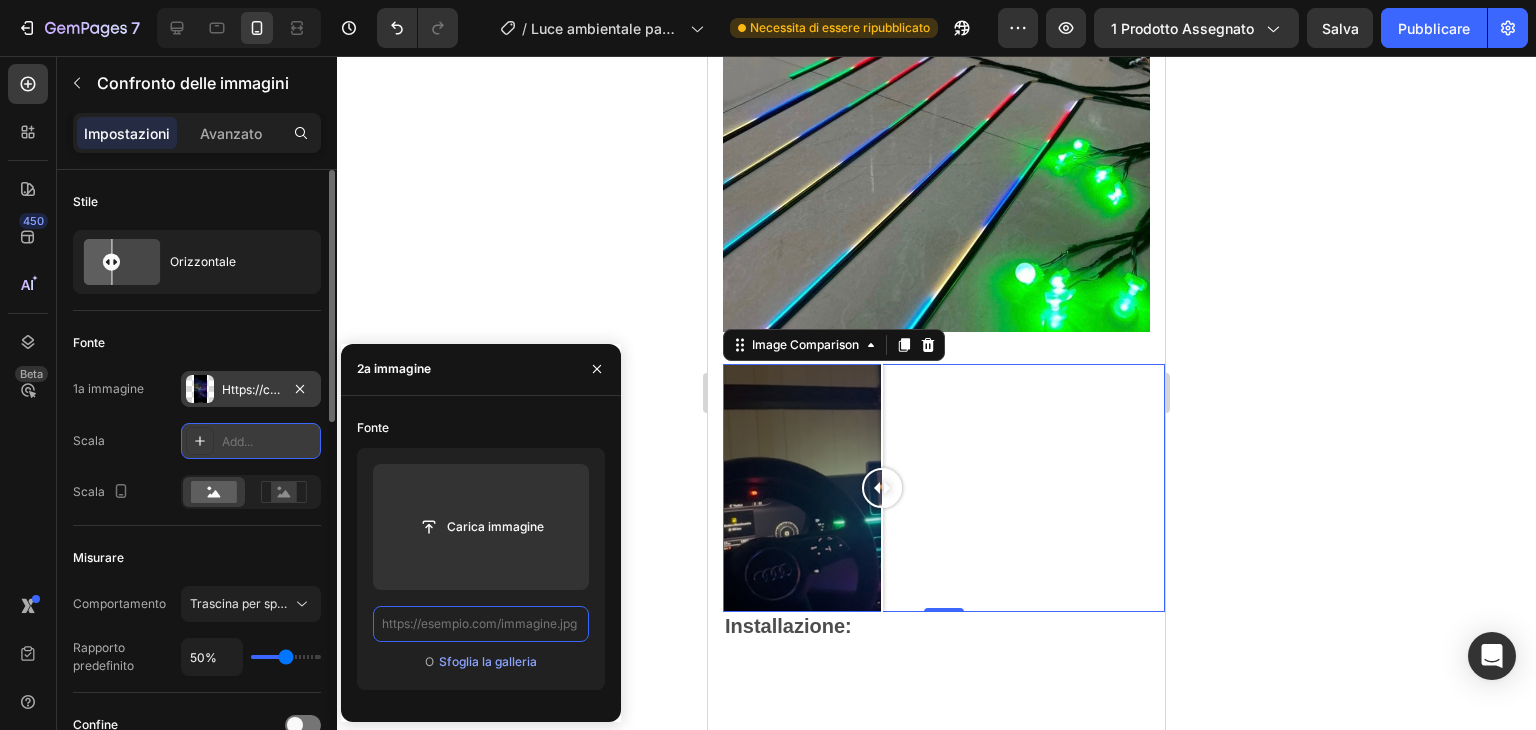 scroll, scrollTop: 0, scrollLeft: 0, axis: both 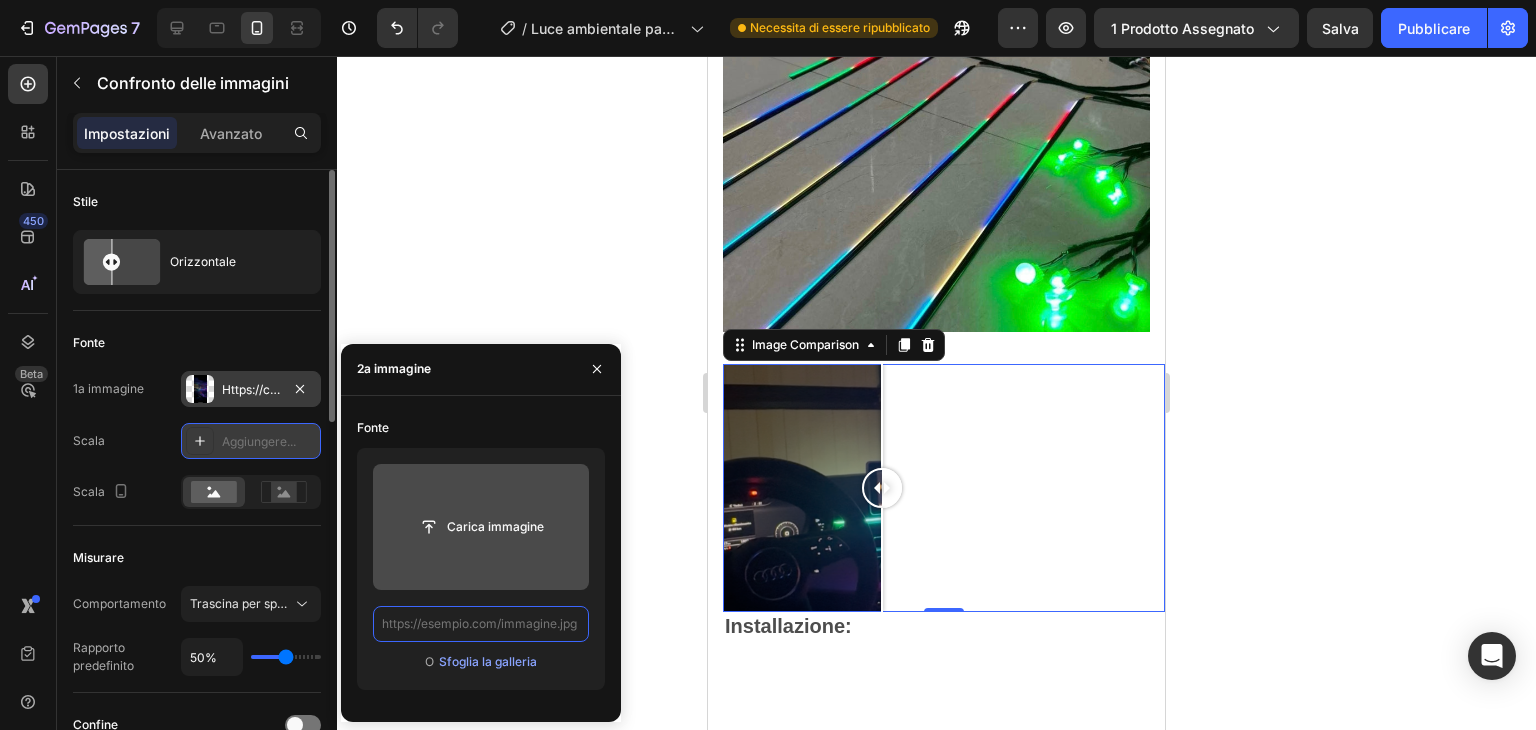 paste on "https://cdn.shopify.com/s/files/1/0931/5988/3136/files/IMG_2984.png?v=1754233189" 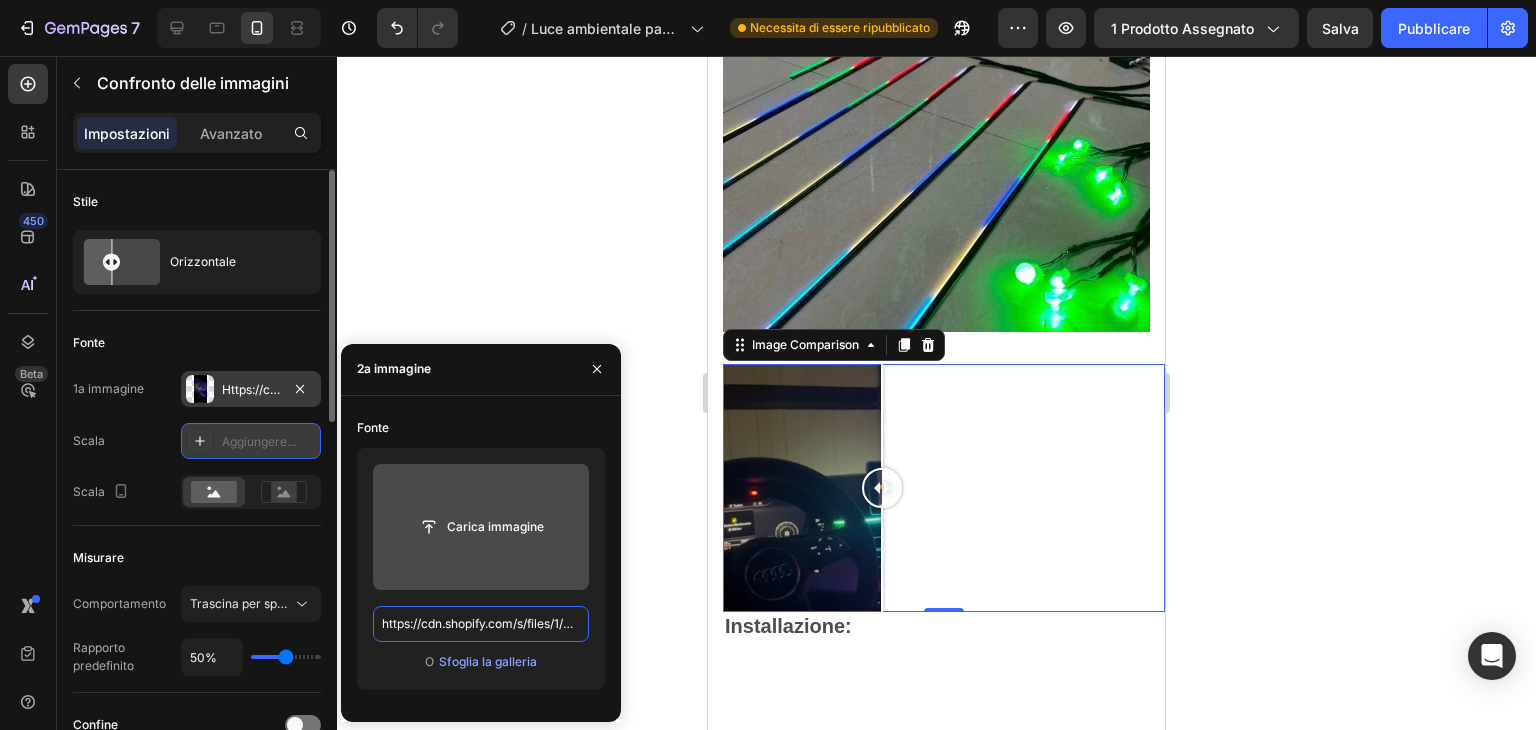 scroll, scrollTop: 0, scrollLeft: 317, axis: horizontal 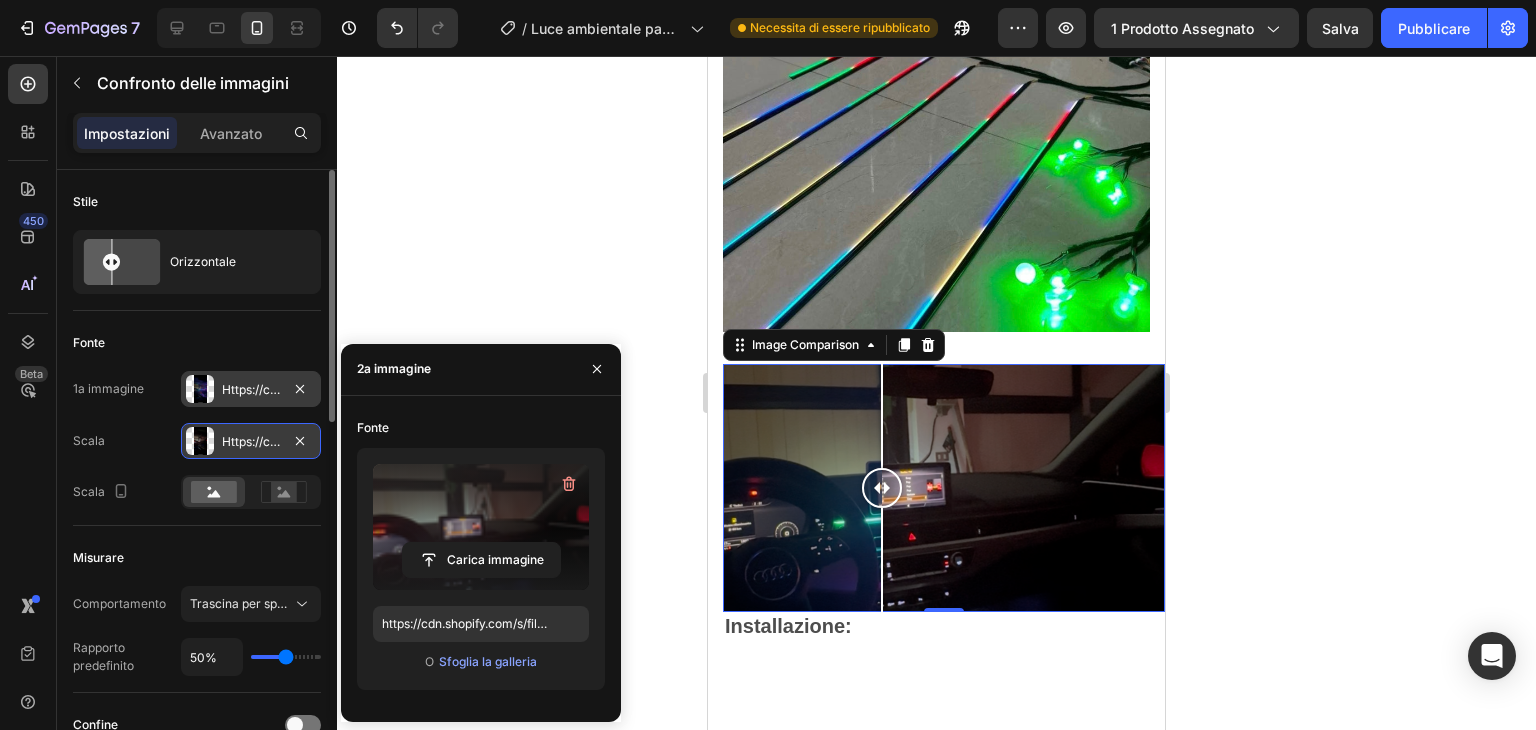 click 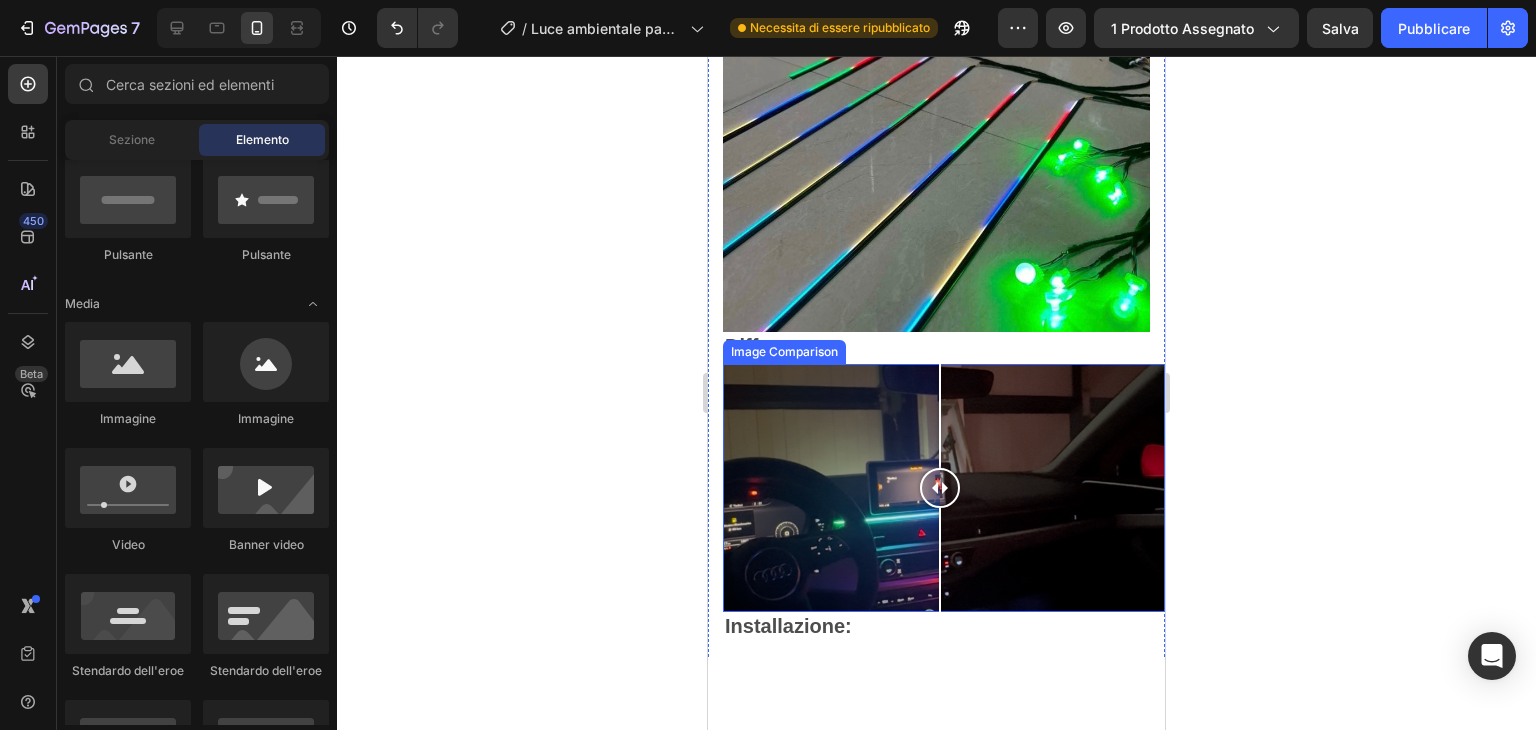 drag, startPoint x: 876, startPoint y: 462, endPoint x: 940, endPoint y: 551, distance: 109.62208 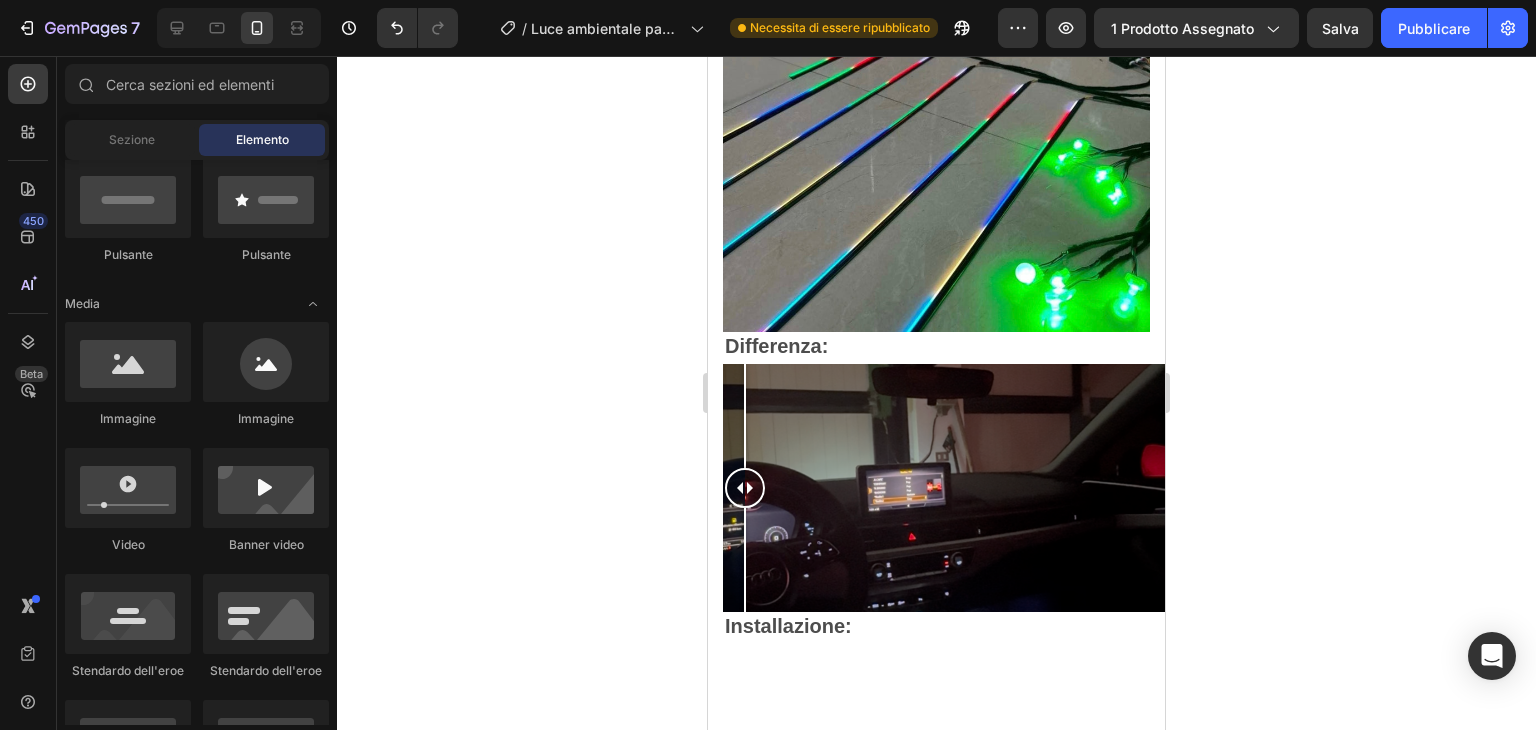 drag, startPoint x: 925, startPoint y: 464, endPoint x: 1329, endPoint y: 500, distance: 405.6008 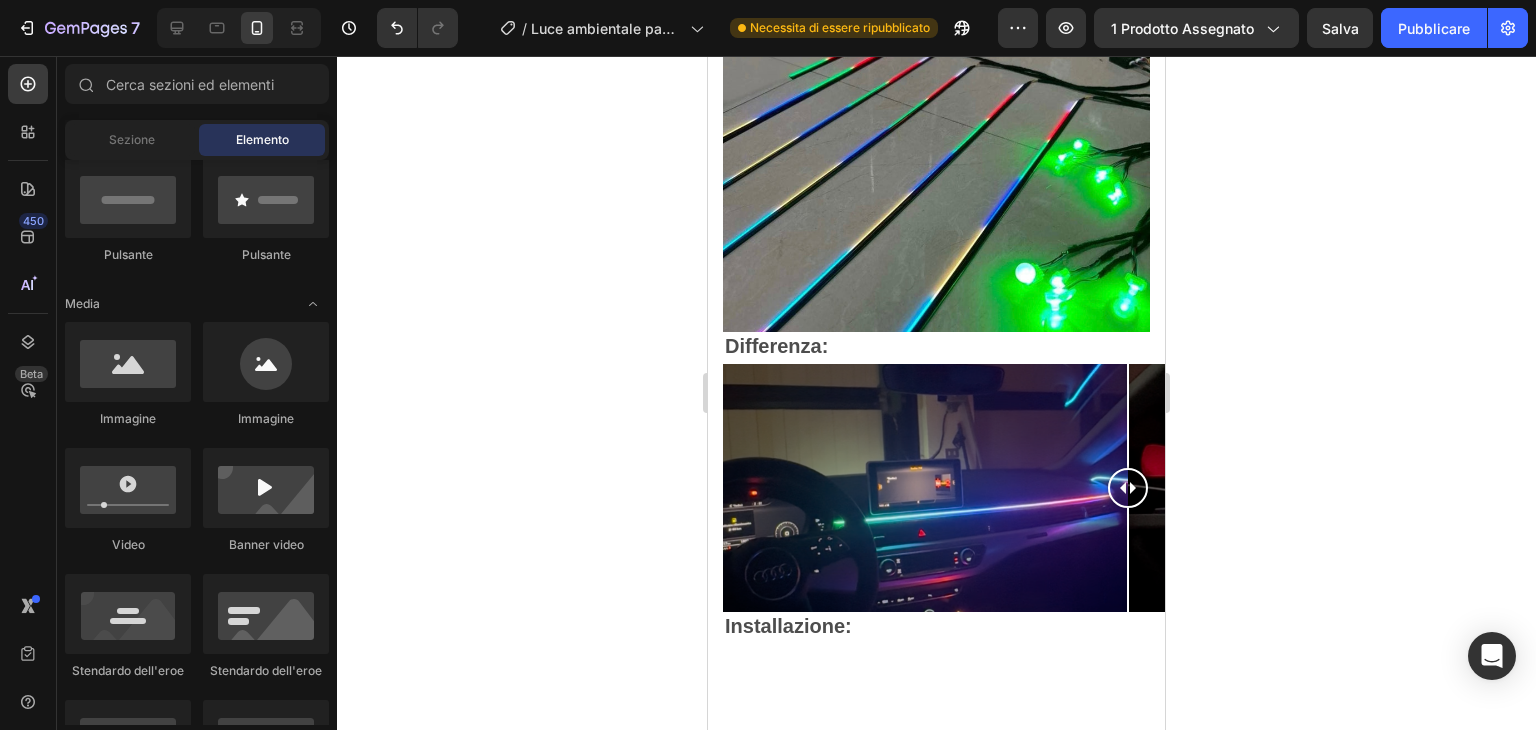 drag, startPoint x: 757, startPoint y: 463, endPoint x: 1159, endPoint y: 501, distance: 403.79202 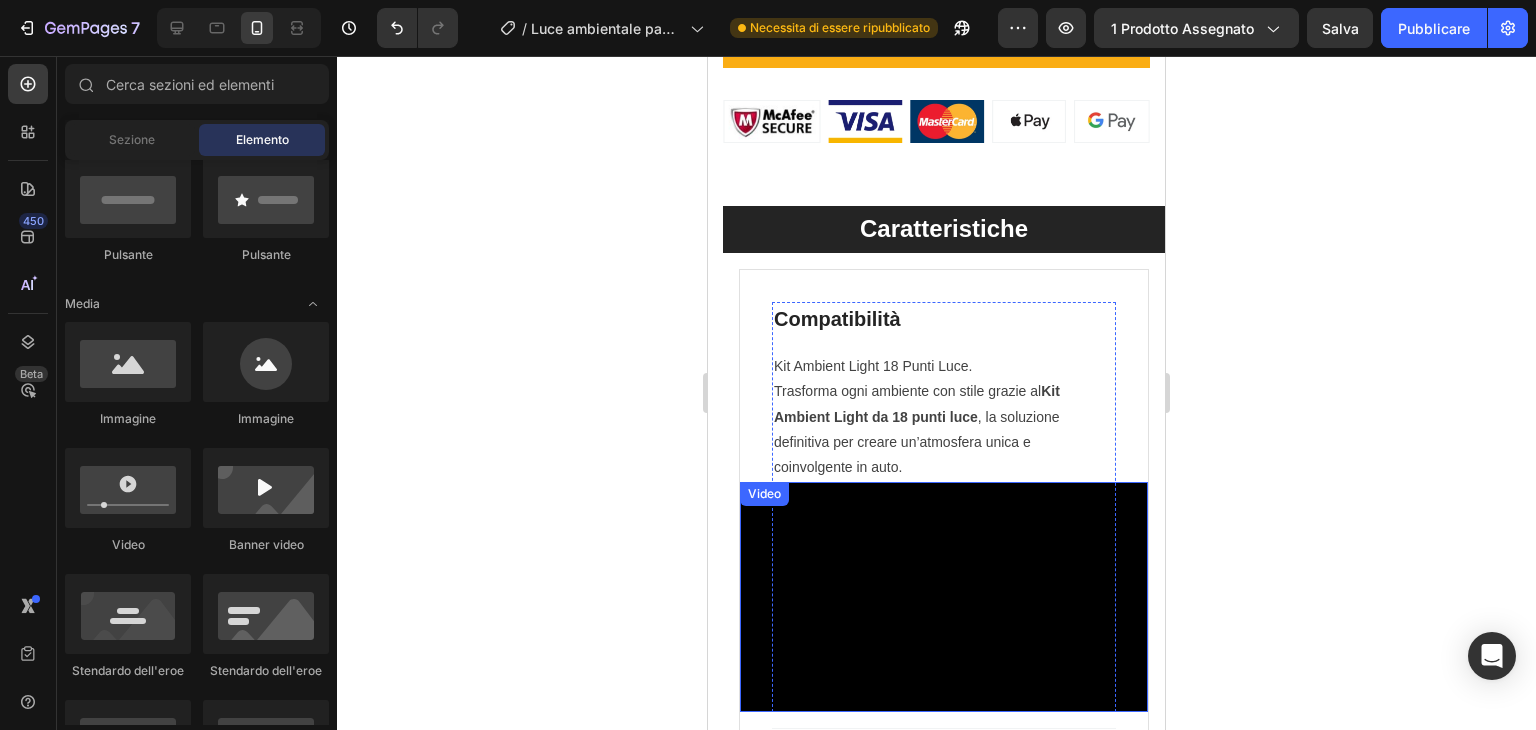 scroll, scrollTop: 1205, scrollLeft: 0, axis: vertical 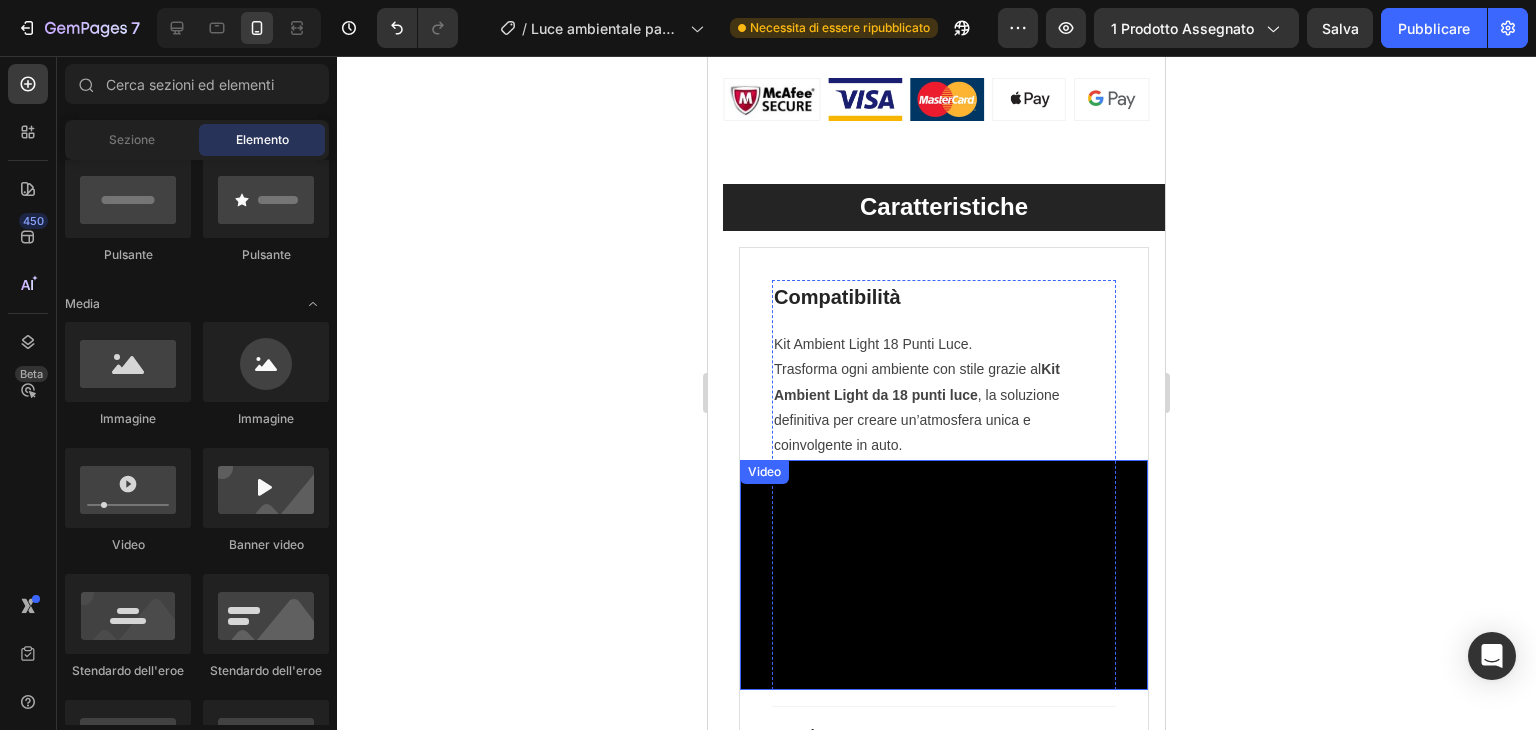 click at bounding box center [944, 575] 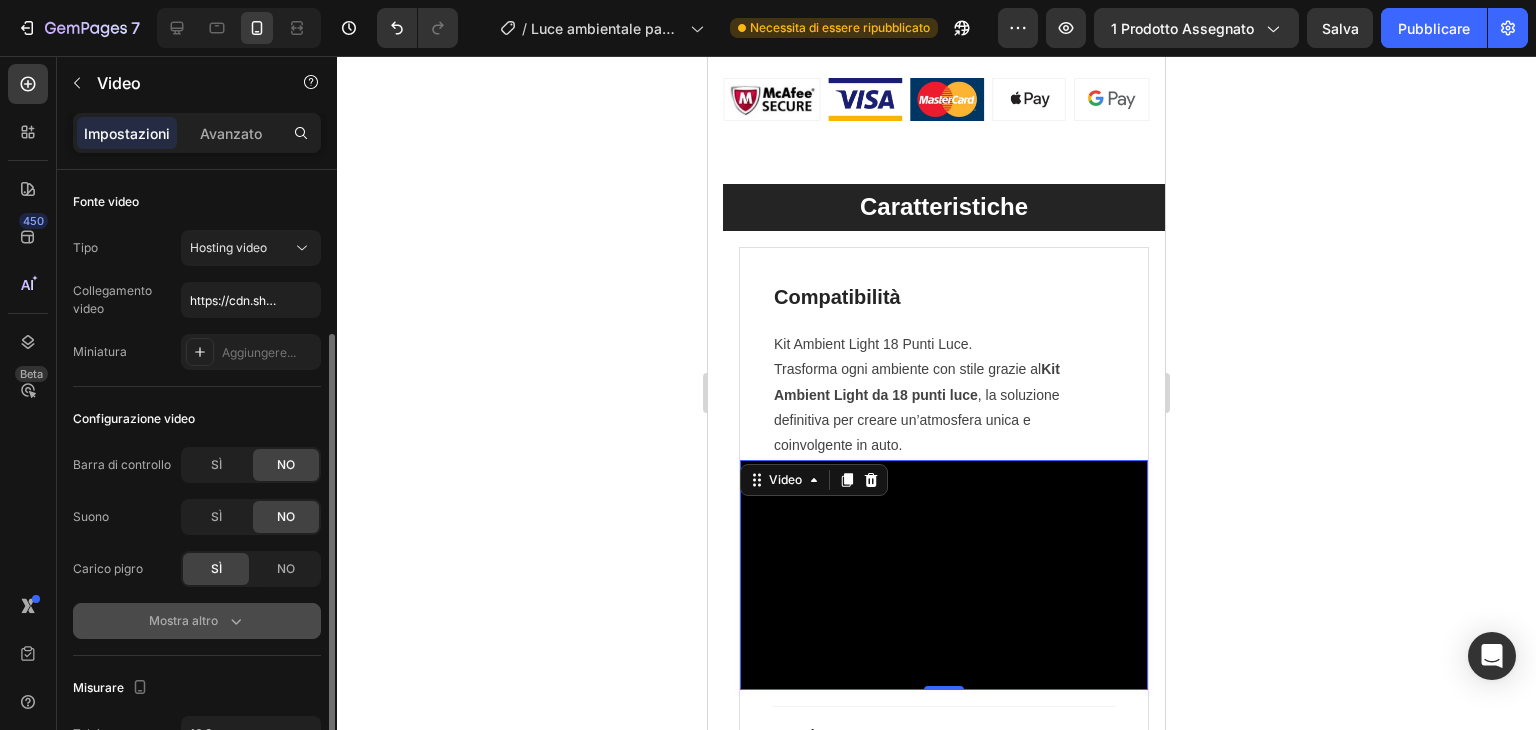 scroll, scrollTop: 200, scrollLeft: 0, axis: vertical 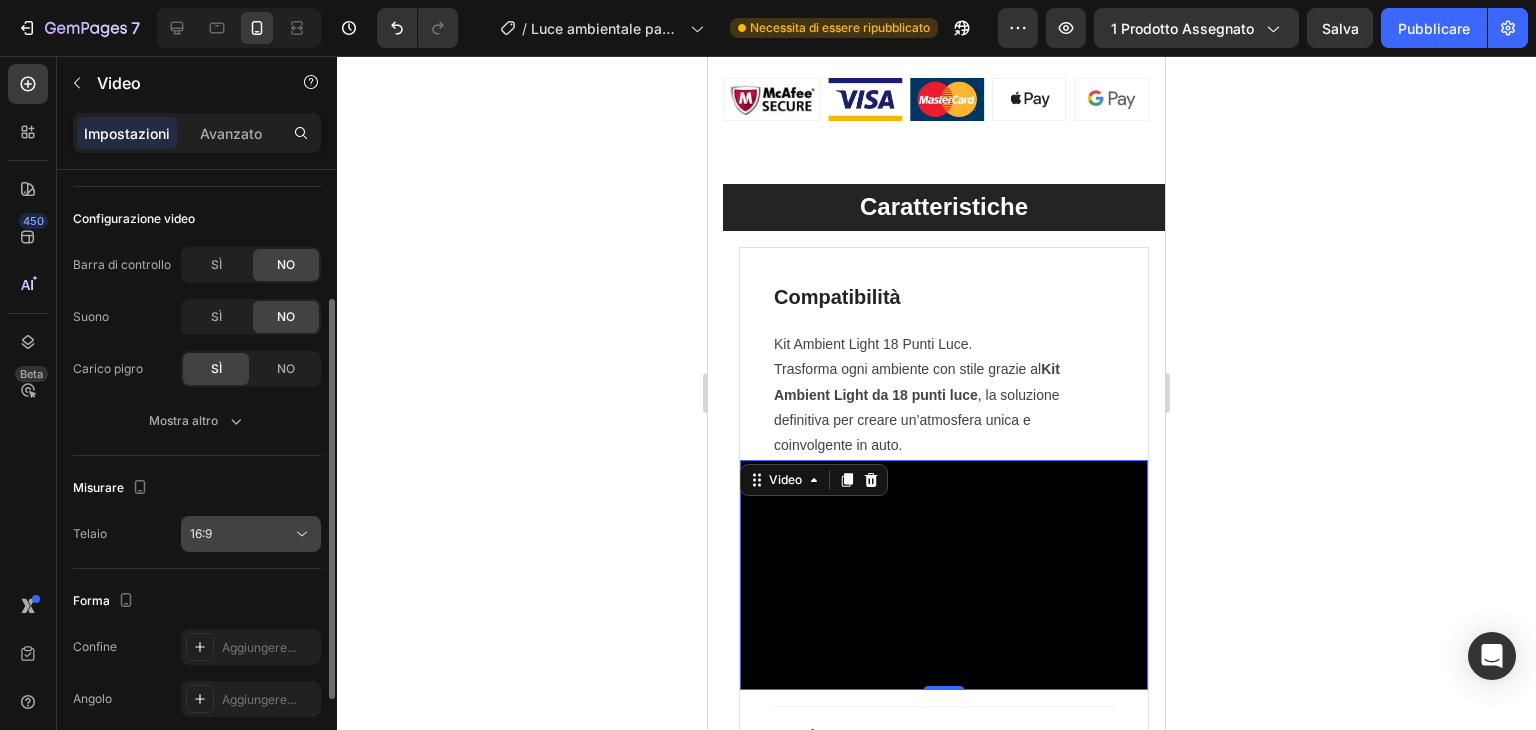 click on "16:9" 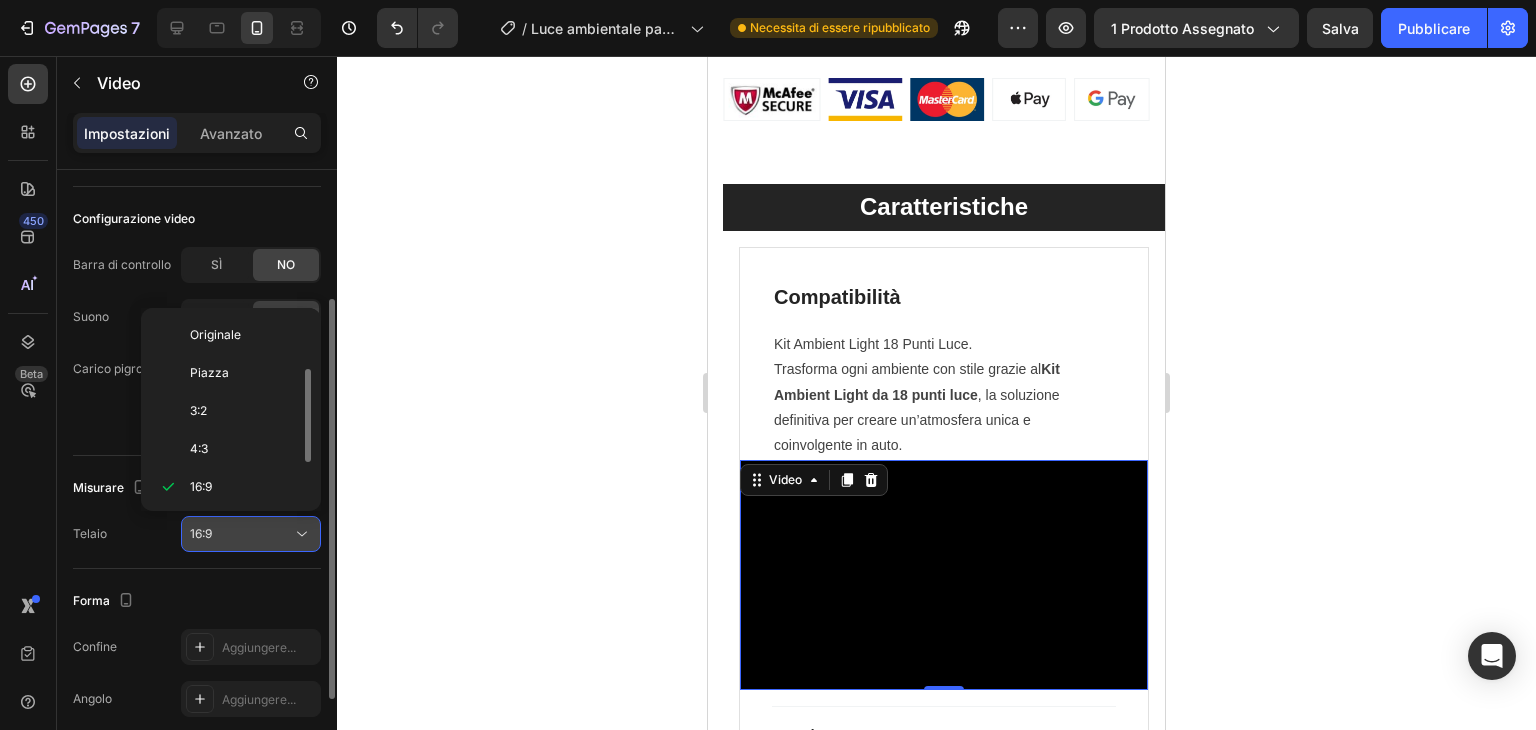 scroll, scrollTop: 36, scrollLeft: 0, axis: vertical 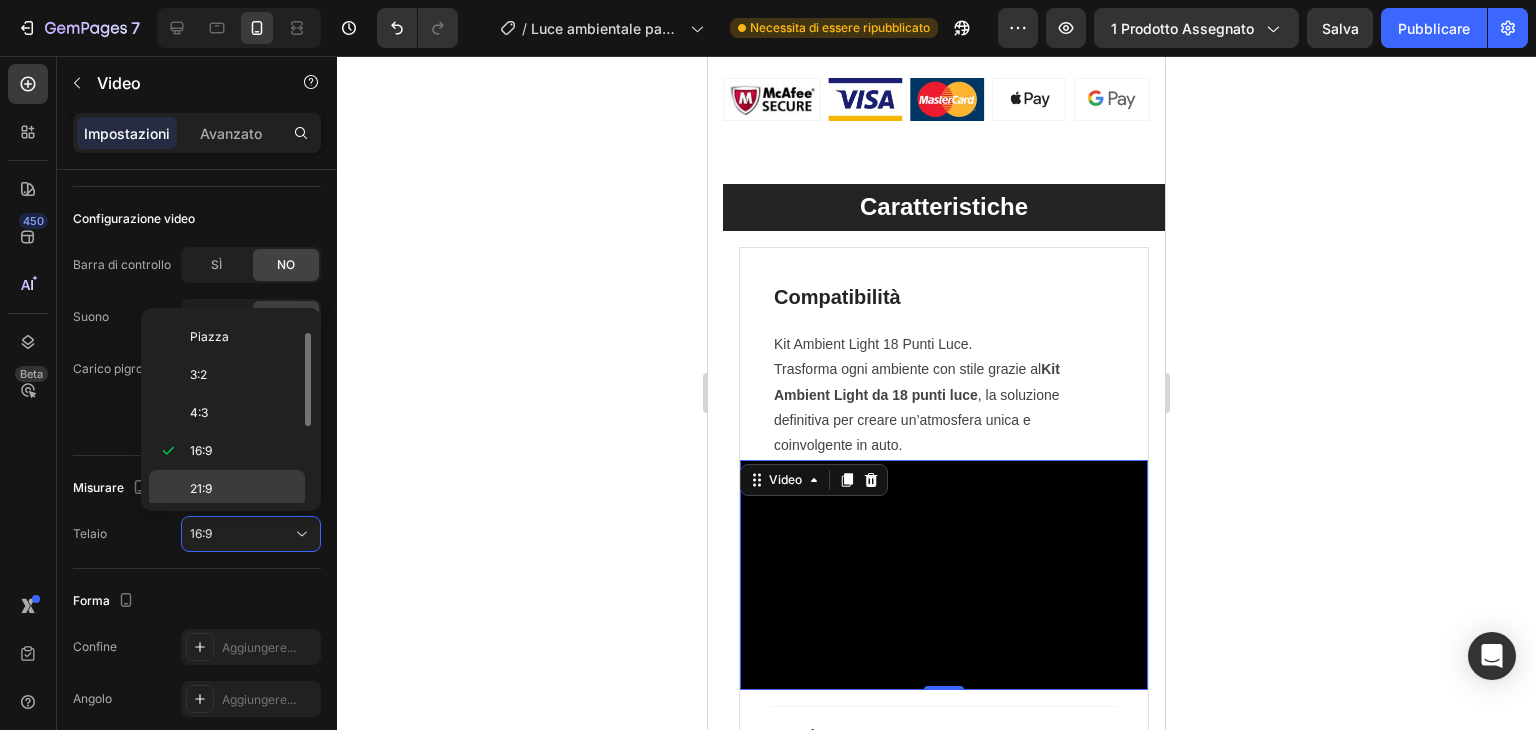 click on "21:9" at bounding box center [243, 489] 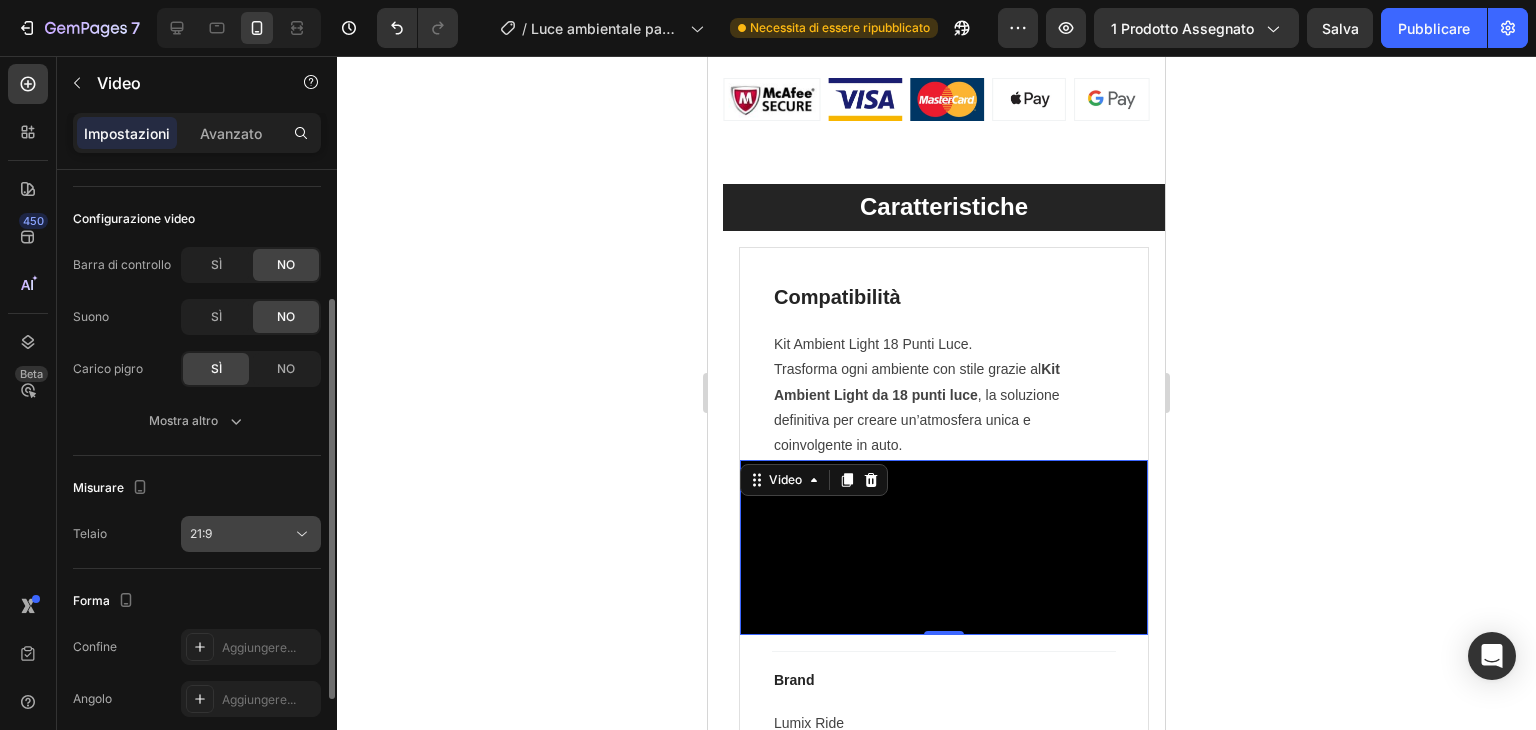 click 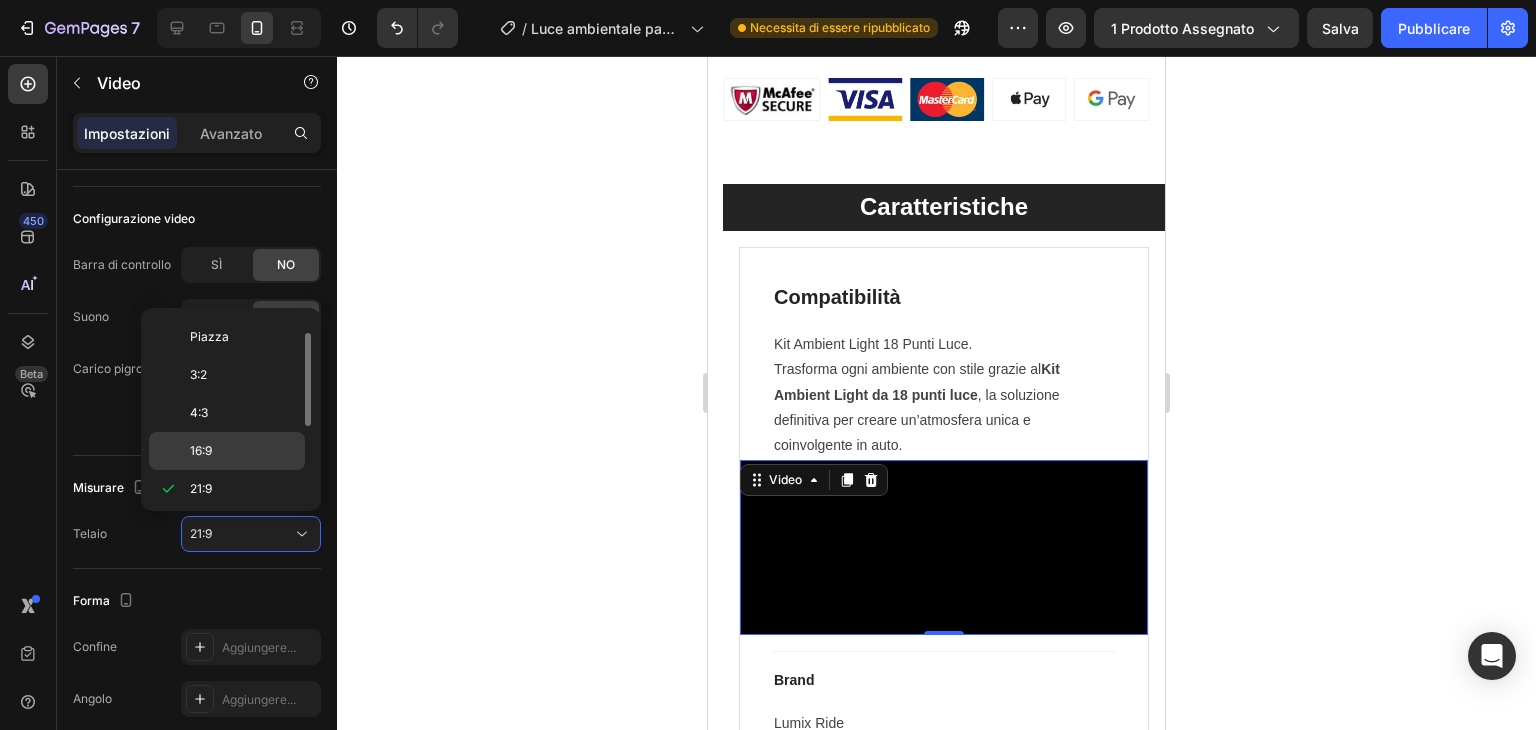 click on "16:9" at bounding box center [243, 451] 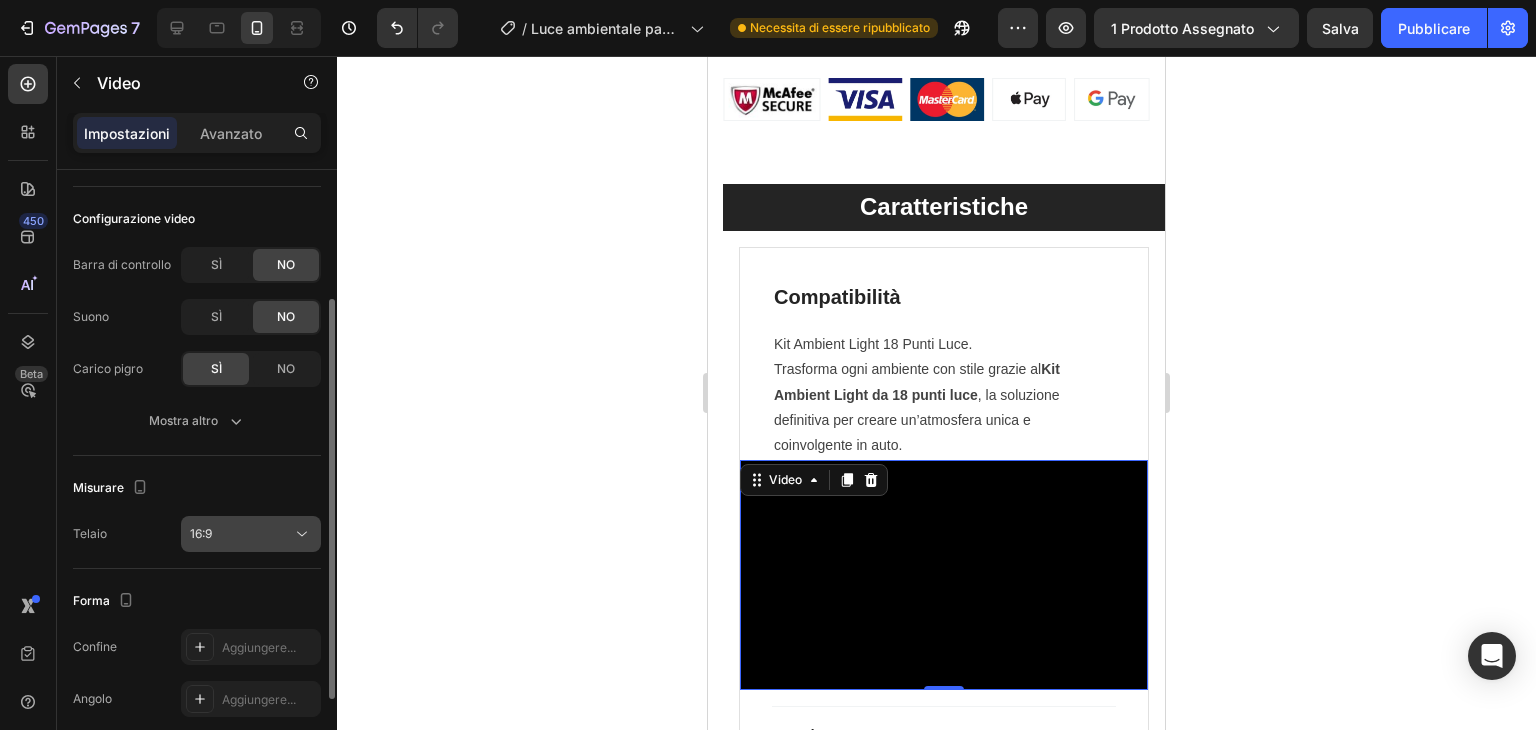 click on "16:9" at bounding box center [241, 534] 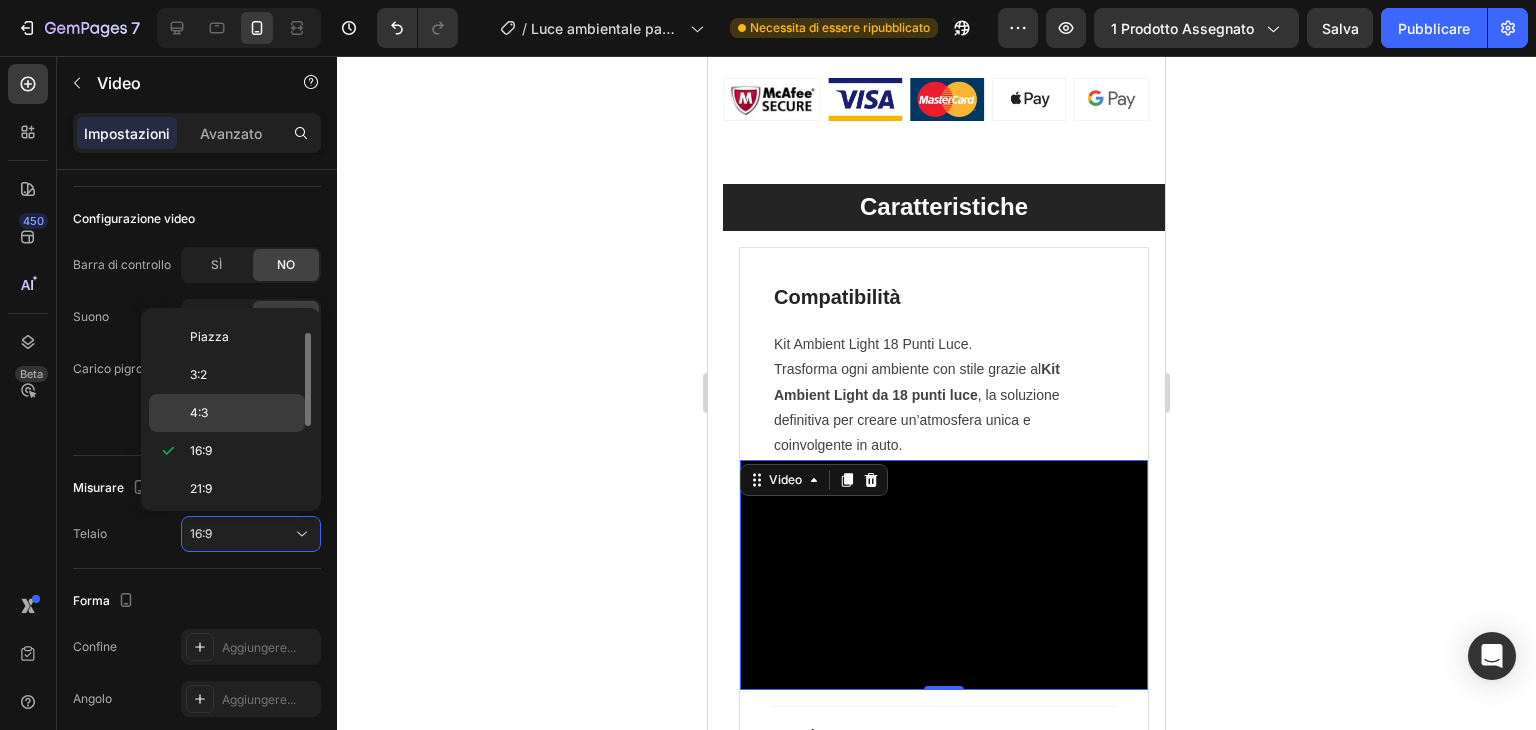 click on "4:3" at bounding box center (243, 413) 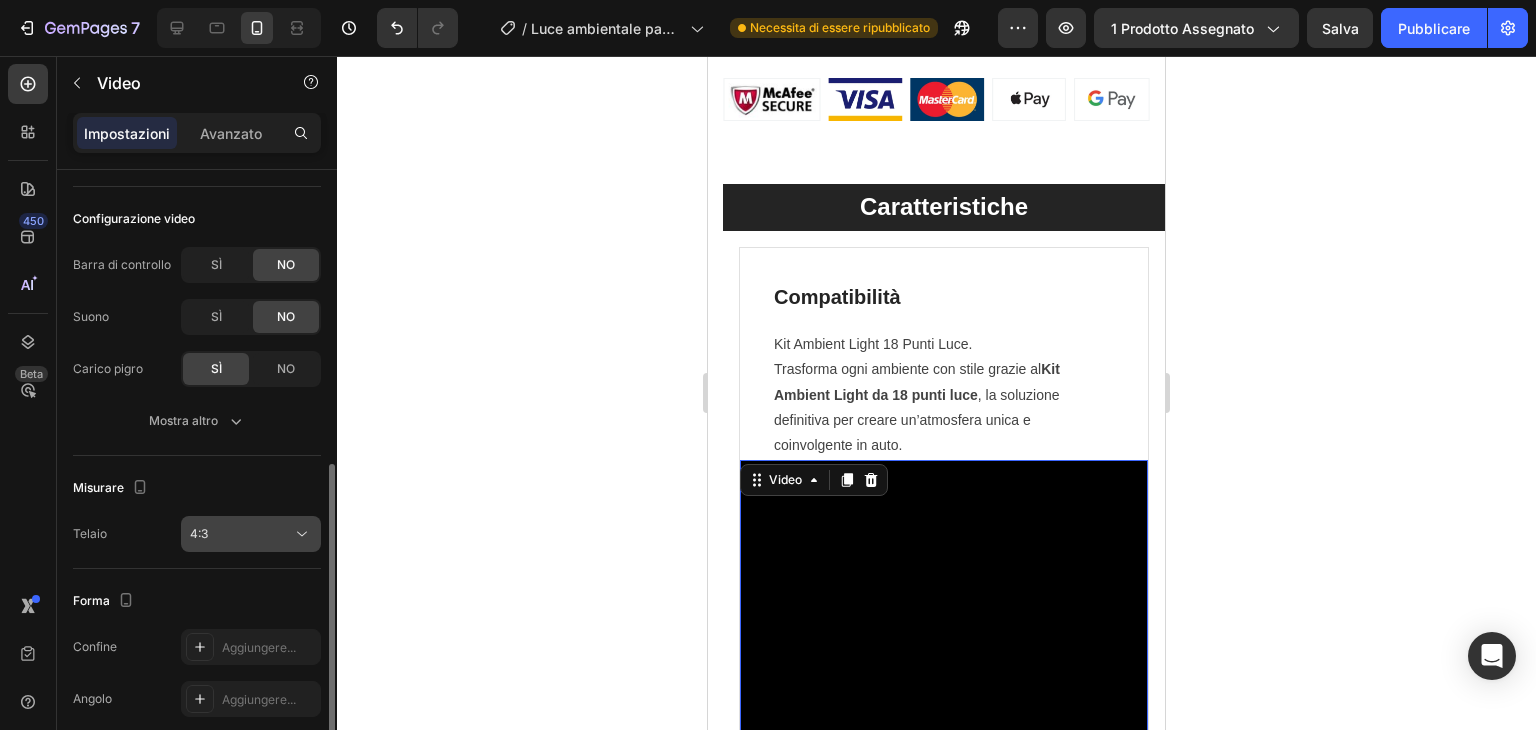 scroll, scrollTop: 300, scrollLeft: 0, axis: vertical 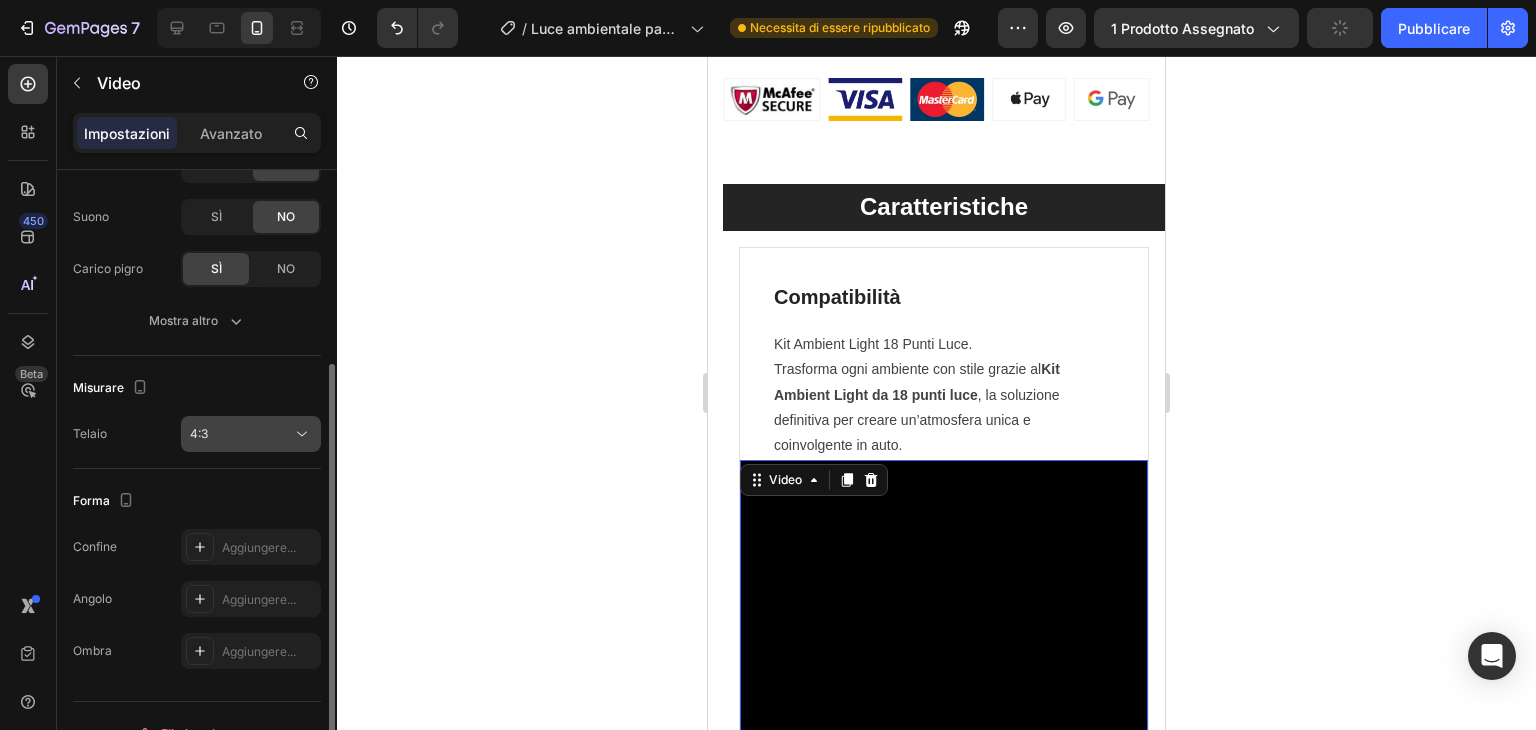 click on "4:3" 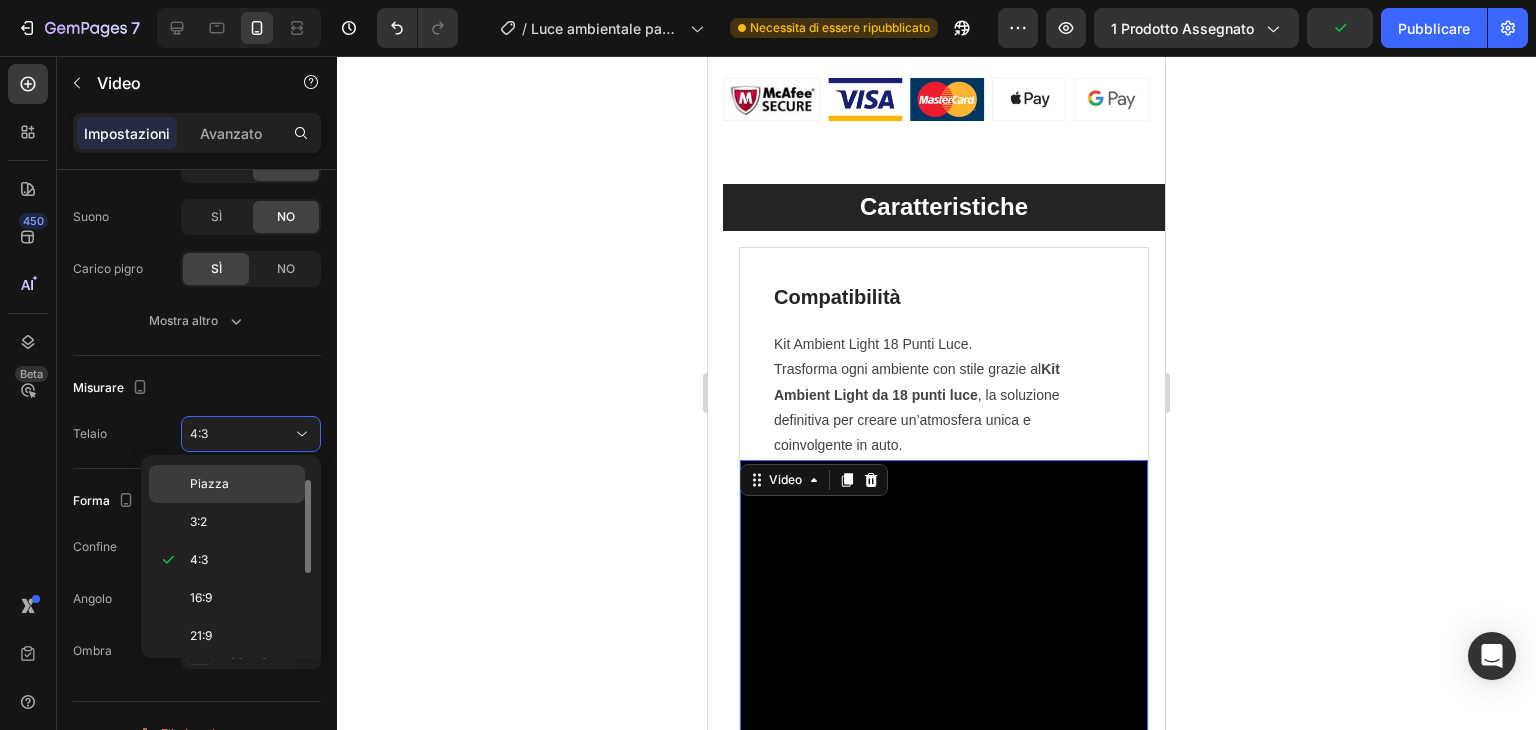 click on "Piazza" 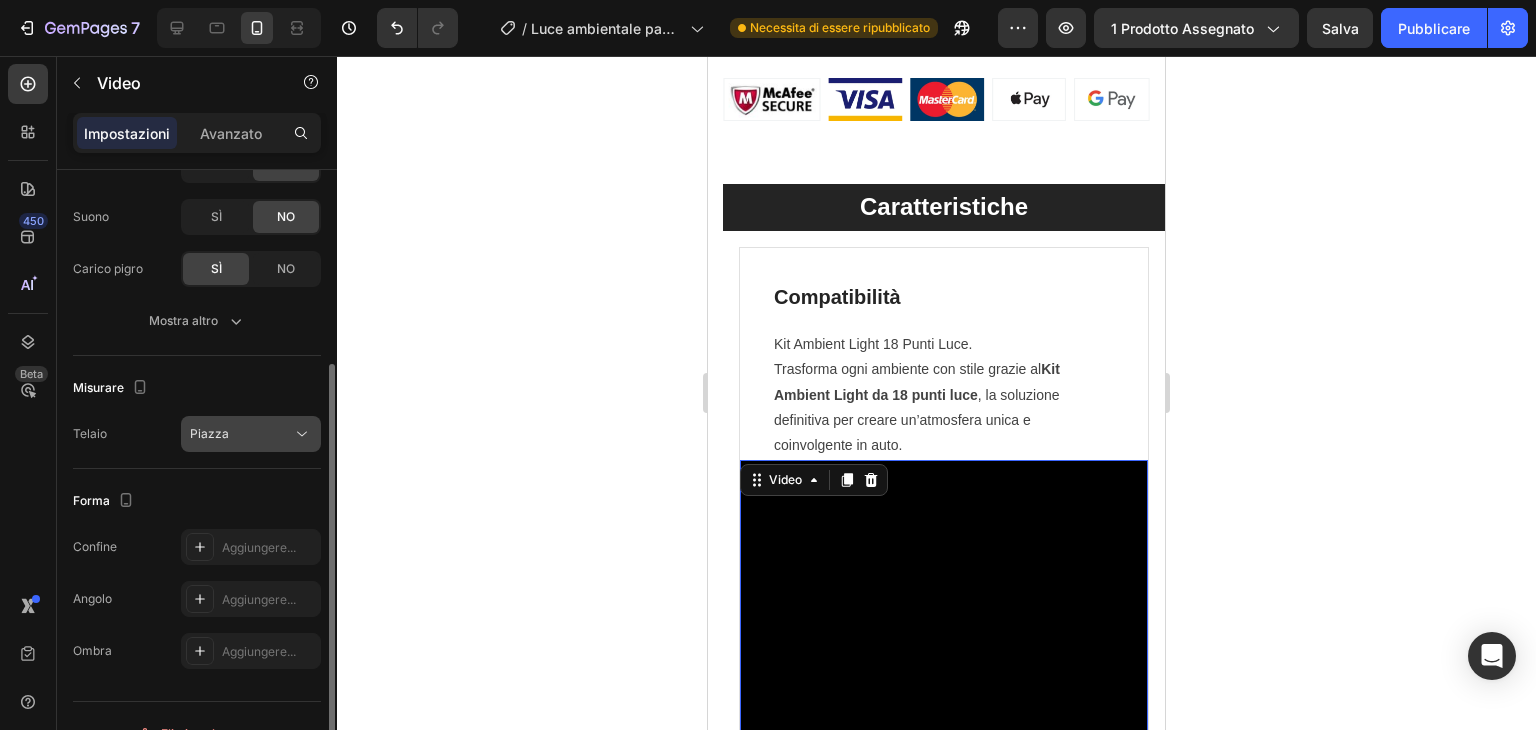 click 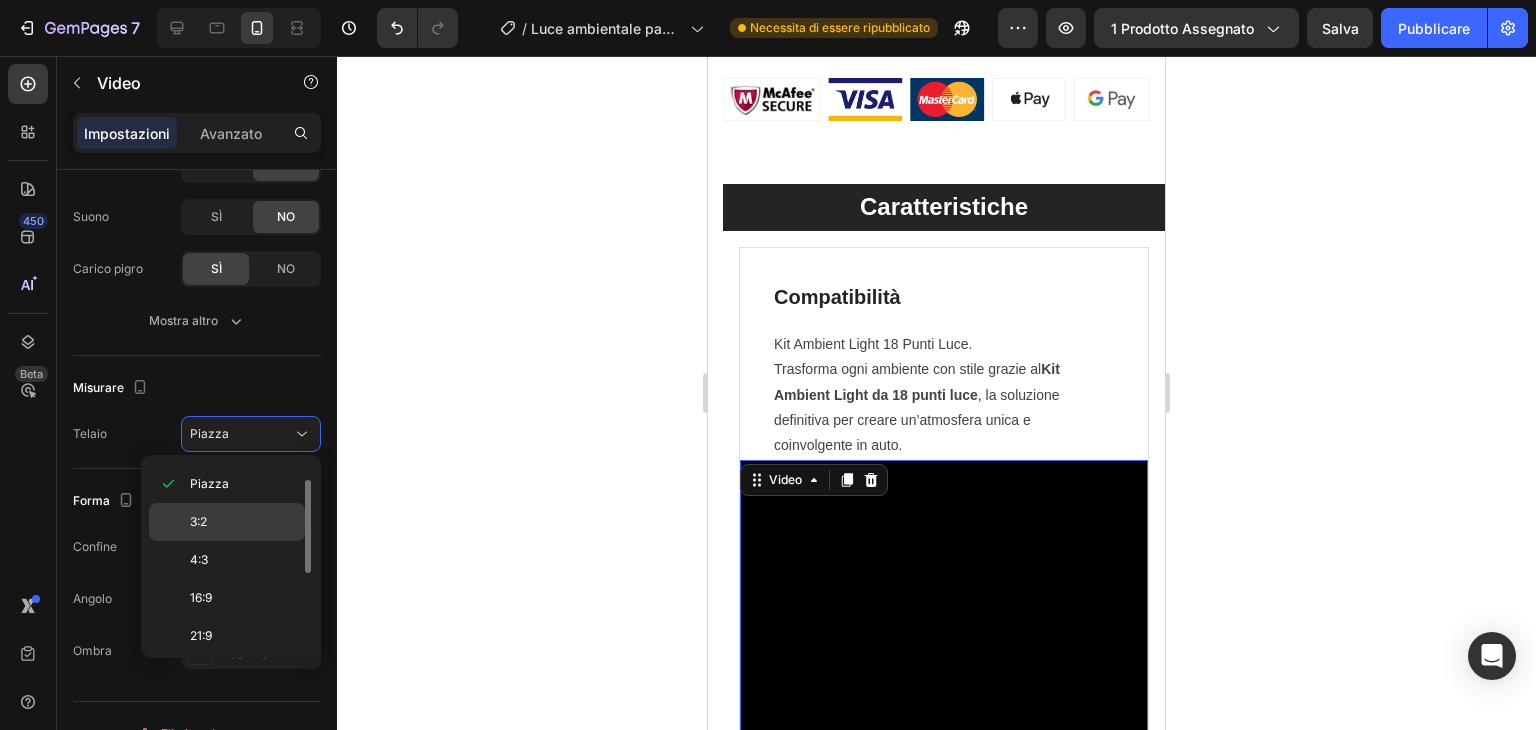click on "3:2" 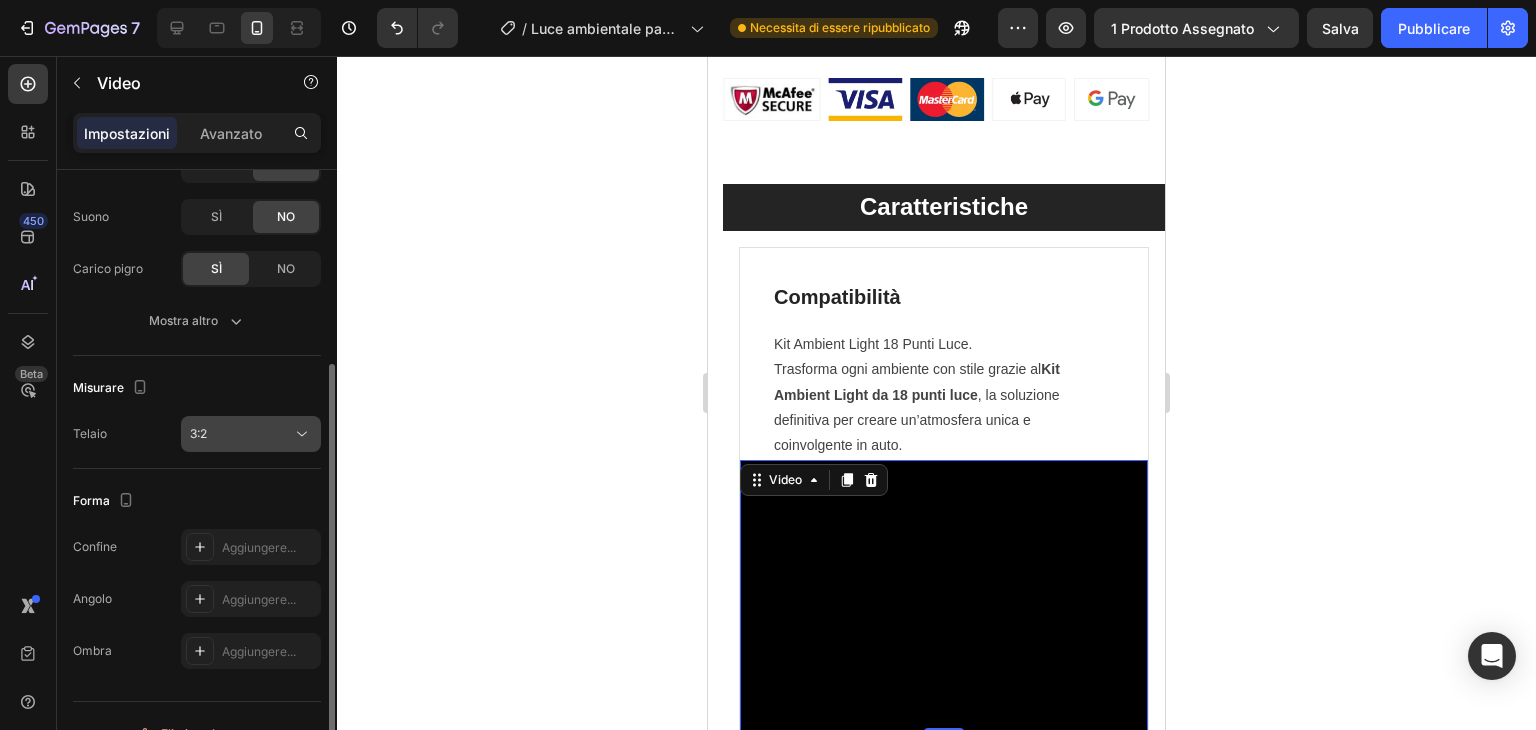 click on "3:2" at bounding box center [241, 434] 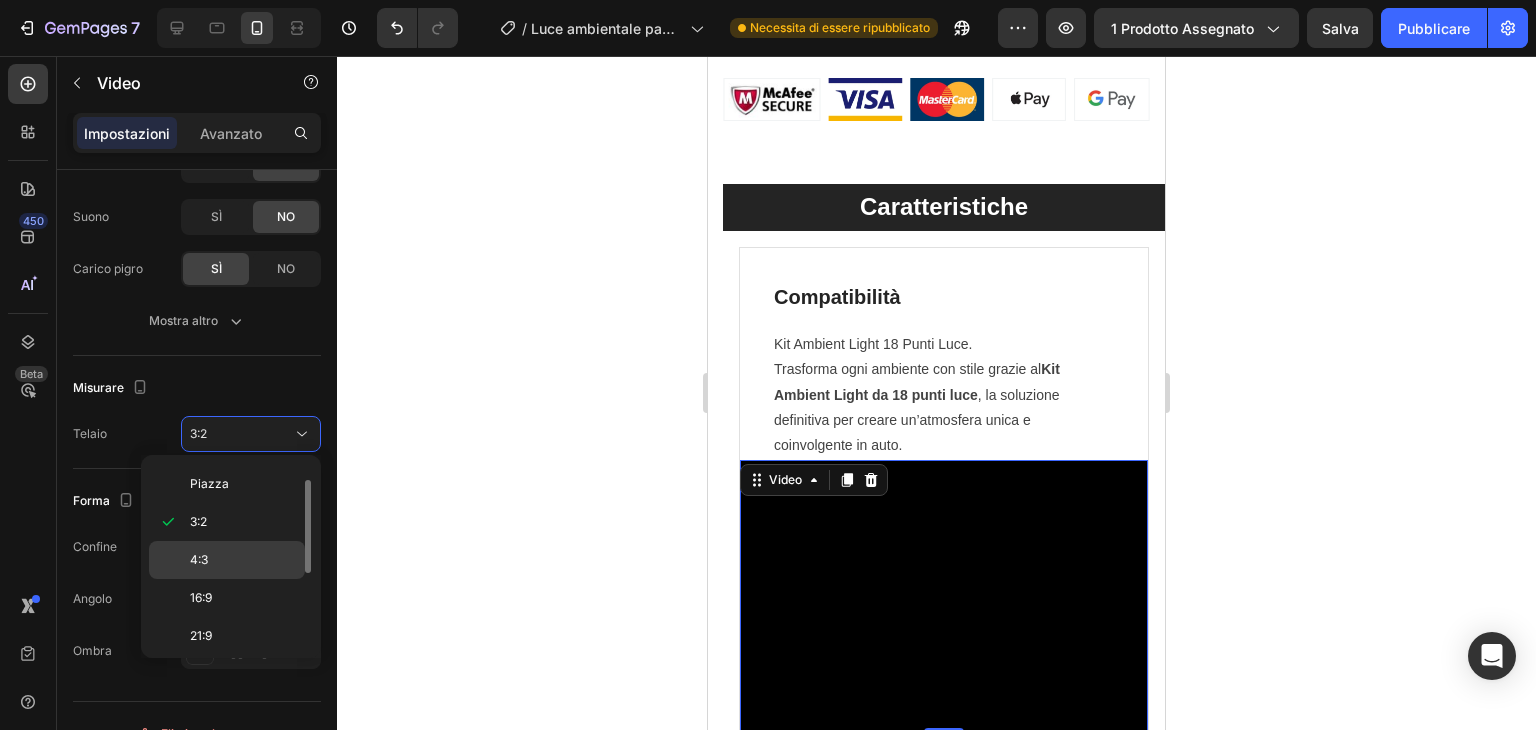 click on "4:3" at bounding box center (243, 560) 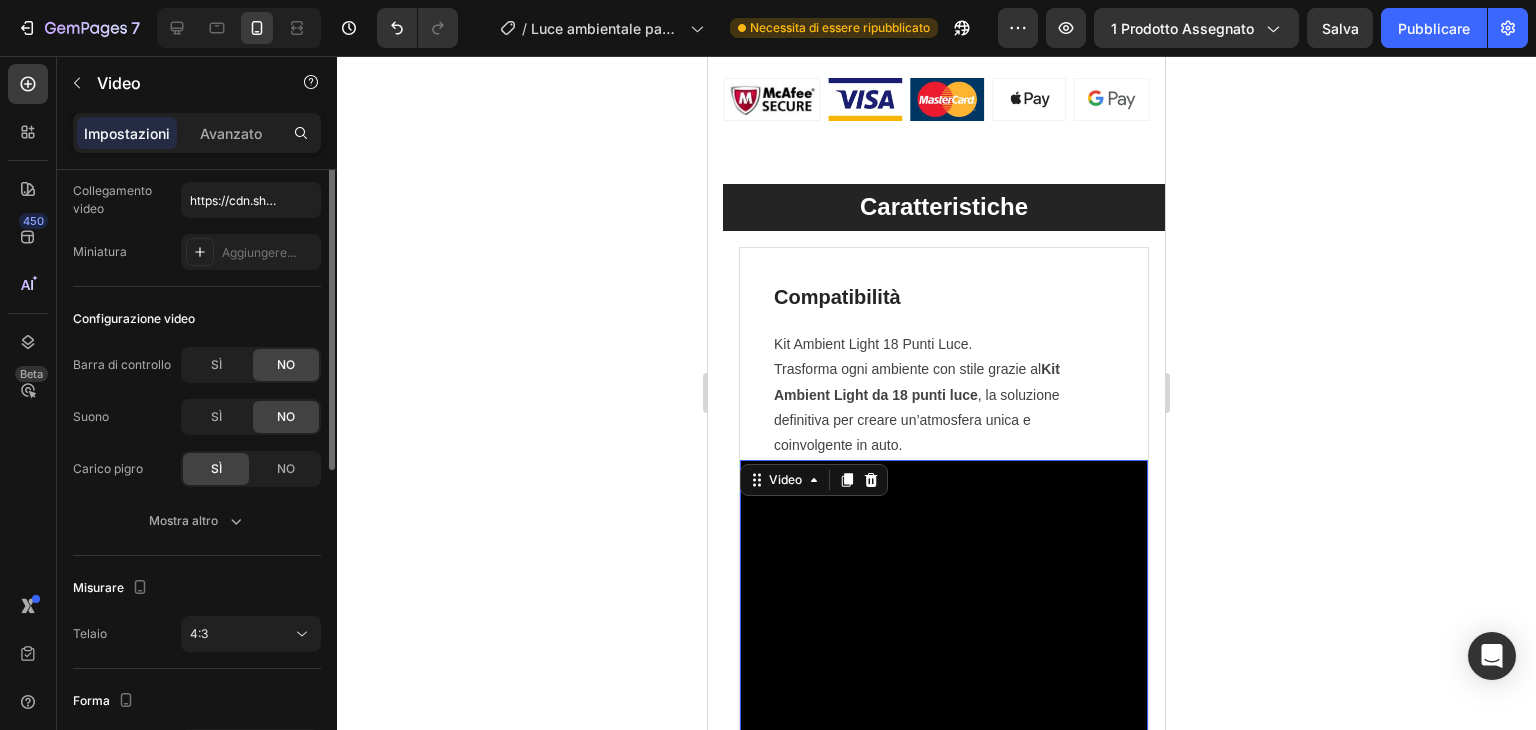 scroll, scrollTop: 0, scrollLeft: 0, axis: both 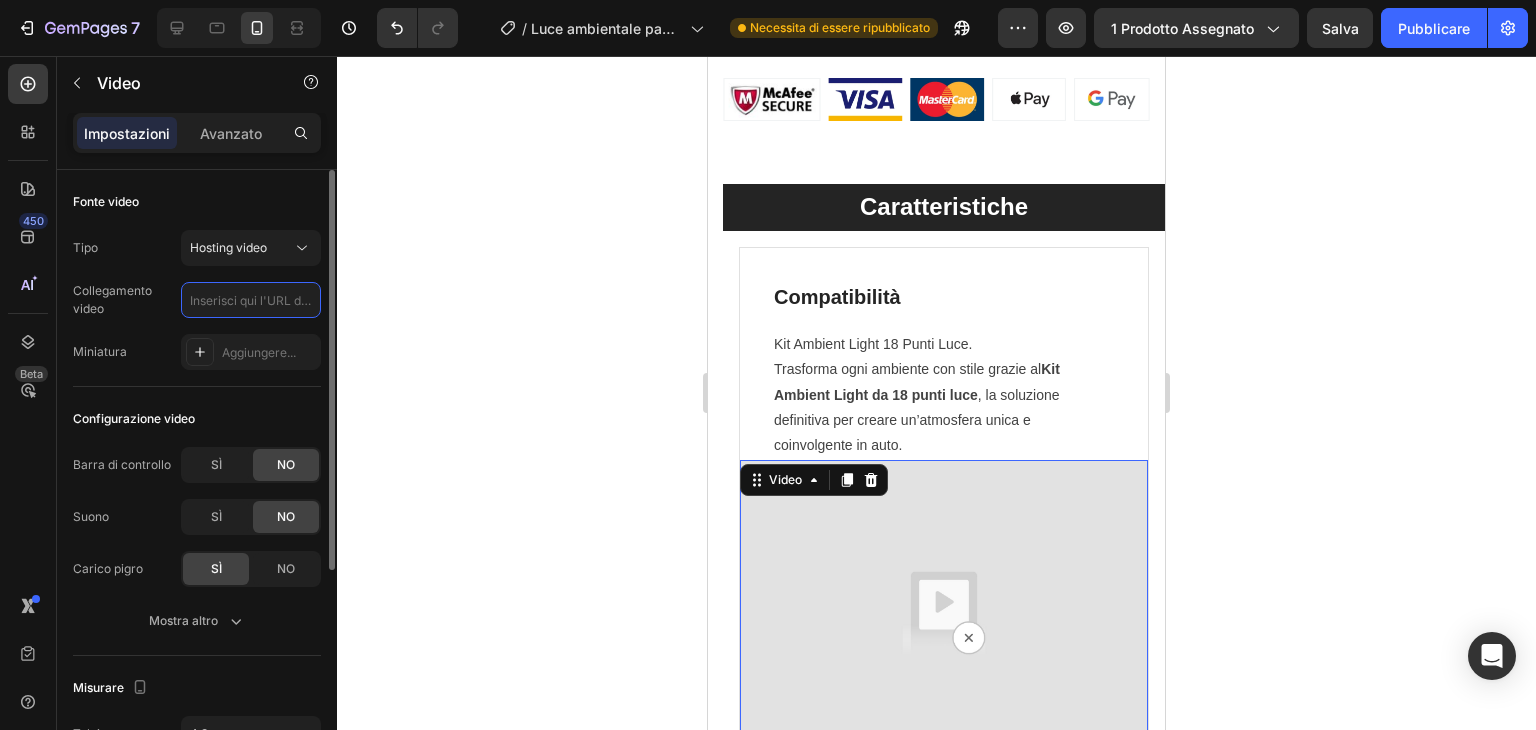 paste on "https://cdn.shopify.com/videos/c/o/v/b5063216bbf24753bc319c115bd57b23.mov" 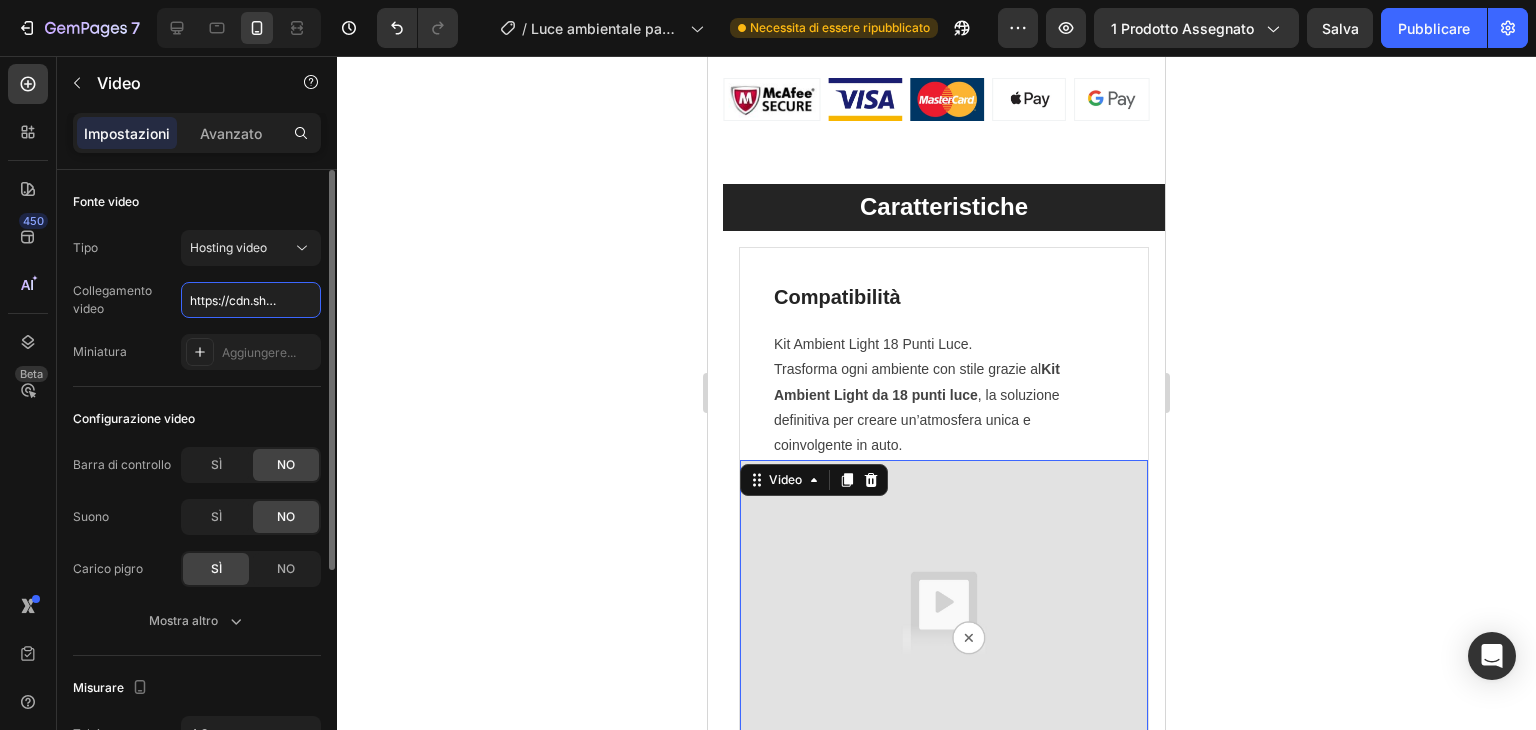 scroll, scrollTop: 0, scrollLeft: 371, axis: horizontal 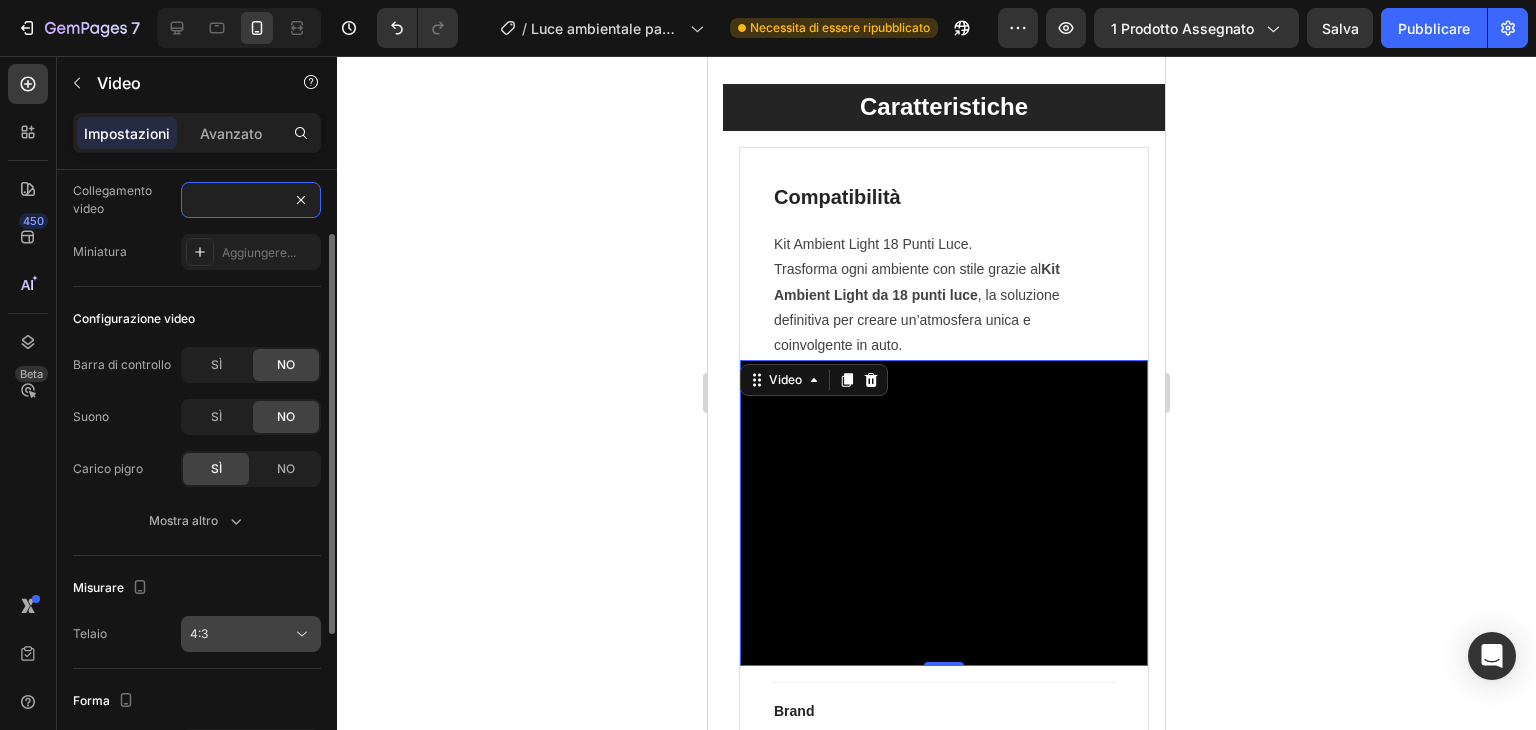 type on "https://cdn.shopify.com/videos/c/o/v/b5063216bbf24753bc319c115bd57b23.mov" 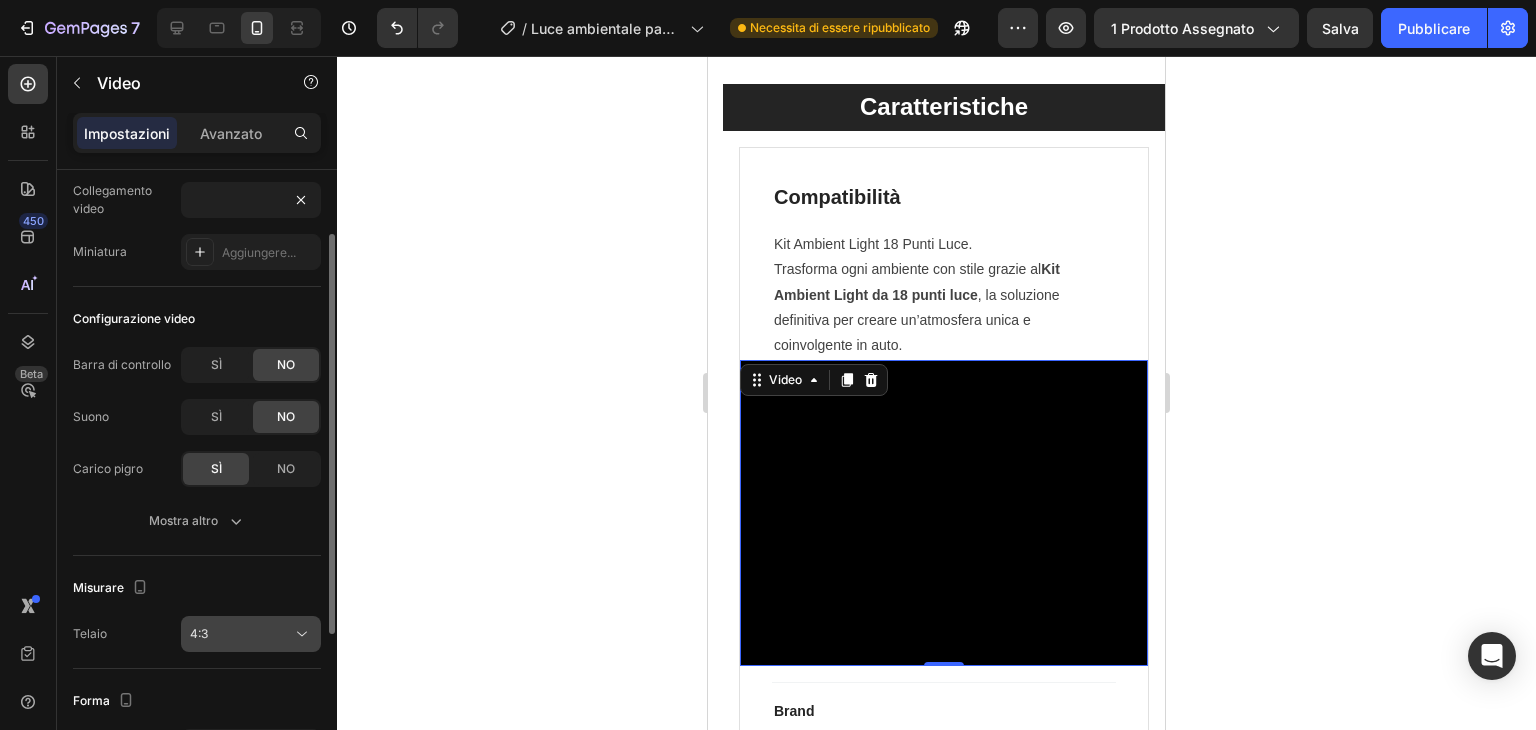 click on "4:3" at bounding box center (241, 634) 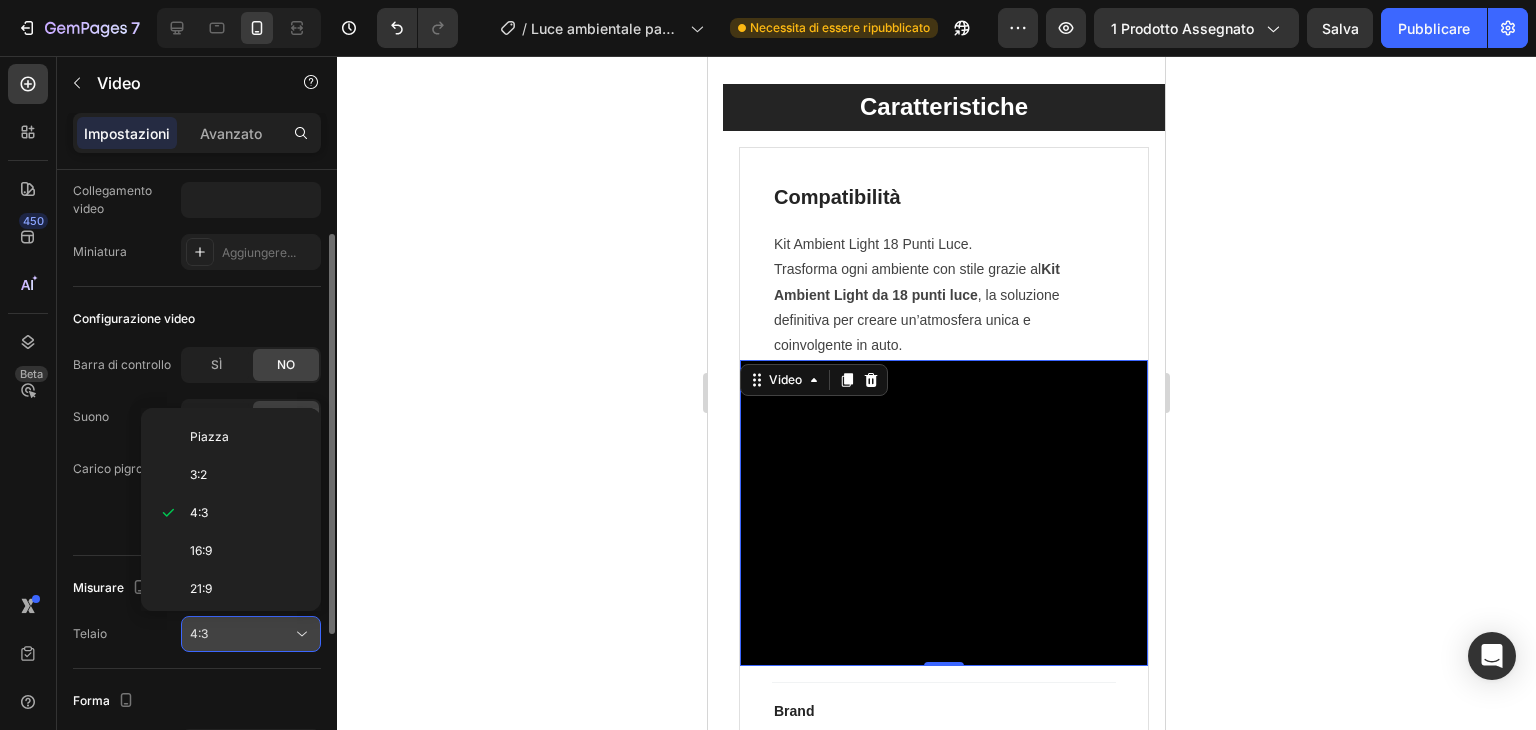 scroll, scrollTop: 0, scrollLeft: 0, axis: both 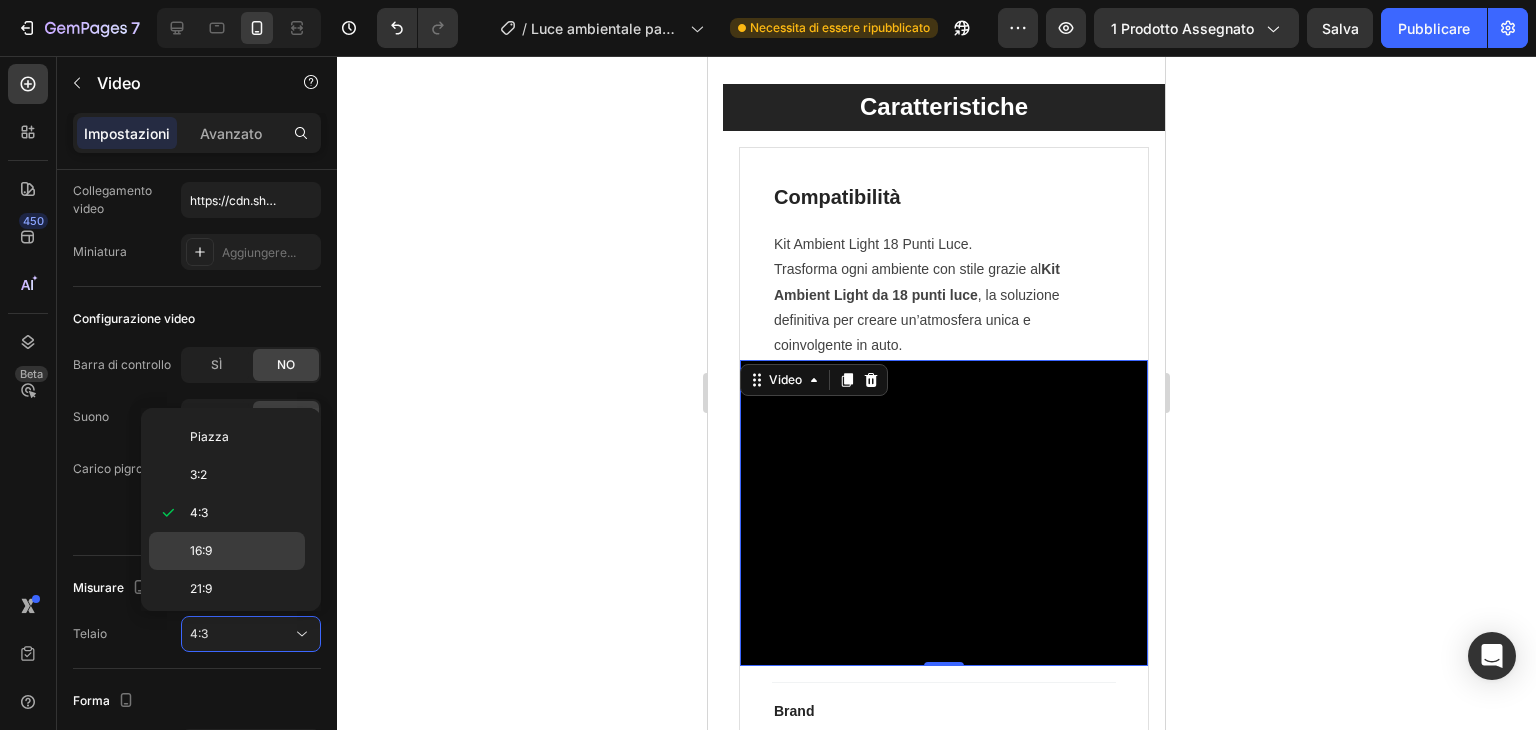 click on "16:9" at bounding box center [243, 551] 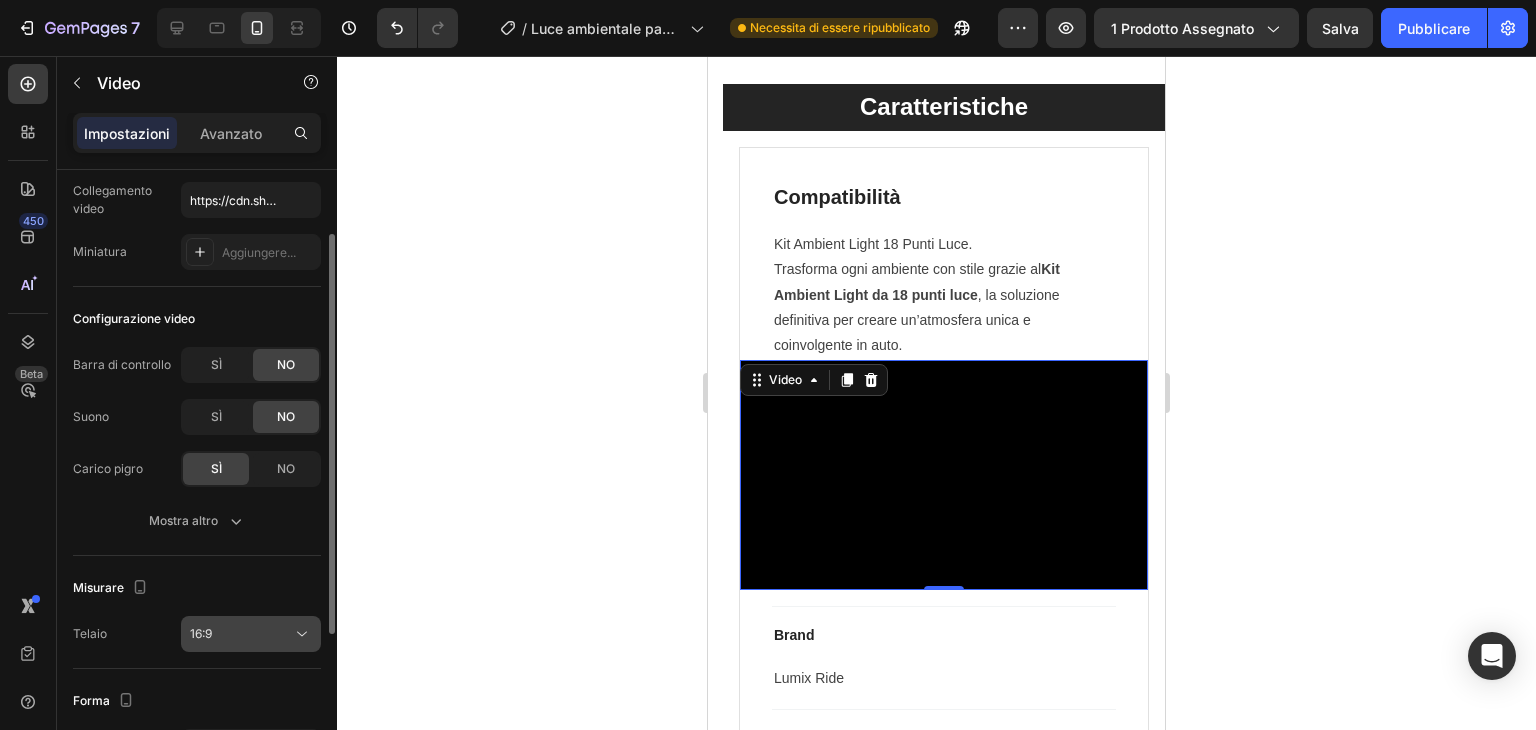 click on "16:9" 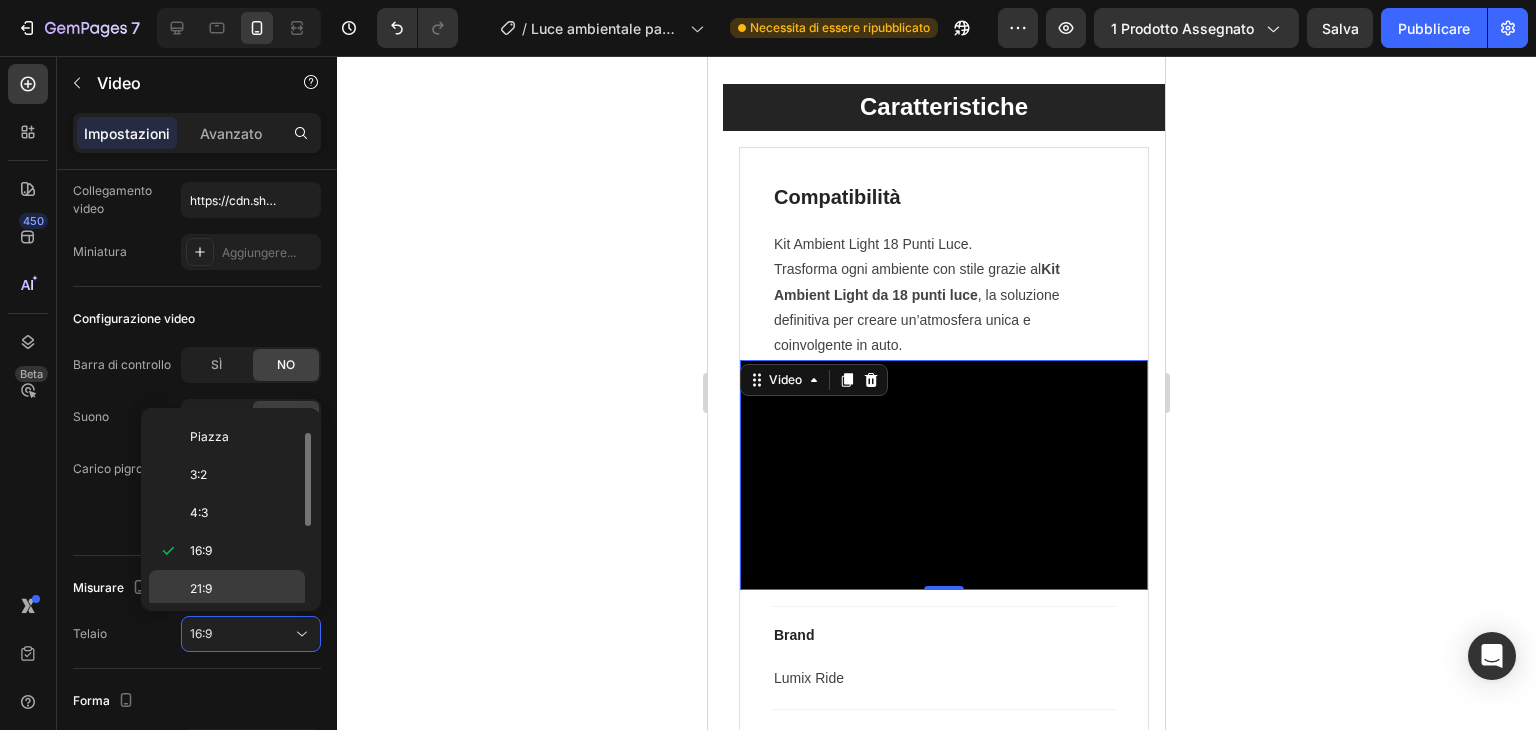 click on "21:9" at bounding box center [243, 589] 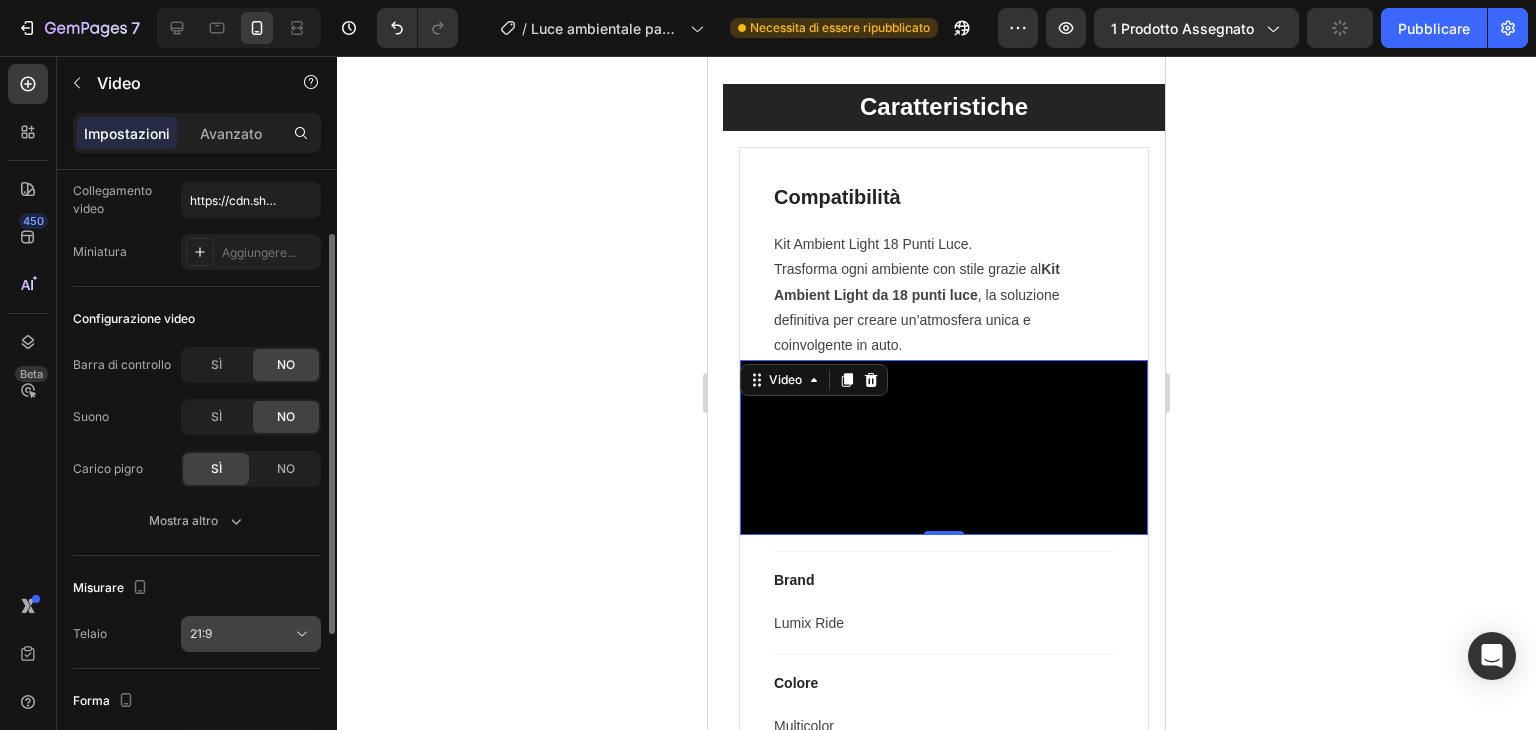 click on "21:9" 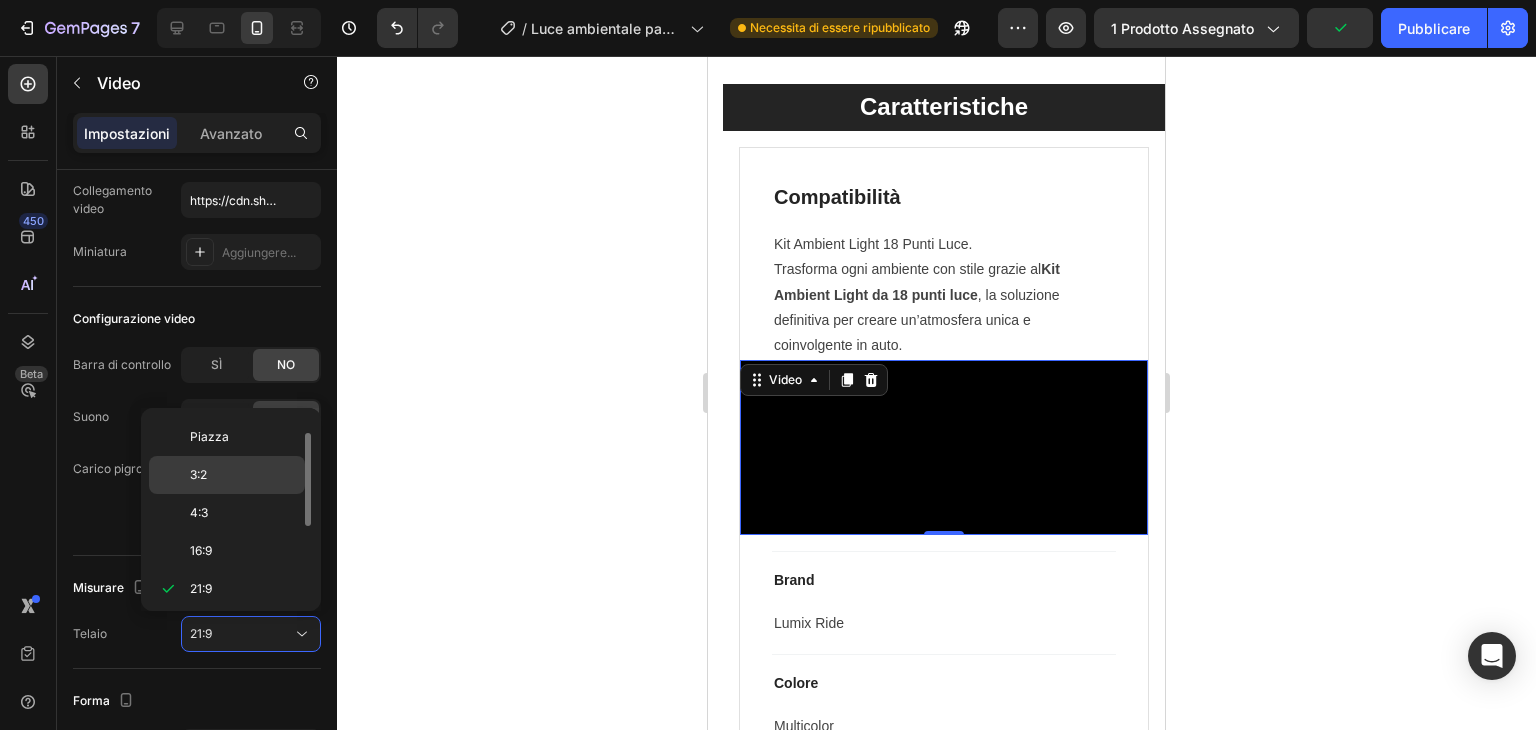 click on "3:2" 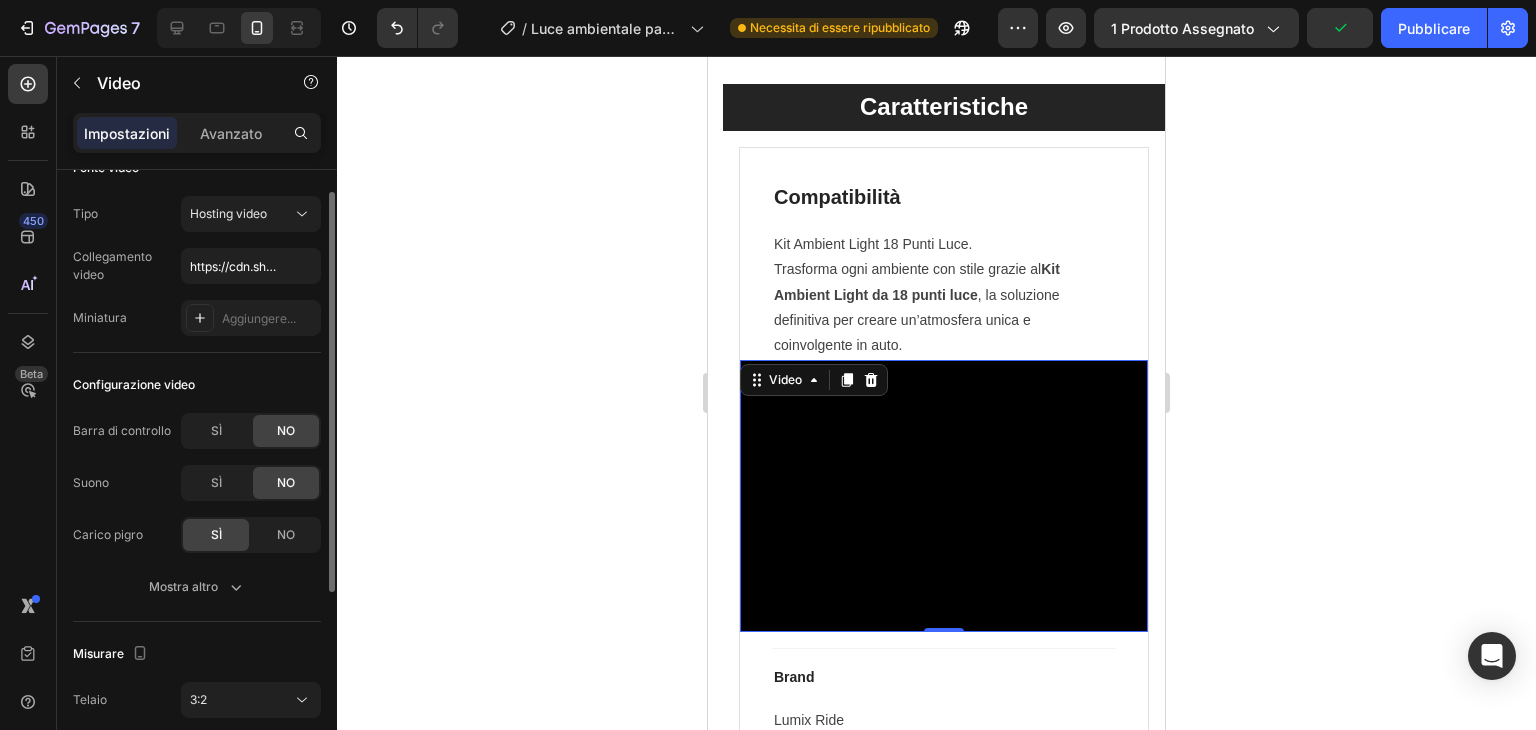 scroll, scrollTop: 0, scrollLeft: 0, axis: both 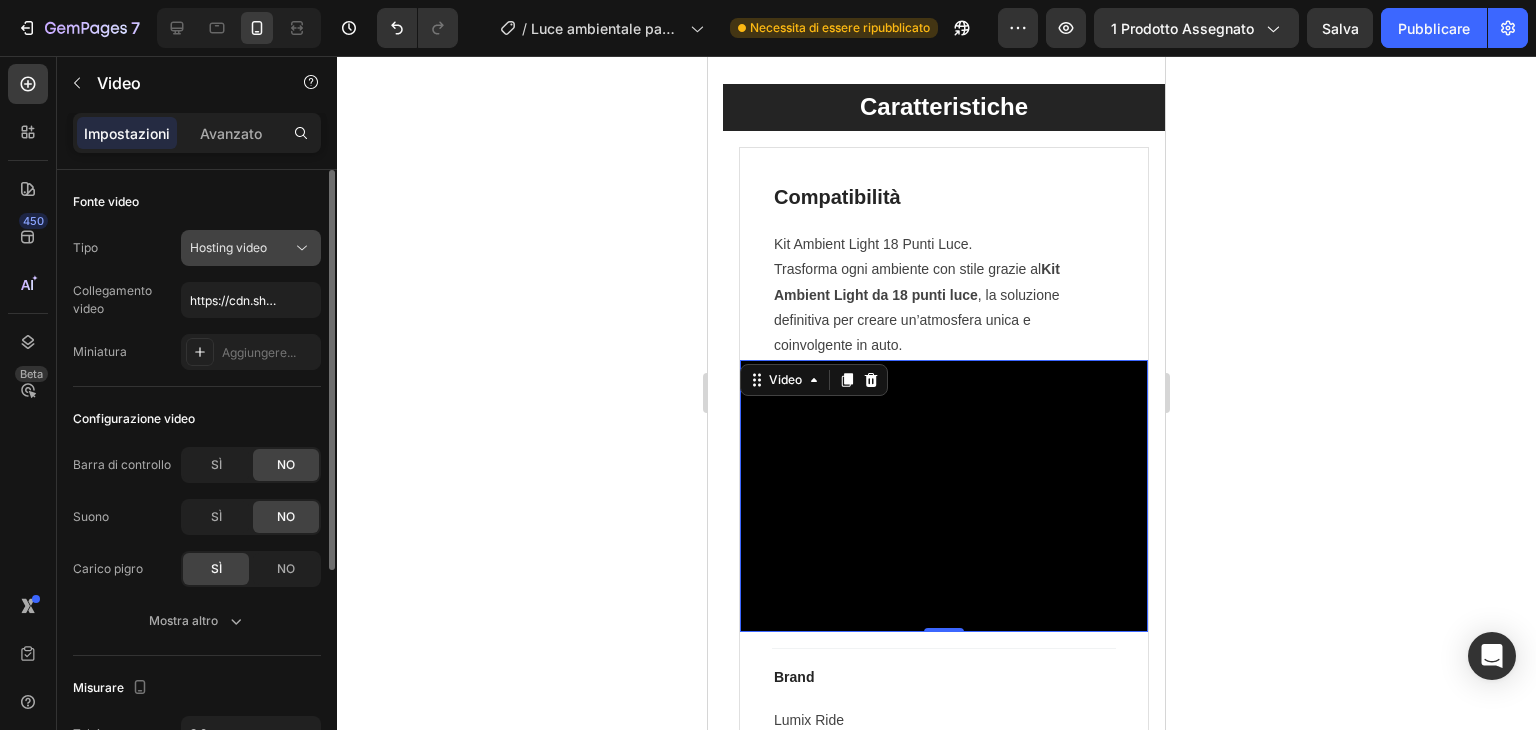 click on "Hosting video" at bounding box center [228, 247] 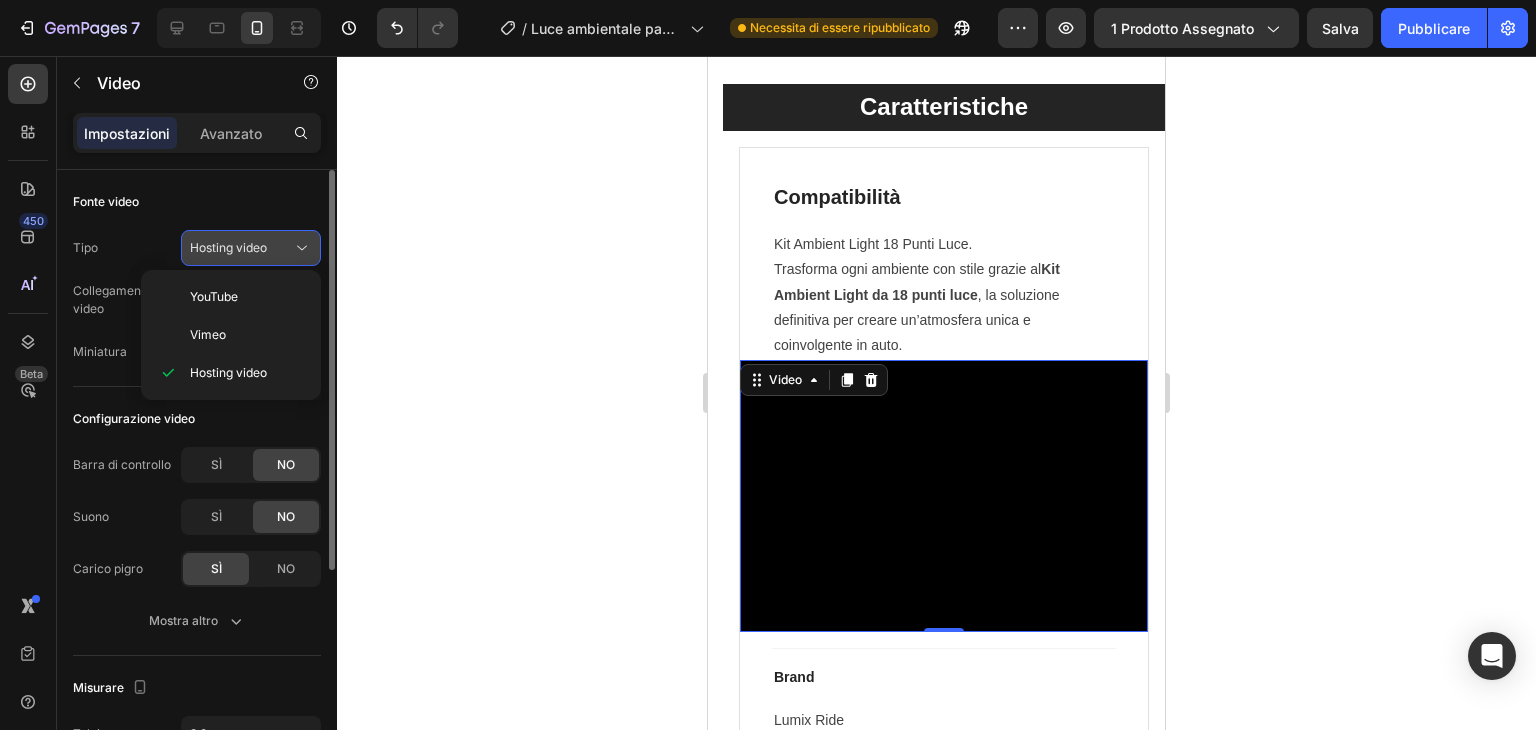 click on "Hosting video" at bounding box center (241, 248) 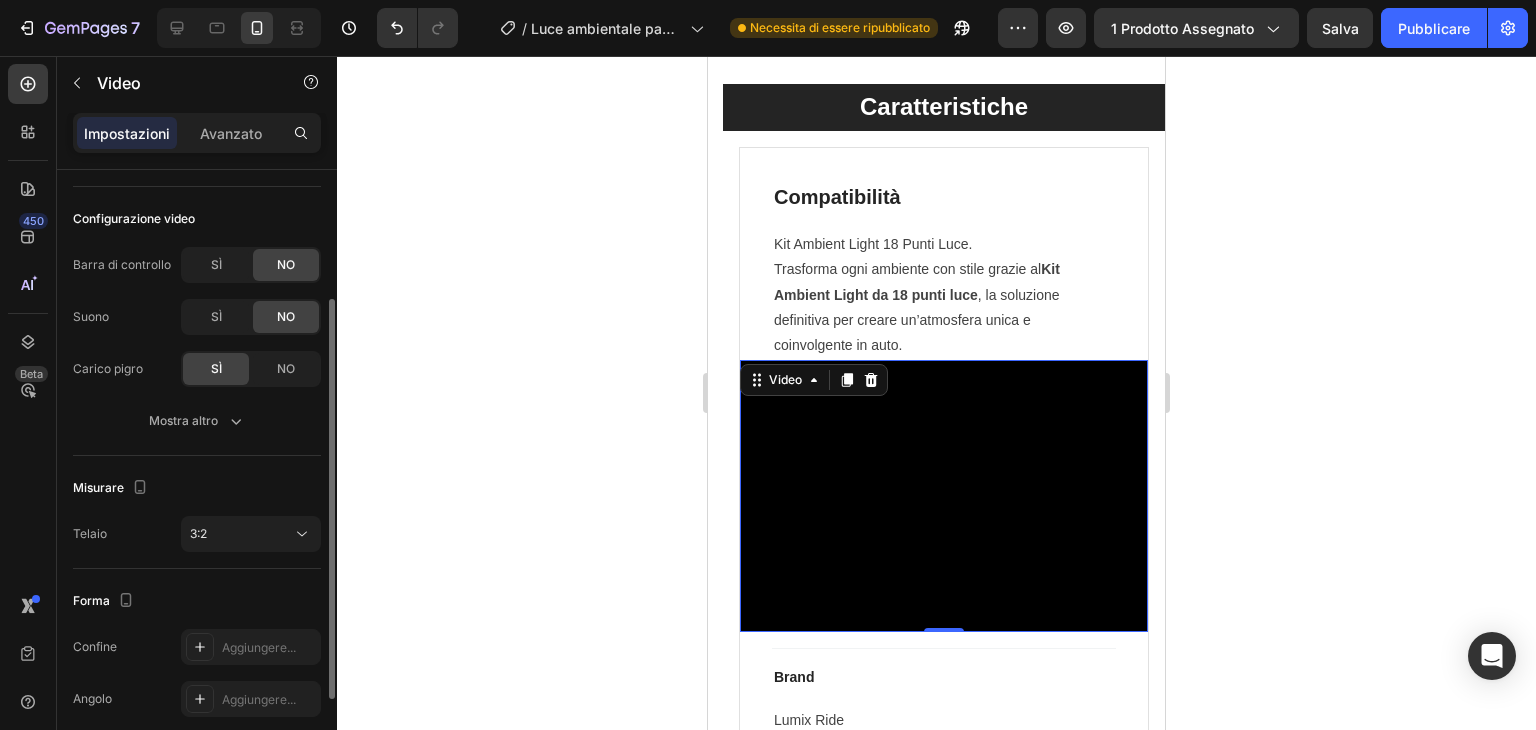scroll, scrollTop: 300, scrollLeft: 0, axis: vertical 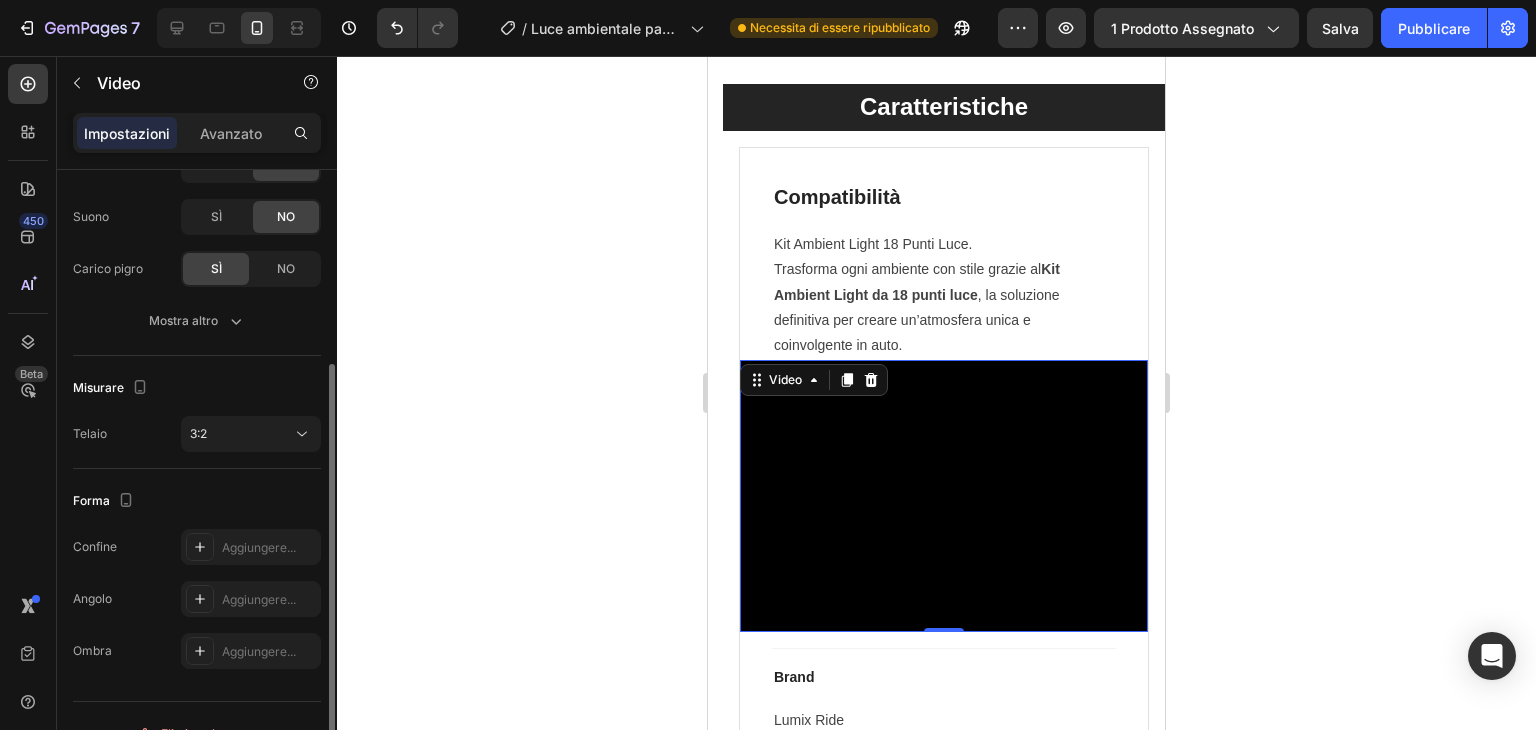 click on "Misurare Telaio 3:2" 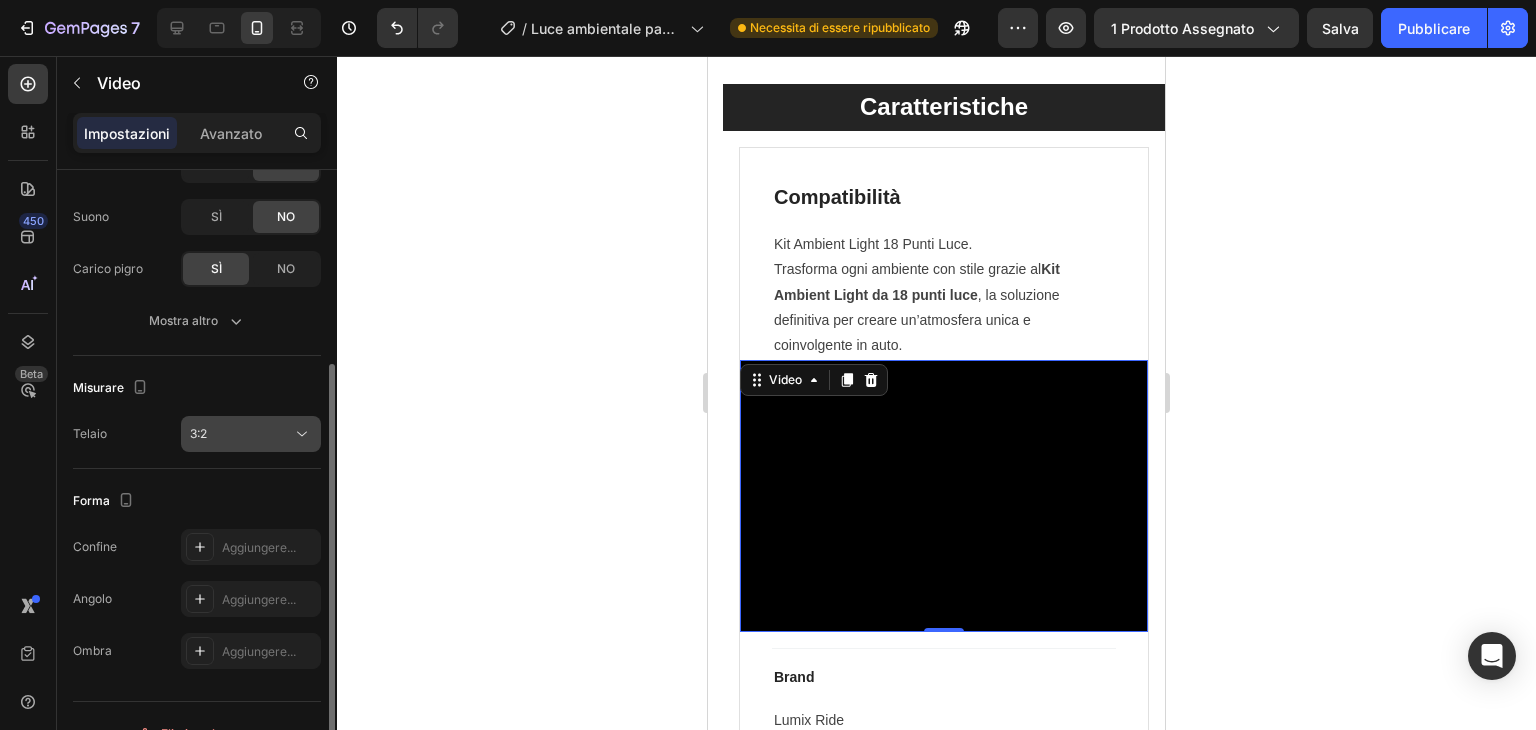 click on "3:2" at bounding box center [241, 434] 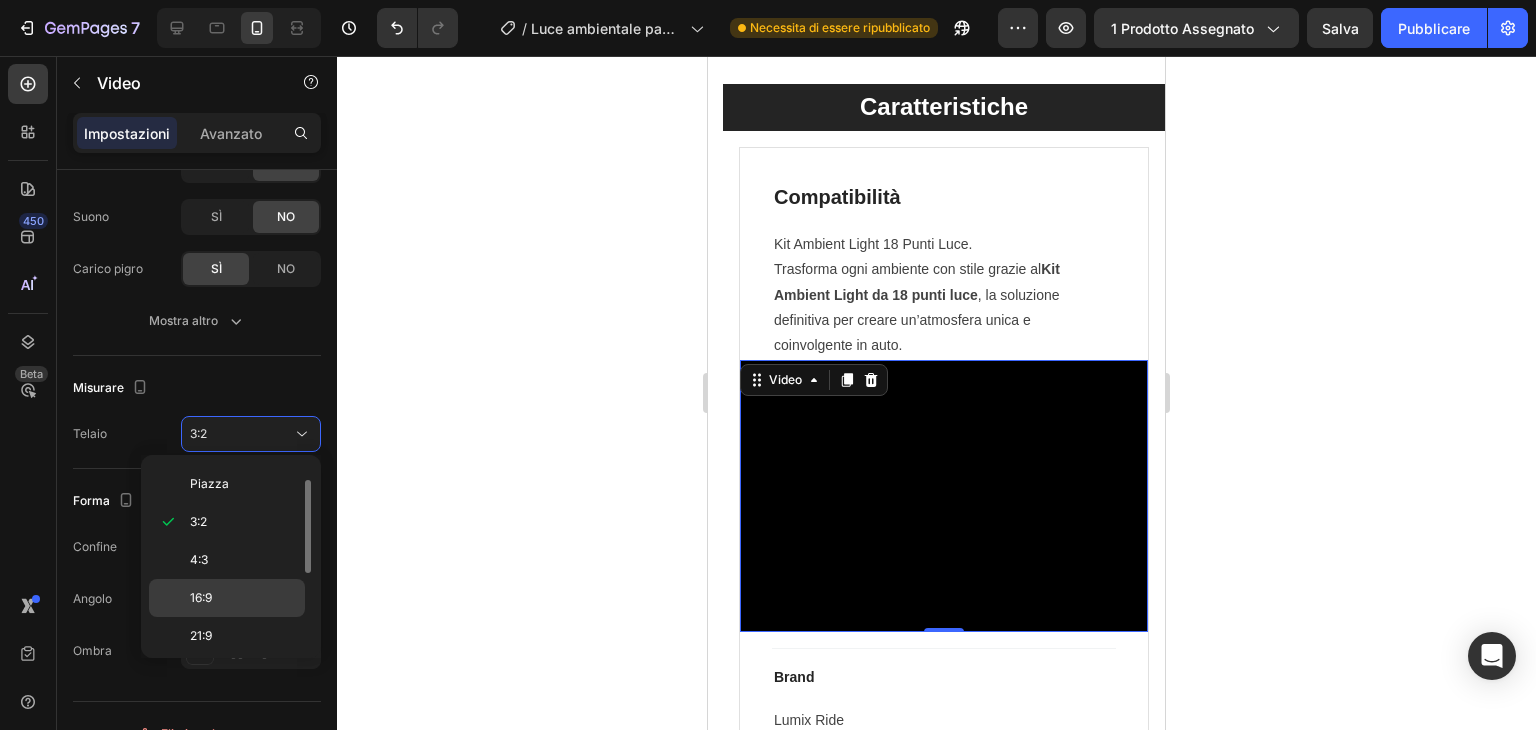 click on "16:9" 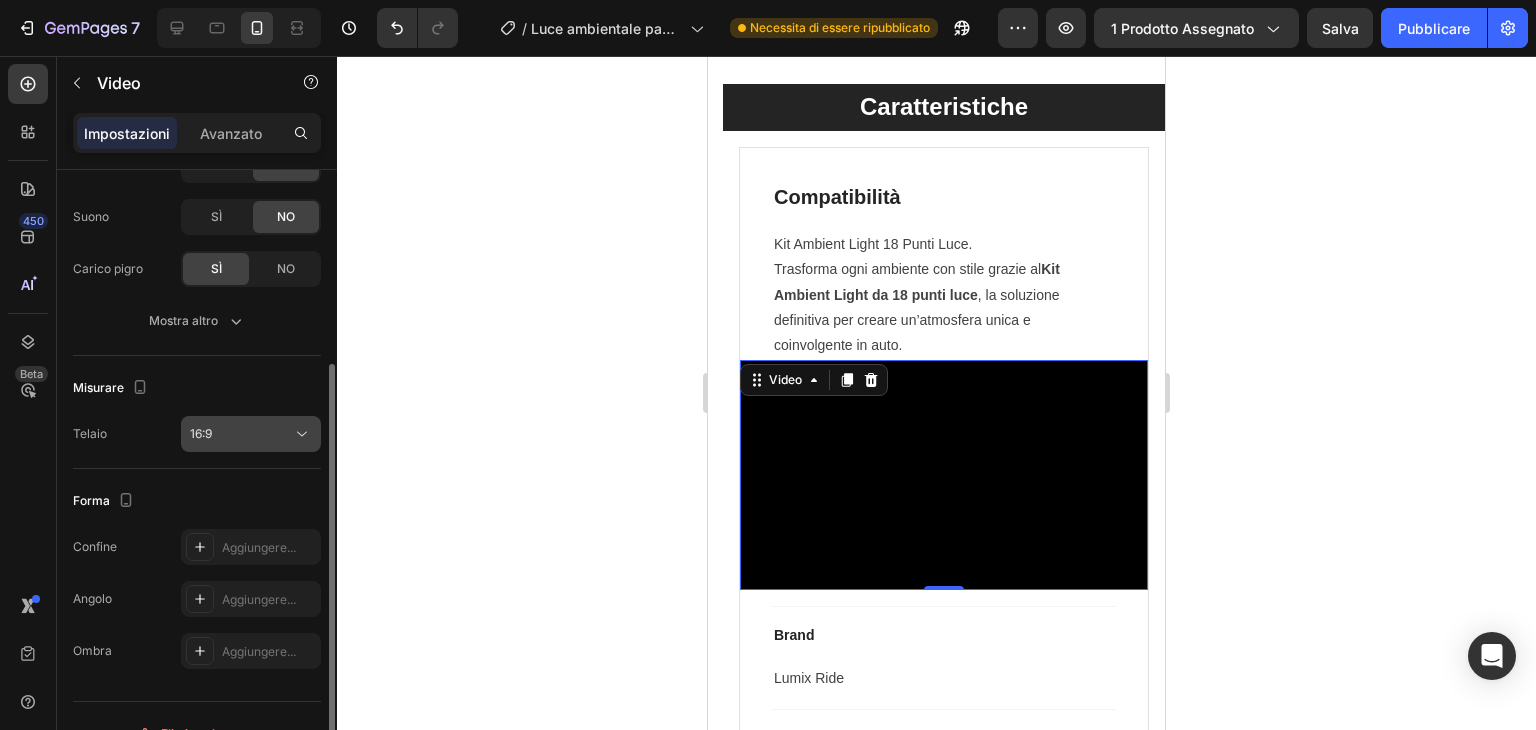 click on "16:9" at bounding box center [241, 434] 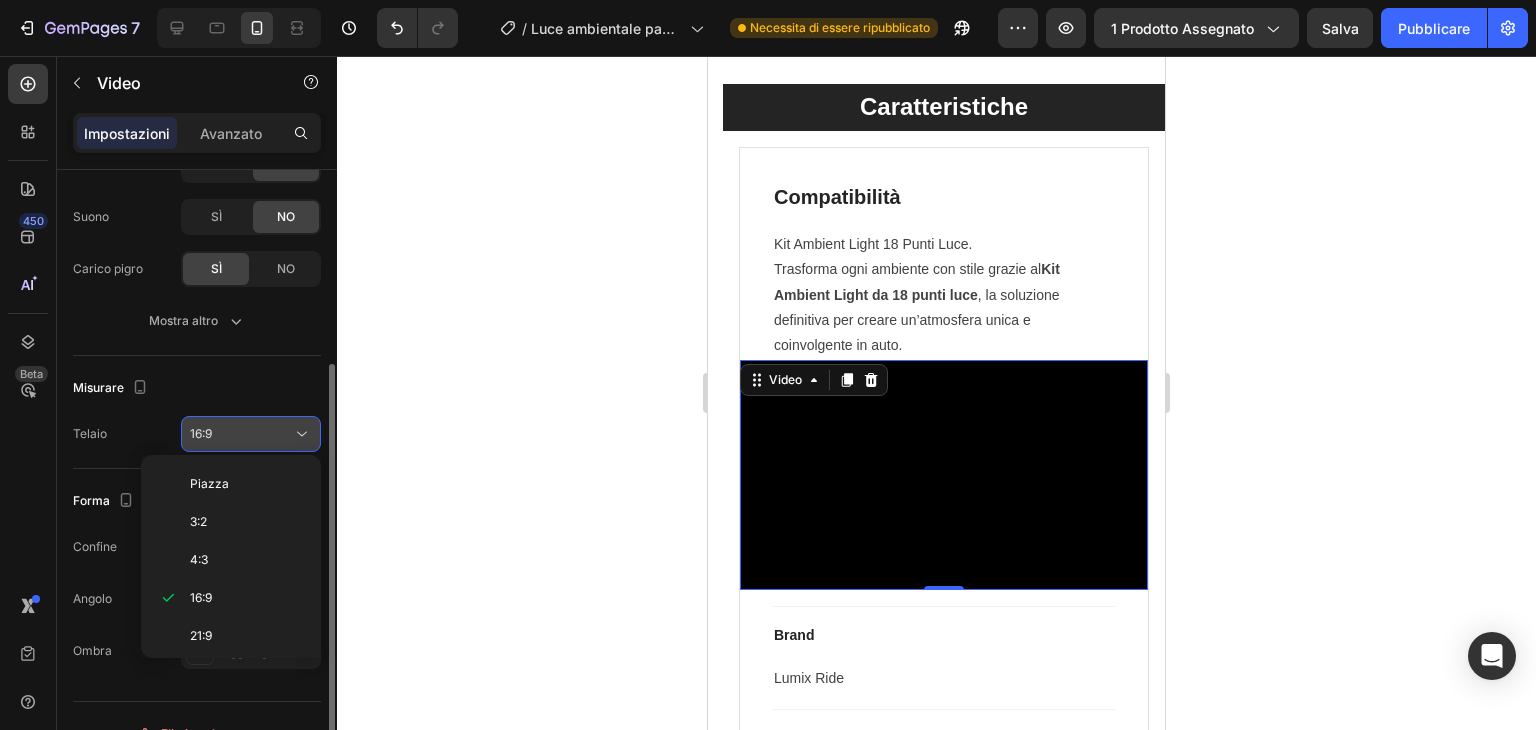 click 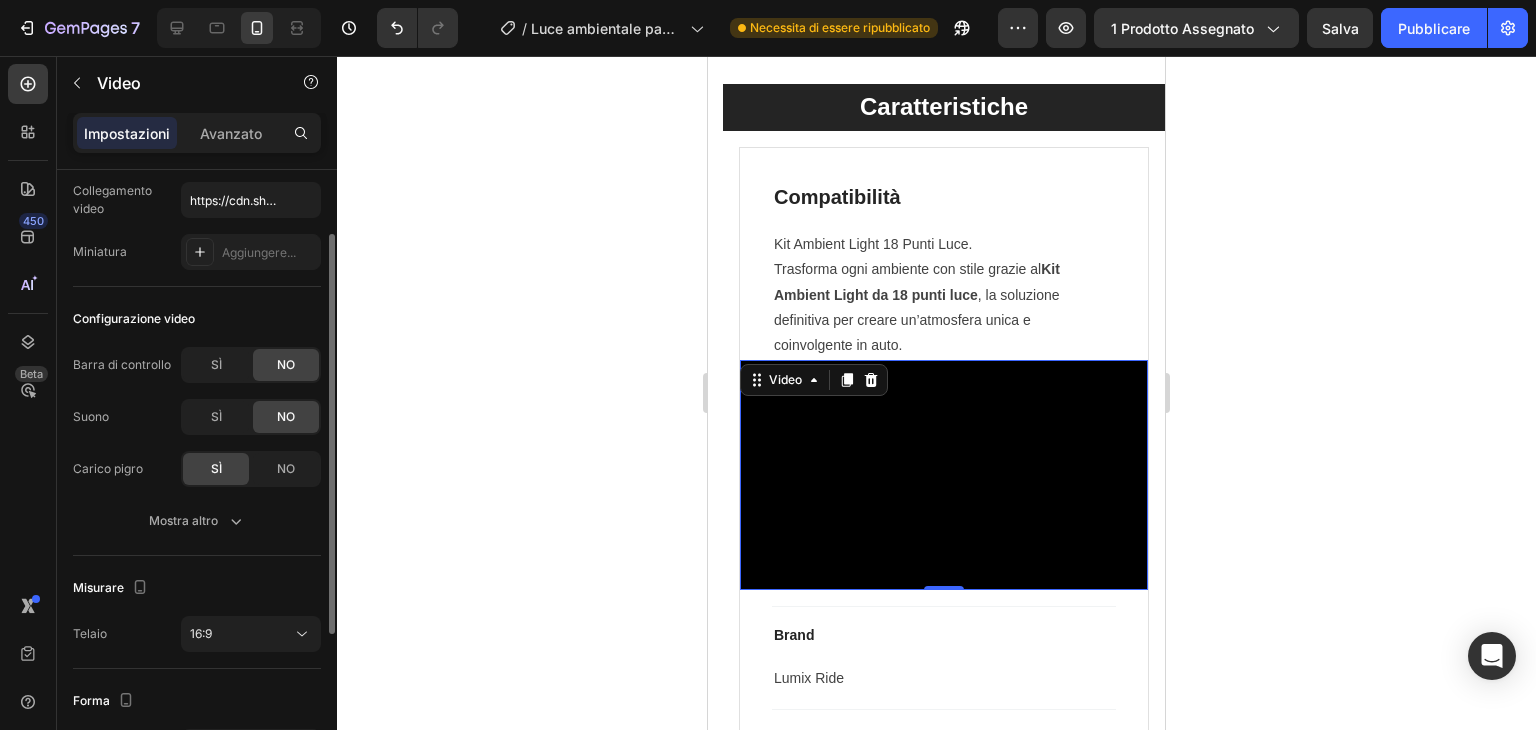 scroll, scrollTop: 0, scrollLeft: 0, axis: both 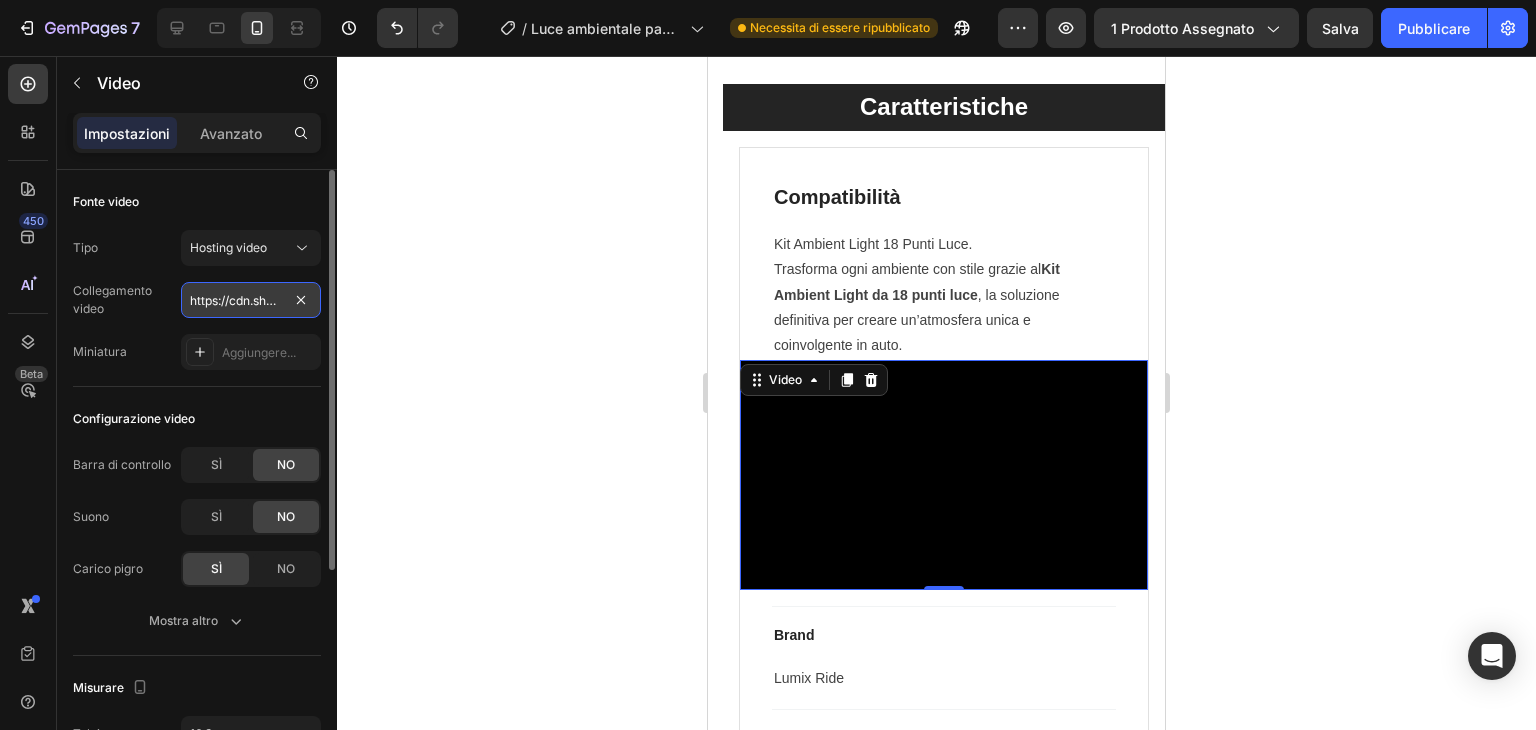 click on "https://cdn.shopify.com/videos/c/o/v/b5063216bbf24753bc319c115bd57b23.mov" at bounding box center (251, 300) 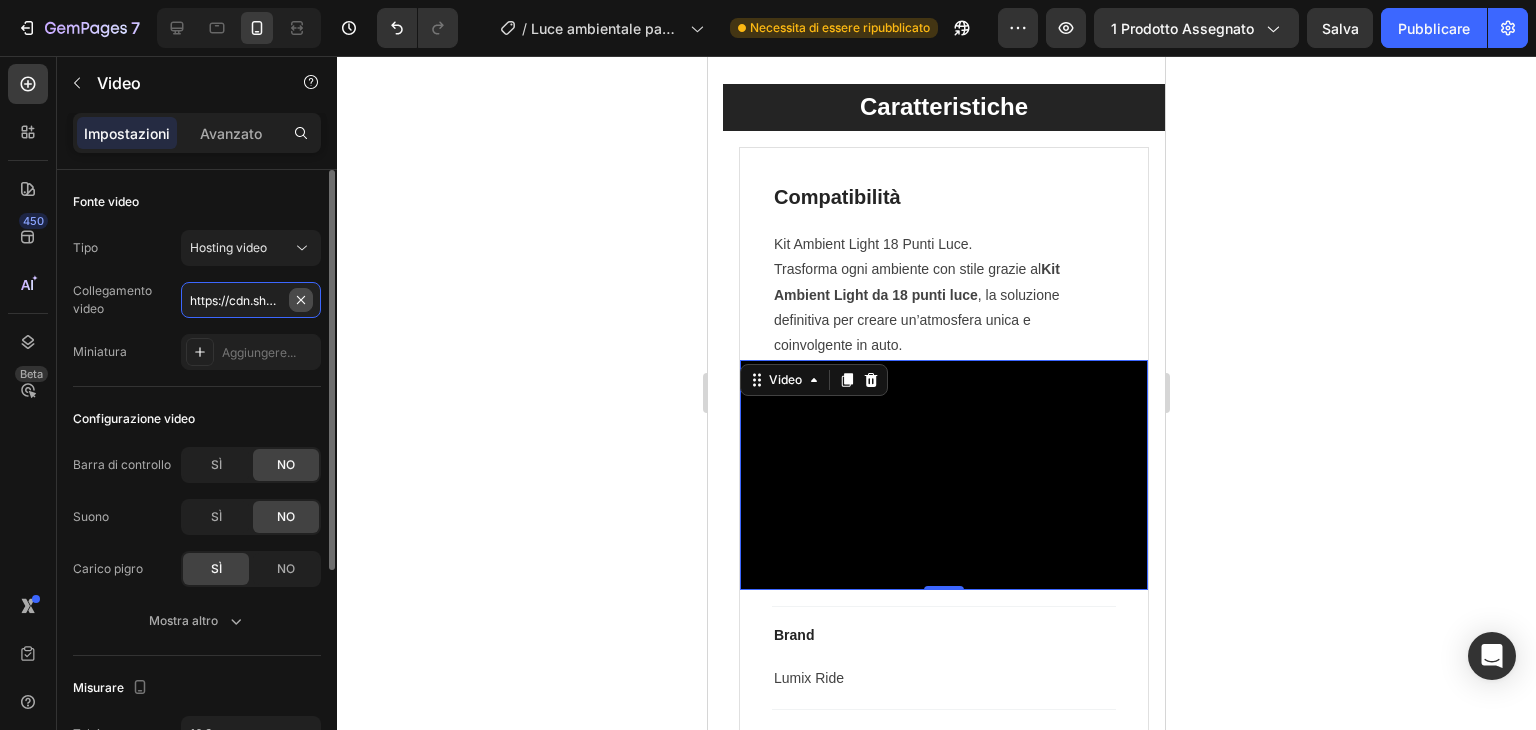 type 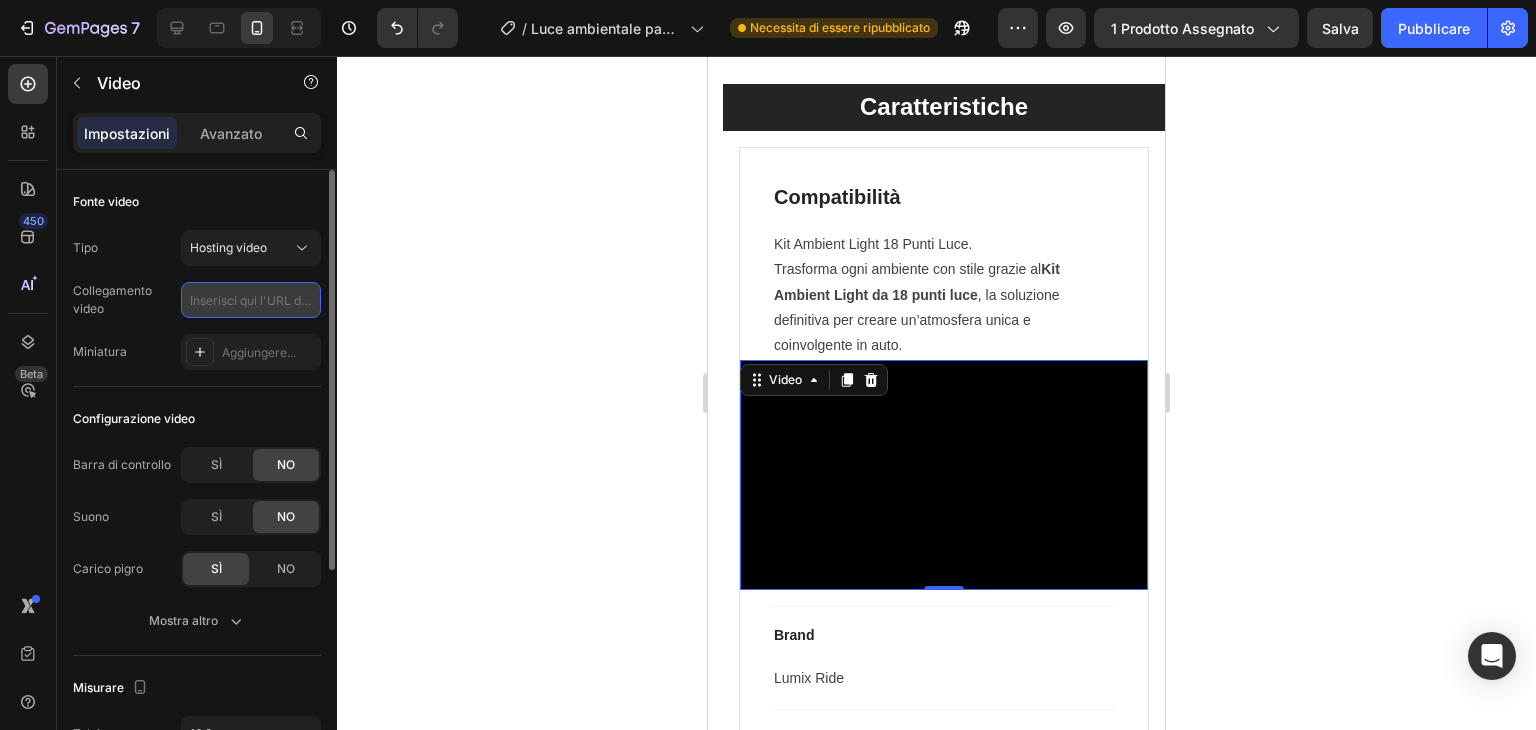 click at bounding box center [251, 300] 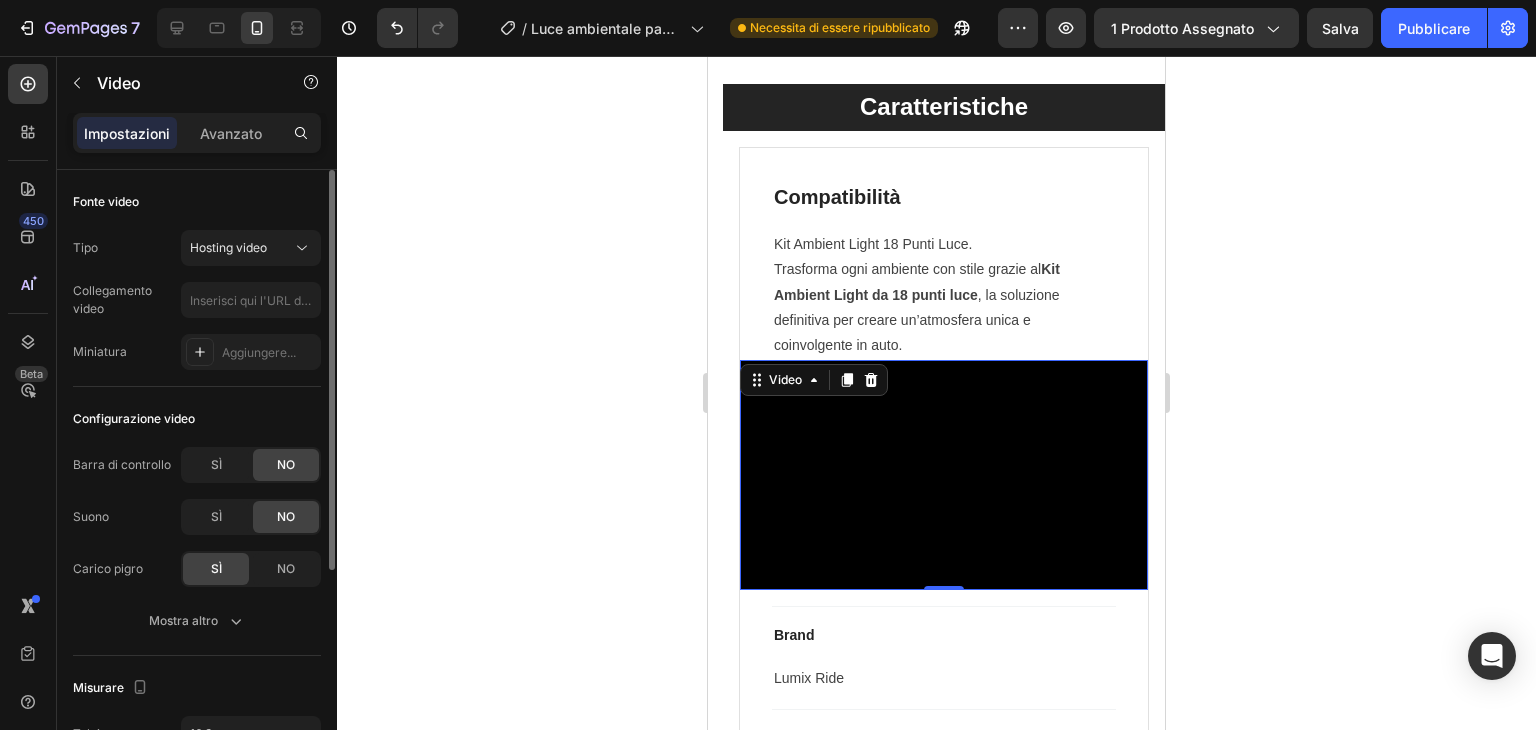 click on "Tipo Hosting video Collegamento video Miniatura Aggiungere..." at bounding box center (197, 300) 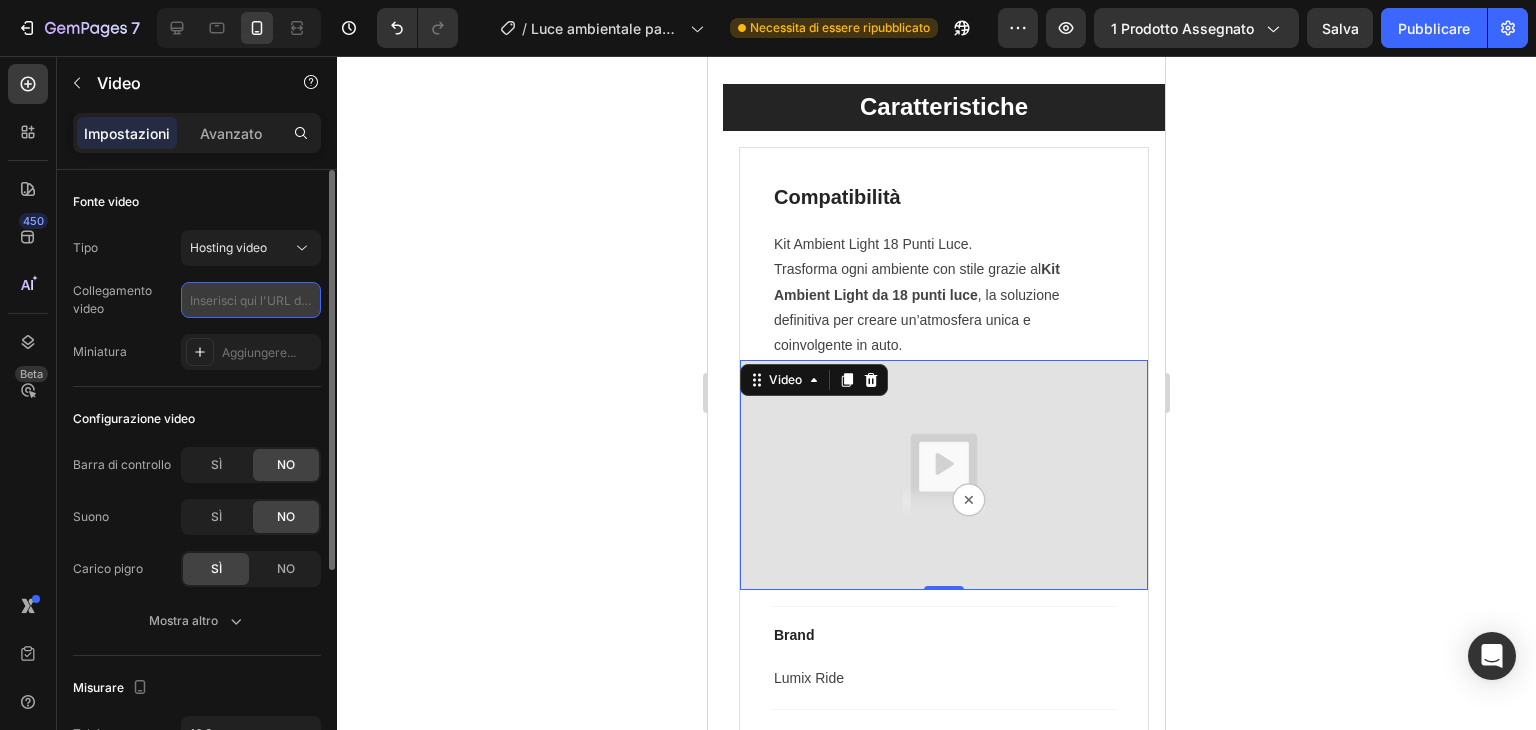 click at bounding box center [251, 300] 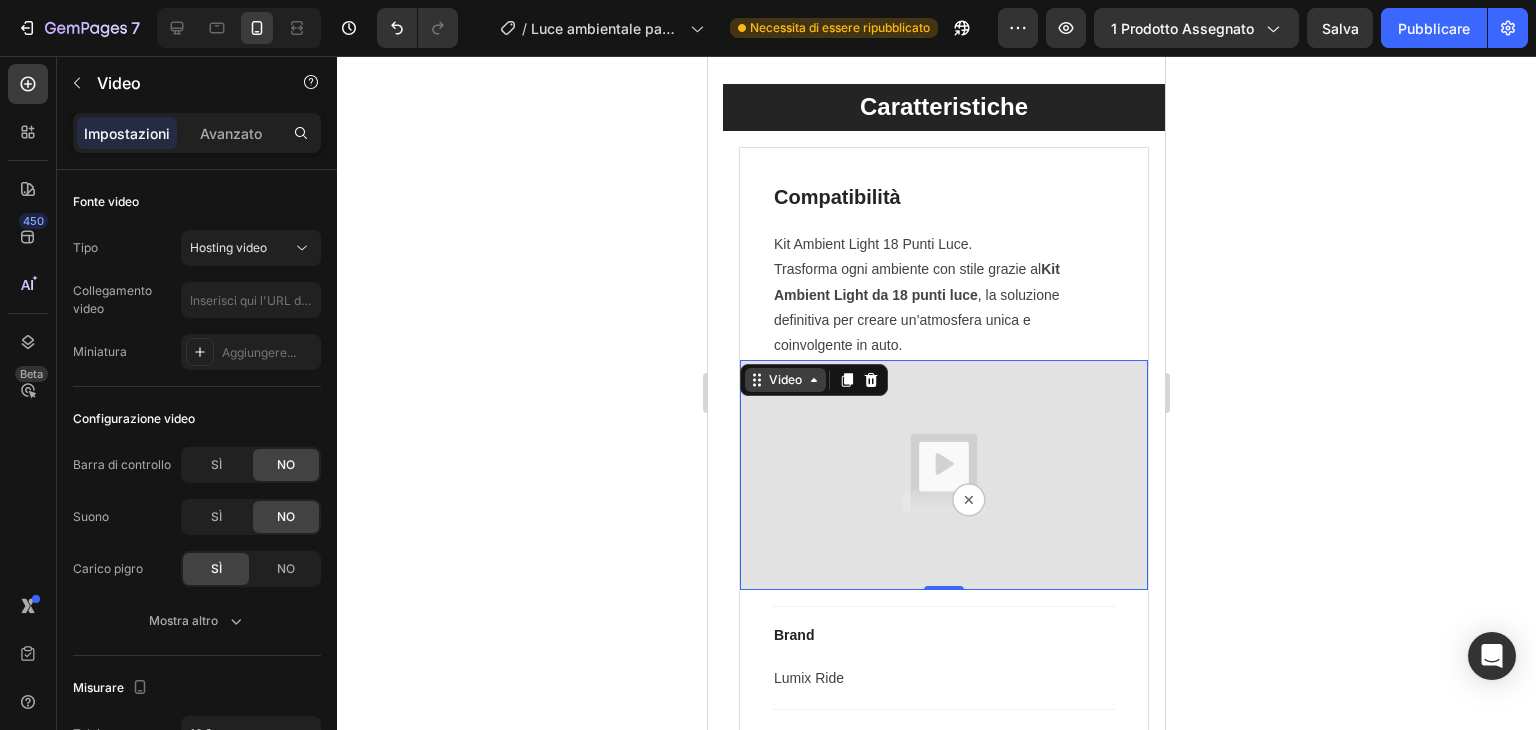 click on "Video" at bounding box center (785, 380) 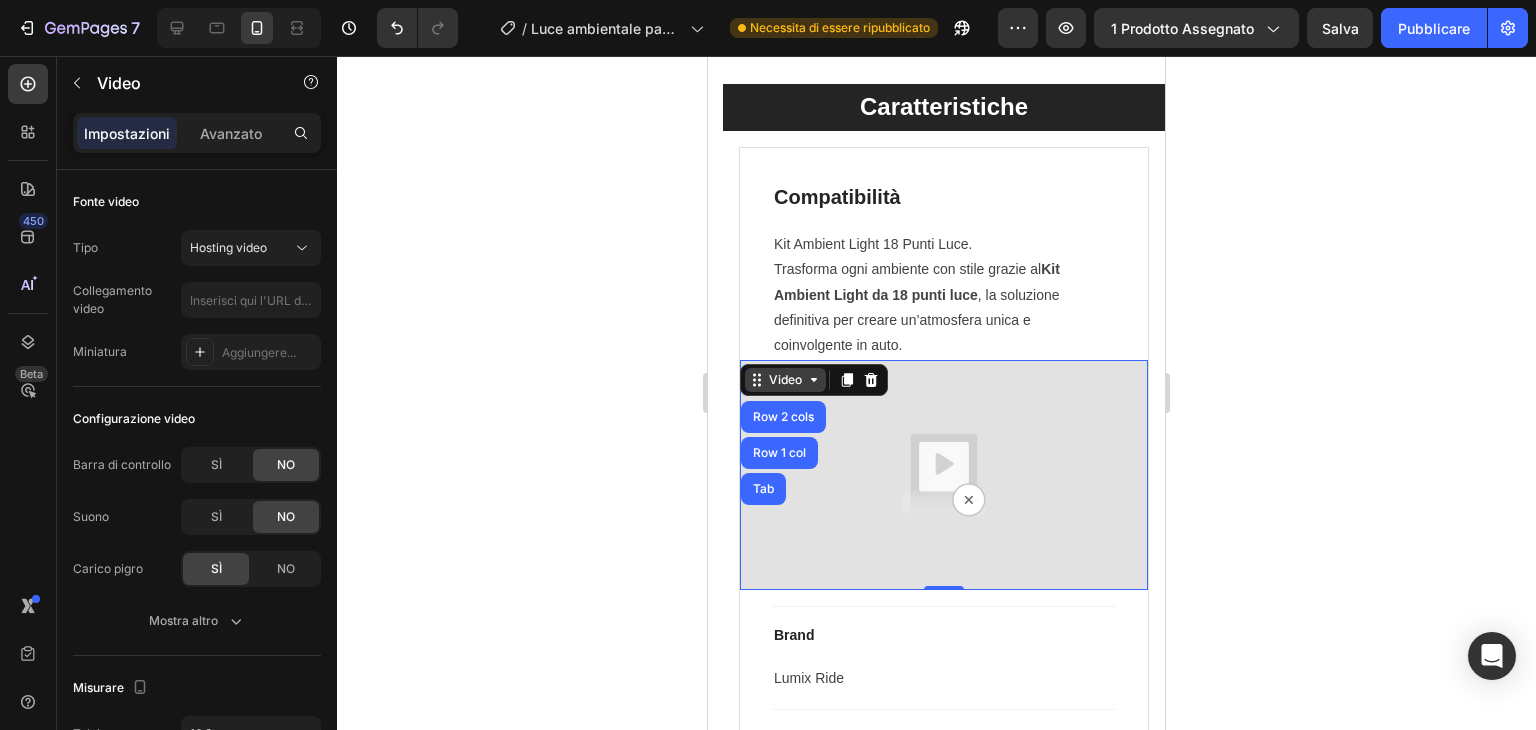 click on "Video" at bounding box center (785, 380) 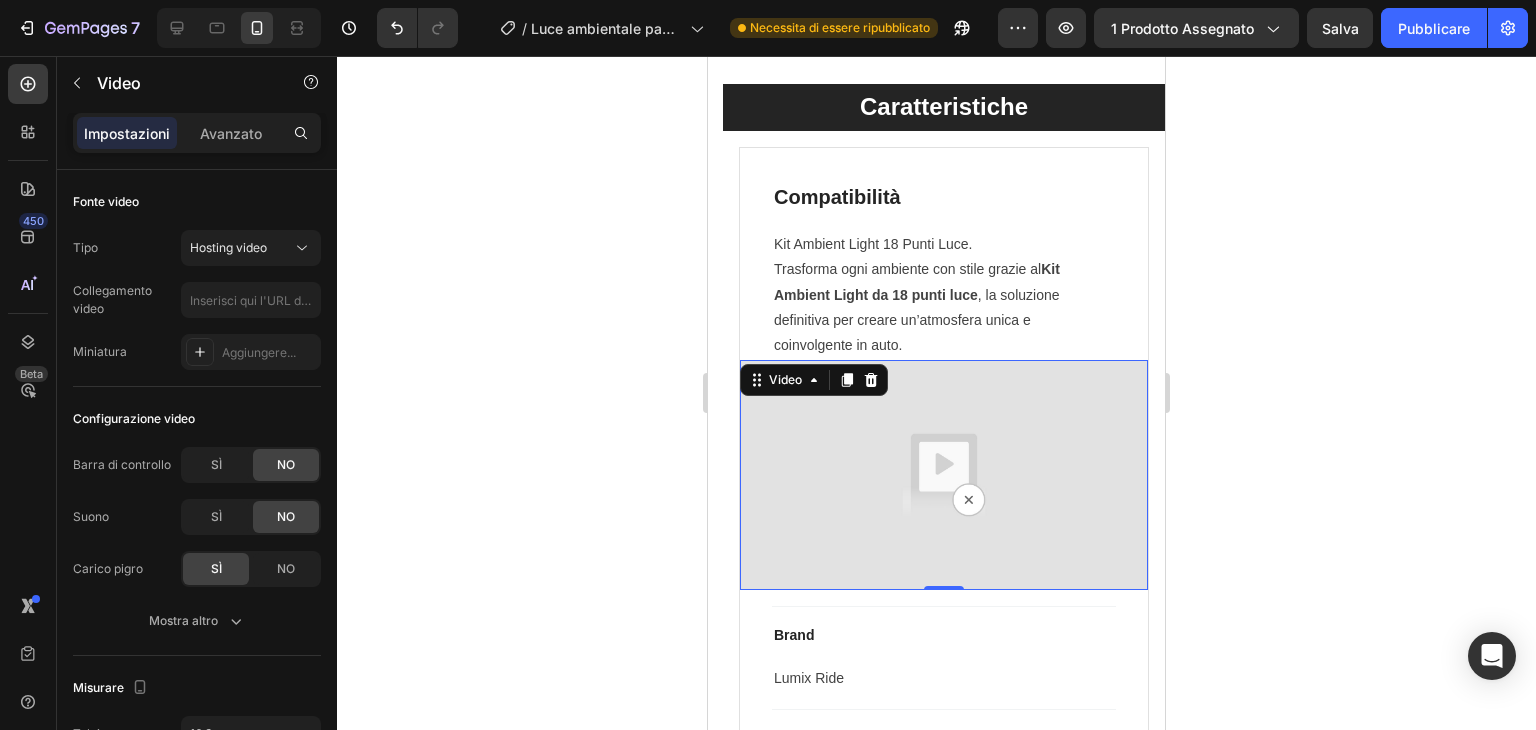 click at bounding box center [944, 475] 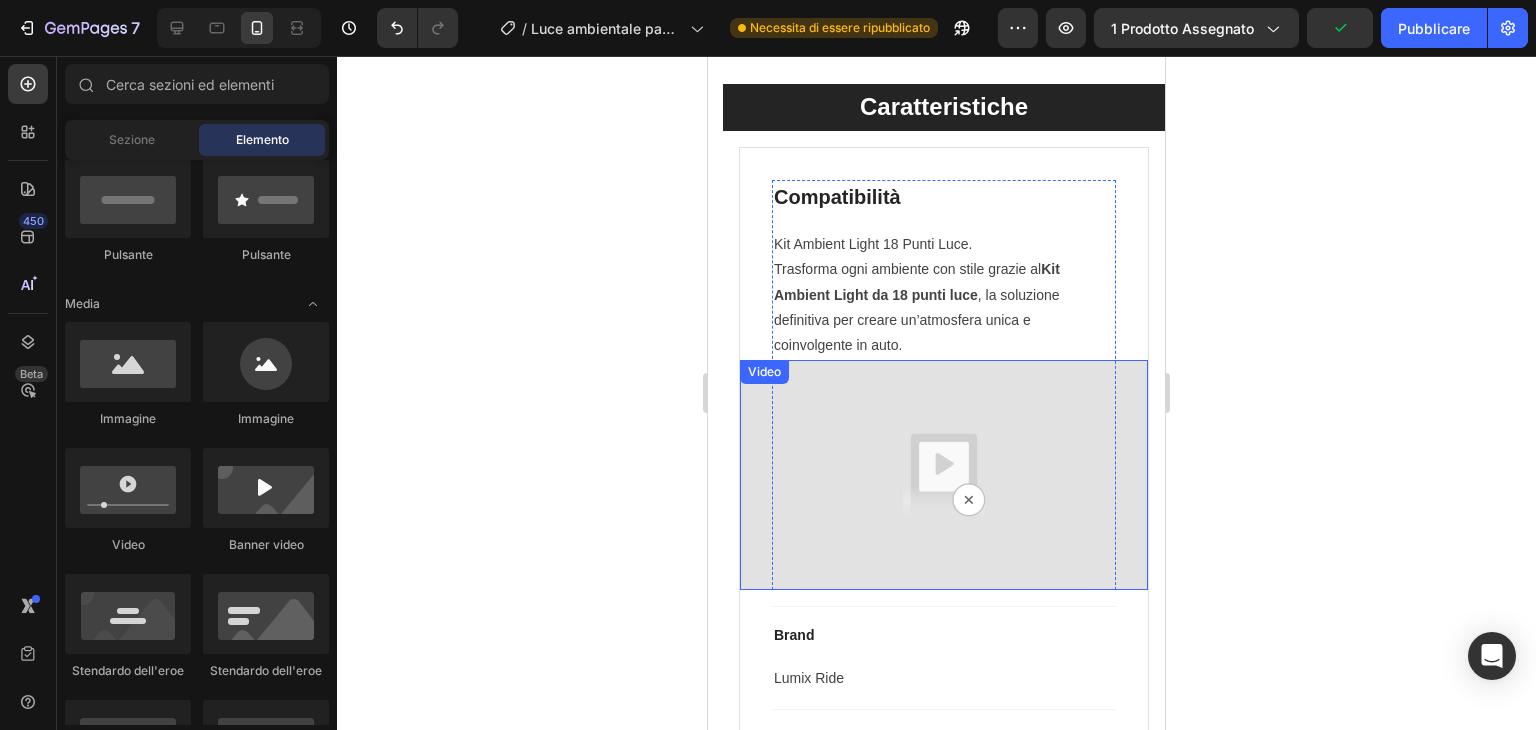 click at bounding box center [944, 475] 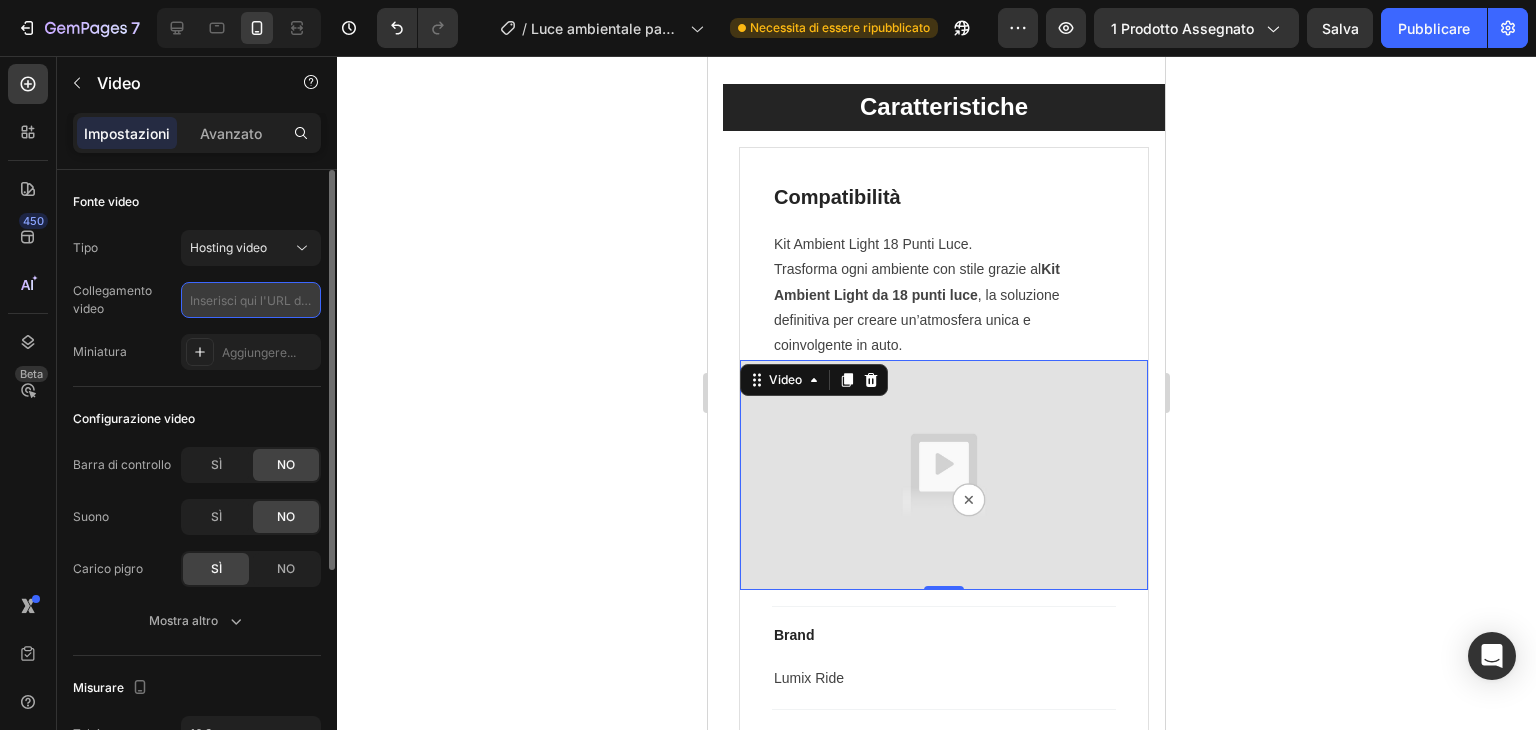 click at bounding box center (251, 300) 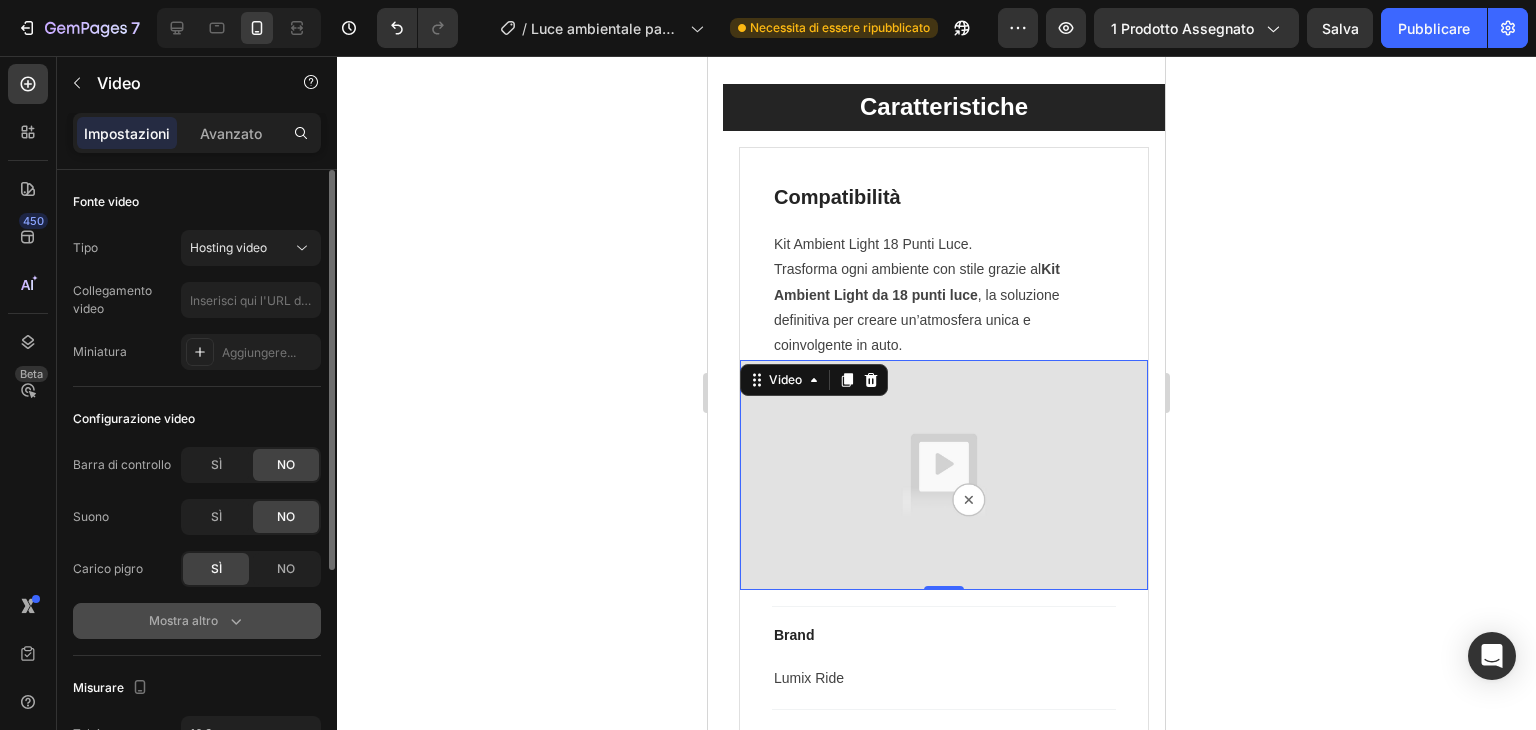 click on "Mostra altro" 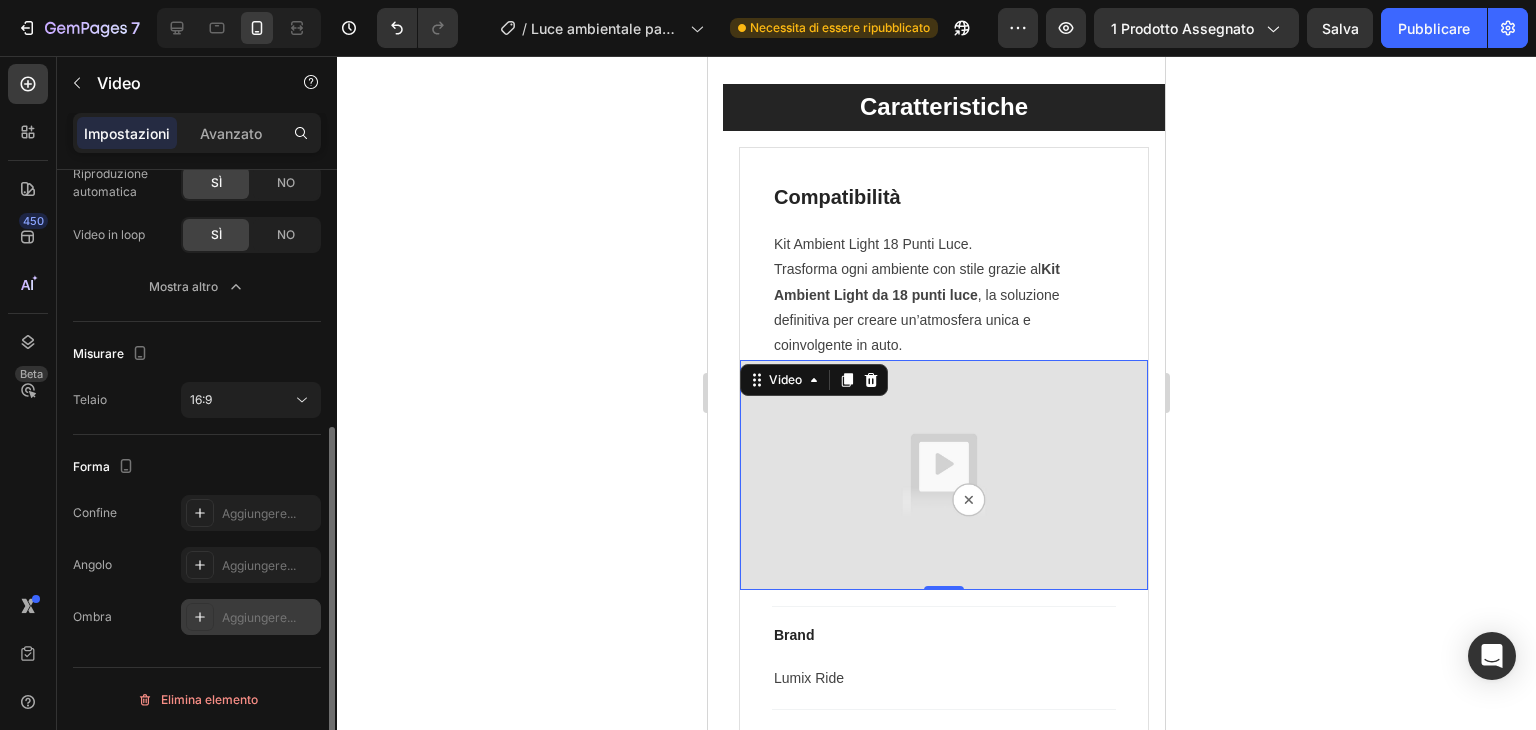 scroll, scrollTop: 0, scrollLeft: 0, axis: both 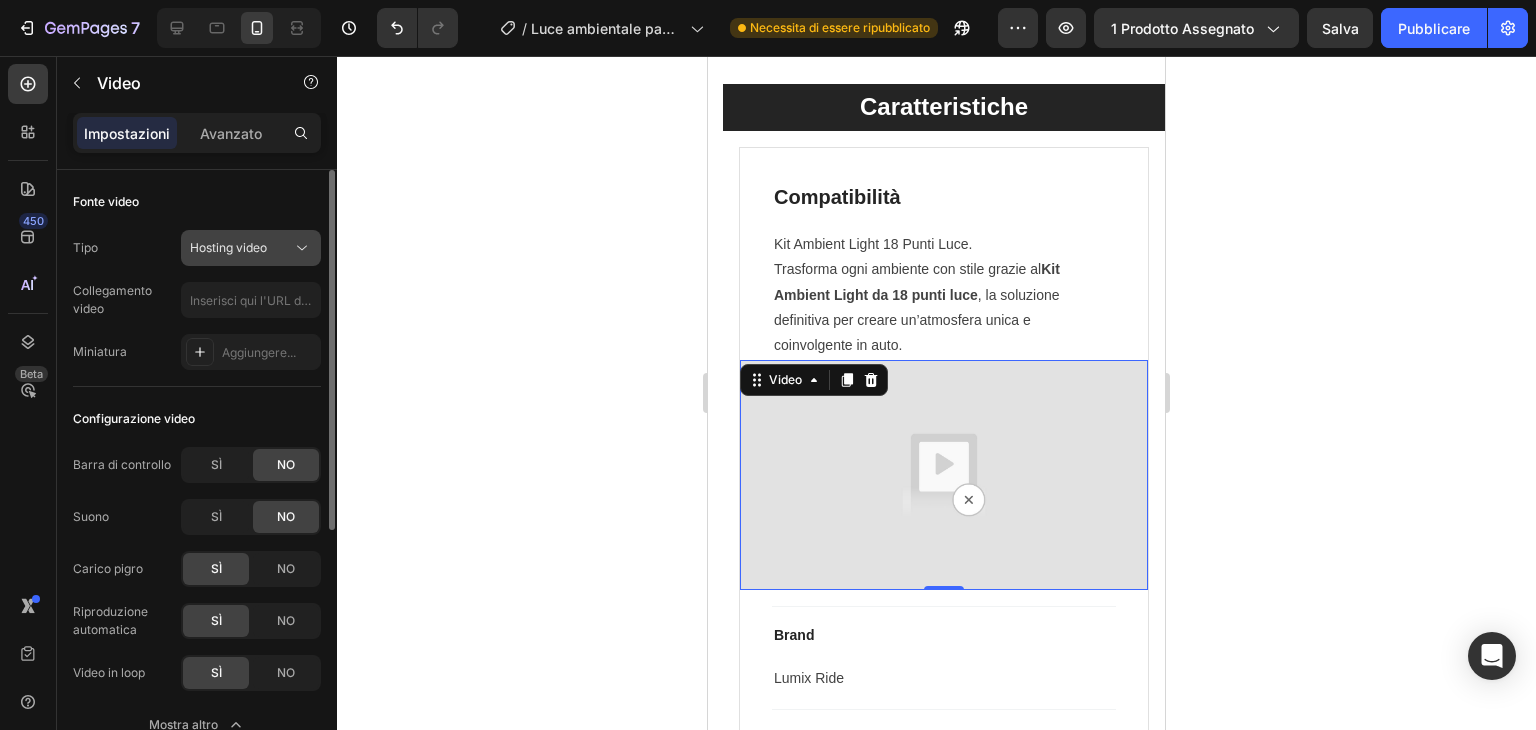 click on "Hosting video" at bounding box center (228, 247) 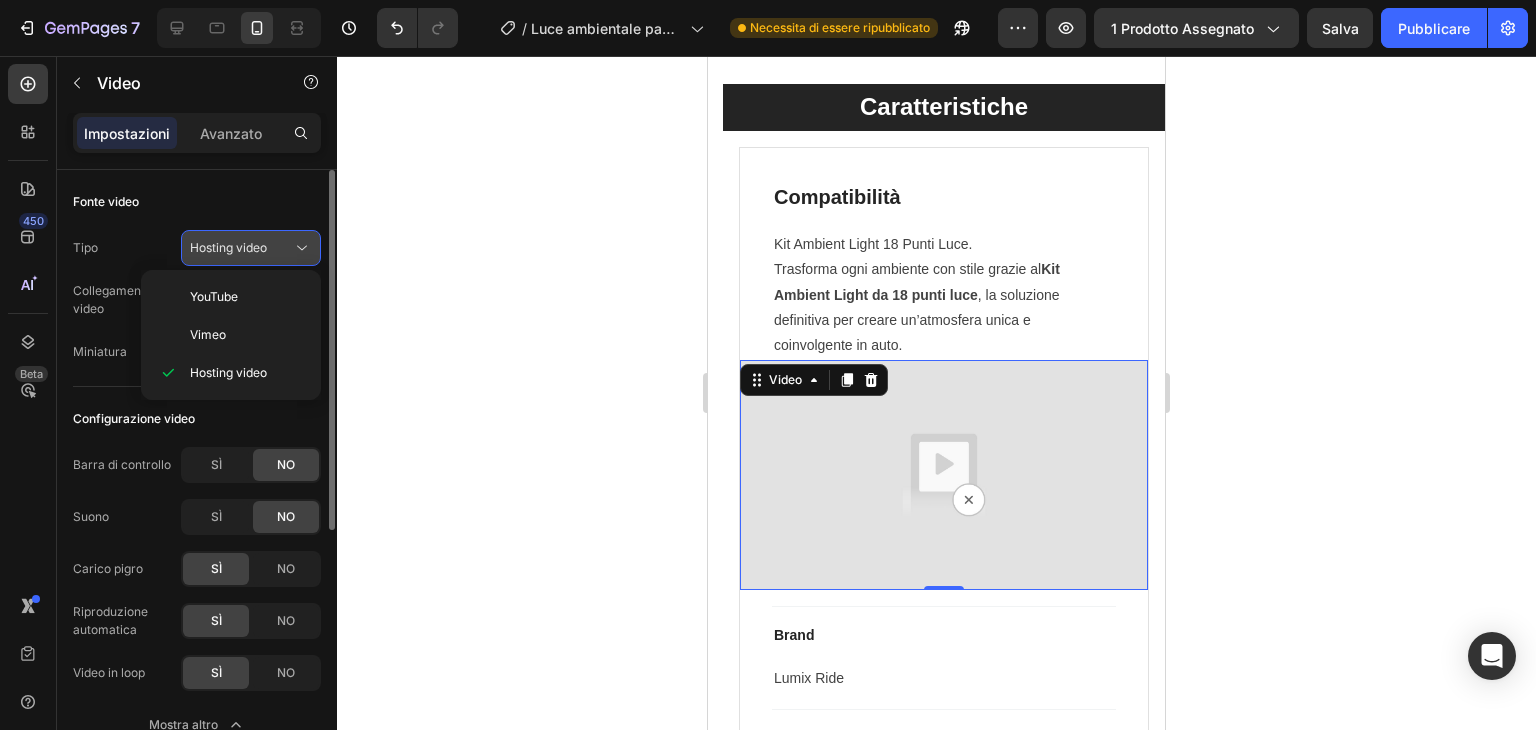 click on "Hosting video" at bounding box center (228, 247) 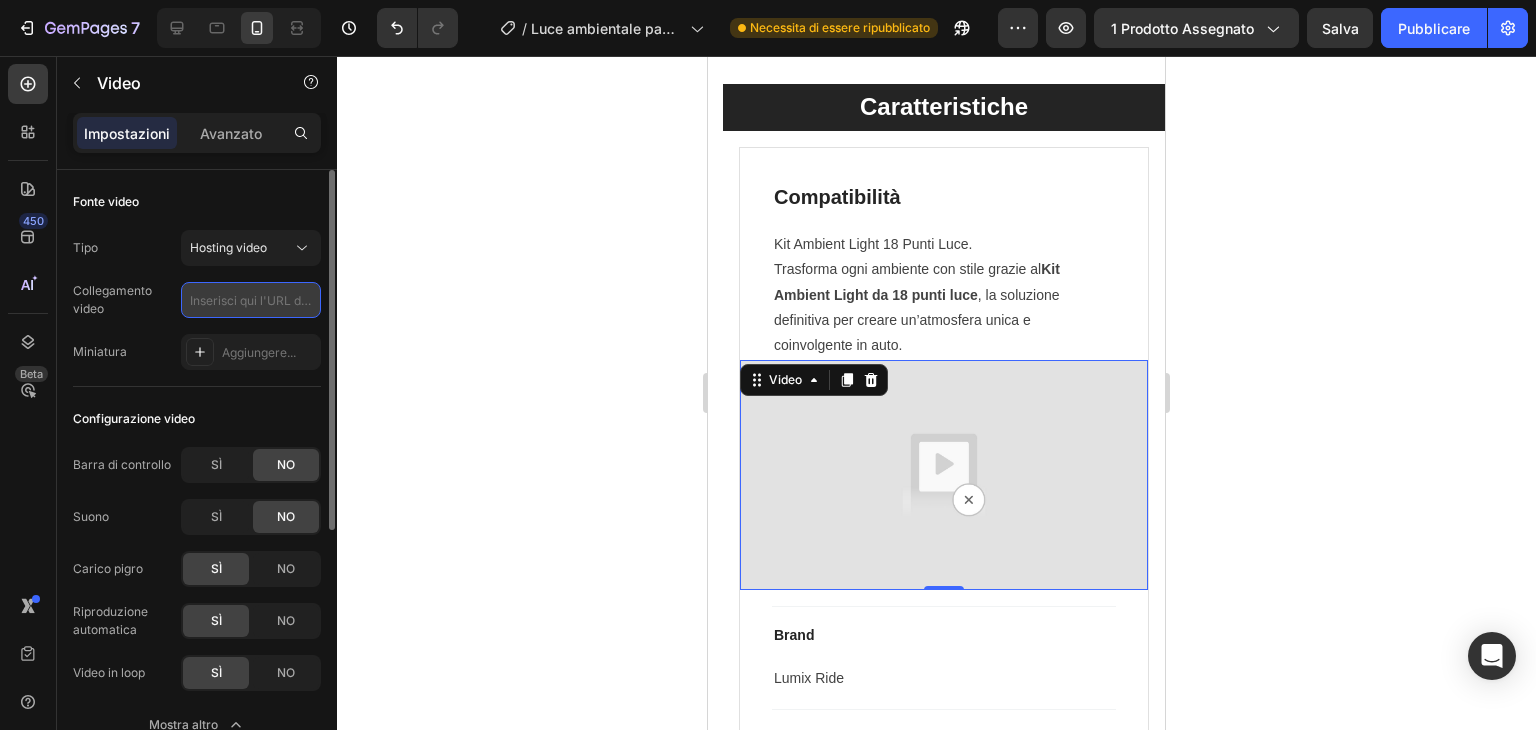 click at bounding box center [251, 300] 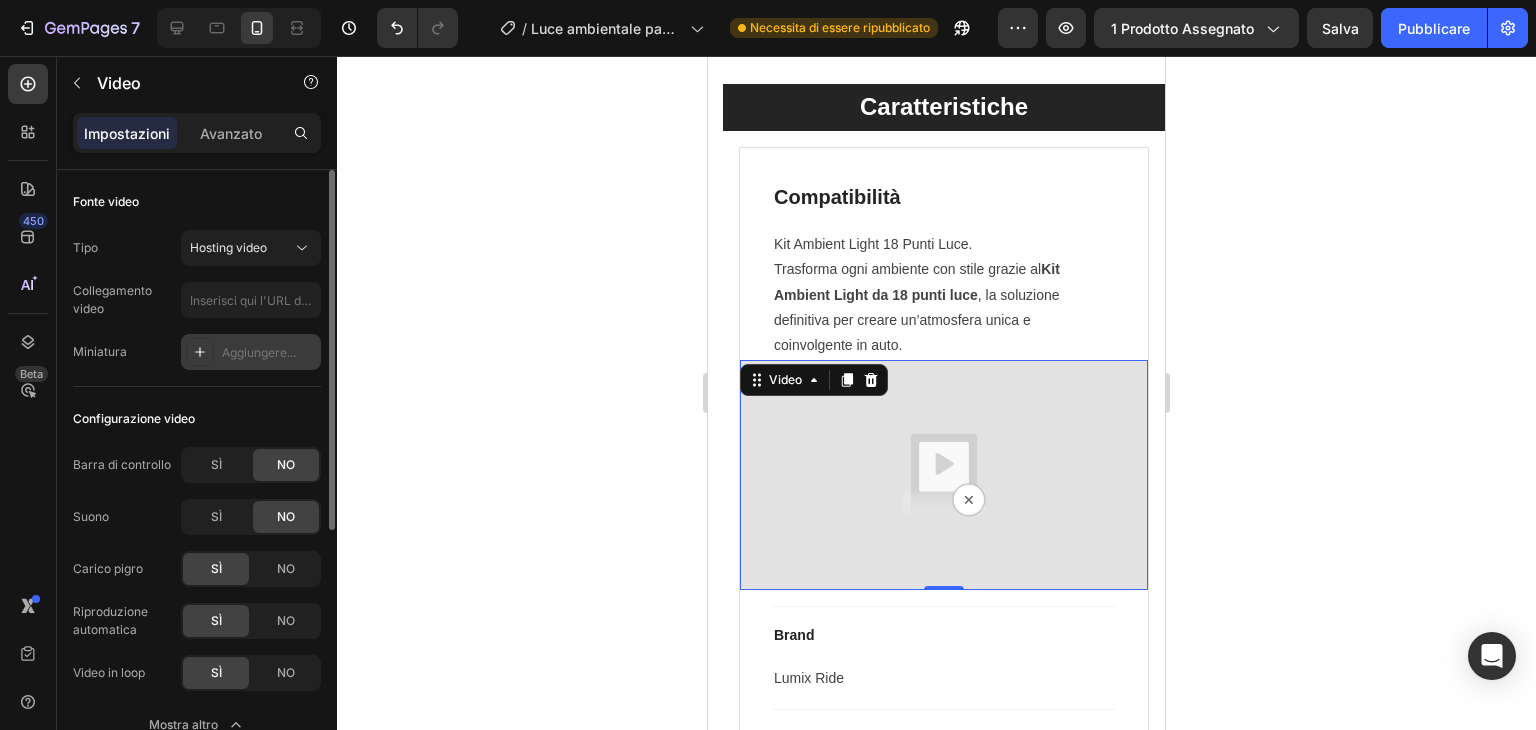 click 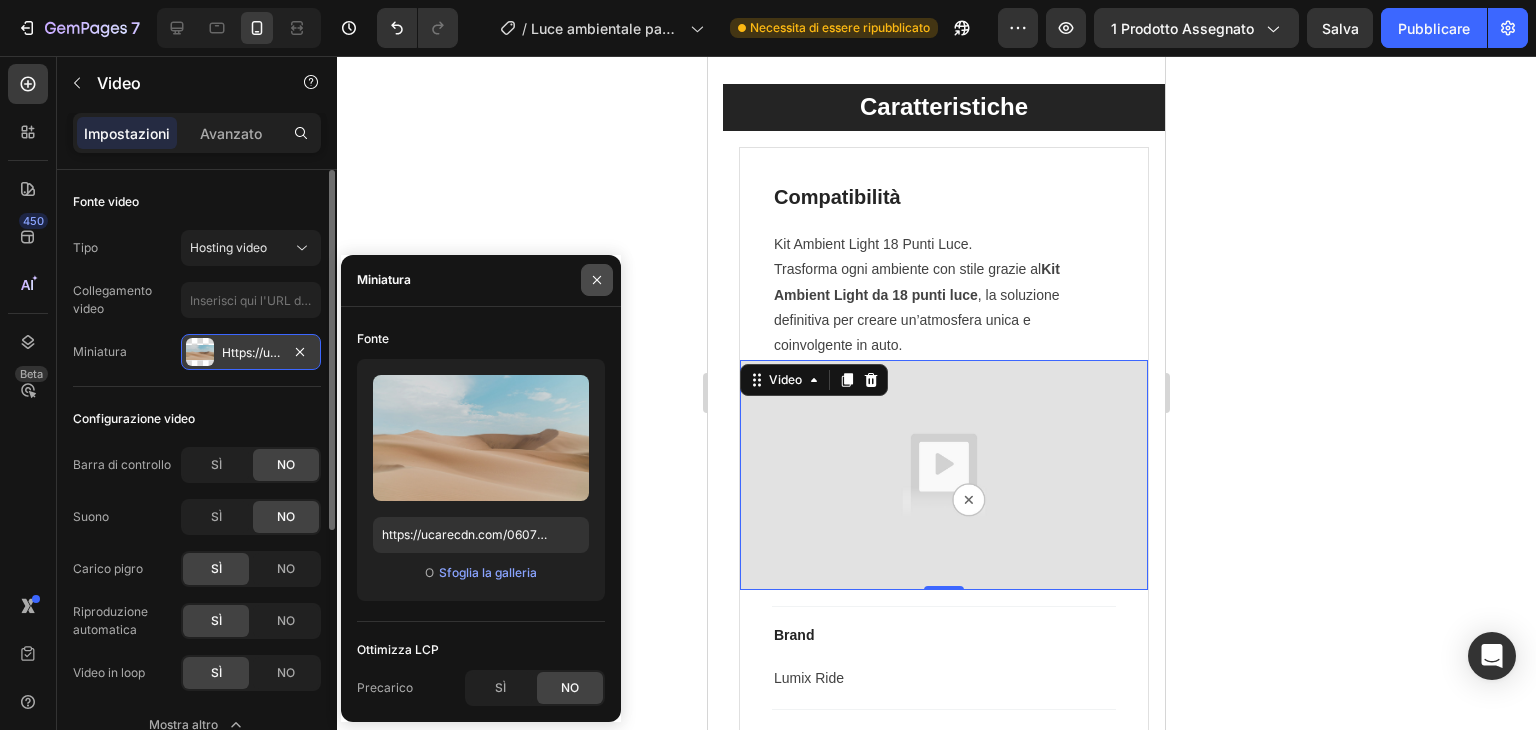 click at bounding box center [597, 280] 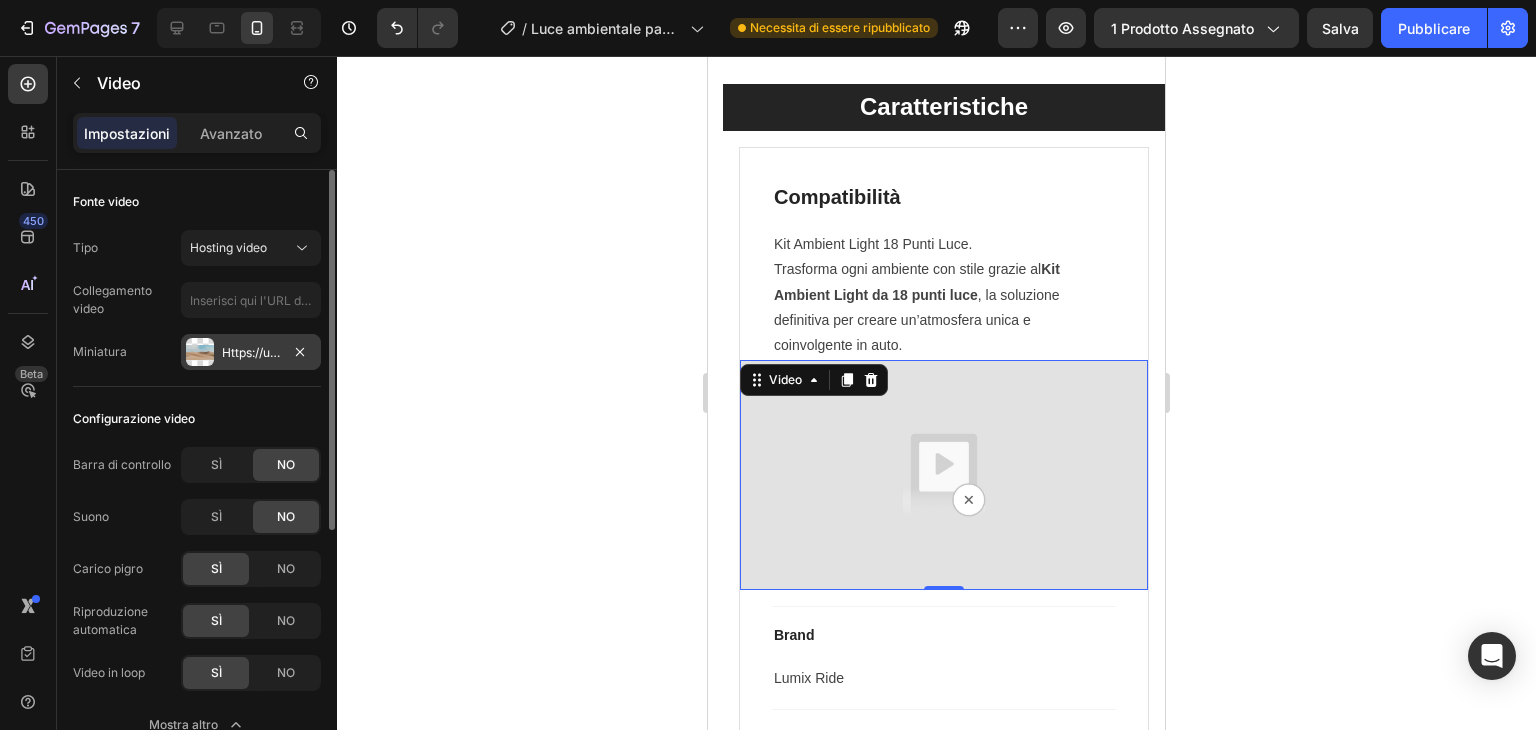 click on "Https://ucarecdn.Com/06075225-af9e-460c-8e3c-6be63c0b773a/-/format/auto/" at bounding box center [251, 352] 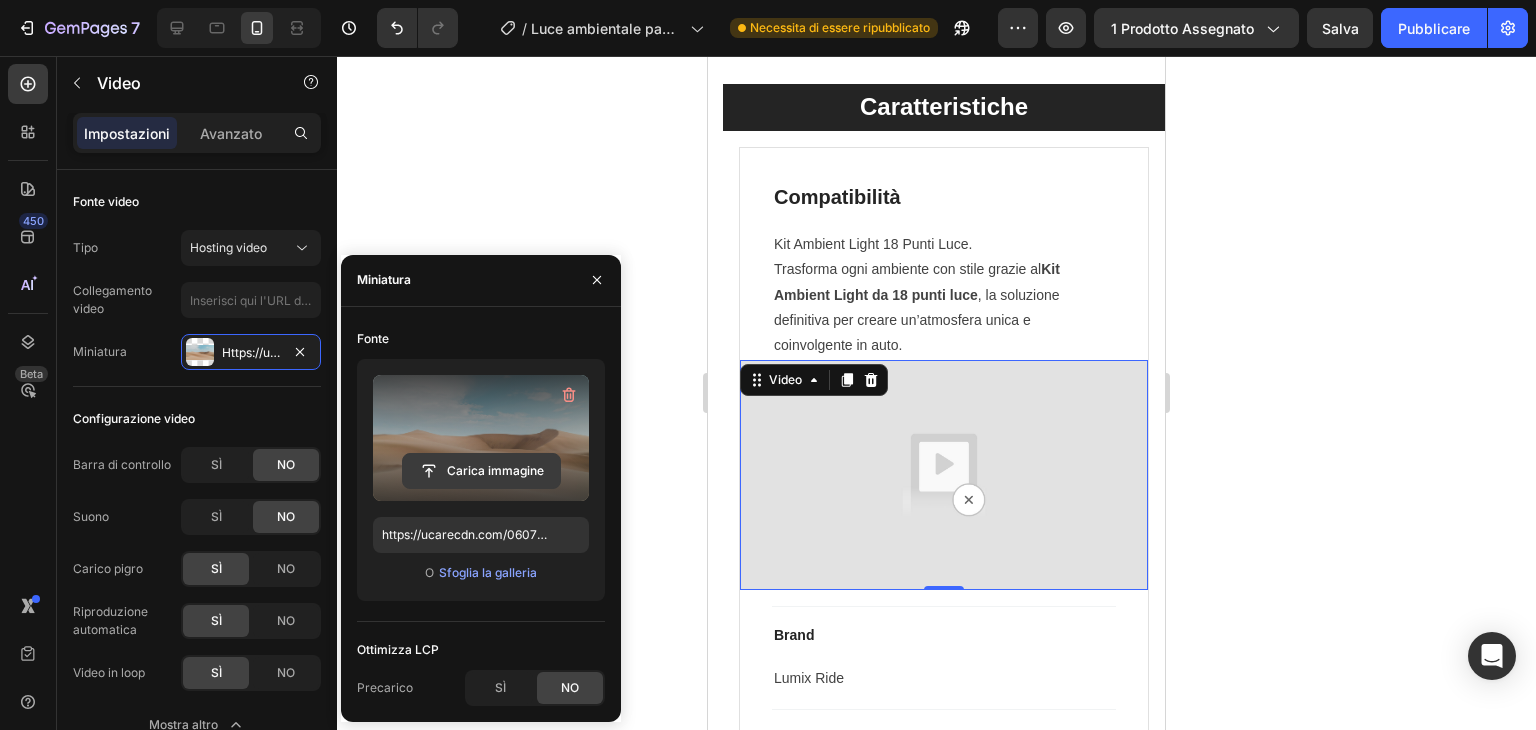 click 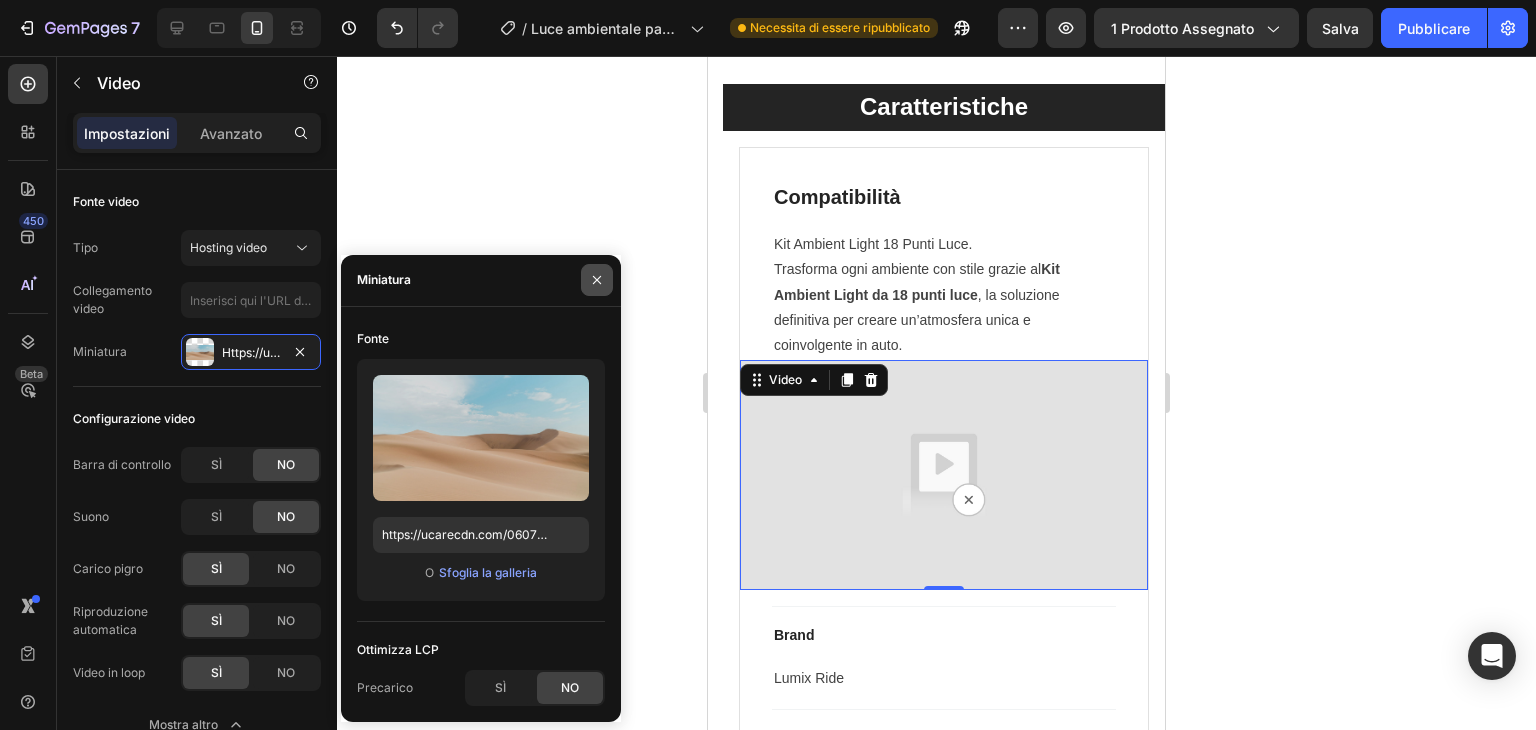 click at bounding box center [597, 280] 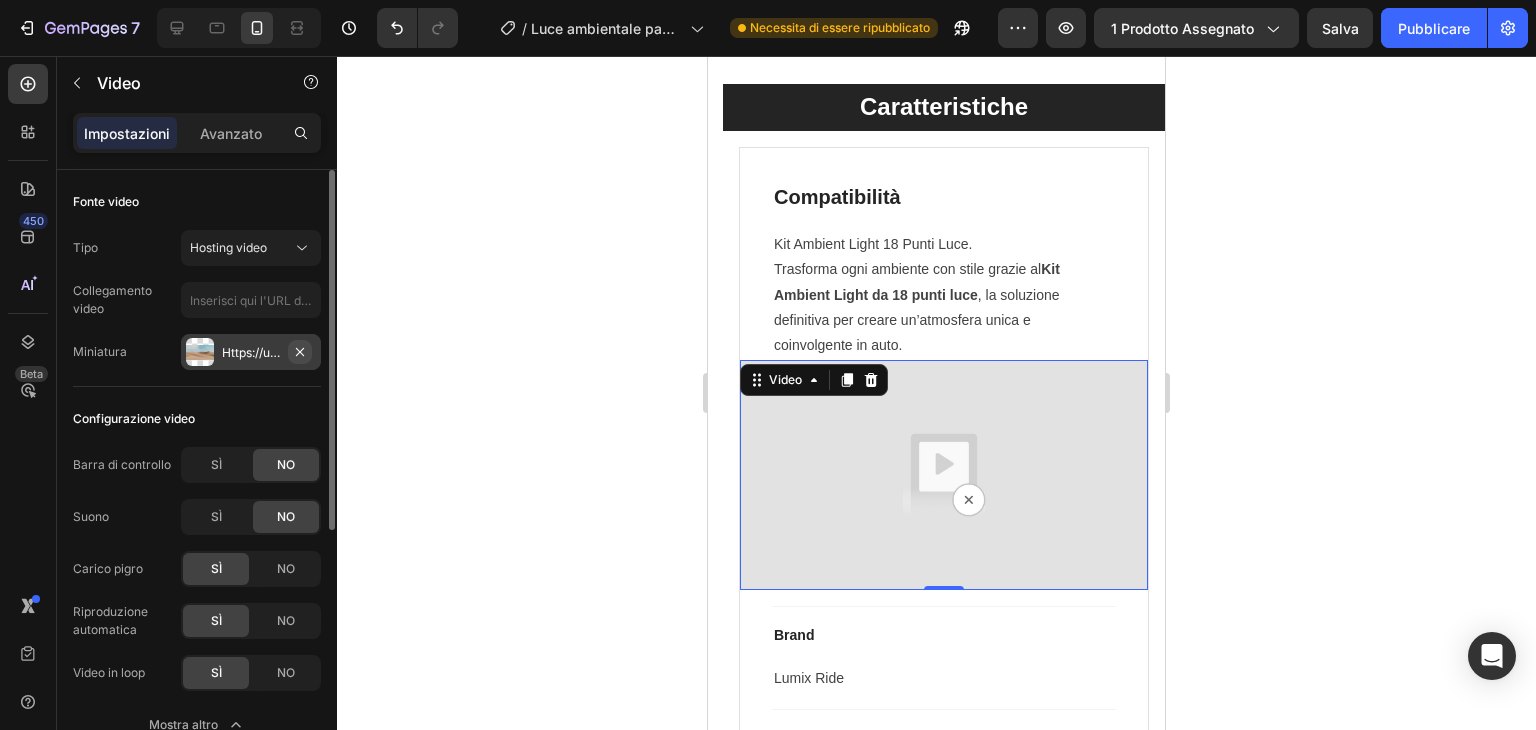 click 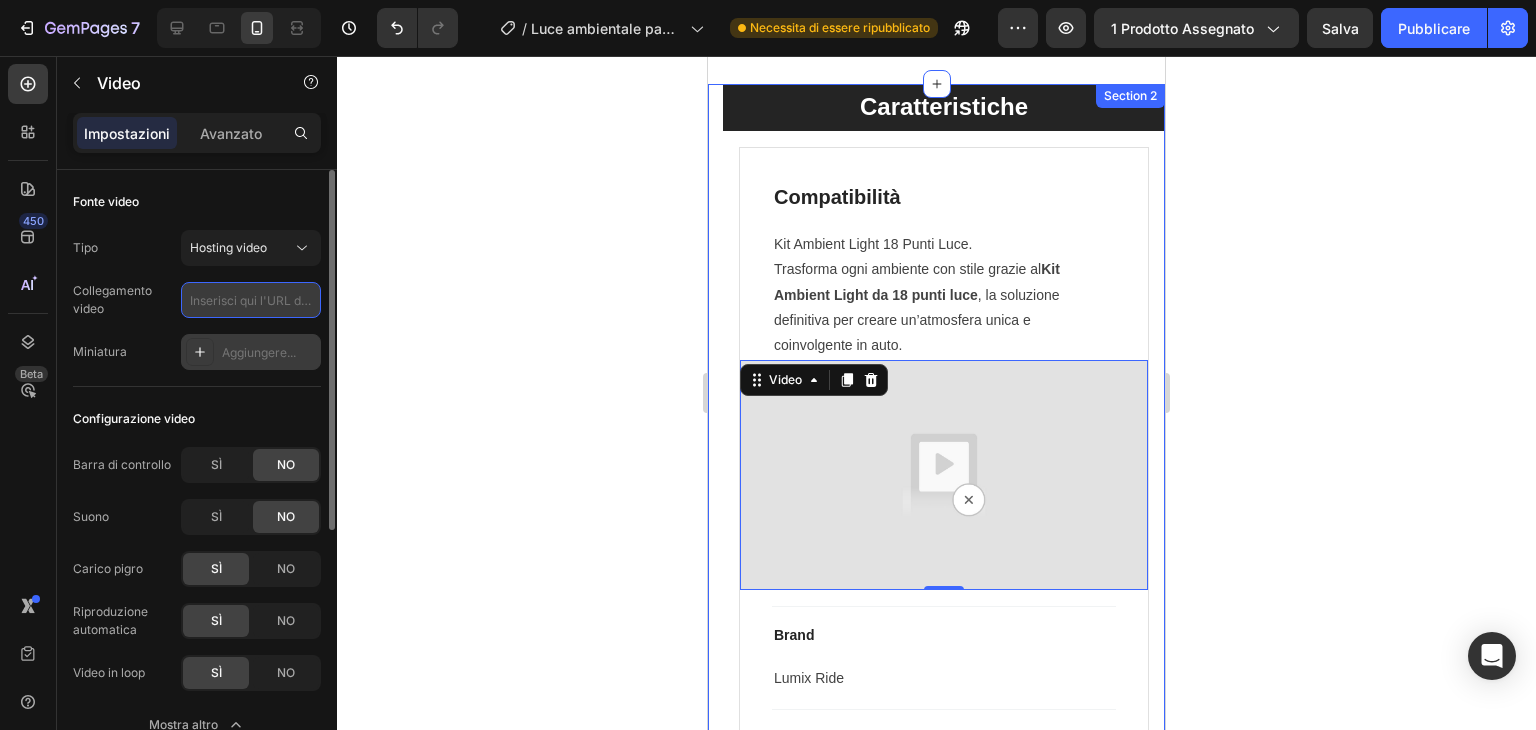 click at bounding box center (251, 300) 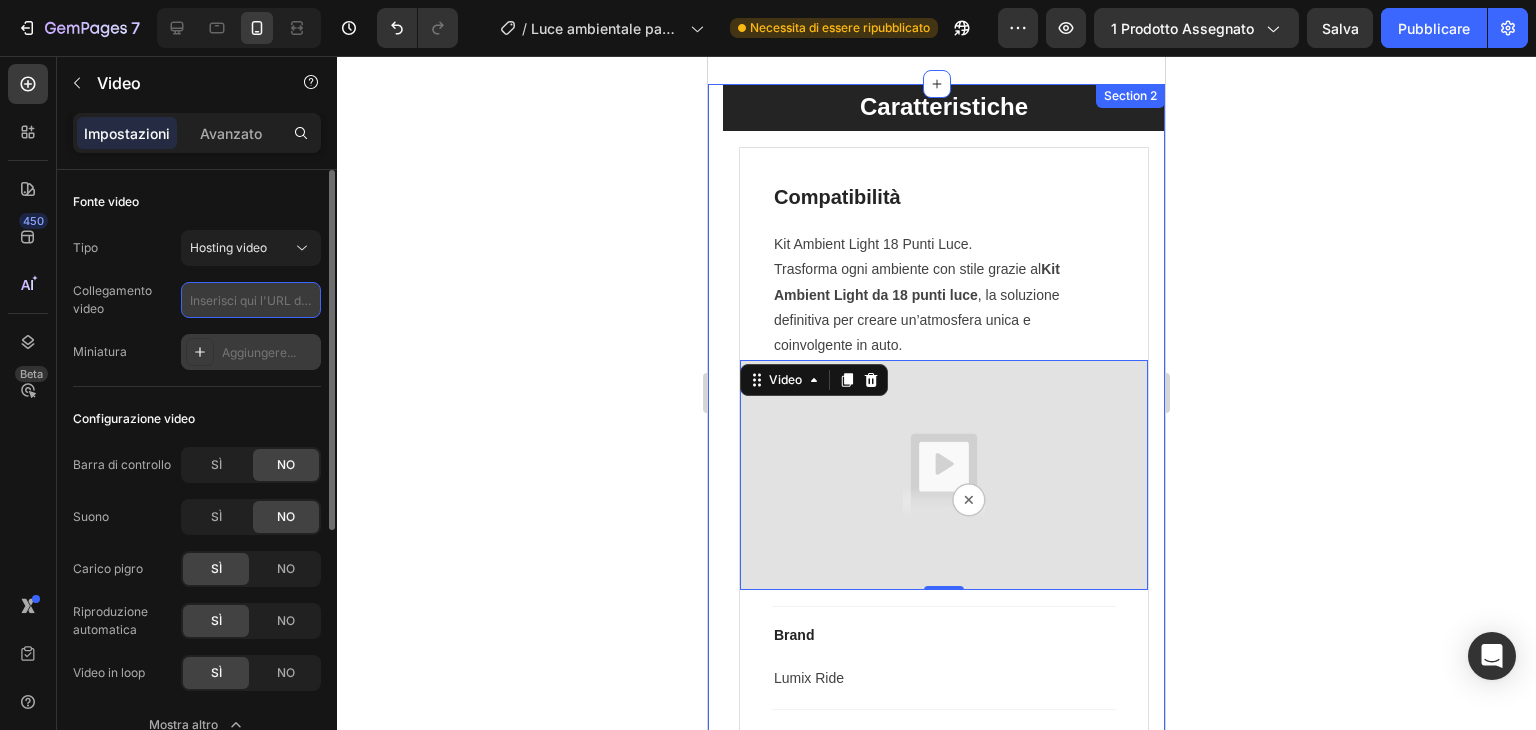 paste on "https://cdn.shopify.com/videos/c/o/v/6ec04c185be74c2fb13f94c420888f7b.mp4" 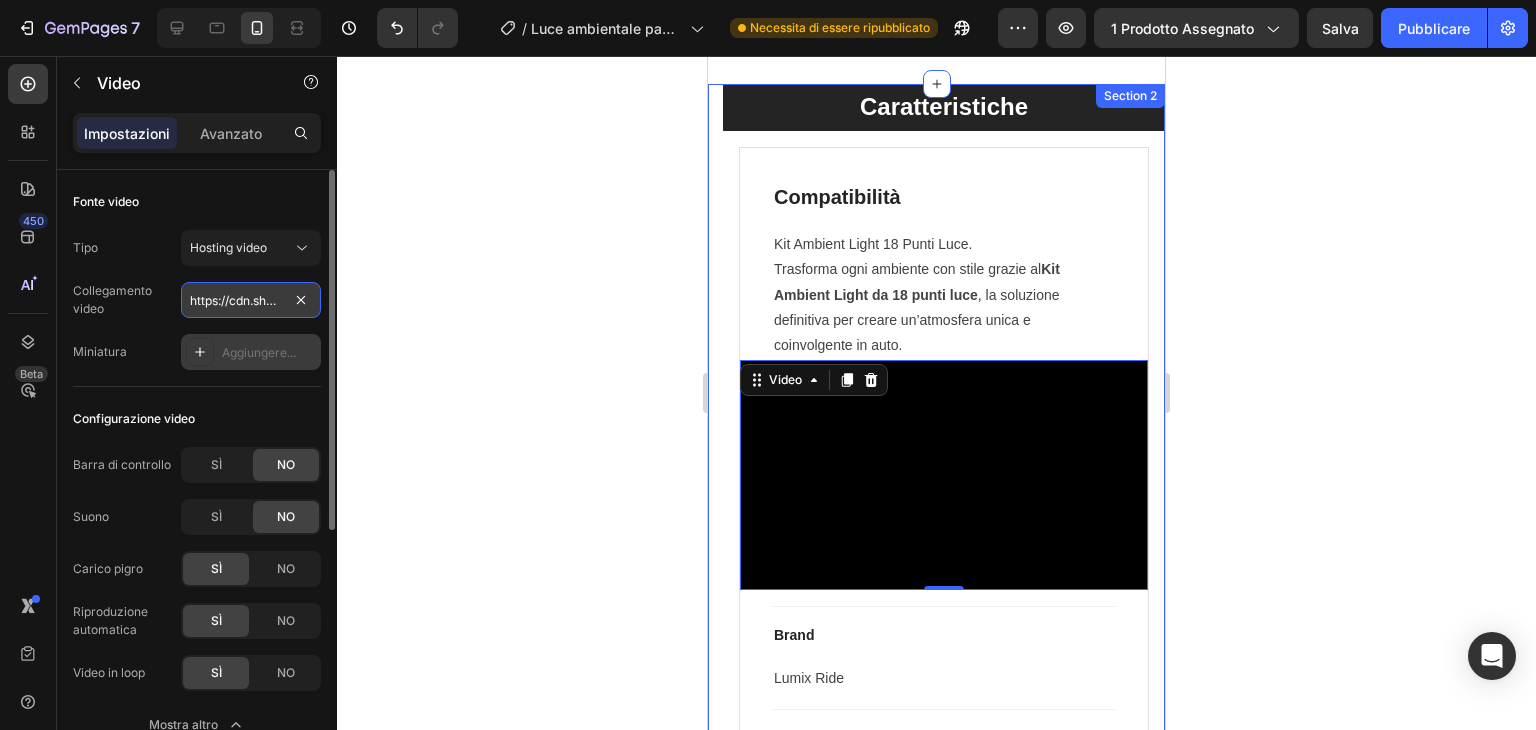 scroll, scrollTop: 0, scrollLeft: 371, axis: horizontal 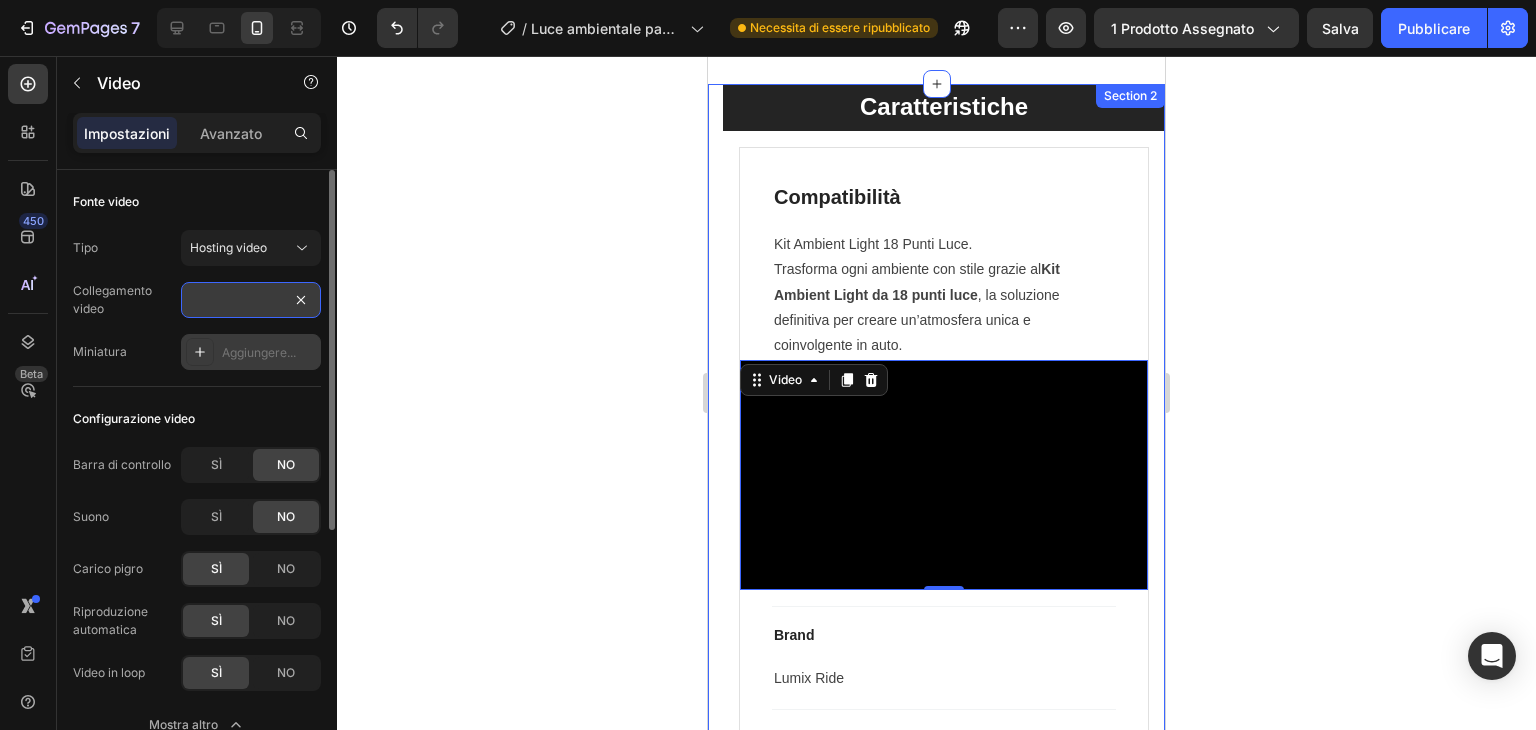 click on "https://cdn.shopify.com/videos/c/o/v/6ec04c185be74c2fb13f94c420888f7b.mp4" at bounding box center [251, 300] 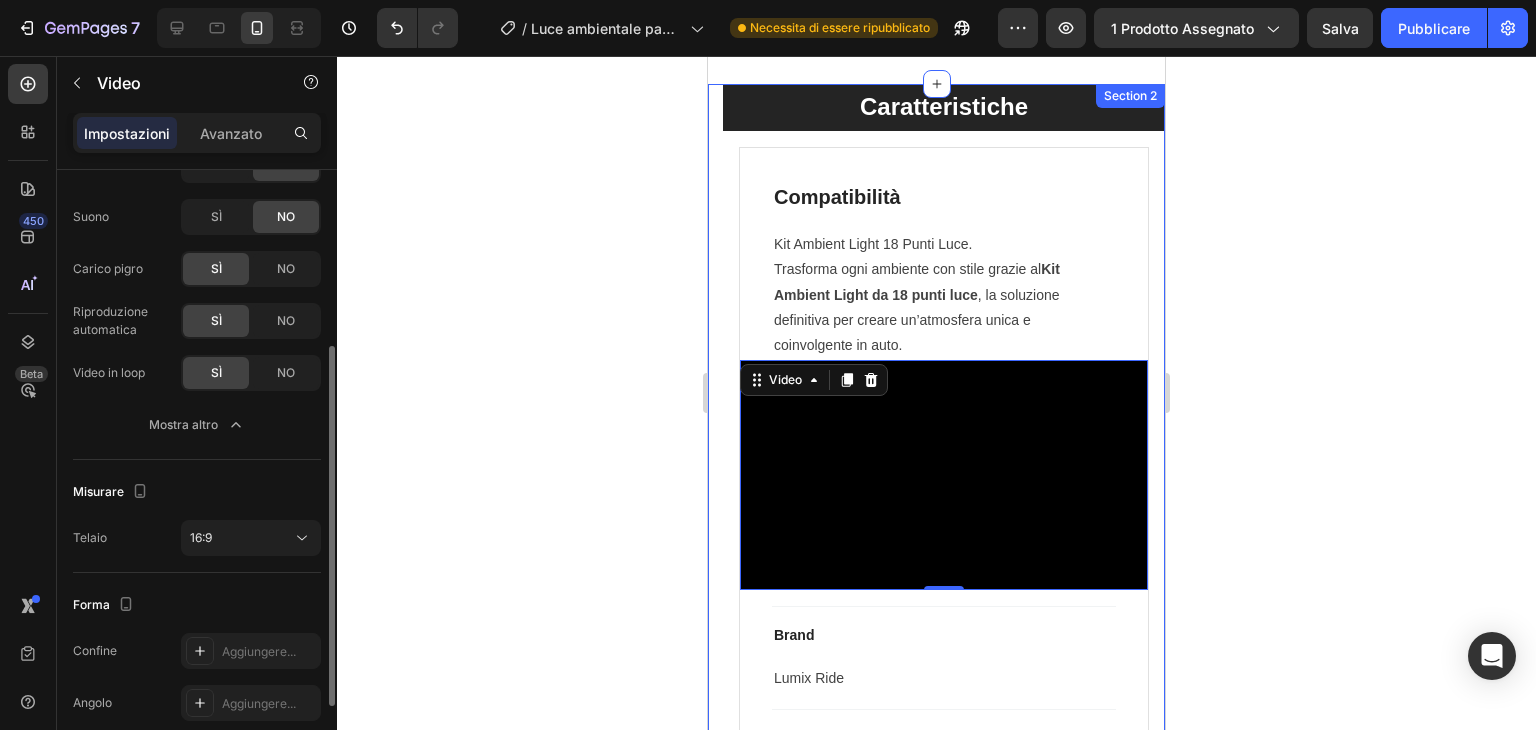 scroll, scrollTop: 438, scrollLeft: 0, axis: vertical 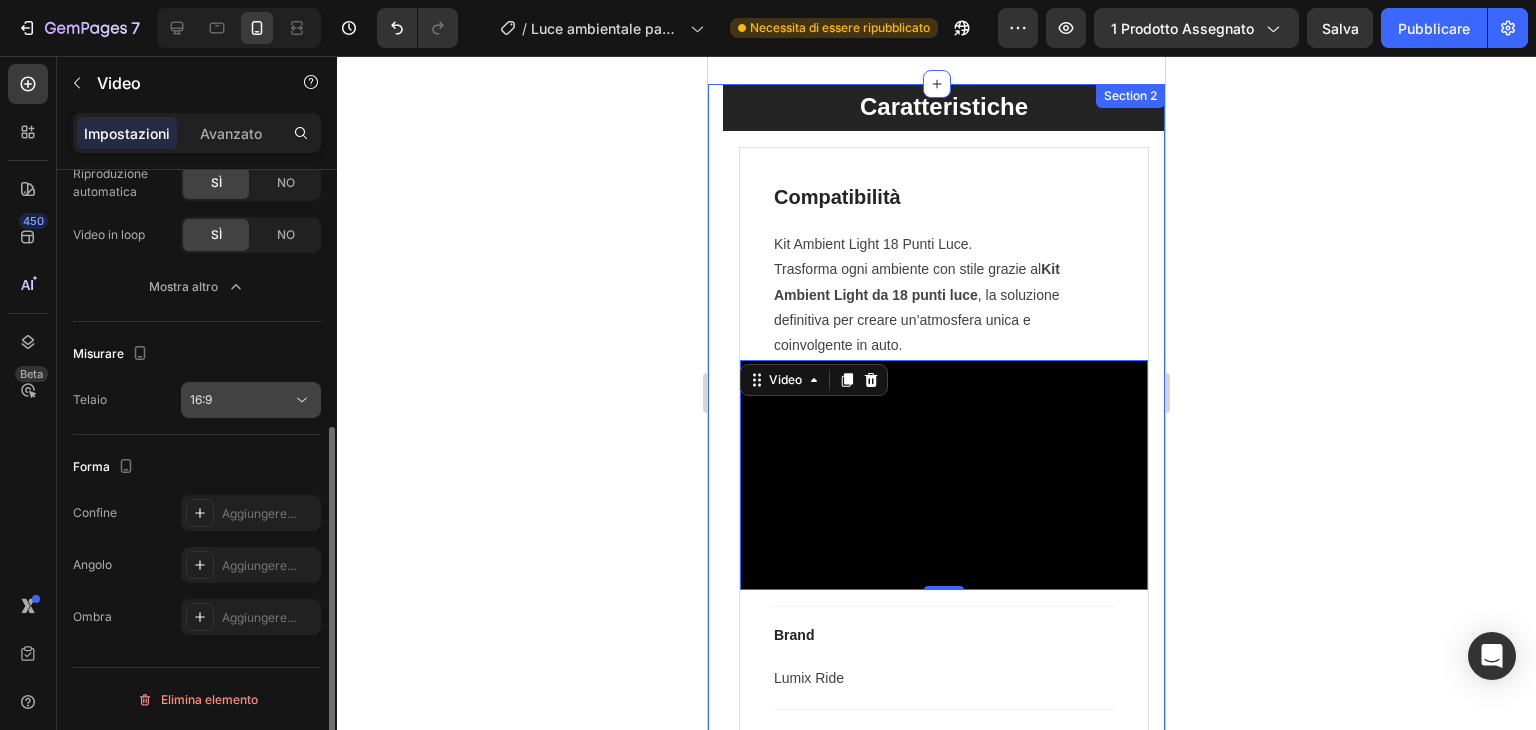 type on "https://cdn.shopify.com/videos/c/o/v/6ec04c185be74c2fb13f94c420888f7b.mp4" 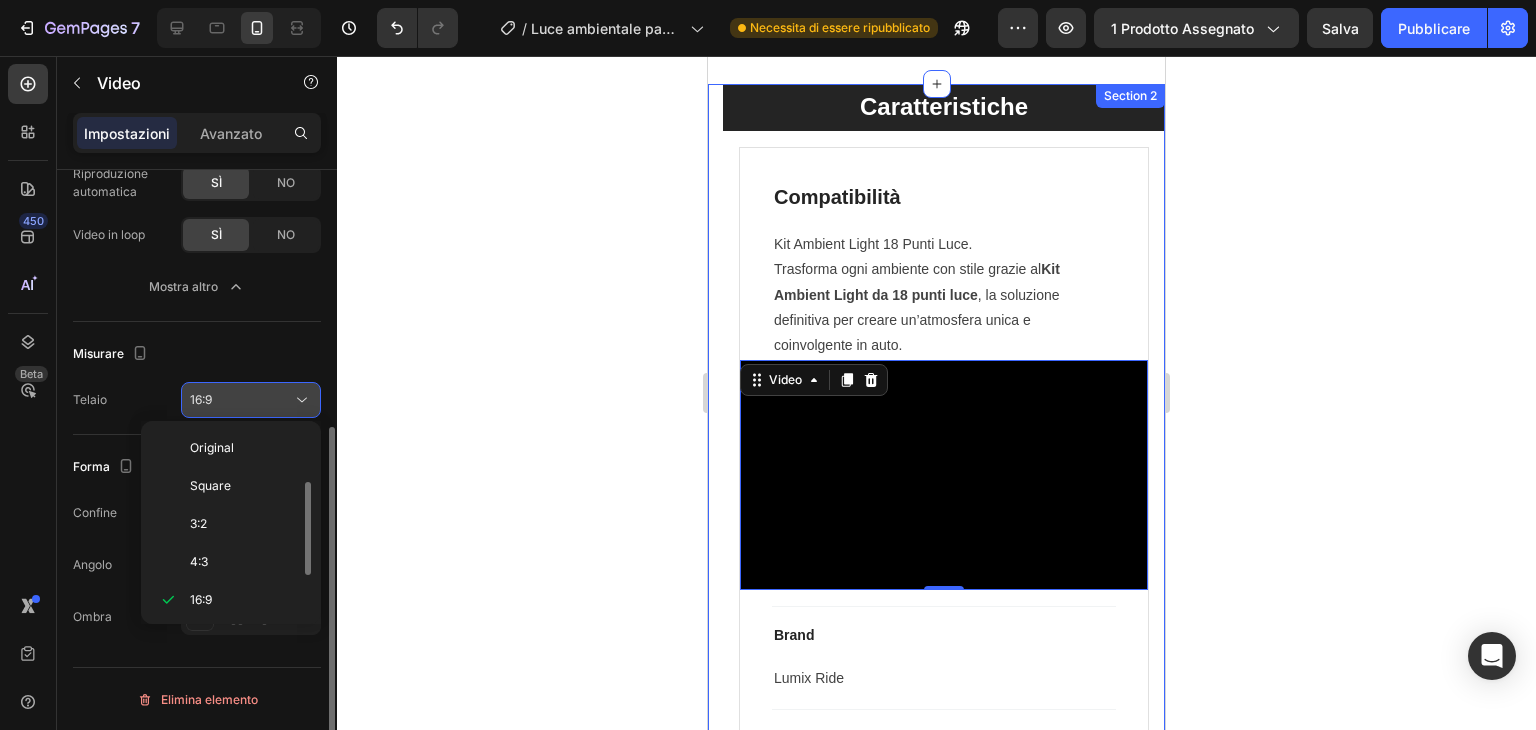 scroll, scrollTop: 0, scrollLeft: 0, axis: both 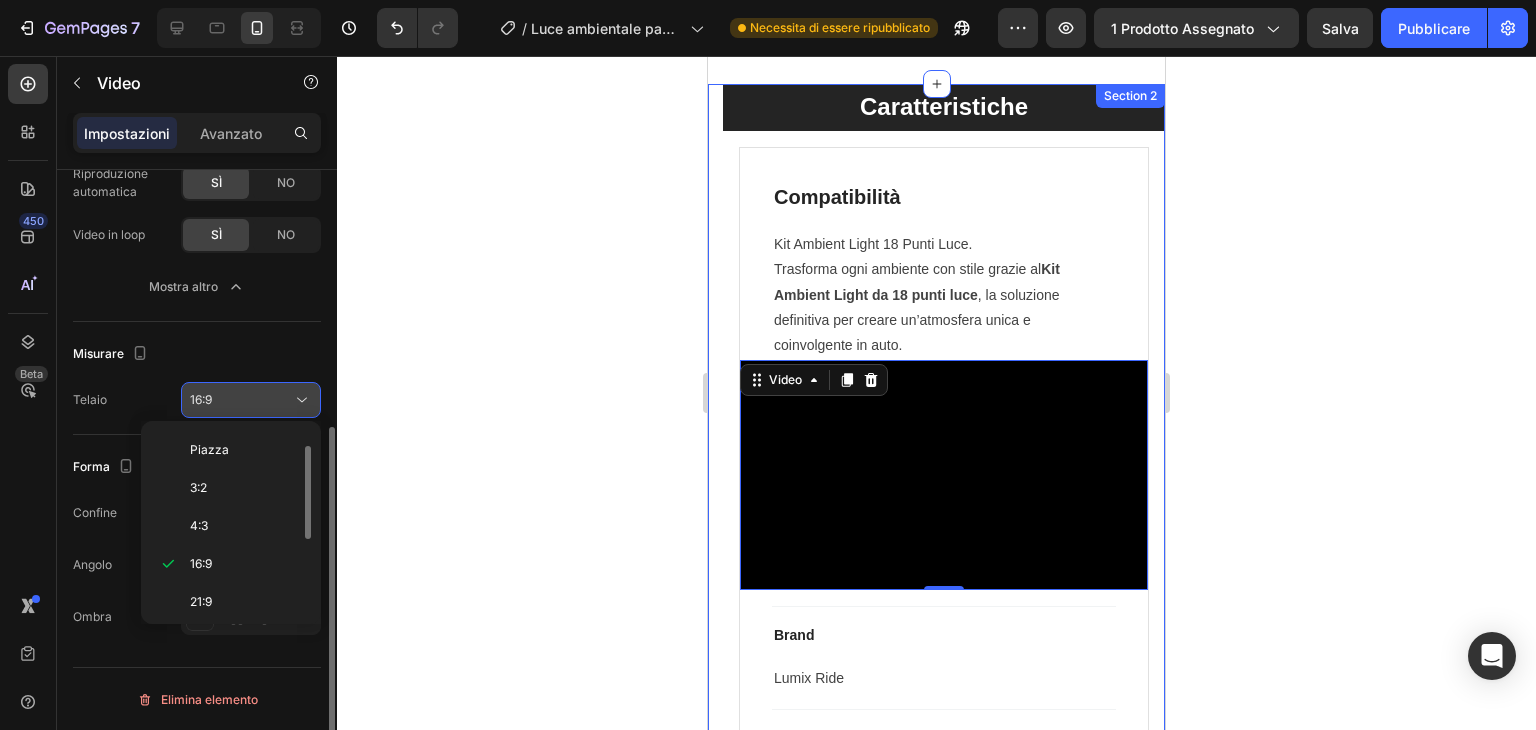 click 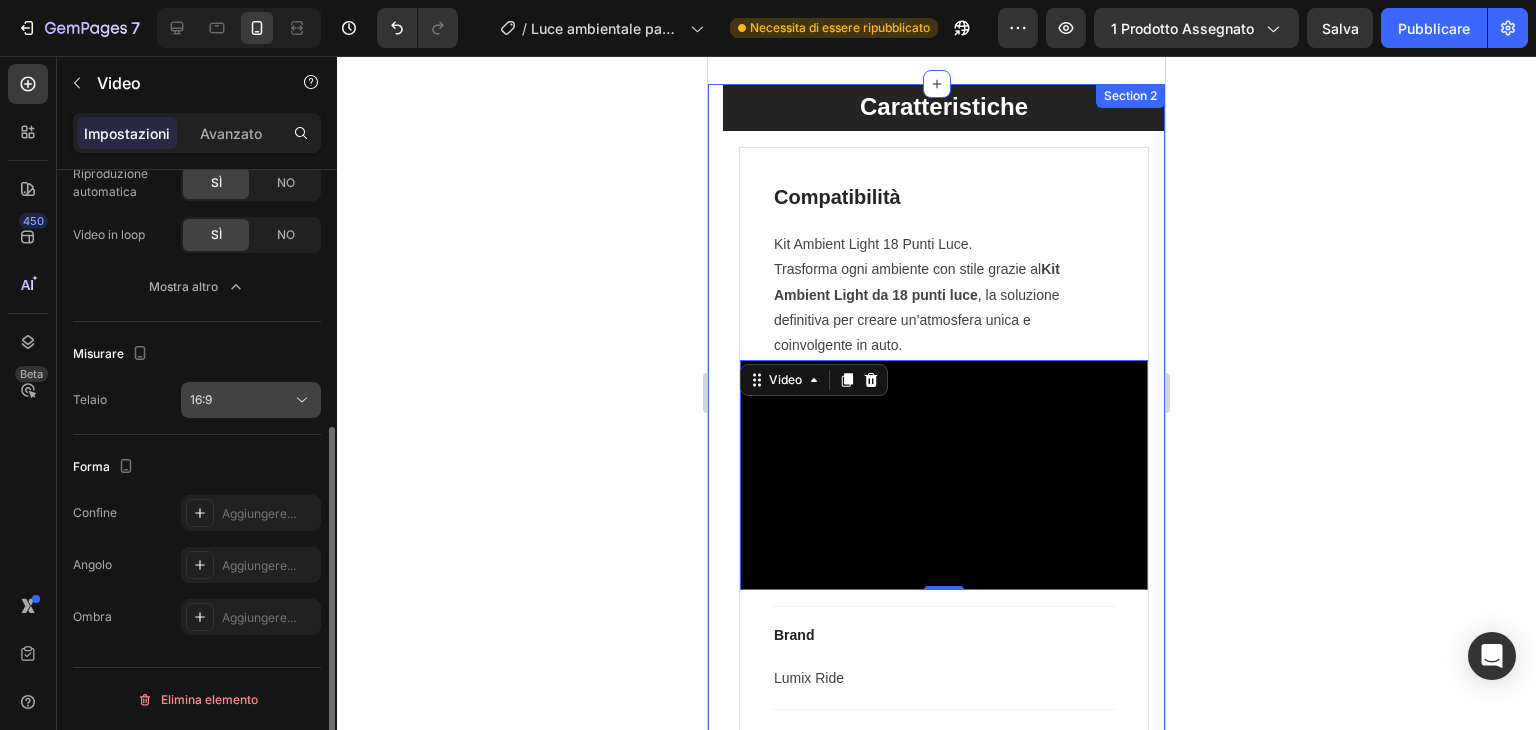 click on "16:9" 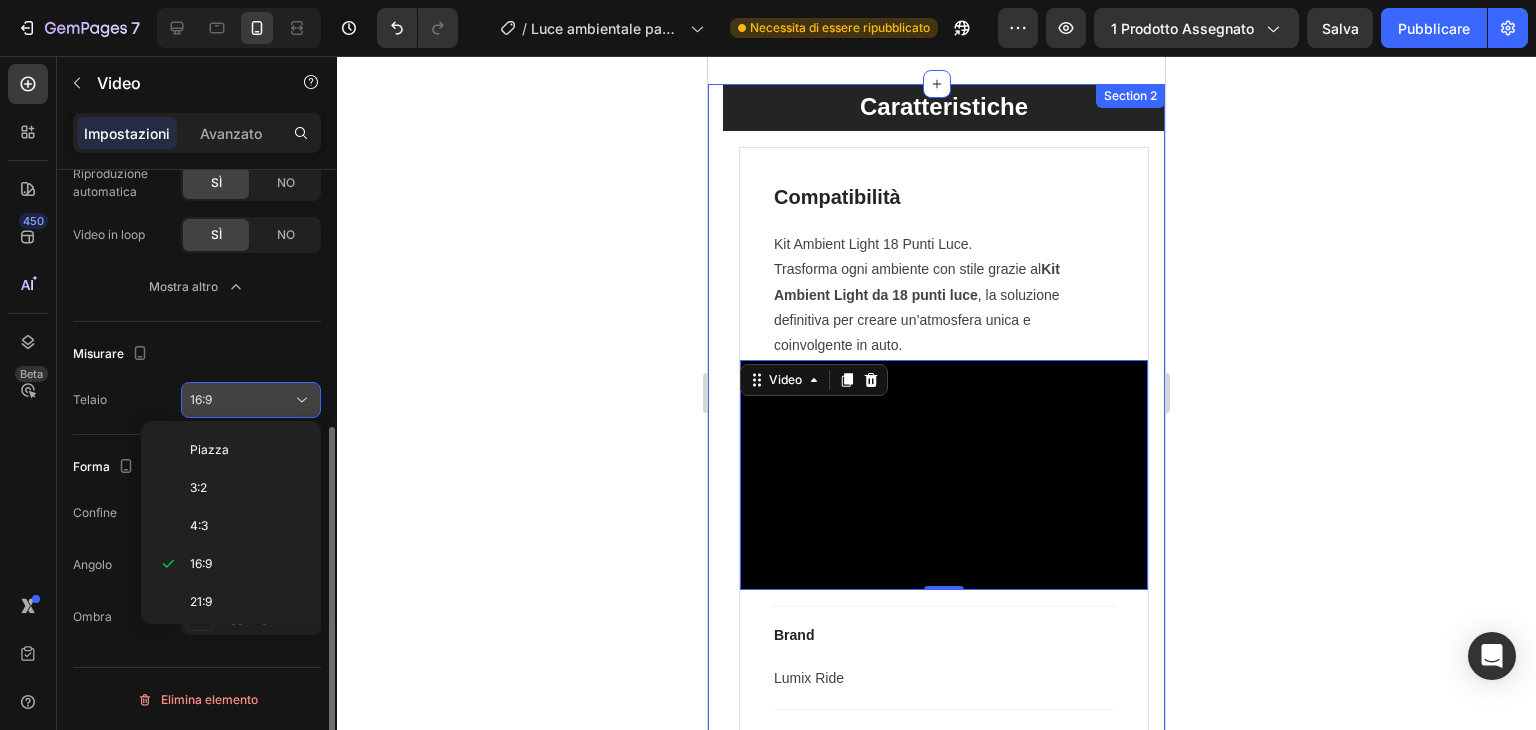 click 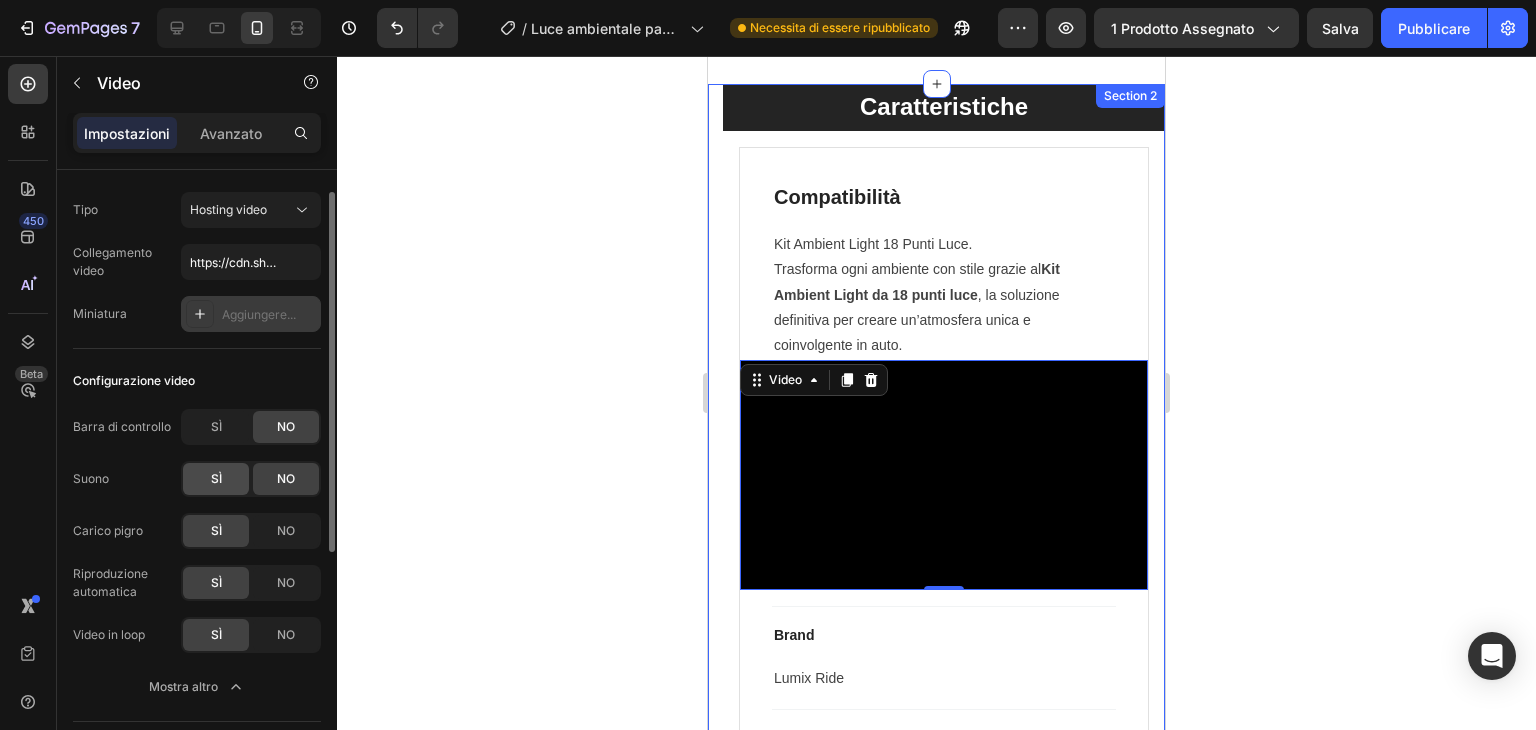scroll, scrollTop: 0, scrollLeft: 0, axis: both 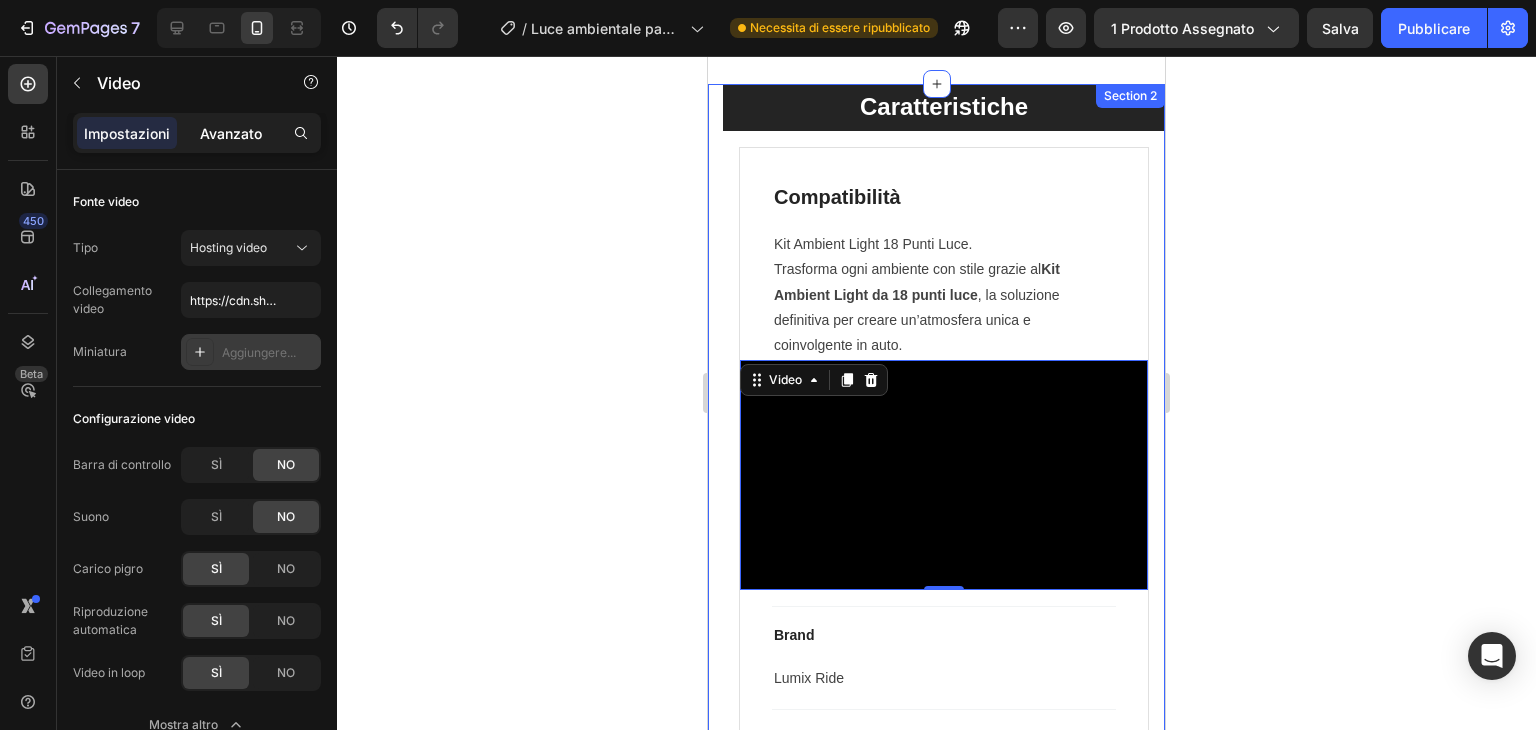 click on "Avanzato" at bounding box center (231, 133) 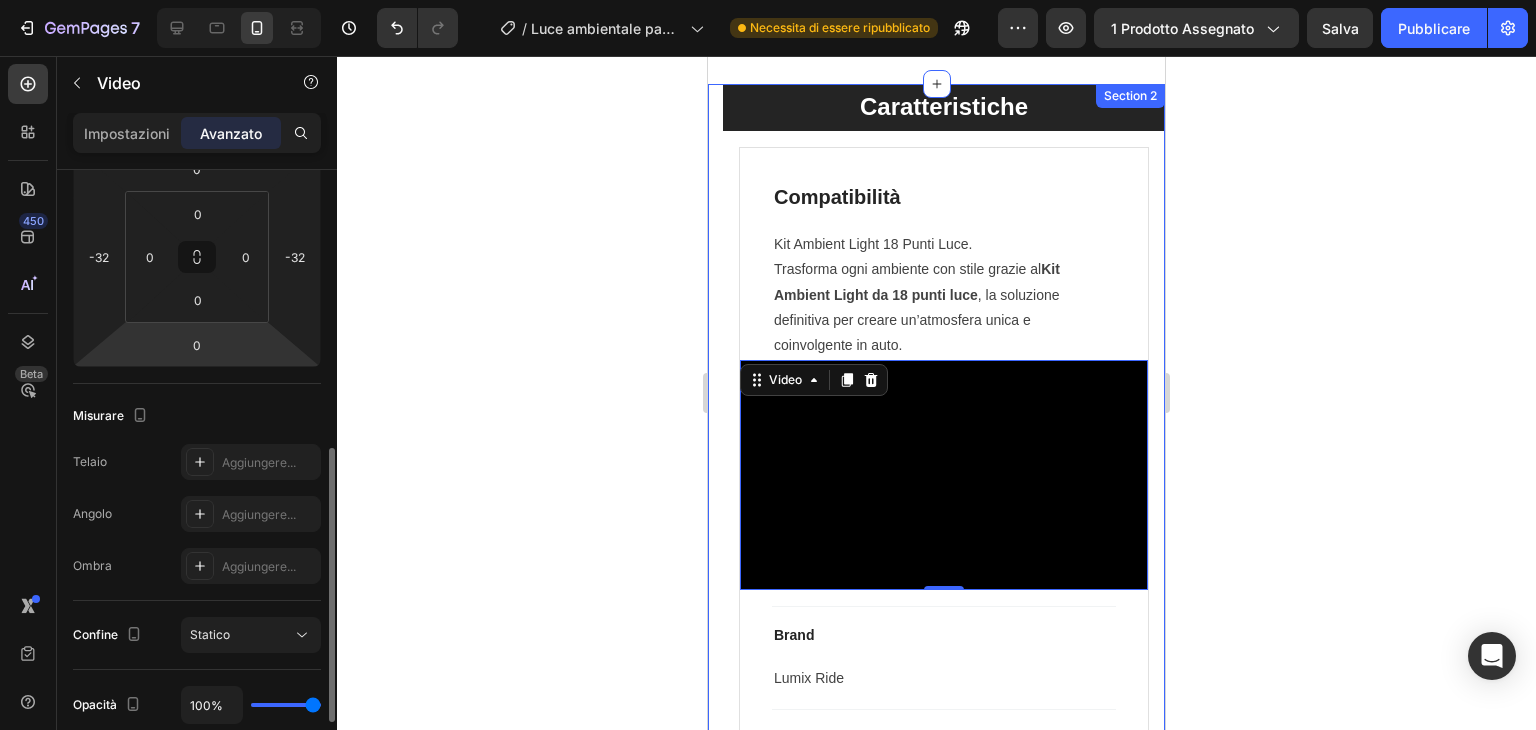 scroll, scrollTop: 400, scrollLeft: 0, axis: vertical 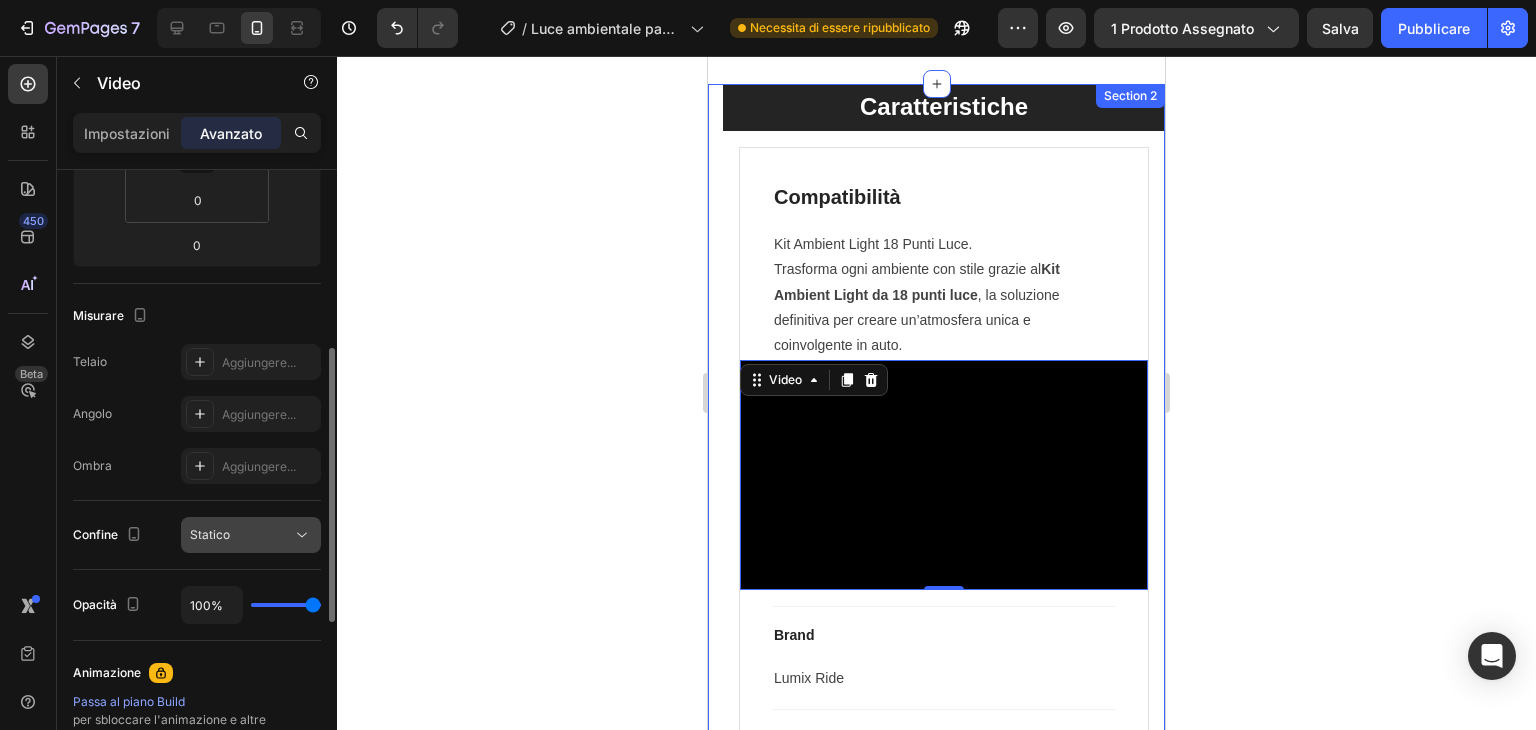 click on "Statico" 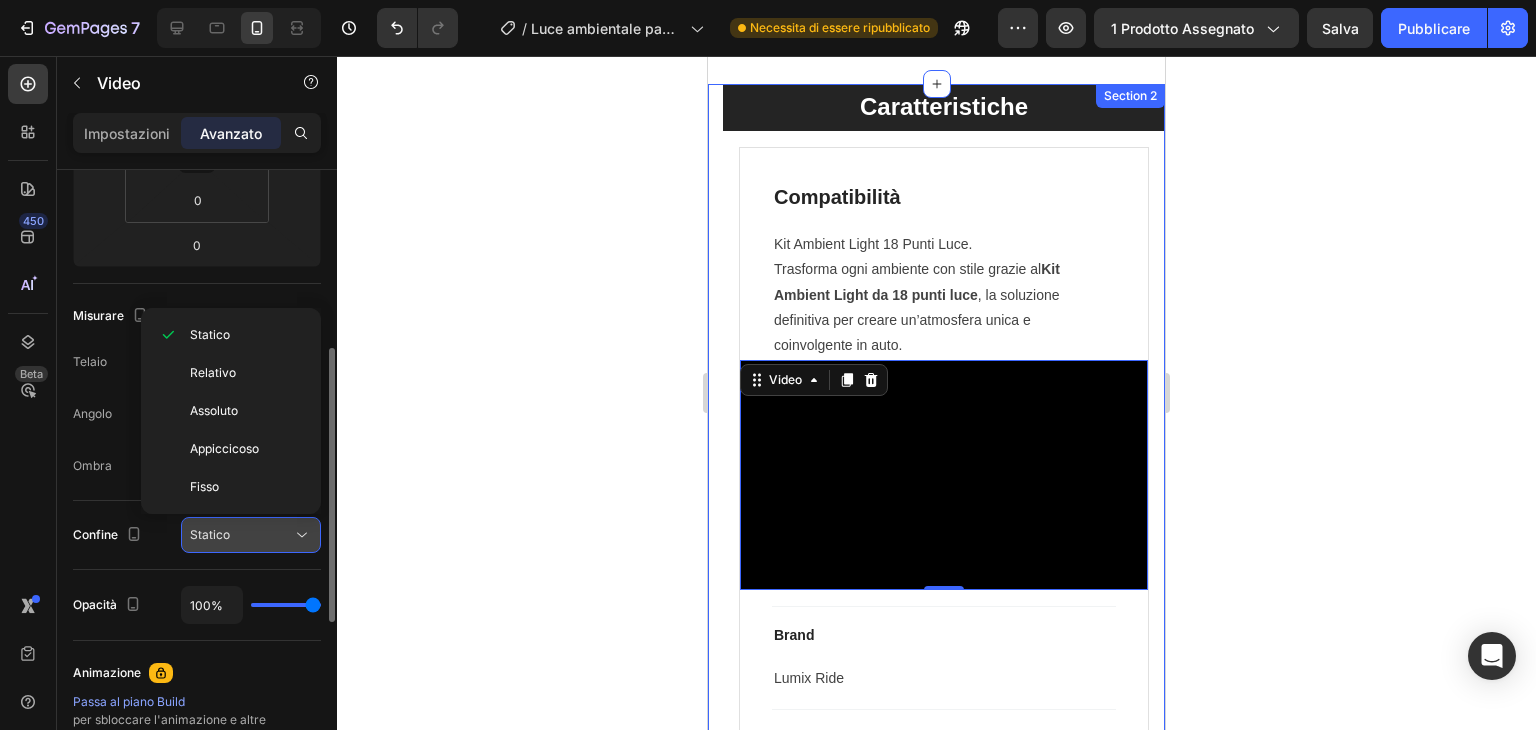 click on "Statico" 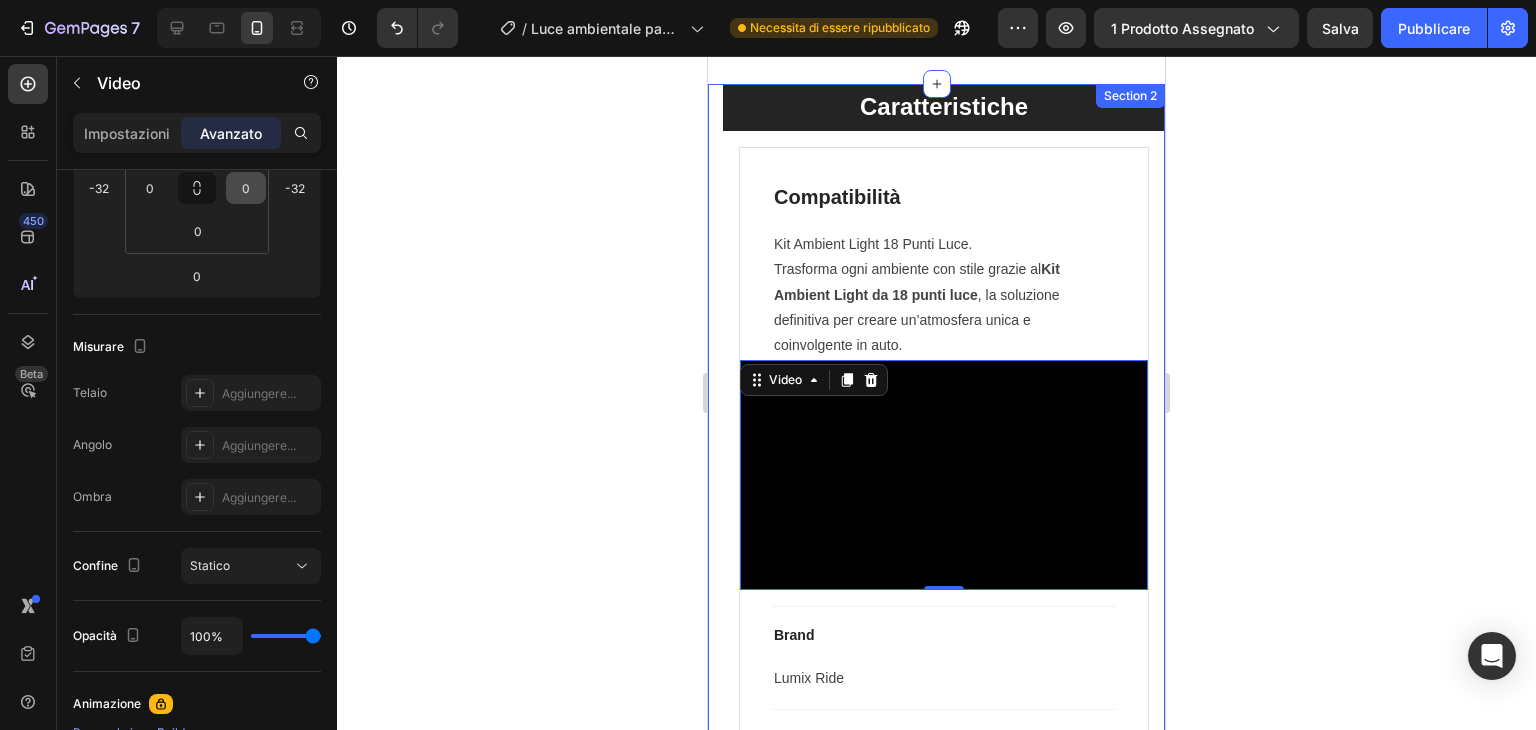 scroll, scrollTop: 0, scrollLeft: 0, axis: both 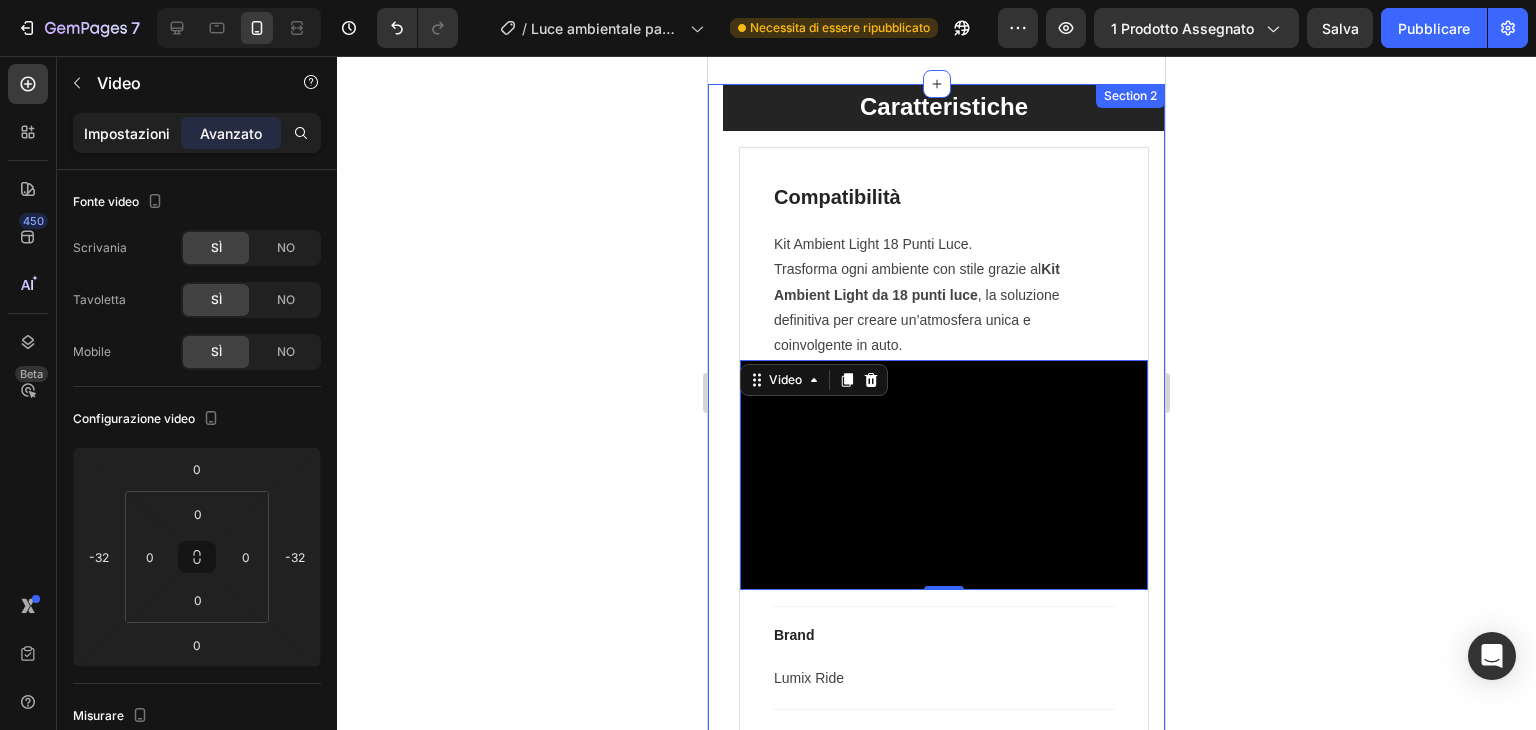 click on "Impostazioni" at bounding box center [127, 133] 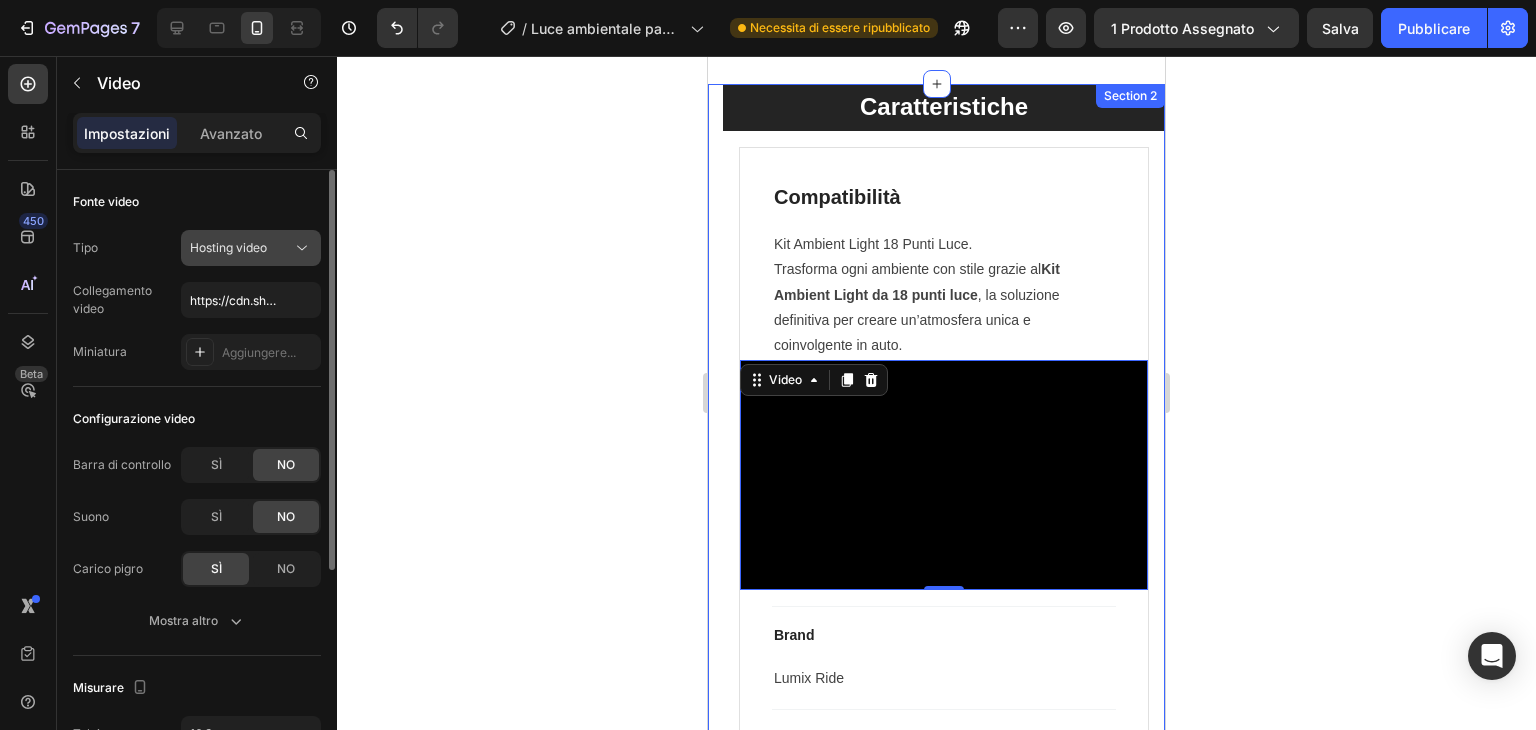 click on "Hosting video" 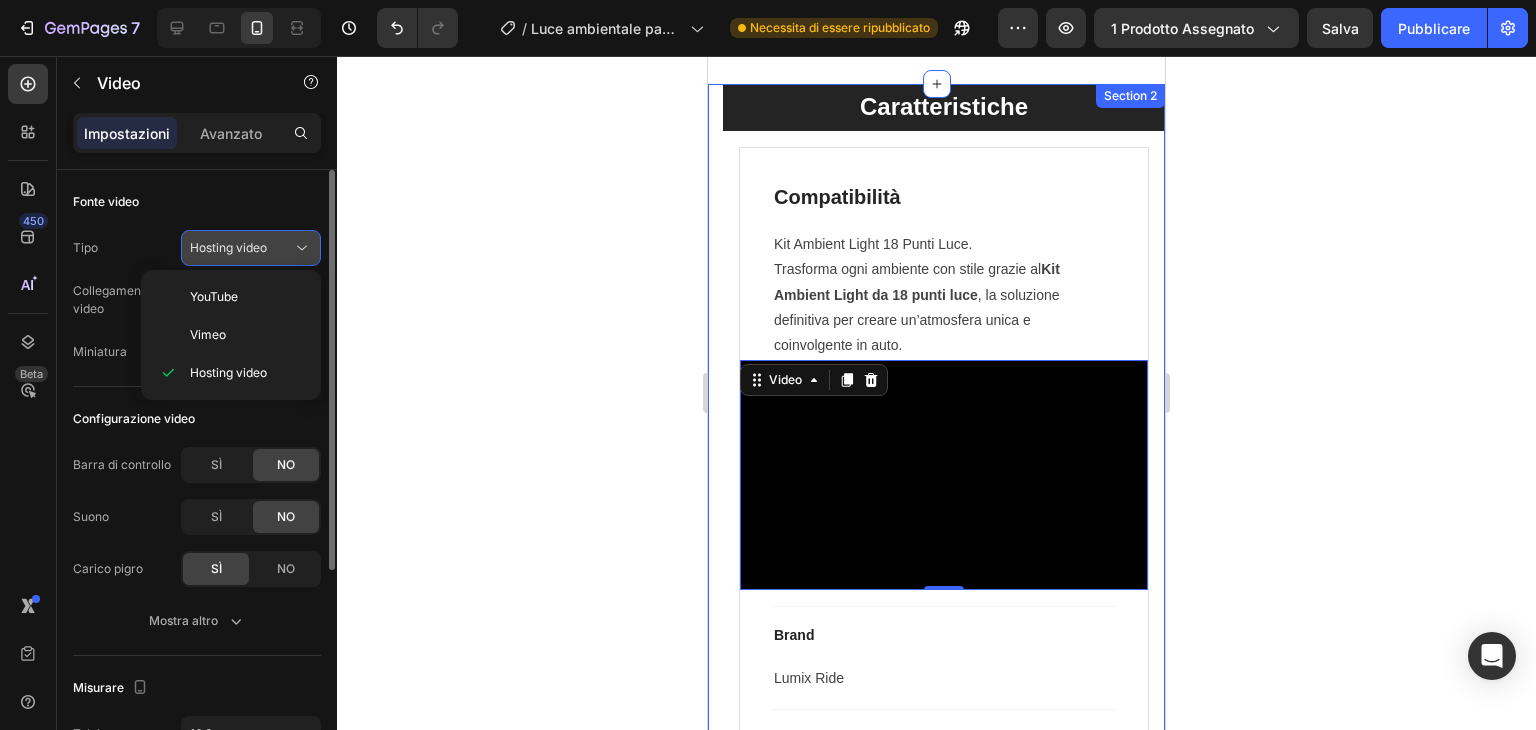 click on "Hosting video" 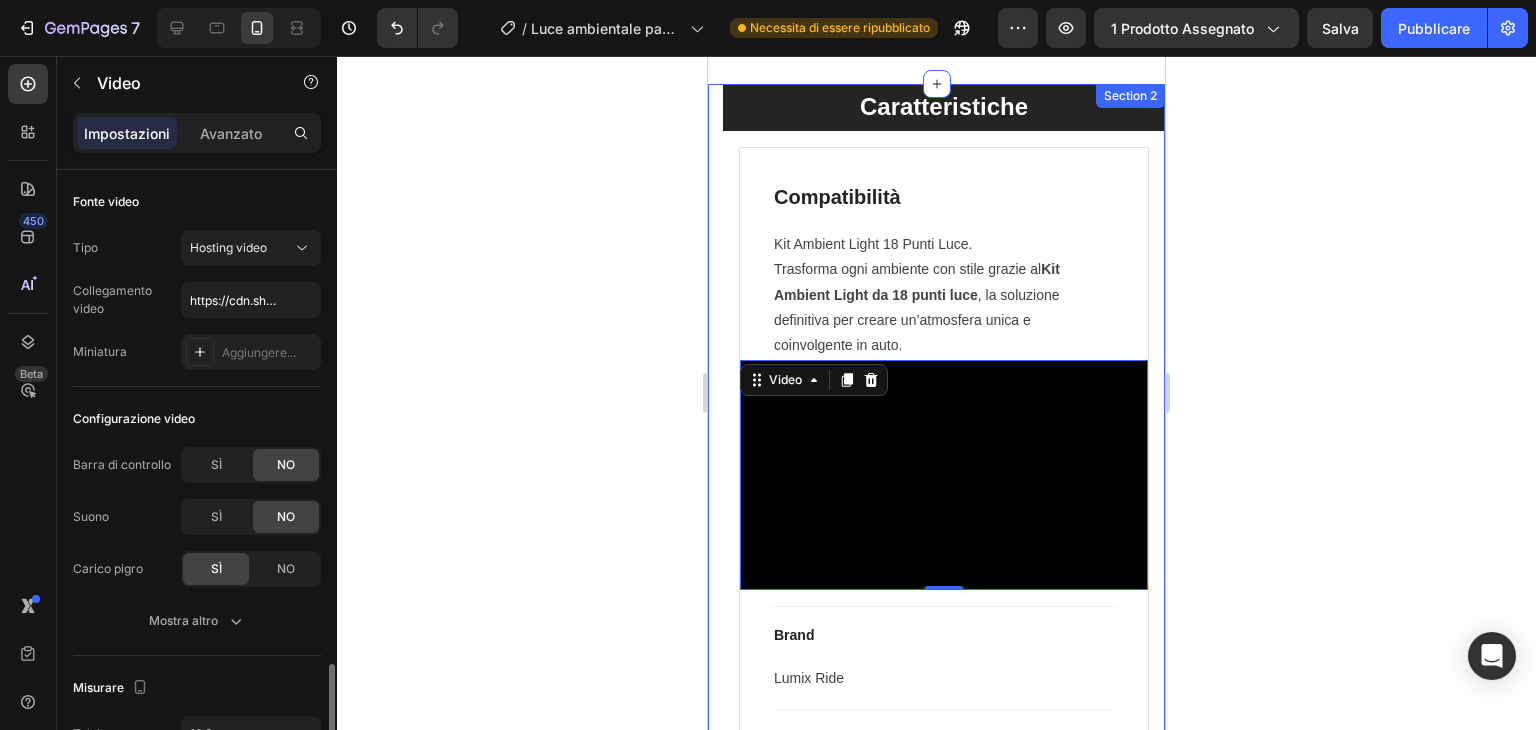 scroll, scrollTop: 300, scrollLeft: 0, axis: vertical 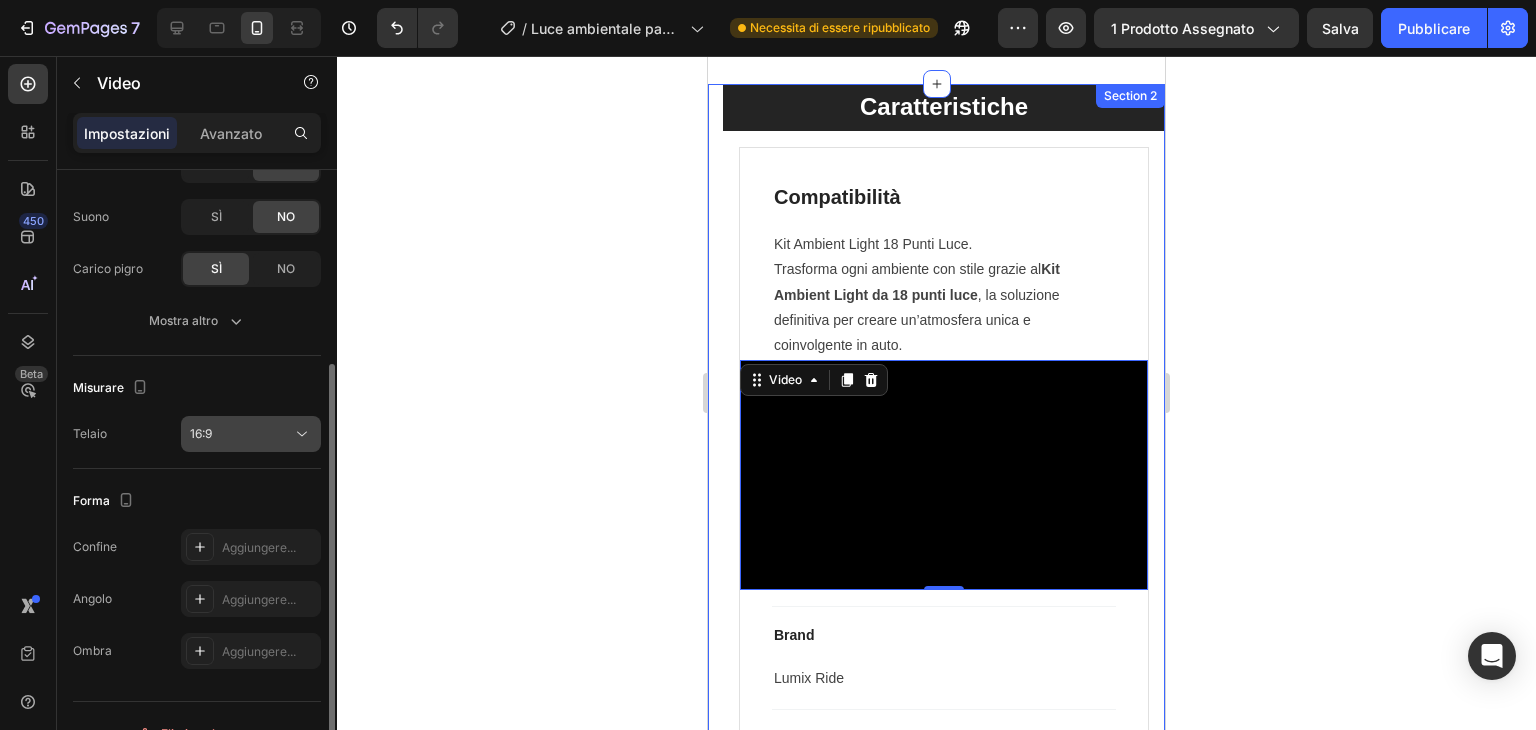 click on "16:9" at bounding box center [241, 434] 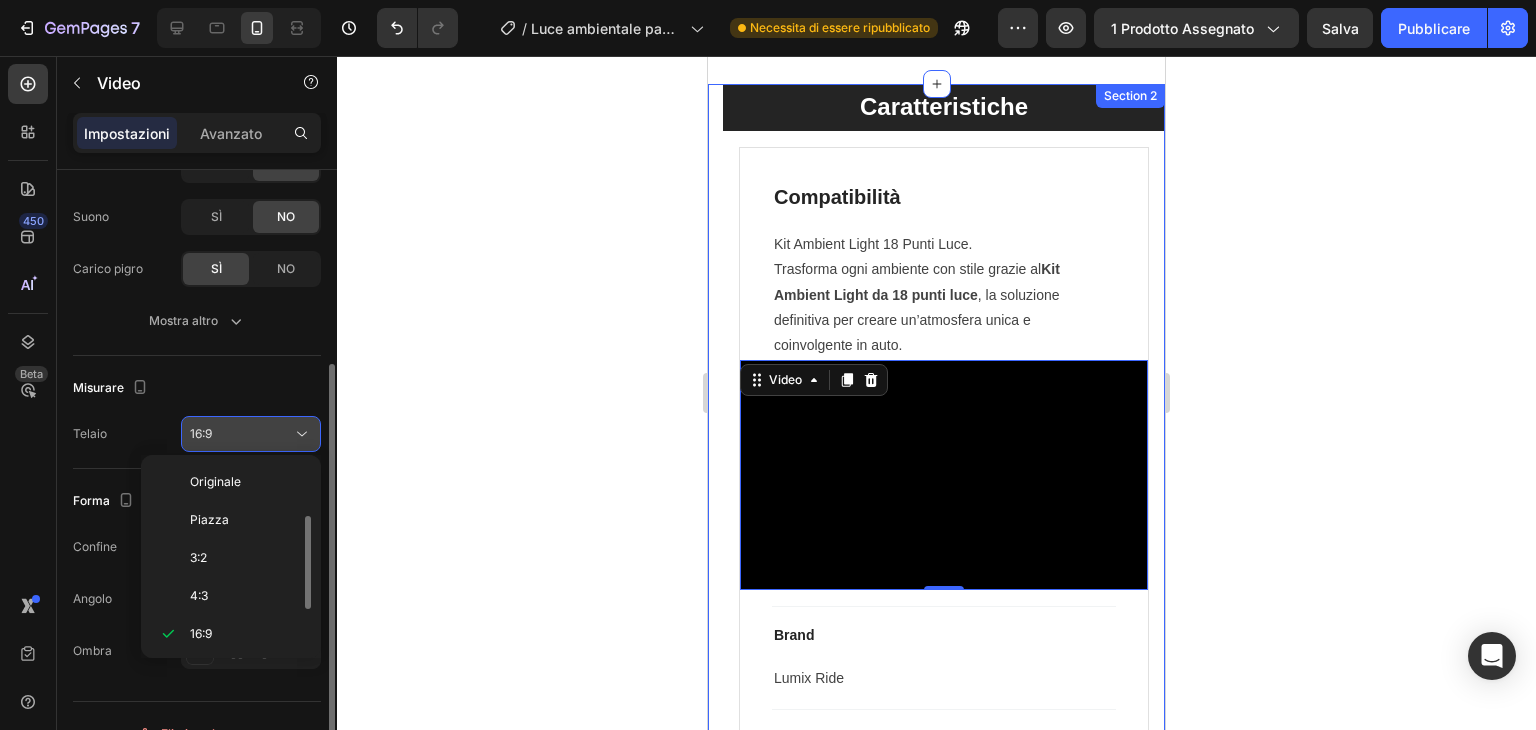 scroll, scrollTop: 36, scrollLeft: 0, axis: vertical 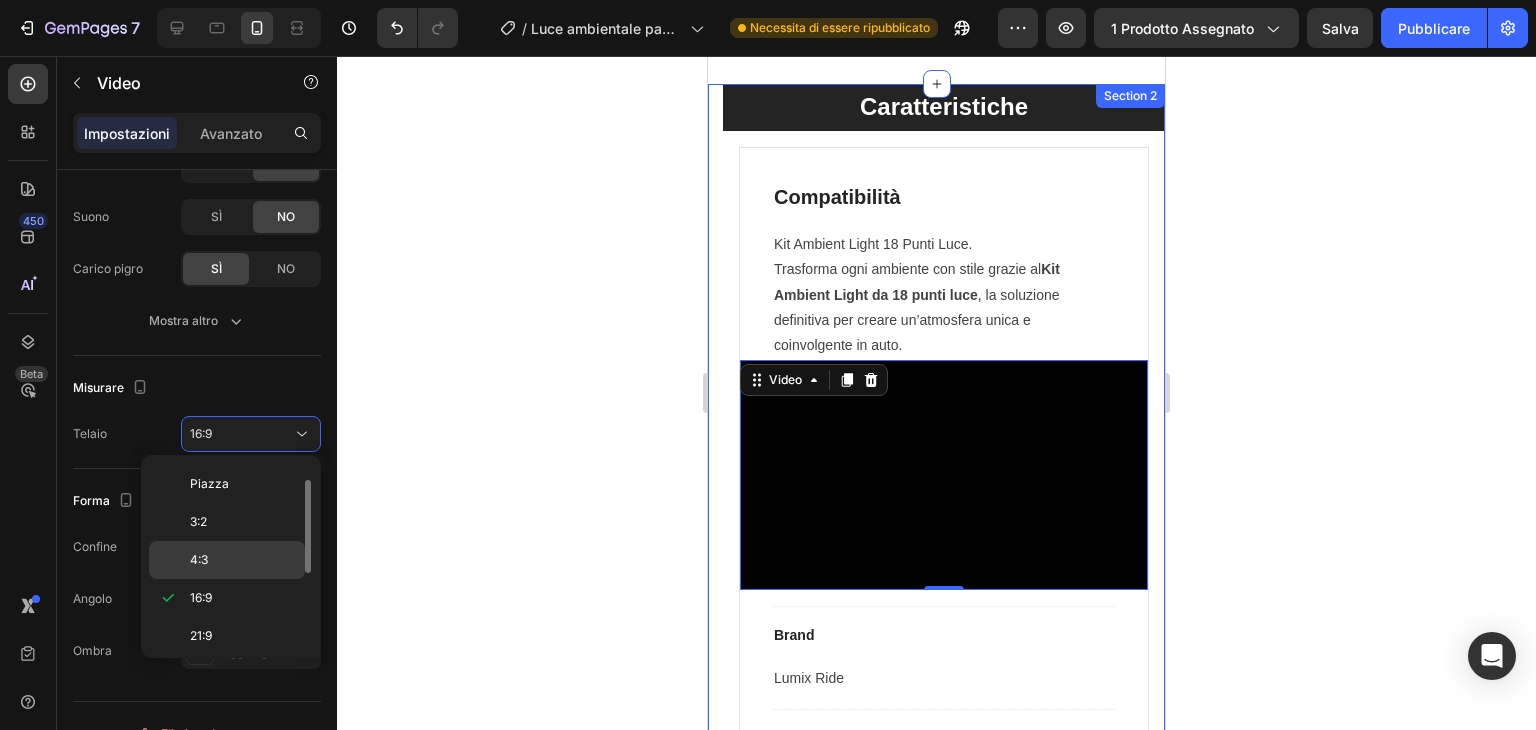 click on "4:3" 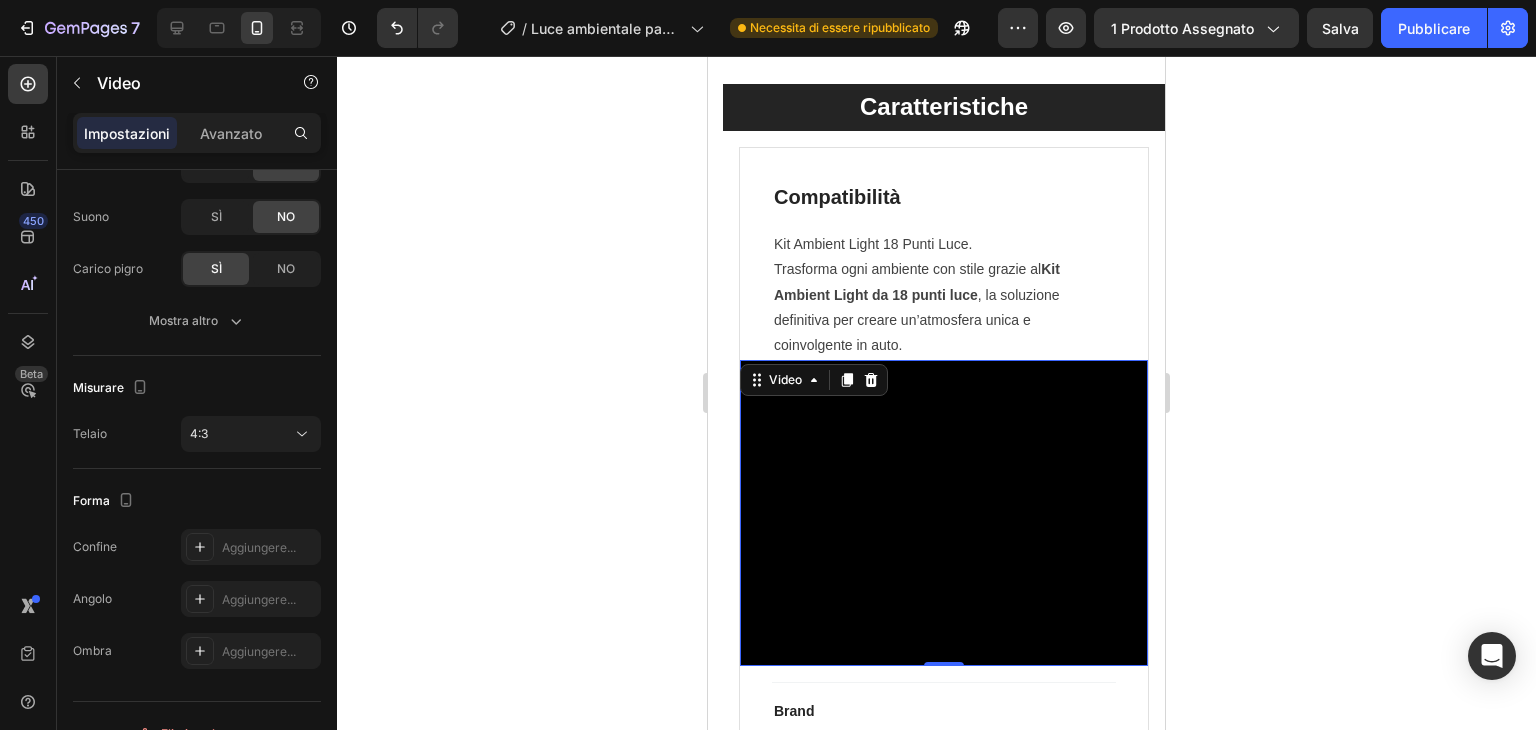 click at bounding box center (944, 513) 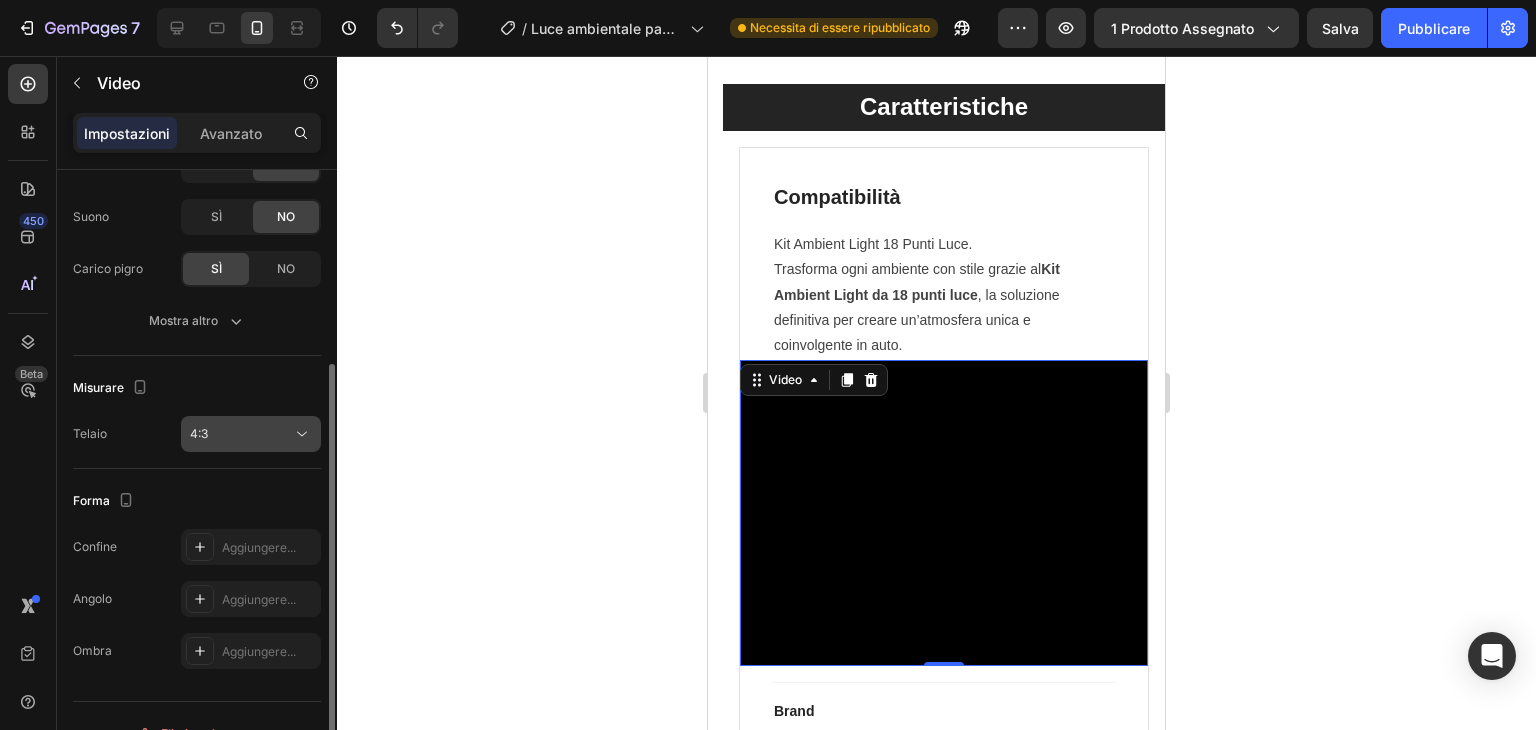 click on "4:3" at bounding box center [241, 434] 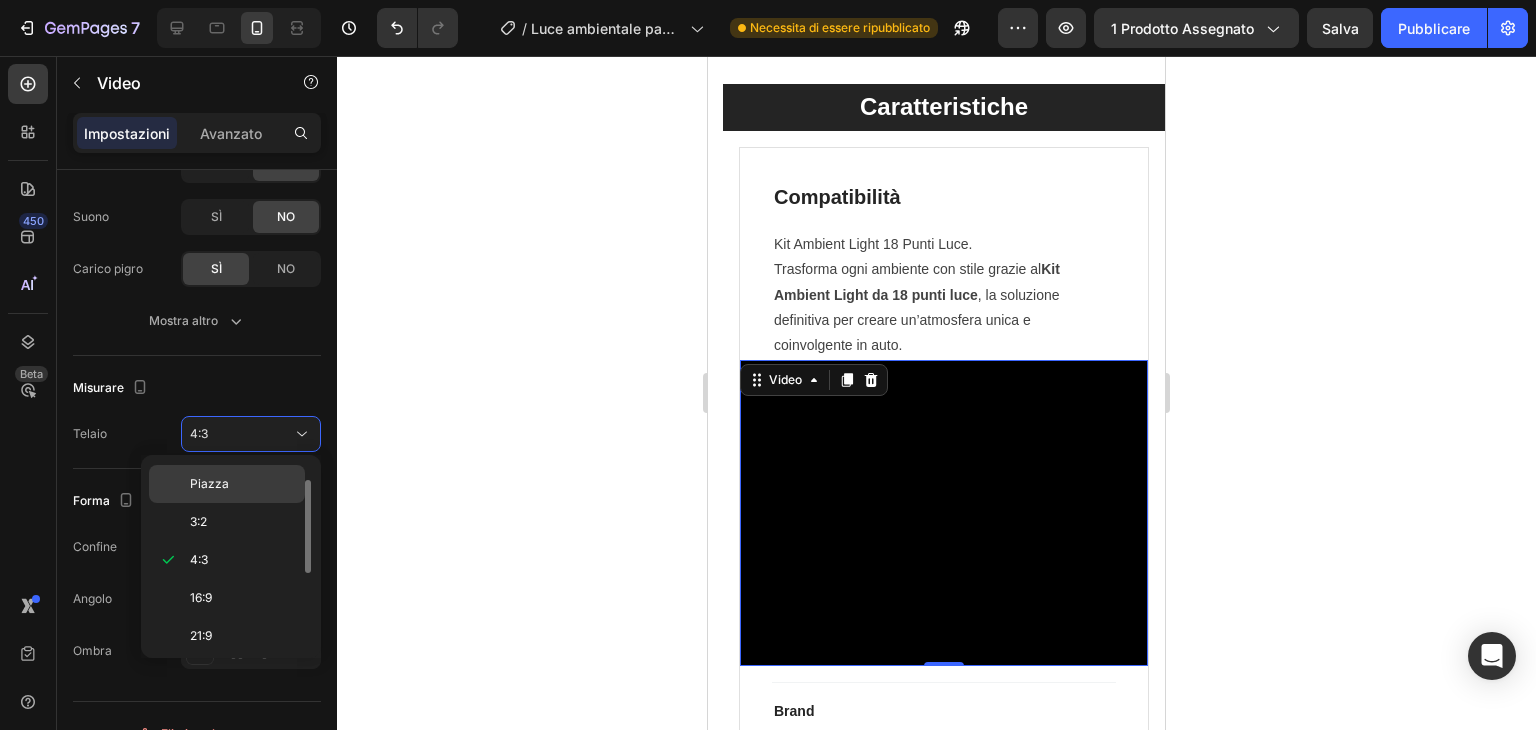 click on "Piazza" at bounding box center [243, 484] 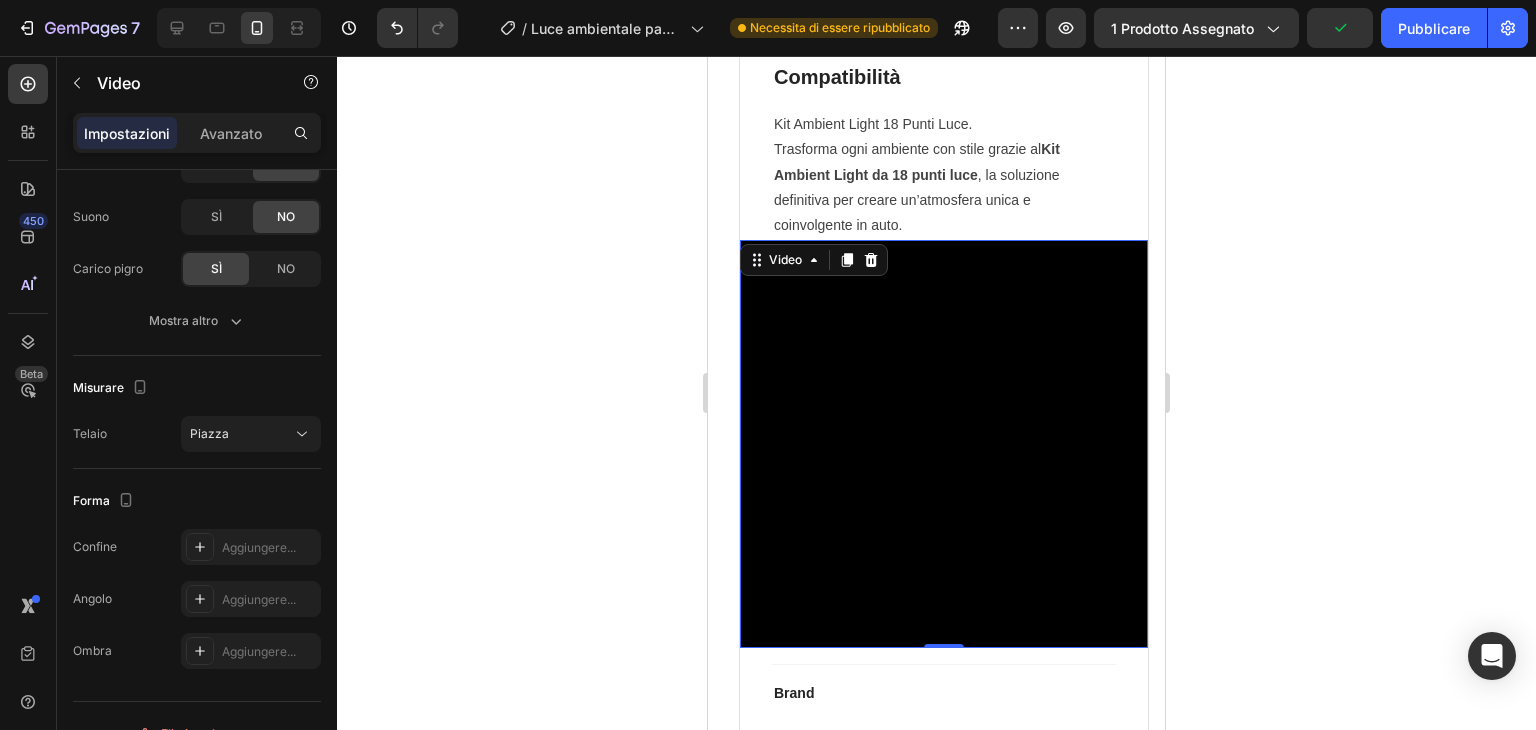 scroll, scrollTop: 1405, scrollLeft: 0, axis: vertical 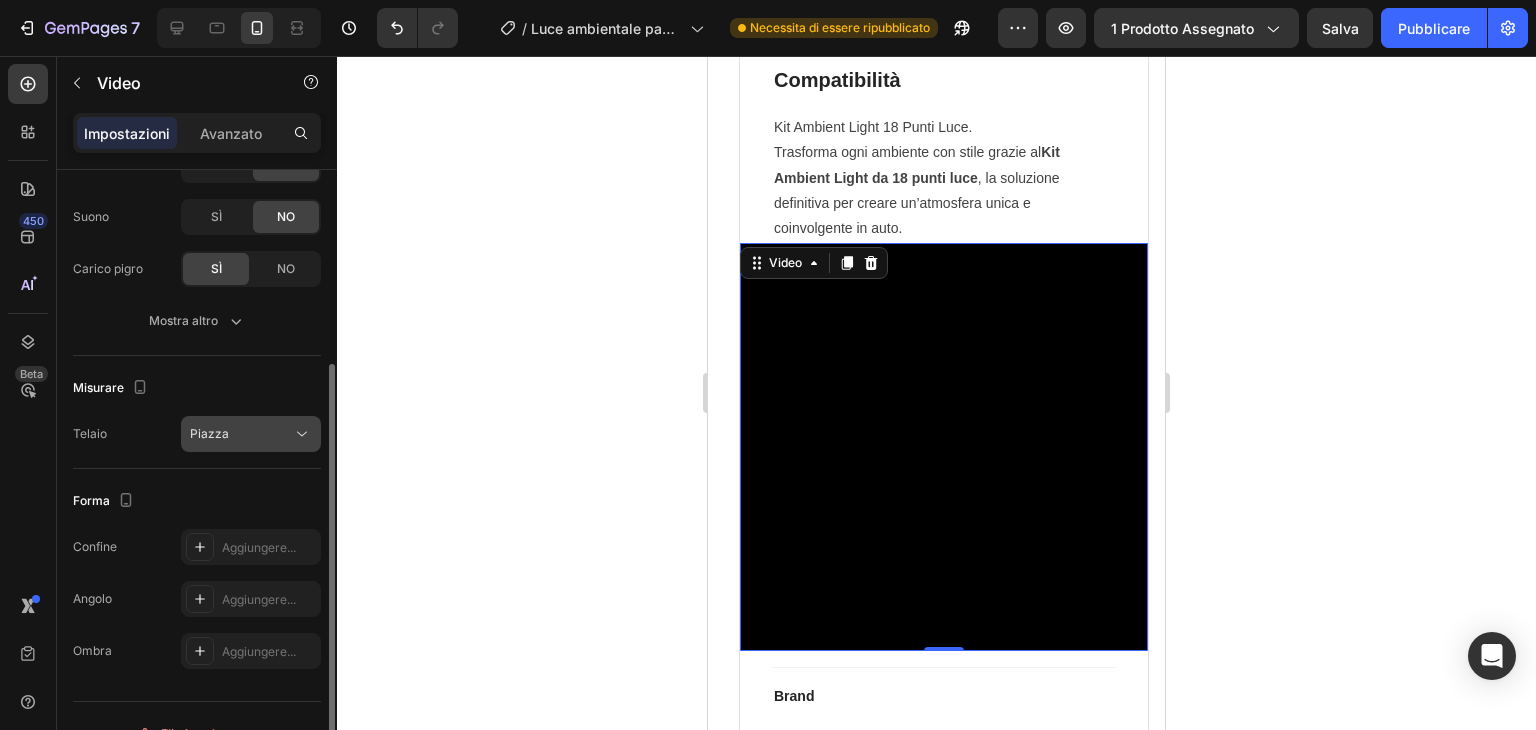 click on "Piazza" 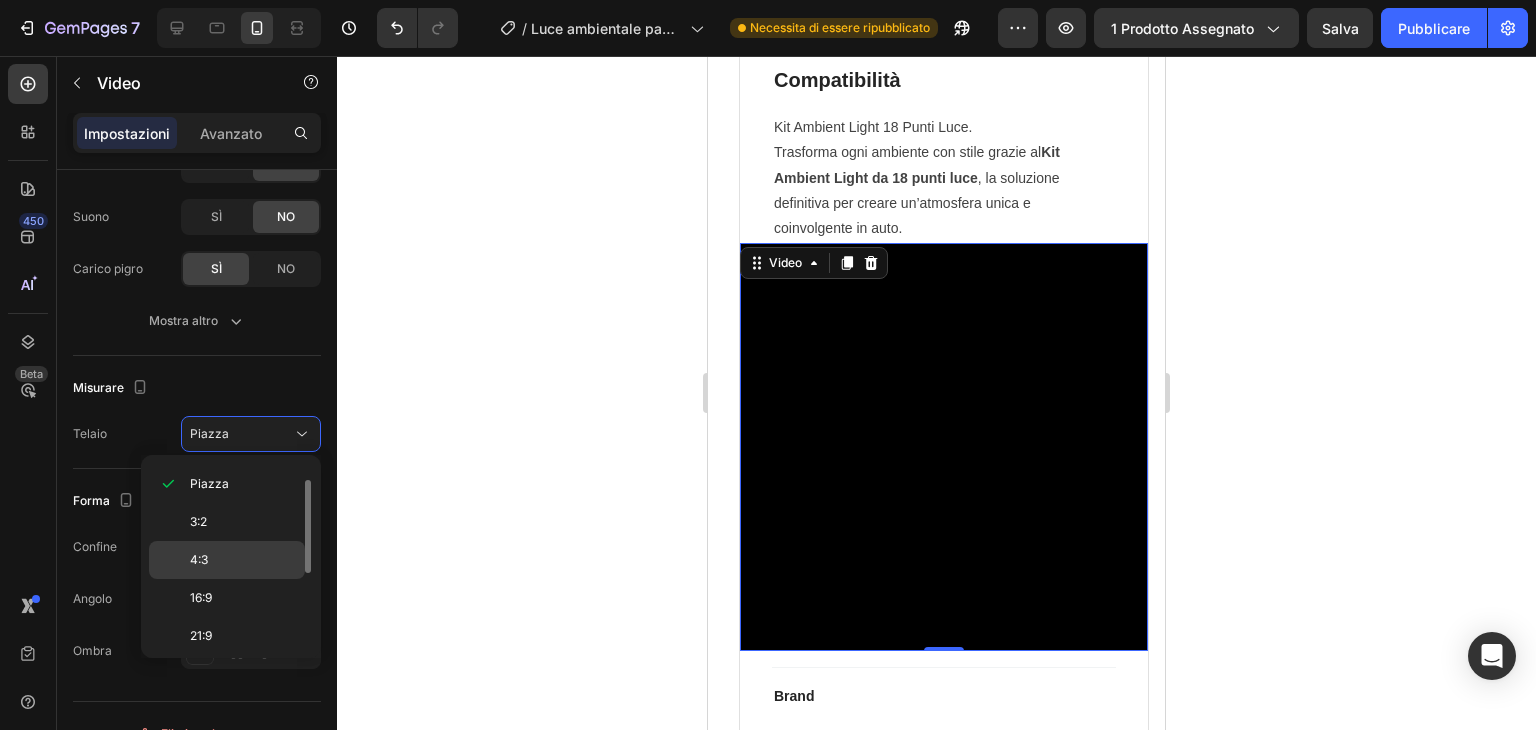 click on "4:3" at bounding box center [243, 560] 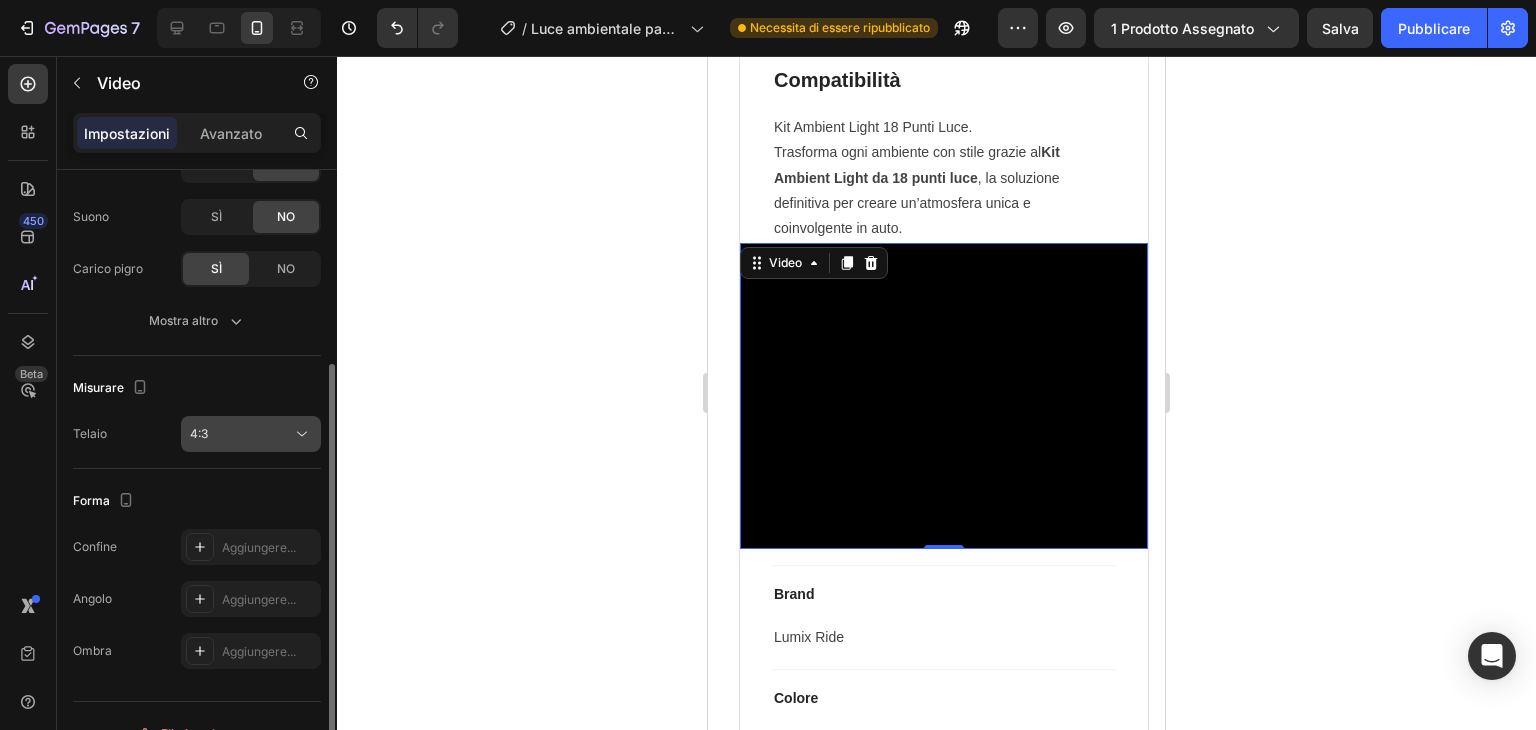 click on "4:3" at bounding box center (241, 434) 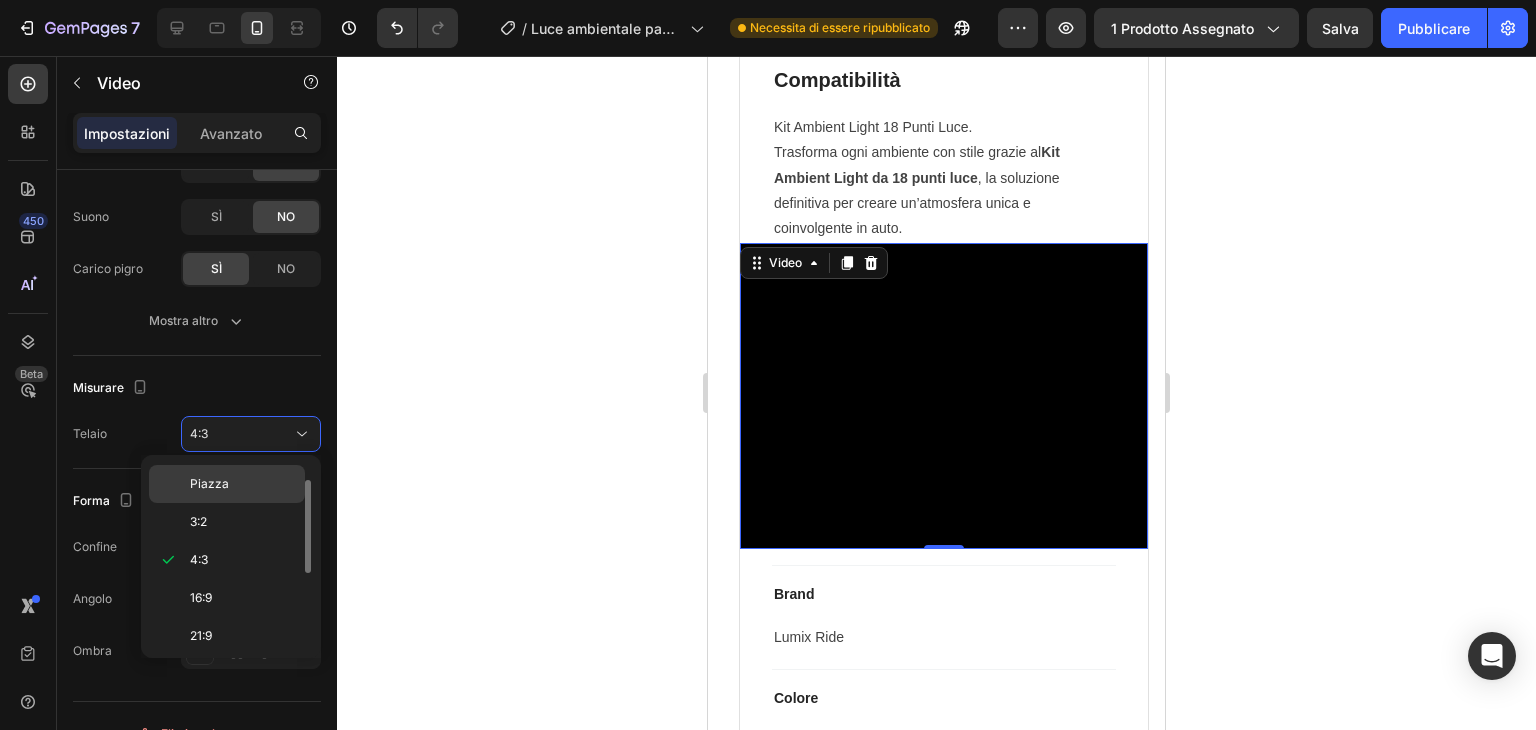 click on "Piazza" 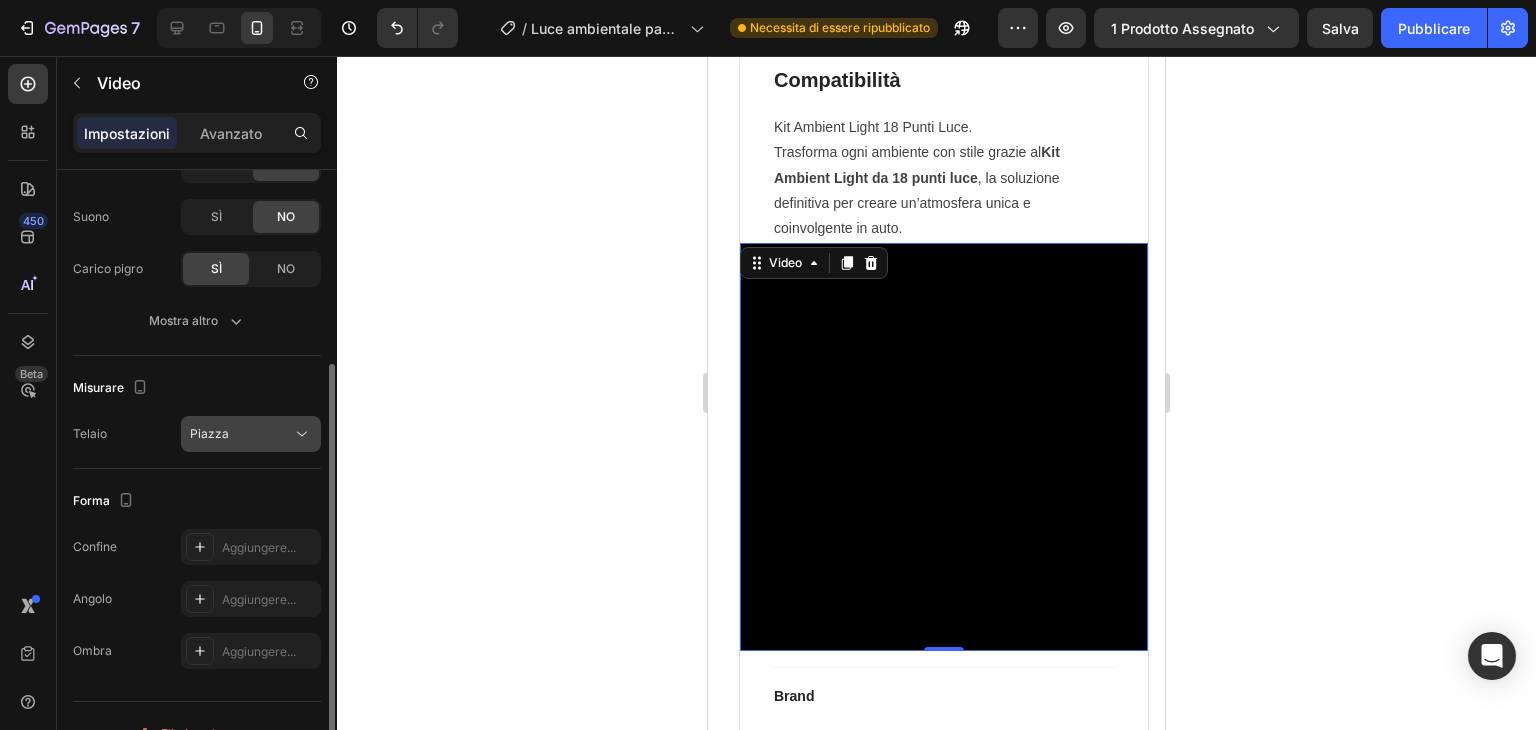 click on "Piazza" at bounding box center [241, 434] 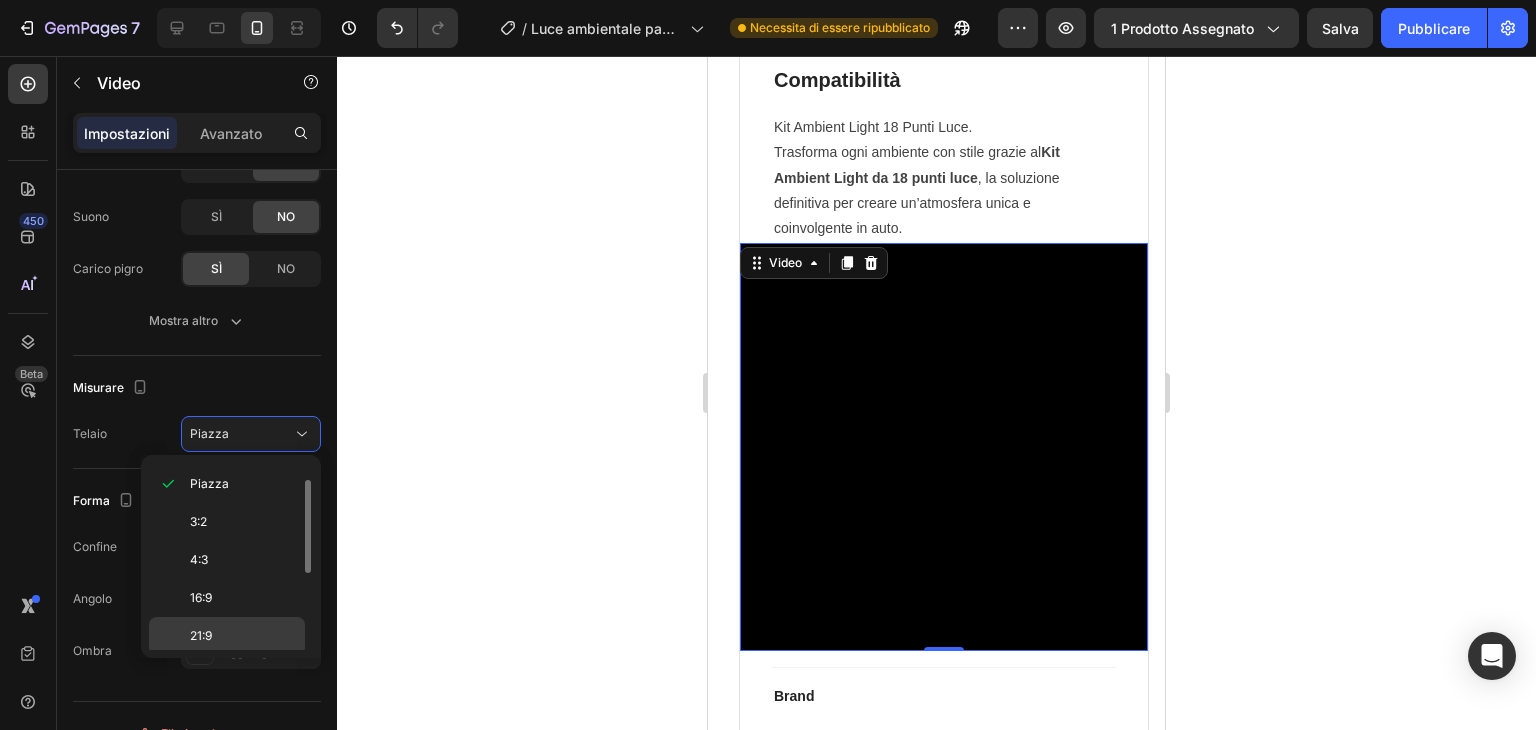 click on "21:9" at bounding box center (243, 636) 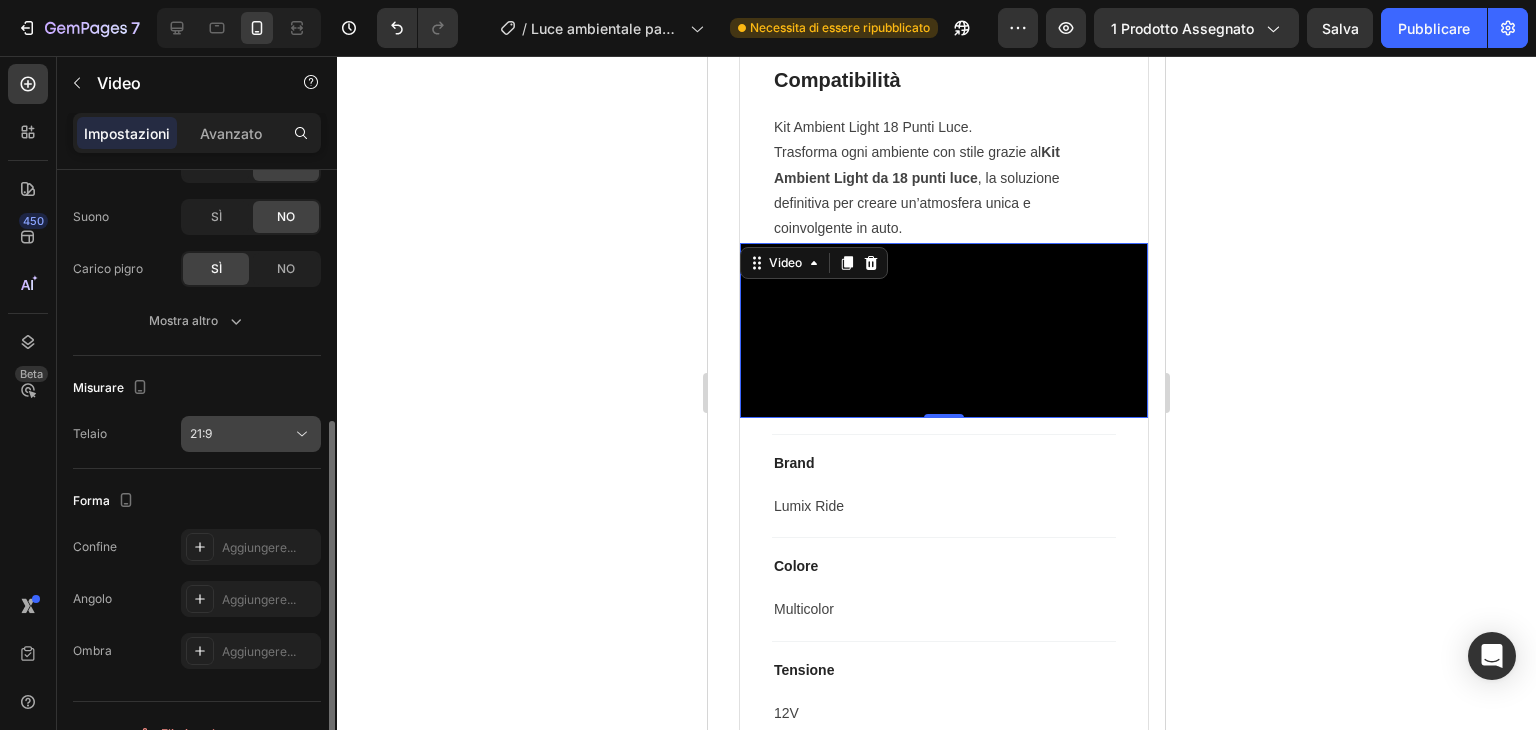 scroll, scrollTop: 334, scrollLeft: 0, axis: vertical 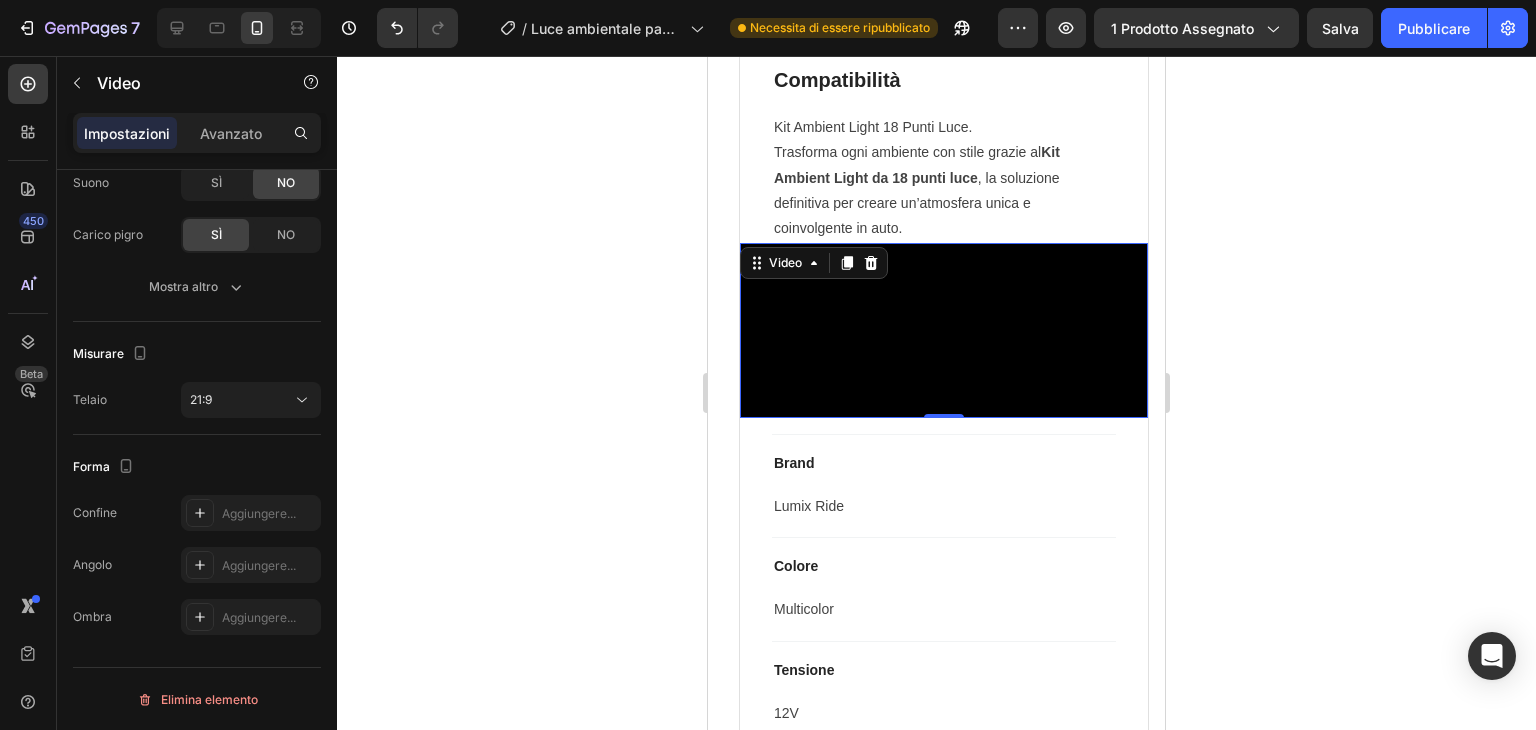 click 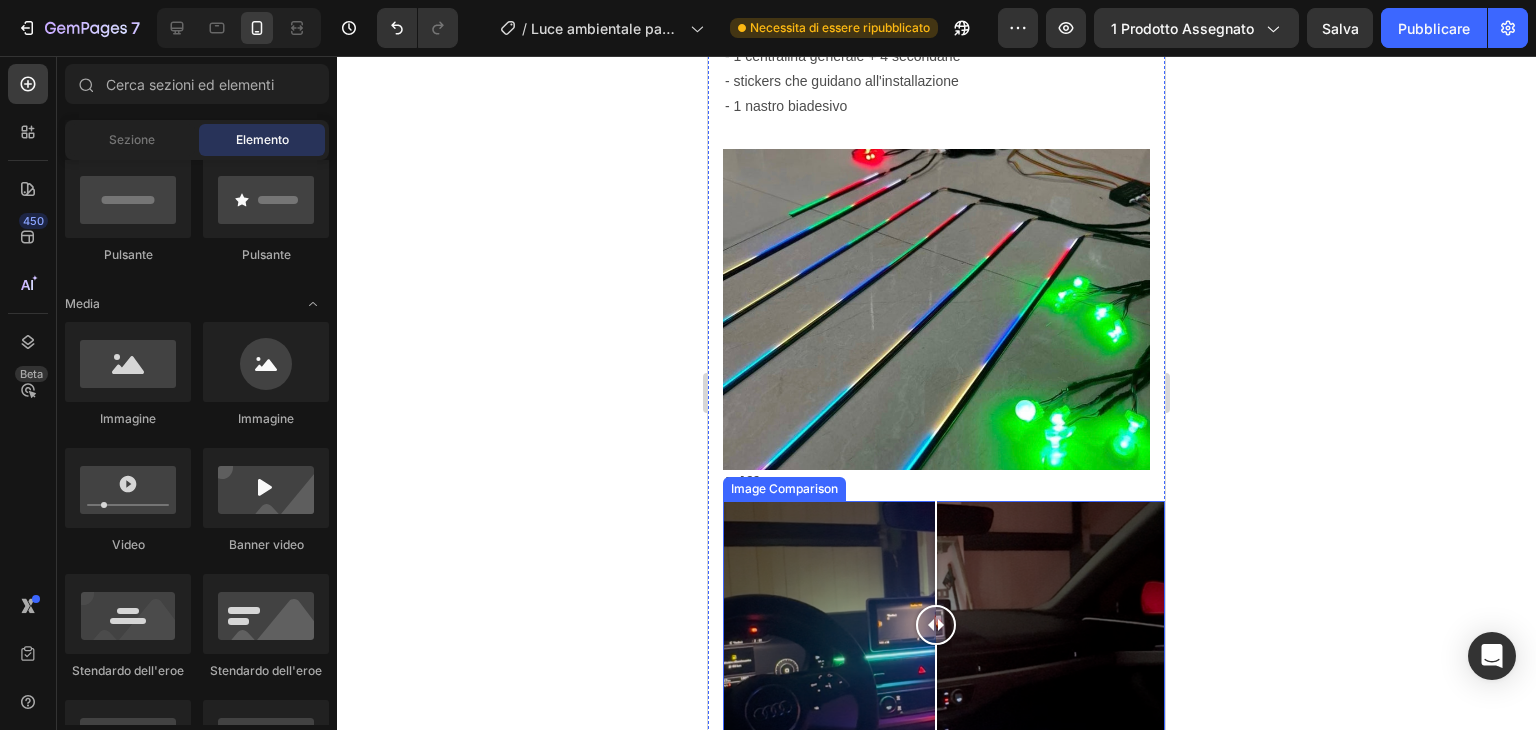 scroll, scrollTop: 3005, scrollLeft: 0, axis: vertical 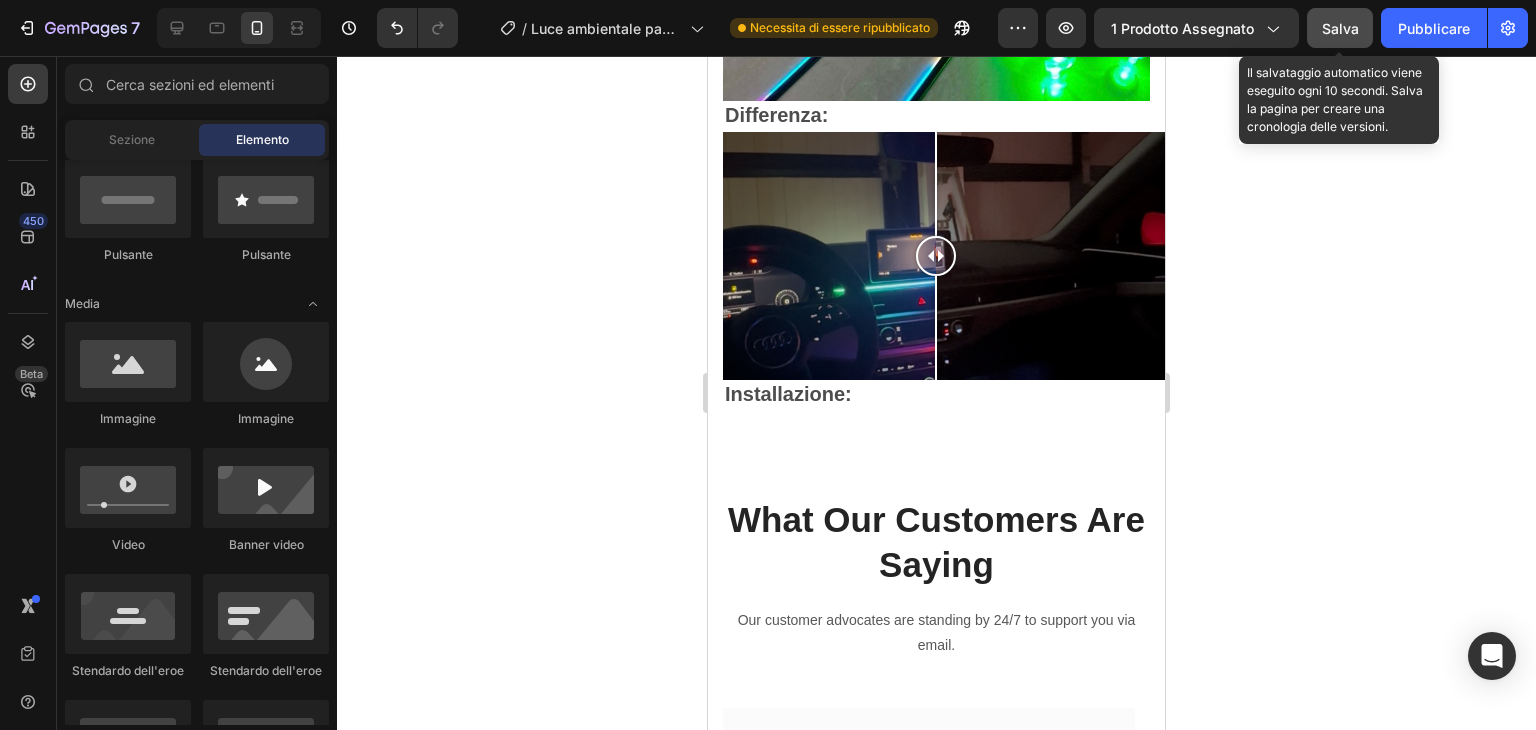 click on "Salva" 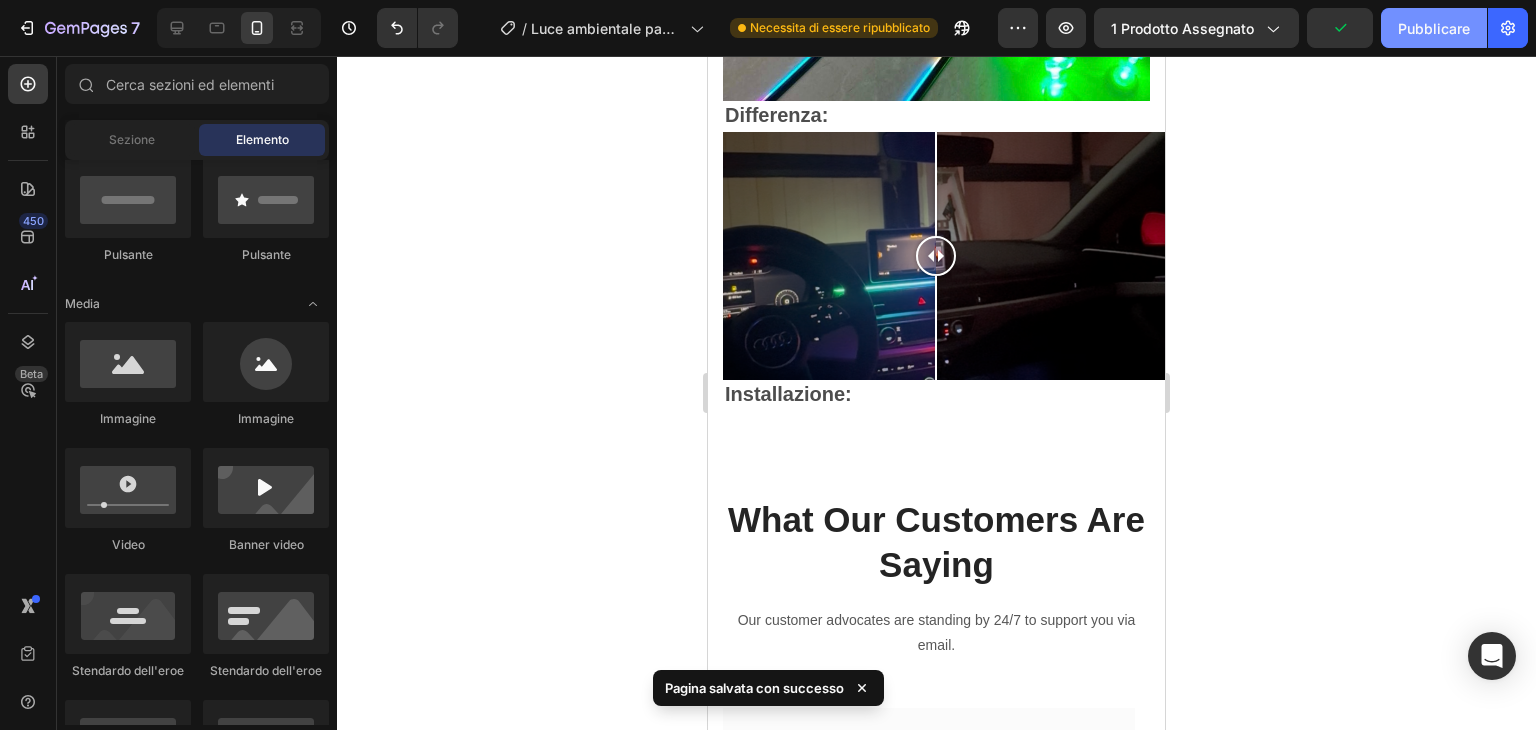 click on "Pubblicare" at bounding box center [1434, 28] 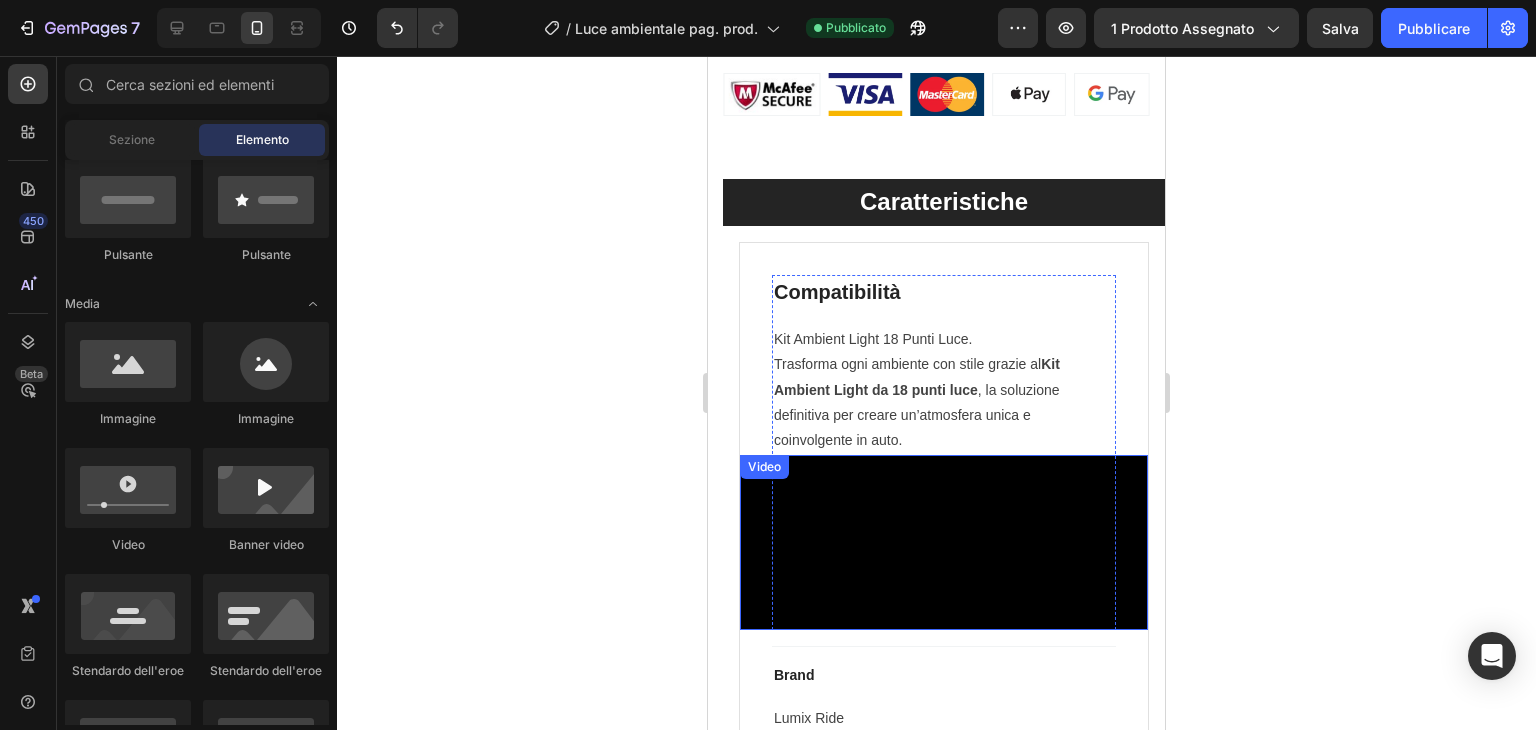 scroll, scrollTop: 1333, scrollLeft: 0, axis: vertical 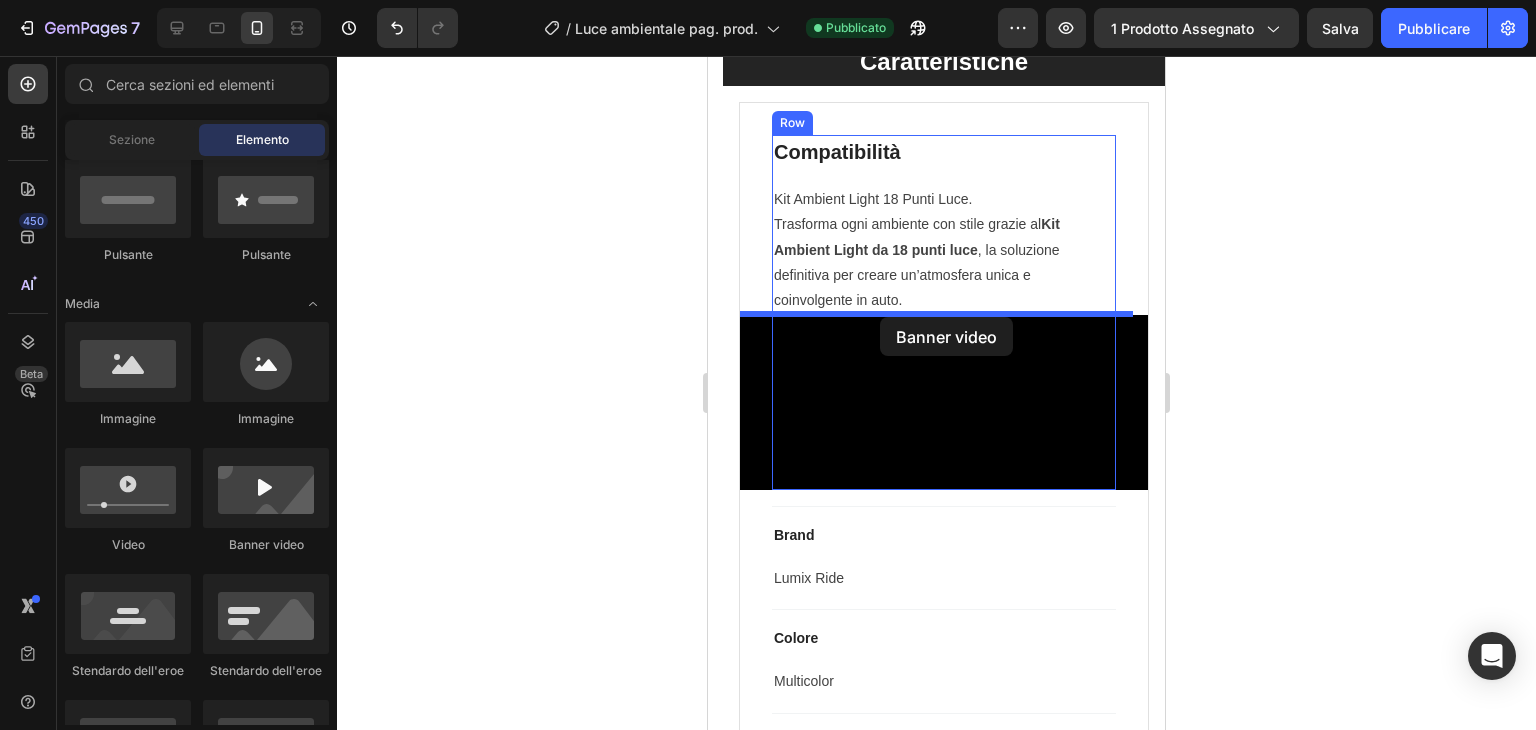 drag, startPoint x: 986, startPoint y: 561, endPoint x: 880, endPoint y: 317, distance: 266.03006 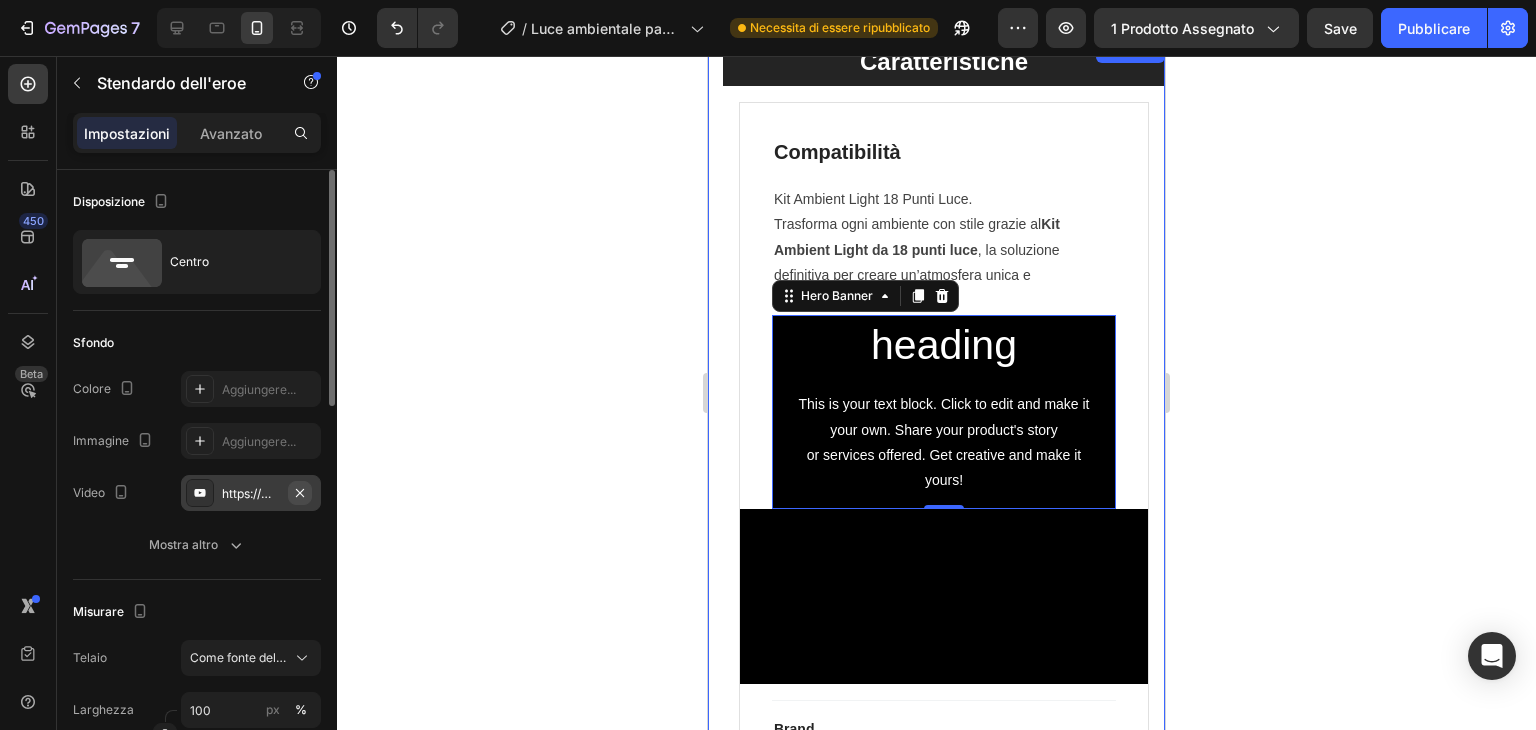 click 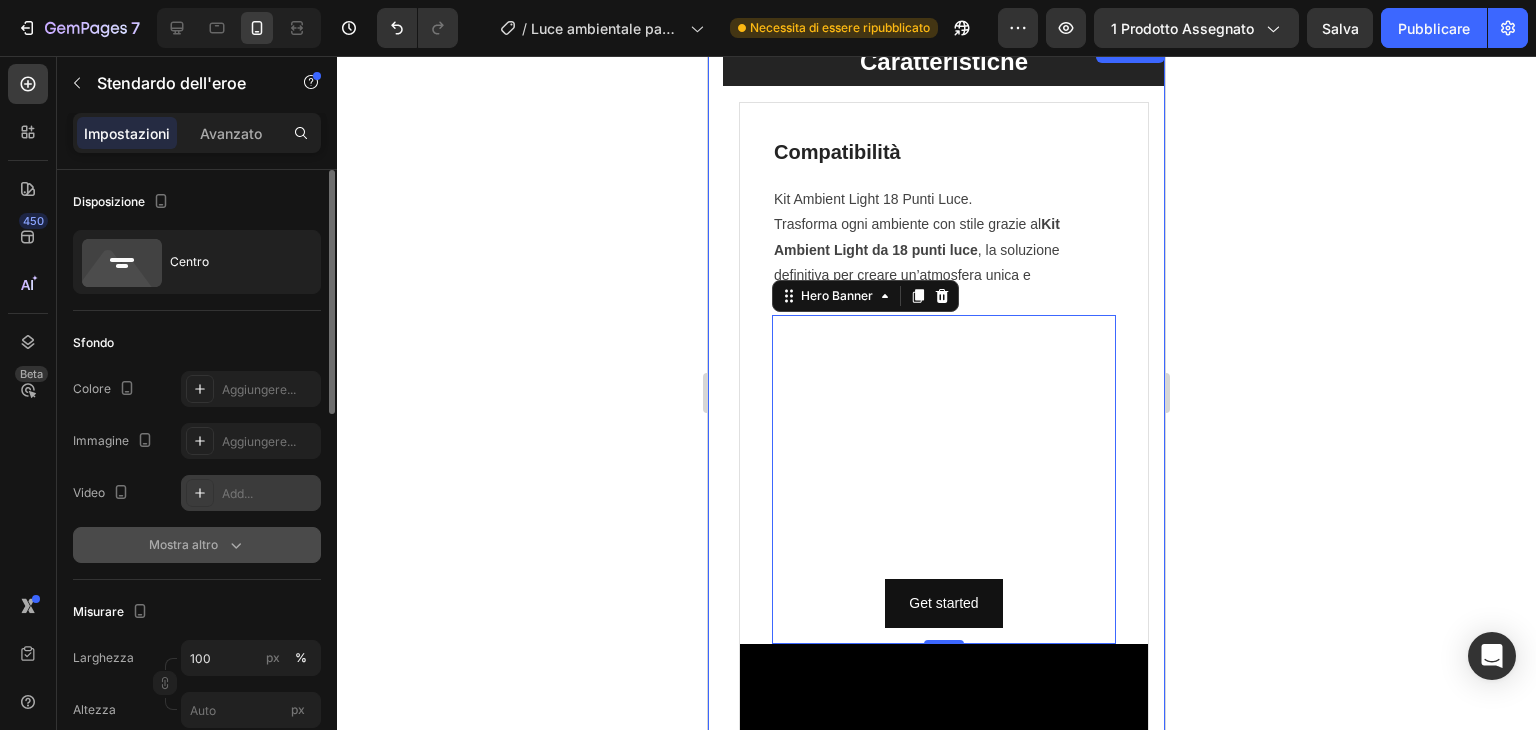 type on "Auto" 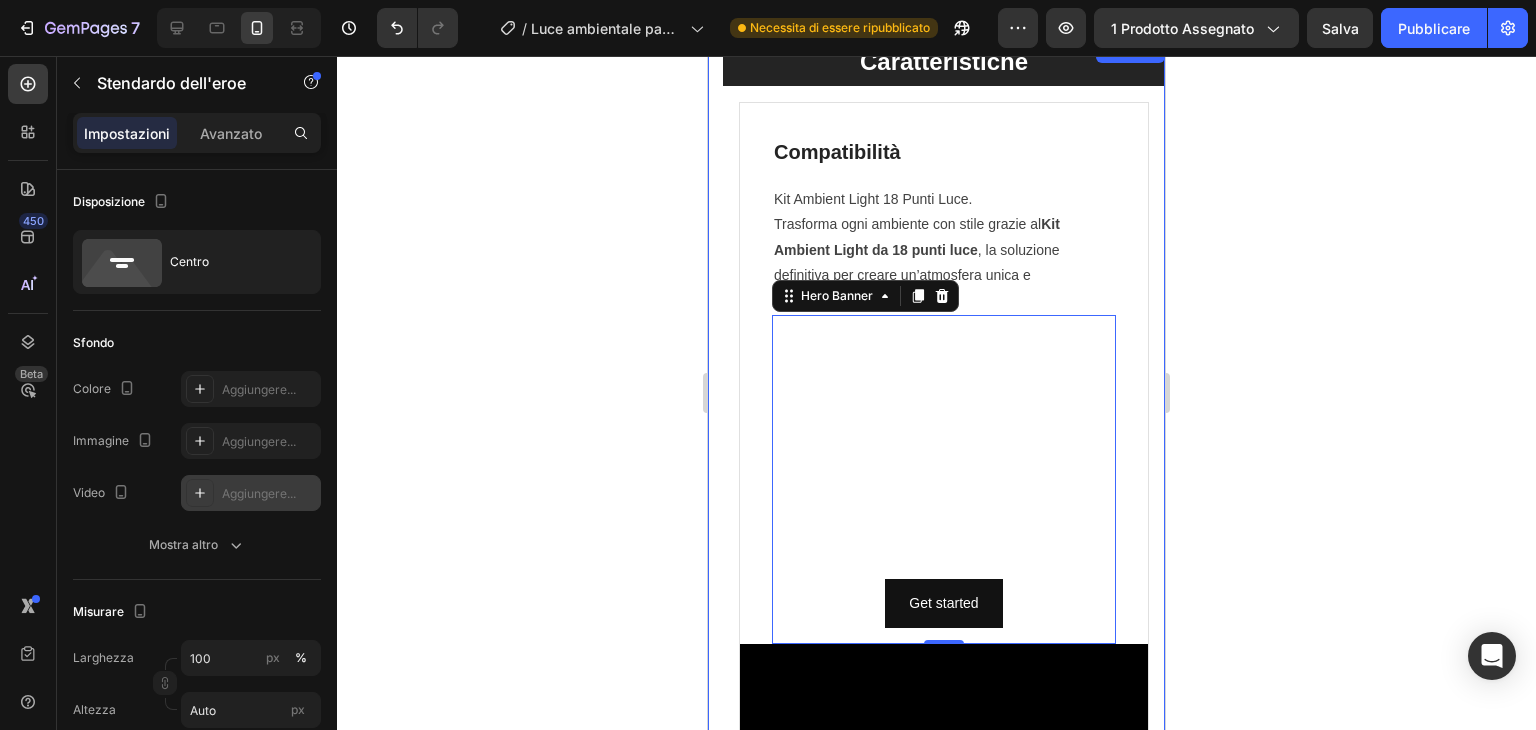 click on "Aggiungere..." at bounding box center [259, 493] 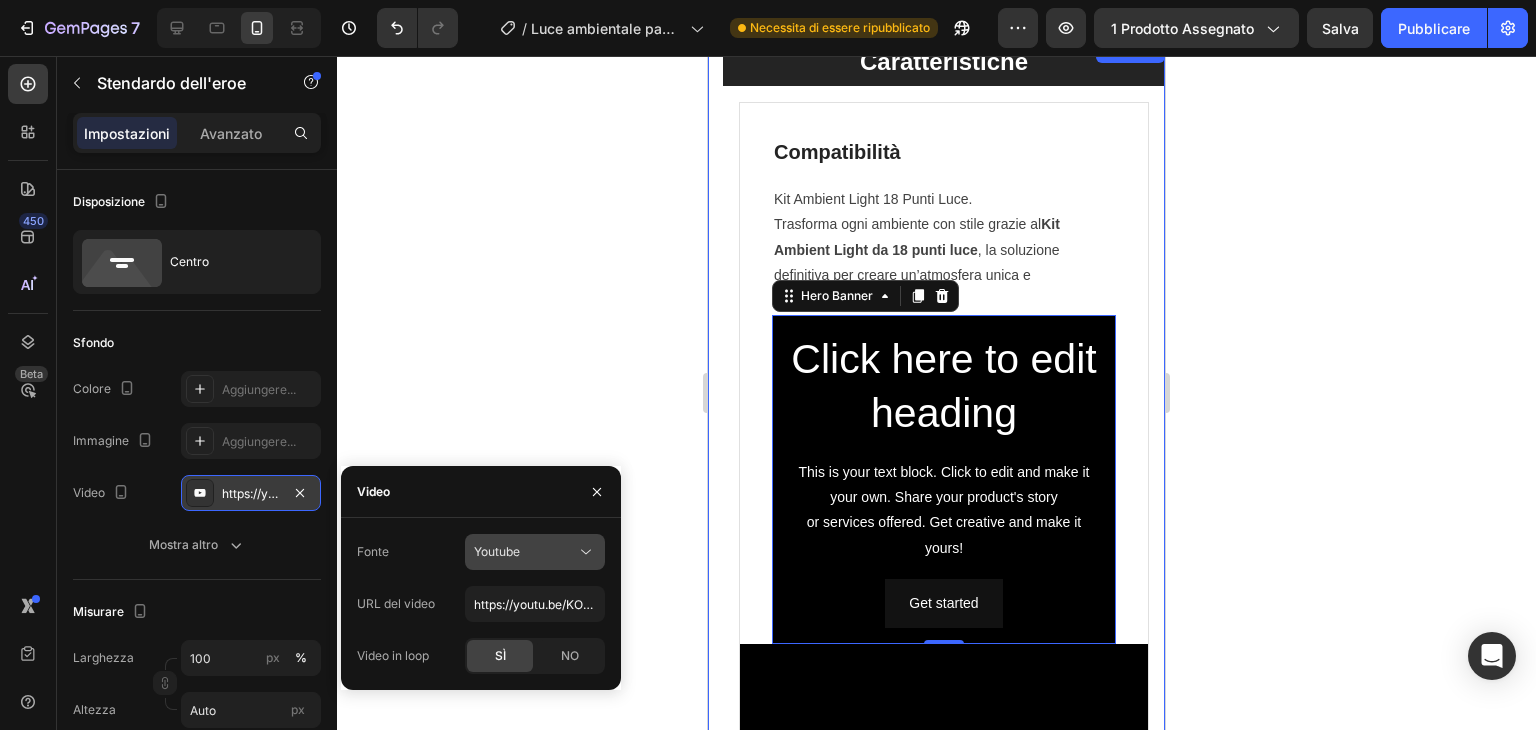 click on "Youtube" 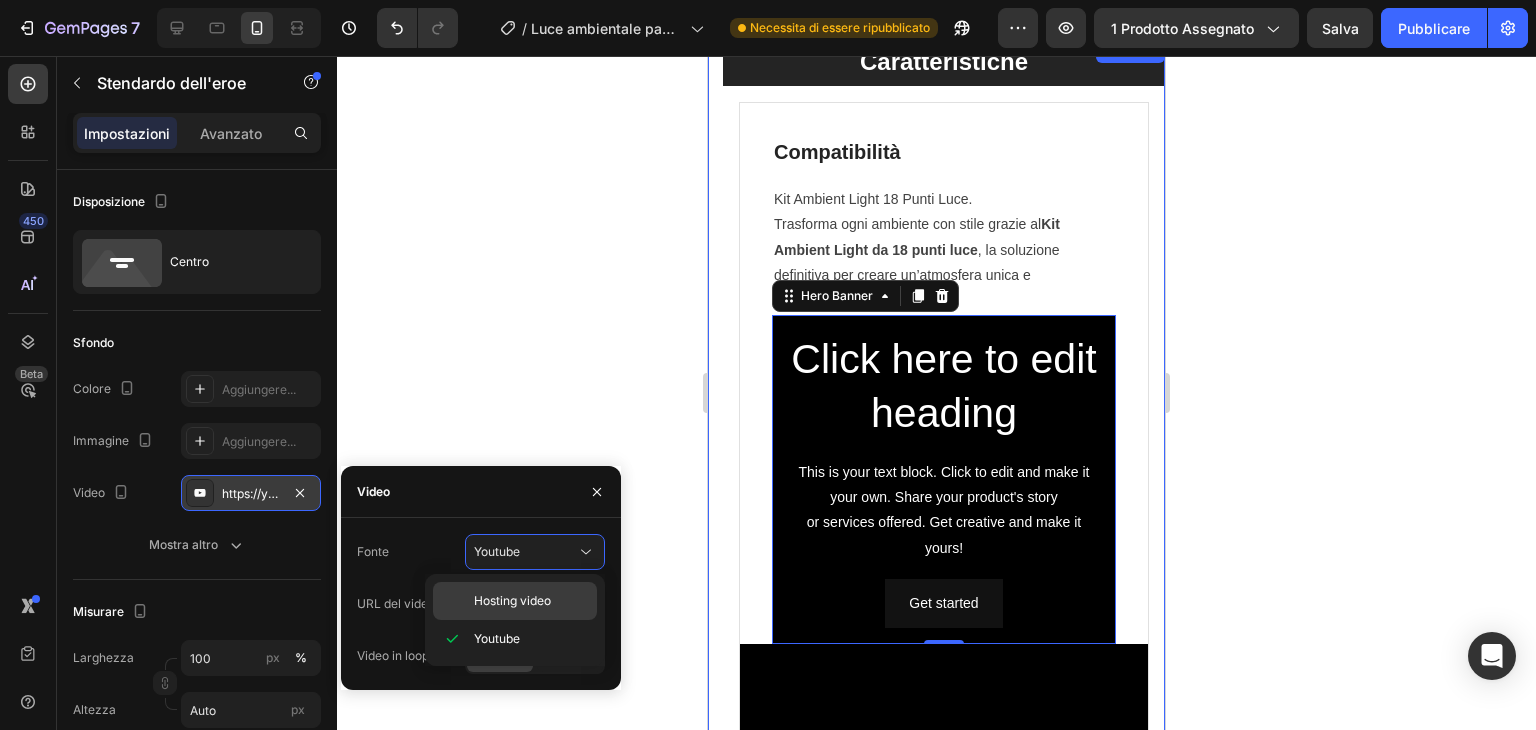 click on "Hosting video" 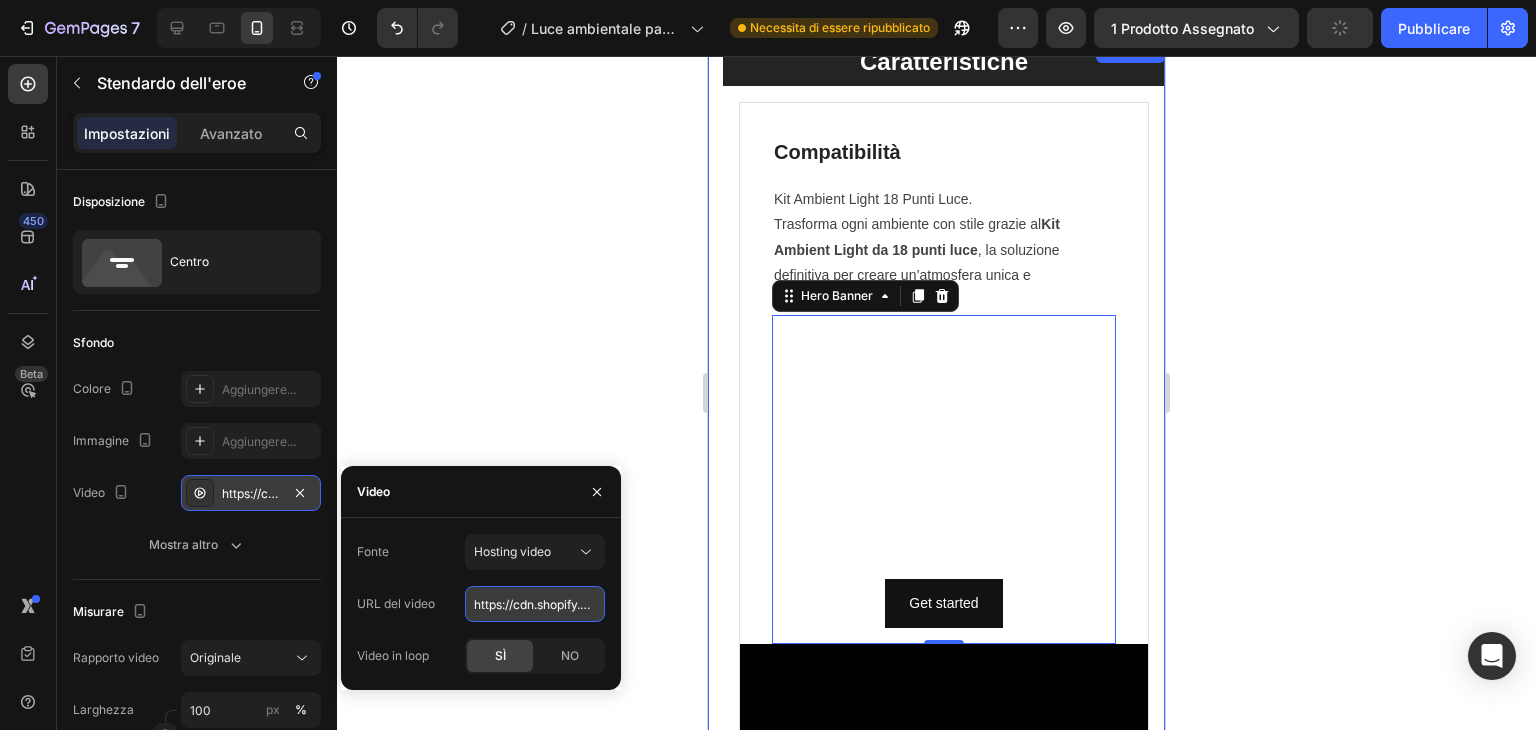 click on "https://cdn.shopify.com/videos/c/o/v/92a407d4e0c94a288eb54cac18c387dc.mp4" at bounding box center (535, 604) 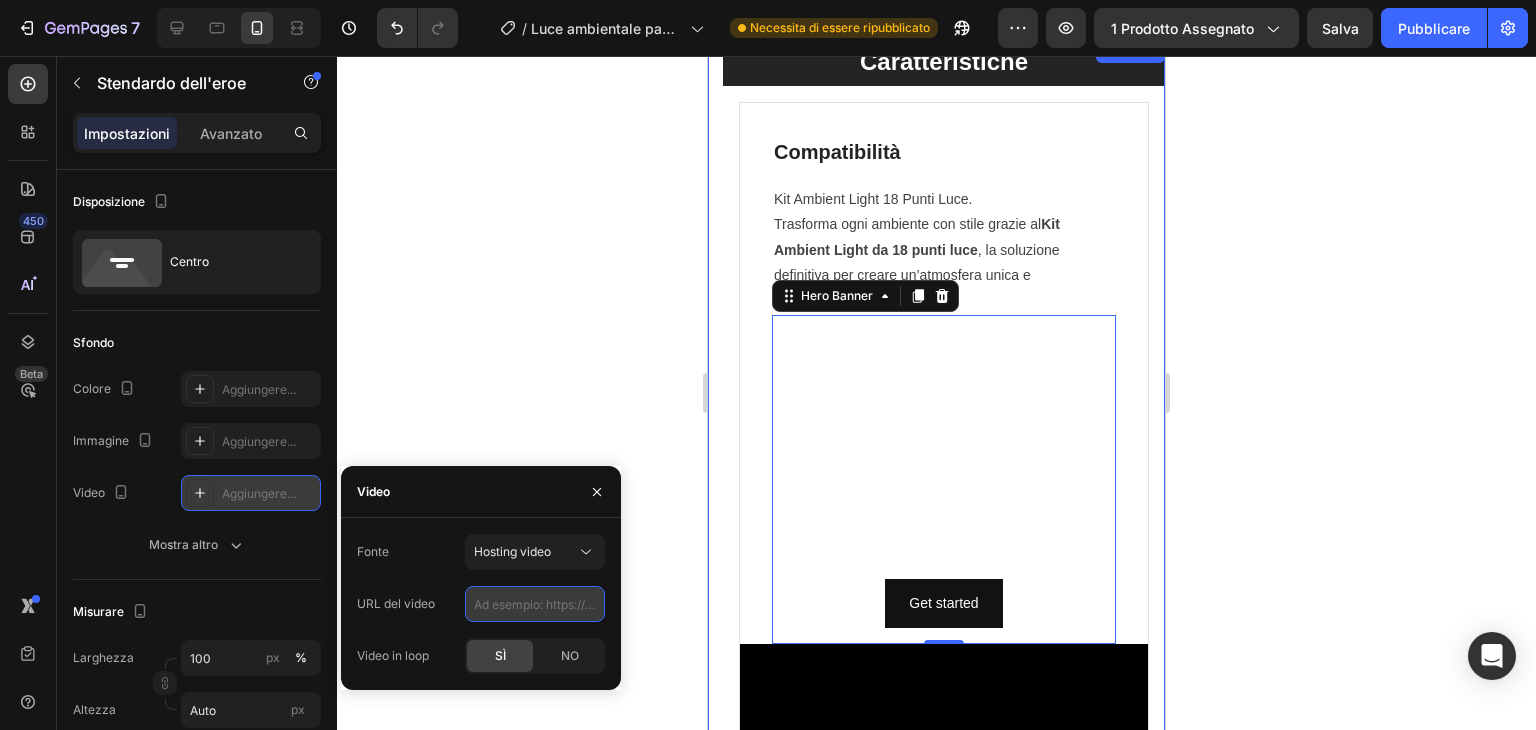 paste on "https://cdn.shopify.com/videos/c/o/v/b5063216bbf24753bc319c115bd57b23.mov" 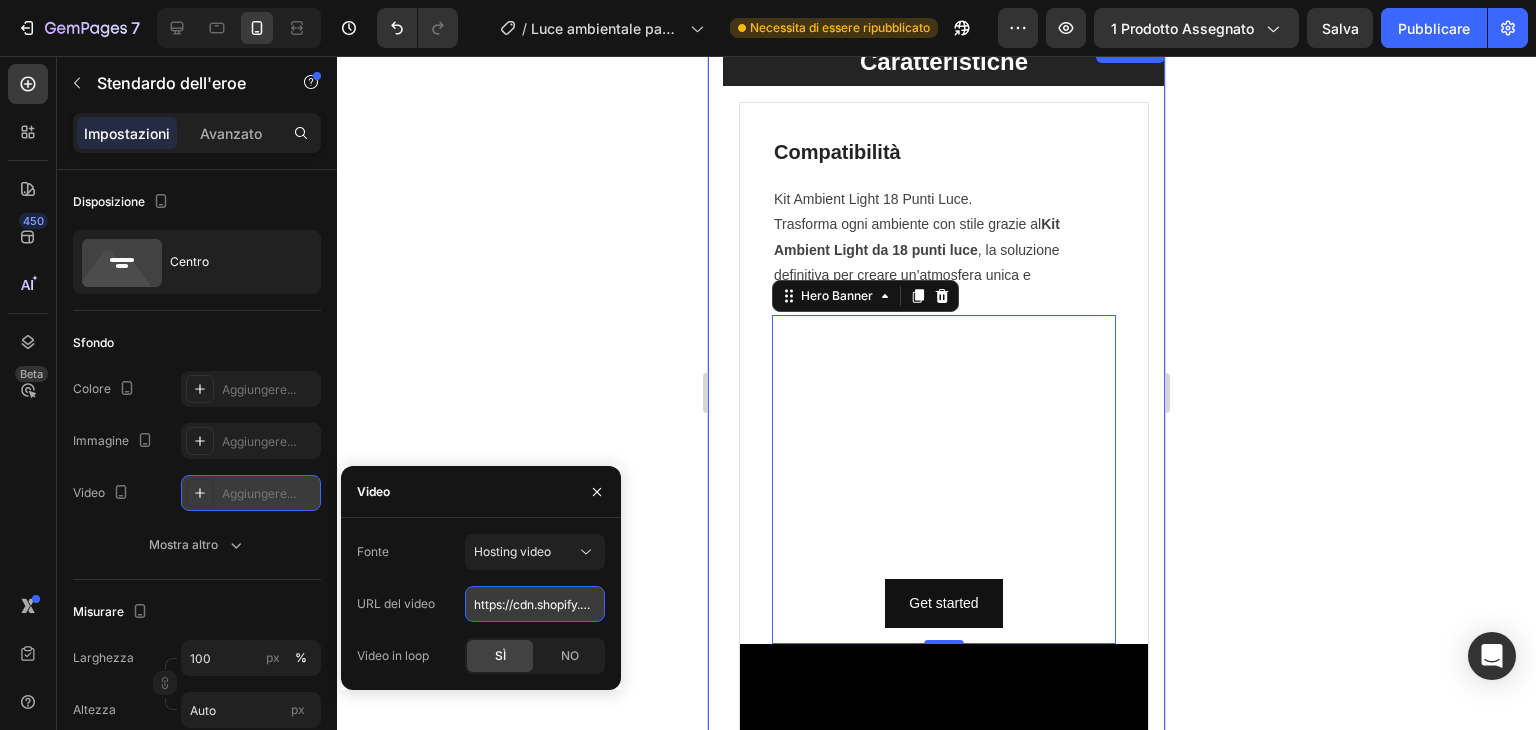 scroll, scrollTop: 0, scrollLeft: 339, axis: horizontal 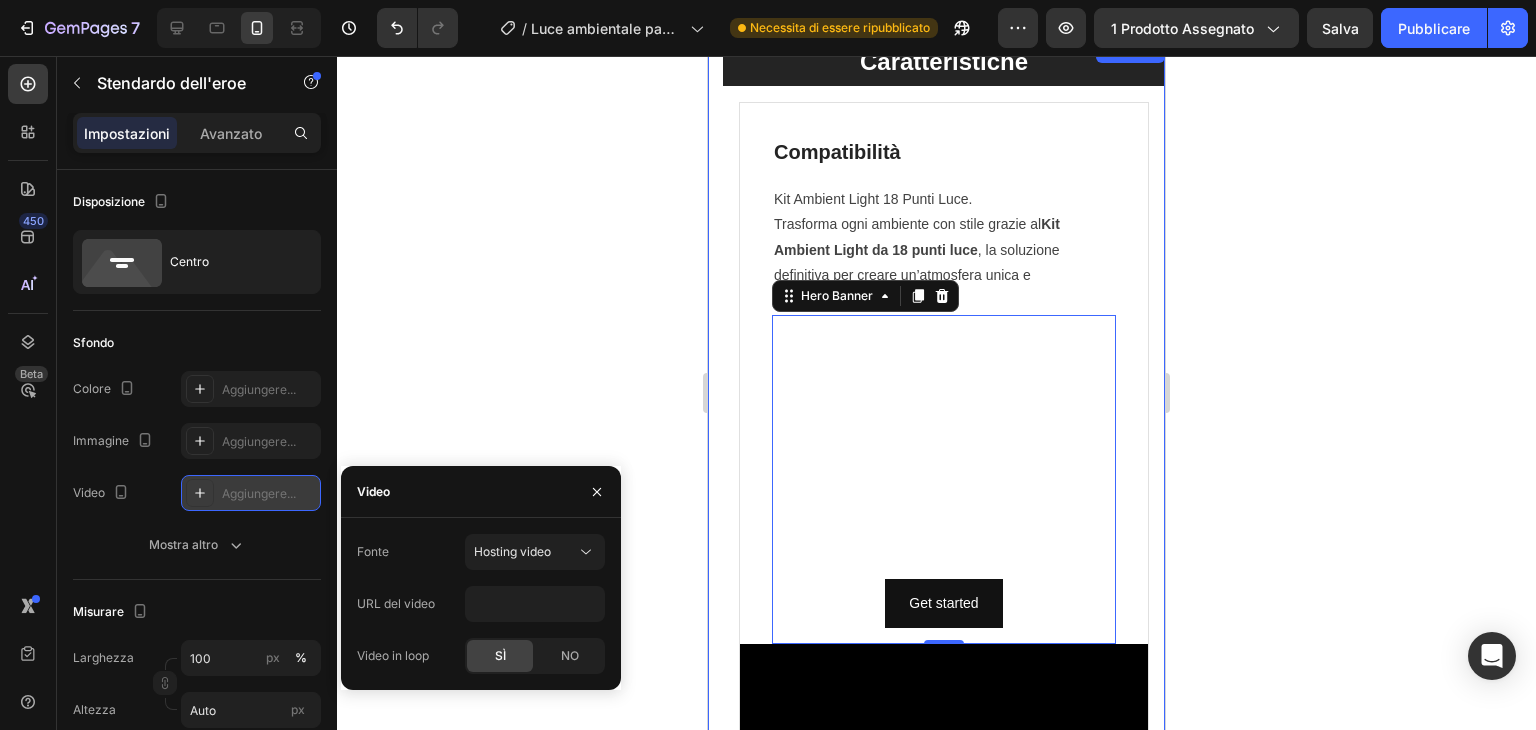 click 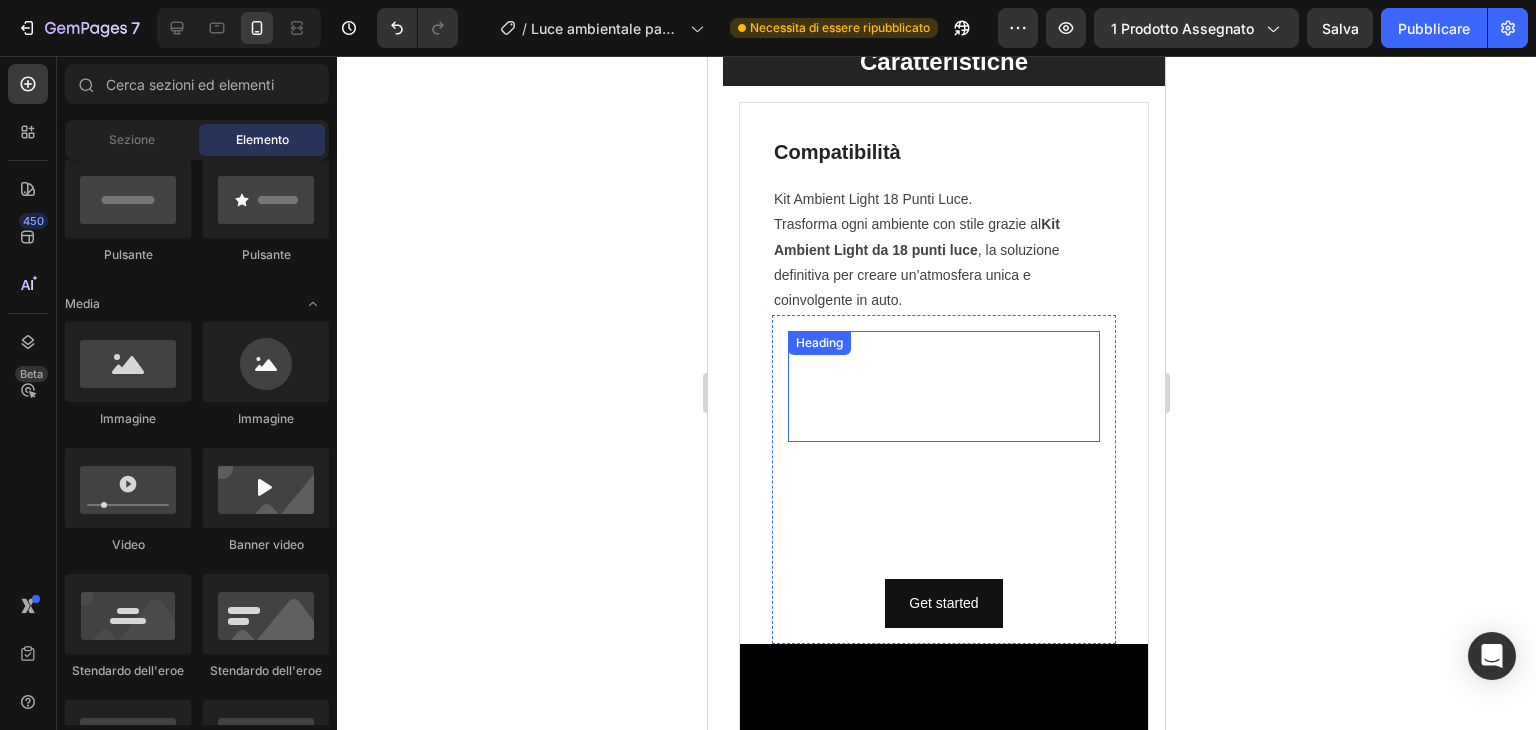 click on "Click here to edit heading" at bounding box center (944, 386) 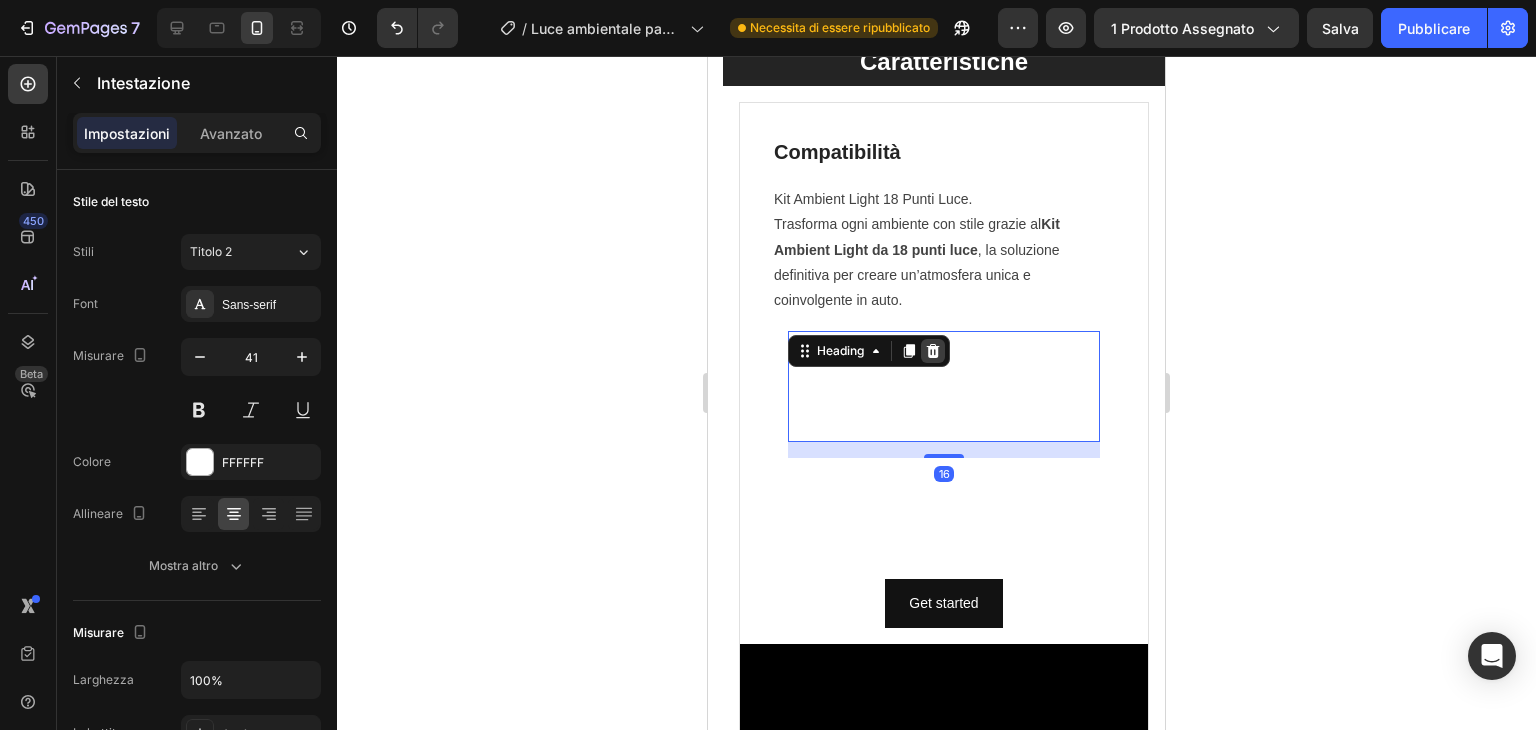 click 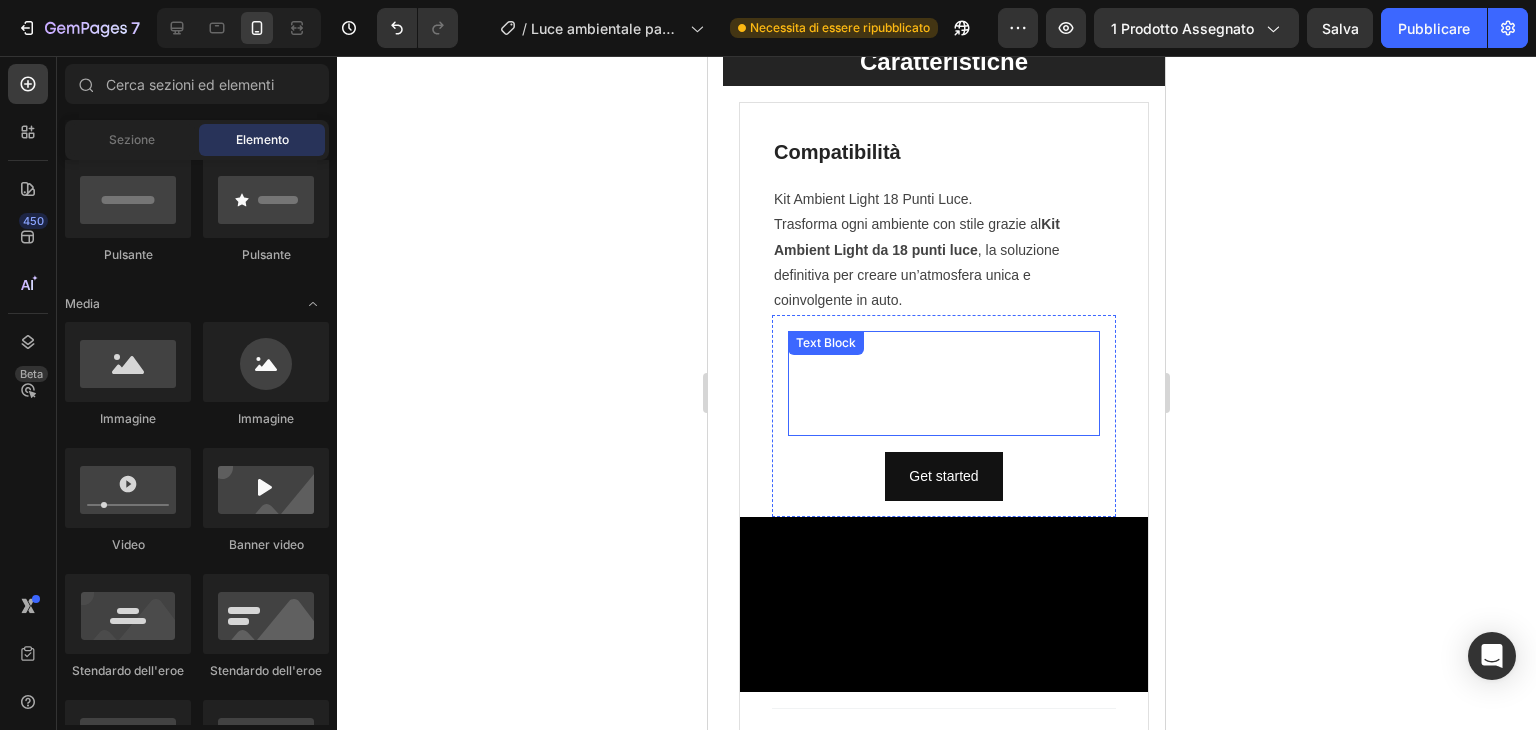 click on "This is your text block. Click to edit and make it your own. Share your product's story                   or services offered. Get creative and make it yours!" at bounding box center [944, 383] 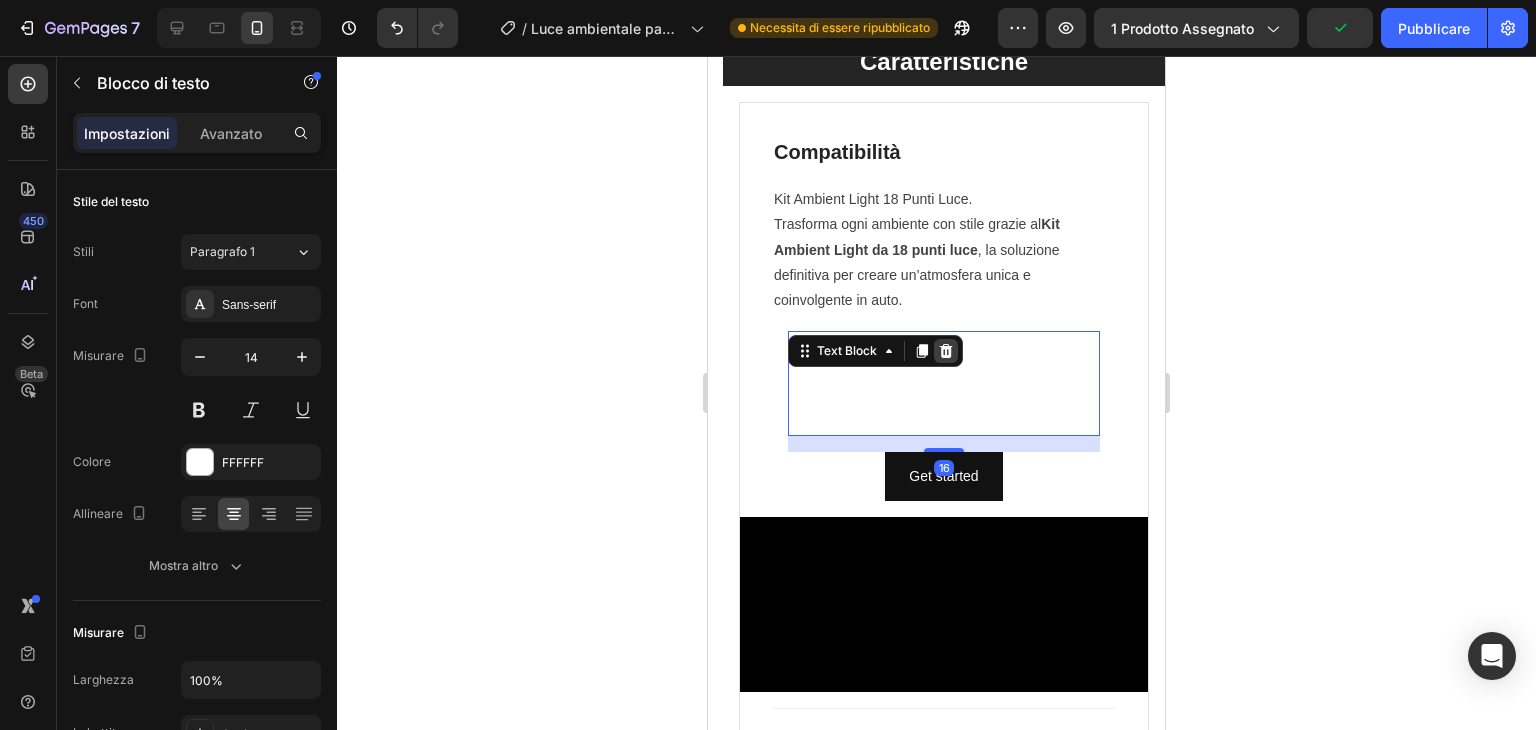 click 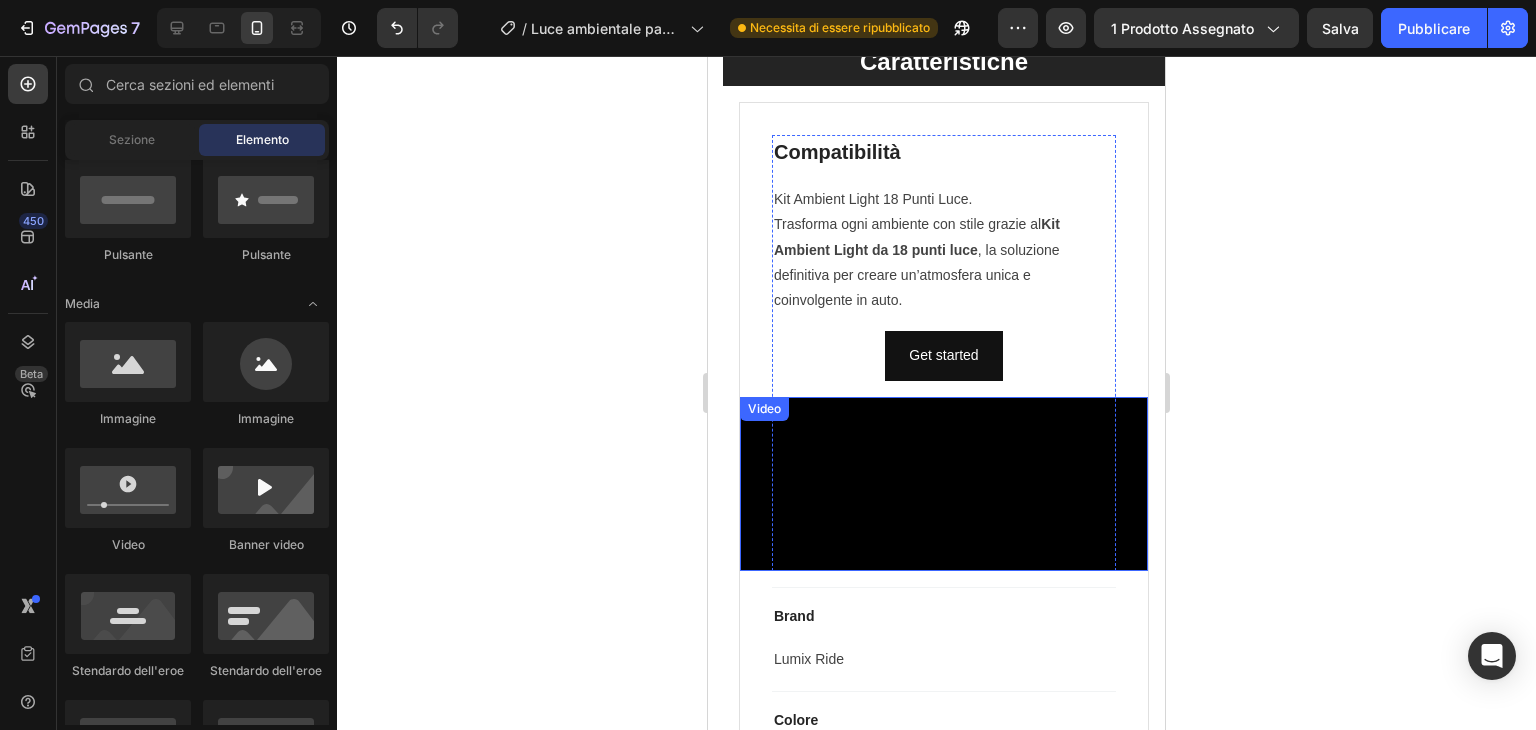 click at bounding box center [944, 484] 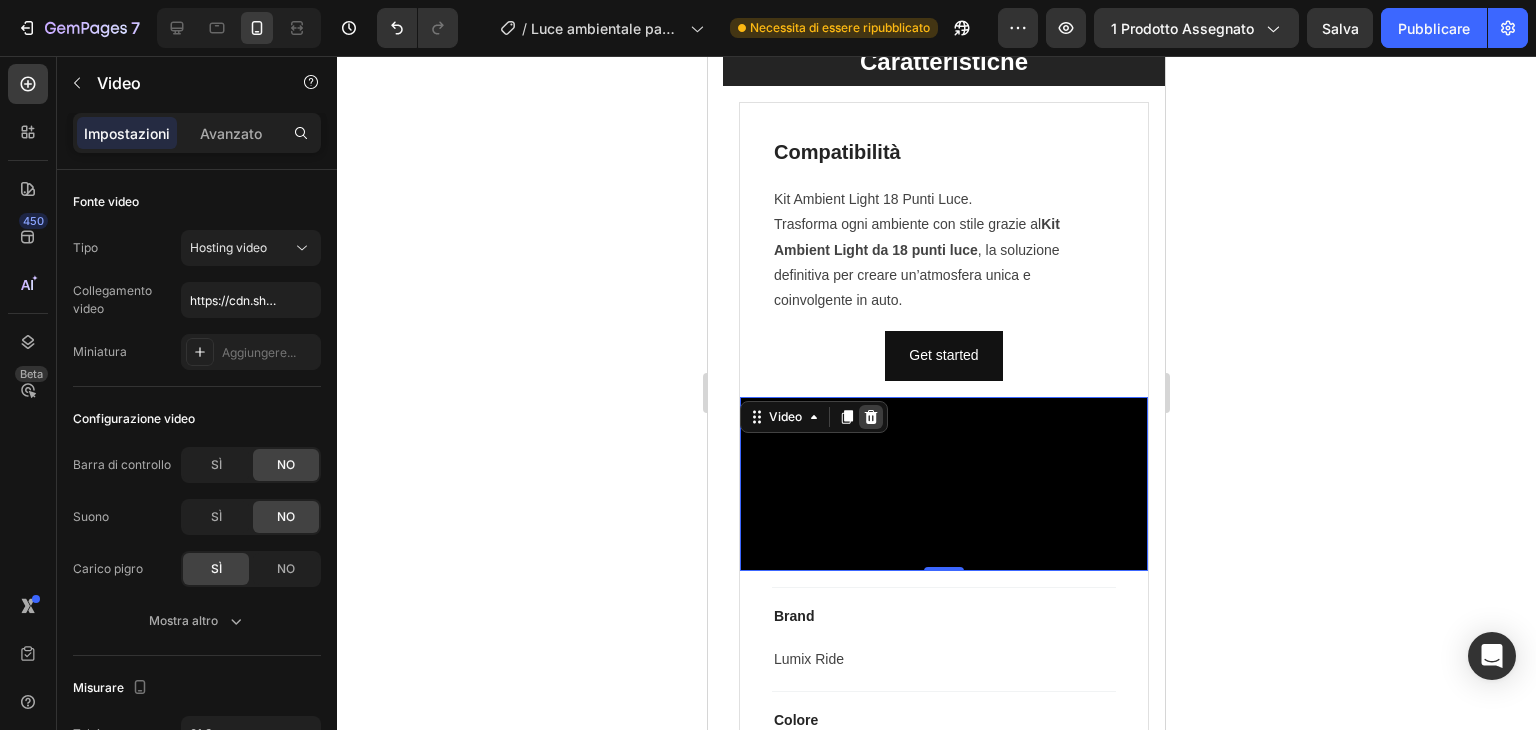 click 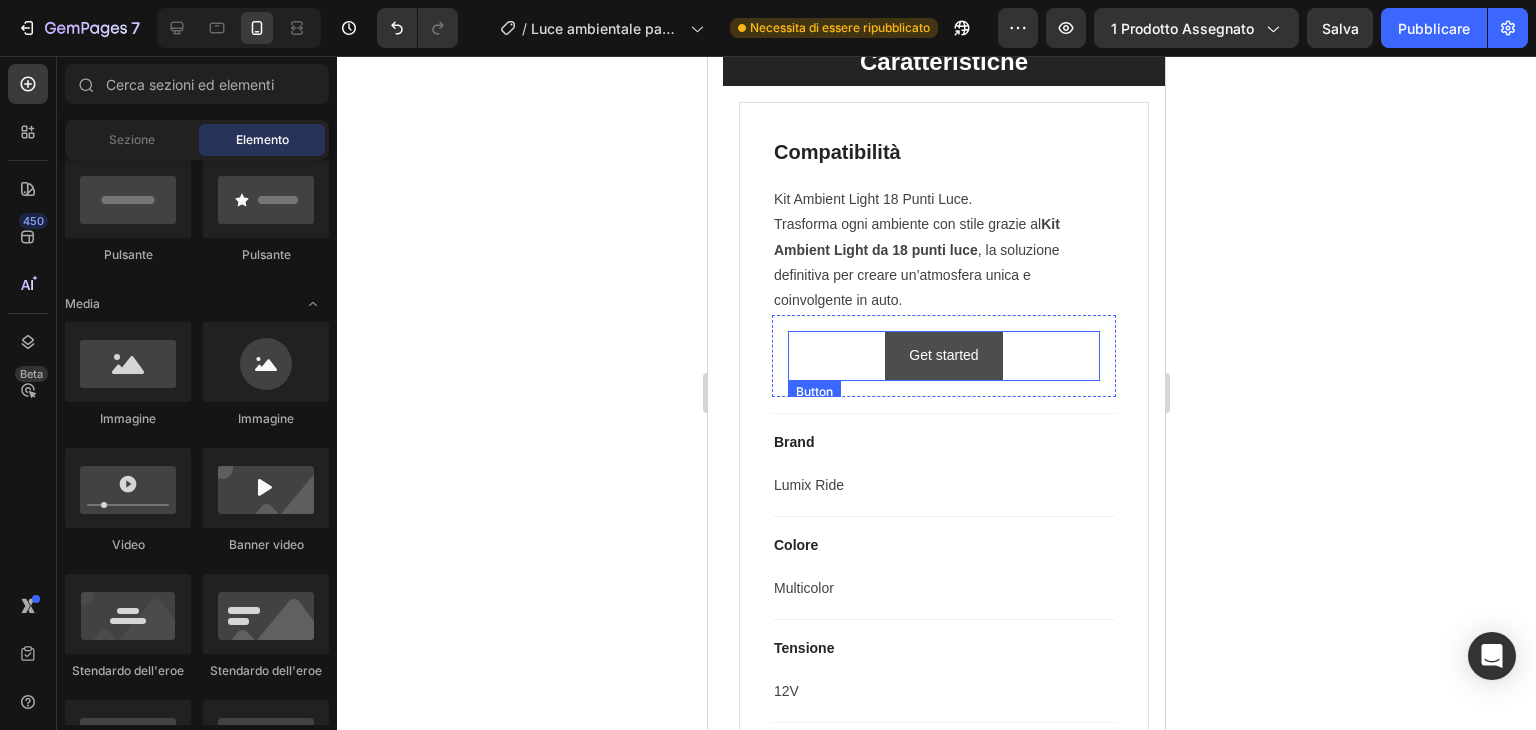 click on "Get started" at bounding box center (943, 355) 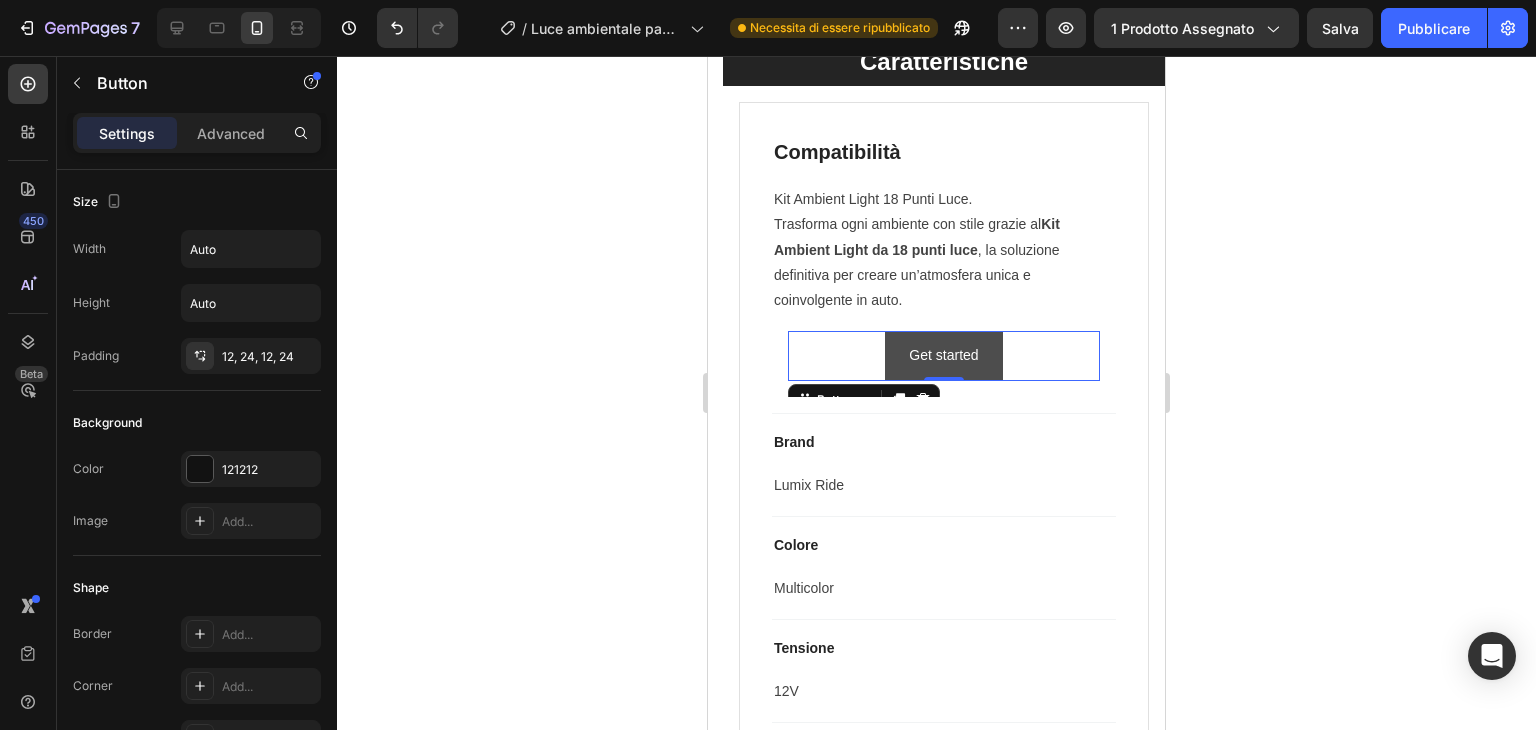 click on "Get started" at bounding box center [943, 355] 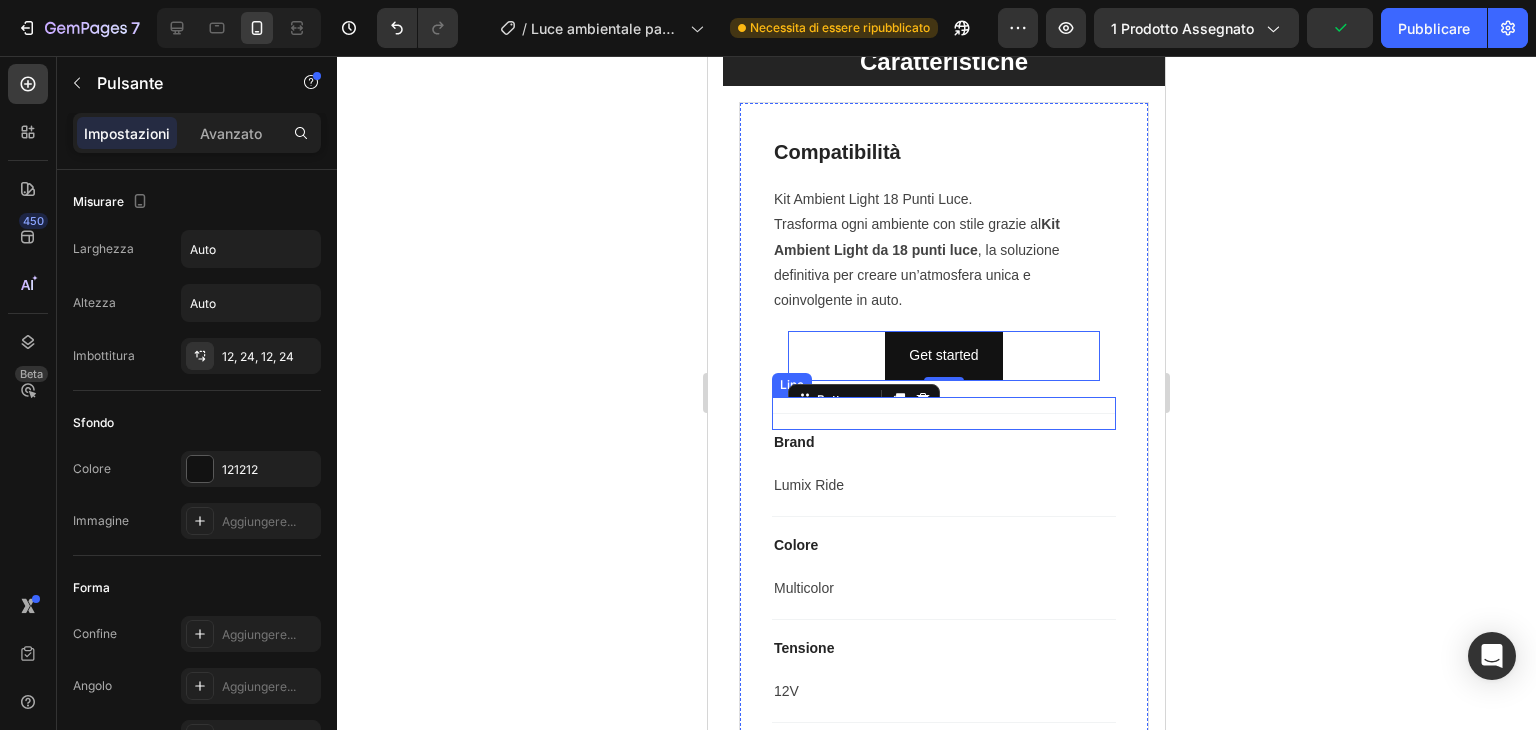 click on "Title Line" at bounding box center (944, 413) 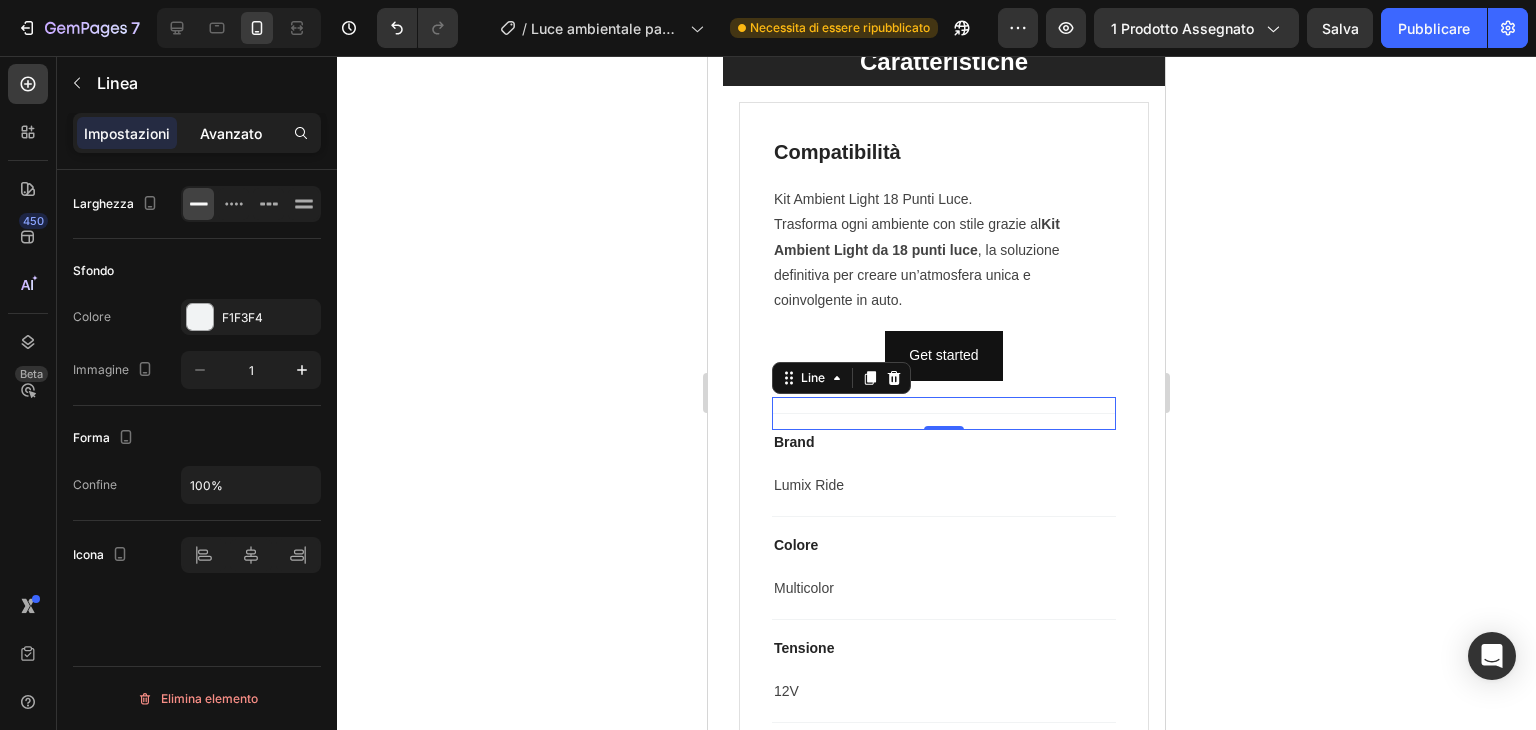 click on "Avanzato" at bounding box center (231, 133) 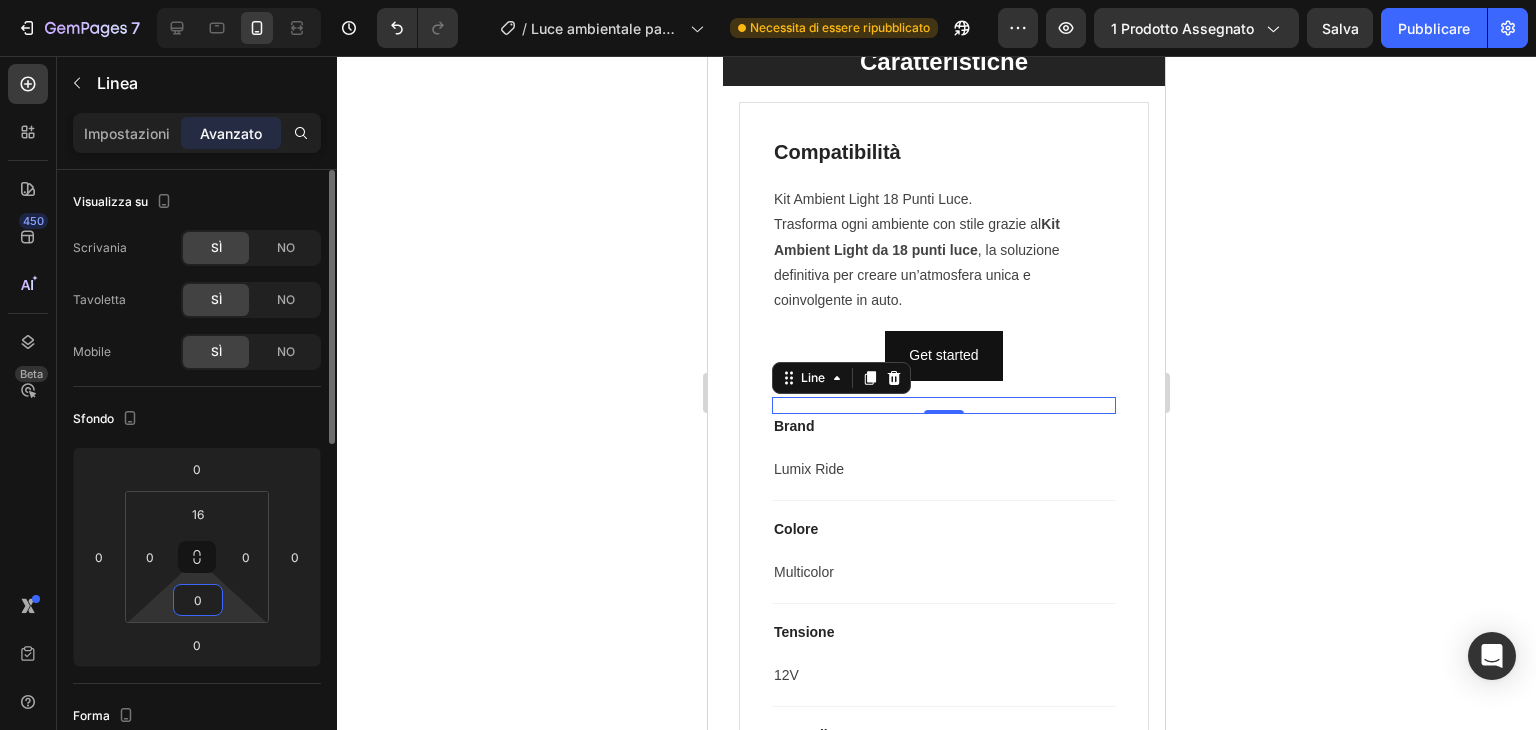 drag, startPoint x: 208, startPoint y: 574, endPoint x: 224, endPoint y: 585, distance: 19.416489 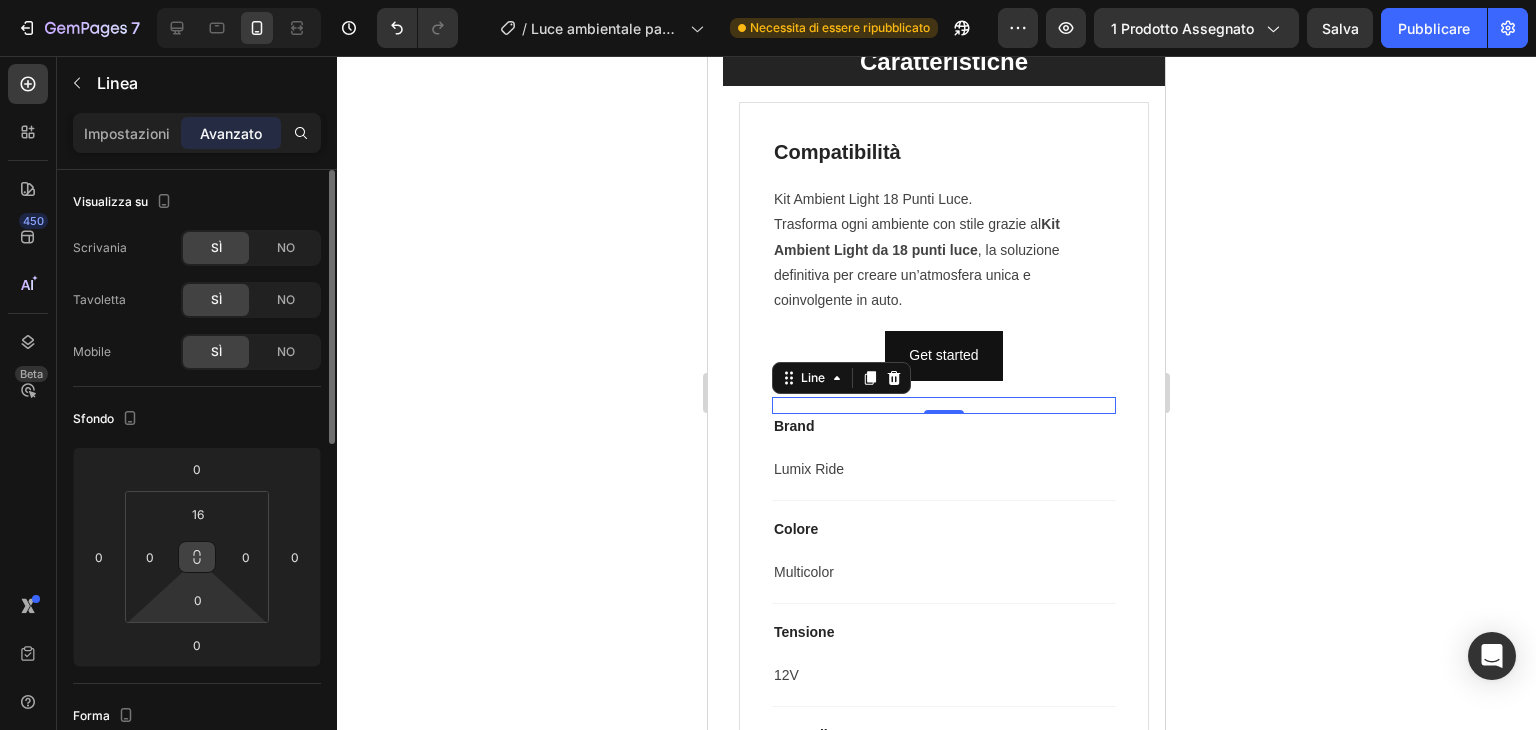 drag, startPoint x: 224, startPoint y: 585, endPoint x: 215, endPoint y: 563, distance: 23.769728 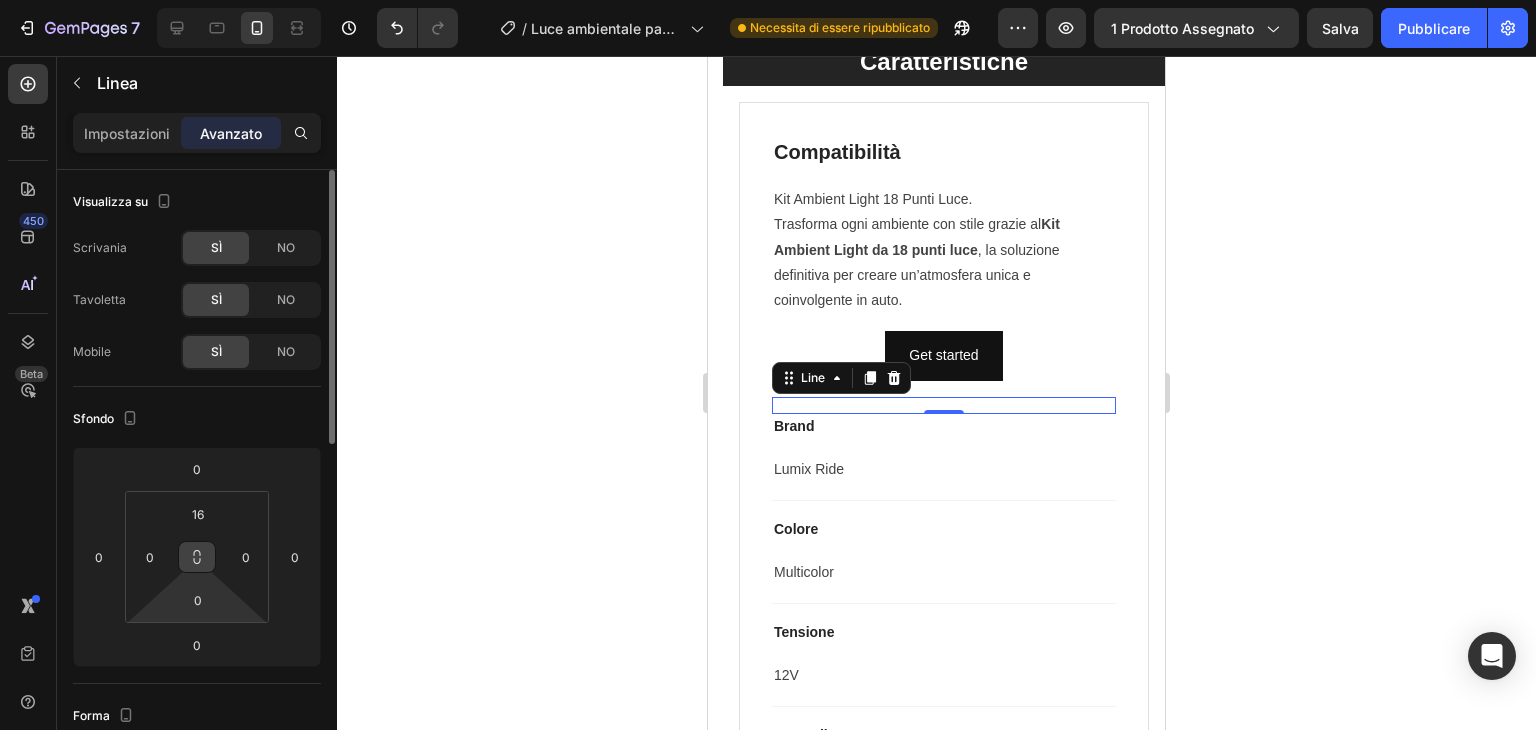 click on "16 0 0 0" at bounding box center (197, 557) 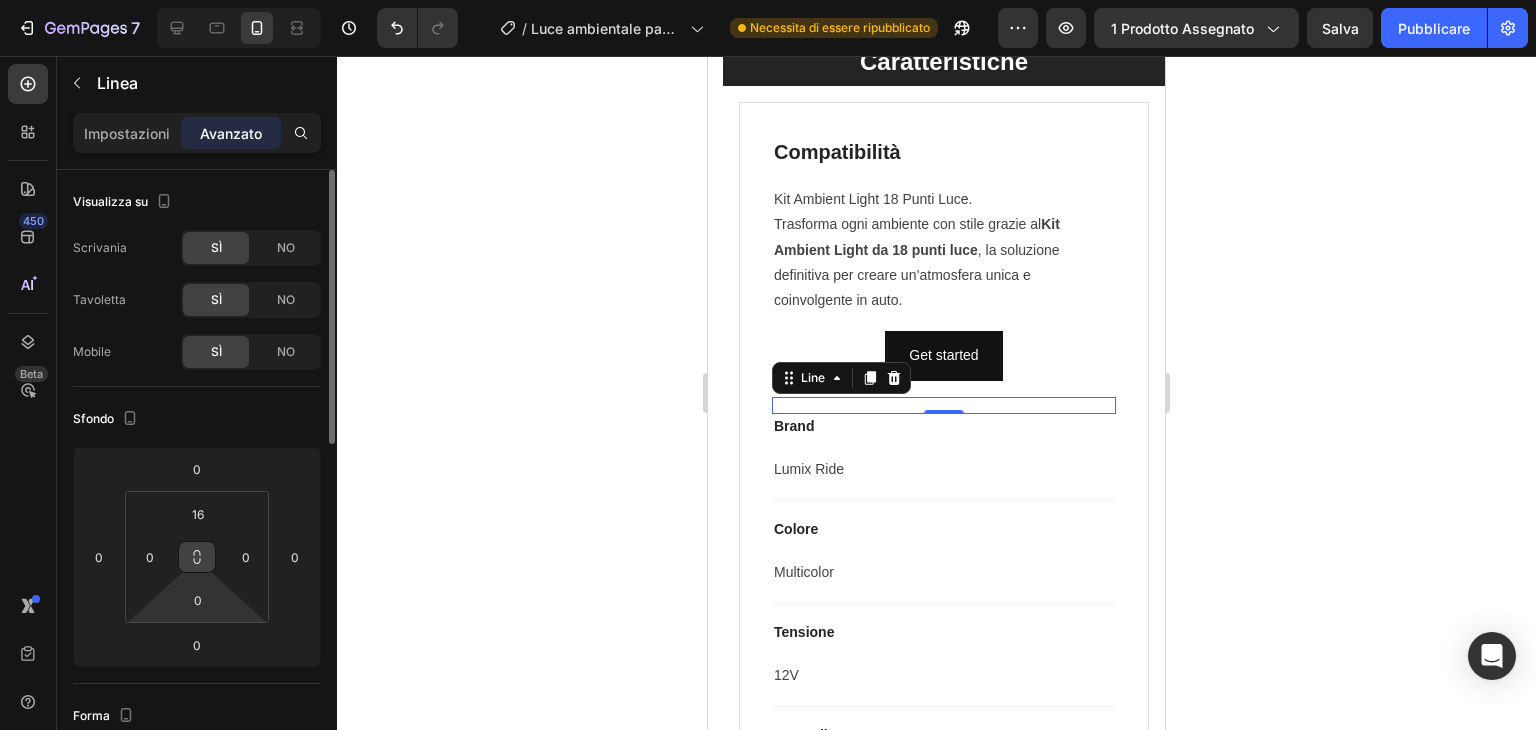 drag, startPoint x: 204, startPoint y: 581, endPoint x: 209, endPoint y: 566, distance: 15.811388 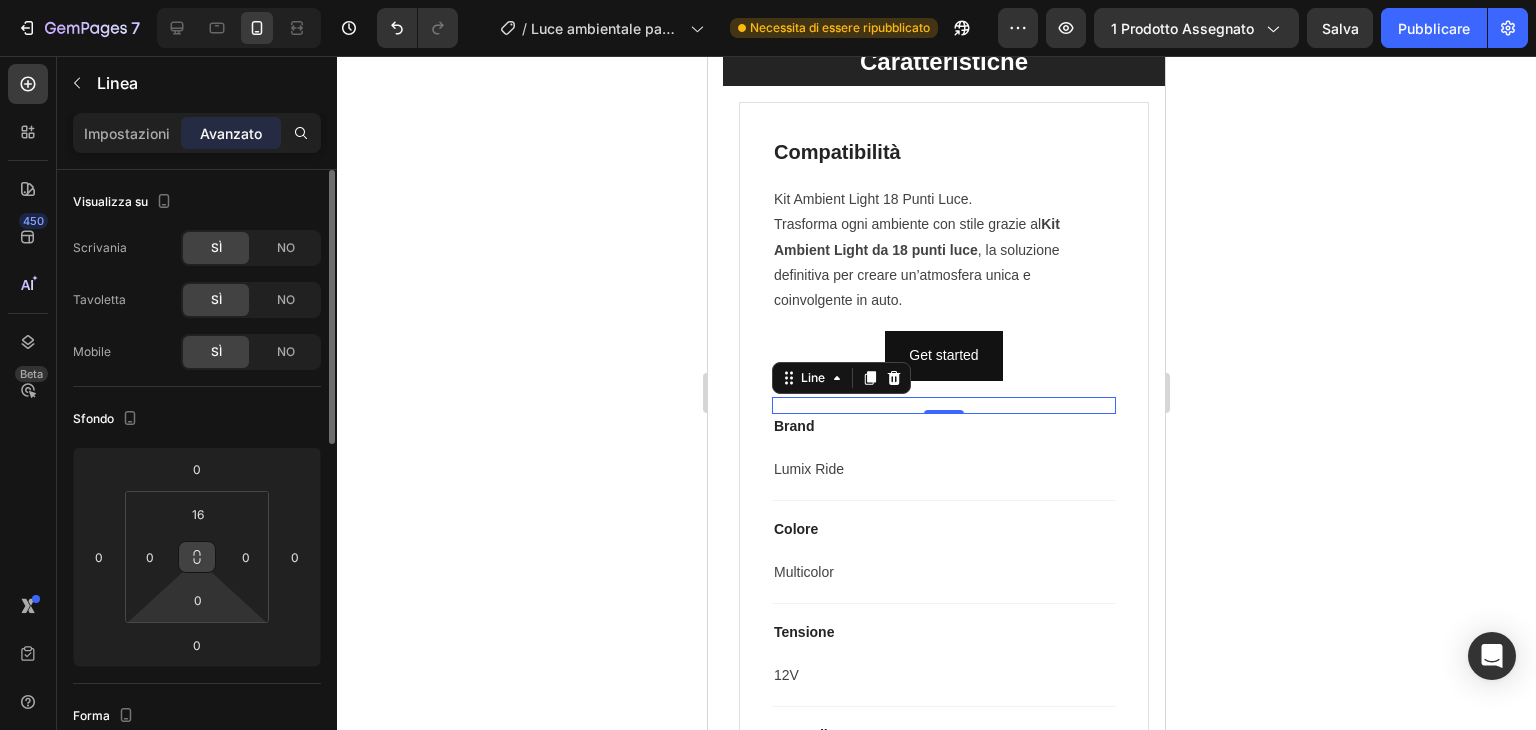 click on "7 / Luce ambientale pag. prod. Necessita di essere ripubblicato Anteprima 1 prodotto assegnato Salva Pubblicare 450 Beta Sections(18) Elementi(84) Sezione Elemento Hero Section Product Detail Brands Trusted Badges Guarantee Product Breakdown How to use Testimonials Compare Bundle FAQs Social Proof Brand Story Product List Collection Blog List Contact Sticky Add to Cart Custom Footer Sfoglia la biblioteca 450 Disposizione
Riga
Riga
Riga
Riga Testo
Intestazione
Blocco di testo Pulsante
Pulsante
Pulsante Media
Immagine
Video" at bounding box center (768, 0) 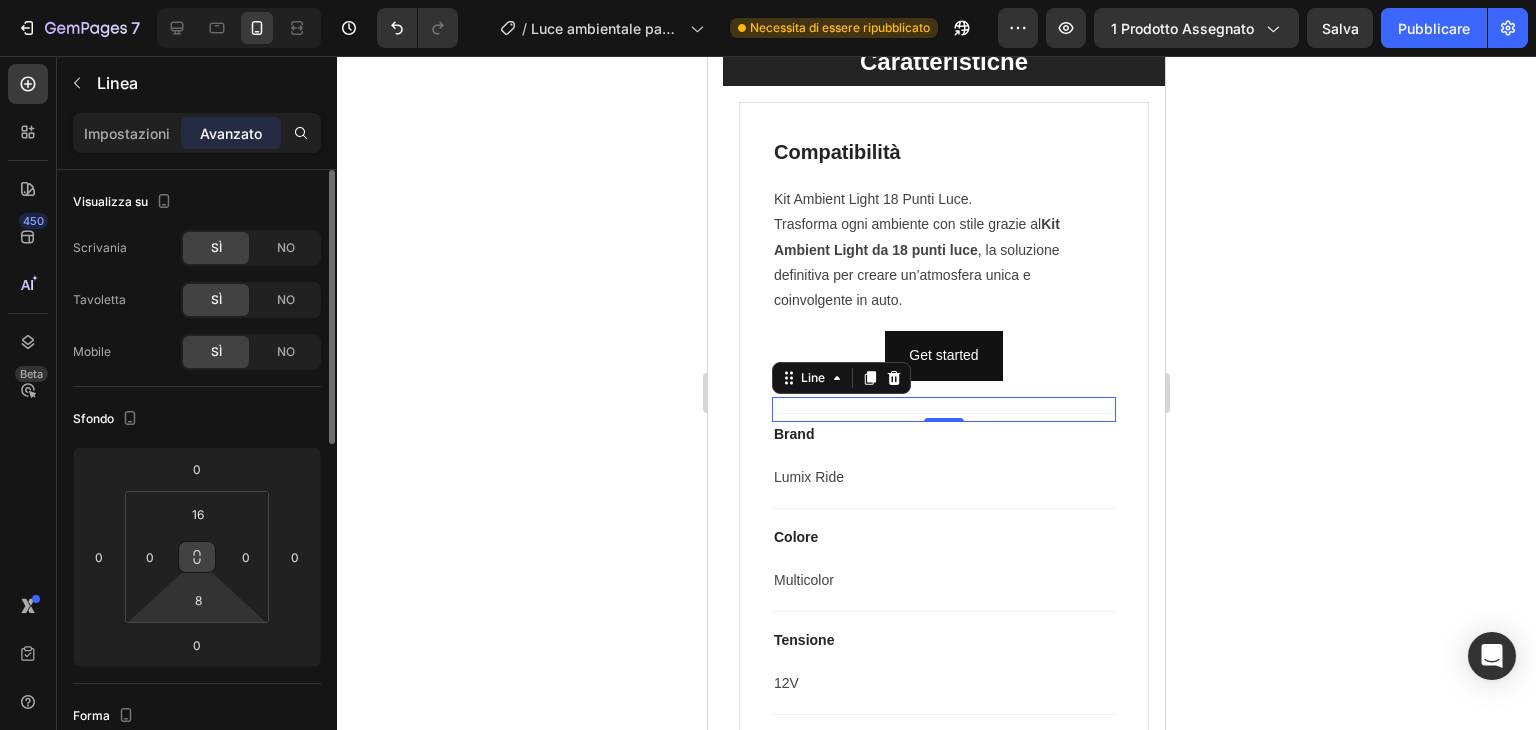 click at bounding box center (197, 557) 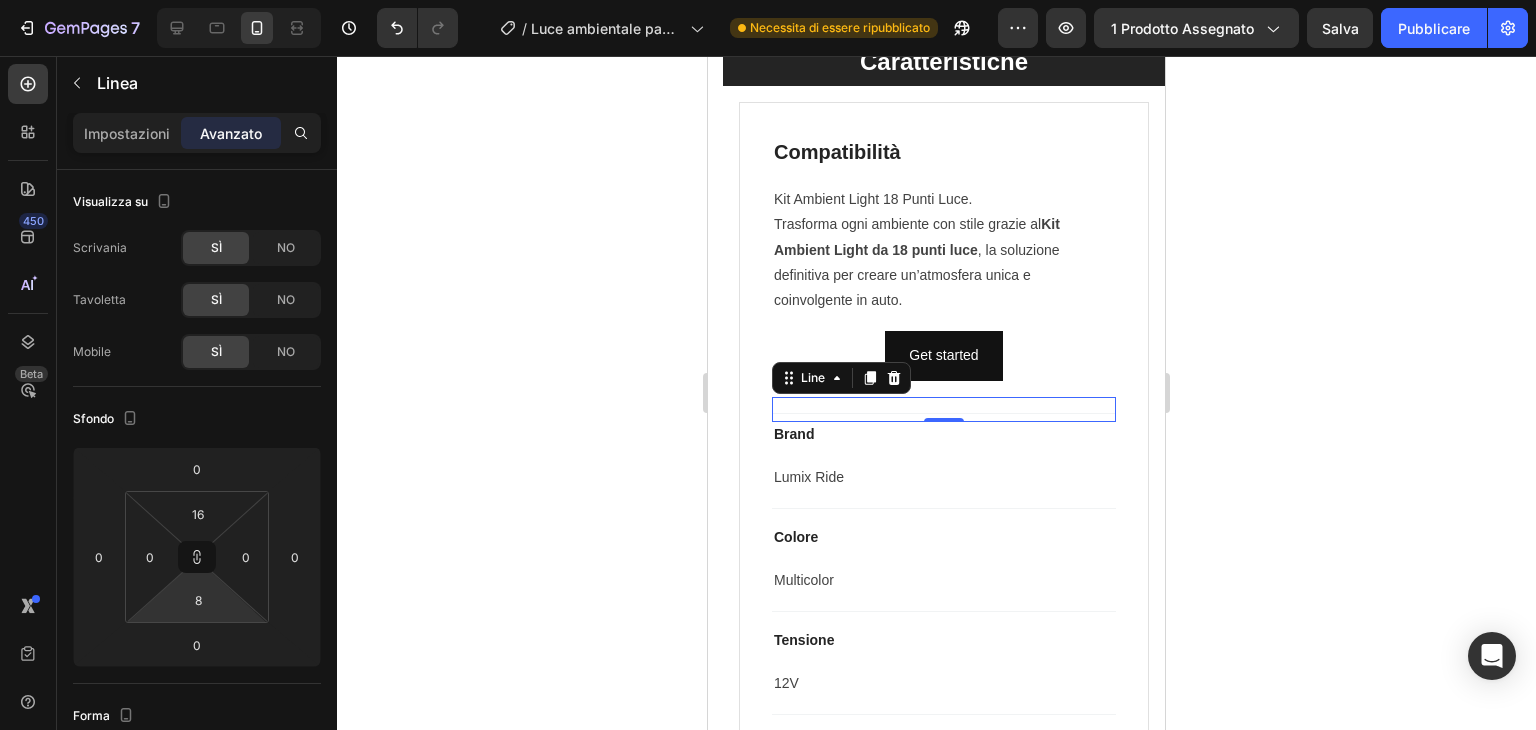 type on "32" 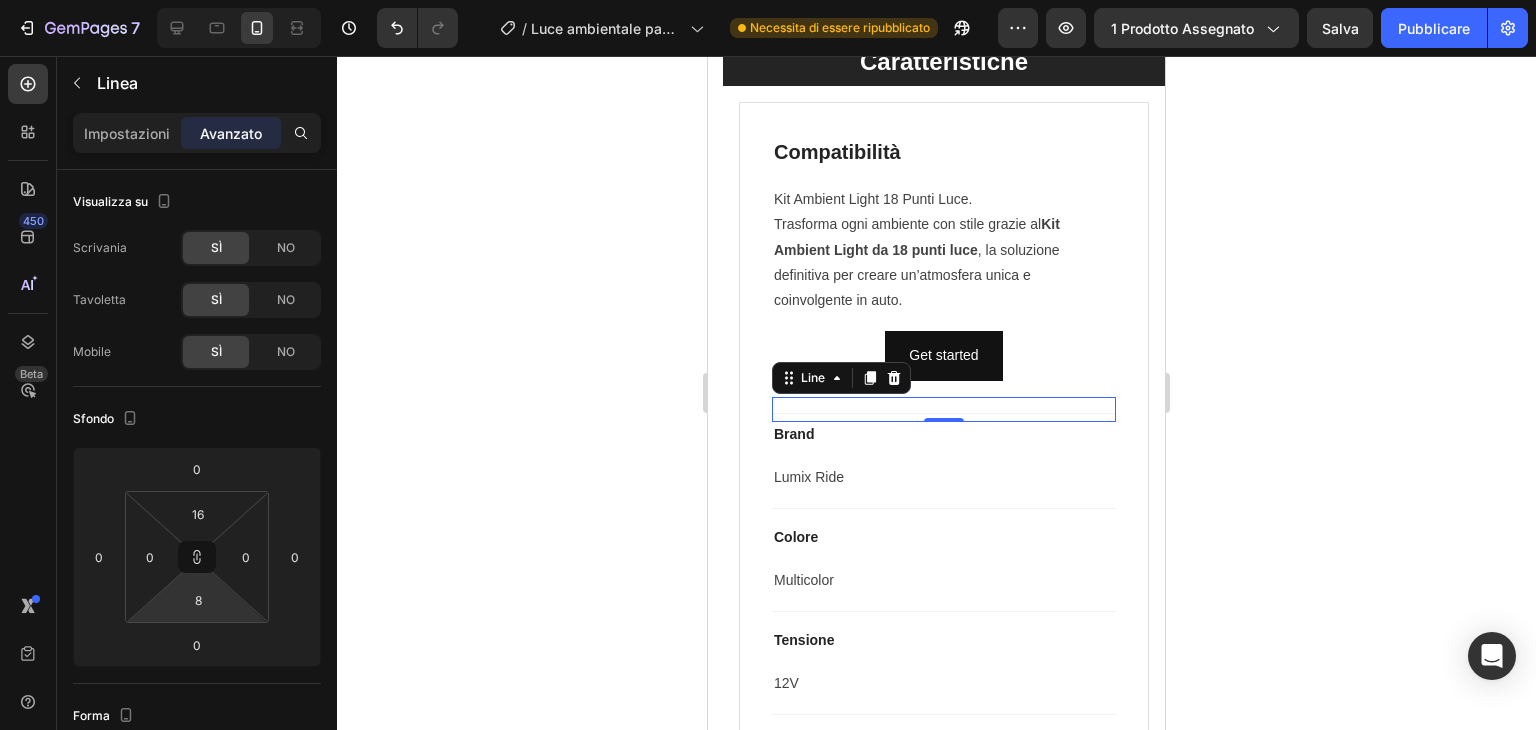 type on "32" 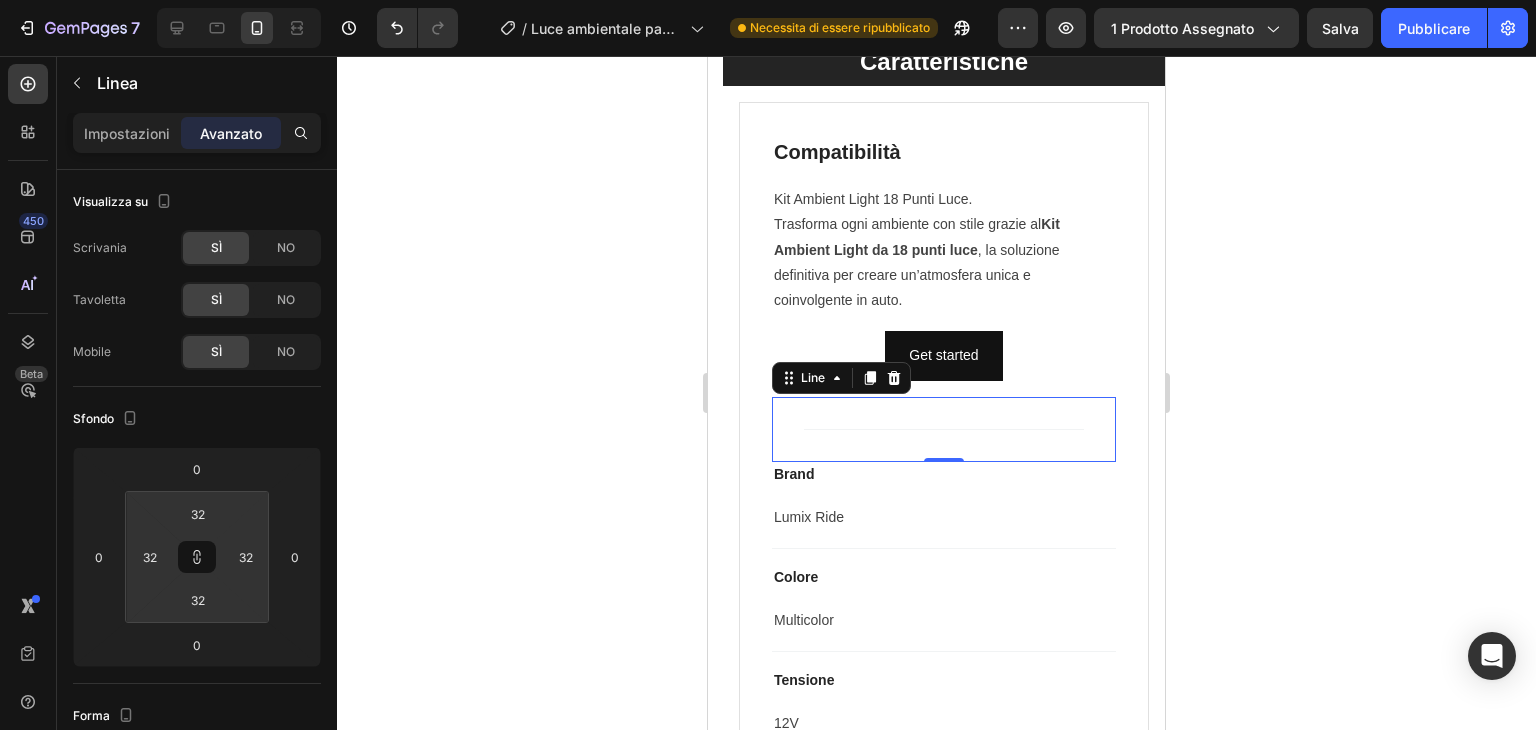 type on "48" 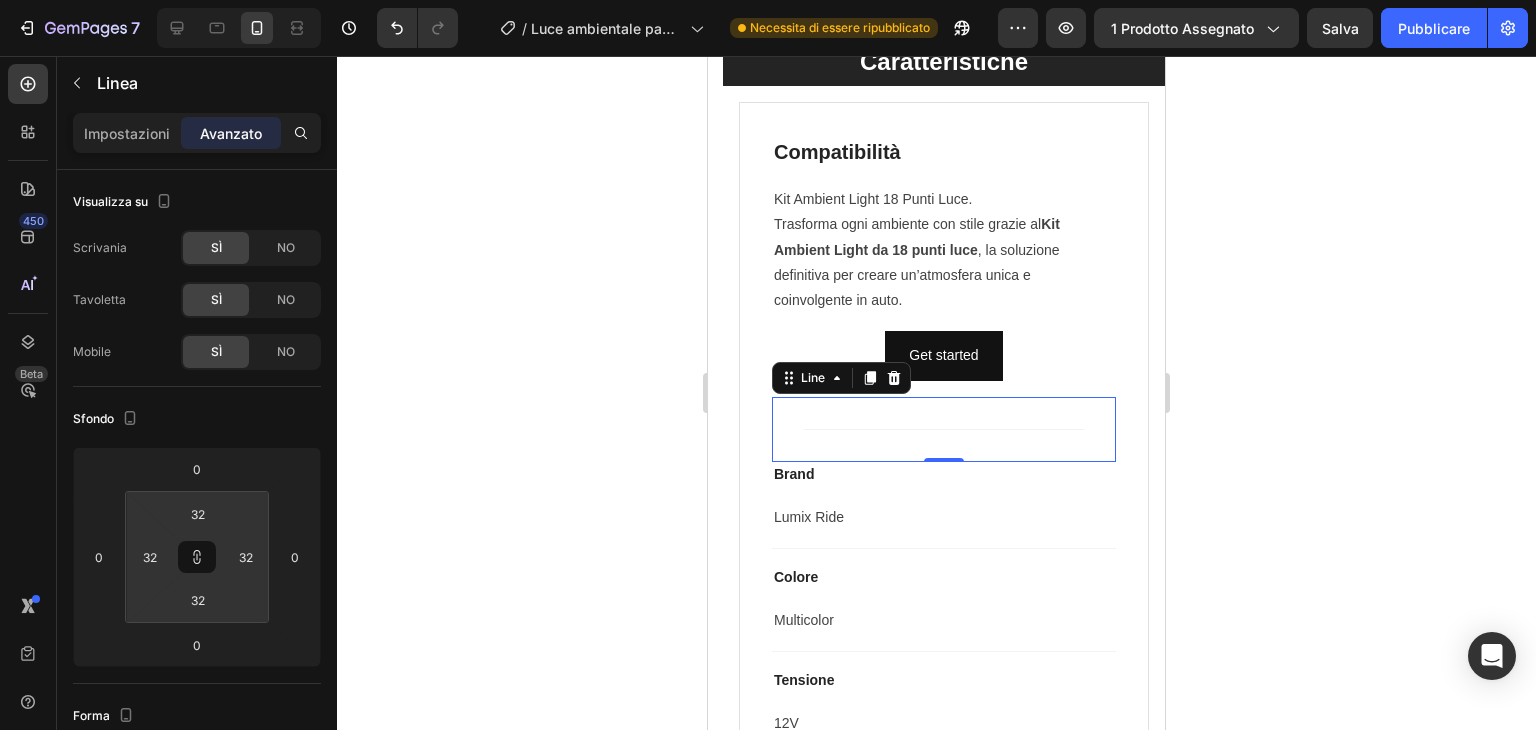 type on "48" 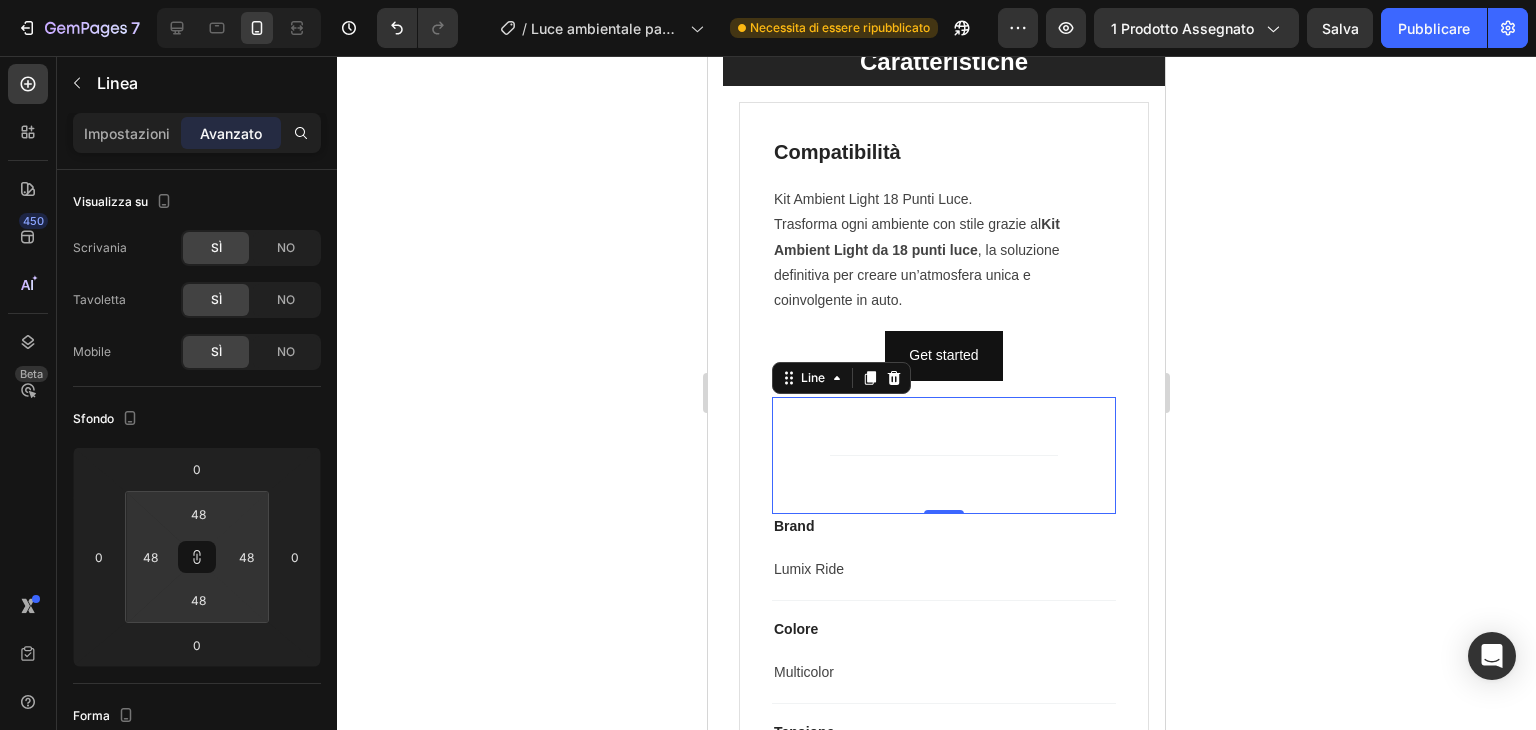 type on "58" 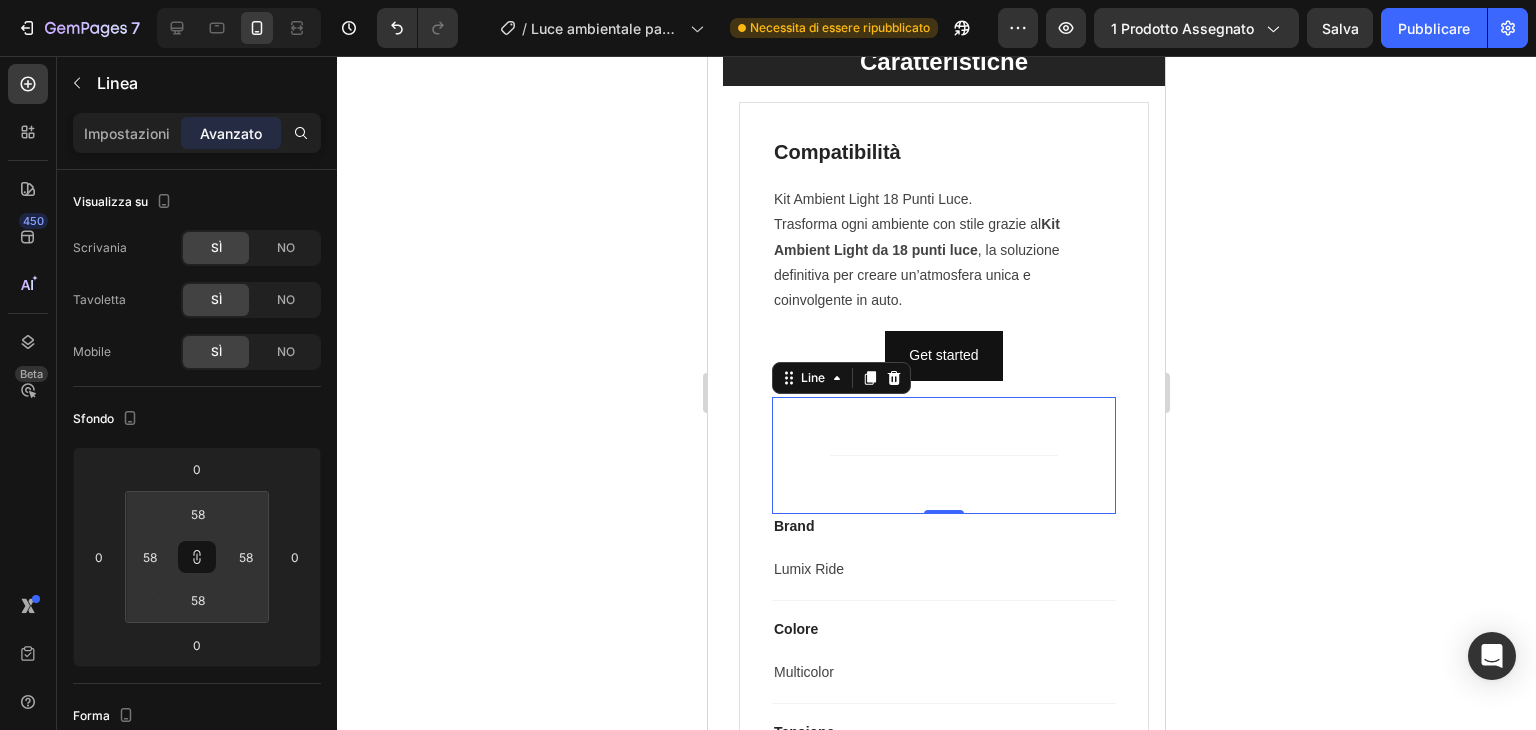 type on "72" 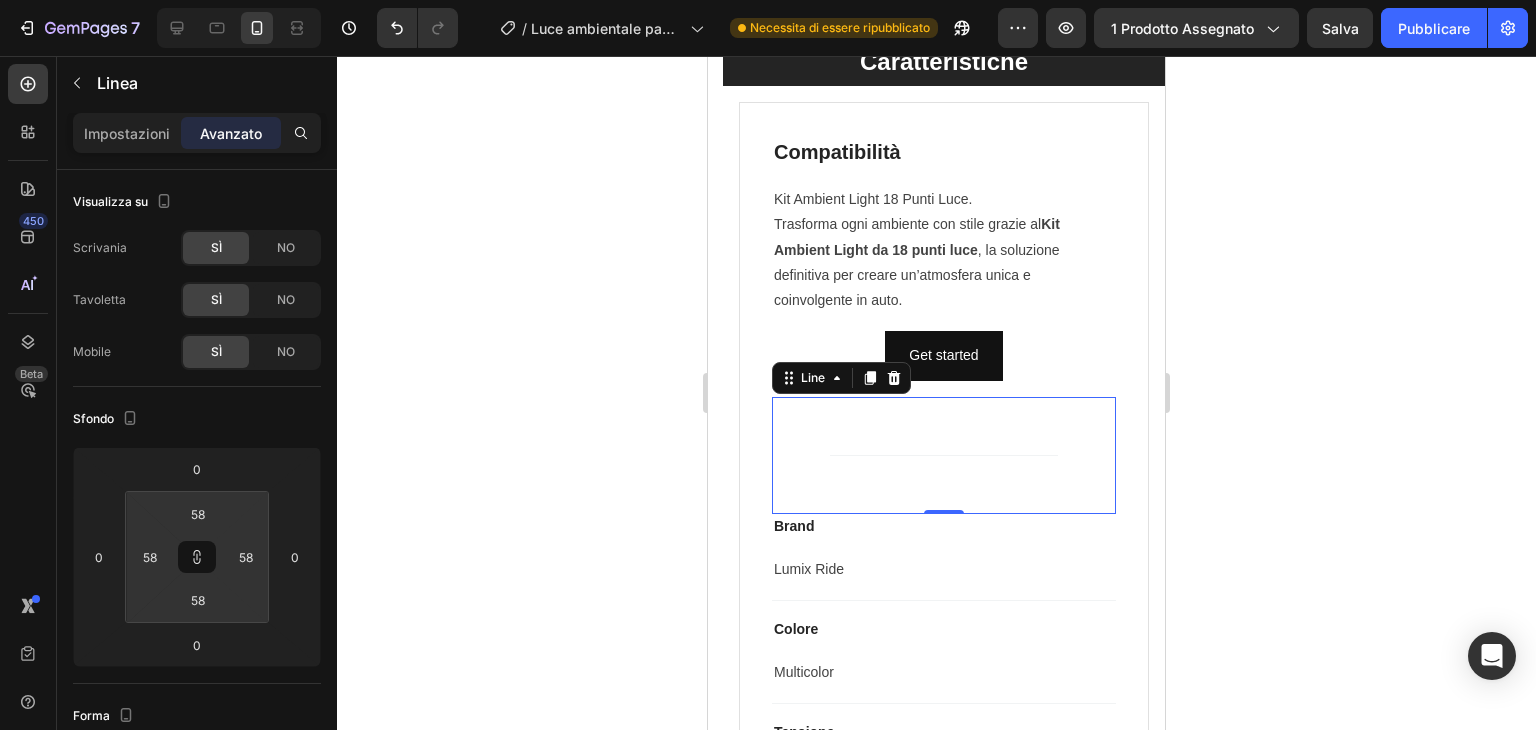 type on "72" 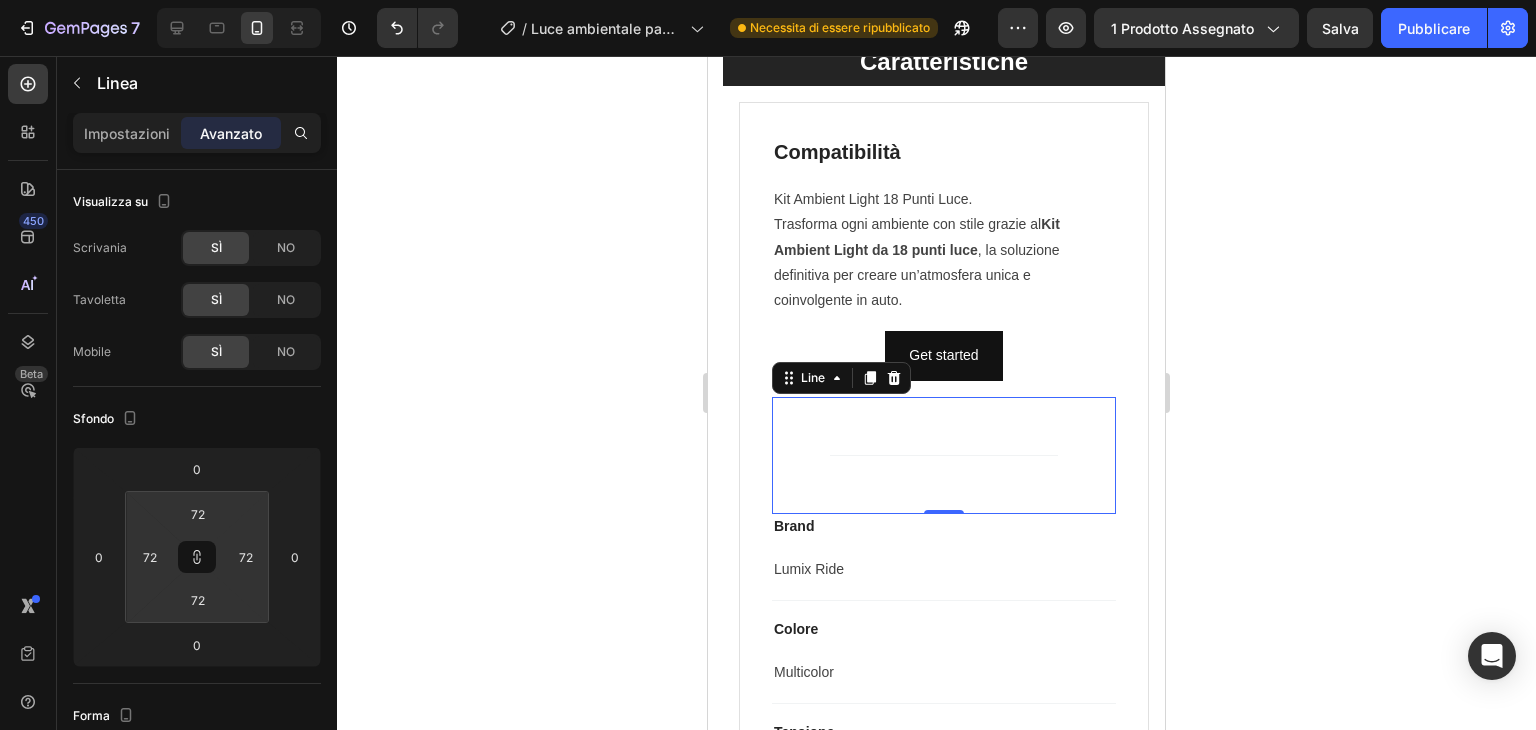 type on "74" 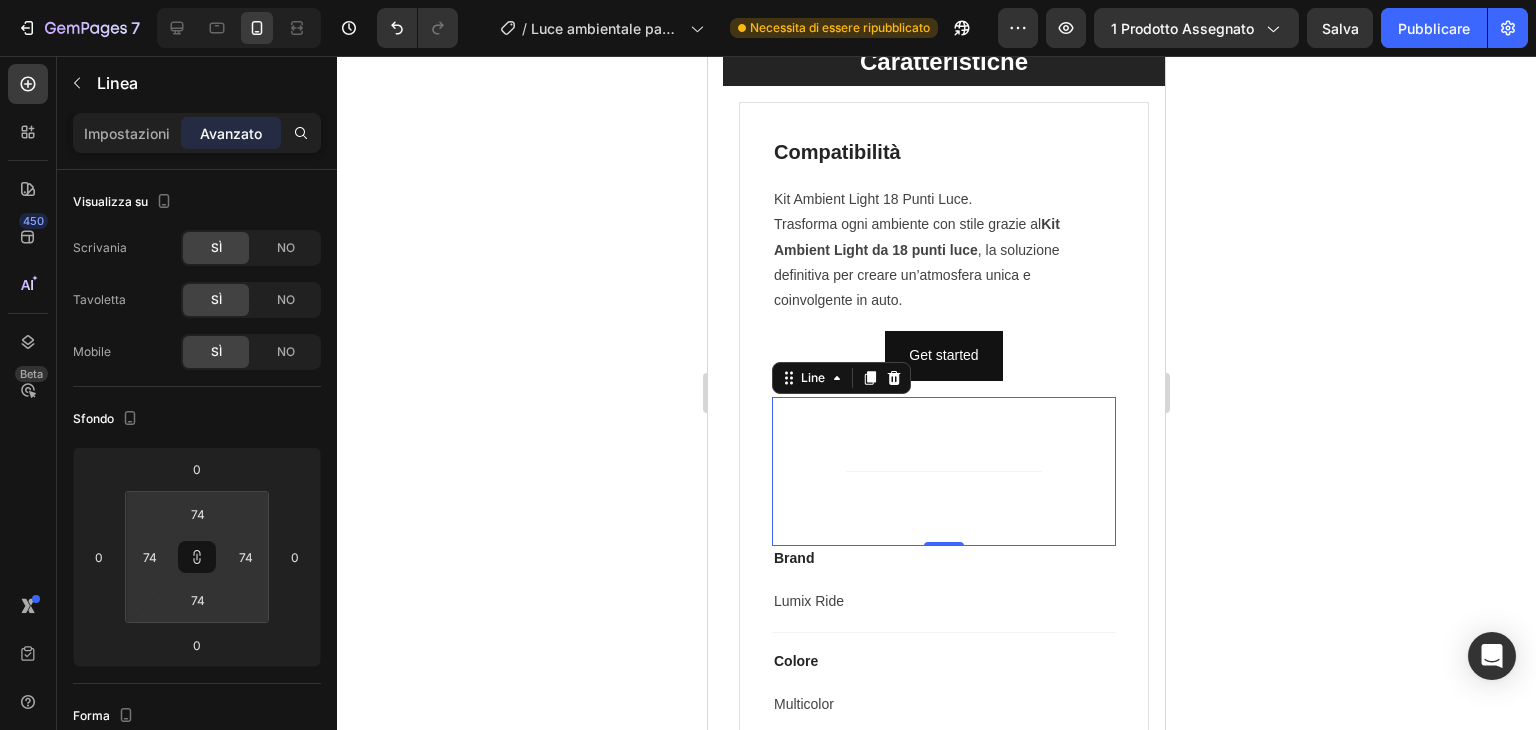 drag, startPoint x: 210, startPoint y: 581, endPoint x: 233, endPoint y: 548, distance: 40.22437 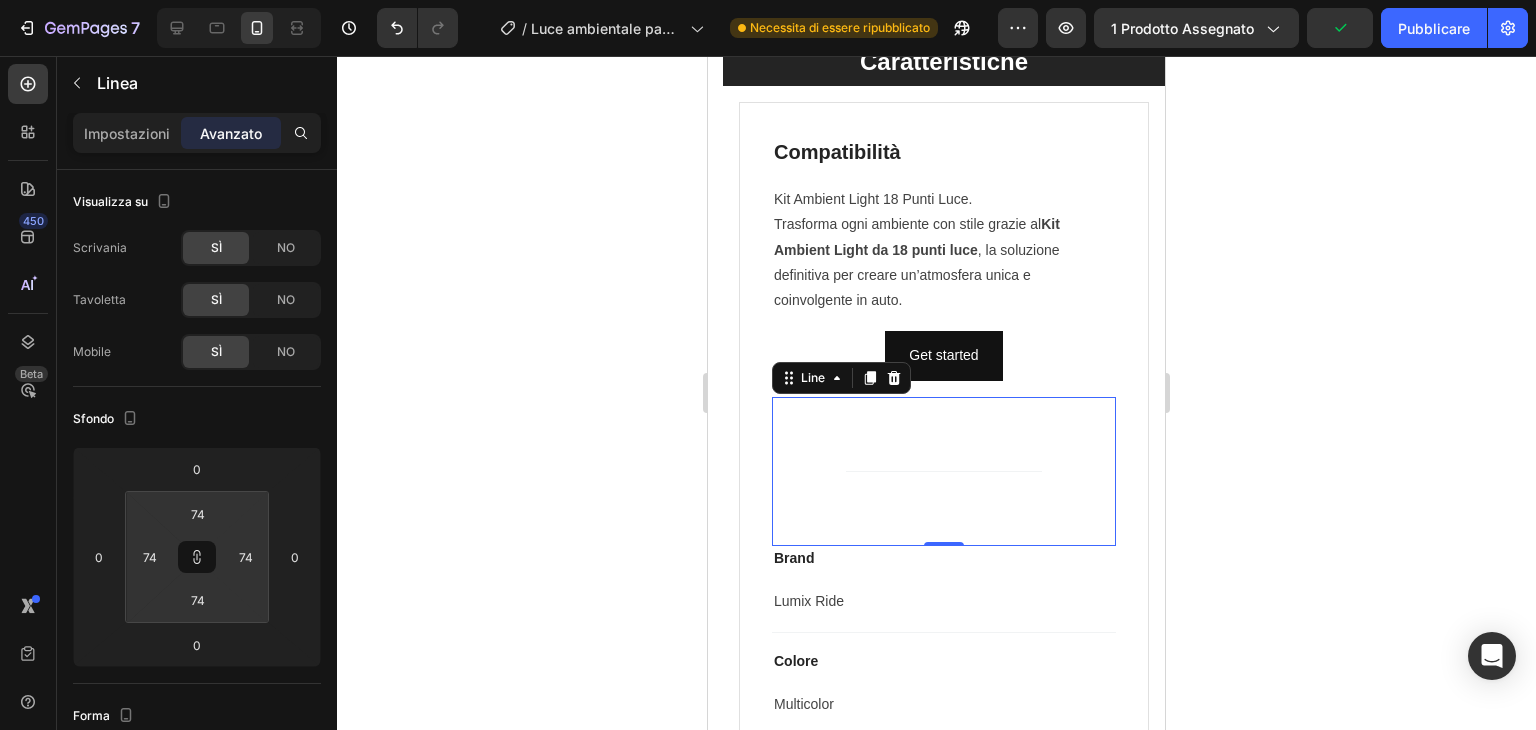 click 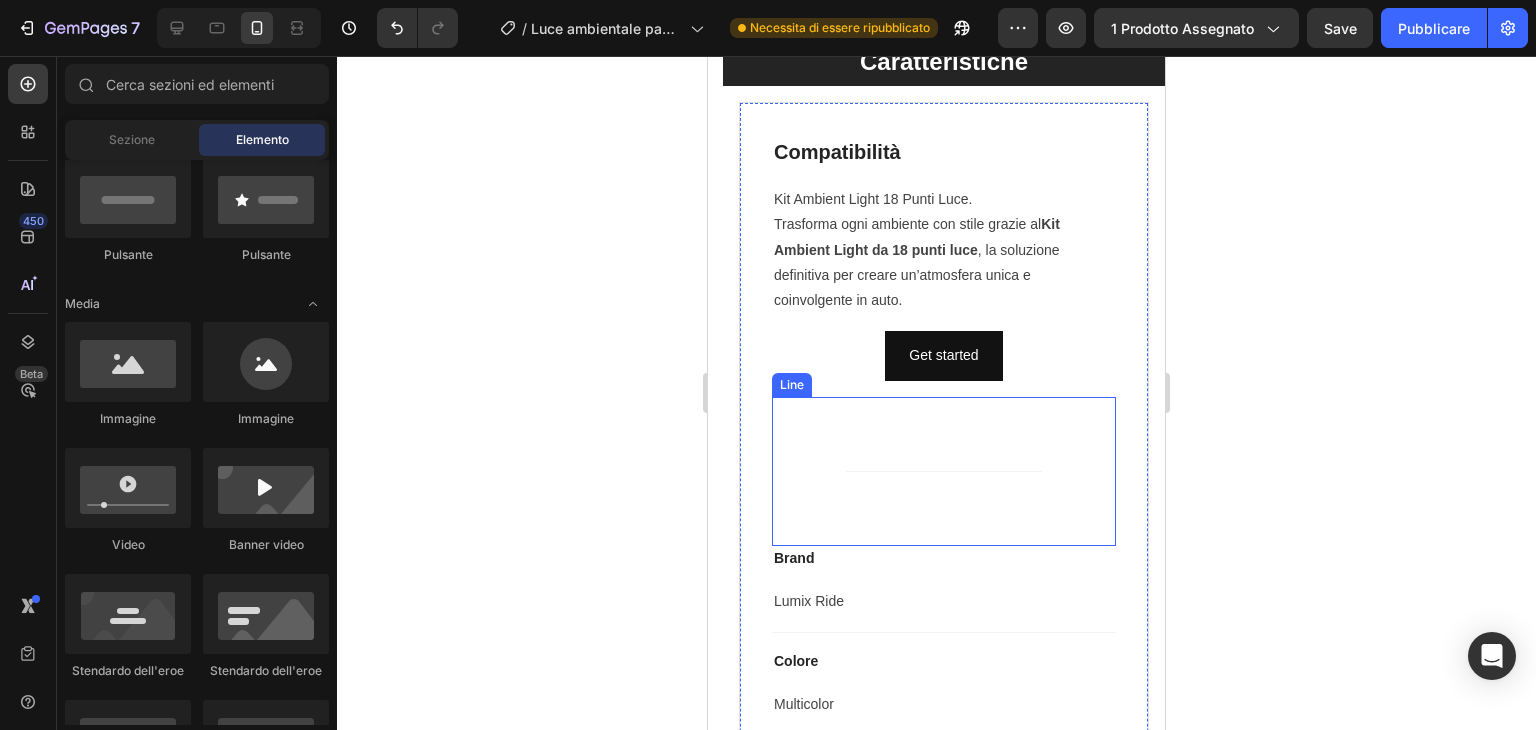 click on "Title Line" at bounding box center (944, 471) 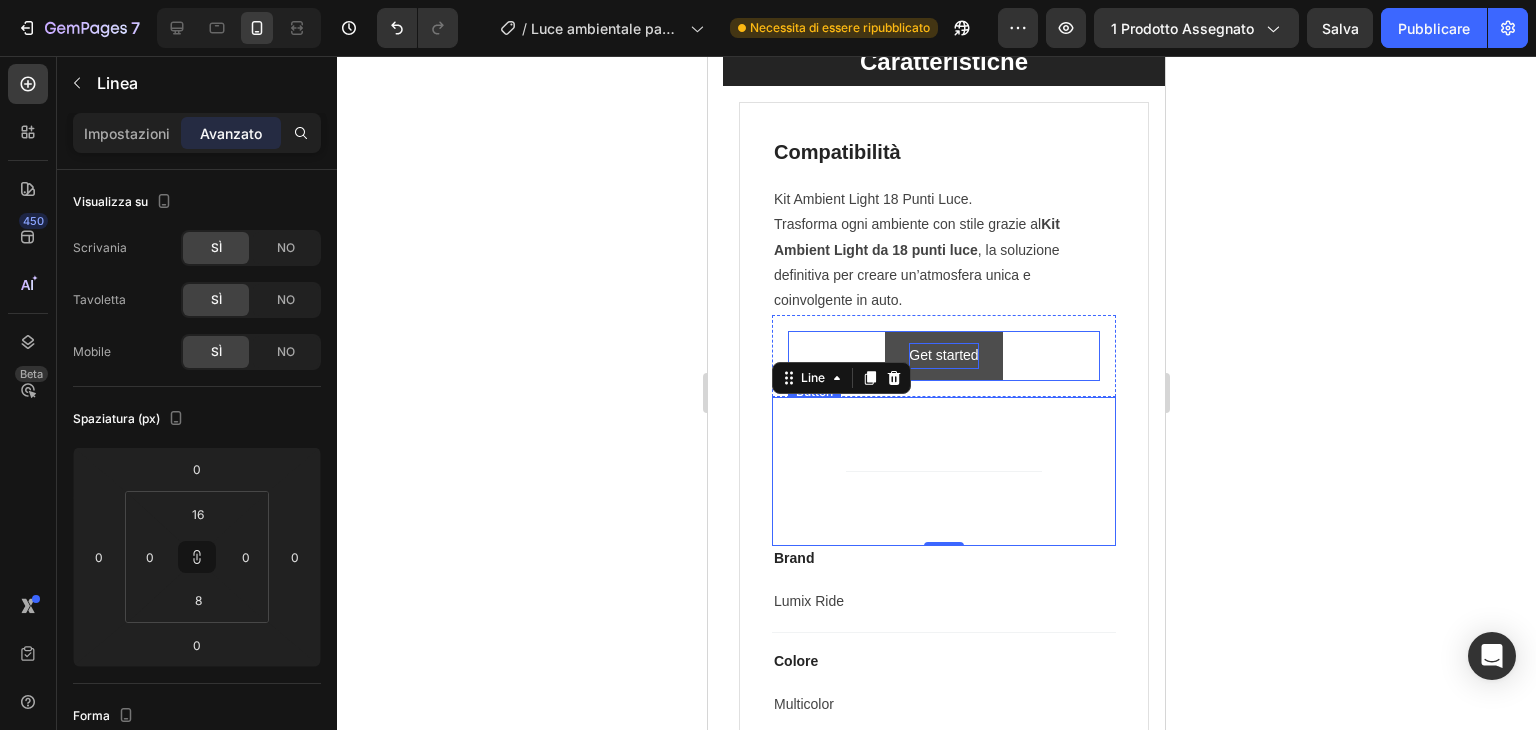 click on "Get started" at bounding box center (943, 355) 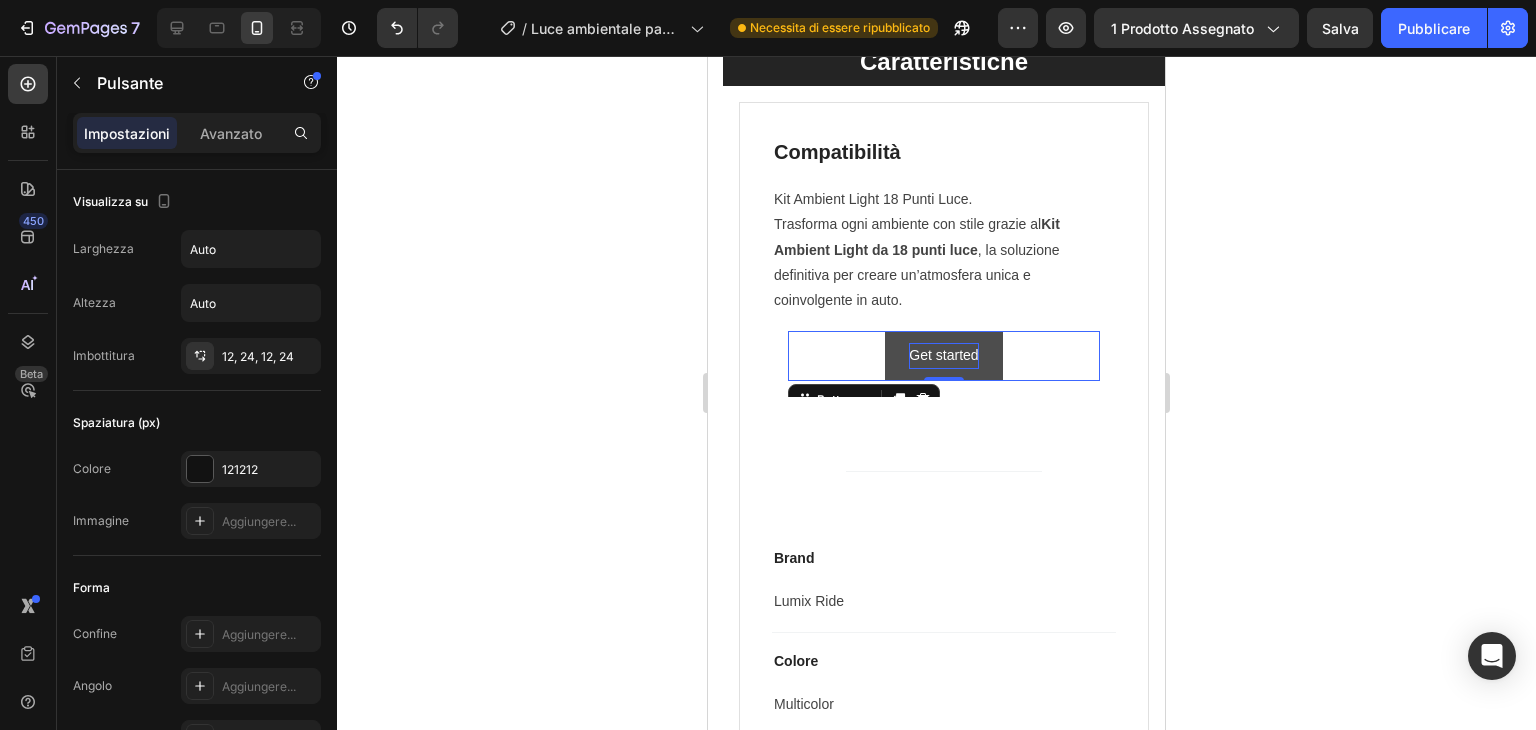 click on "Get started" at bounding box center (943, 355) 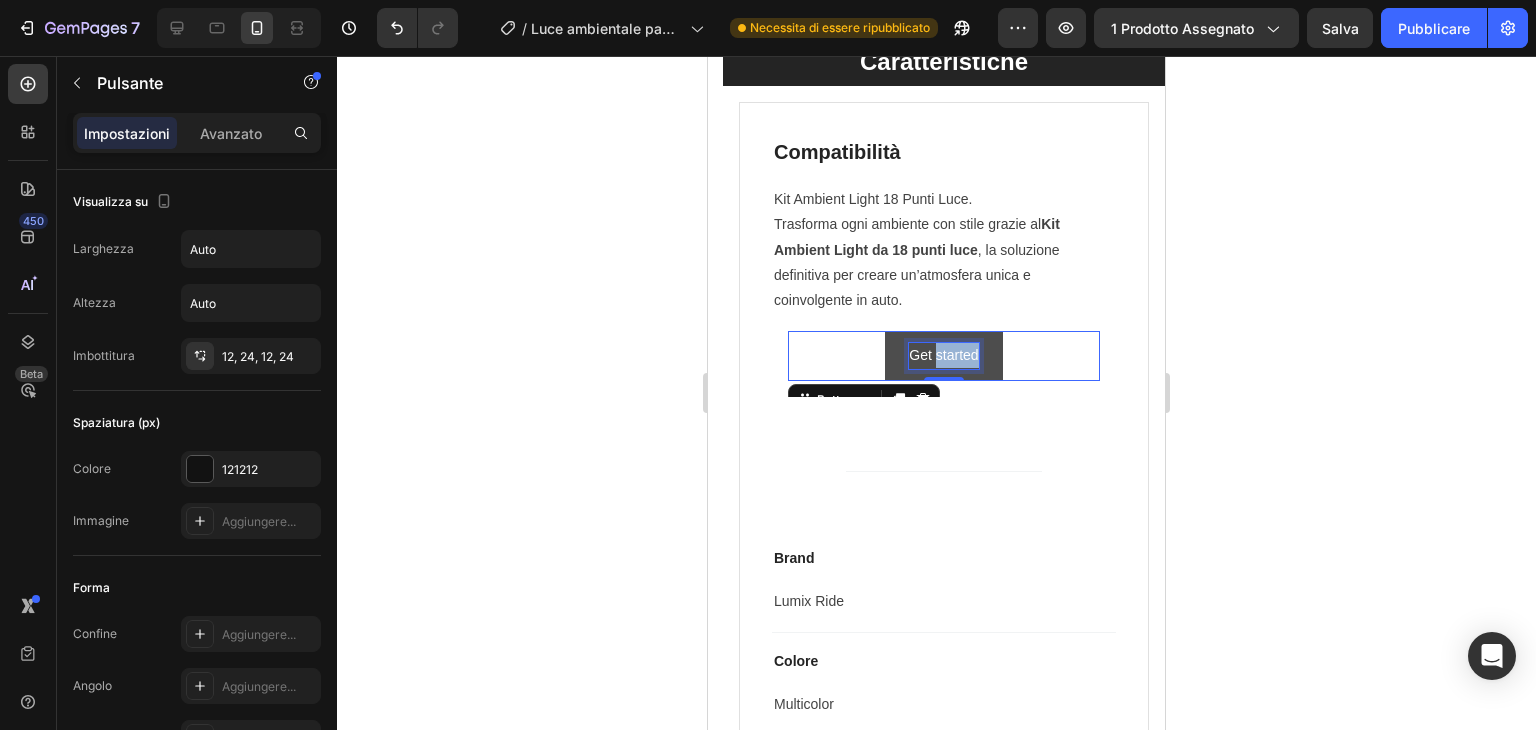 click on "Get started" at bounding box center [943, 355] 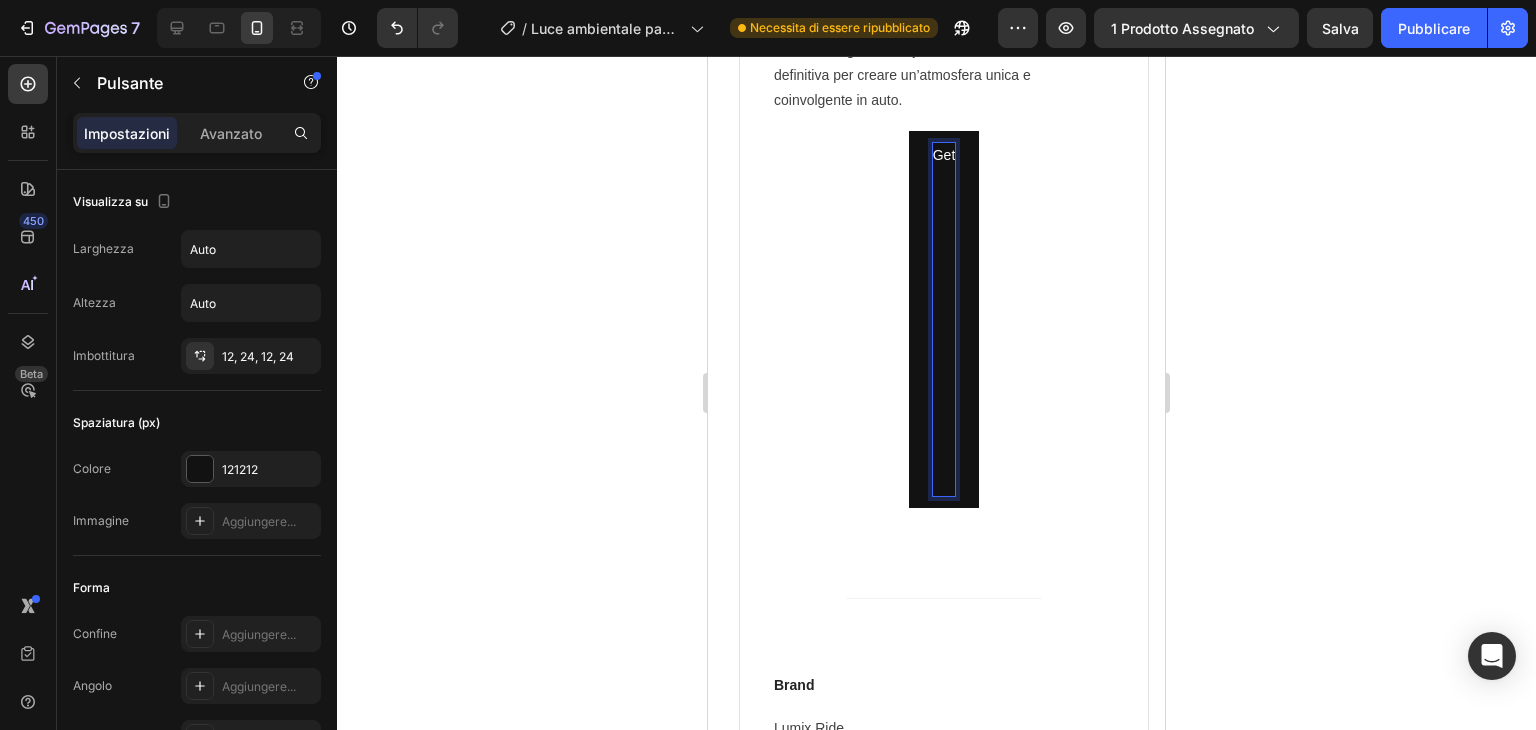 scroll, scrollTop: 1433, scrollLeft: 0, axis: vertical 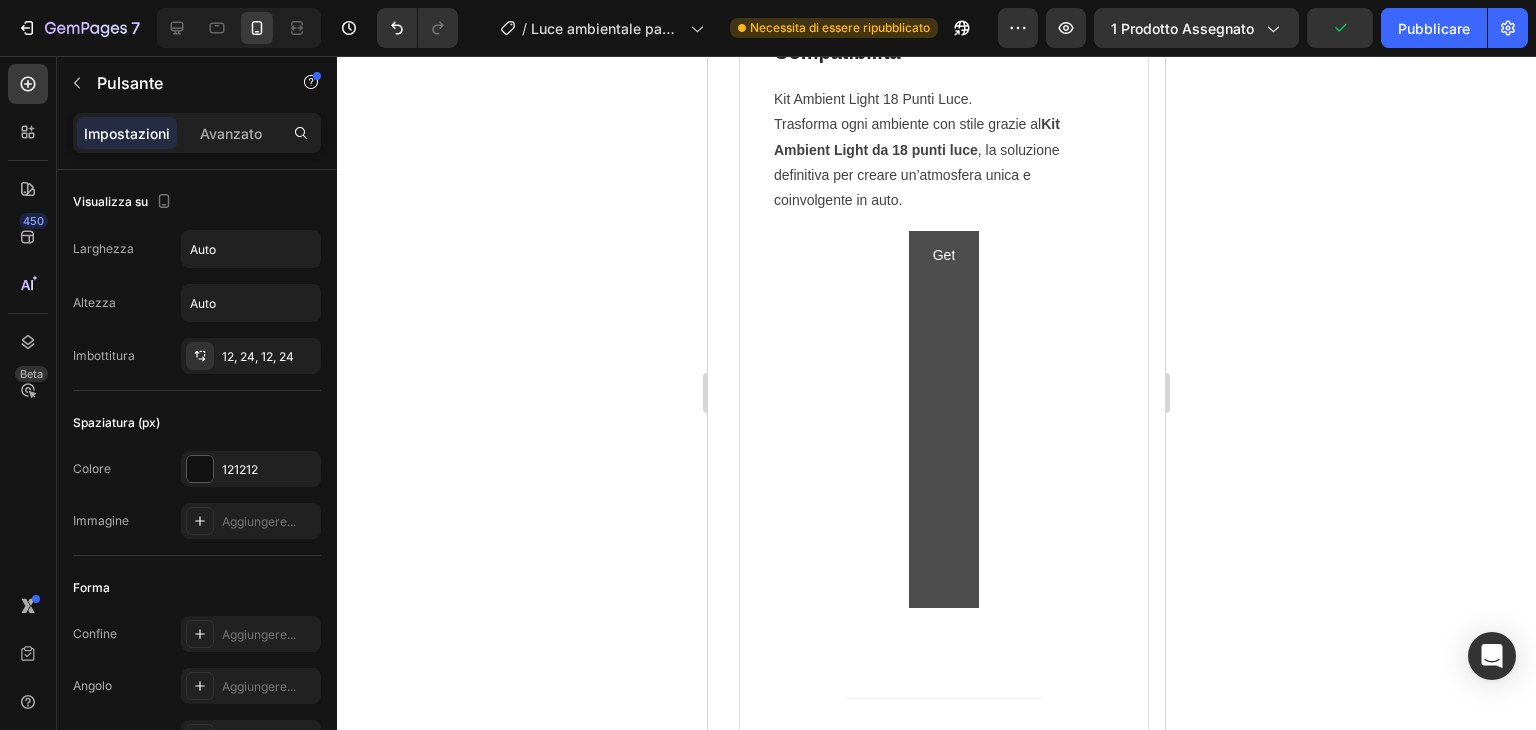 click on "Get" at bounding box center (944, 419) 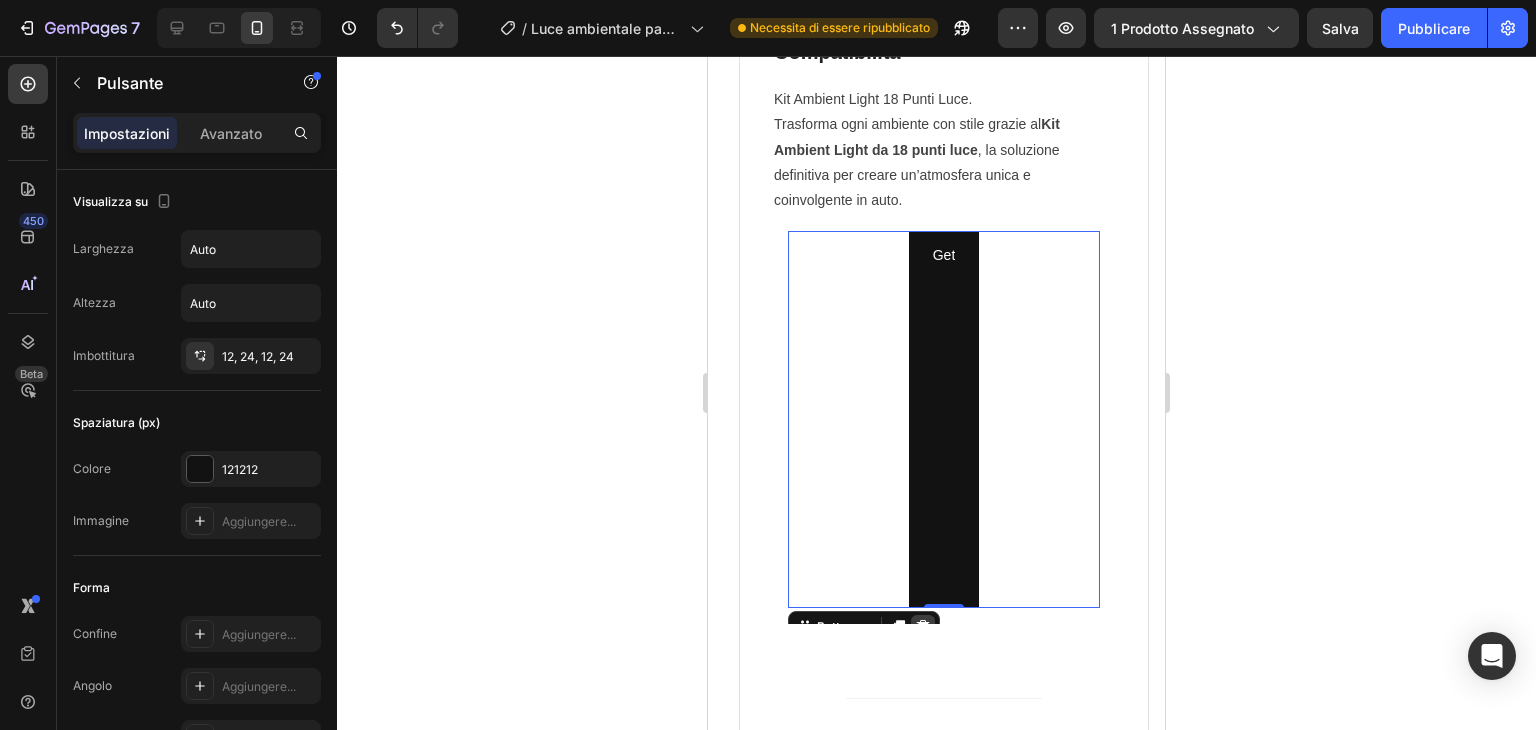 click 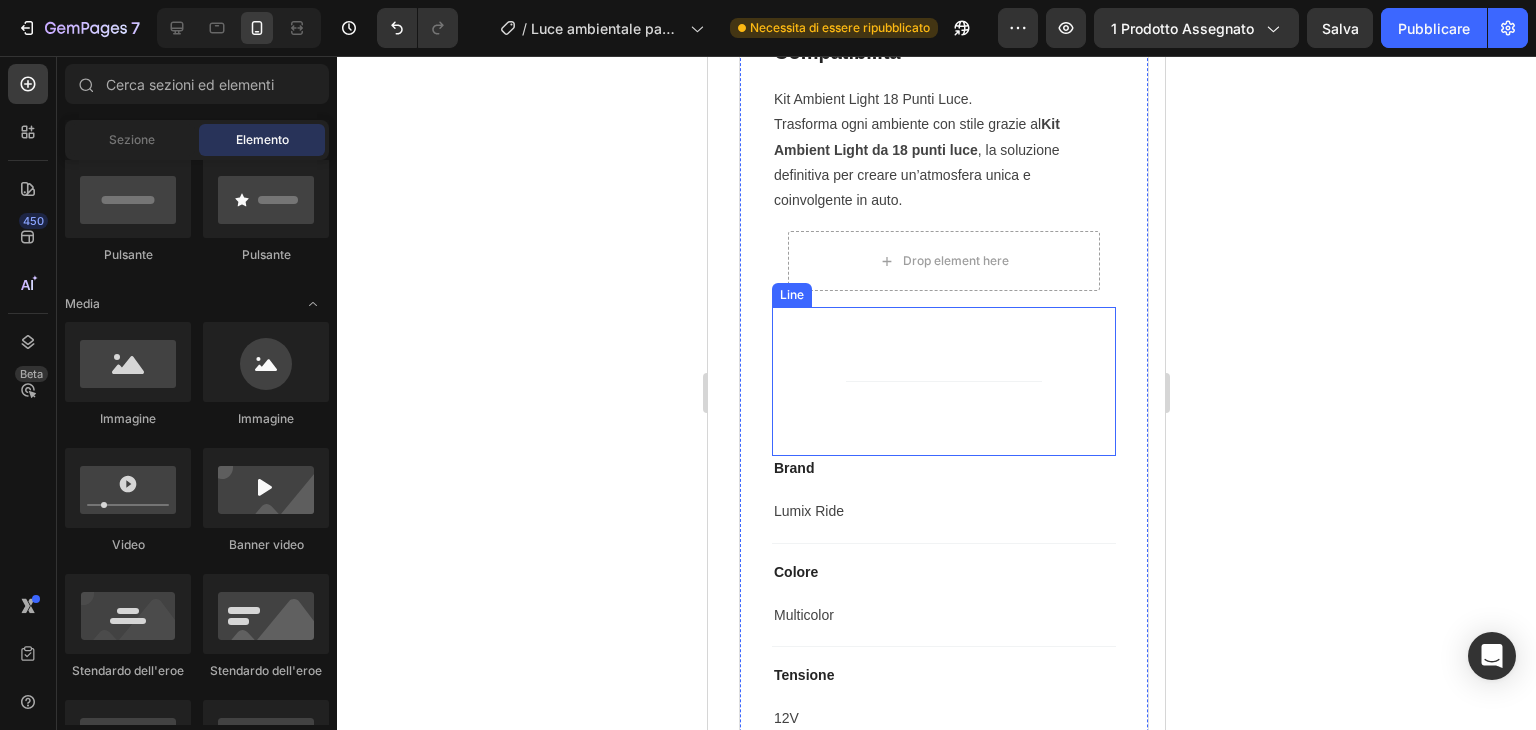 click on "Title Line" at bounding box center (944, 381) 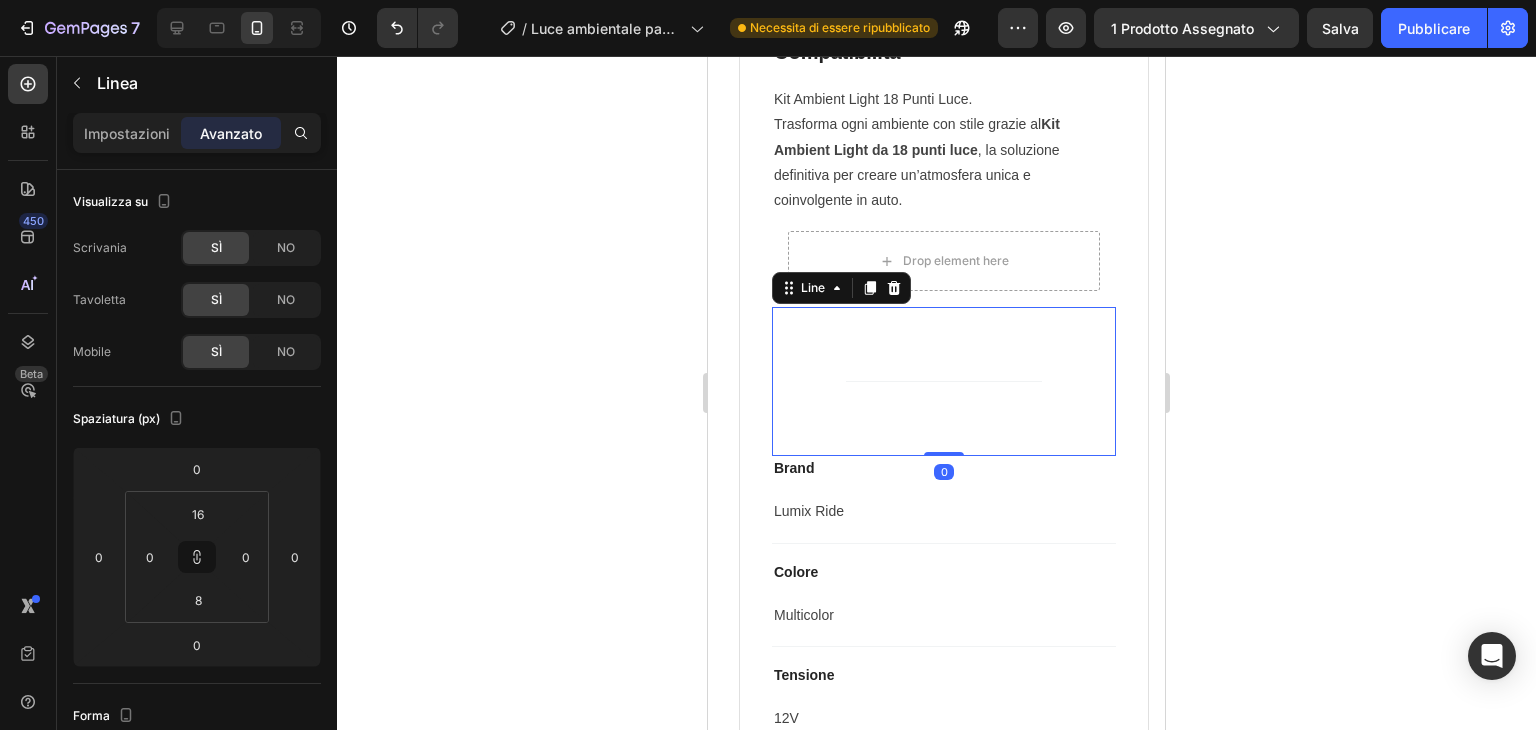 drag, startPoint x: 945, startPoint y: 451, endPoint x: 926, endPoint y: 317, distance: 135.34032 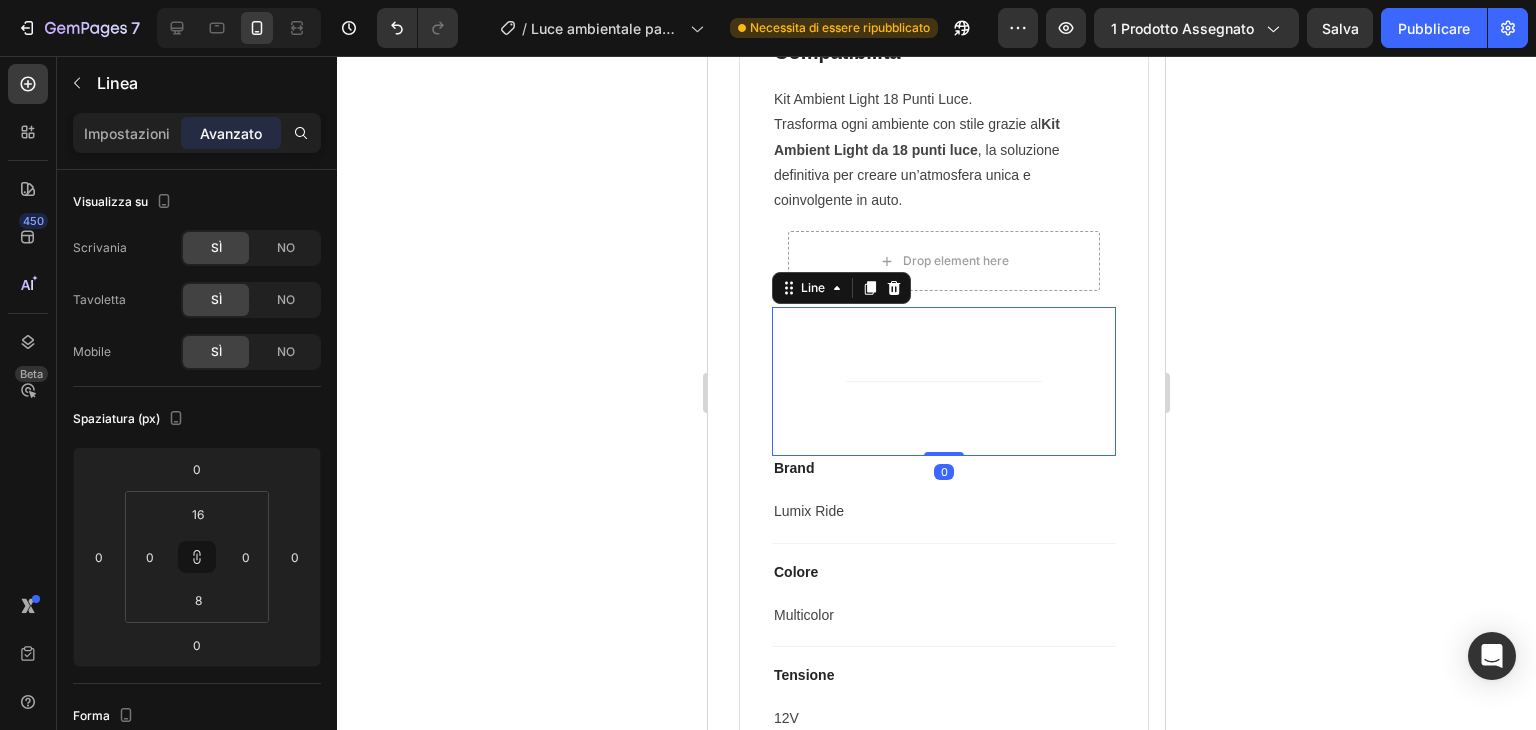 click on "Title Line   0" at bounding box center (944, 381) 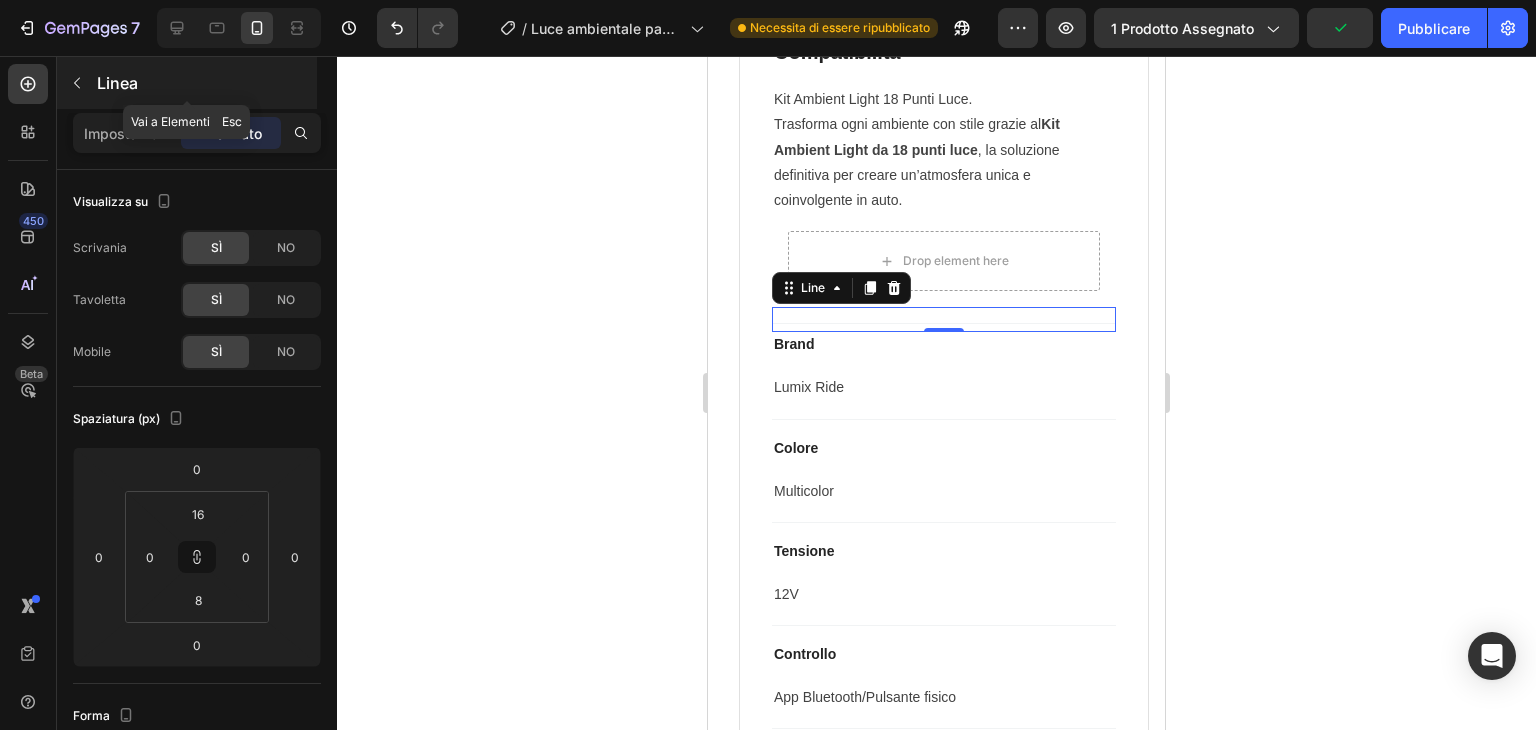 click at bounding box center (77, 83) 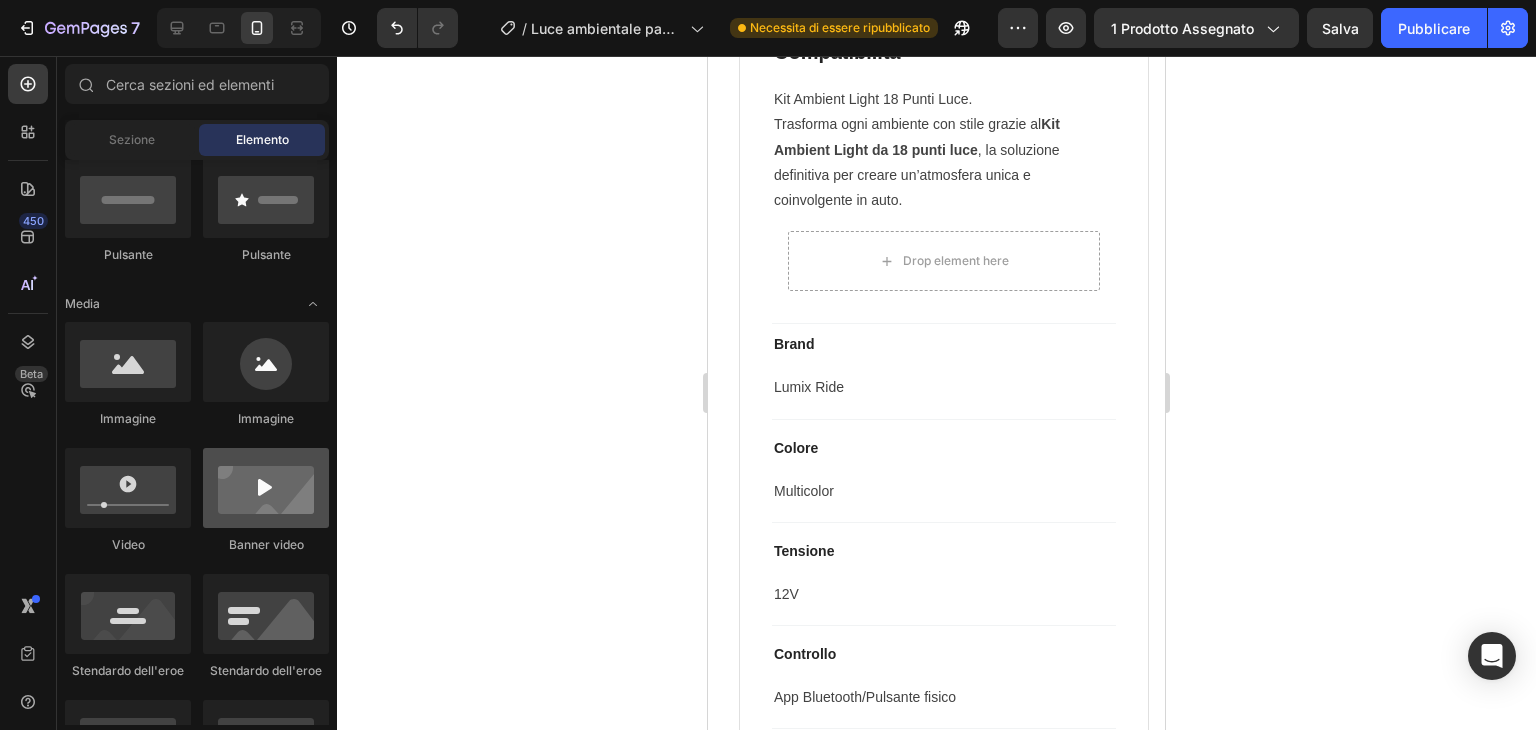 scroll, scrollTop: 600, scrollLeft: 0, axis: vertical 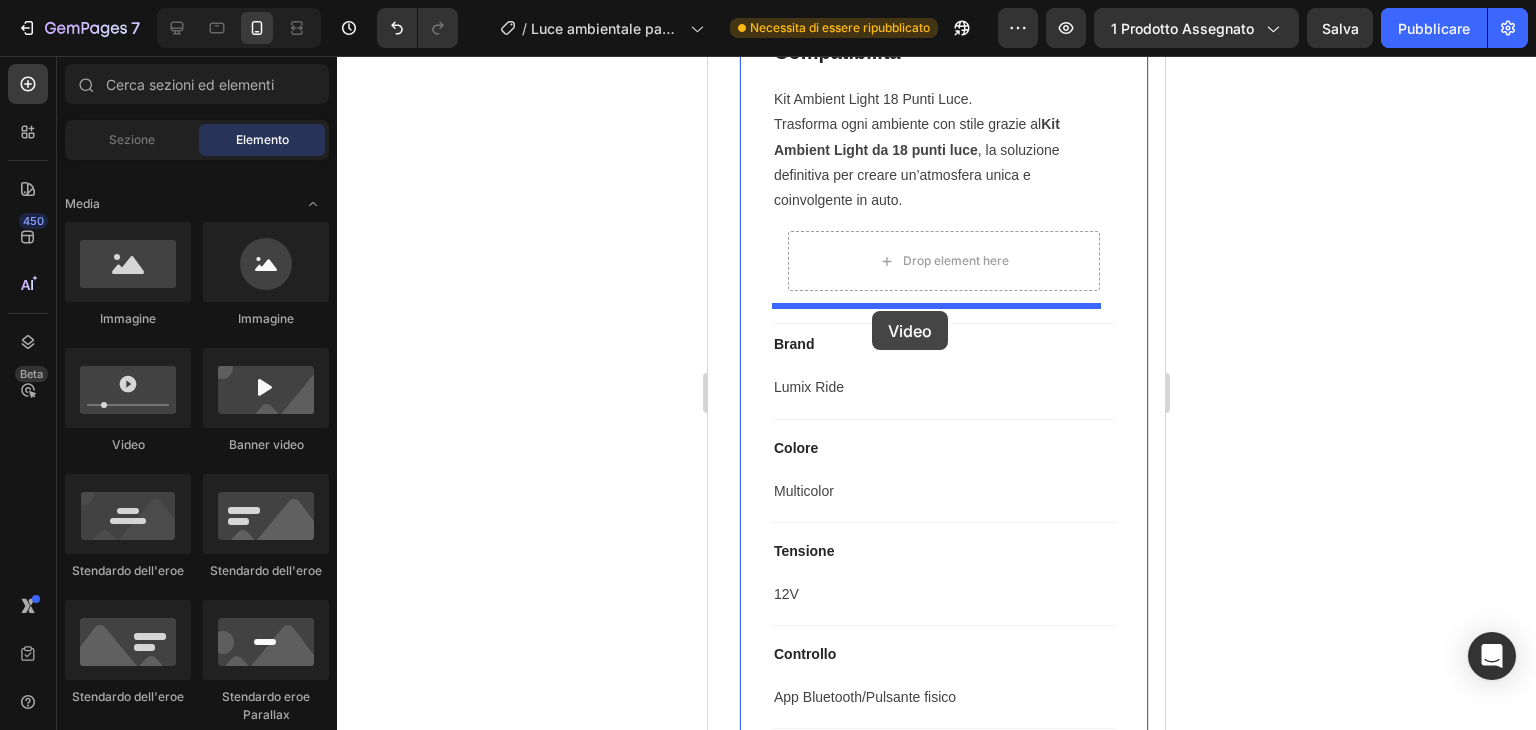 drag, startPoint x: 897, startPoint y: 481, endPoint x: 872, endPoint y: 311, distance: 171.8284 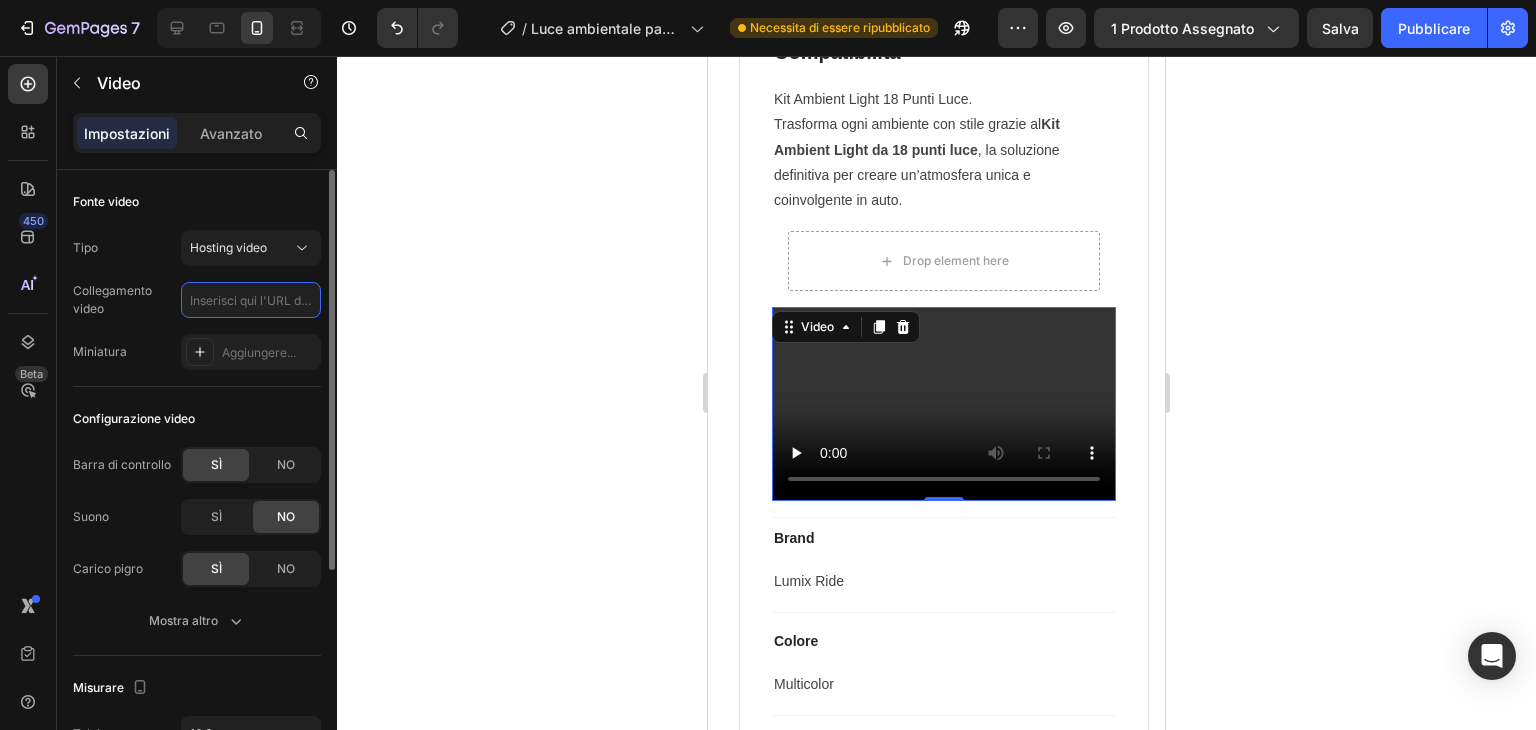 scroll, scrollTop: 0, scrollLeft: 0, axis: both 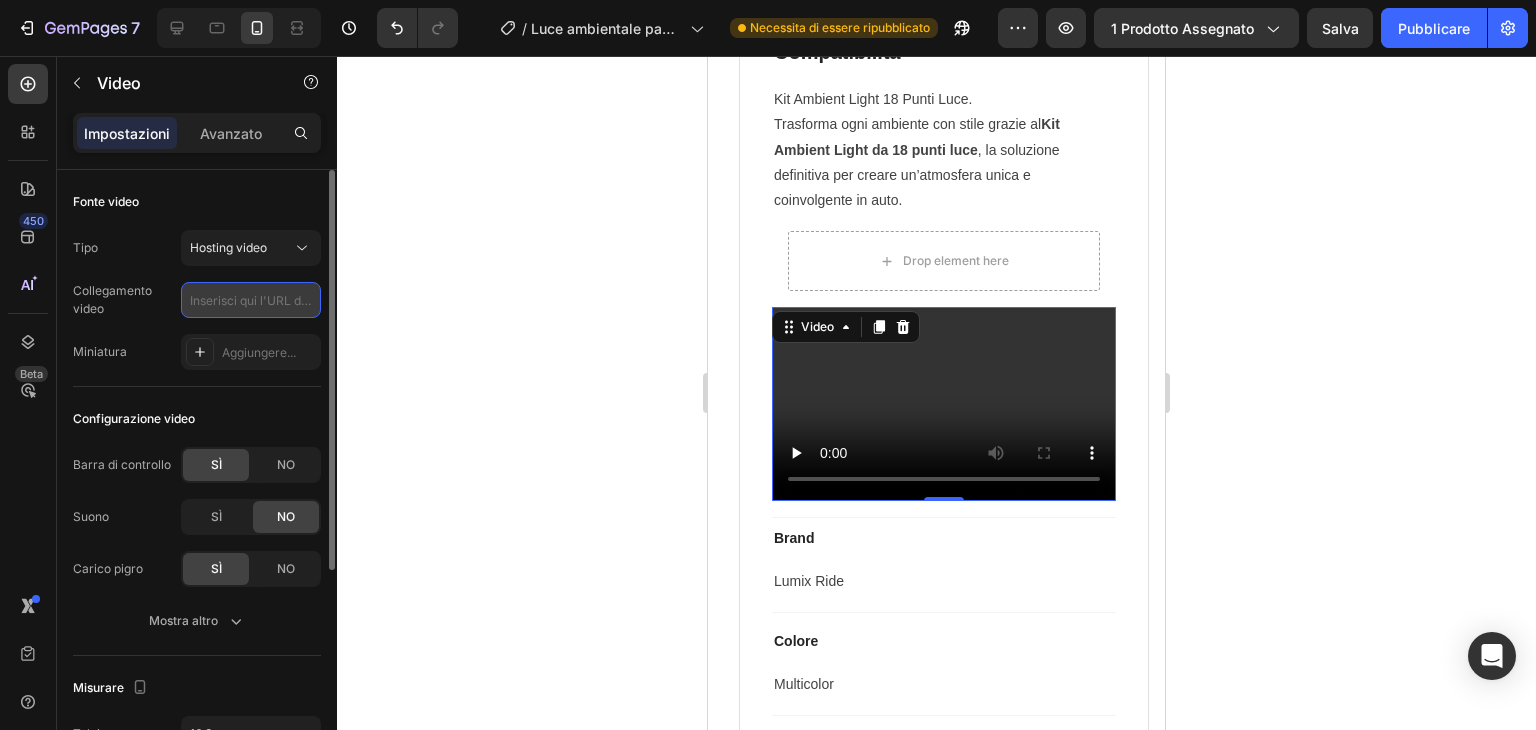paste on "https://cdn.shopify.com/videos/c/o/v/b5063216bbf24753bc319c115bd57b23.mov" 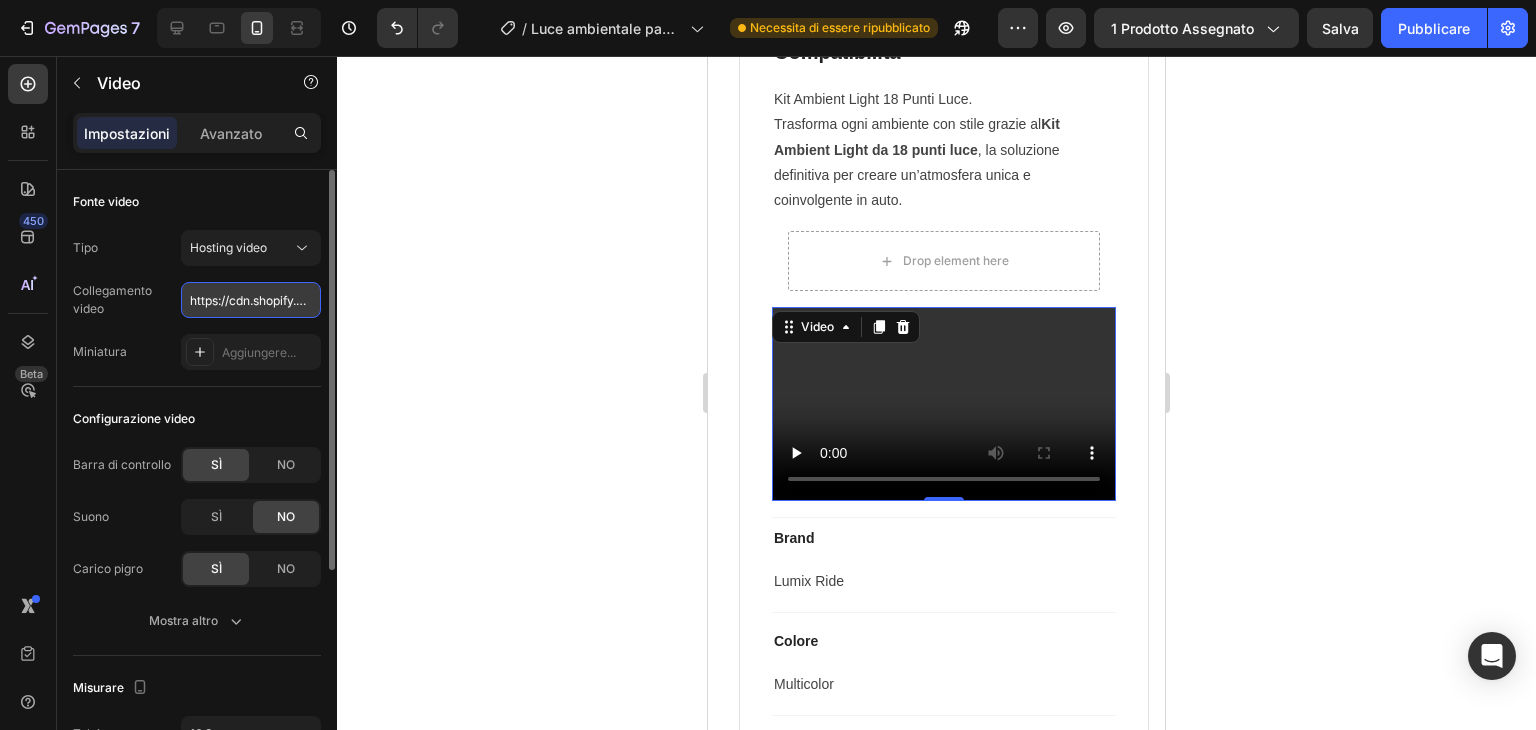 scroll, scrollTop: 0, scrollLeft: 371, axis: horizontal 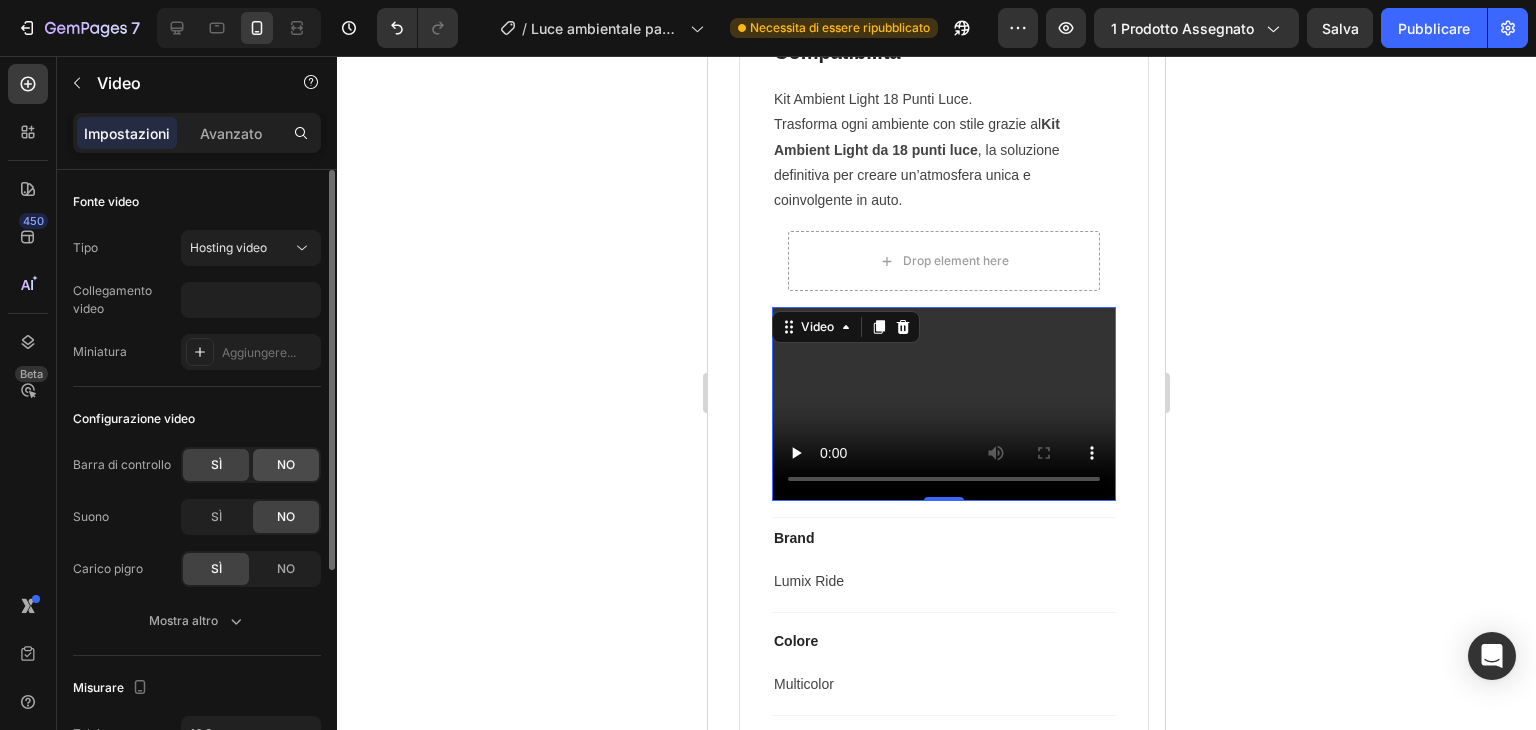 click on "NO" 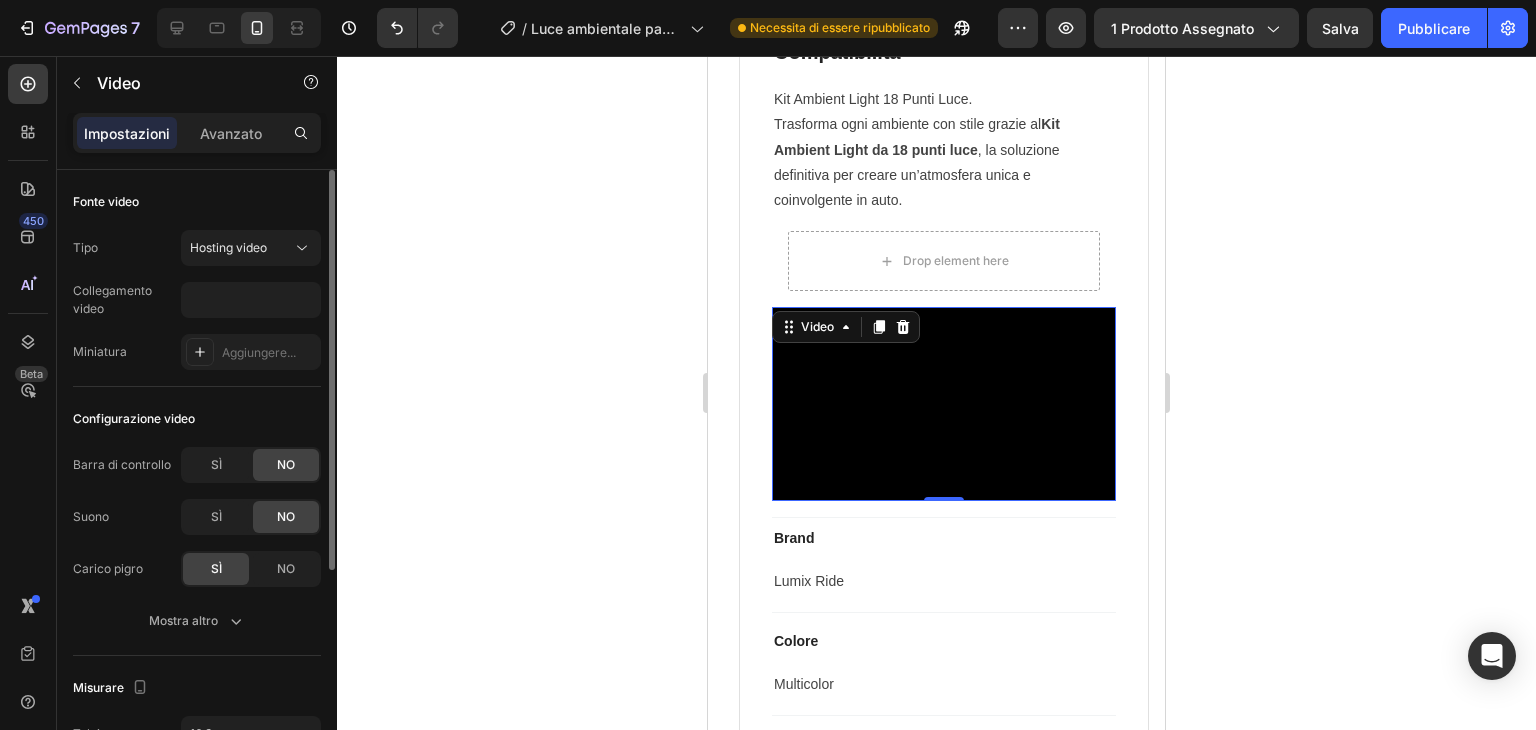 scroll, scrollTop: 0, scrollLeft: 0, axis: both 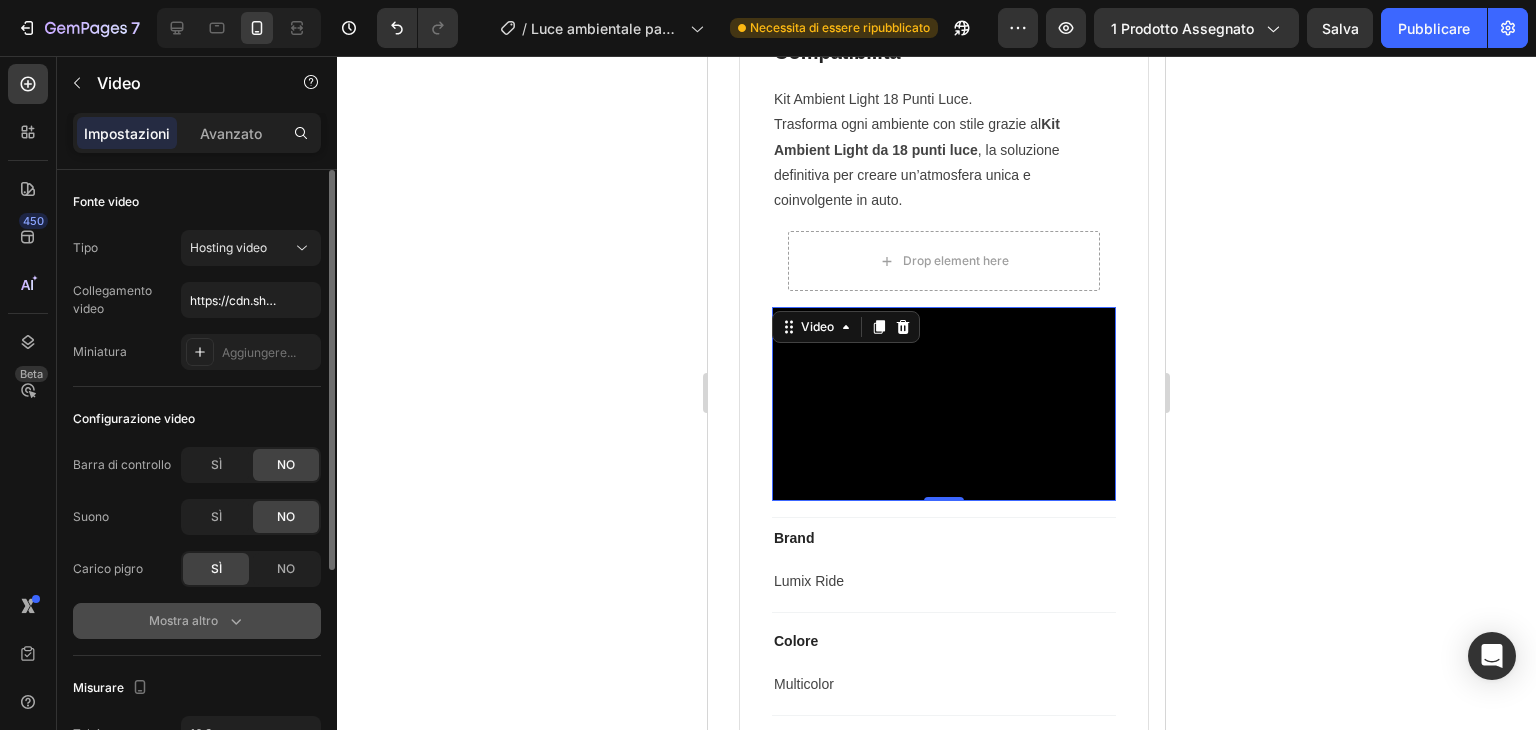 click 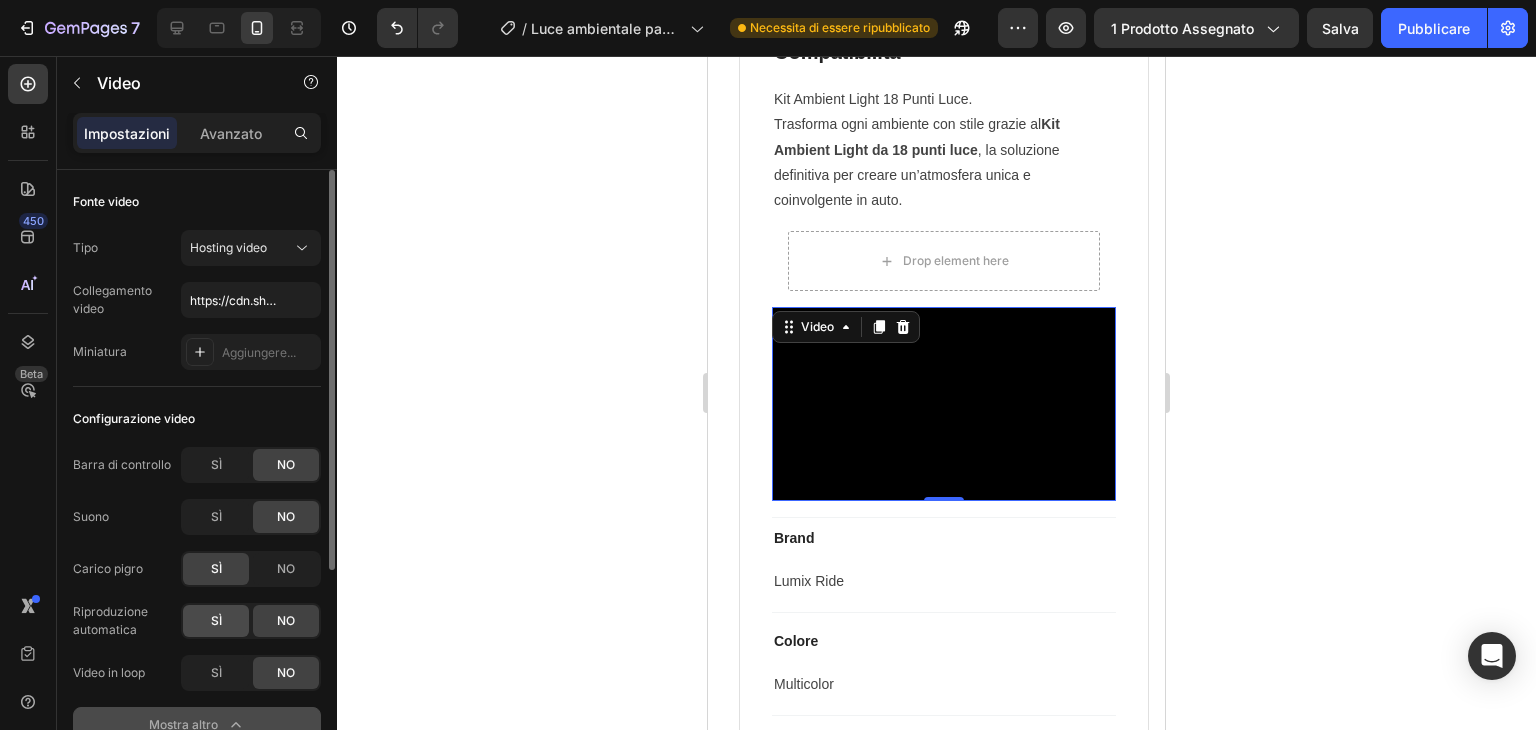 click on "SÌ" 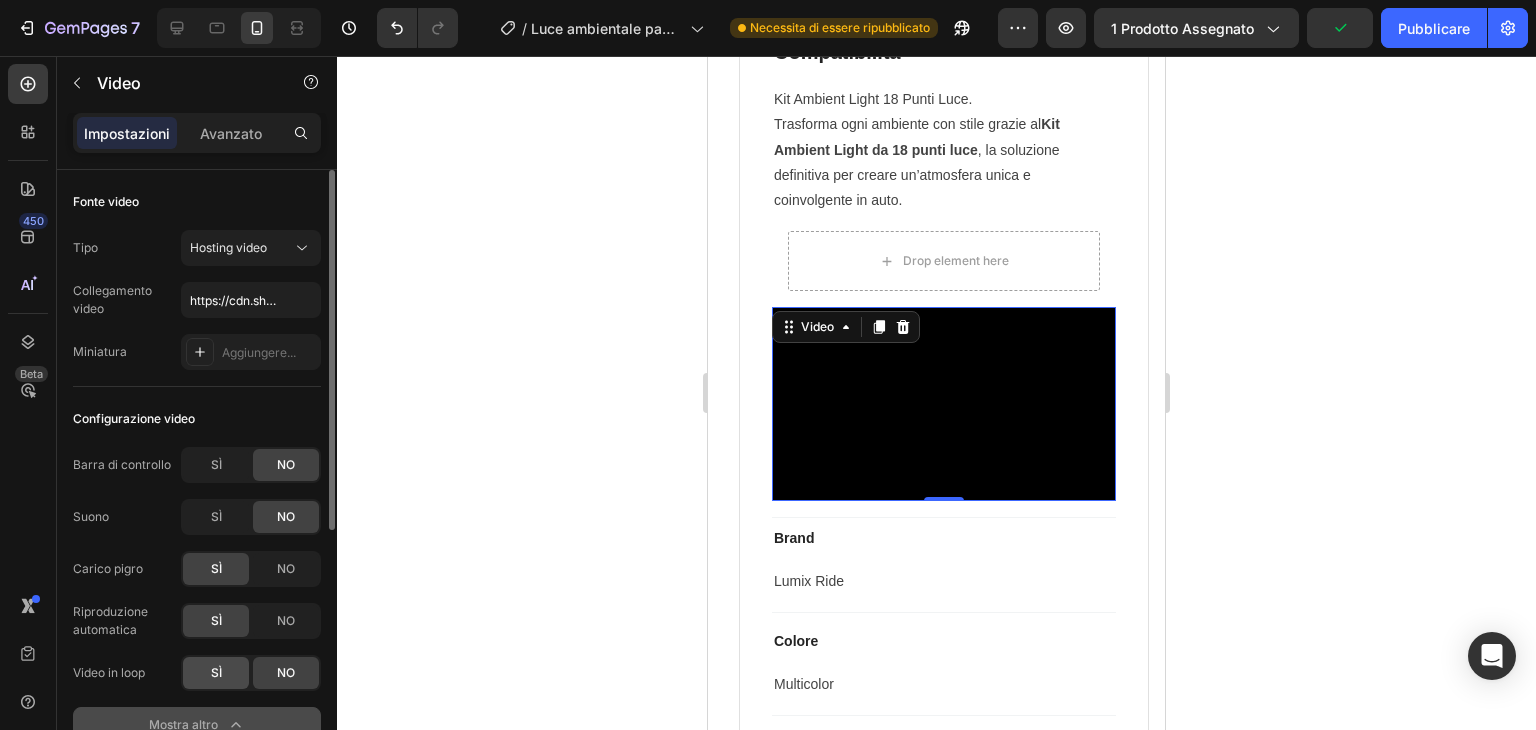 click on "SÌ" 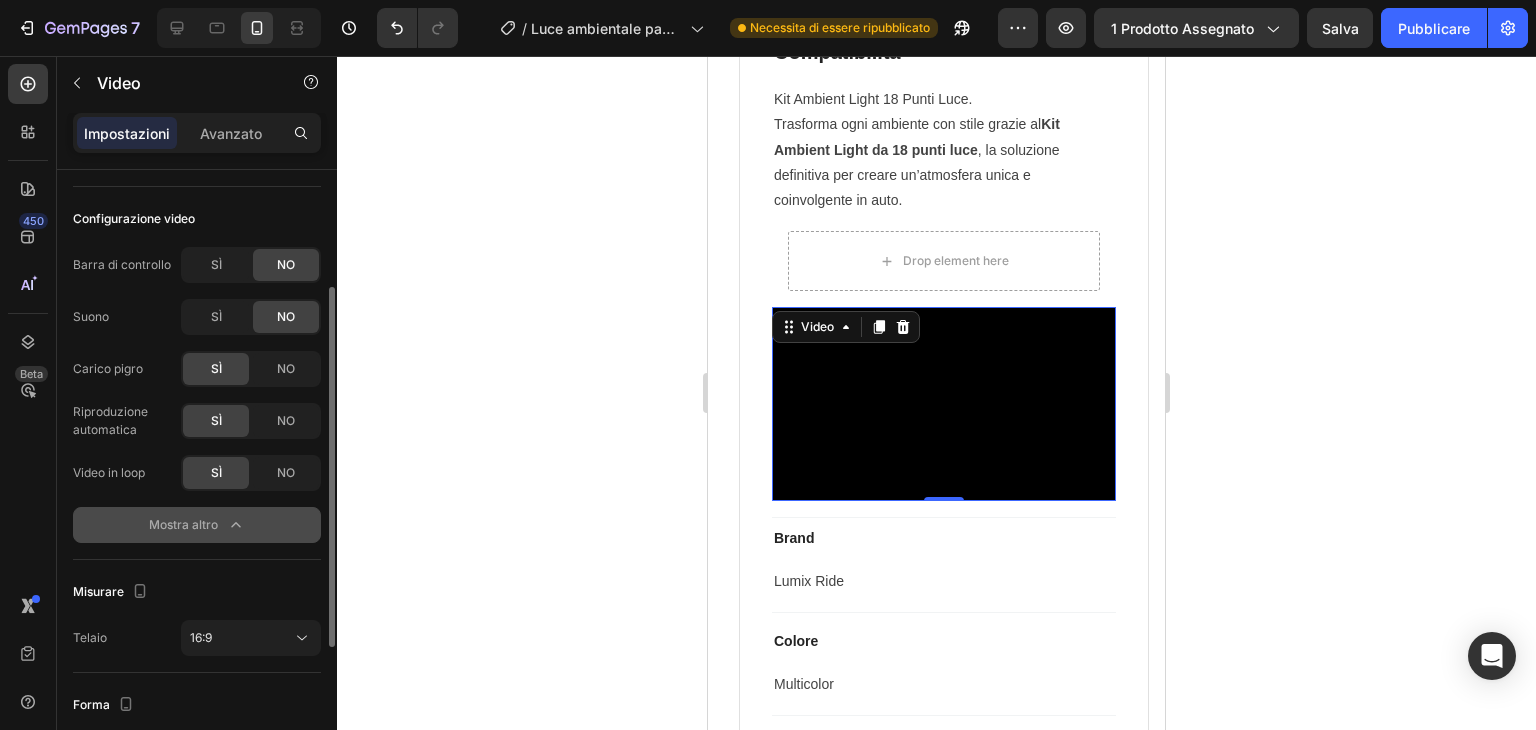 scroll, scrollTop: 300, scrollLeft: 0, axis: vertical 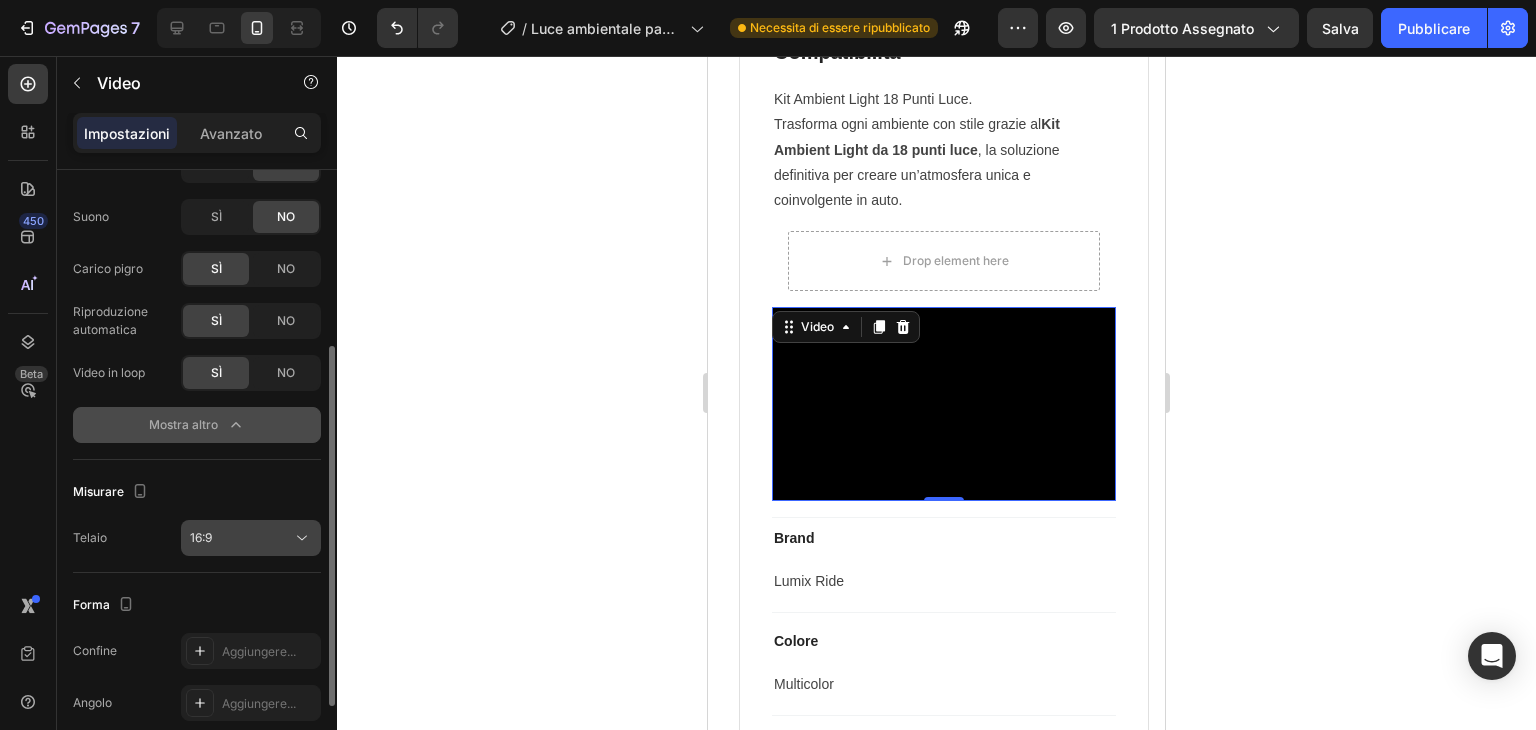 click on "16:9" 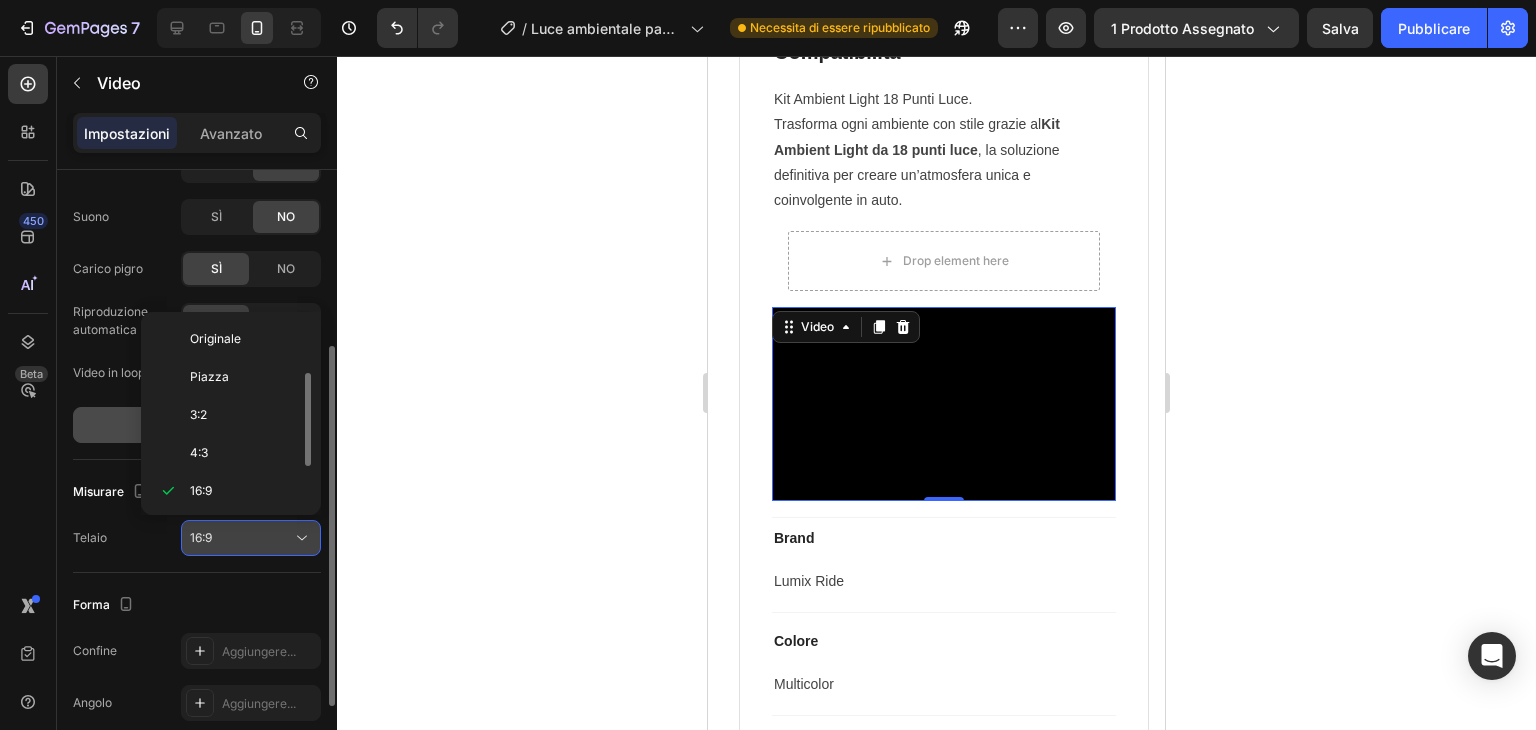 scroll, scrollTop: 36, scrollLeft: 0, axis: vertical 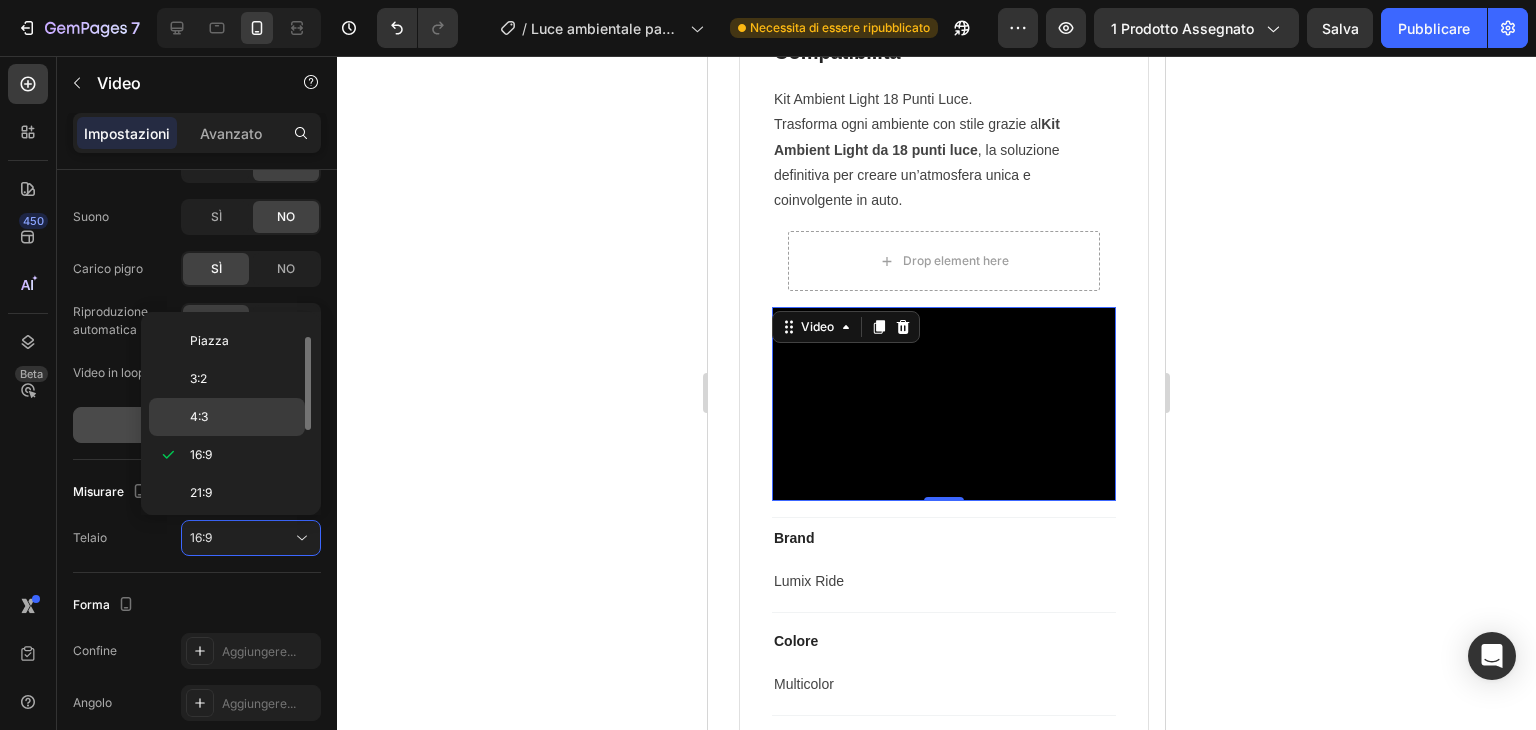 click on "4:3" at bounding box center (243, 417) 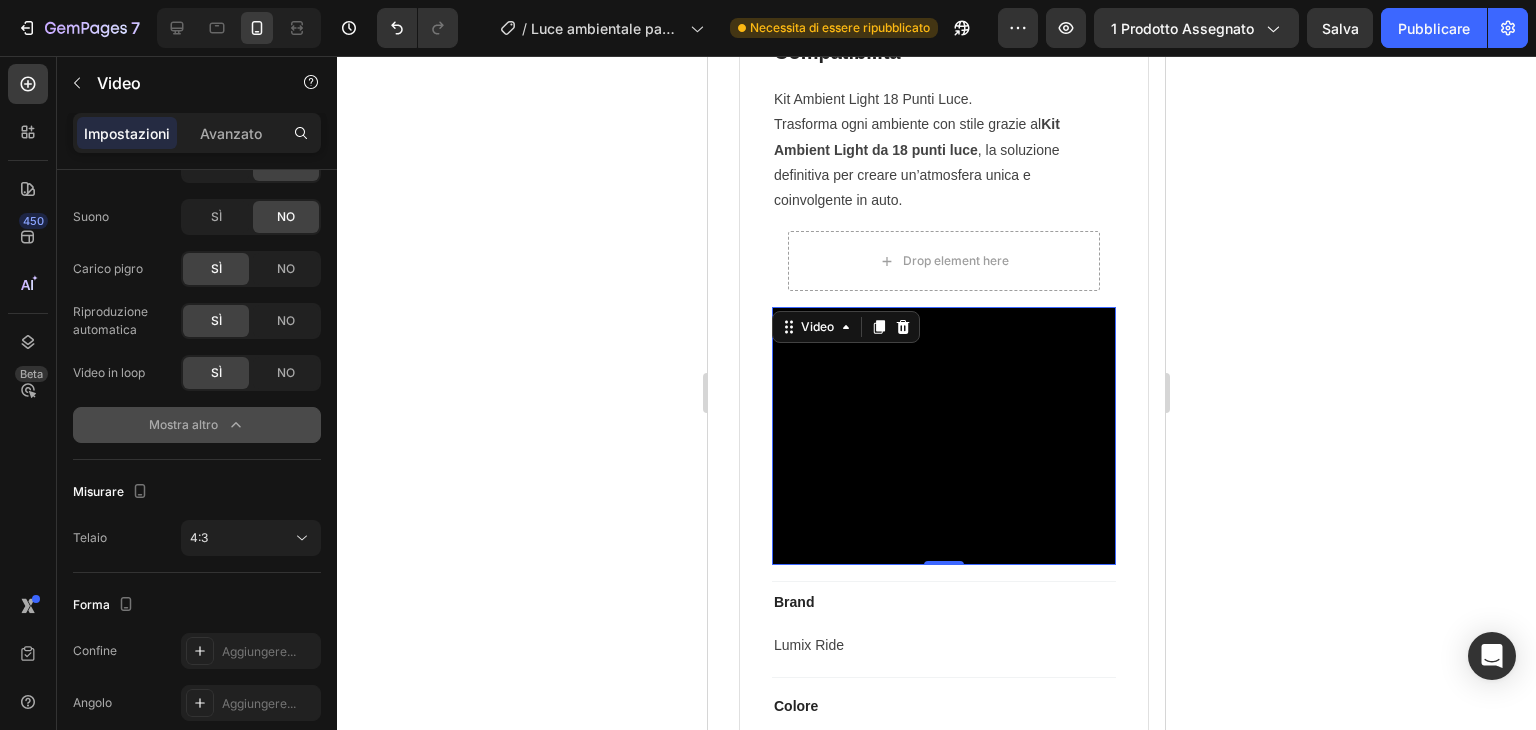 click at bounding box center [944, 436] 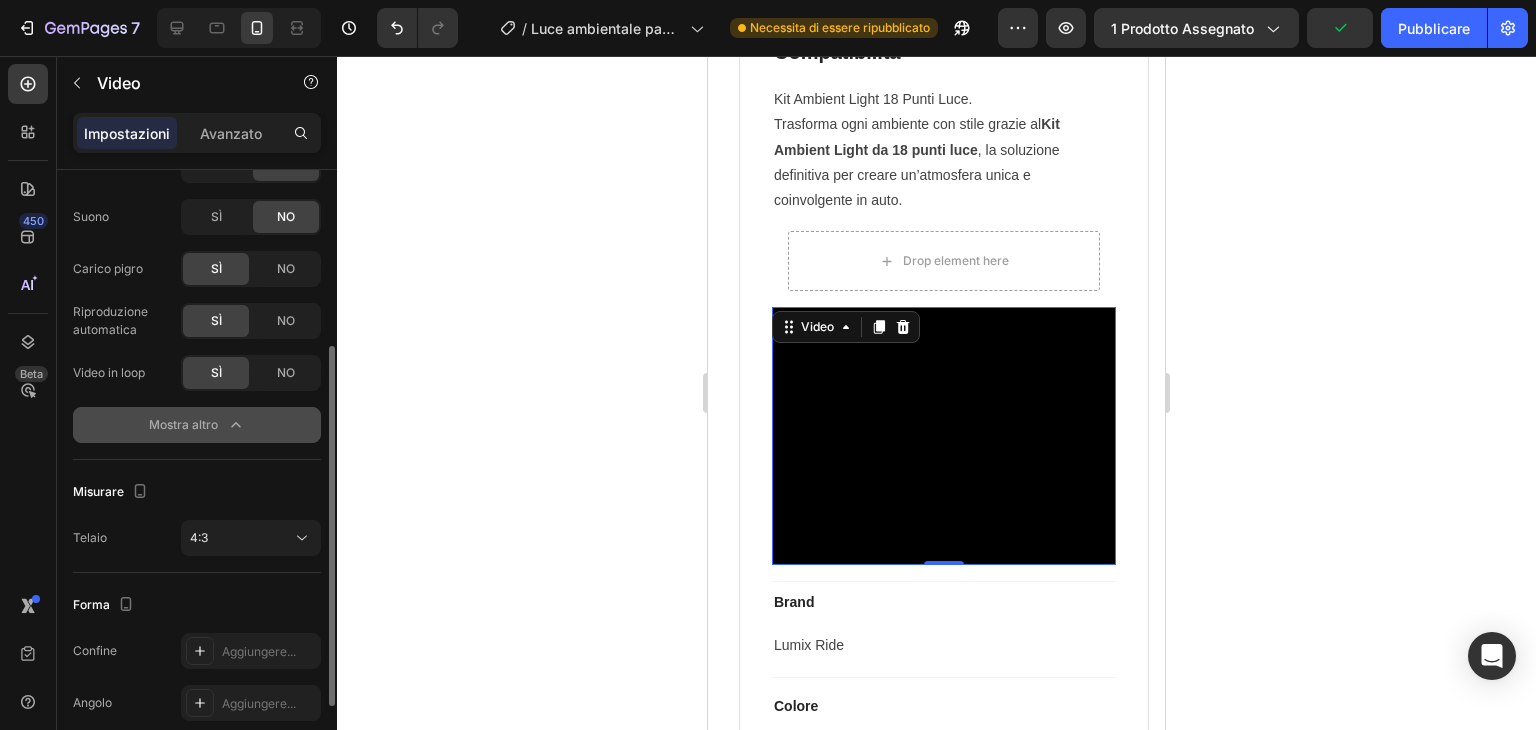 scroll, scrollTop: 0, scrollLeft: 0, axis: both 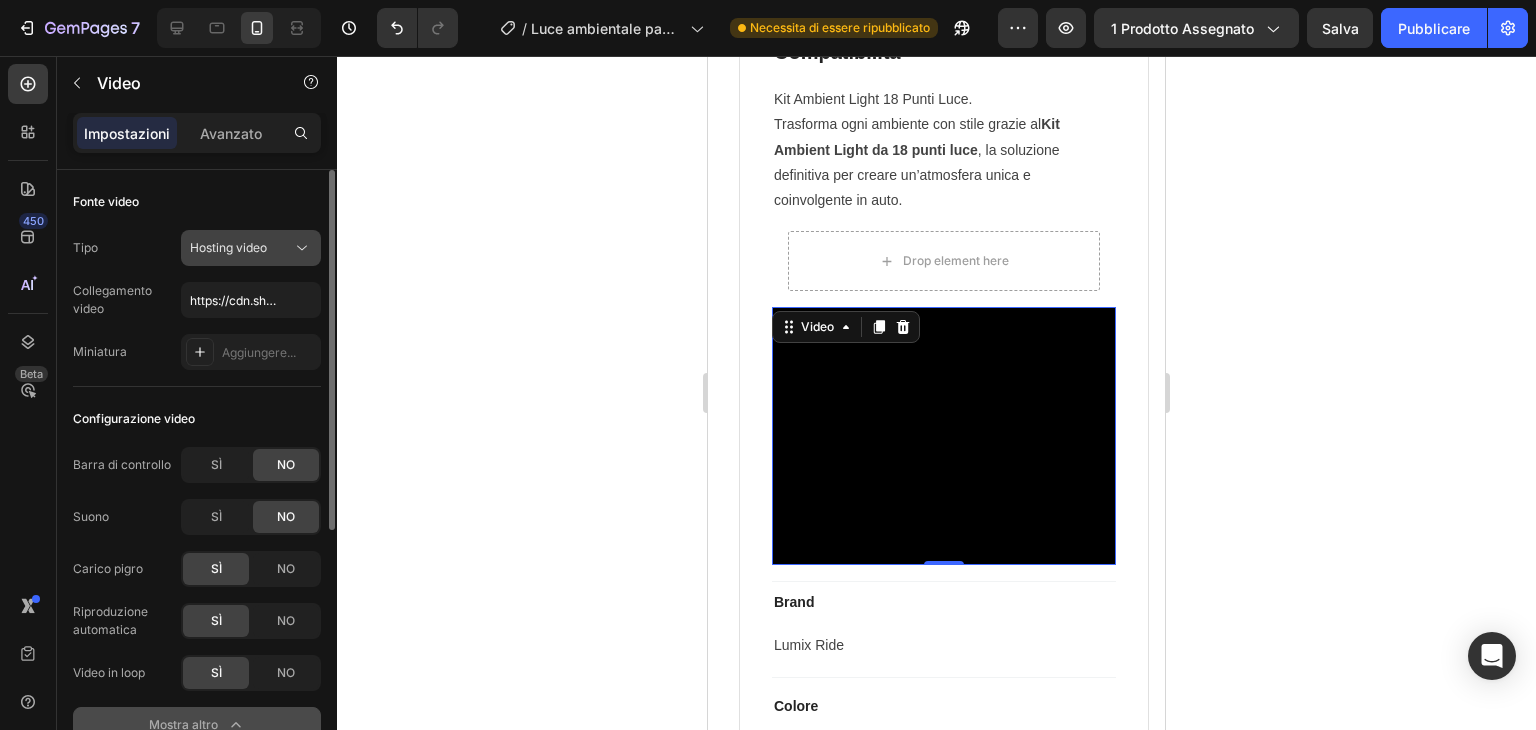 click on "Hosting video" at bounding box center [241, 248] 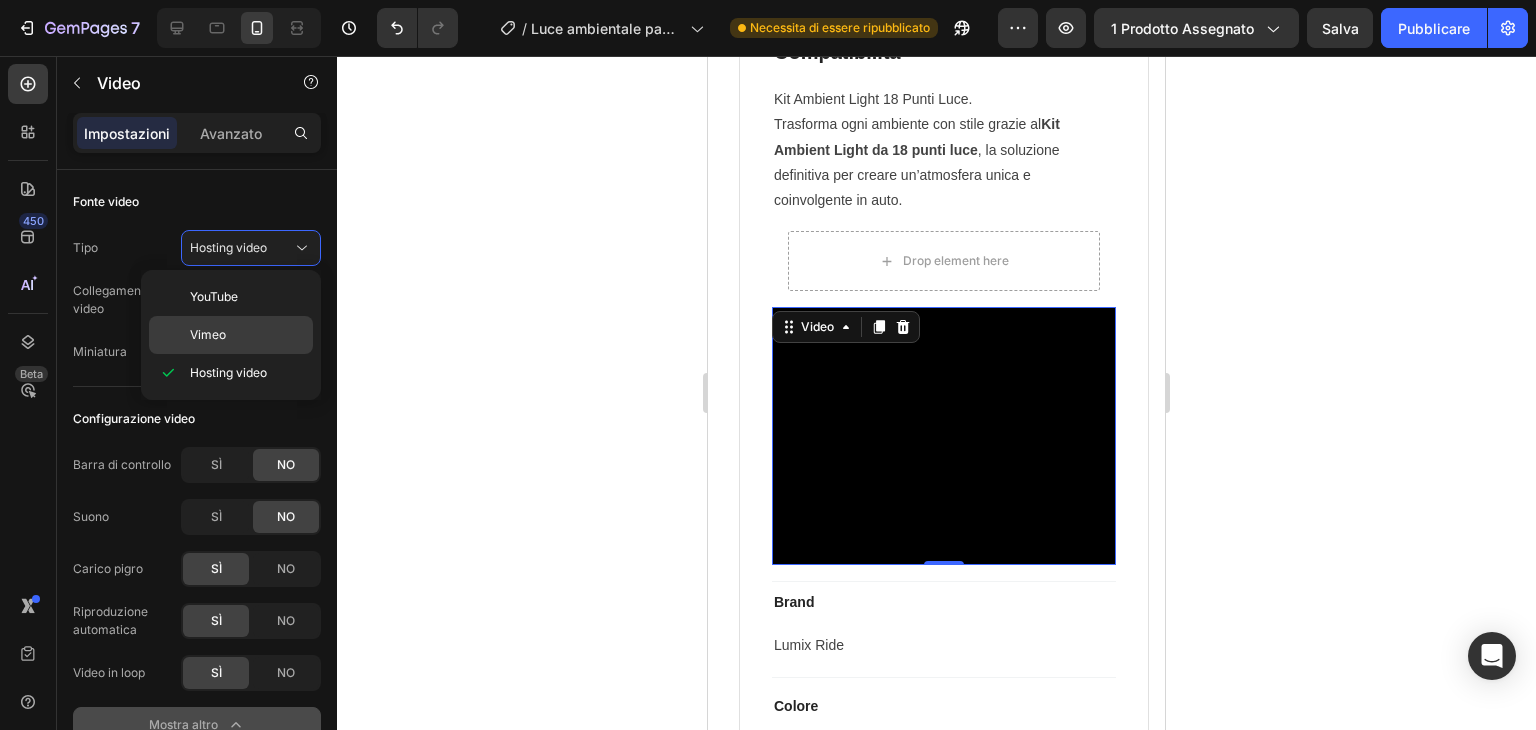 click on "Vimeo" 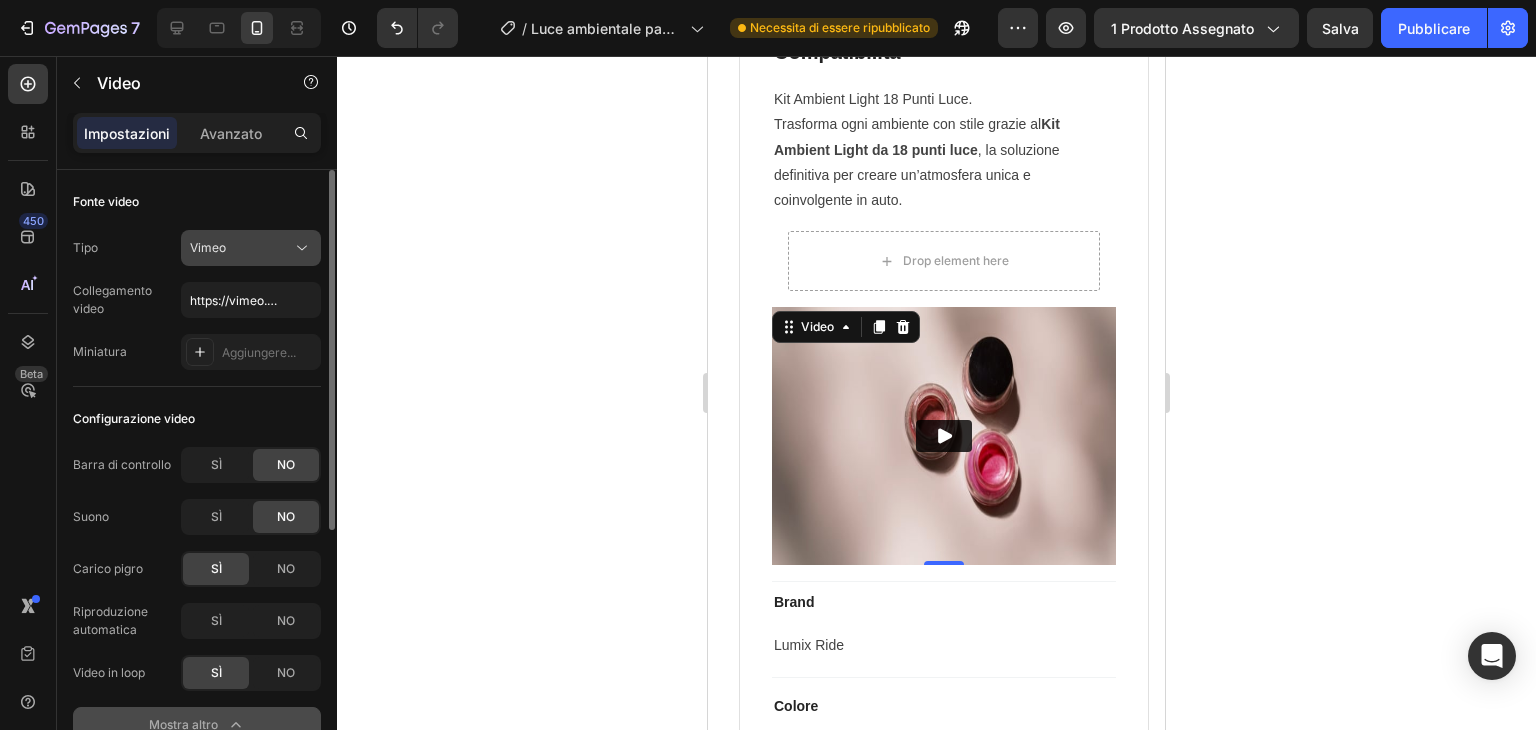 click on "Vimeo" at bounding box center (241, 248) 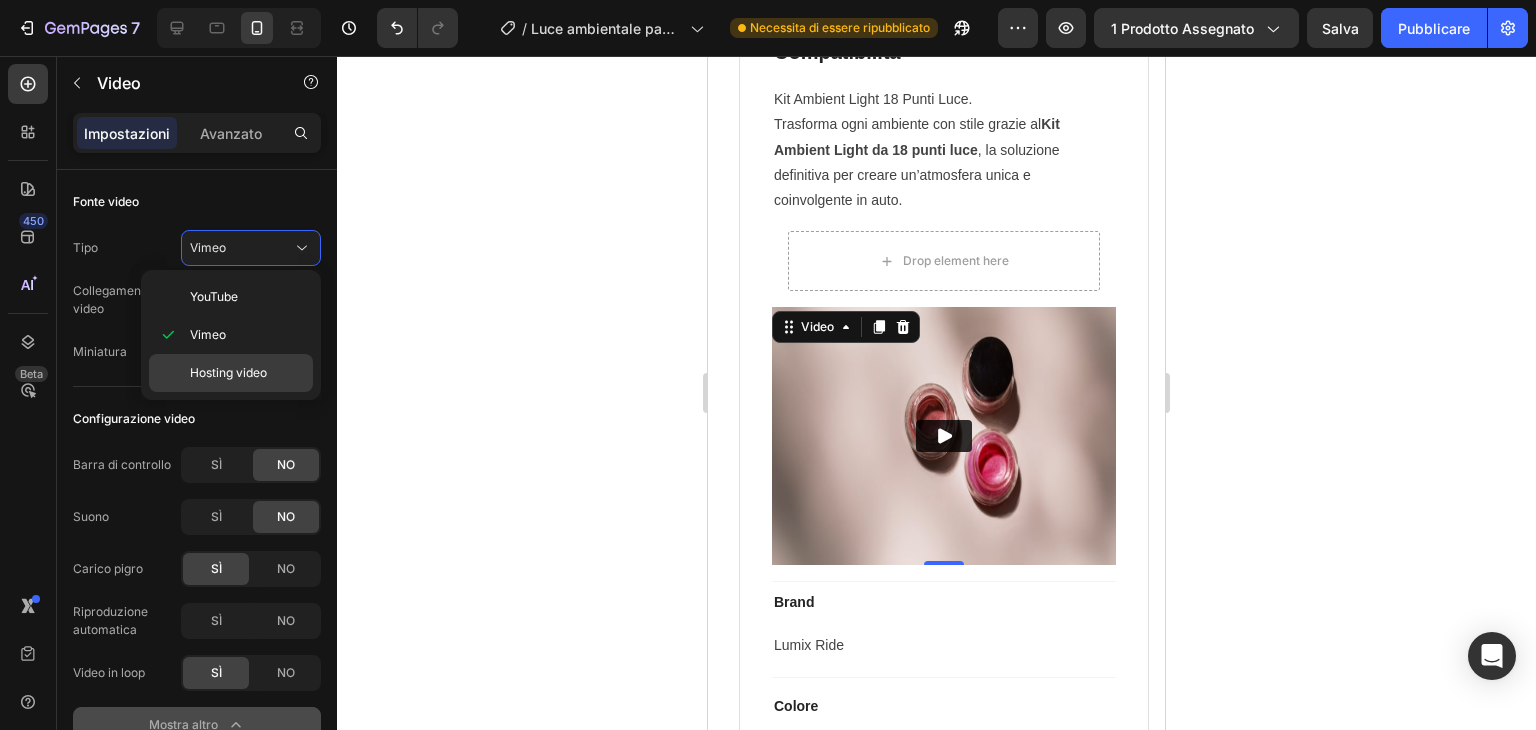 click on "Hosting video" 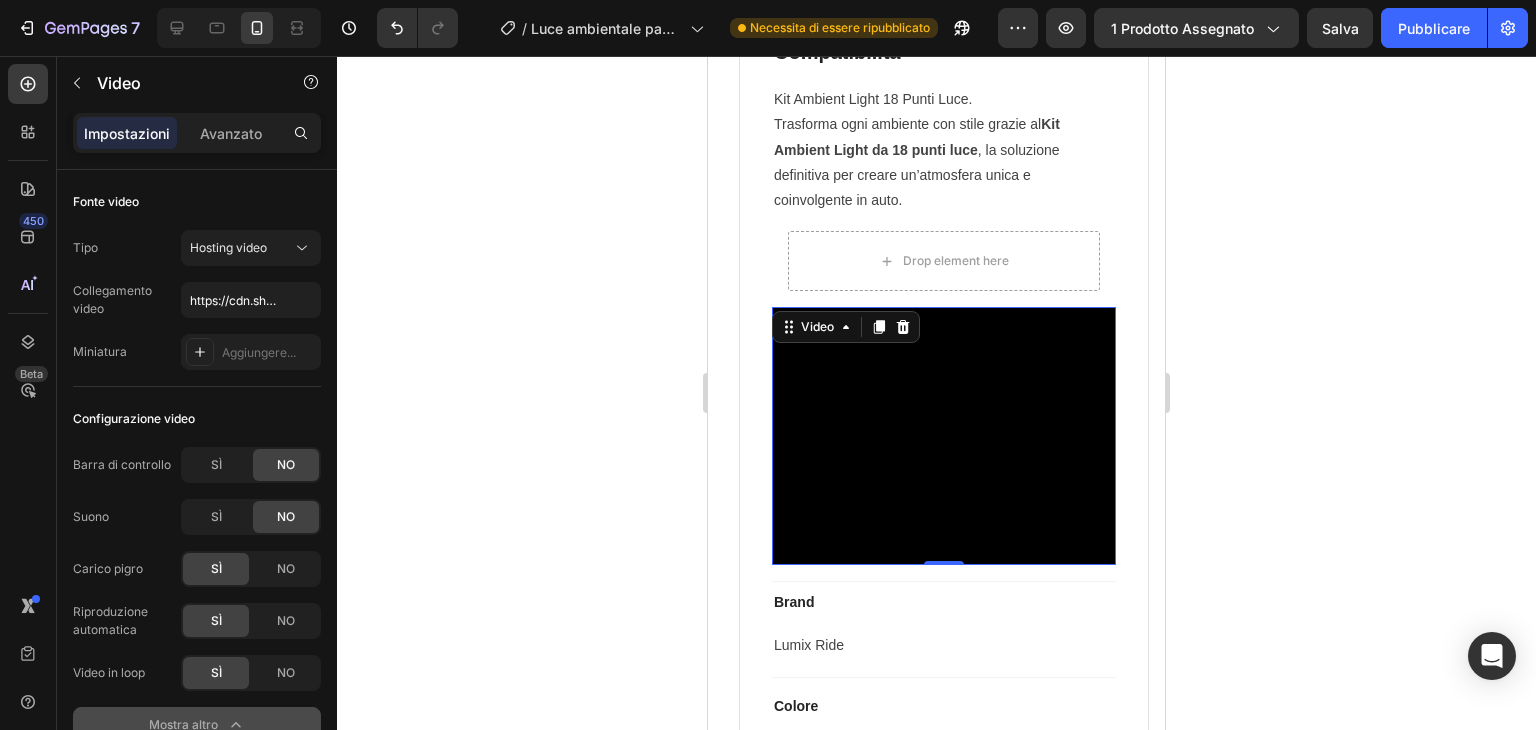 click at bounding box center (944, 436) 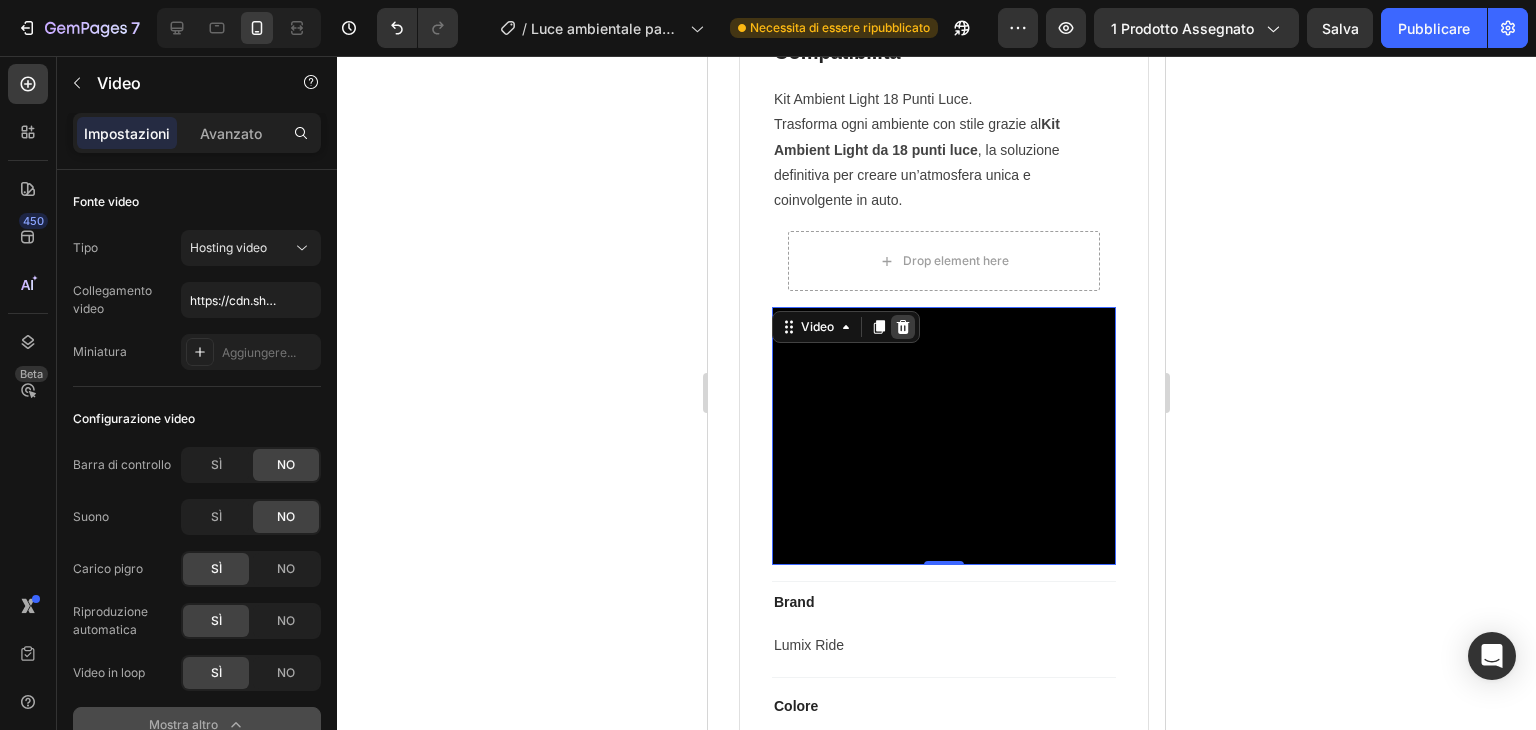 click at bounding box center [903, 327] 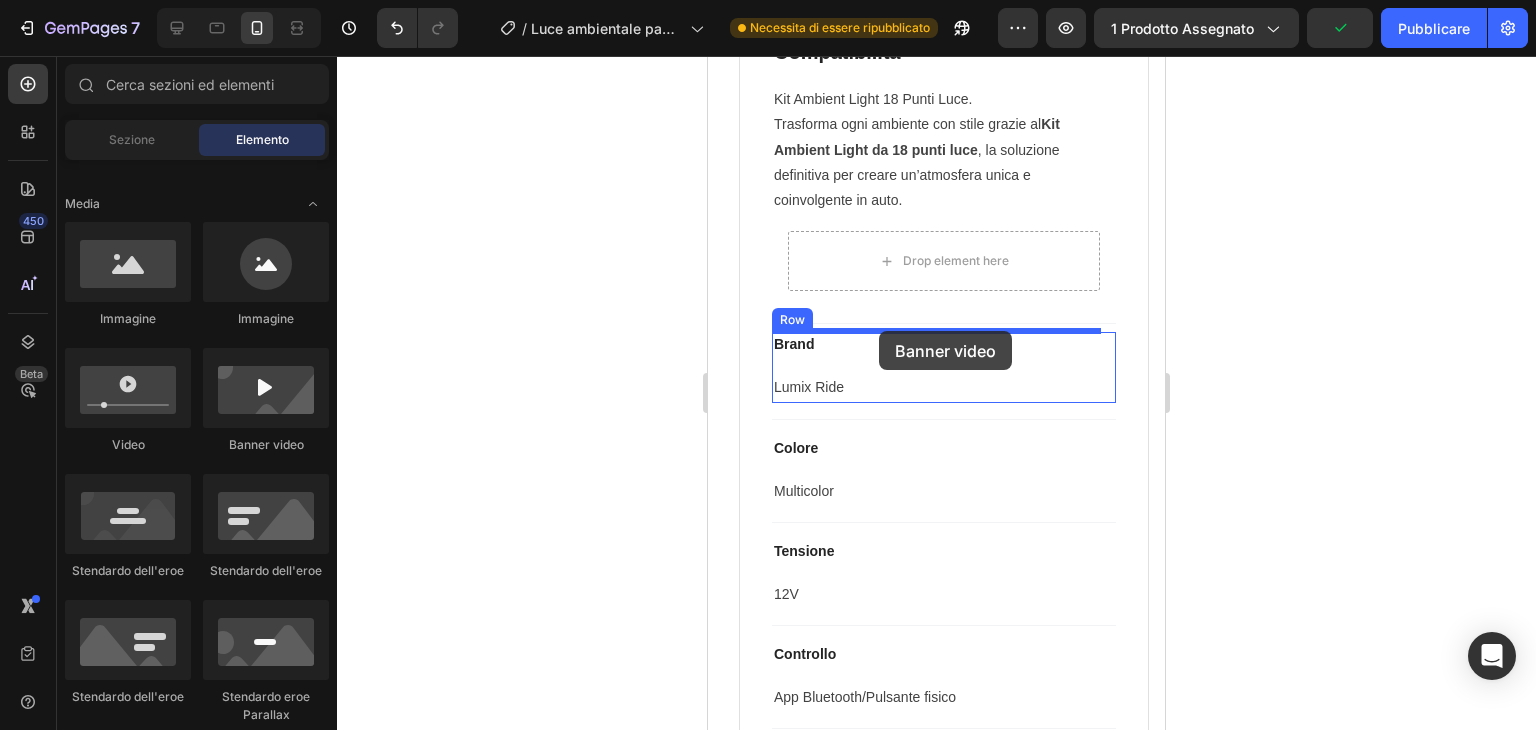 drag, startPoint x: 1001, startPoint y: 483, endPoint x: 879, endPoint y: 331, distance: 194.9051 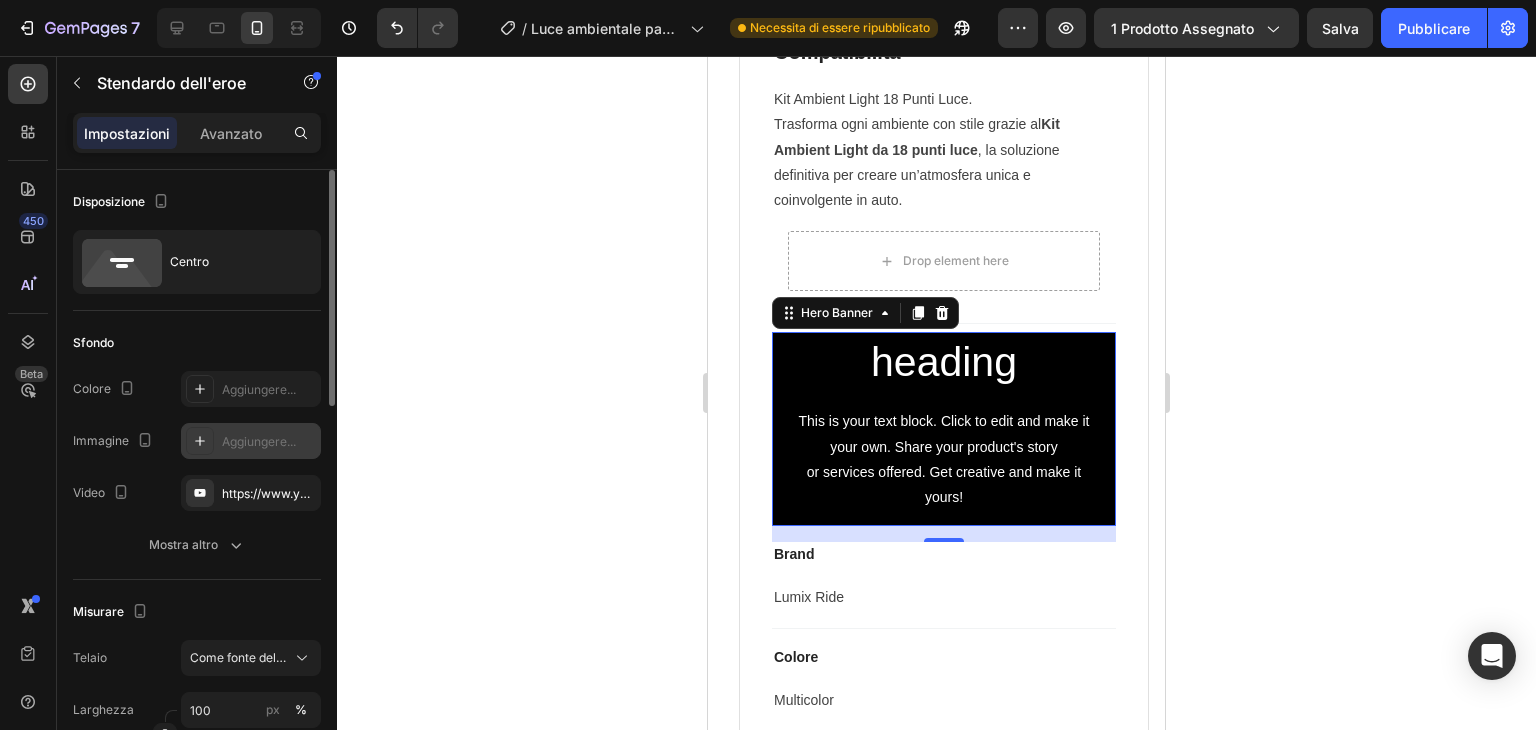 click on "Aggiungere..." at bounding box center [269, 442] 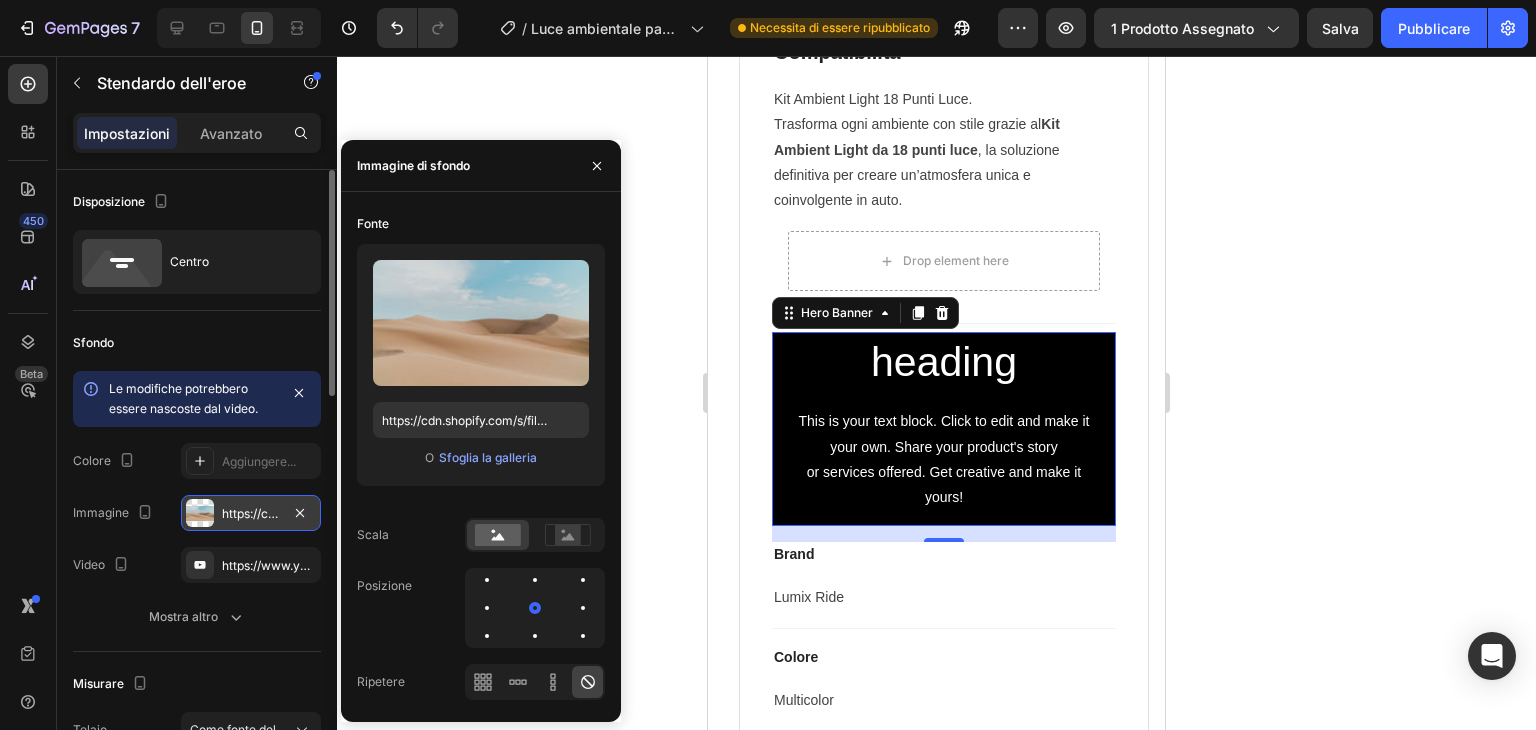 click 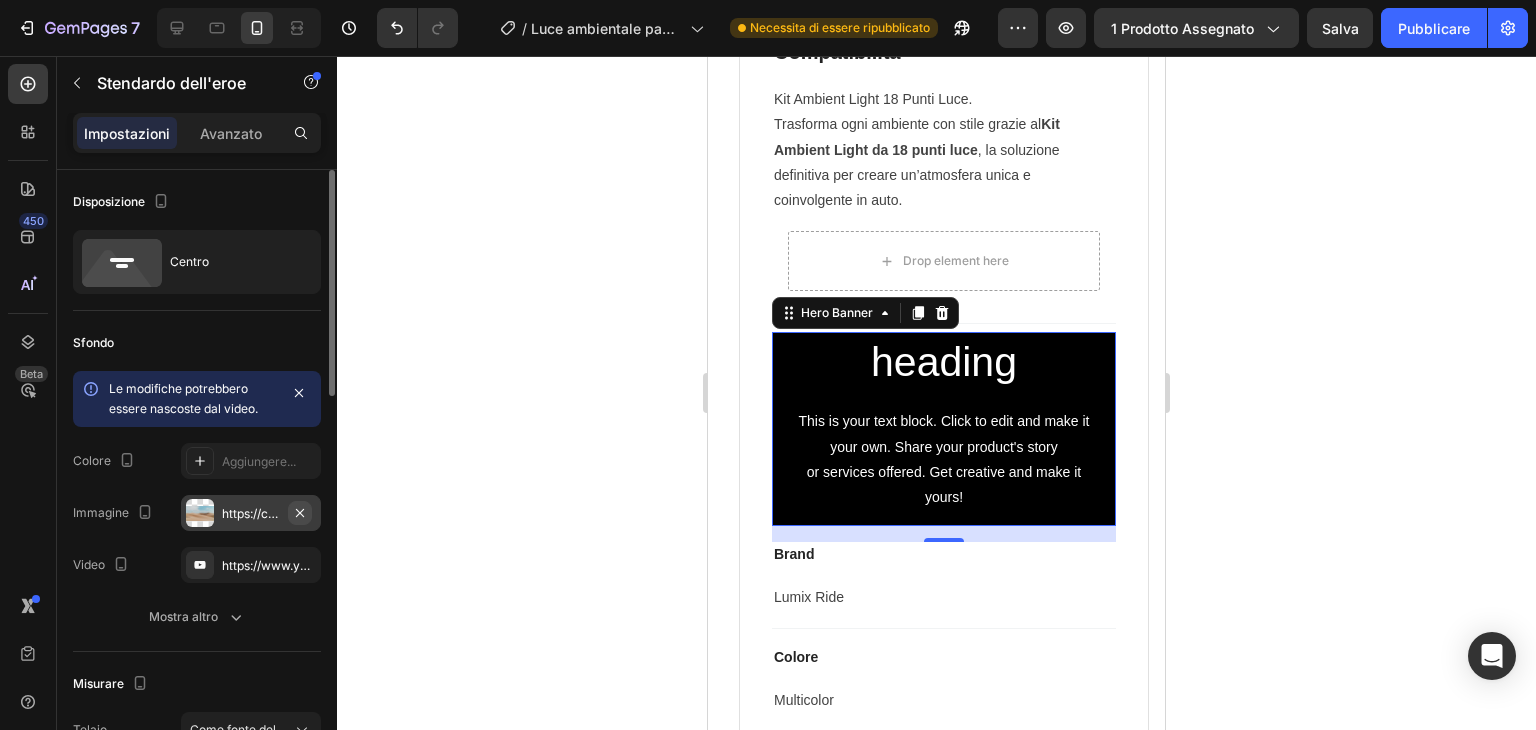 click 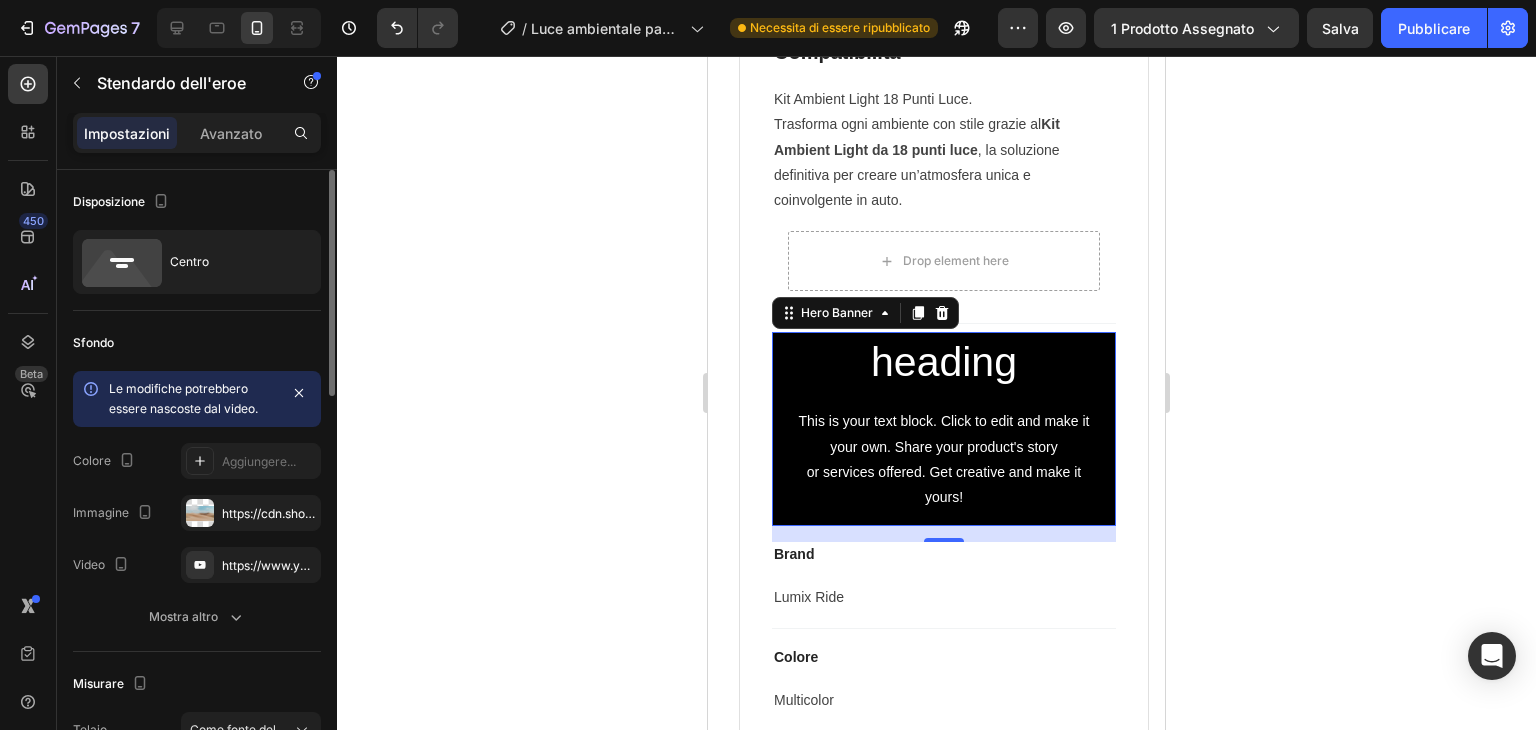 type on "Auto" 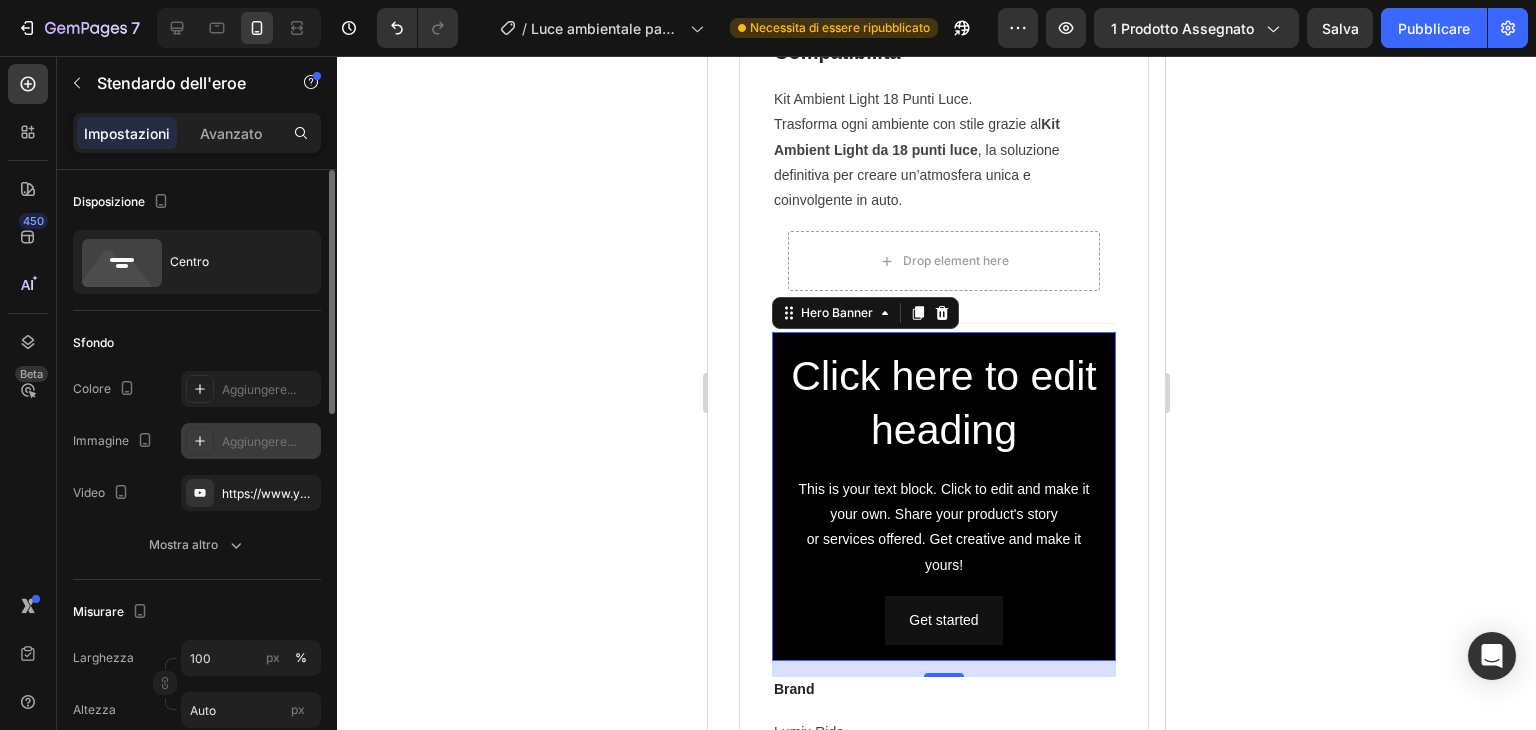 click on "Aggiungere..." at bounding box center (259, 441) 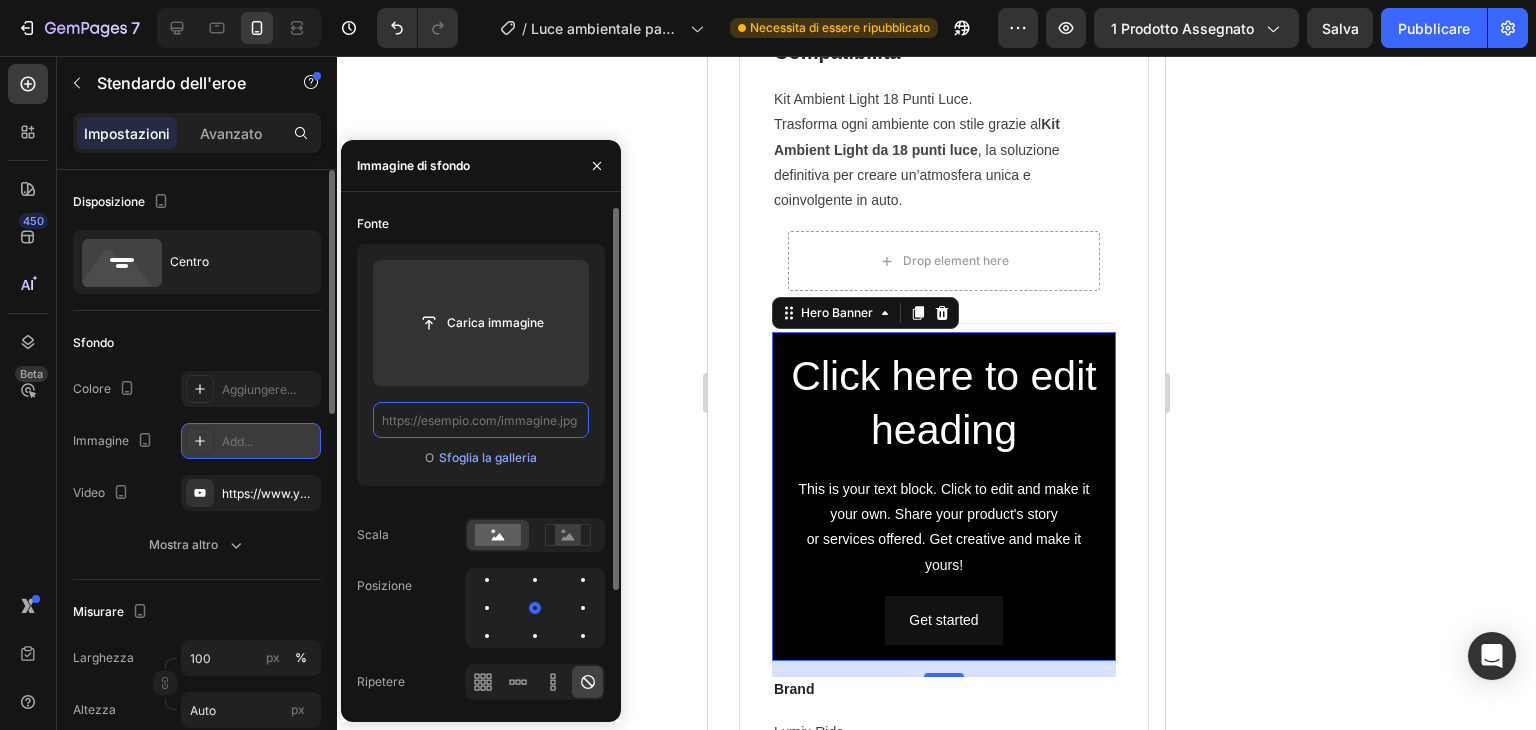 scroll, scrollTop: 0, scrollLeft: 0, axis: both 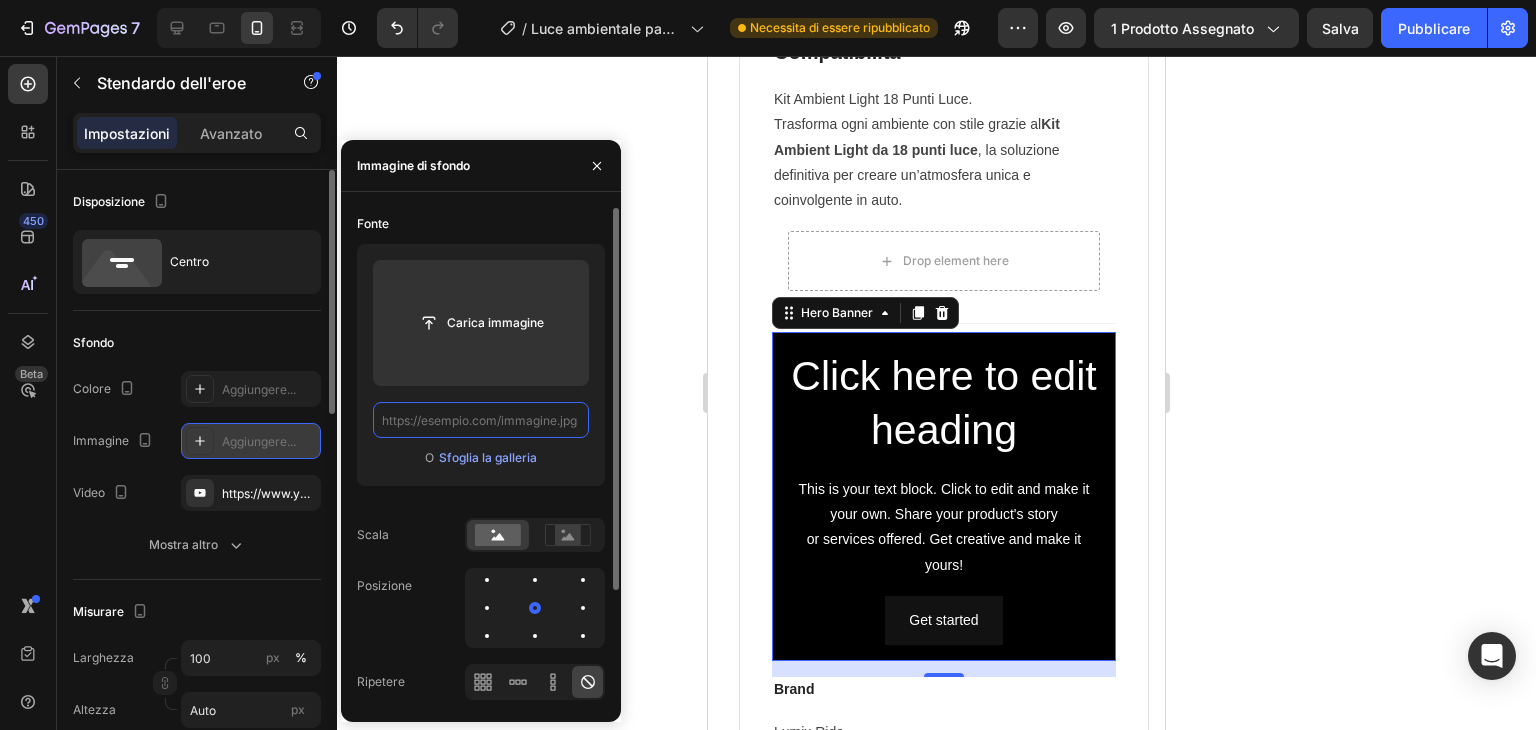 paste on "https://cdn.shopify.com/videos/c/o/v/b5063216bbf24753bc319c115bd57b23.mov" 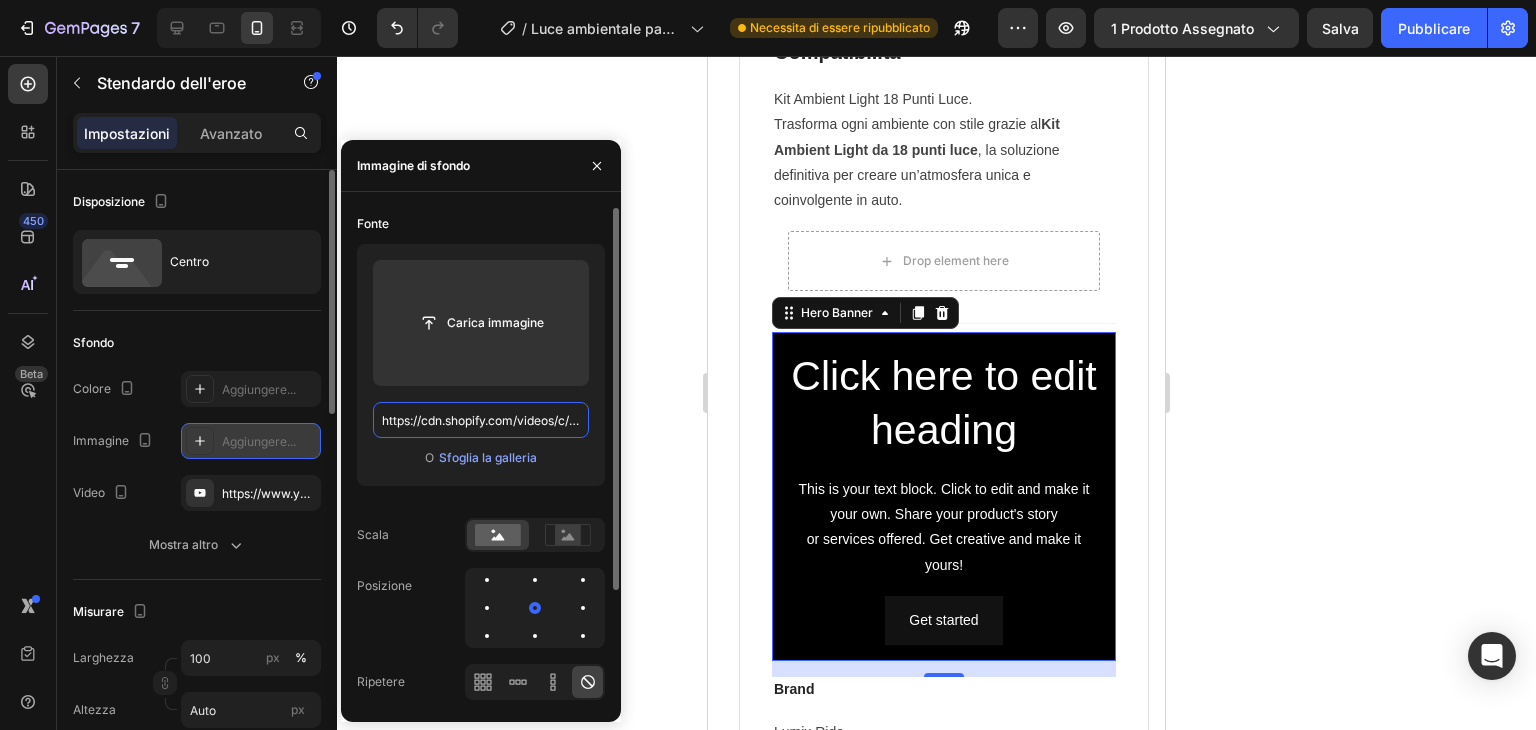 scroll, scrollTop: 0, scrollLeft: 295, axis: horizontal 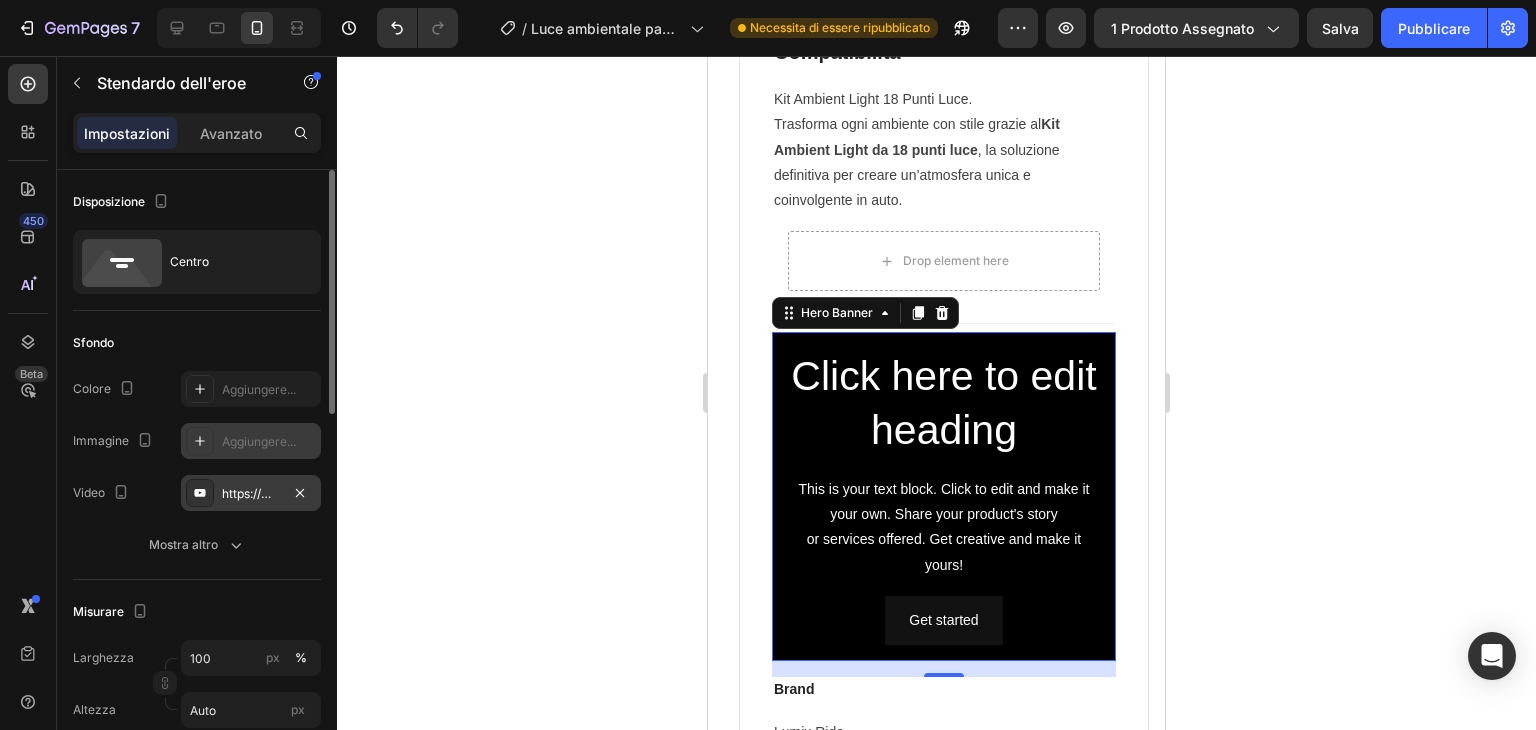 click on "https://www.youtube.com/watch?v=drIt4RH_kyQ" at bounding box center [360, 493] 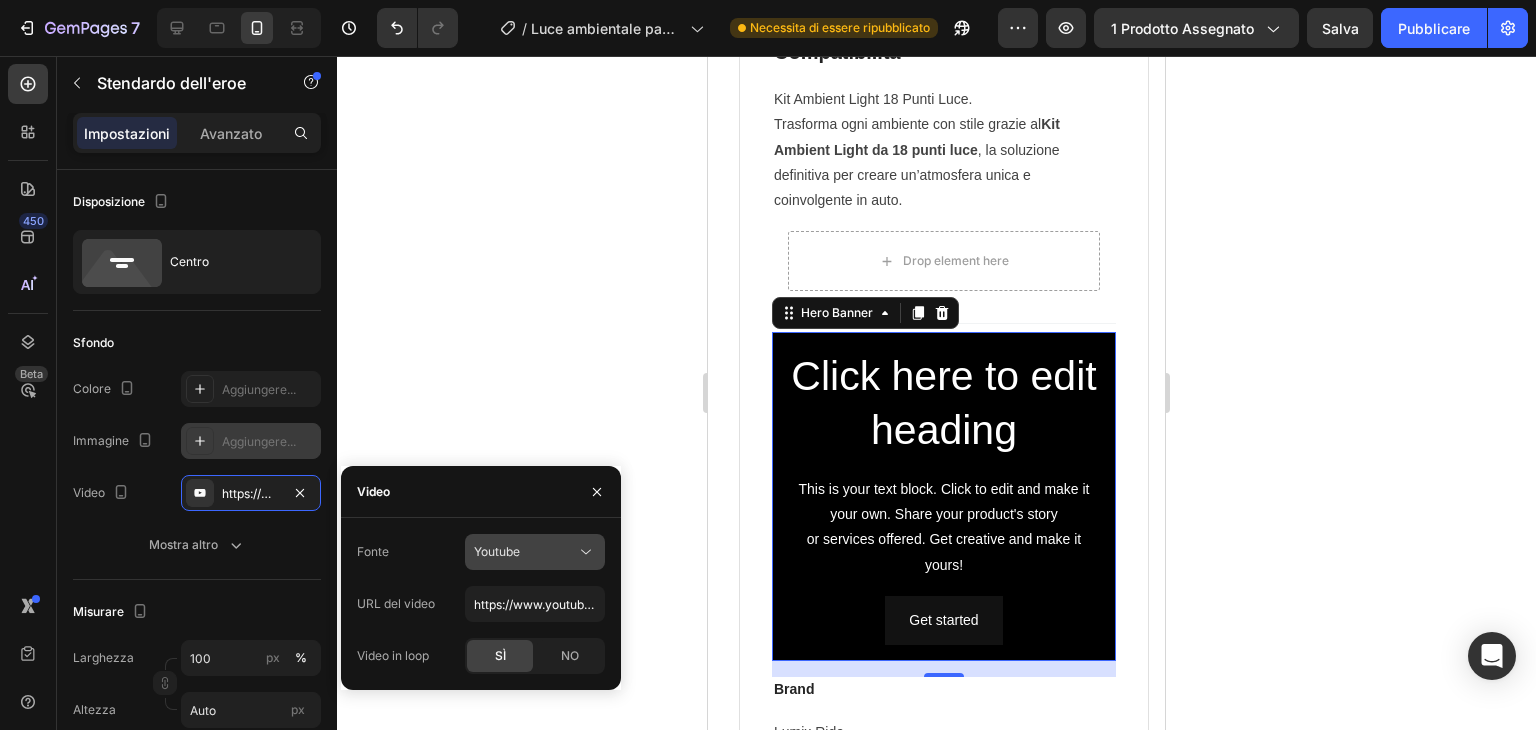 click on "Youtube" 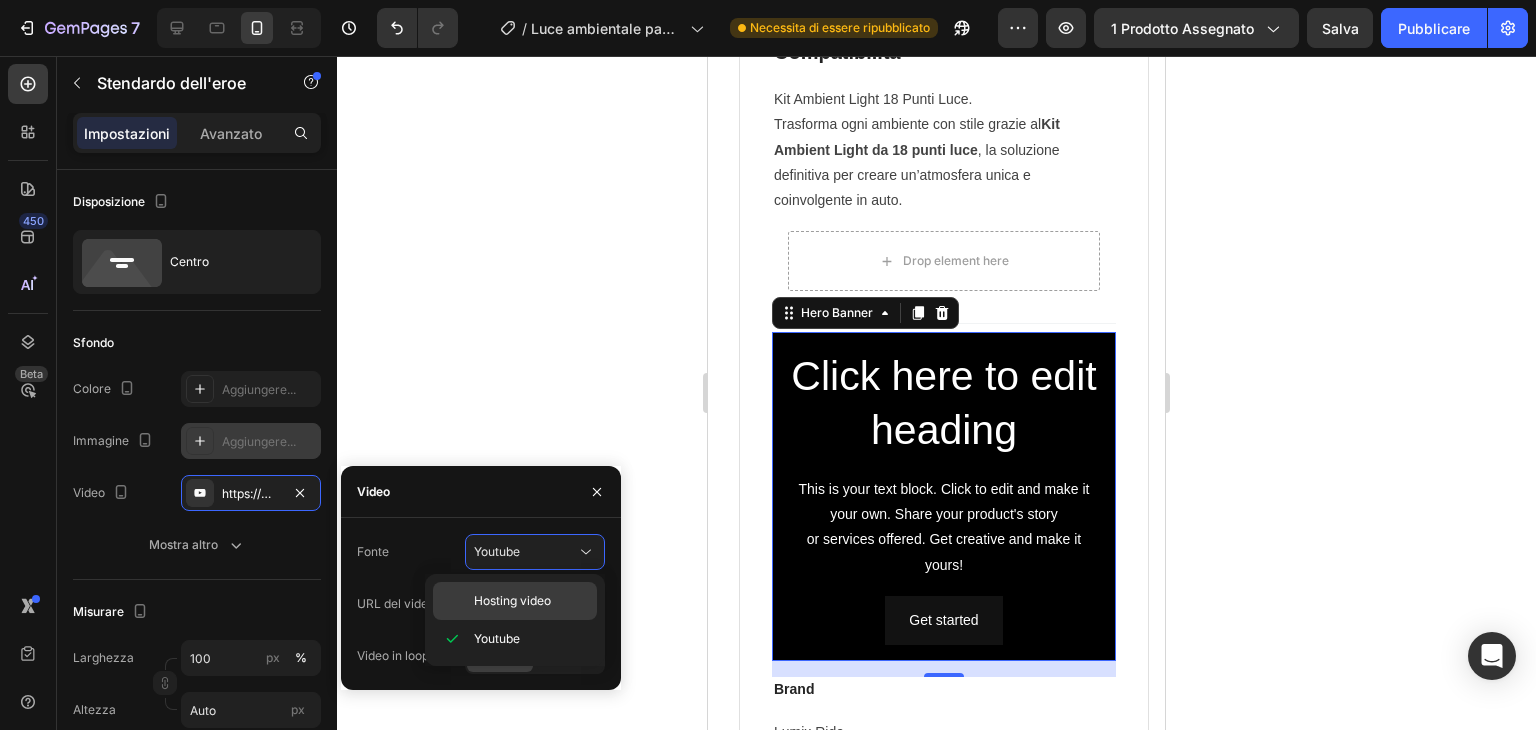 drag, startPoint x: 544, startPoint y: 586, endPoint x: 581, endPoint y: 587, distance: 37.01351 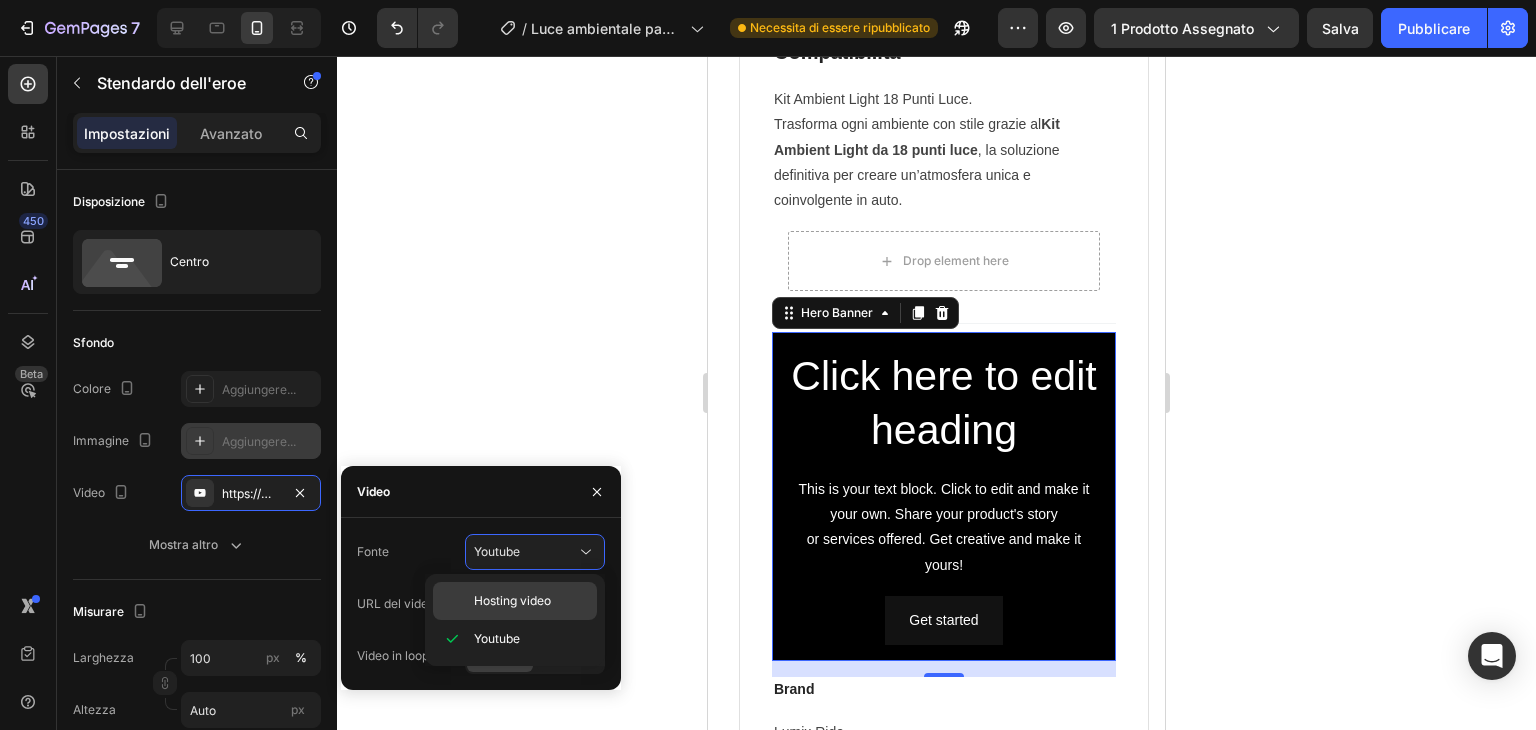 click on "Hosting video" 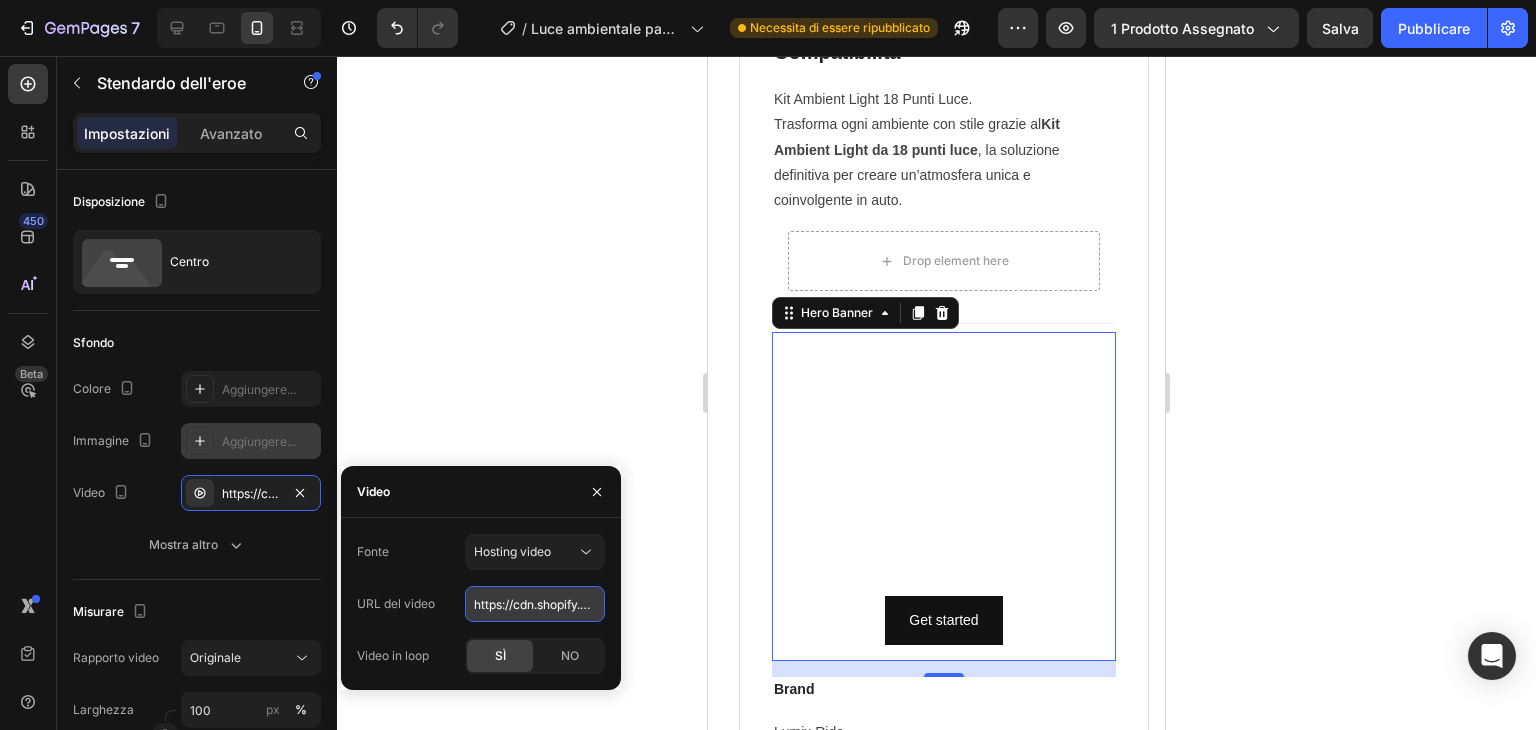 click on "https://cdn.shopify.com/videos/c/o/v/92a407d4e0c94a288eb54cac18c387dc.mp4" at bounding box center (535, 604) 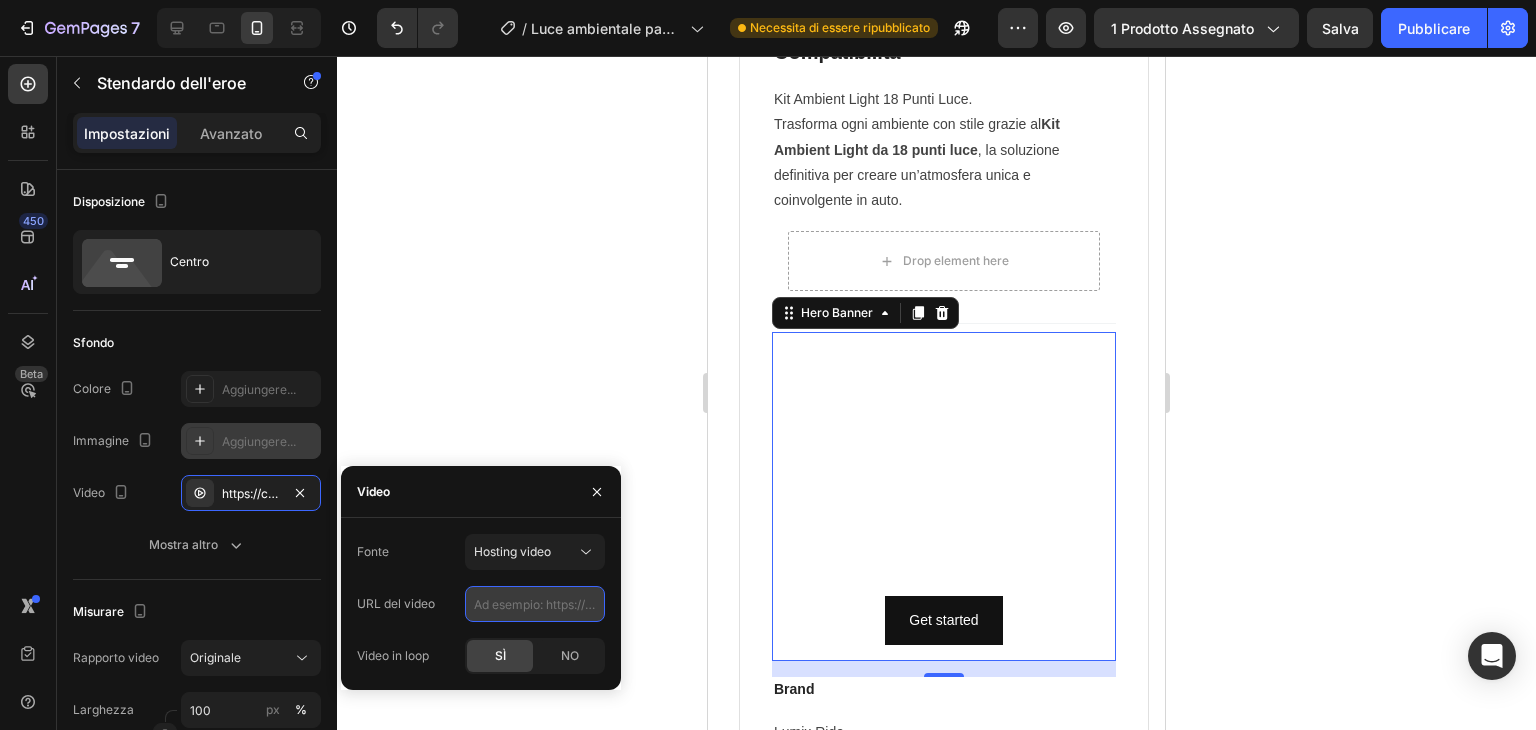 paste on "https://cdn.shopify.com/videos/c/o/v/b5063216bbf24753bc319c115bd57b23.mov" 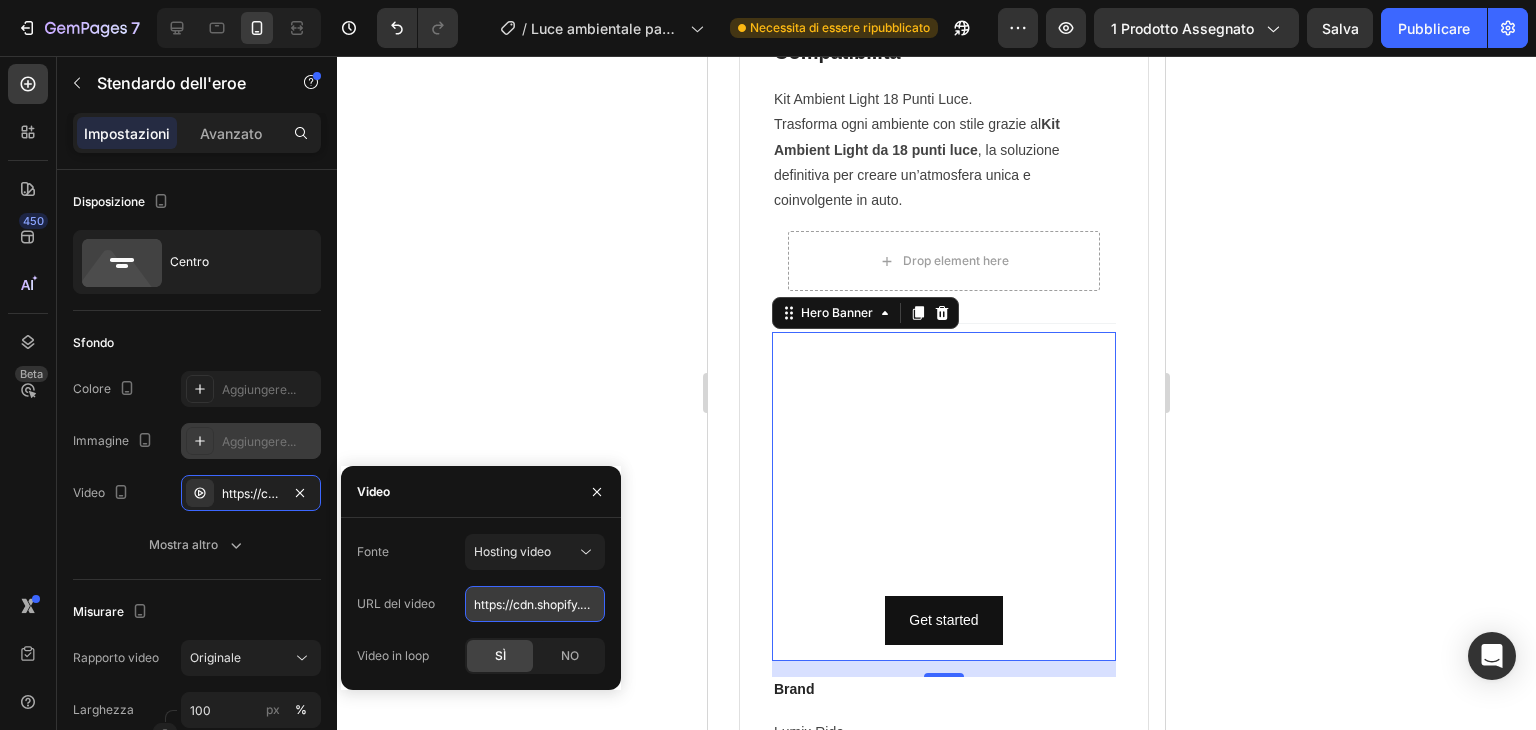 scroll, scrollTop: 0, scrollLeft: 339, axis: horizontal 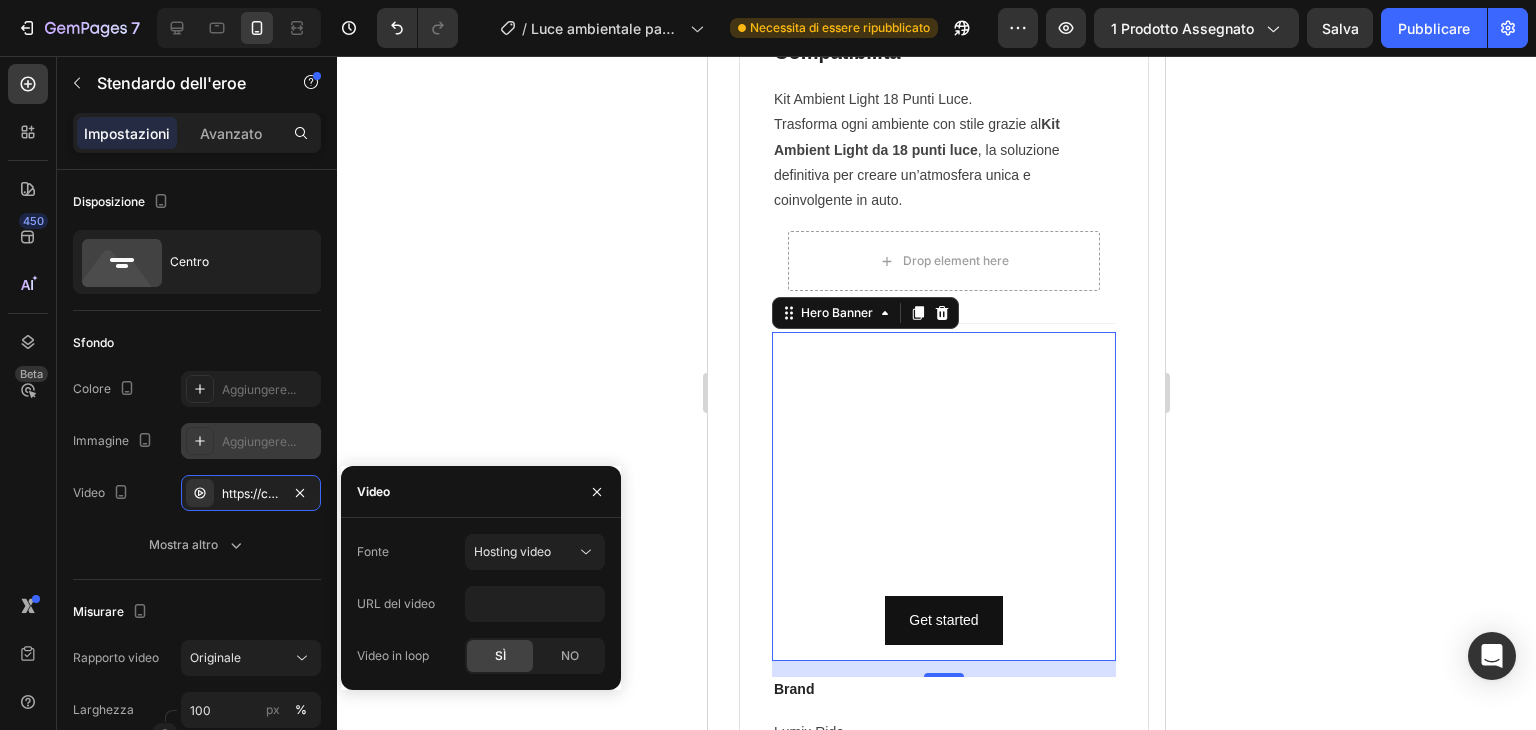 click 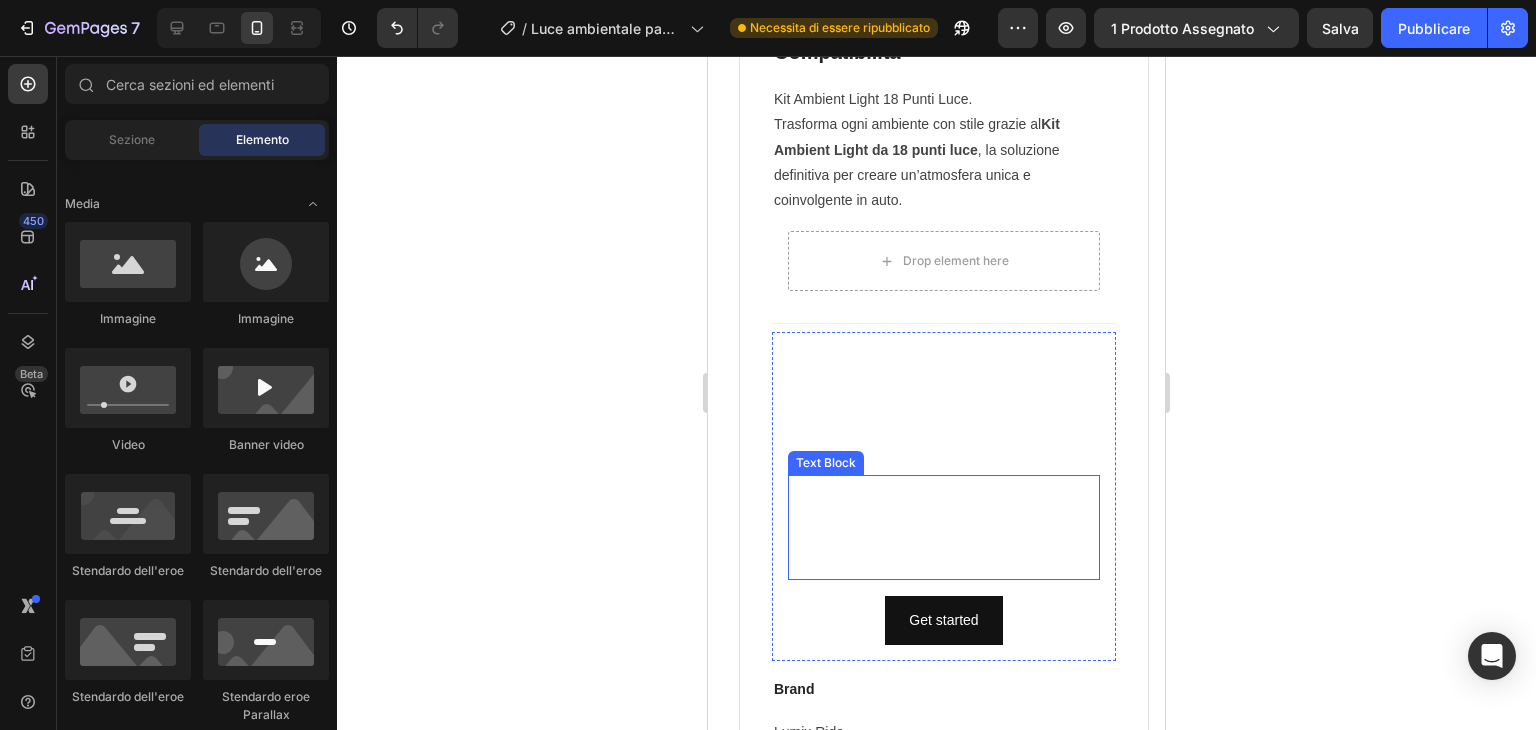 click on "This is your text block. Click to edit and make it your own. Share your product's story                   or services offered. Get creative and make it yours!" at bounding box center [944, 527] 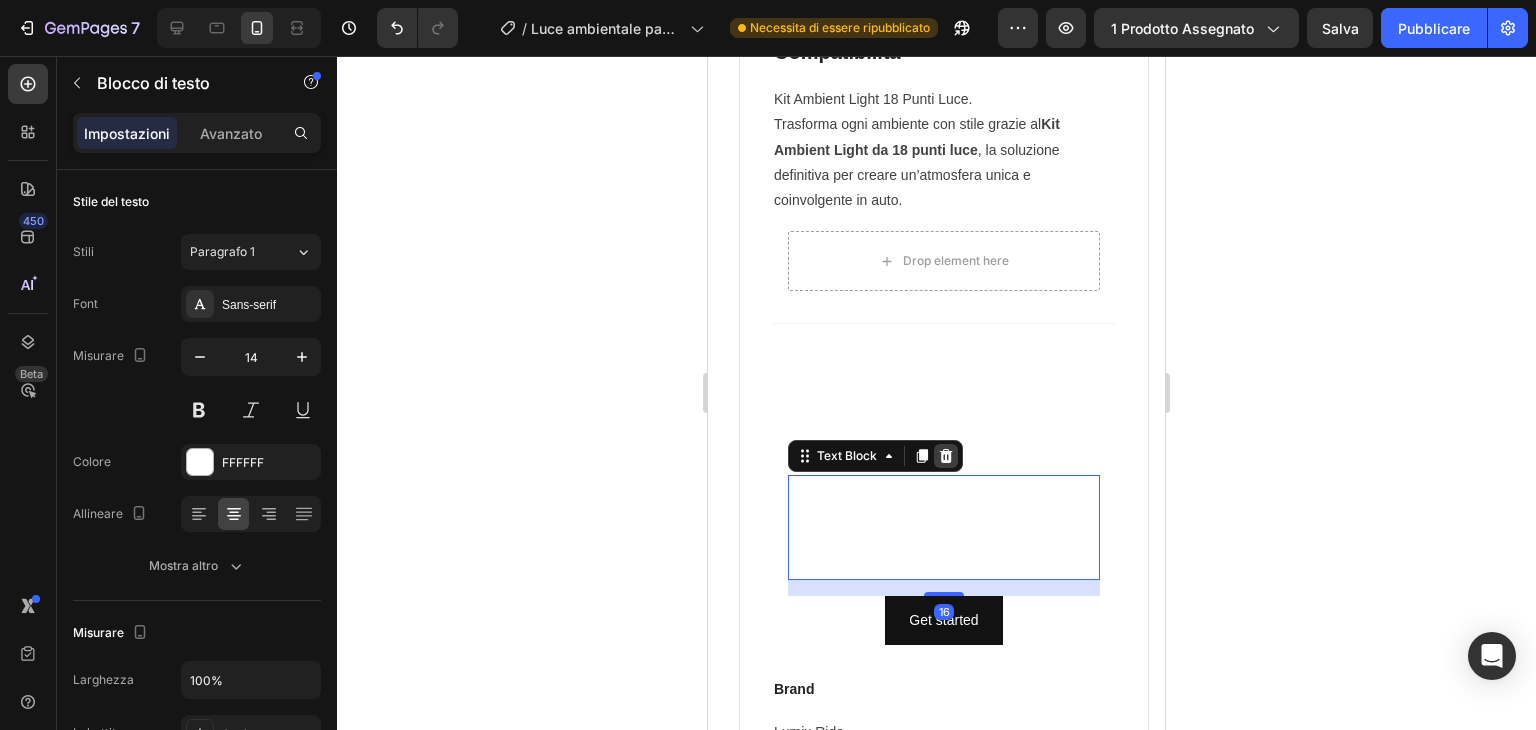 click 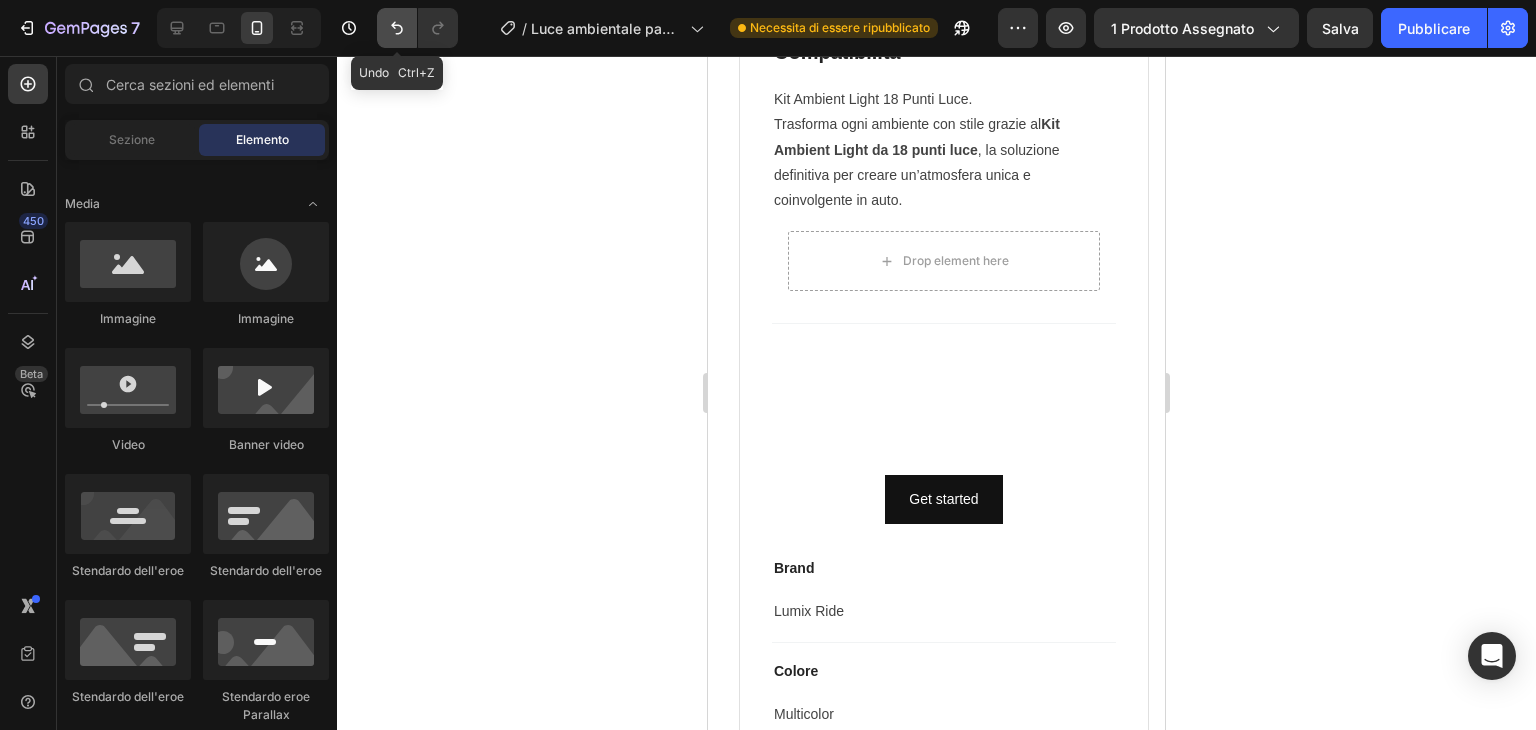 click 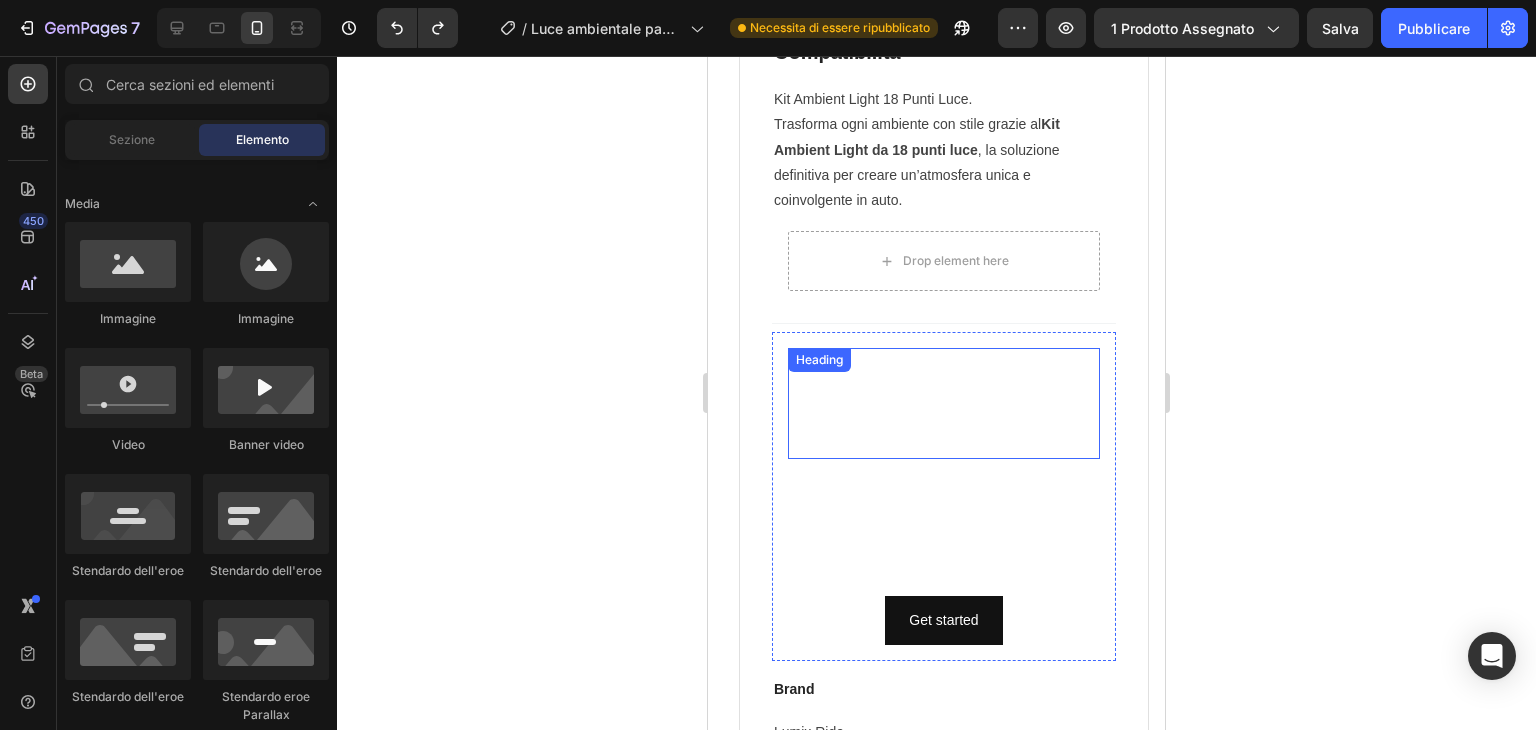 click on "Click here to edit heading" at bounding box center (944, 403) 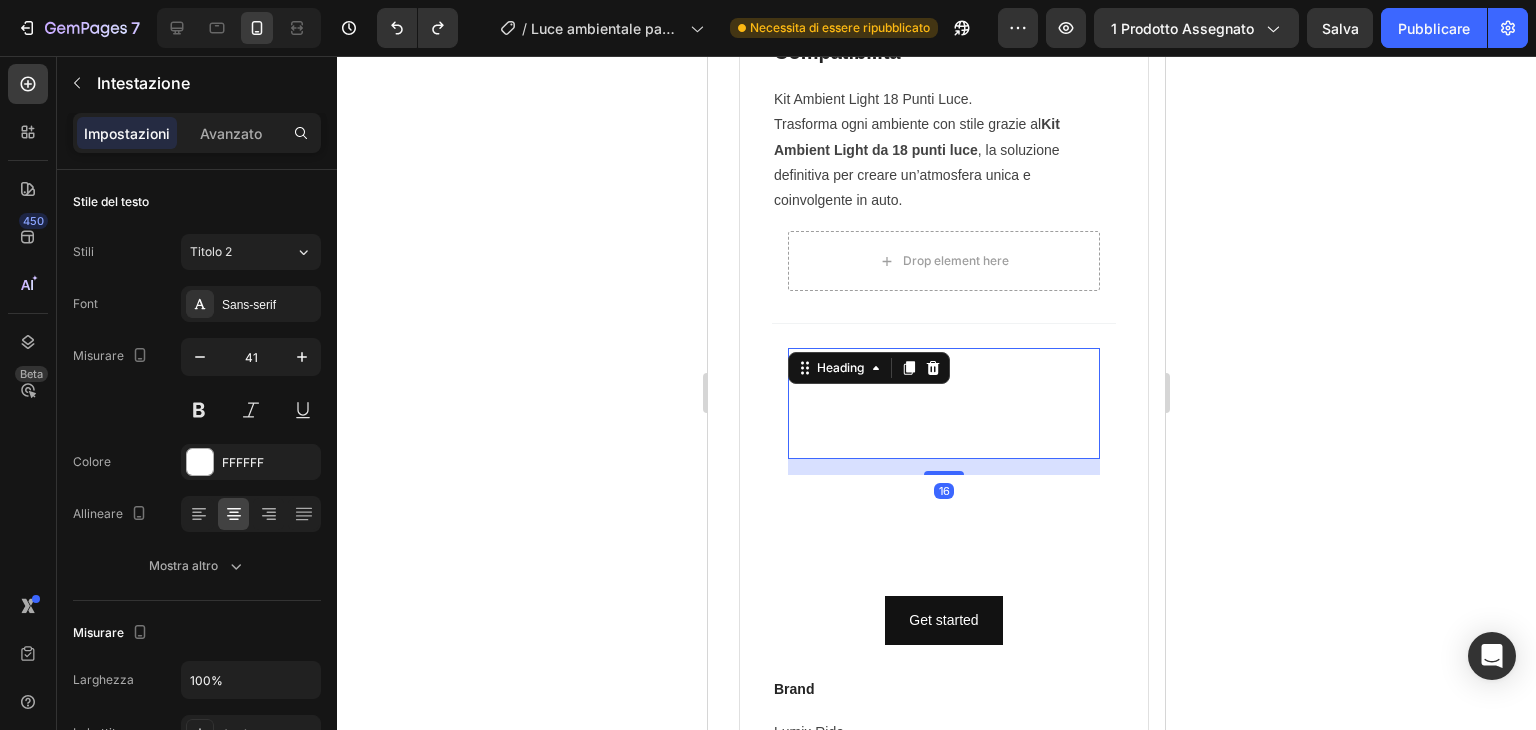 click on "Click here to edit heading" at bounding box center [944, 403] 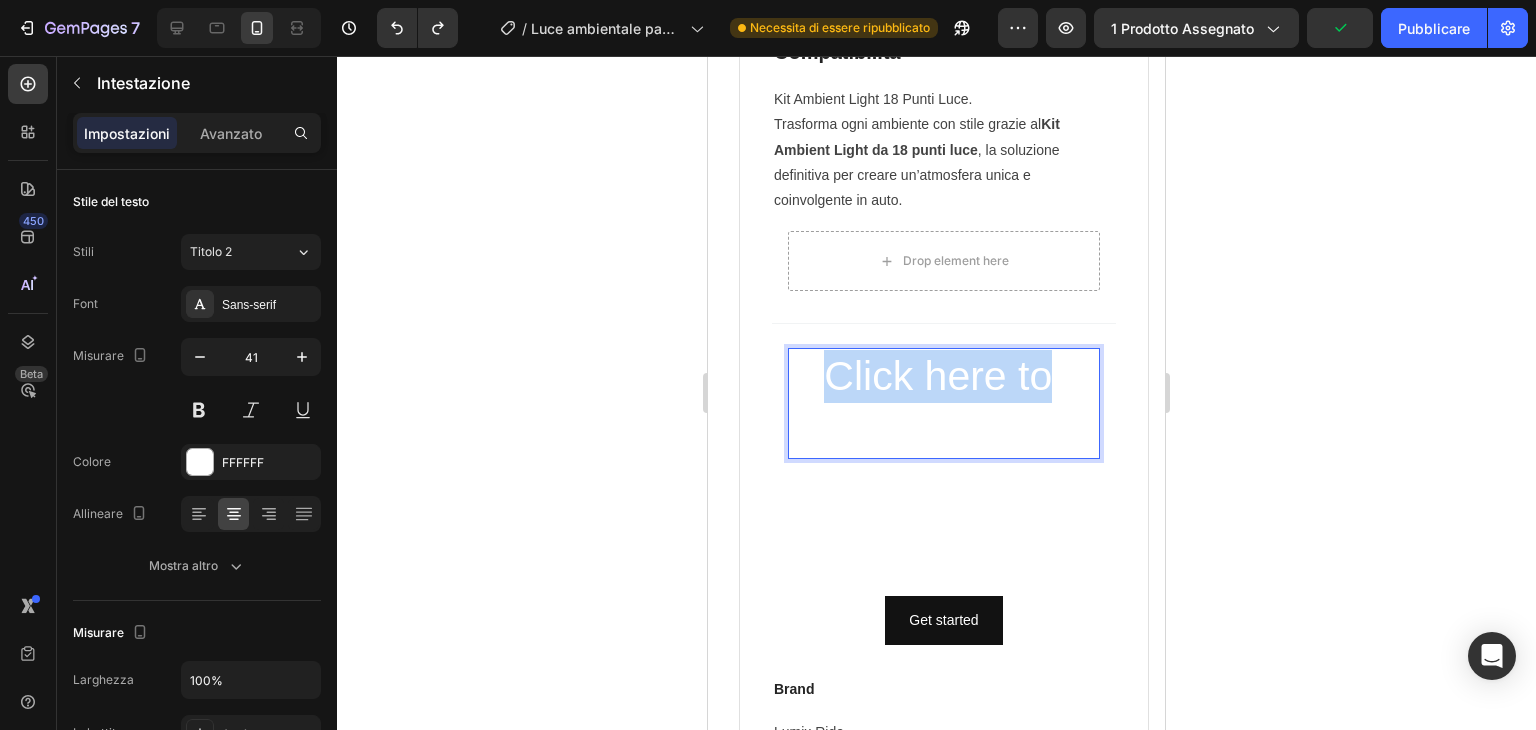 drag, startPoint x: 825, startPoint y: 376, endPoint x: 1047, endPoint y: 379, distance: 222.02026 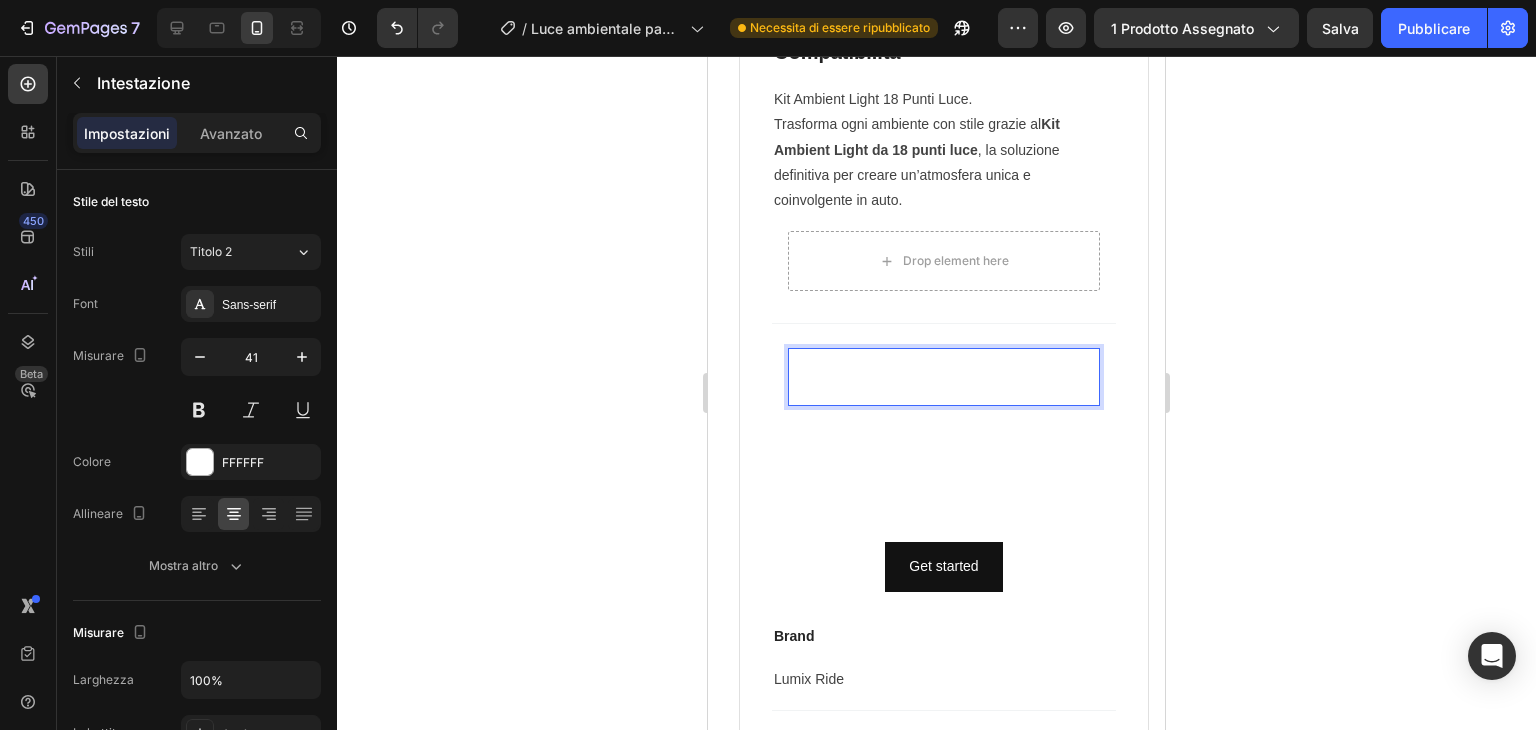 drag, startPoint x: 836, startPoint y: 383, endPoint x: 1062, endPoint y: 400, distance: 226.63847 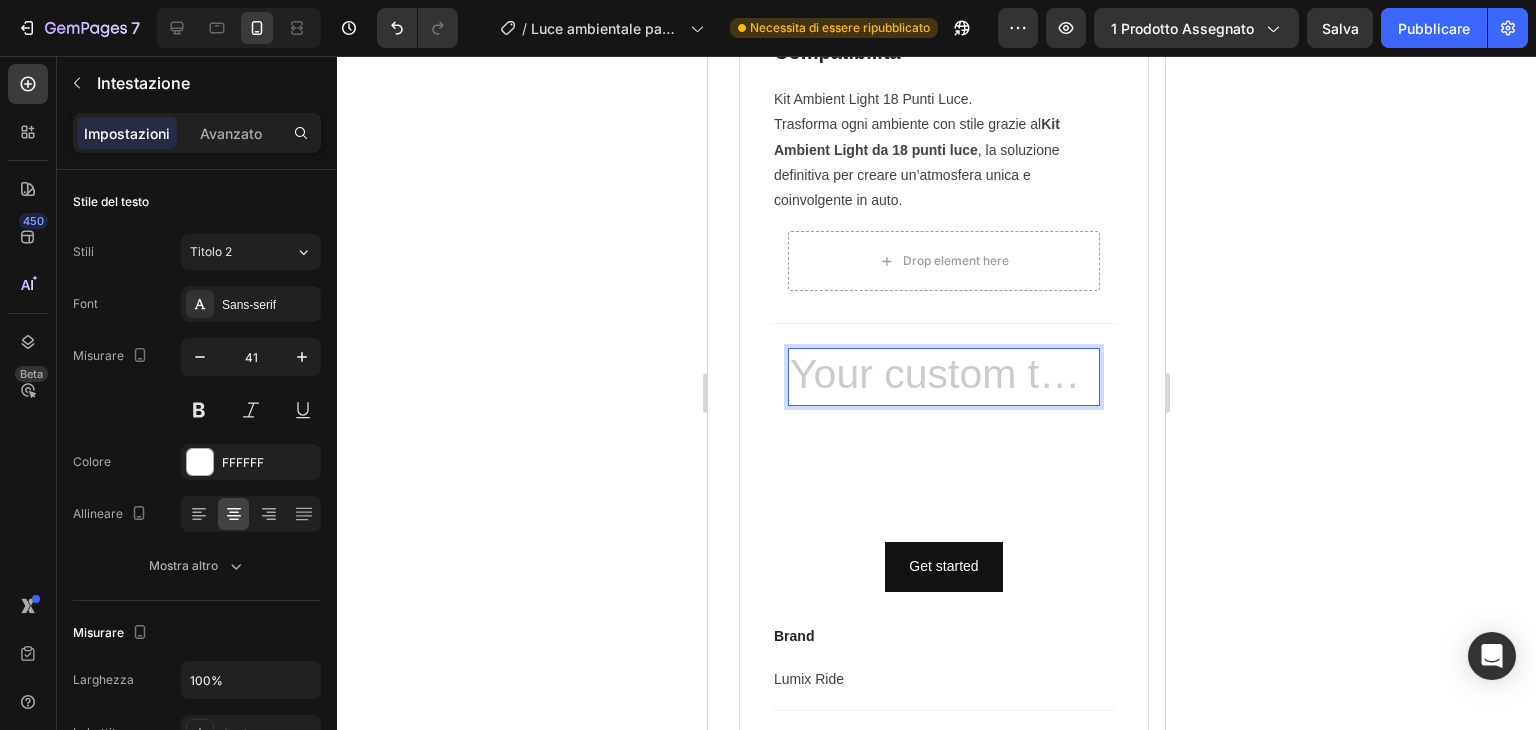 click 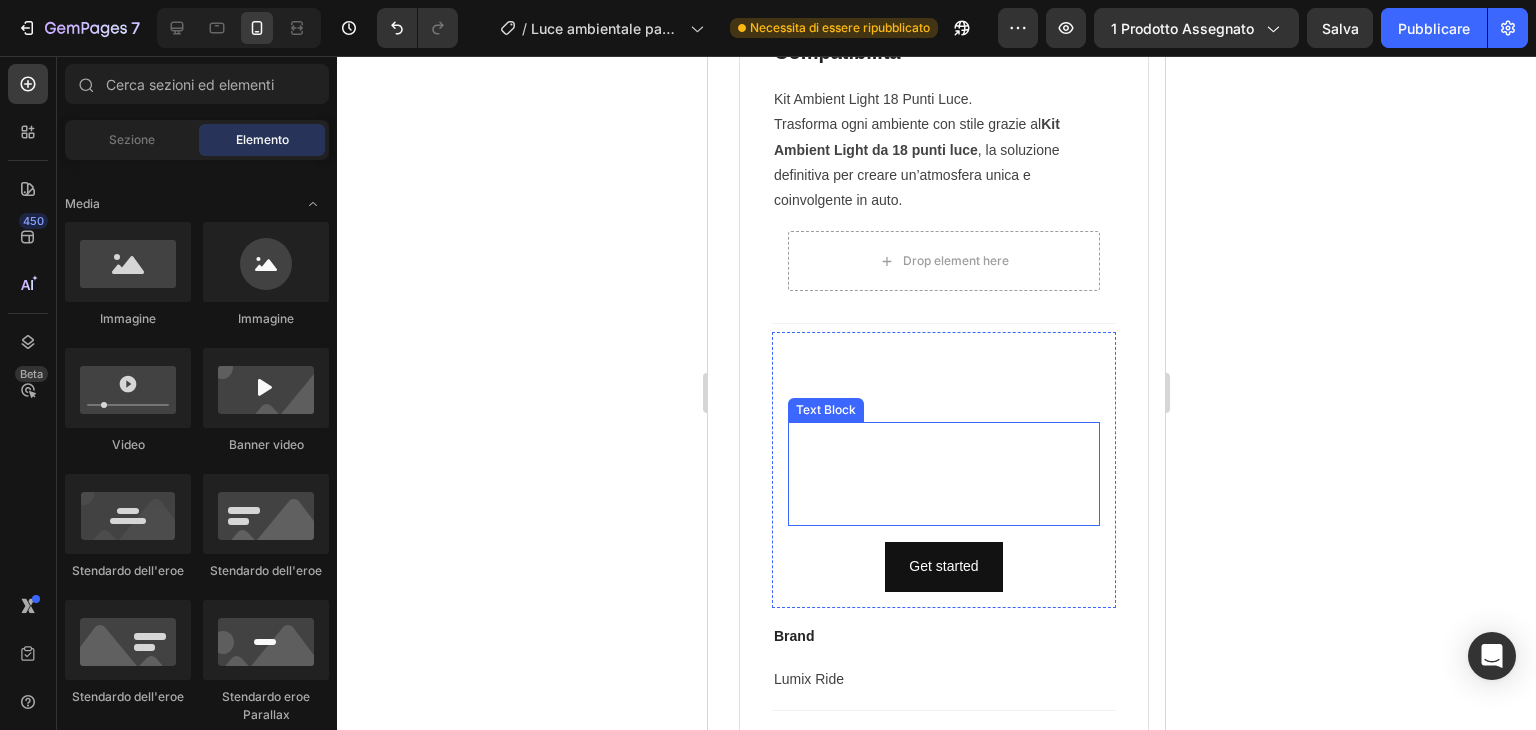 click on "This is your text block. Click to edit and make it your own. Share your product's story                   or services offered. Get creative and make it yours!" at bounding box center (944, 474) 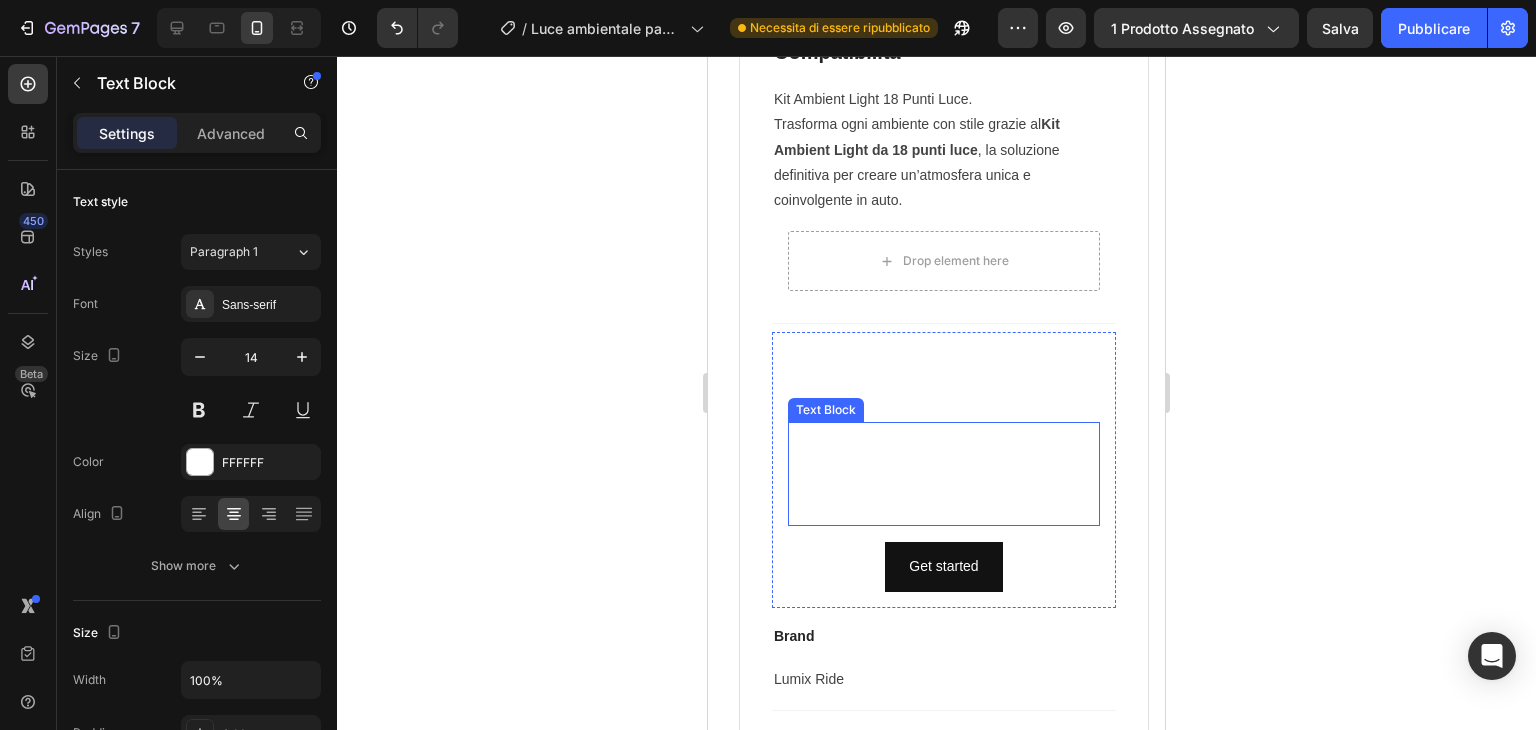 click on "This is your text block. Click to edit and make it your own. Share your product's story                   or services offered. Get creative and make it yours!" at bounding box center (944, 474) 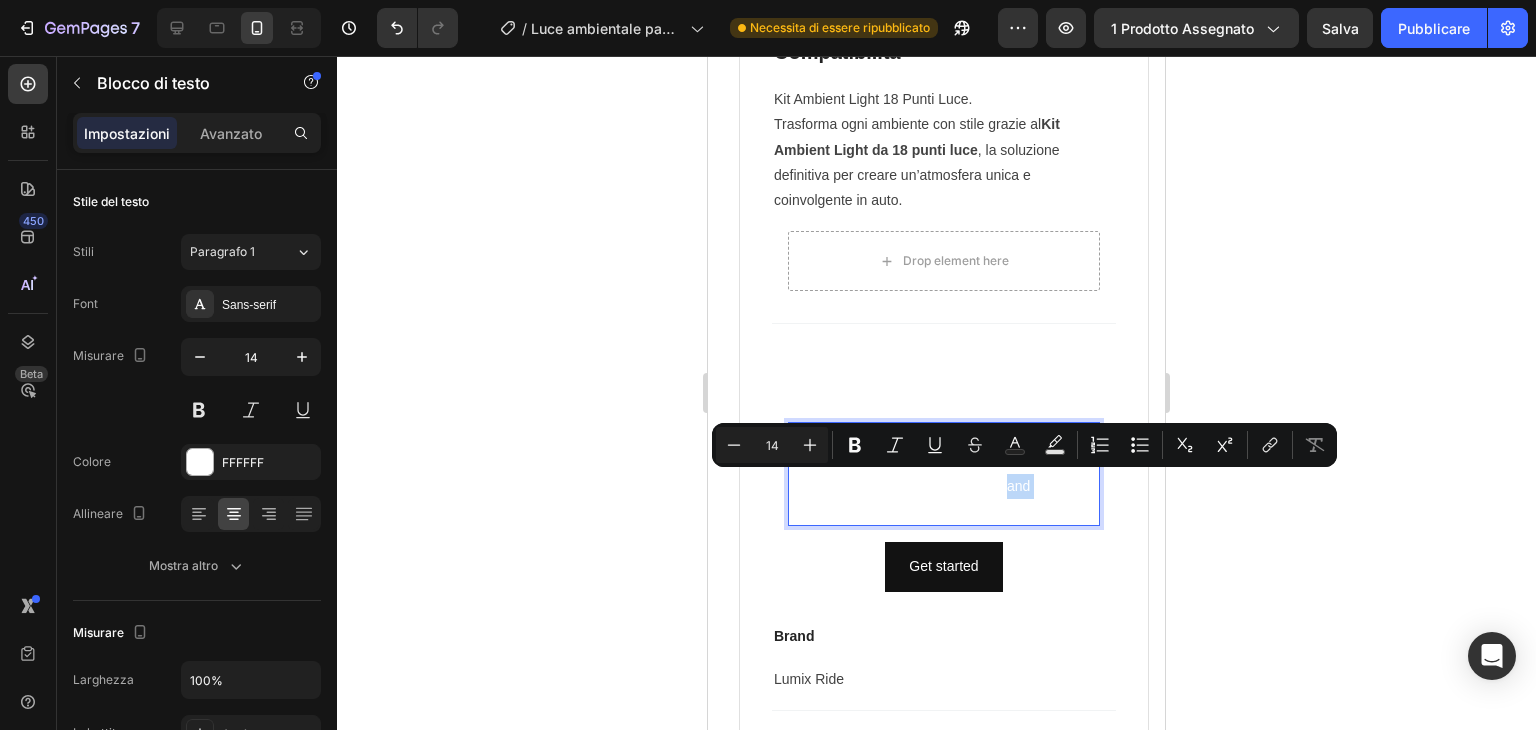 click on "This is your text block. Click to edit and make it your own. Share your product's story or services offered. Get creative and make it yours!" at bounding box center (944, 474) 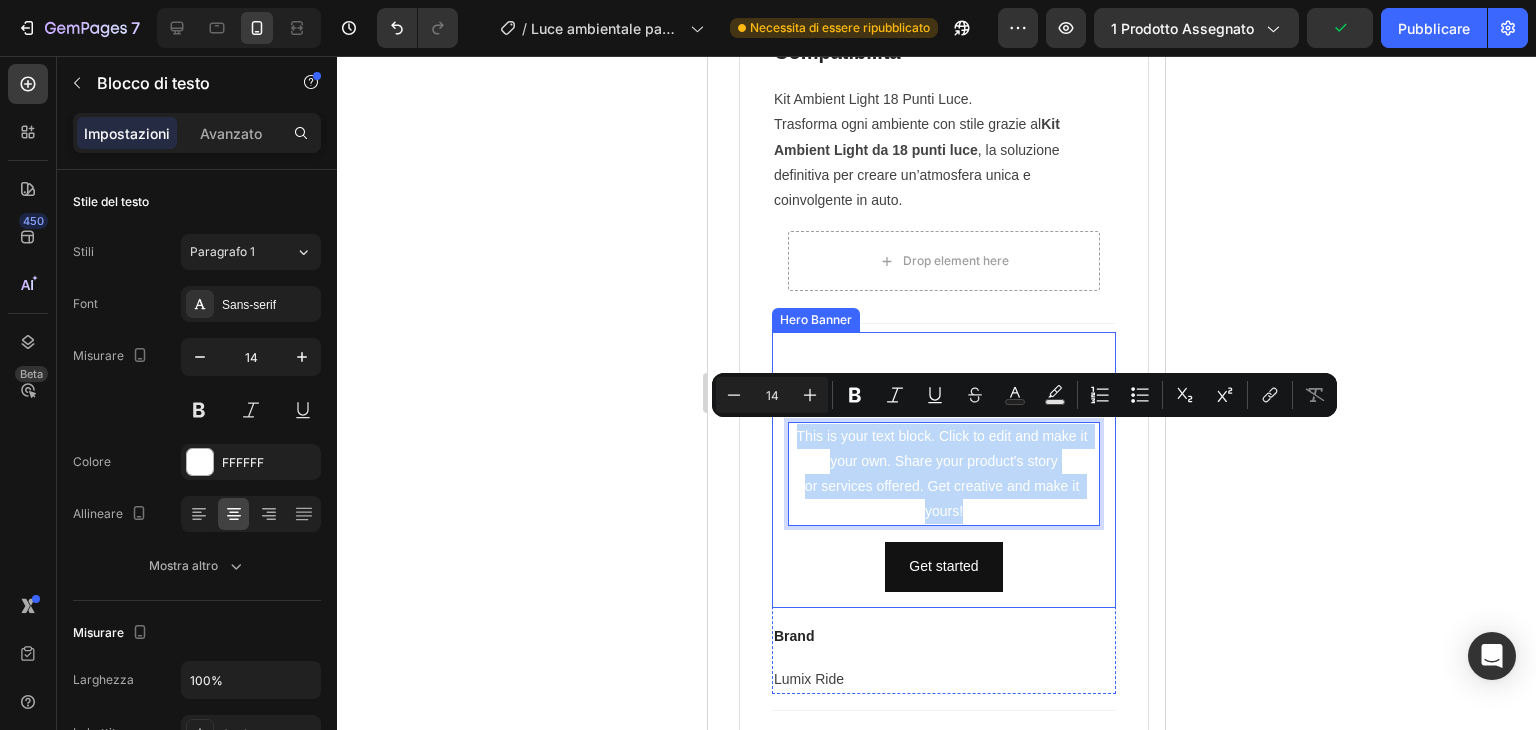drag, startPoint x: 964, startPoint y: 504, endPoint x: 773, endPoint y: 442, distance: 200.81085 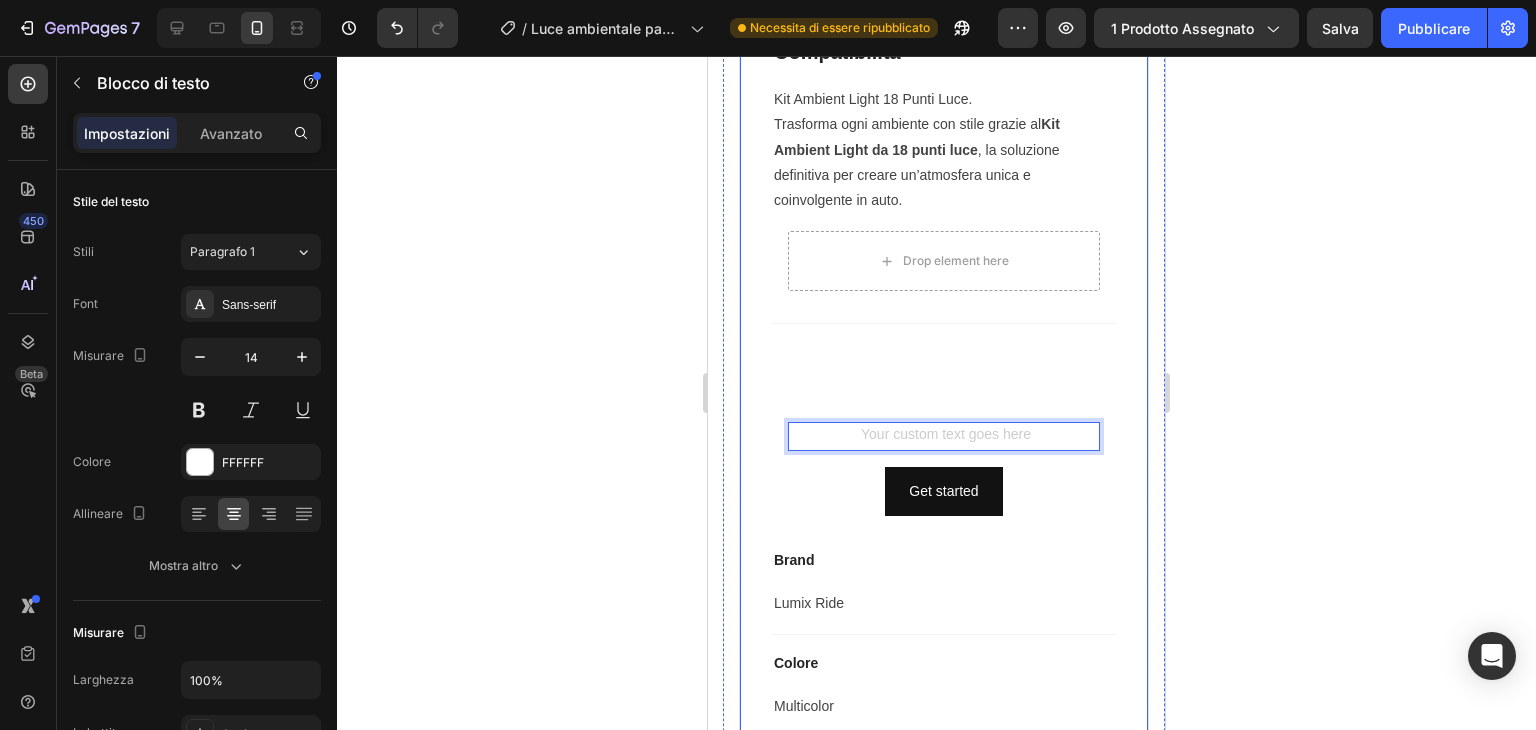 click 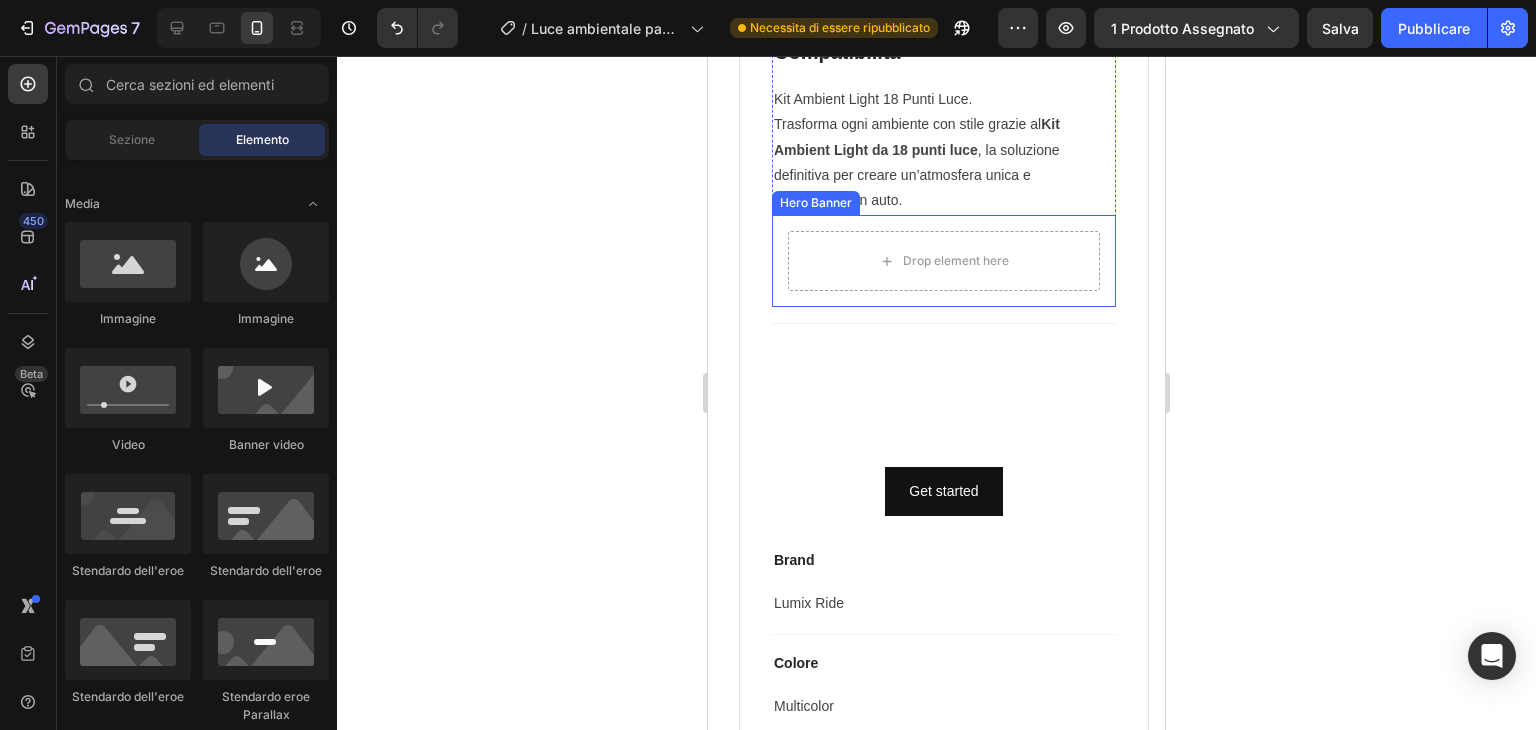 click on "Drop element here" at bounding box center (944, 261) 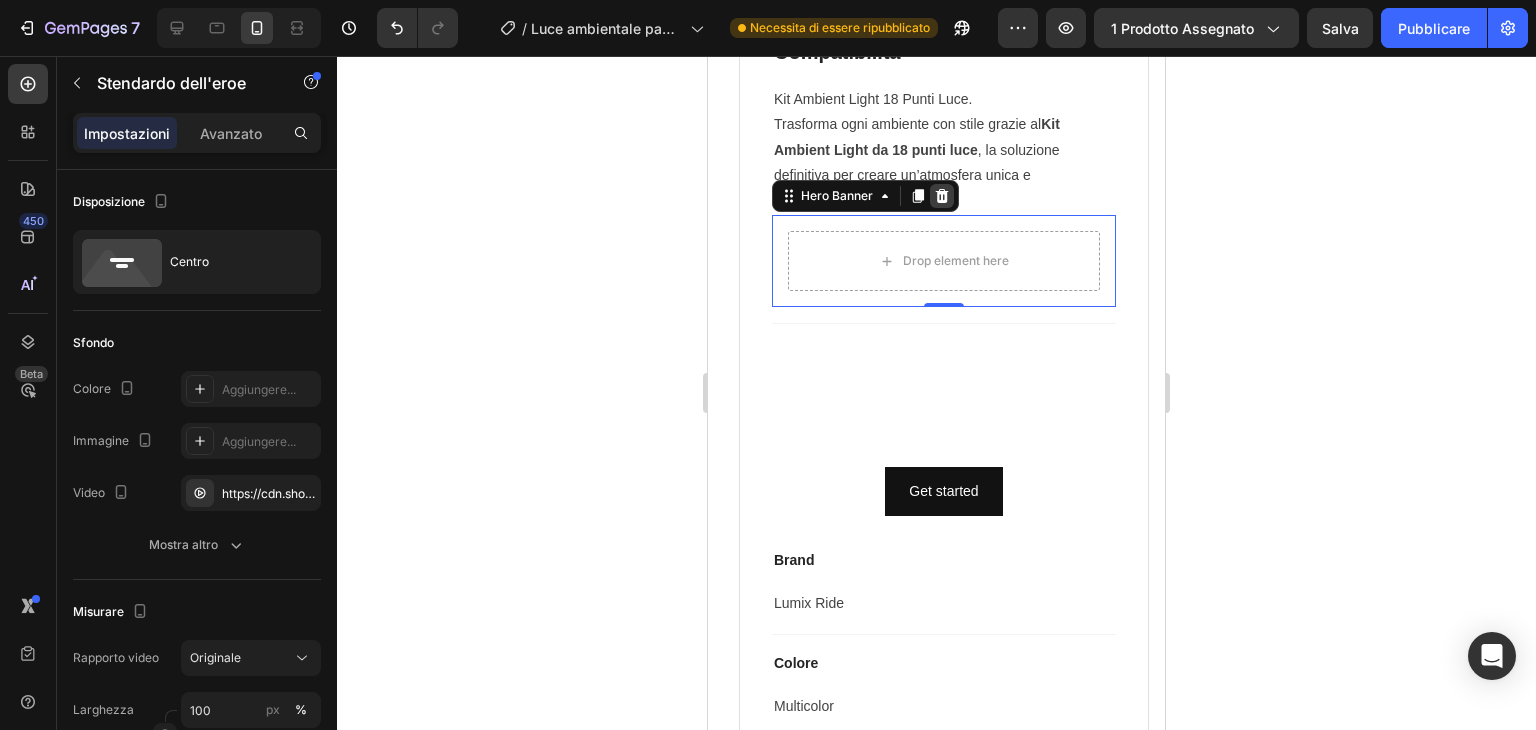 click at bounding box center [942, 196] 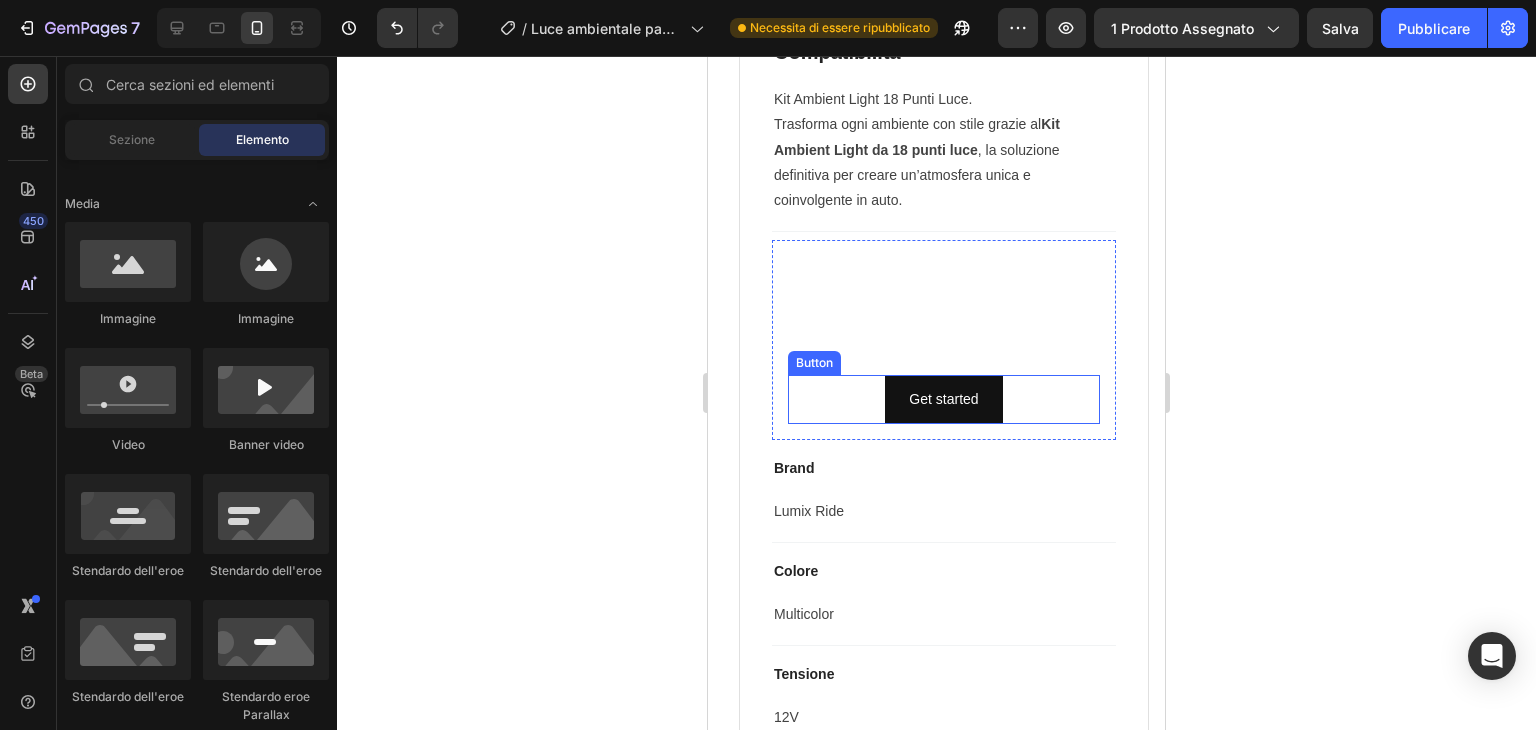 click on "Get started Button" at bounding box center [944, 399] 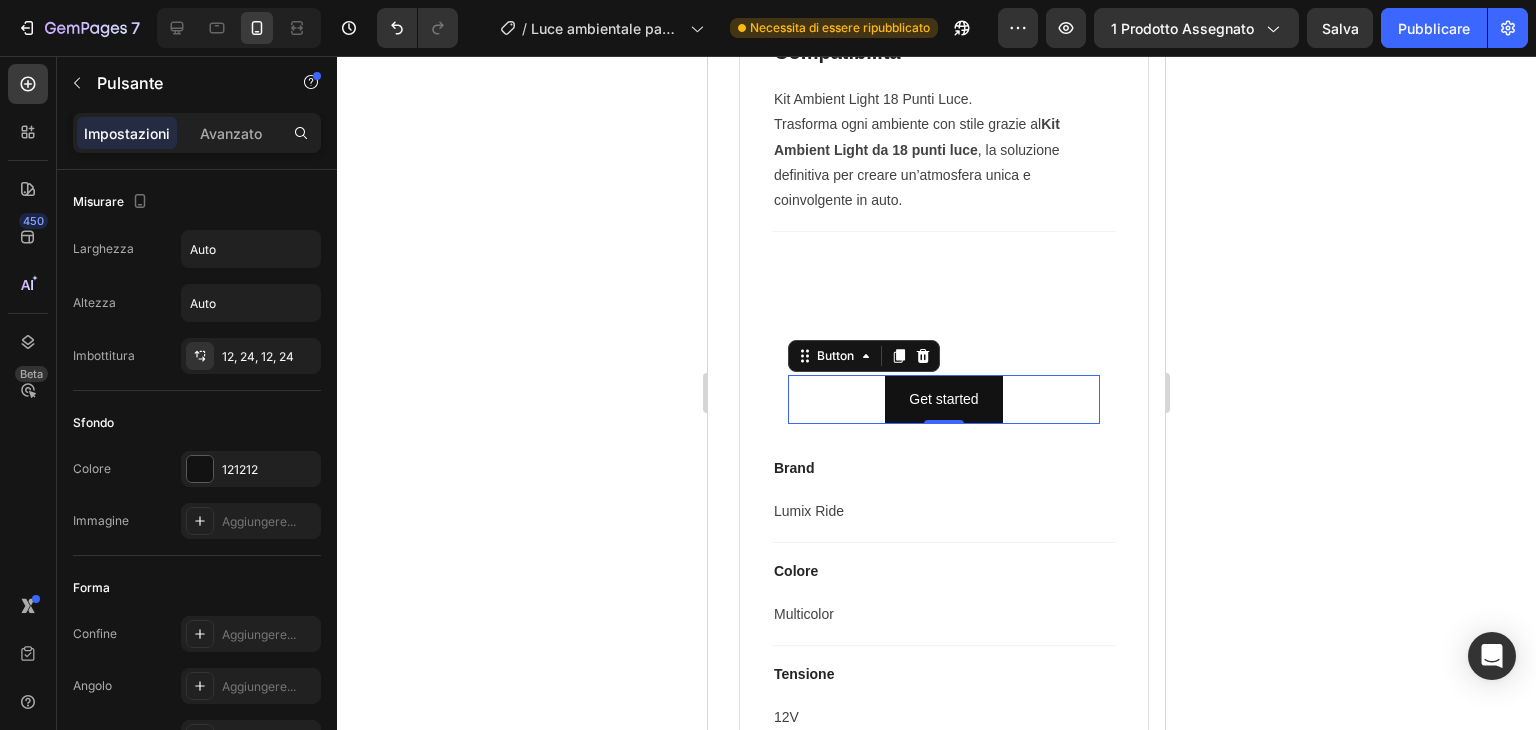 click on "Get started Button   0" at bounding box center (944, 399) 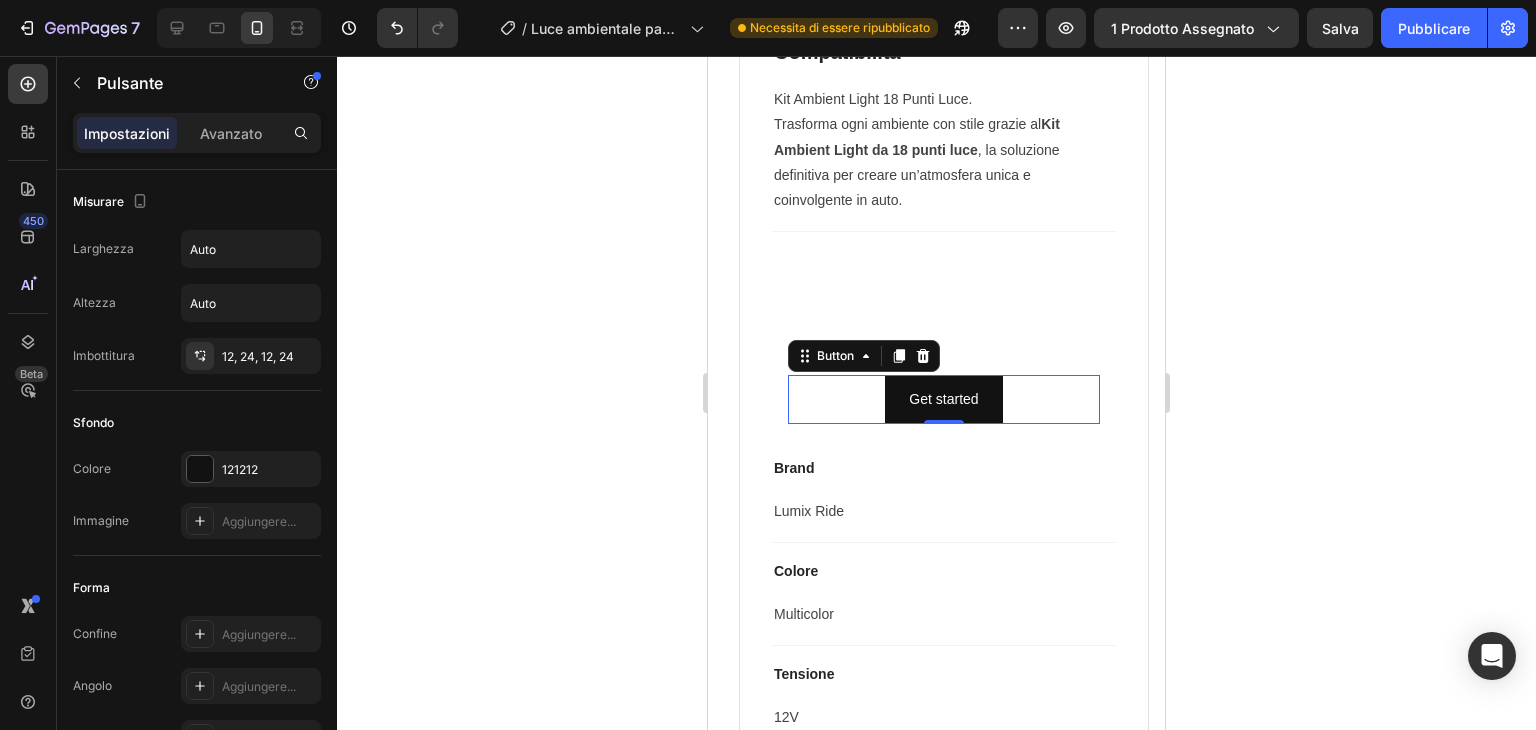click on "Get started Button   0" at bounding box center (944, 399) 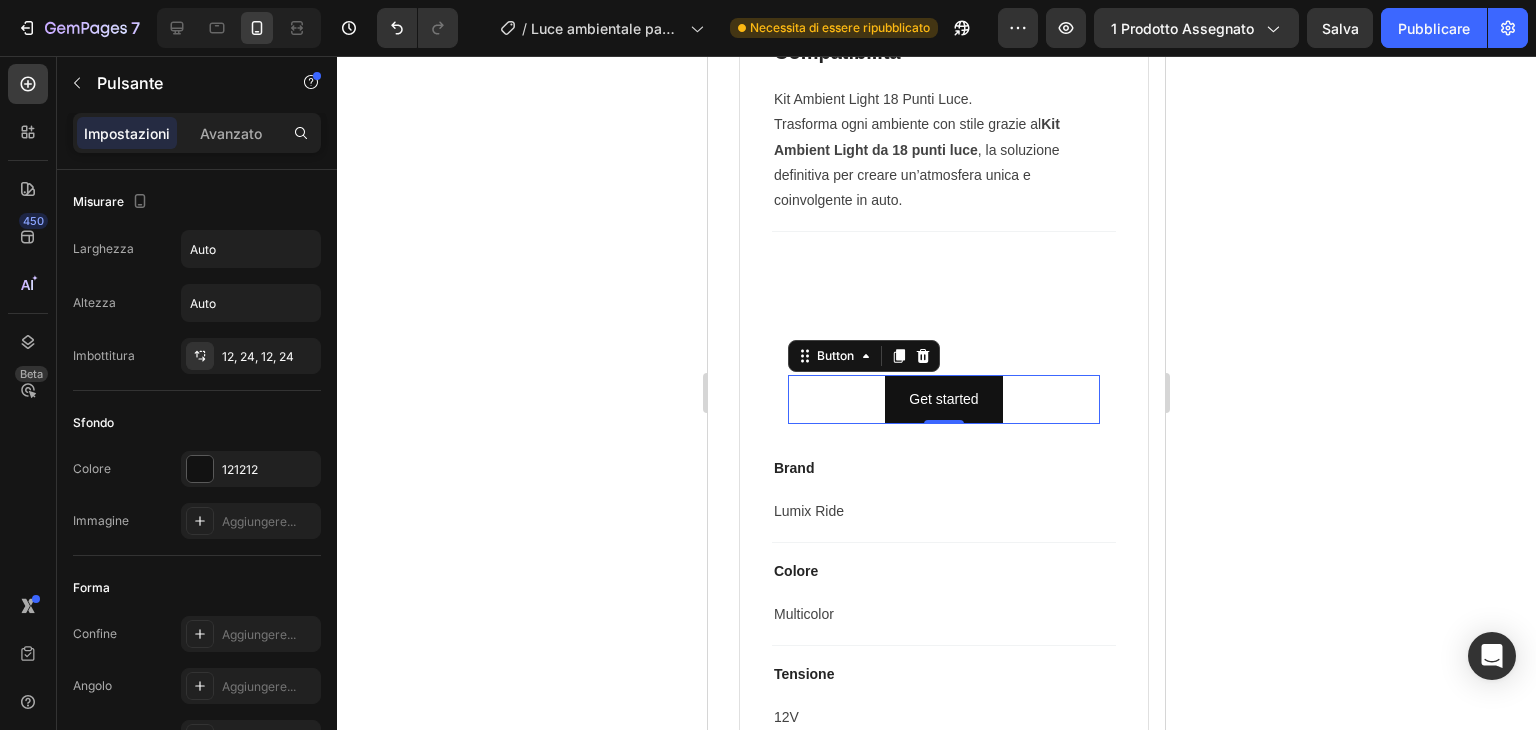 click on "Get started Button   0" at bounding box center (944, 399) 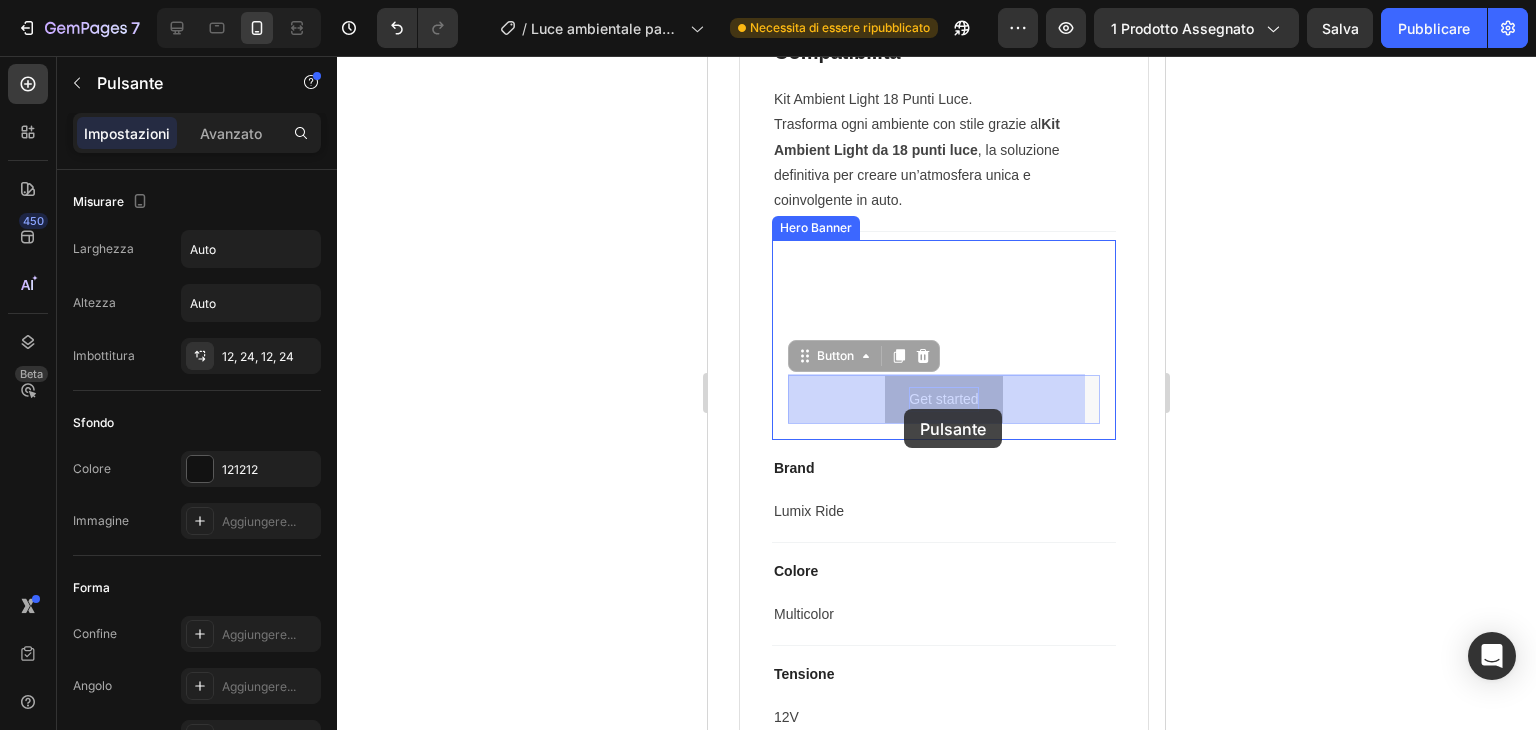 drag, startPoint x: 1003, startPoint y: 401, endPoint x: 904, endPoint y: 409, distance: 99.32271 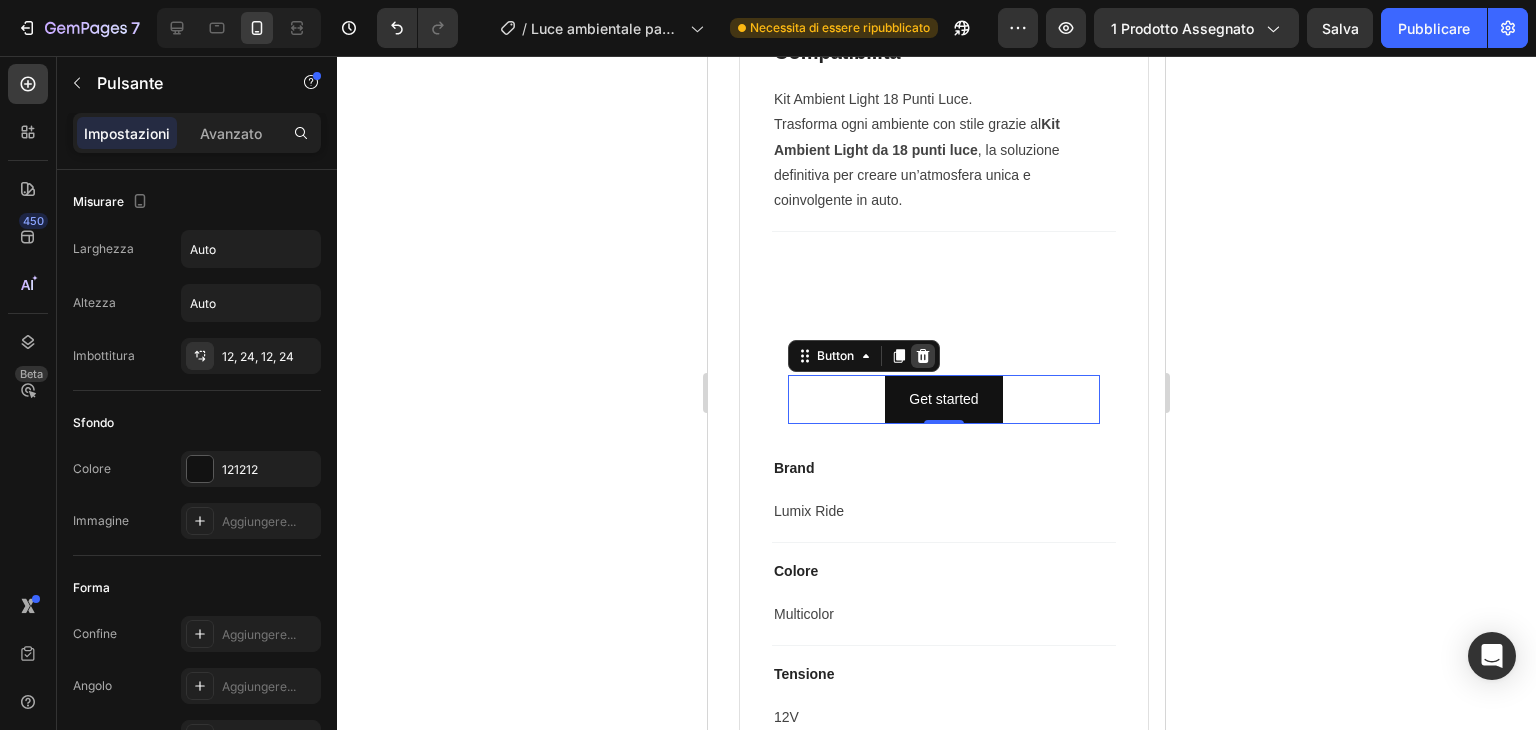 click 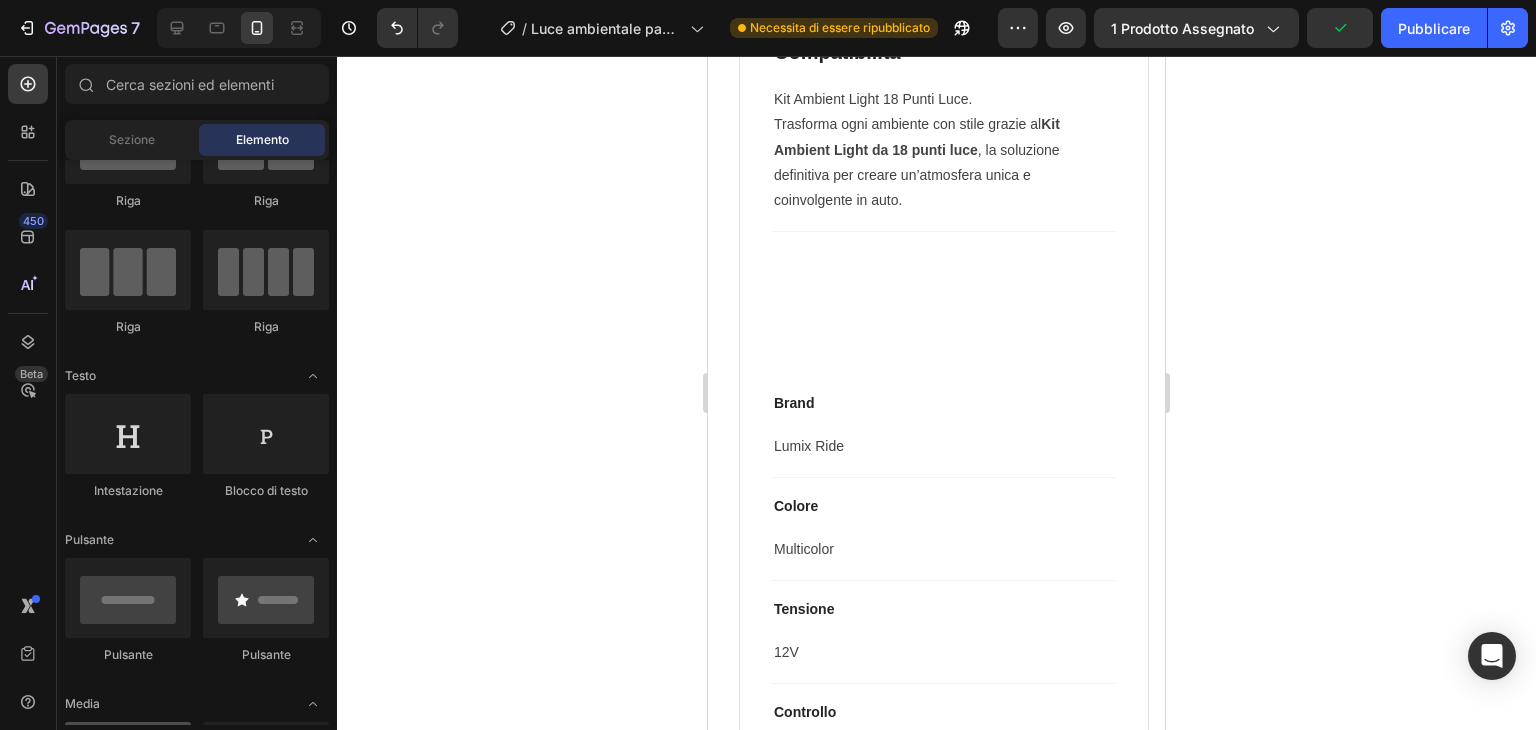 scroll, scrollTop: 0, scrollLeft: 0, axis: both 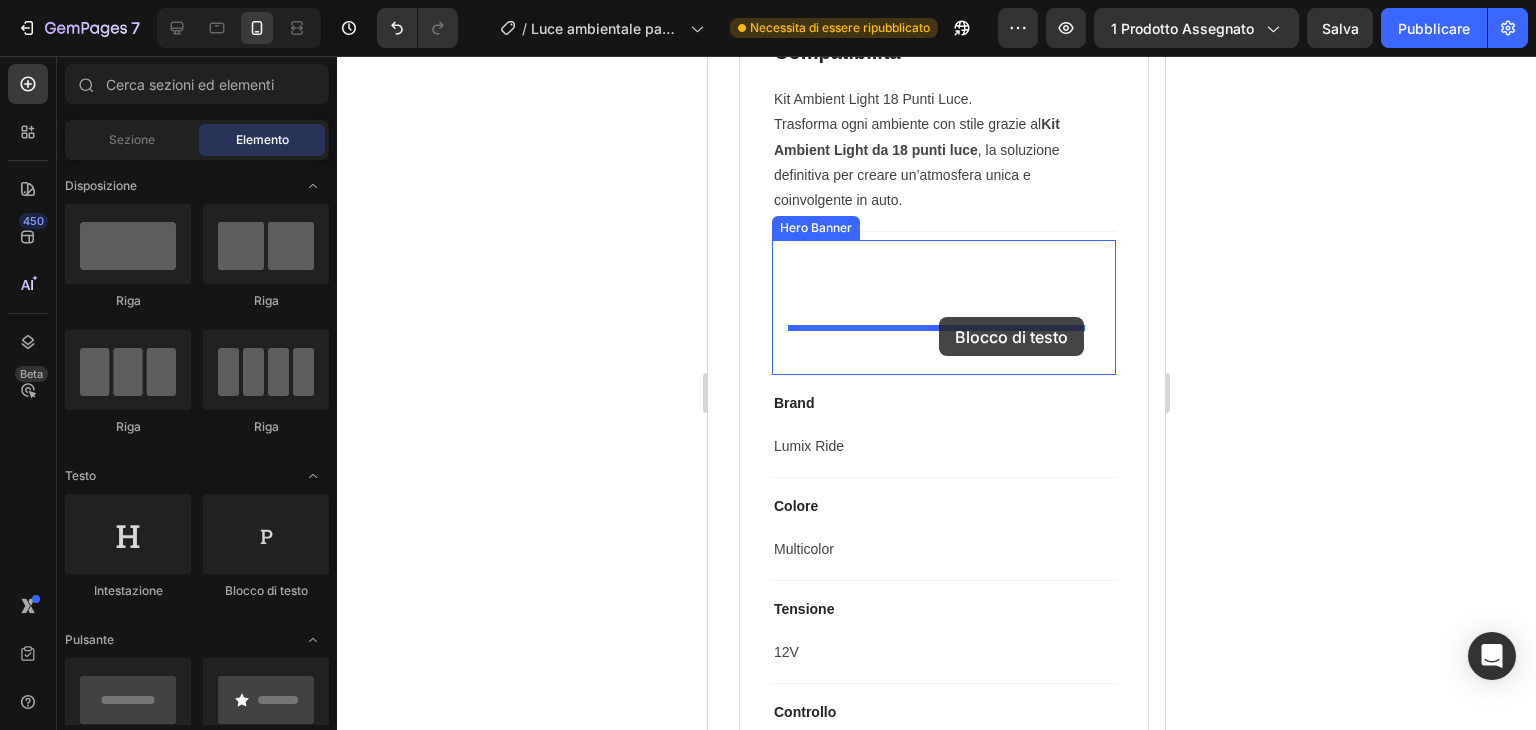 drag, startPoint x: 1000, startPoint y: 616, endPoint x: 939, endPoint y: 317, distance: 305.15897 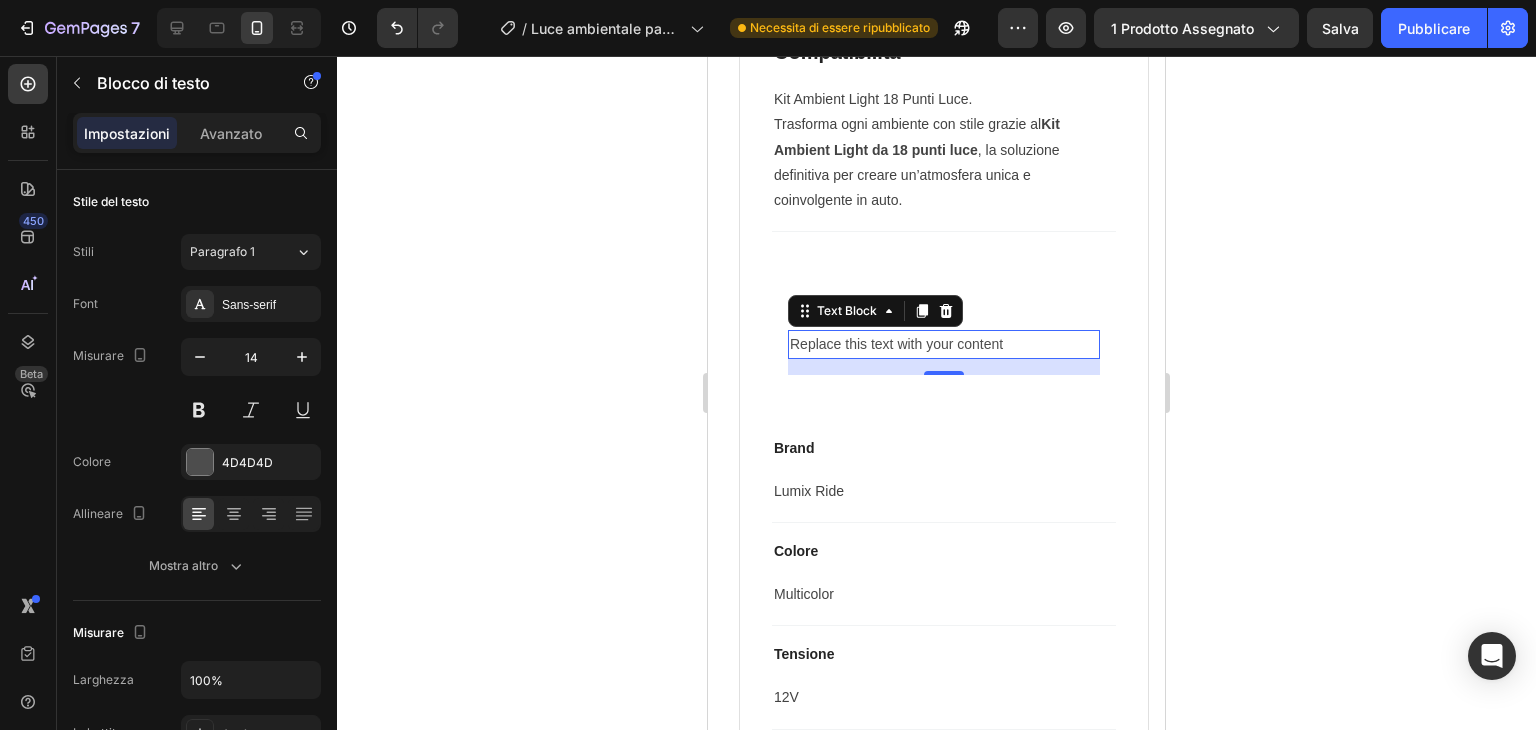 click on "Replace this text with your content" at bounding box center (944, 344) 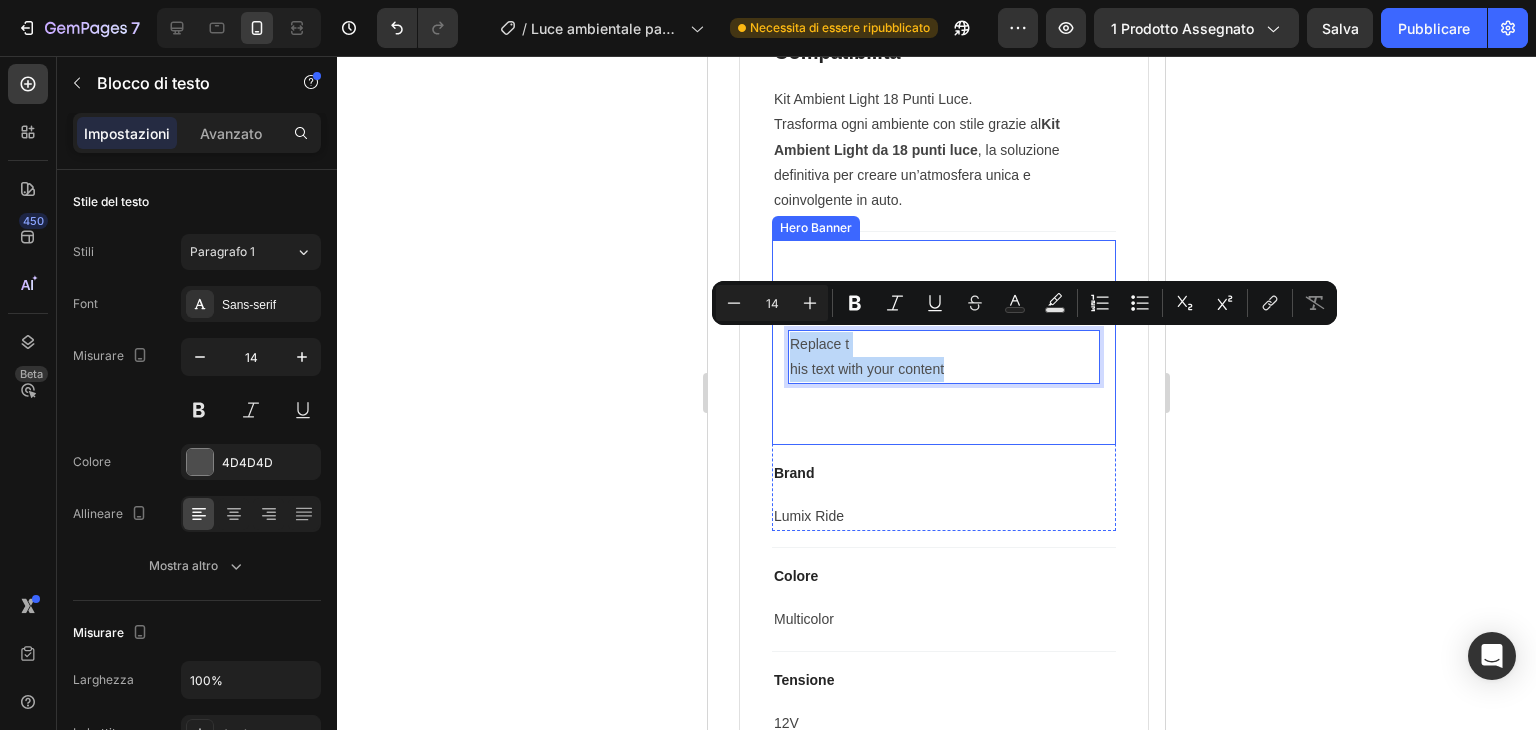 drag, startPoint x: 948, startPoint y: 369, endPoint x: 781, endPoint y: 339, distance: 169.67322 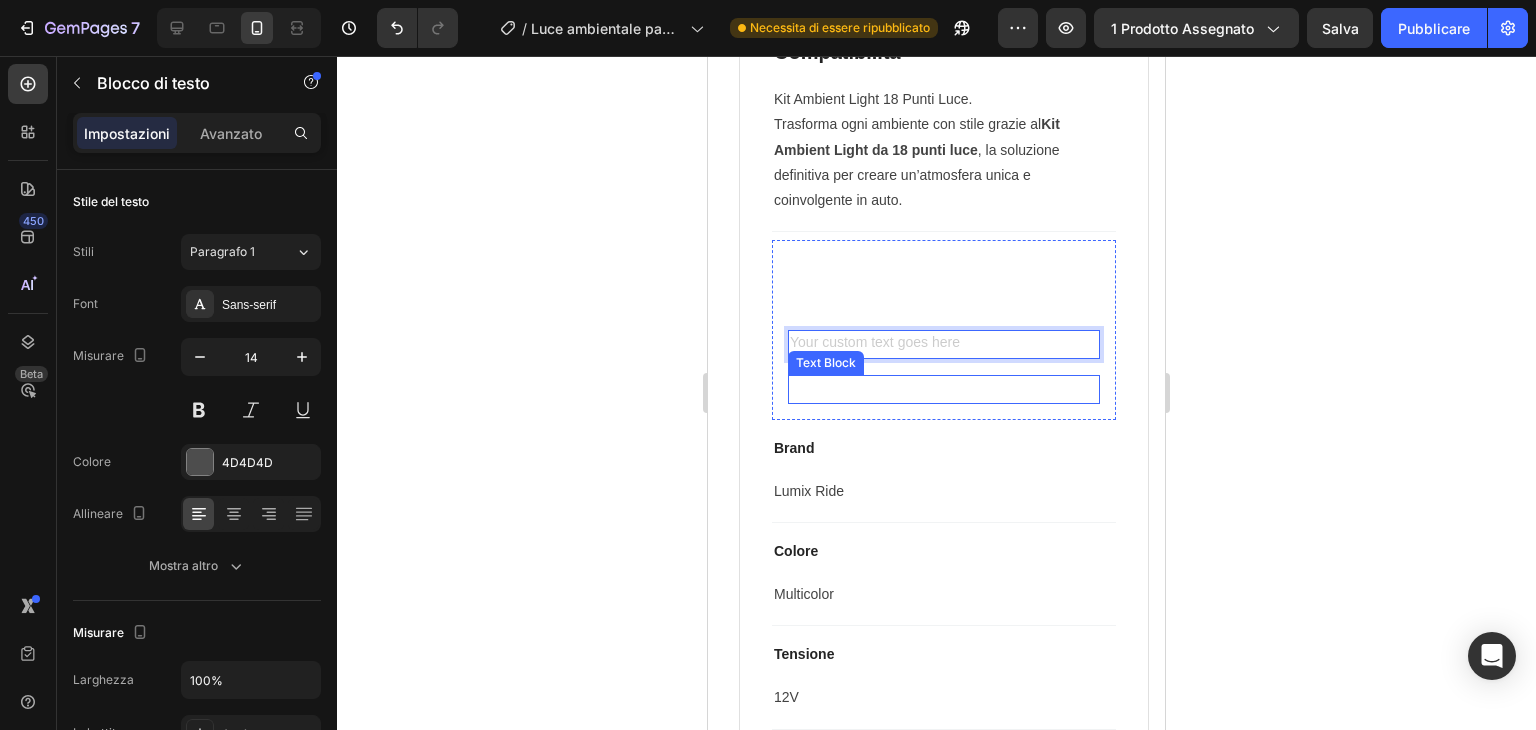 drag, startPoint x: 878, startPoint y: 344, endPoint x: 885, endPoint y: 383, distance: 39.623226 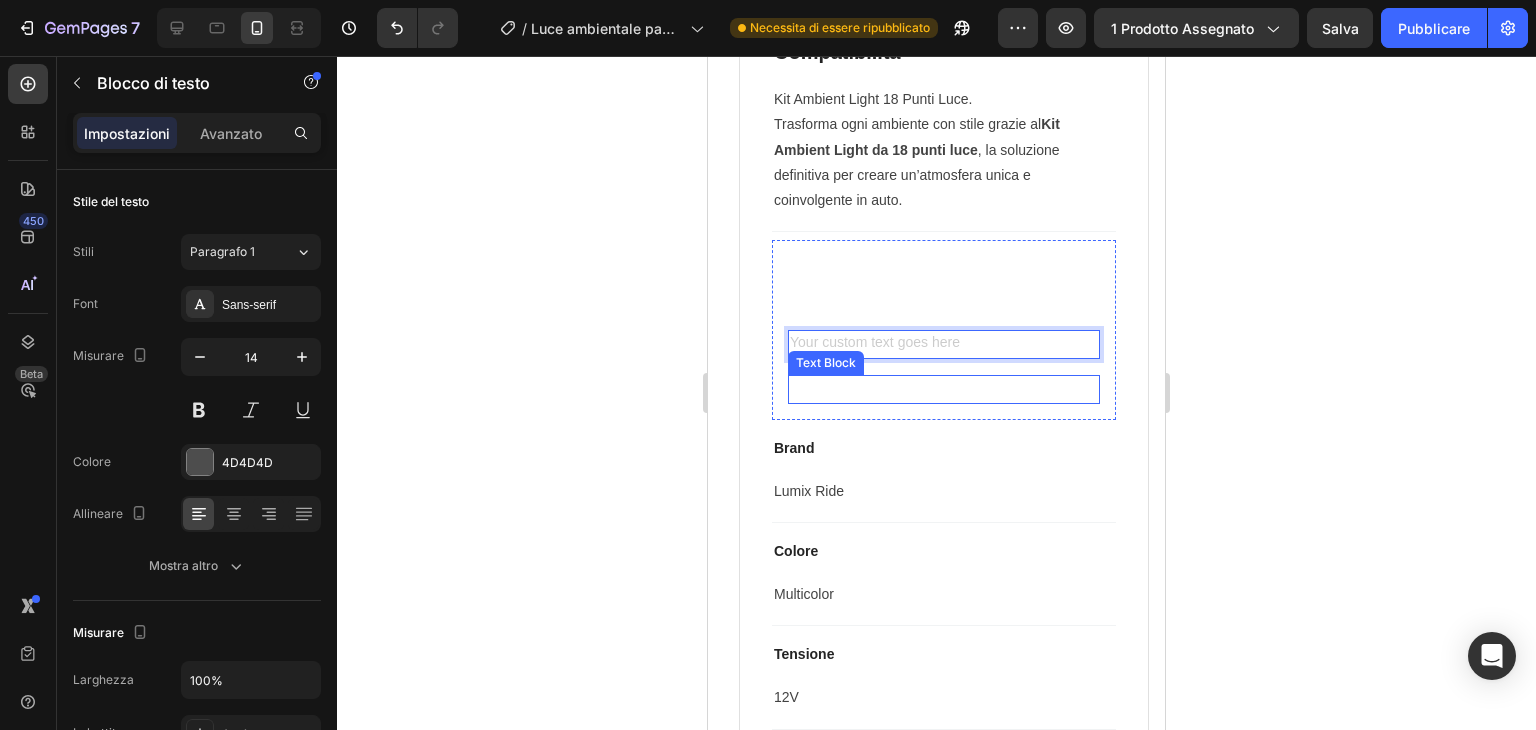 click at bounding box center (944, 389) 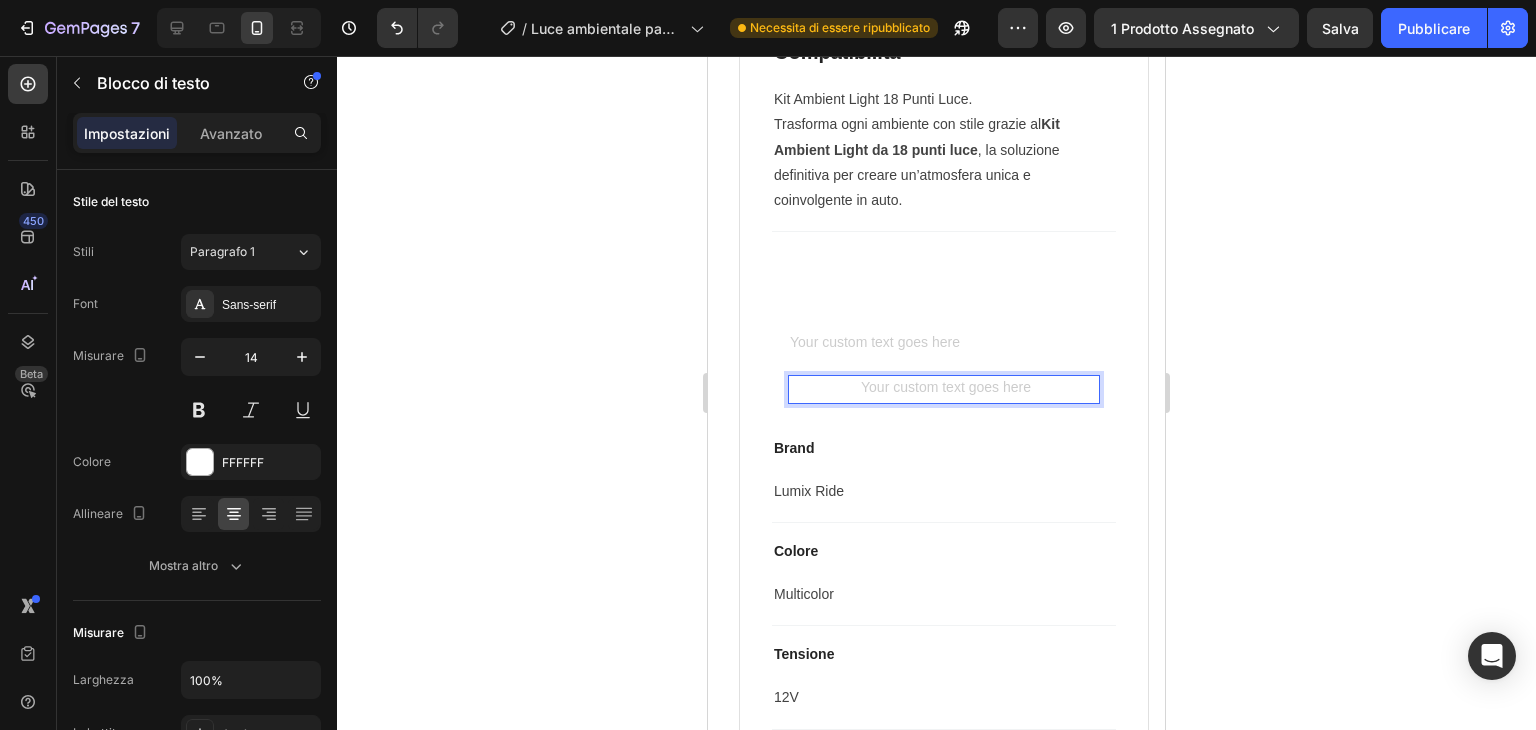 click at bounding box center (944, 389) 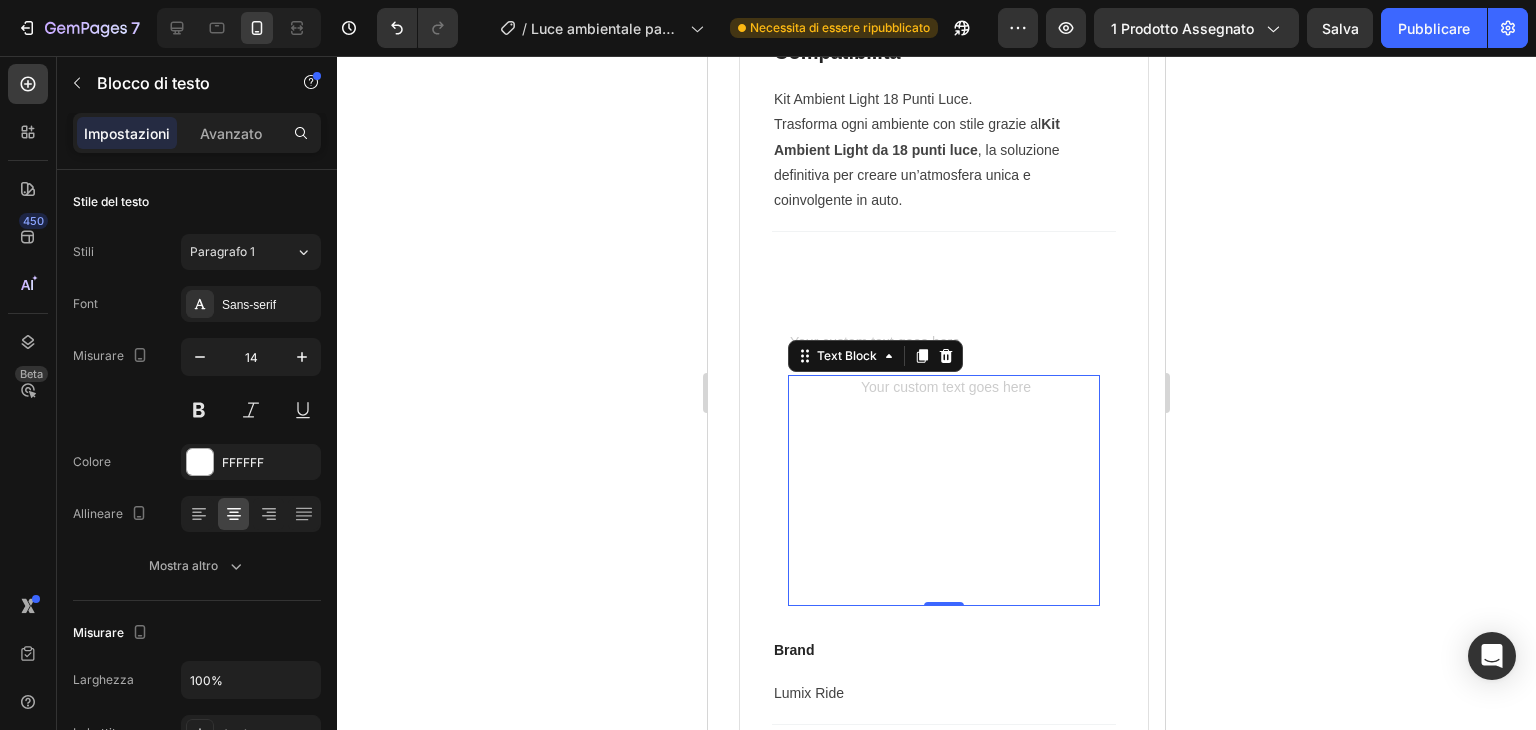 click 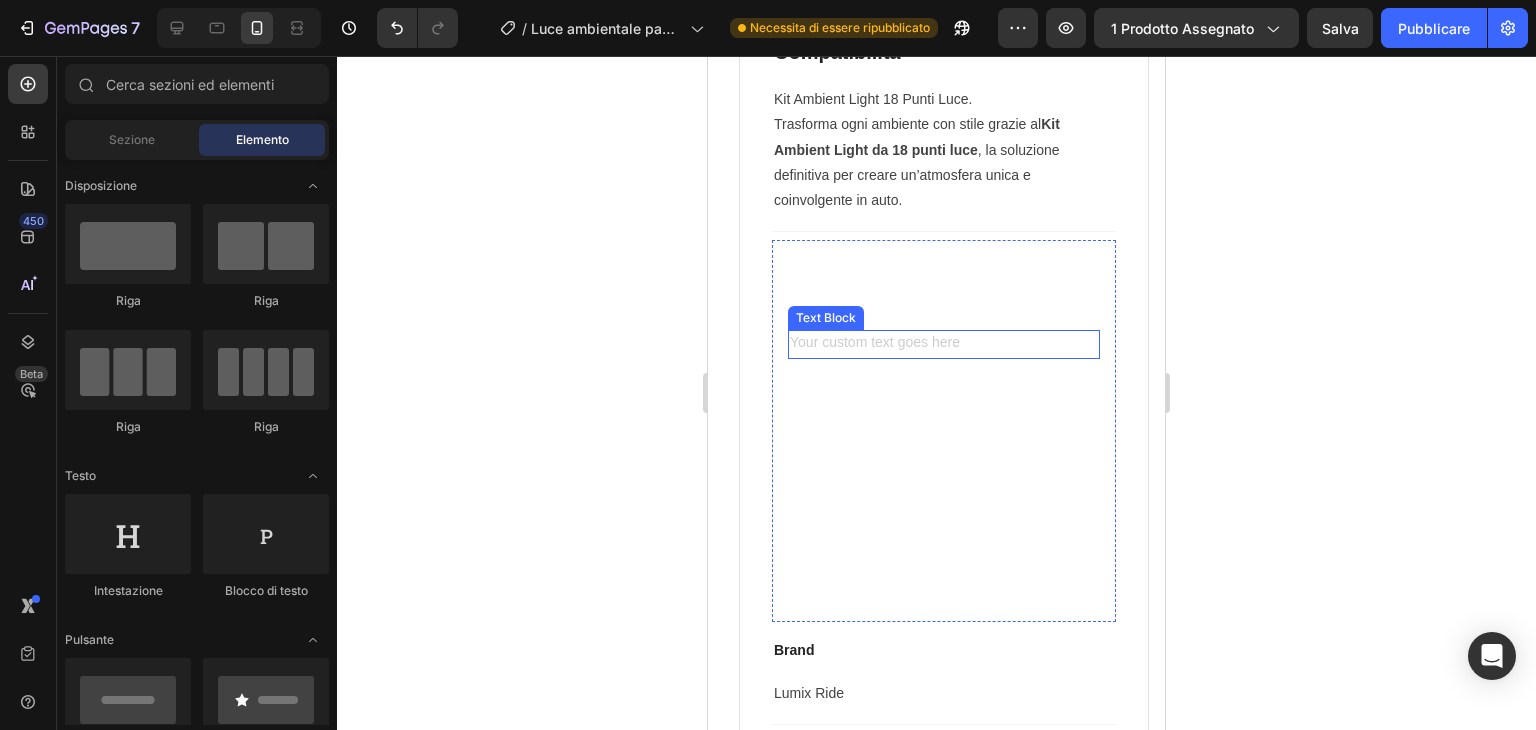 click at bounding box center [944, 344] 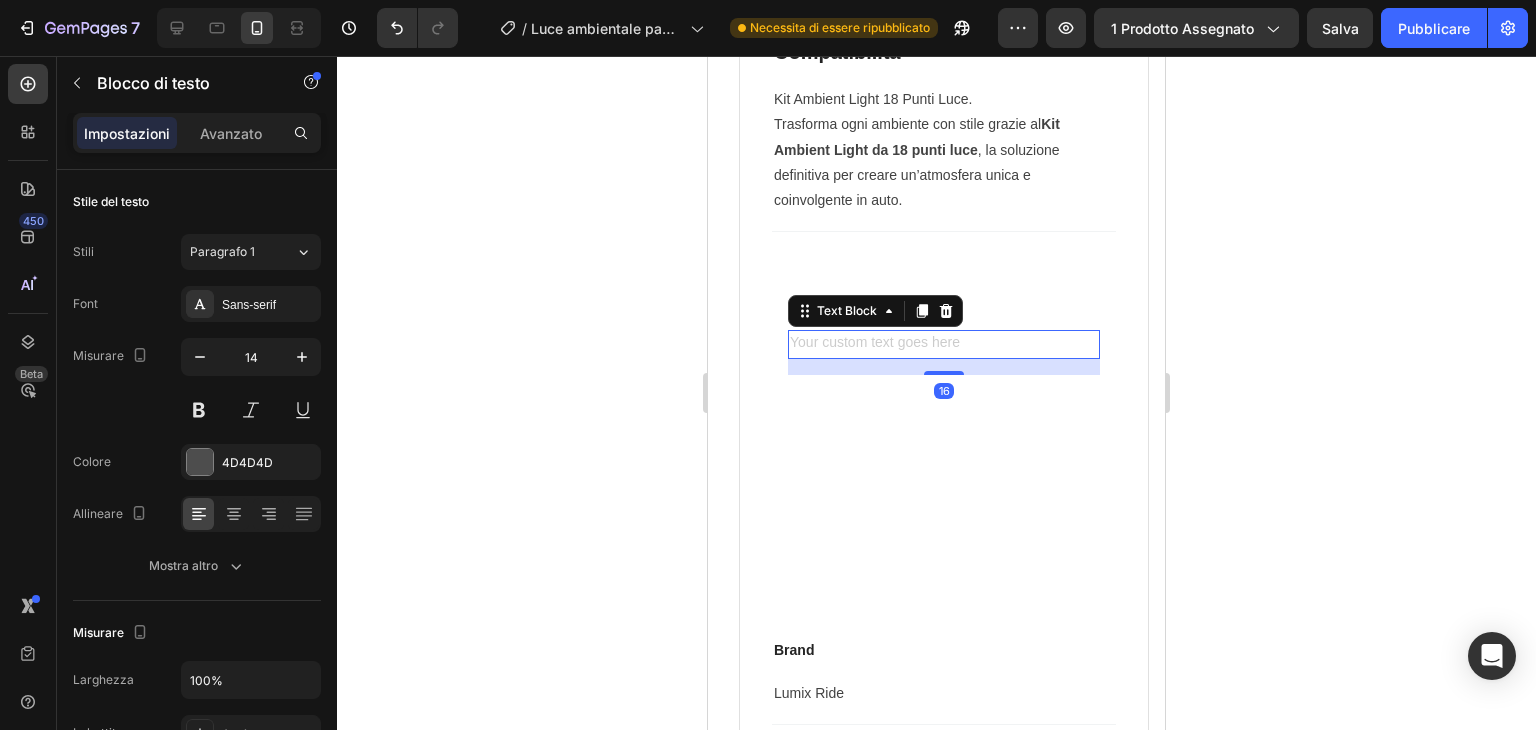 click on "Text Block" at bounding box center [875, 311] 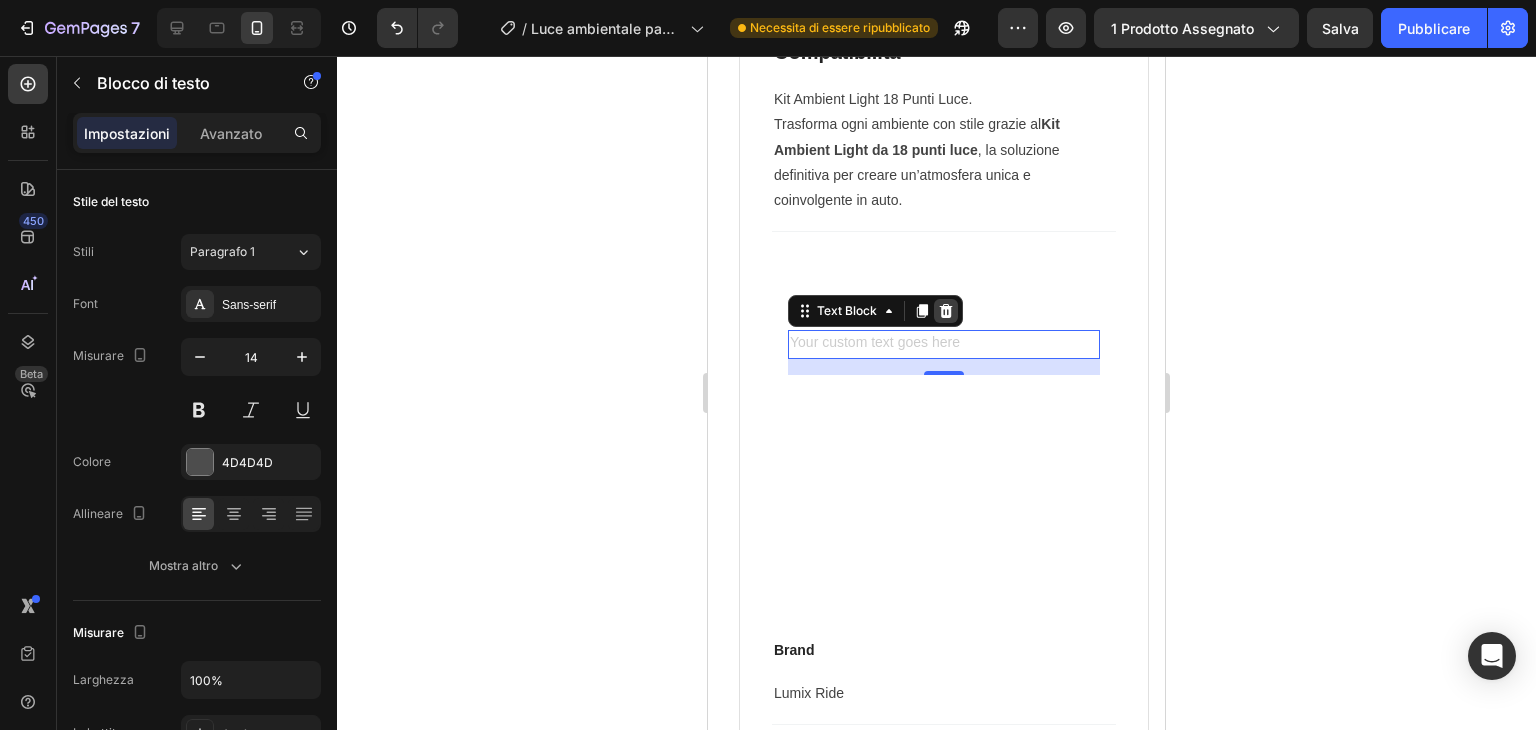 click at bounding box center (946, 311) 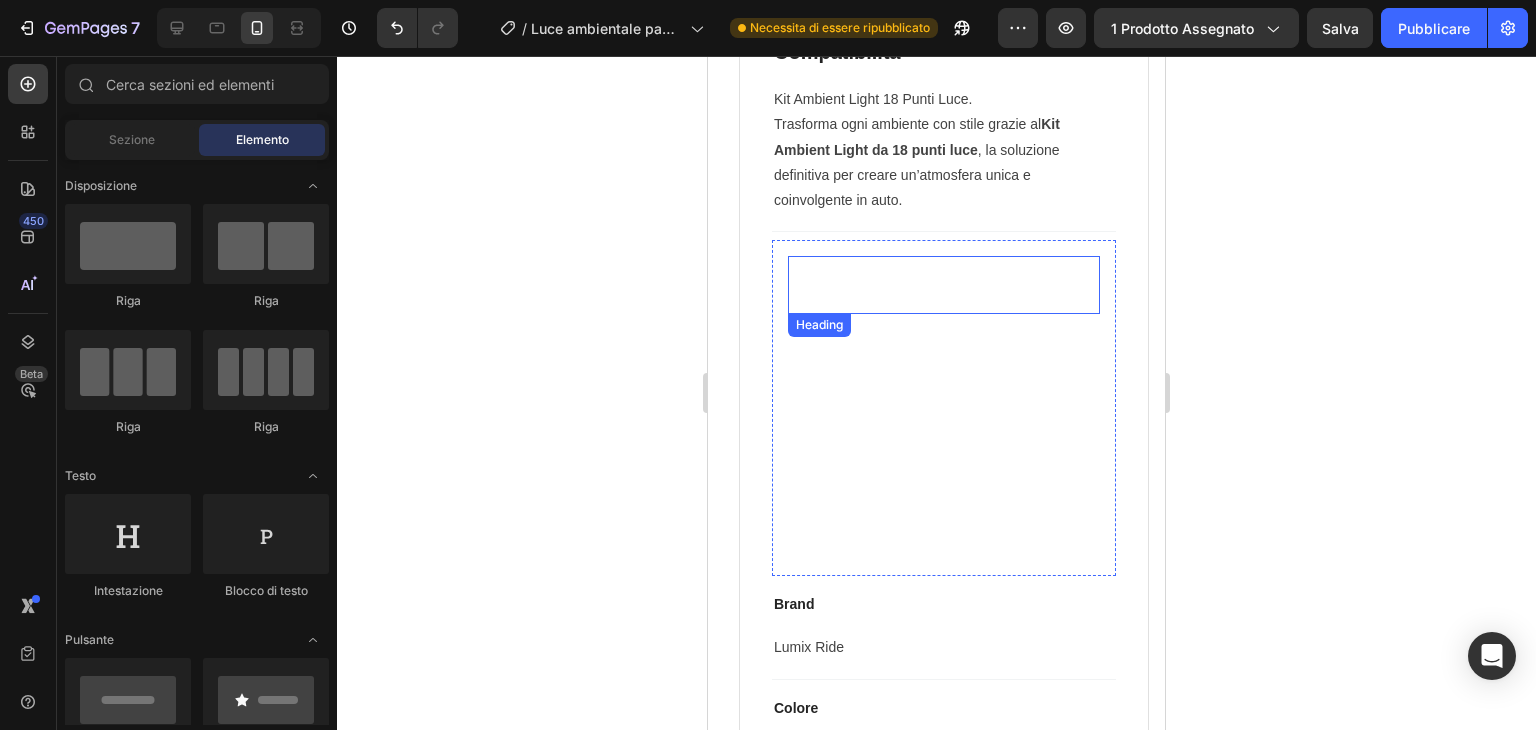 click at bounding box center [944, 284] 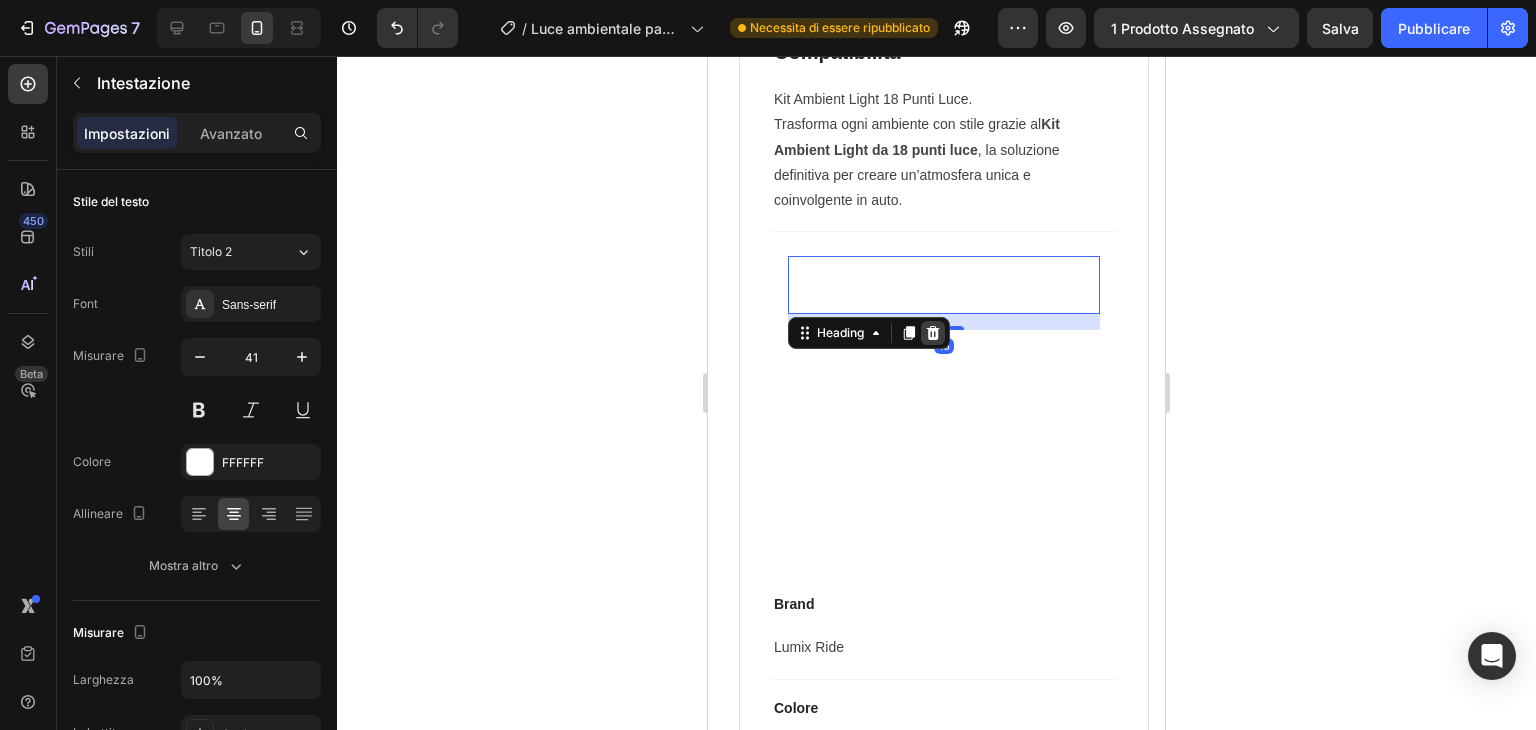 click 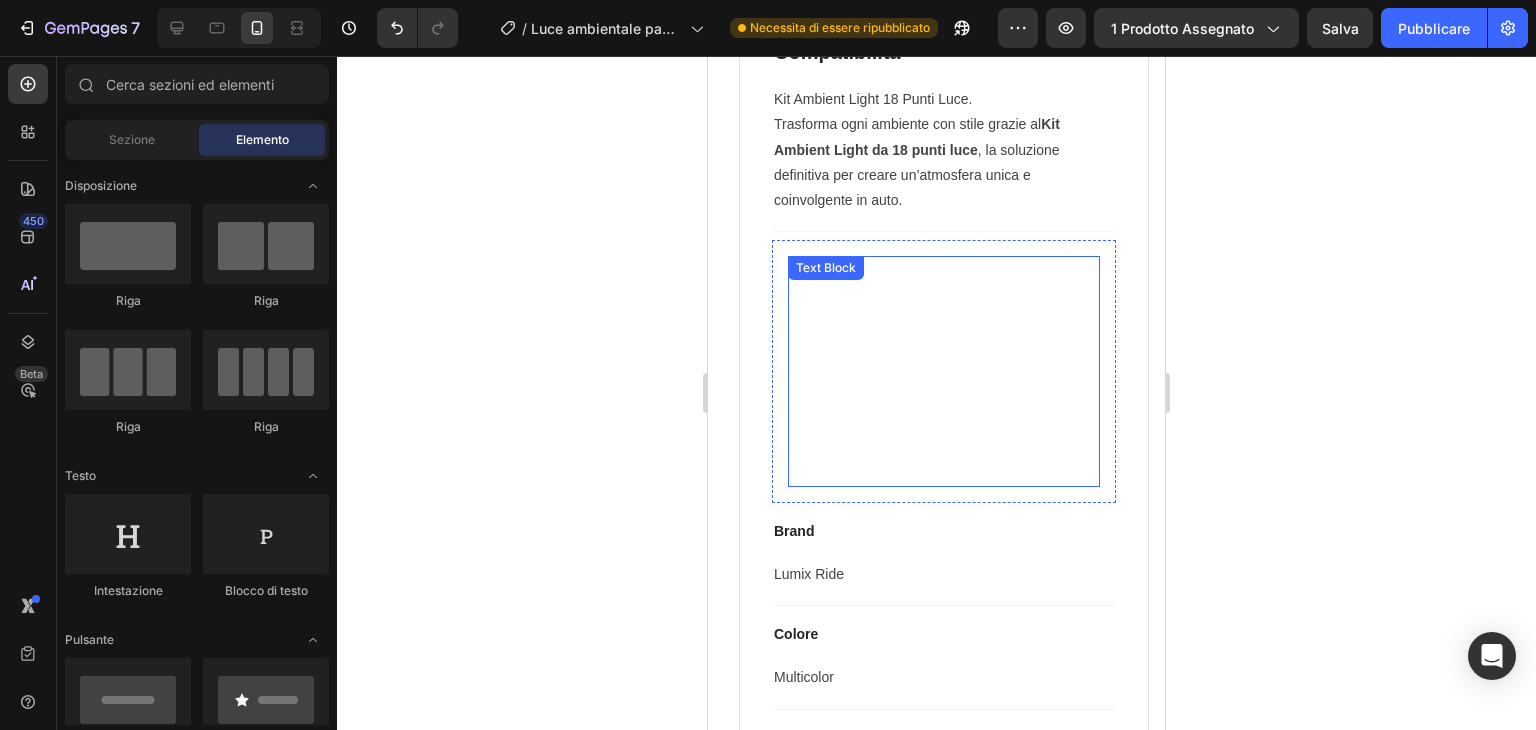 click at bounding box center [944, 296] 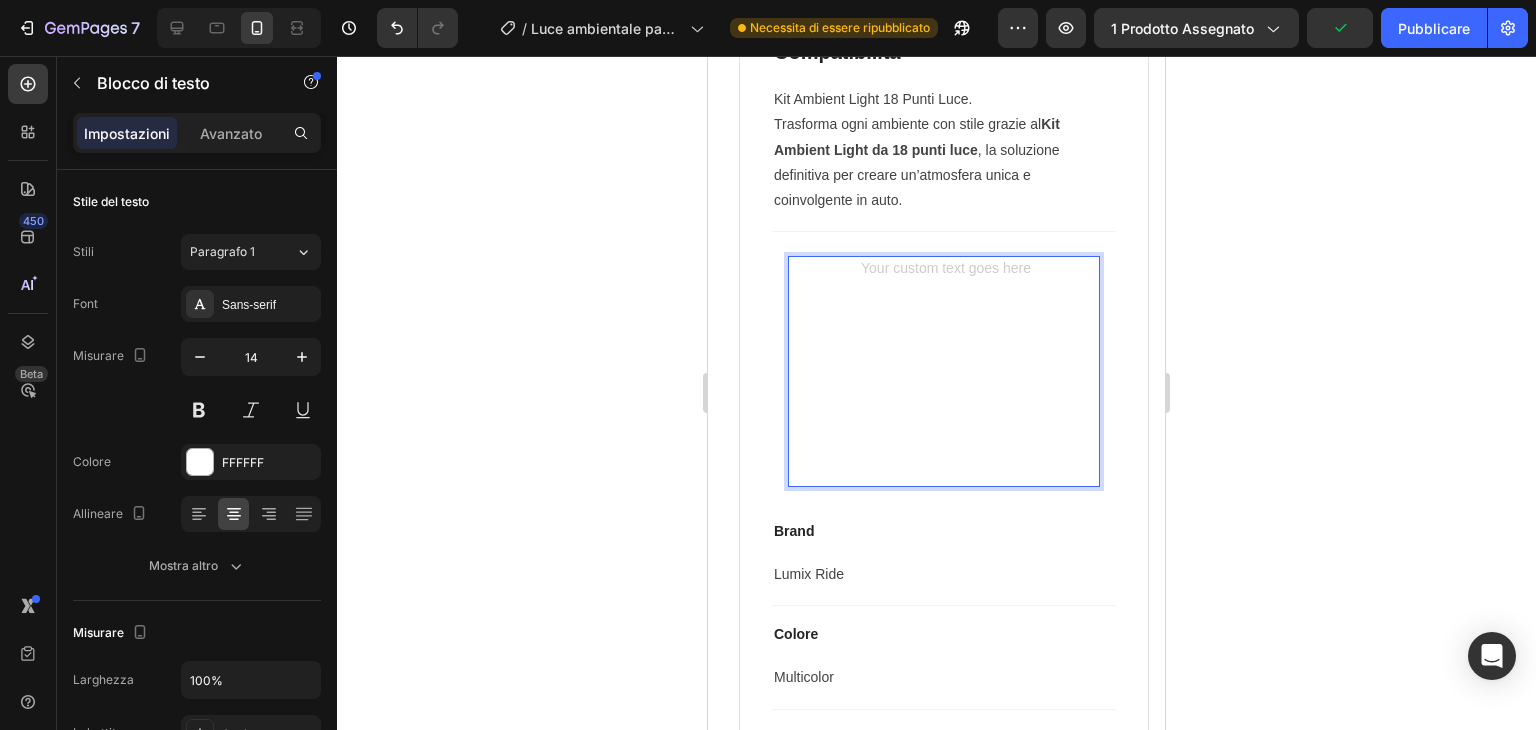 click at bounding box center [944, 422] 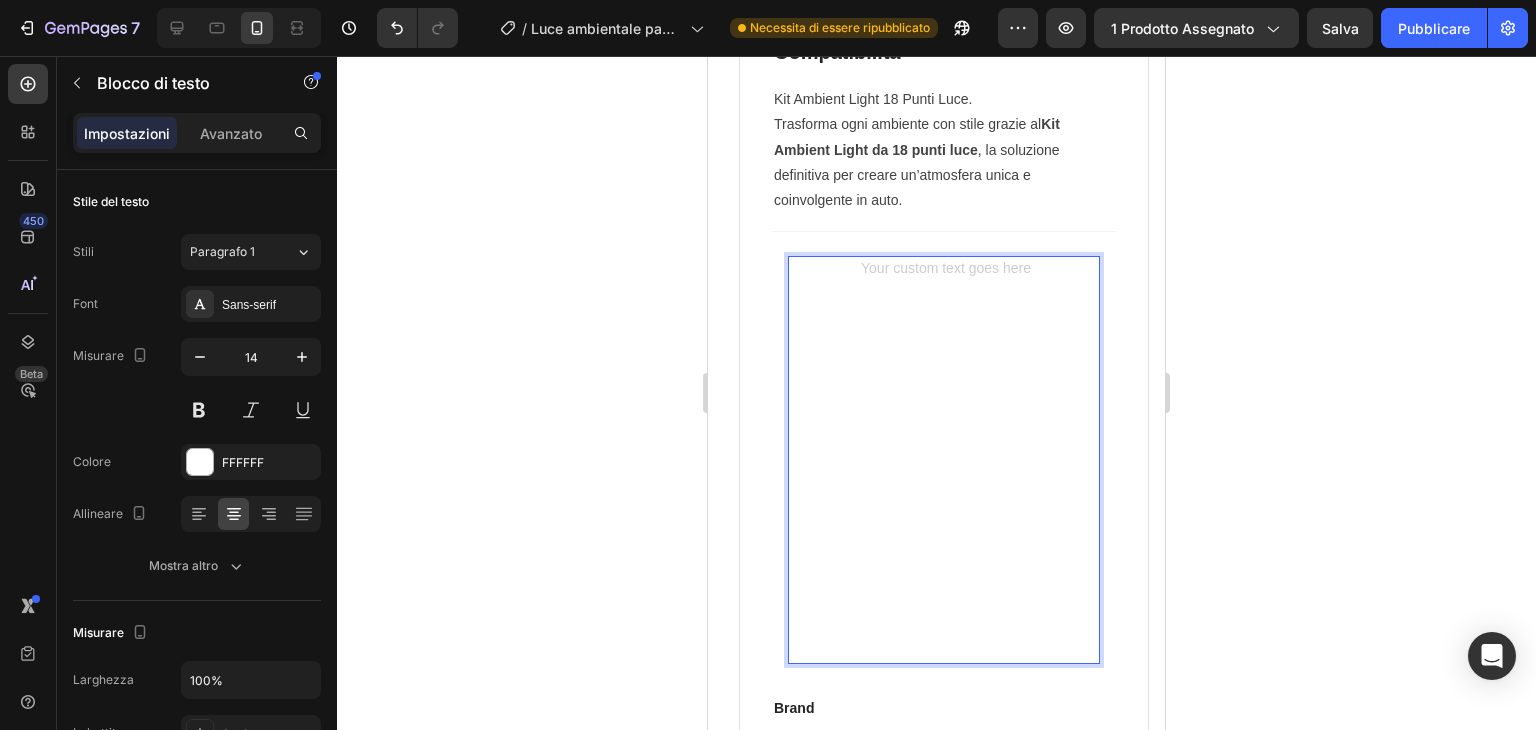 click at bounding box center [944, 396] 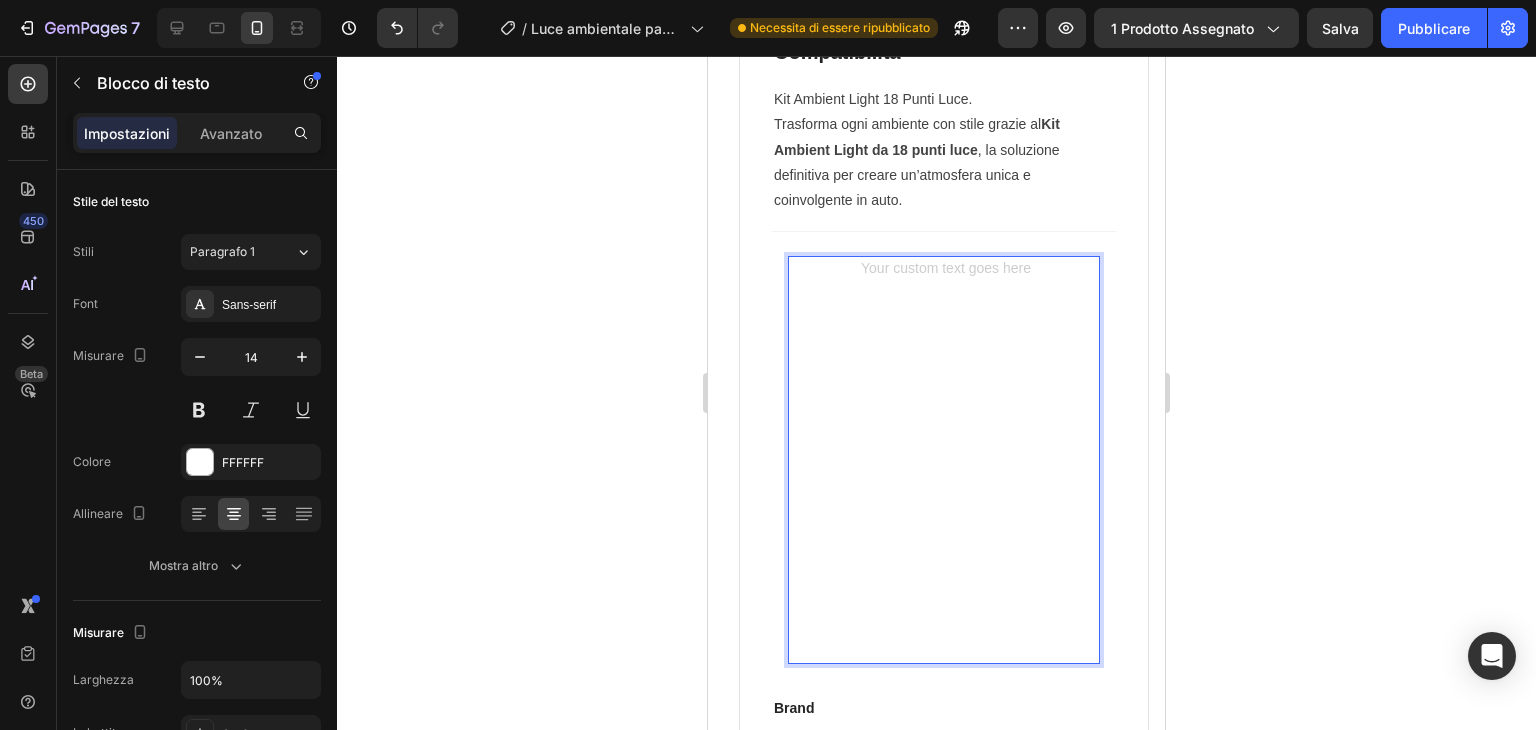 click at bounding box center (944, 321) 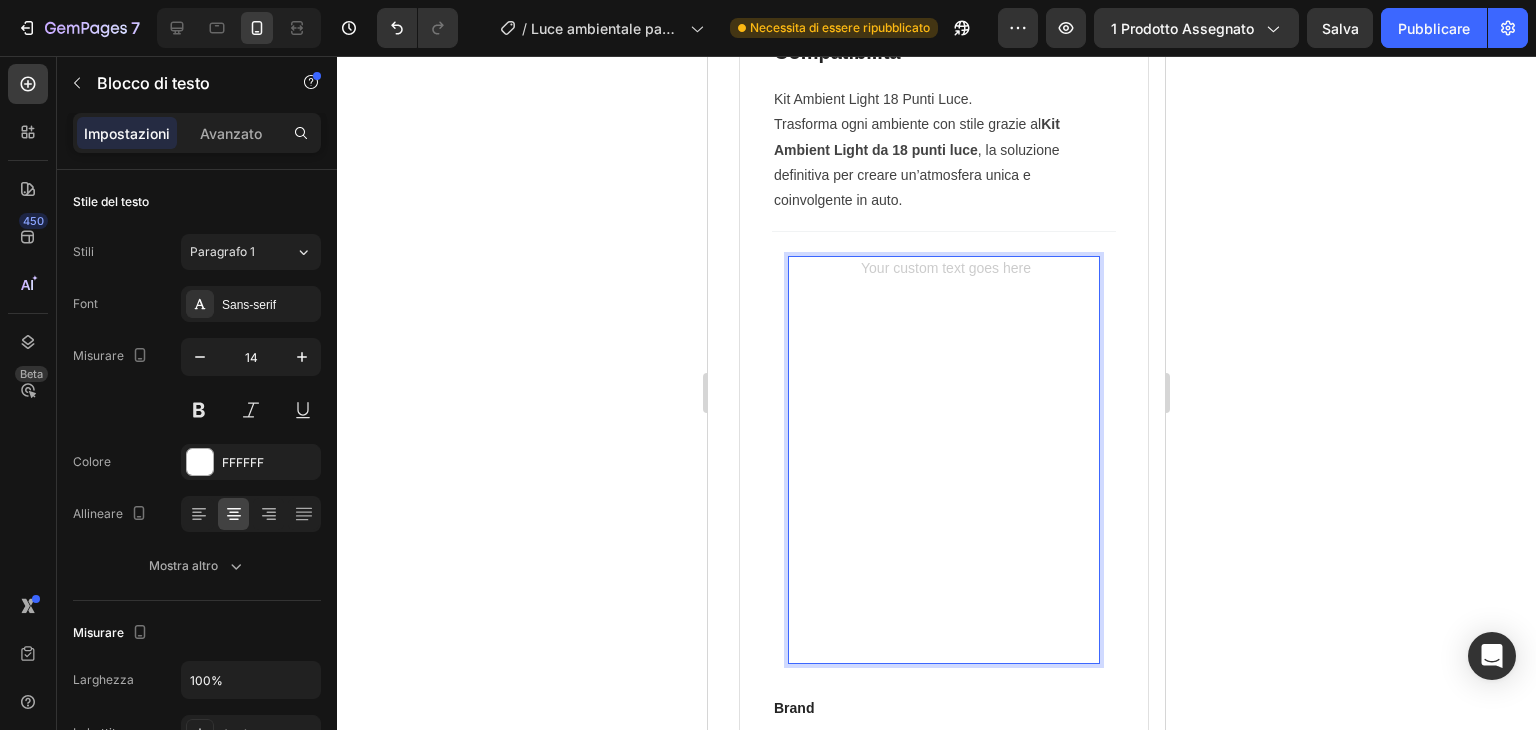 click at bounding box center (944, 648) 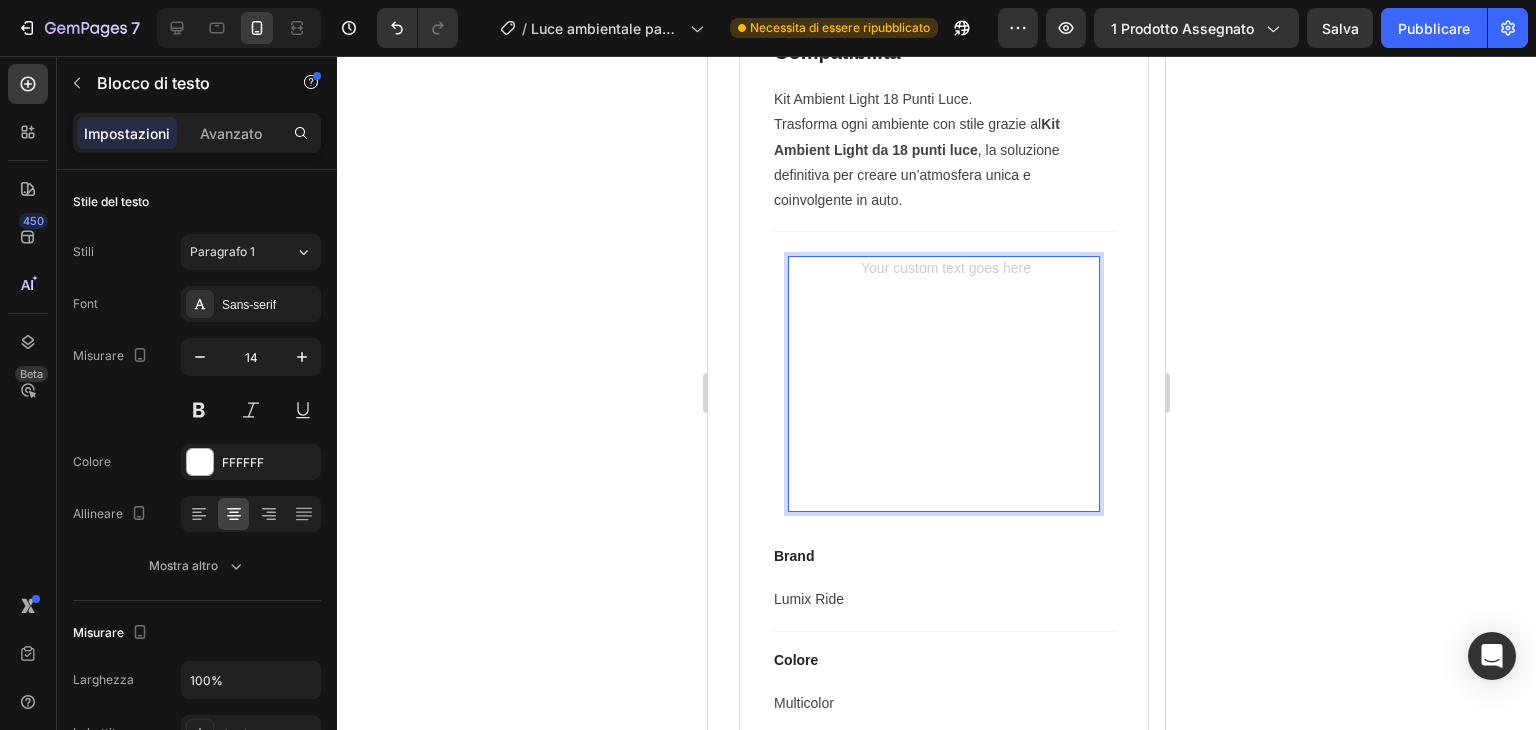 click 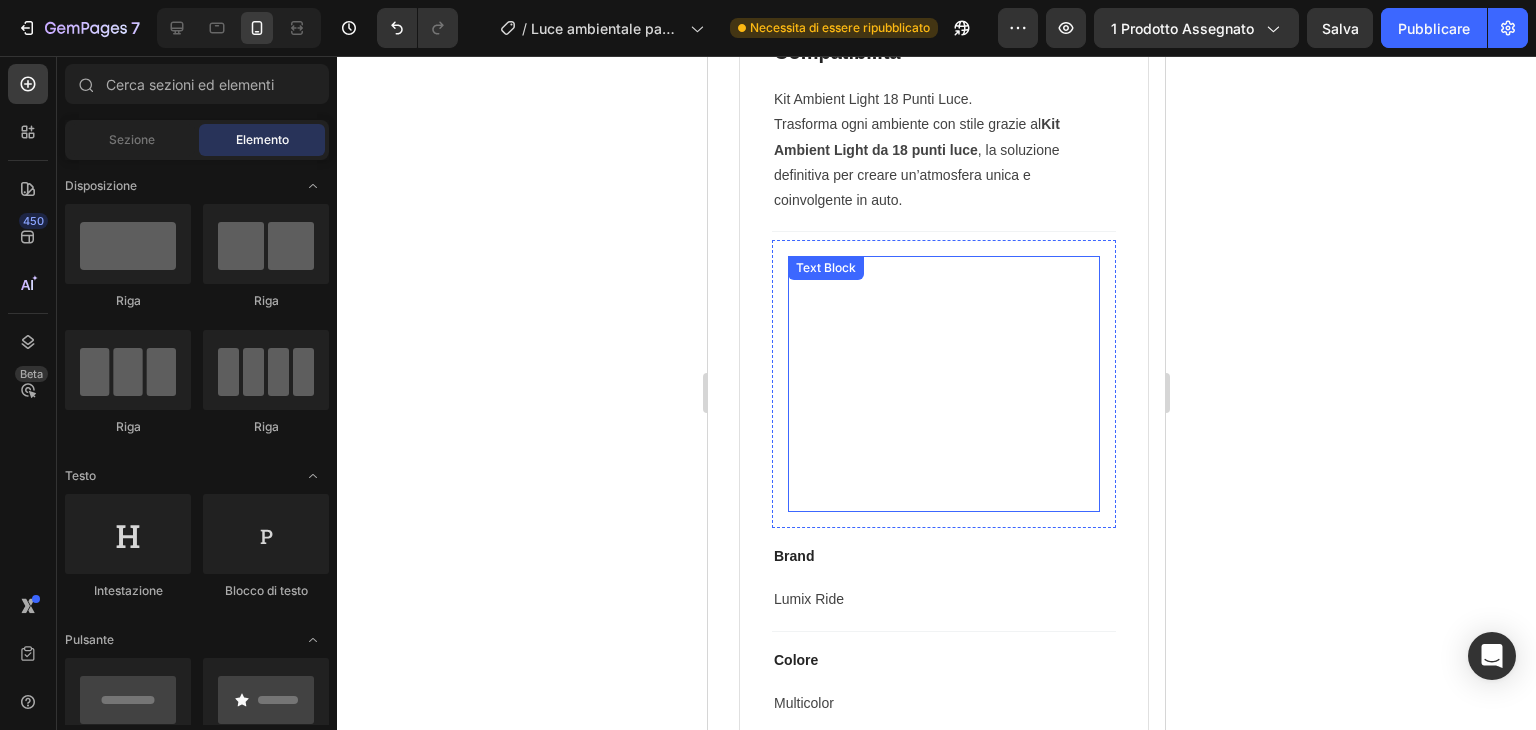 click at bounding box center [944, 422] 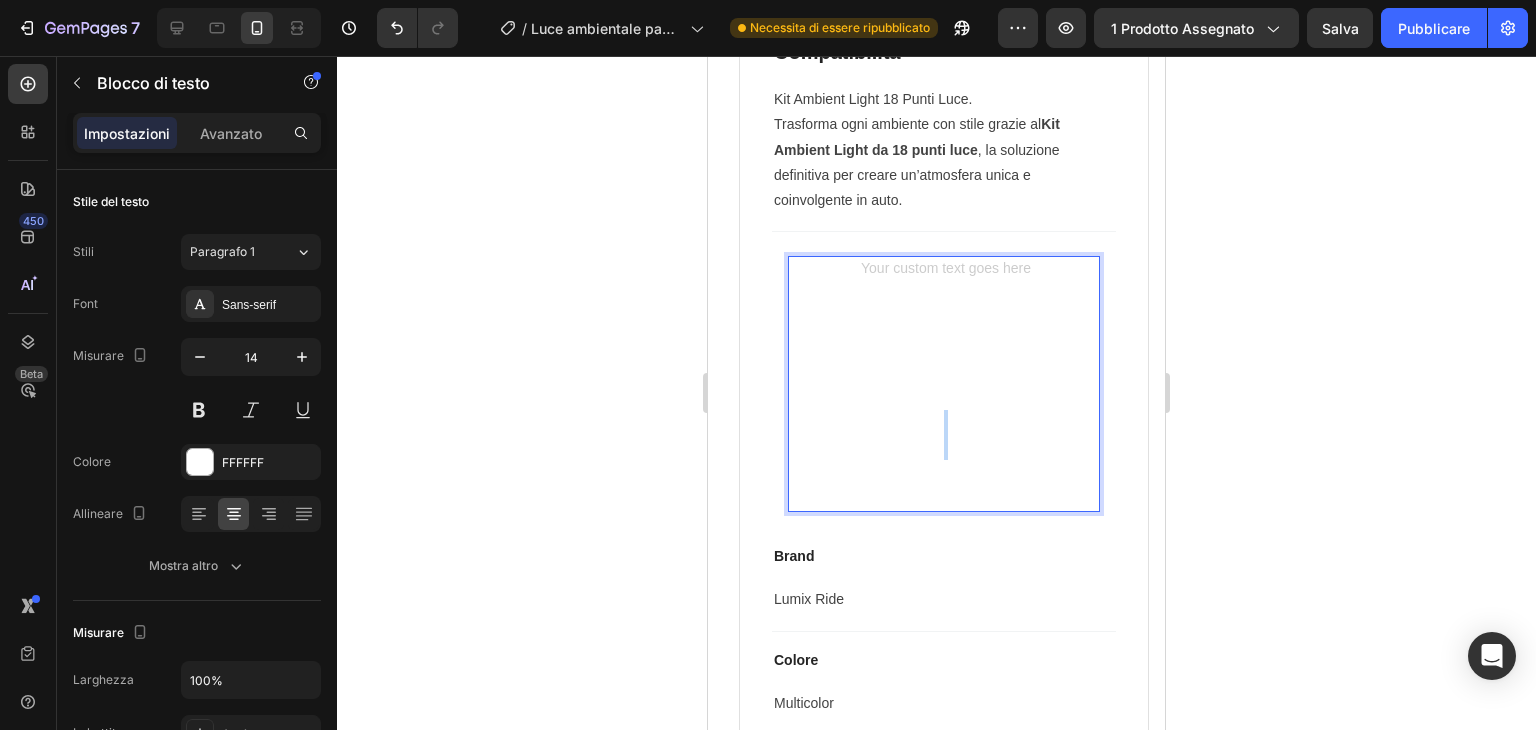 click at bounding box center [944, 422] 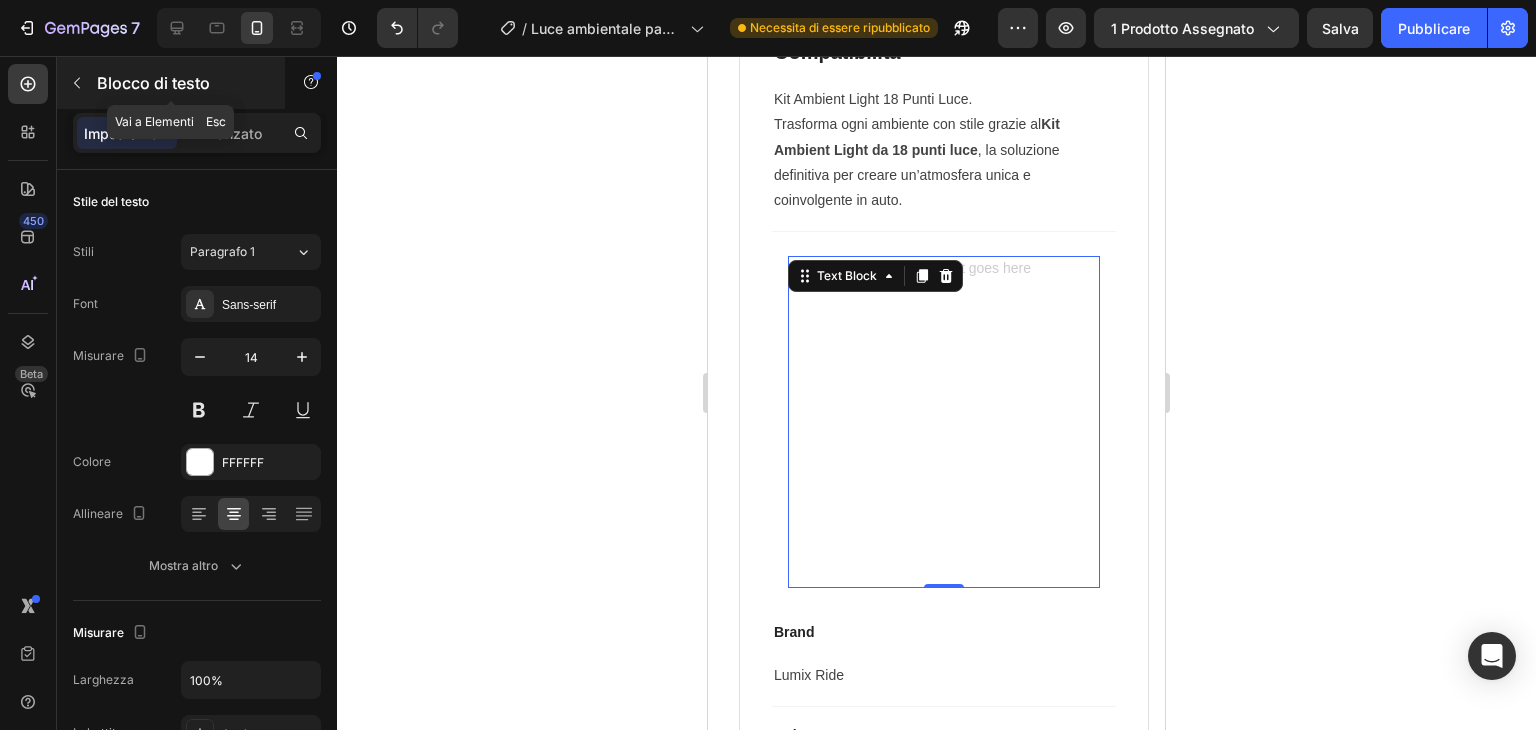 click on "Blocco di testo" at bounding box center (171, 83) 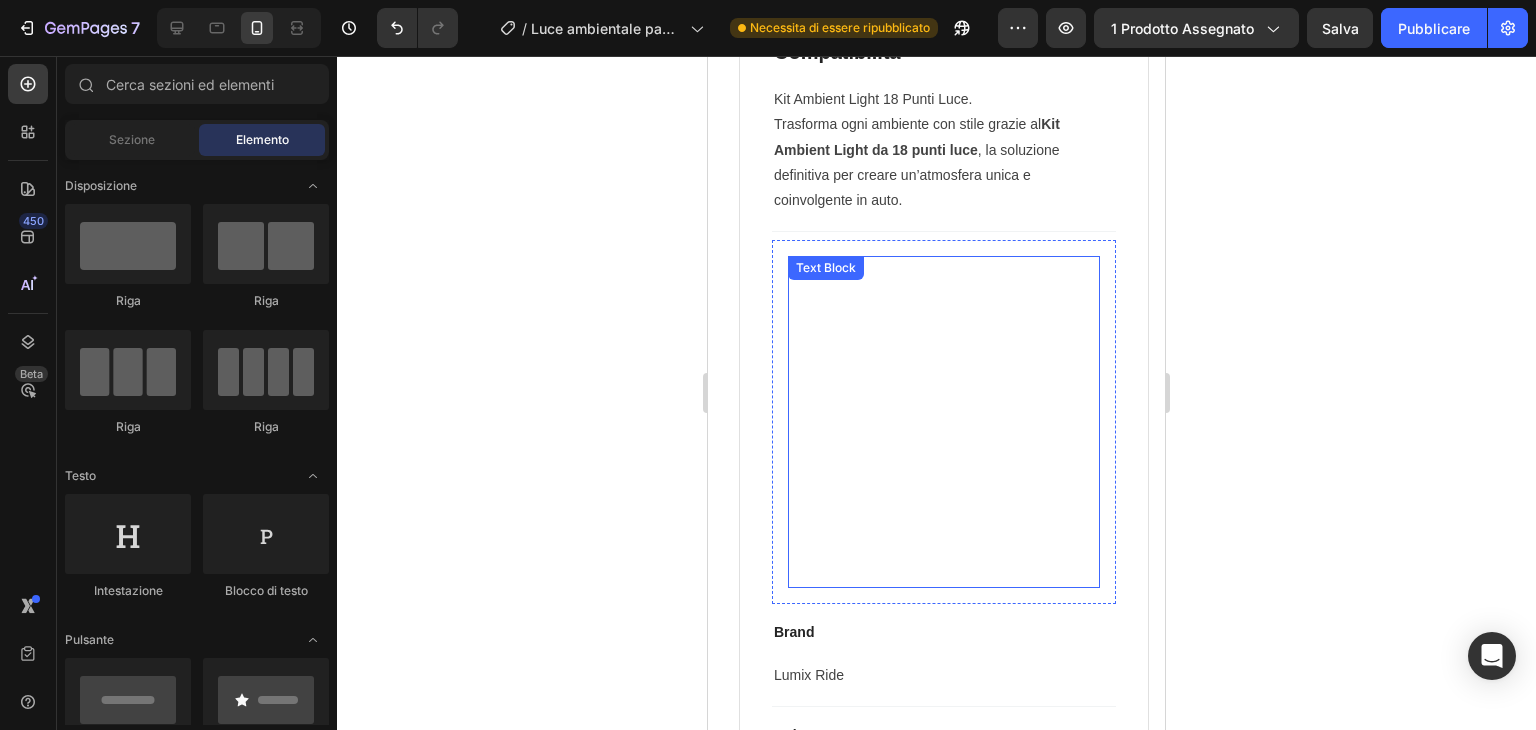 click at bounding box center [944, 346] 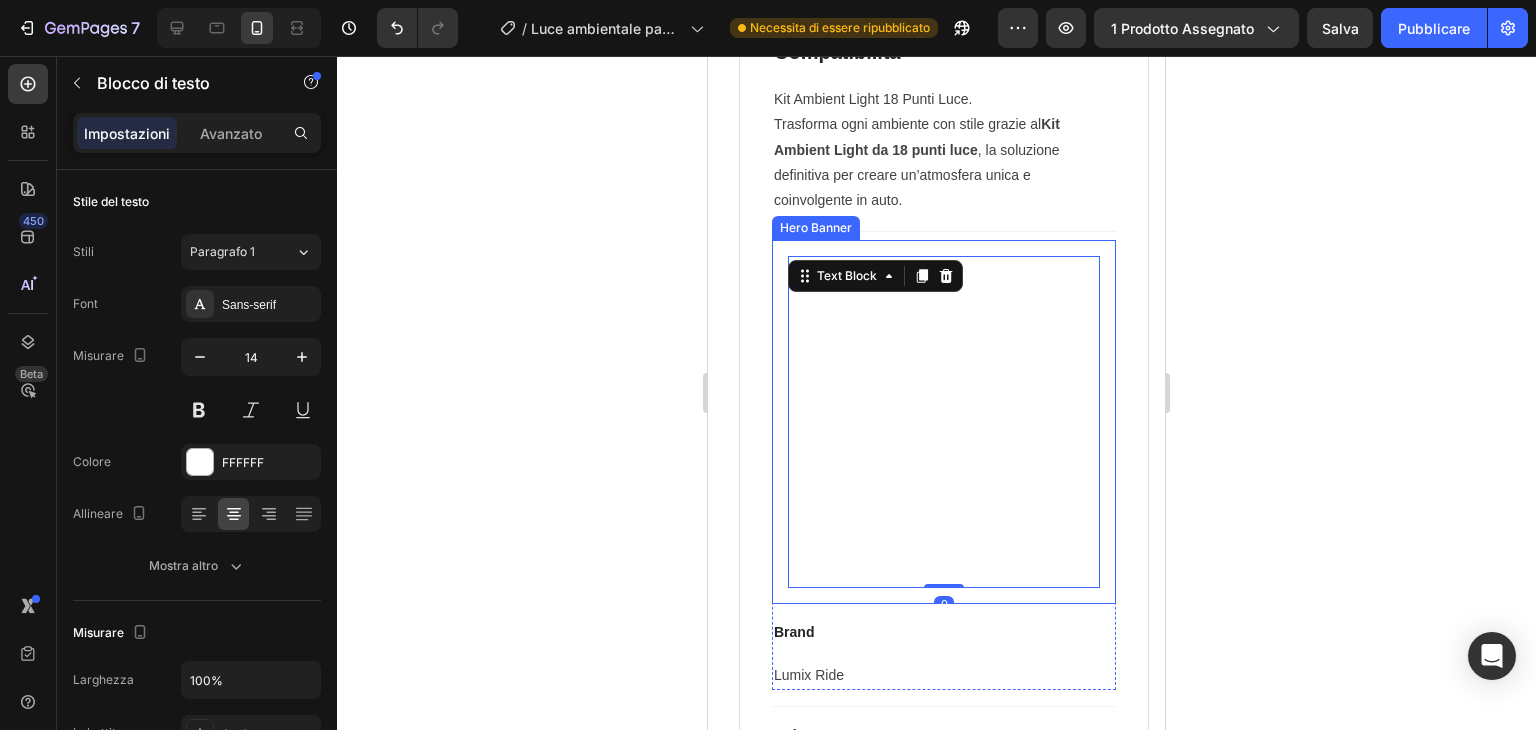 click on "Text Block   0" at bounding box center [944, 422] 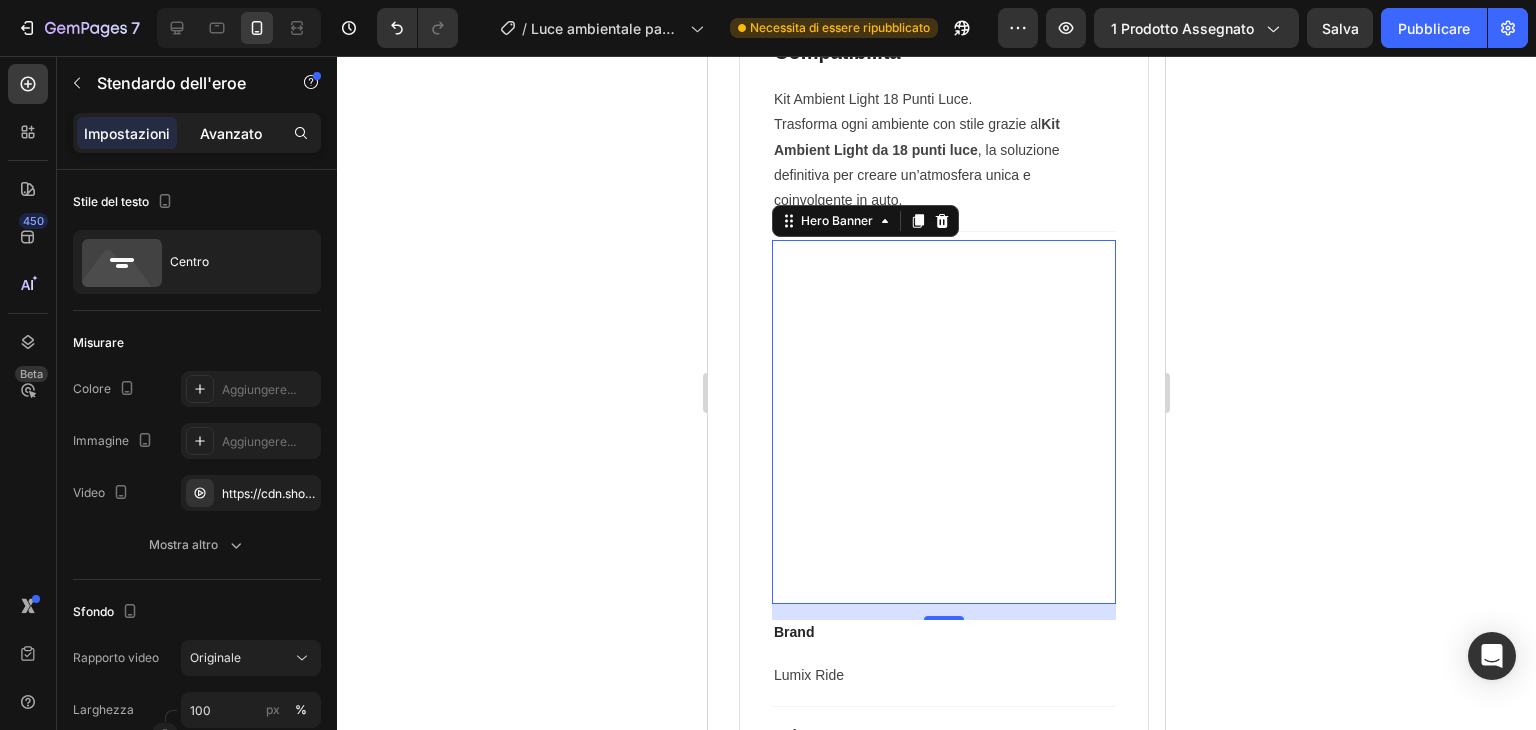 click on "Avanzato" 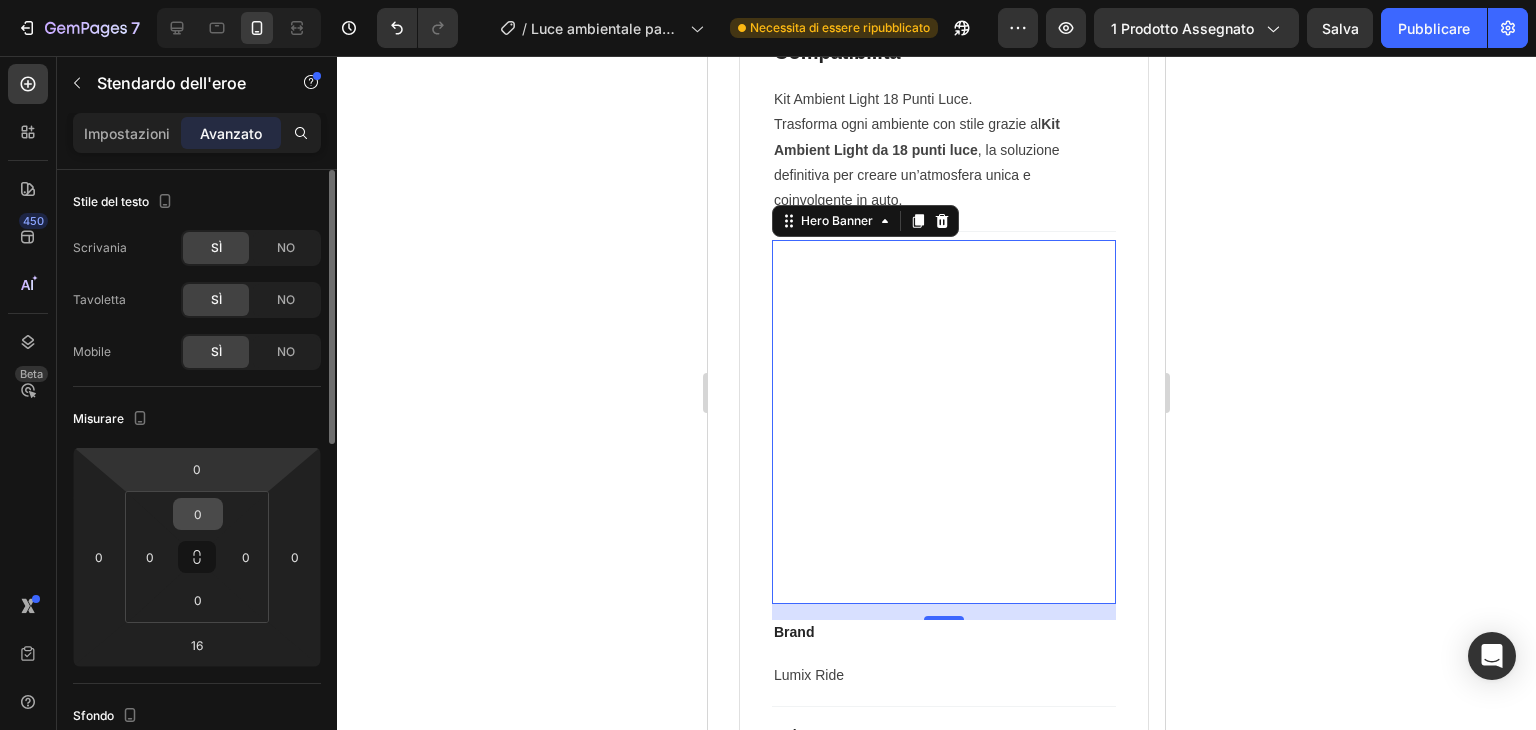 drag, startPoint x: 193, startPoint y: 485, endPoint x: 203, endPoint y: 524, distance: 40.261642 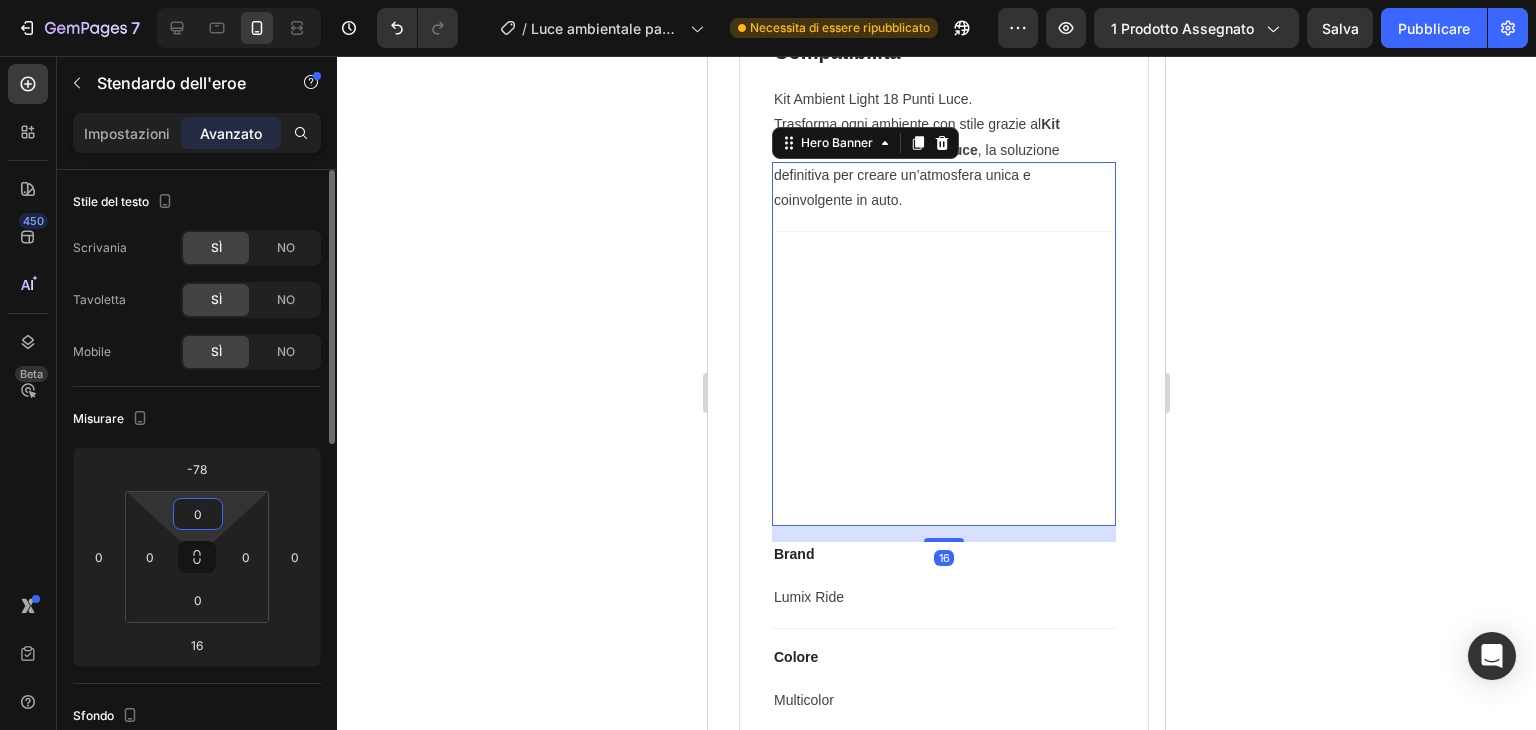 click on "0" at bounding box center (198, 514) 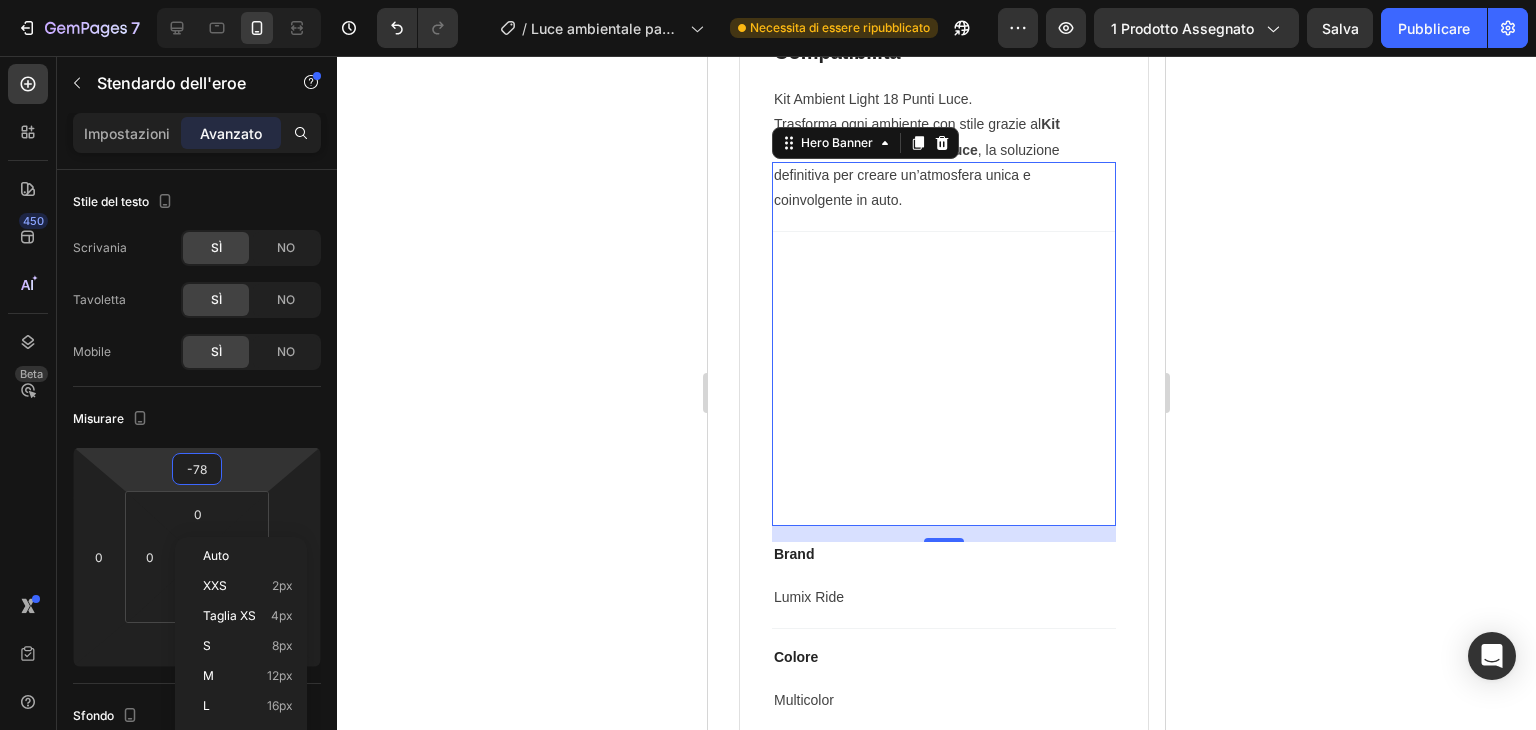 click 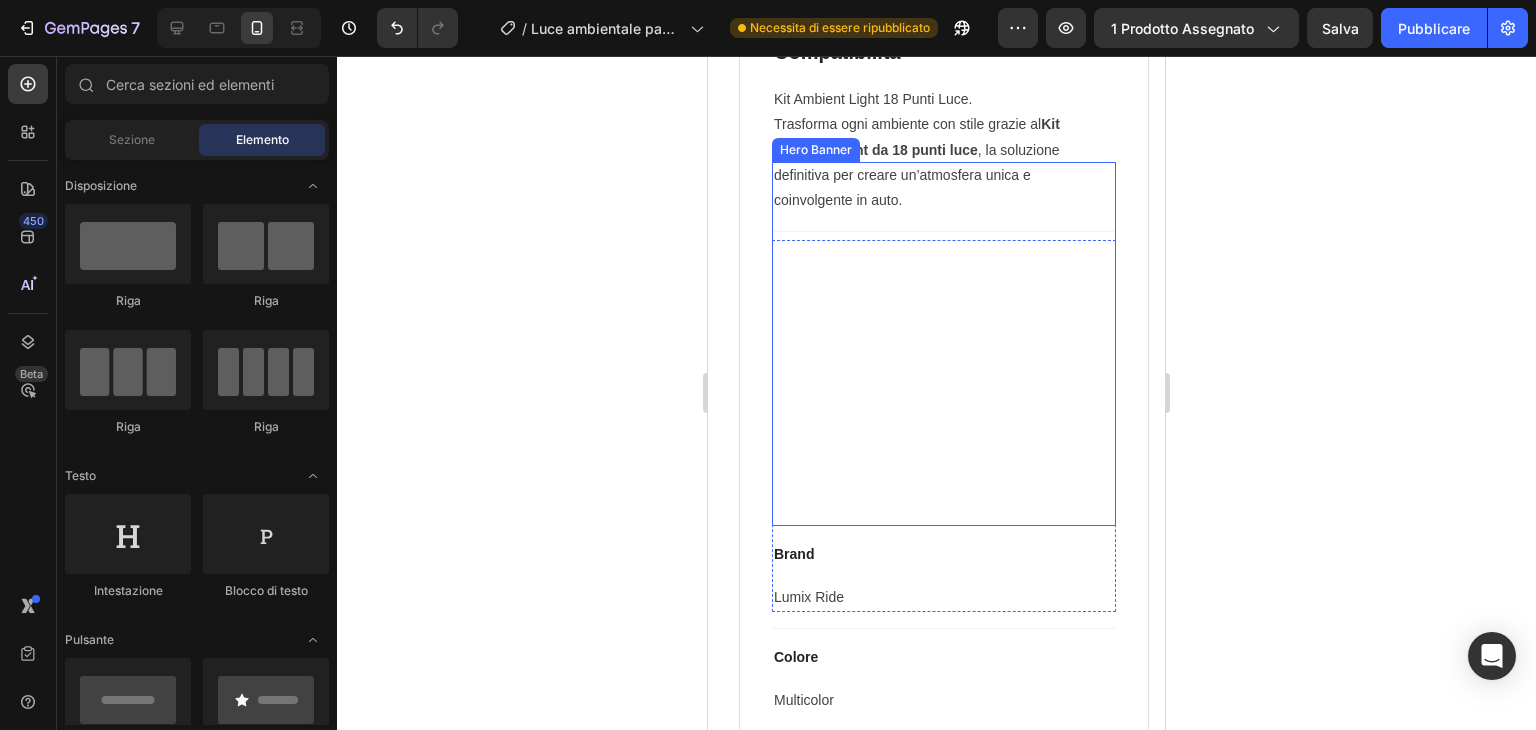 click on "Text Block" at bounding box center [944, 344] 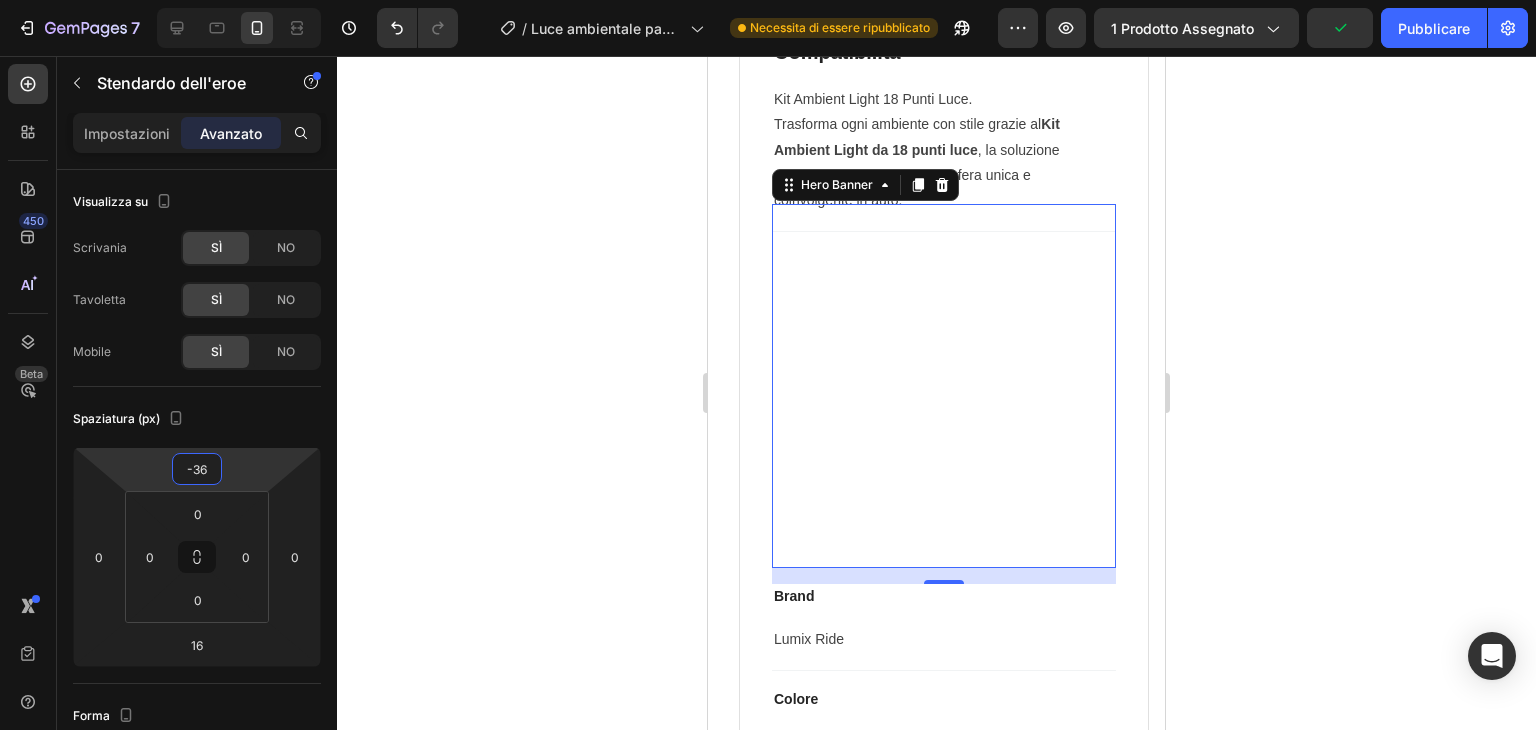 type on "-32" 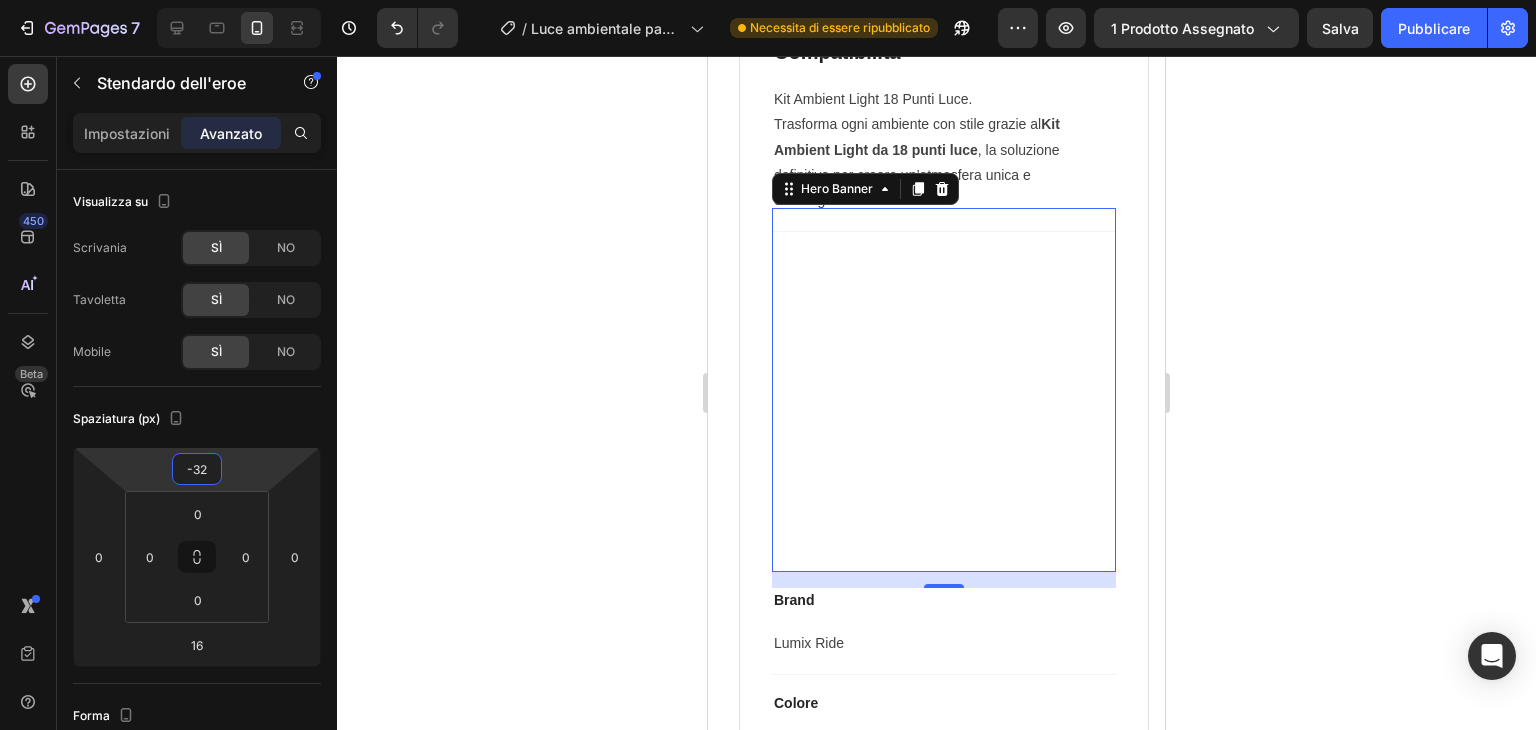 drag, startPoint x: 232, startPoint y: 487, endPoint x: 289, endPoint y: 464, distance: 61.46544 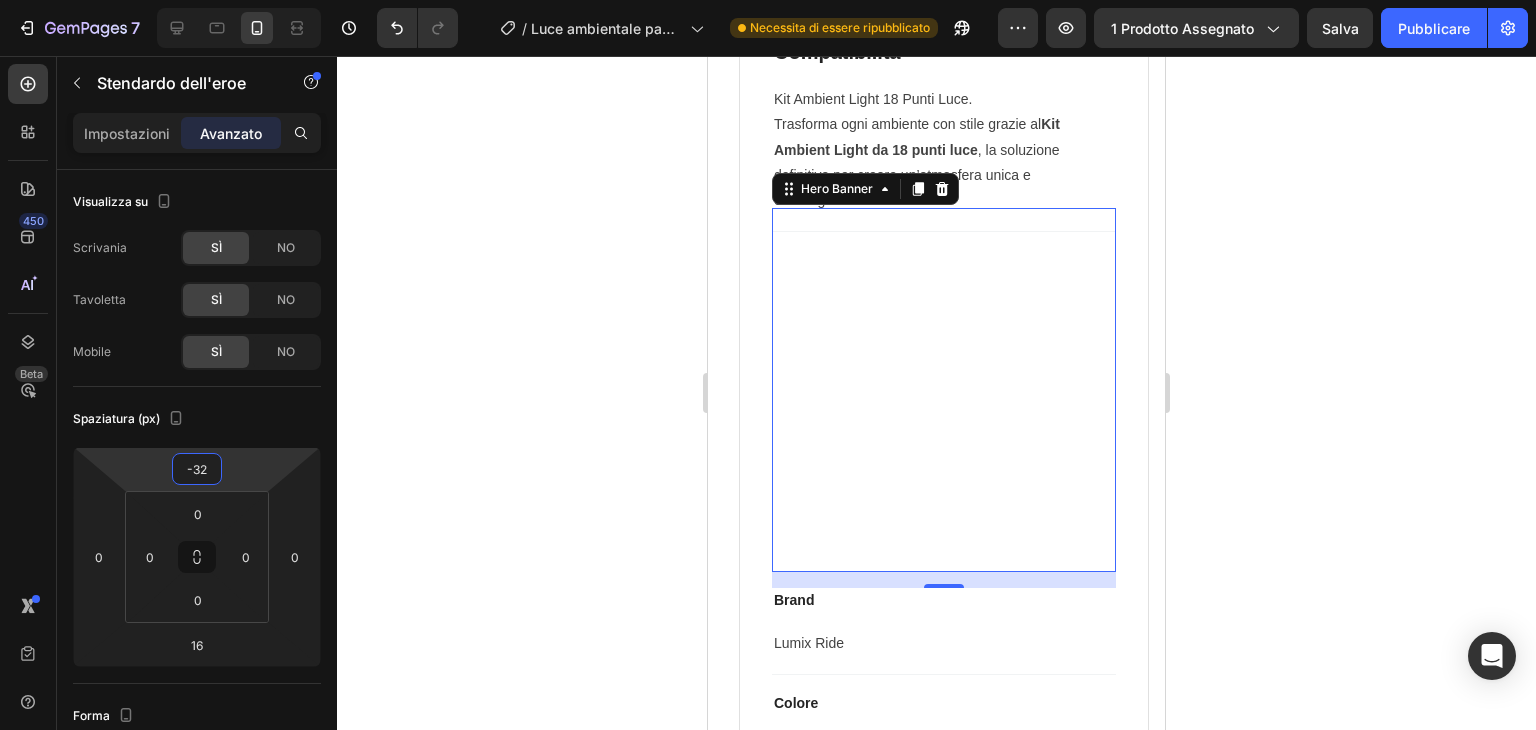 click on "7 / Luce ambientale pag. prod. Necessita di essere ripubblicato Anteprima 1 prodotto assegnato Salva Pubblicare 450 Beta Sections(18) Elementi(84) Sezione Elemento Hero Section Product Detail Brands Trusted Badges Guarantee Product Breakdown How to use Testimonials Compare Bundle FAQs Social Proof Brand Story Product List Collection Blog List Contact Sticky Add to Cart Custom Footer Sfoglia la biblioteca 450 Disposizione
Riga
Riga
Riga
Riga Testo
Intestazione
Blocco di testo Pulsante
Pulsante
Pulsante Media
Immagine
Video" at bounding box center [768, 0] 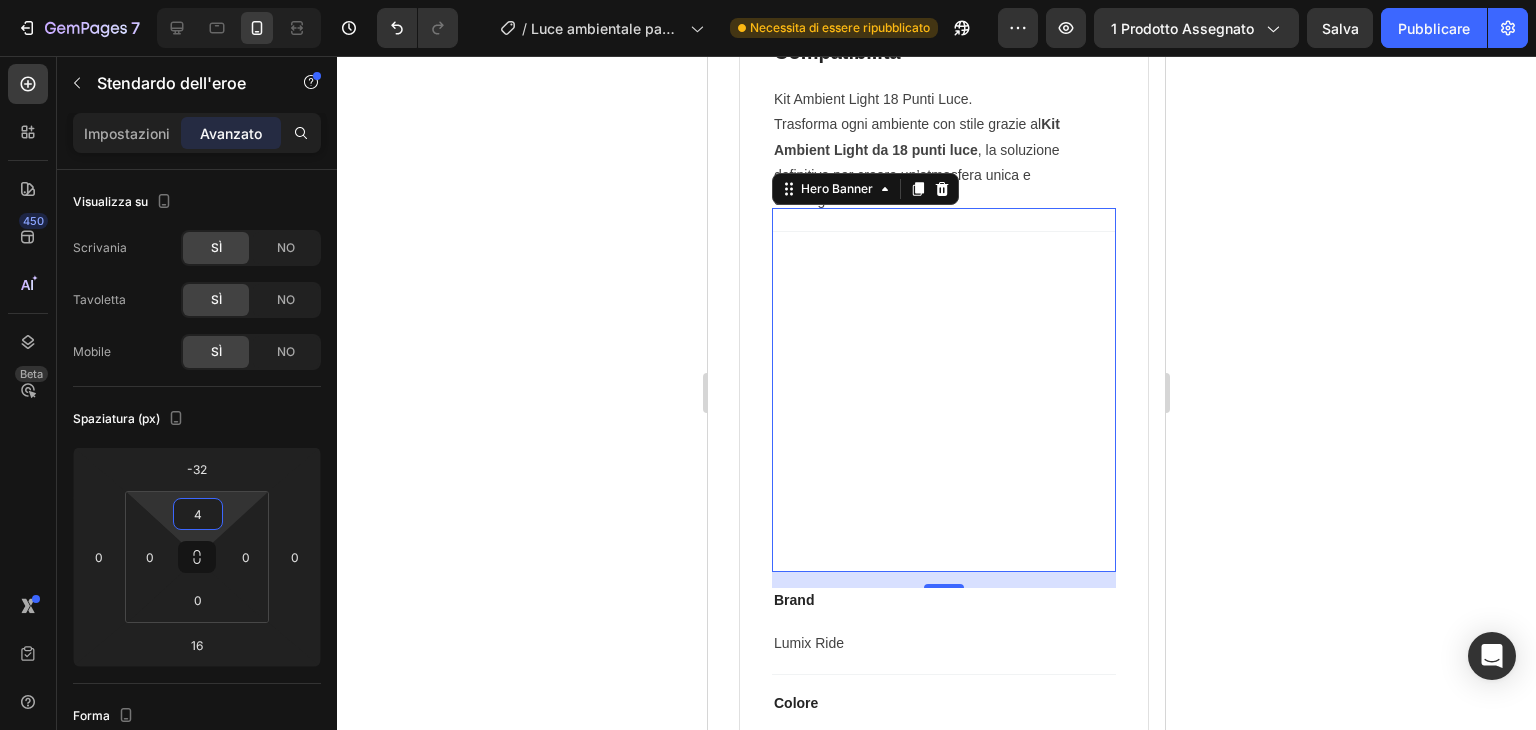 type on "0" 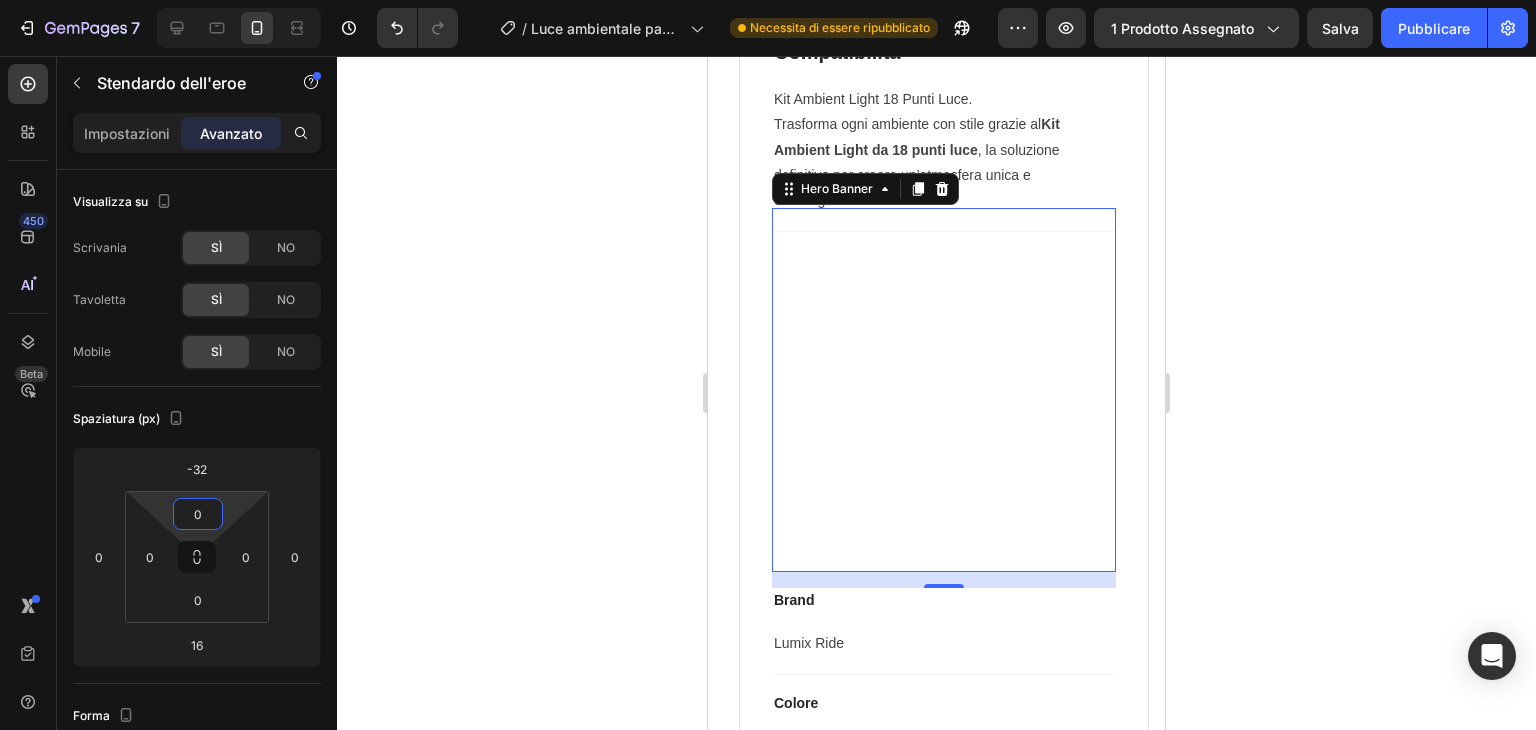 drag, startPoint x: 215, startPoint y: 532, endPoint x: 216, endPoint y: 605, distance: 73.00685 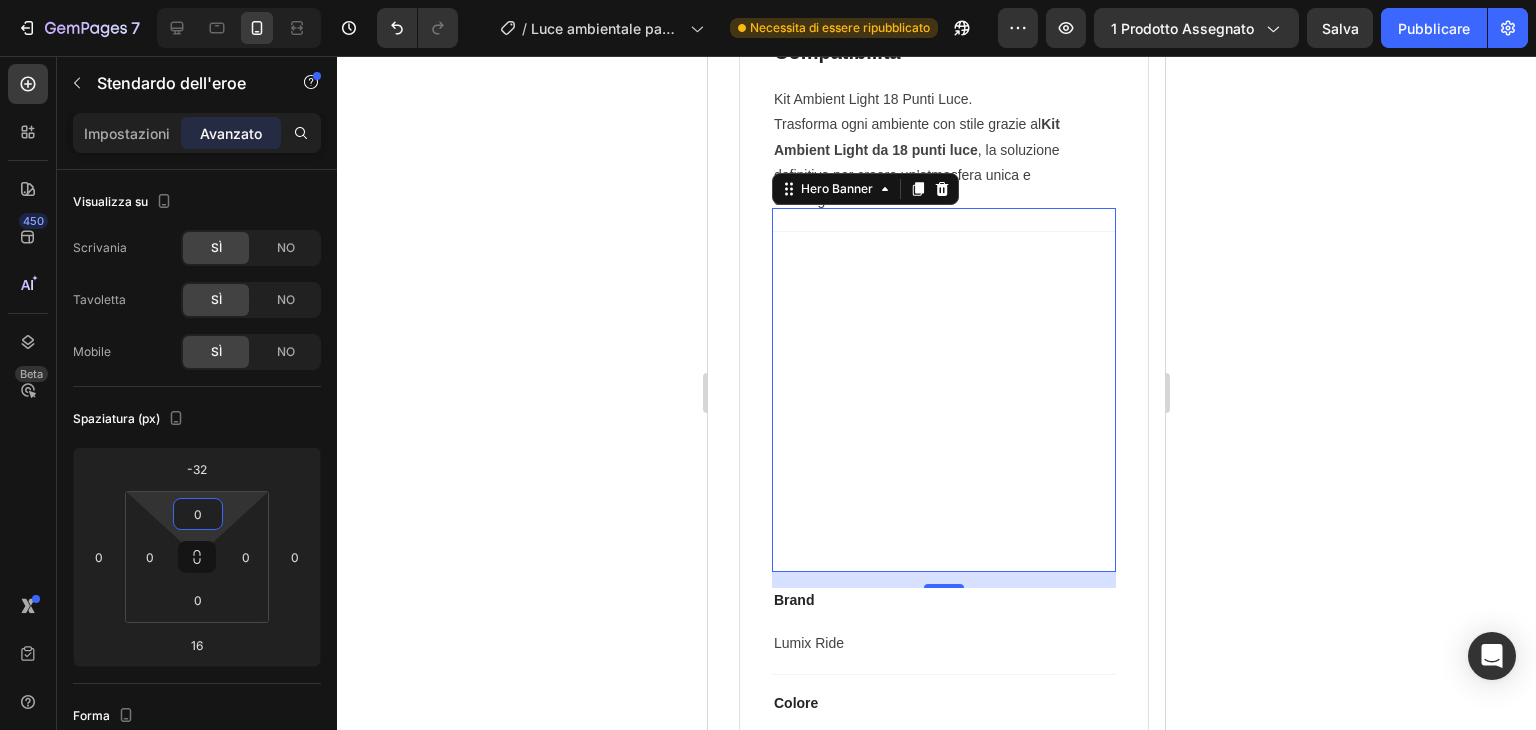 click on "7 / Luce ambientale pag. prod. Necessita di essere ripubblicato Anteprima 1 prodotto assegnato Salva Pubblicare 450 Beta Sections(18) Elementi(84) Sezione Elemento Hero Section Product Detail Brands Trusted Badges Guarantee Product Breakdown How to use Testimonials Compare Bundle FAQs Social Proof Brand Story Product List Collection Blog List Contact Sticky Add to Cart Custom Footer Sfoglia la biblioteca 450 Disposizione
Riga
Riga
Riga
Riga Testo
Intestazione
Blocco di testo Pulsante
Pulsante
Pulsante Media
Immagine
Video" at bounding box center (768, 0) 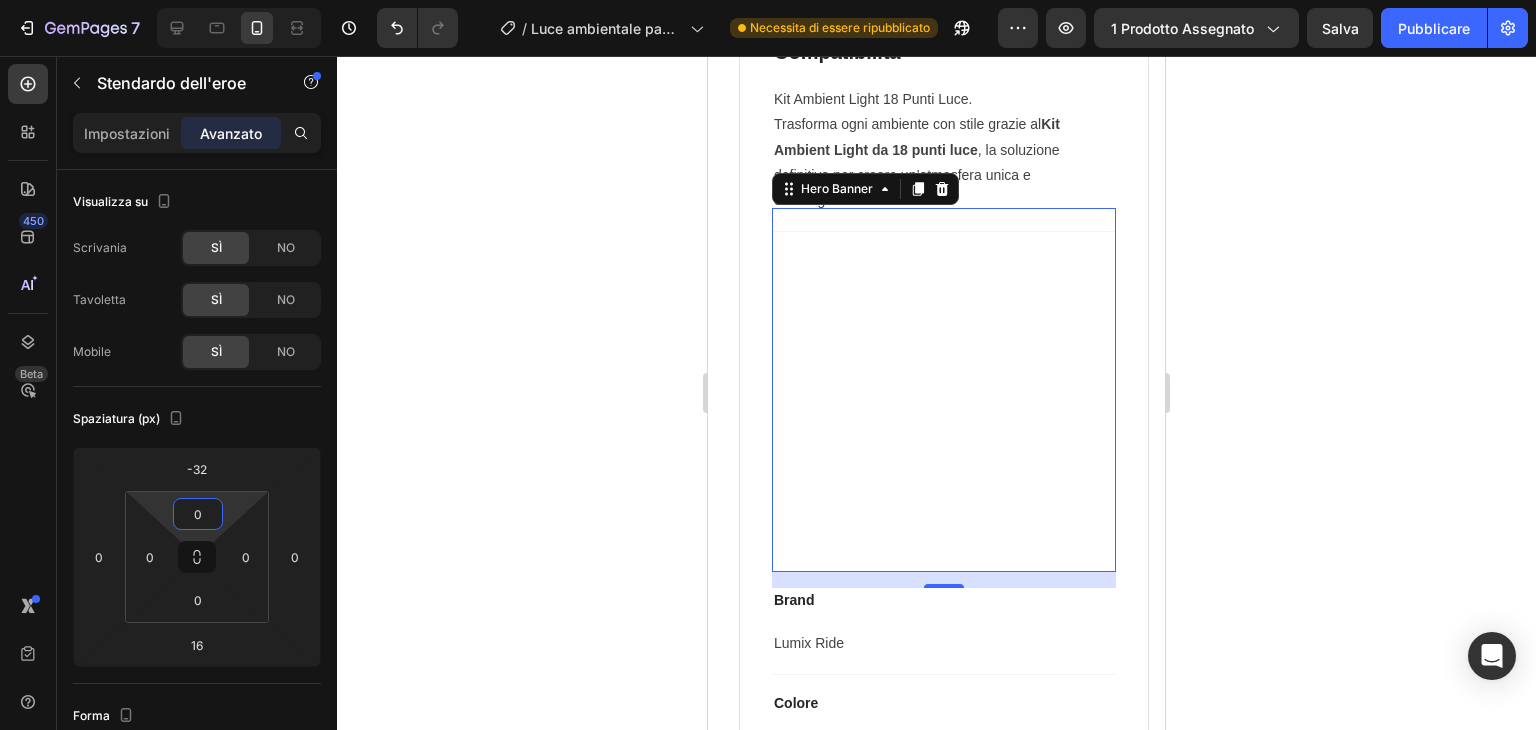 click 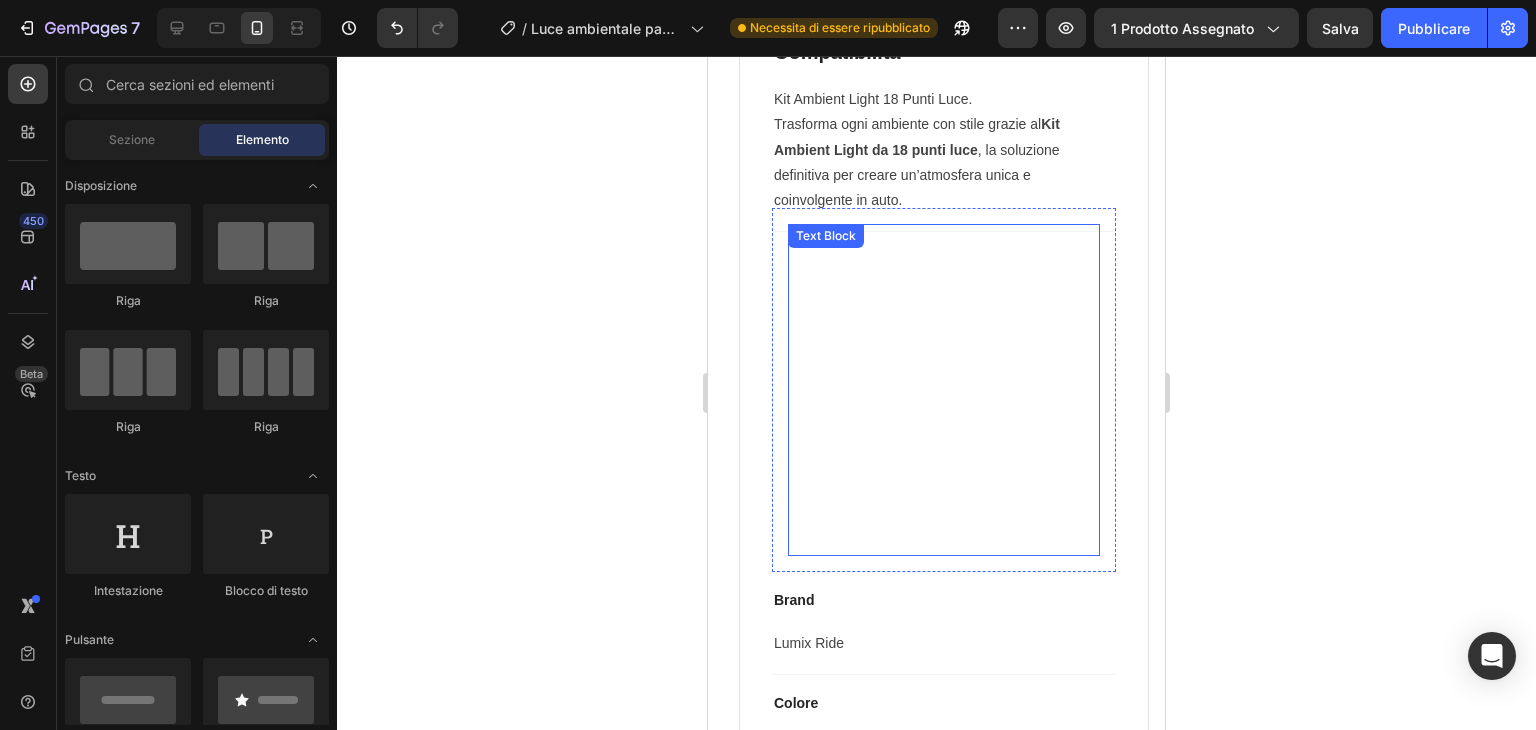 click at bounding box center (944, 415) 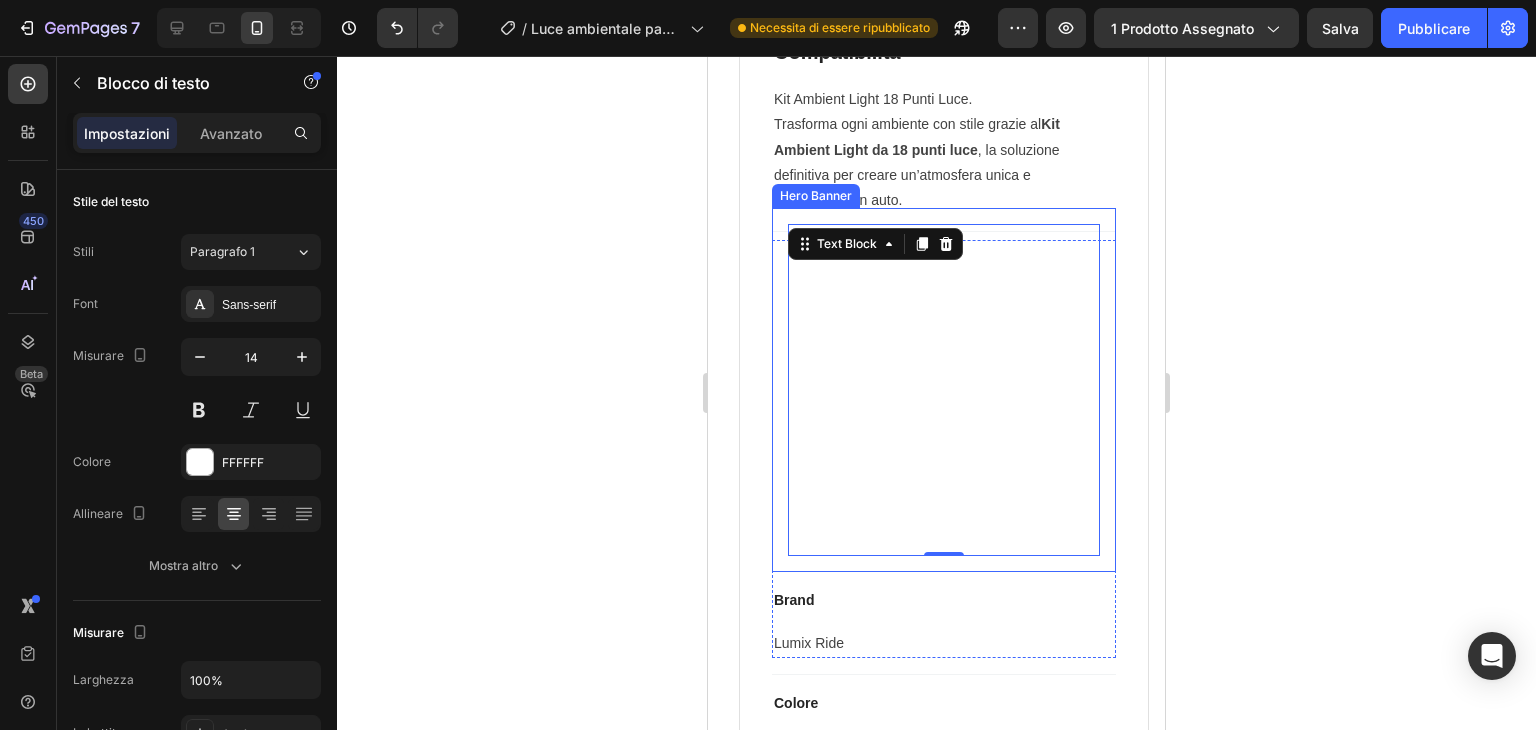 click on "Text Block   0" at bounding box center [944, 390] 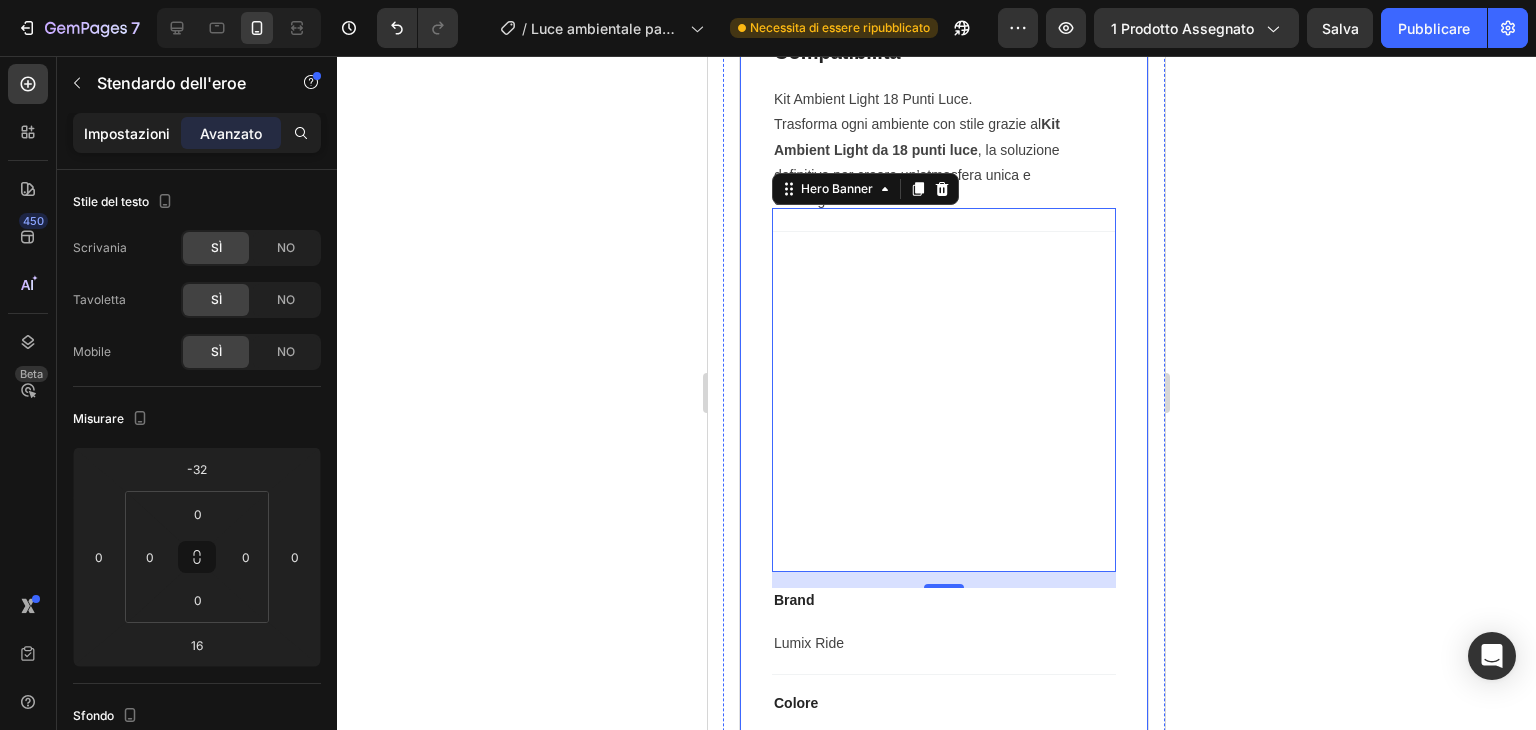 click on "Impostazioni" 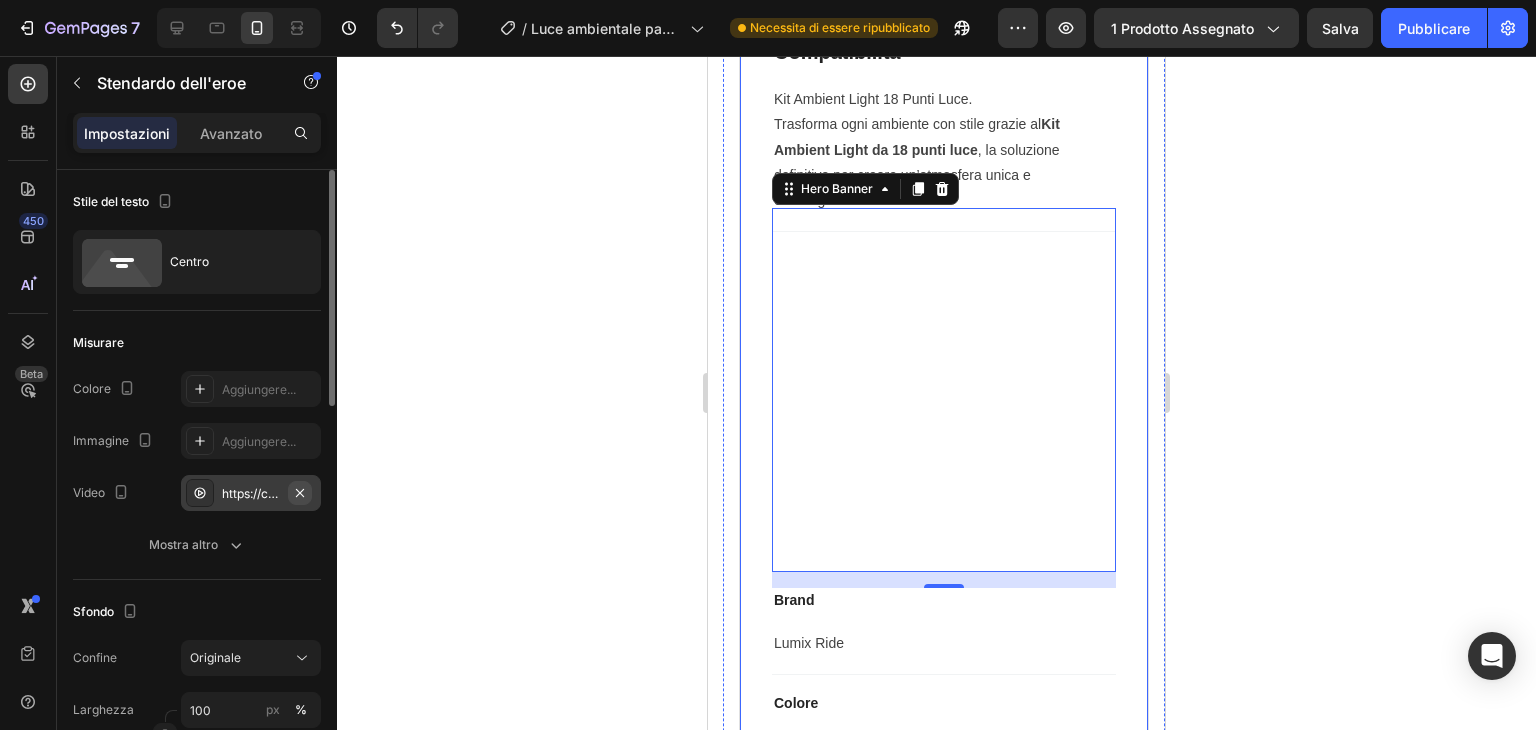 click 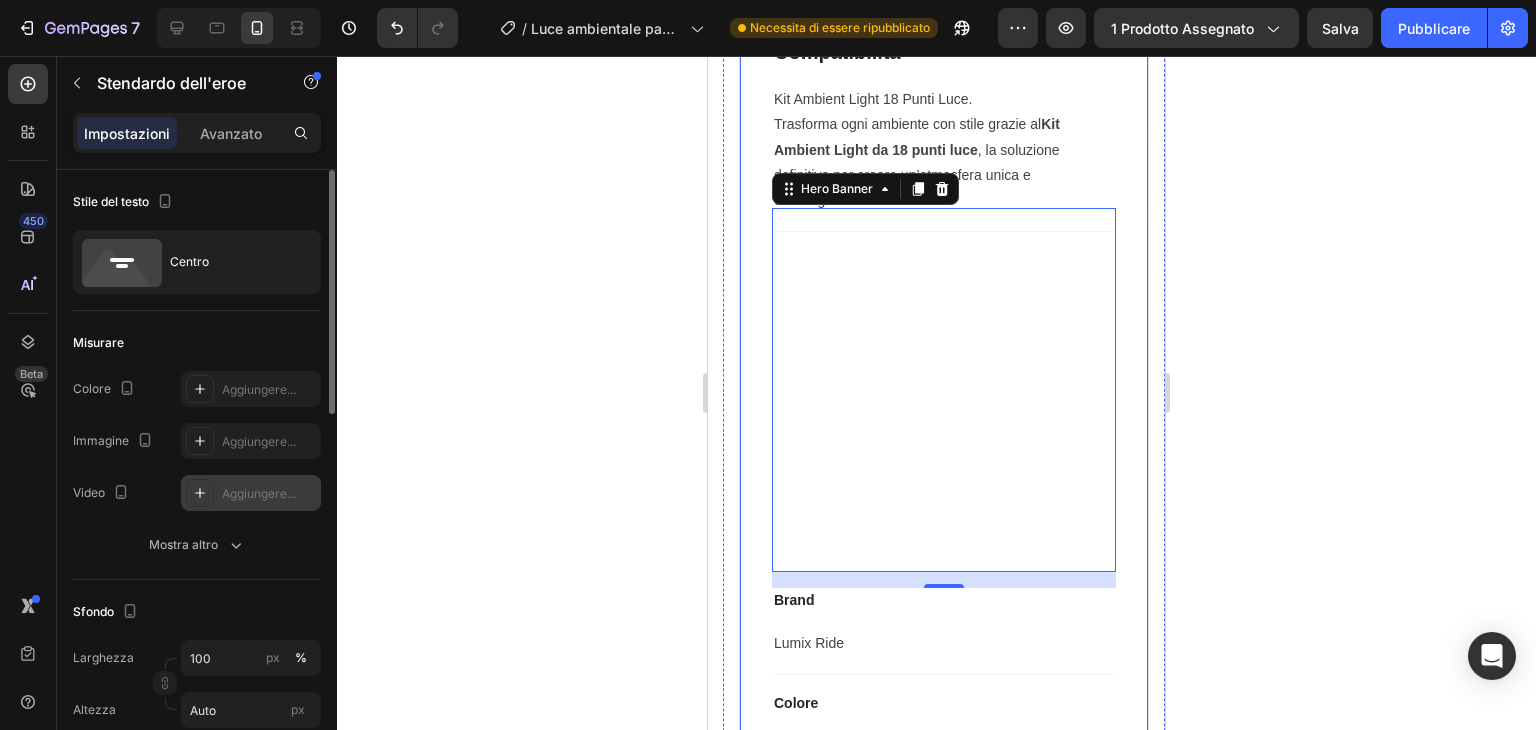 click on "Aggiungere..." at bounding box center (269, 494) 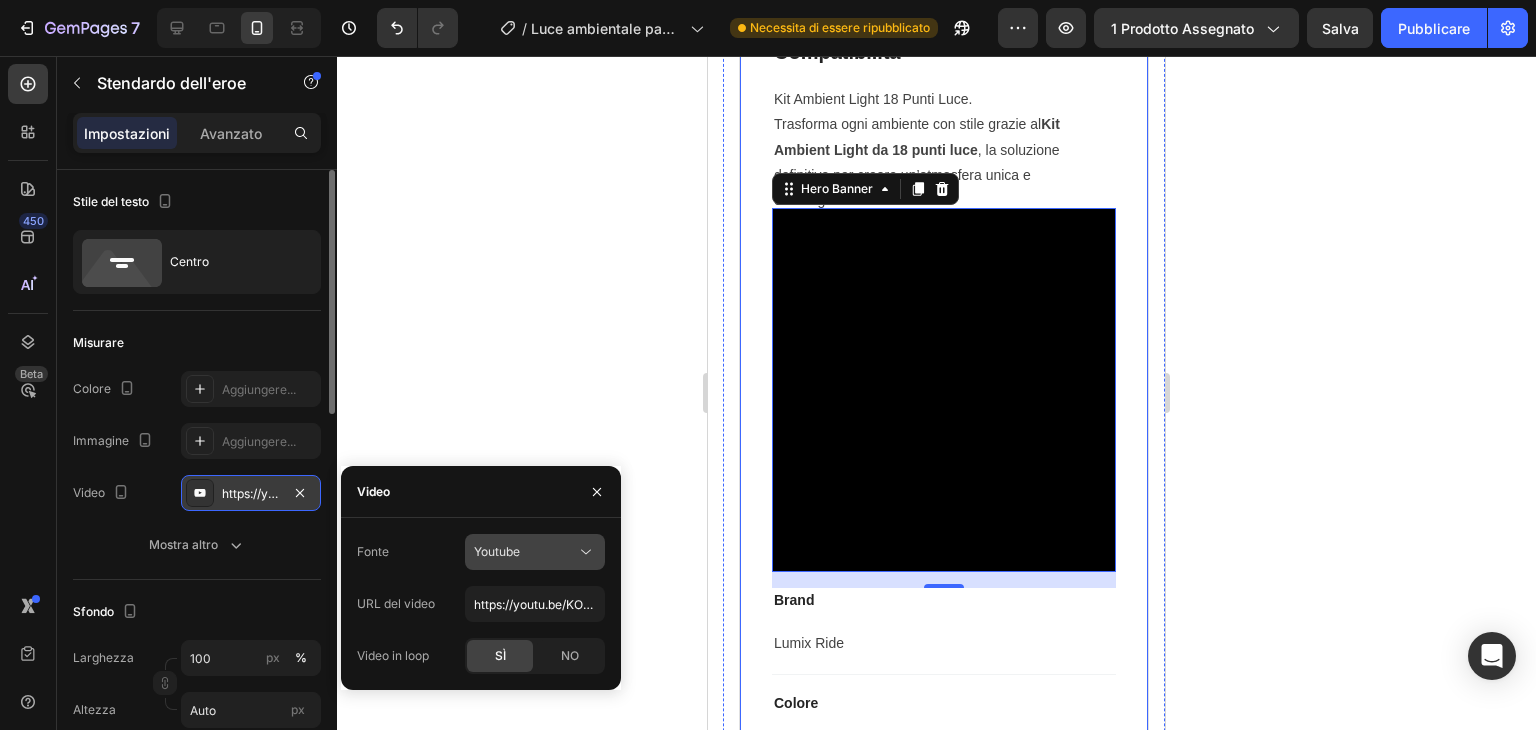 click on "Youtube" at bounding box center (525, 552) 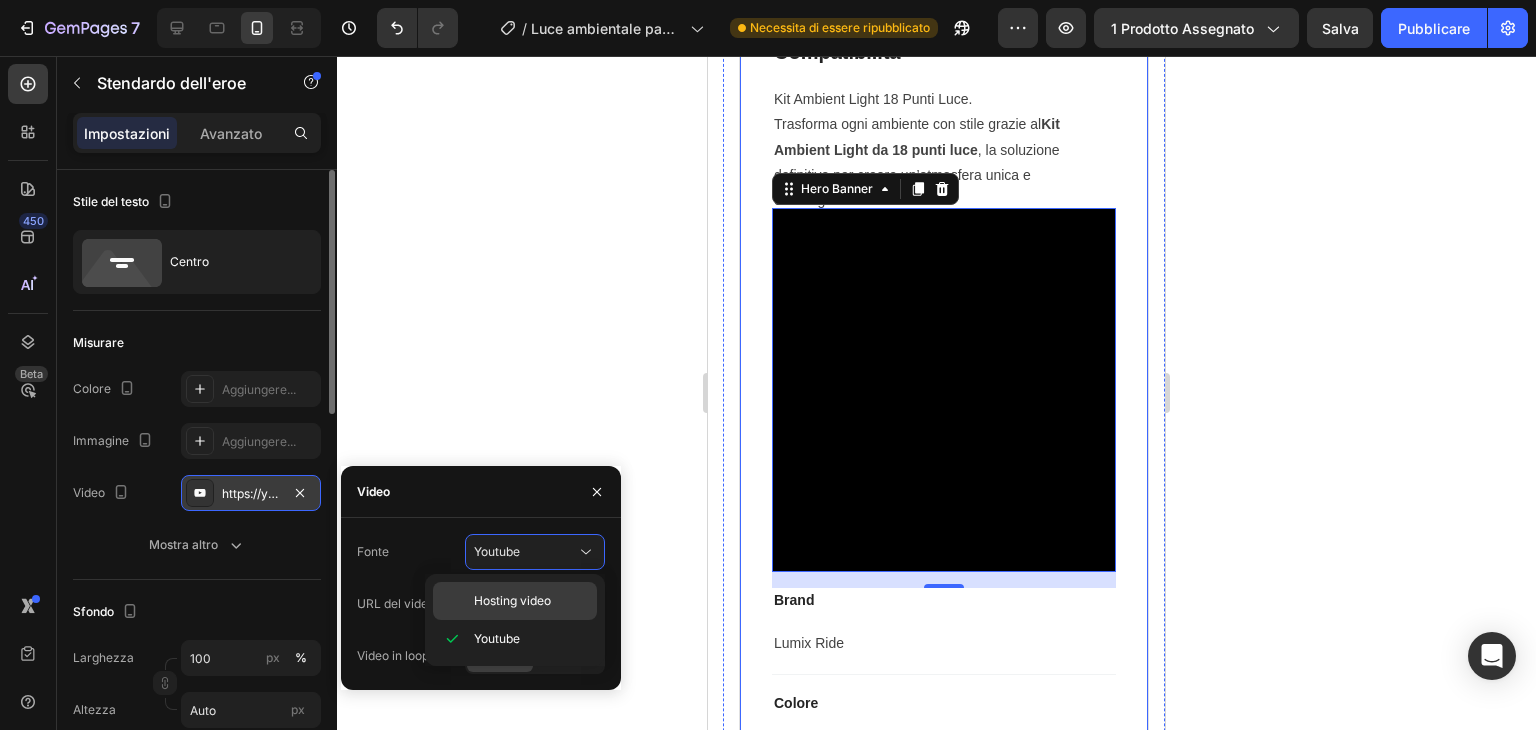 click on "Hosting video" at bounding box center (531, 601) 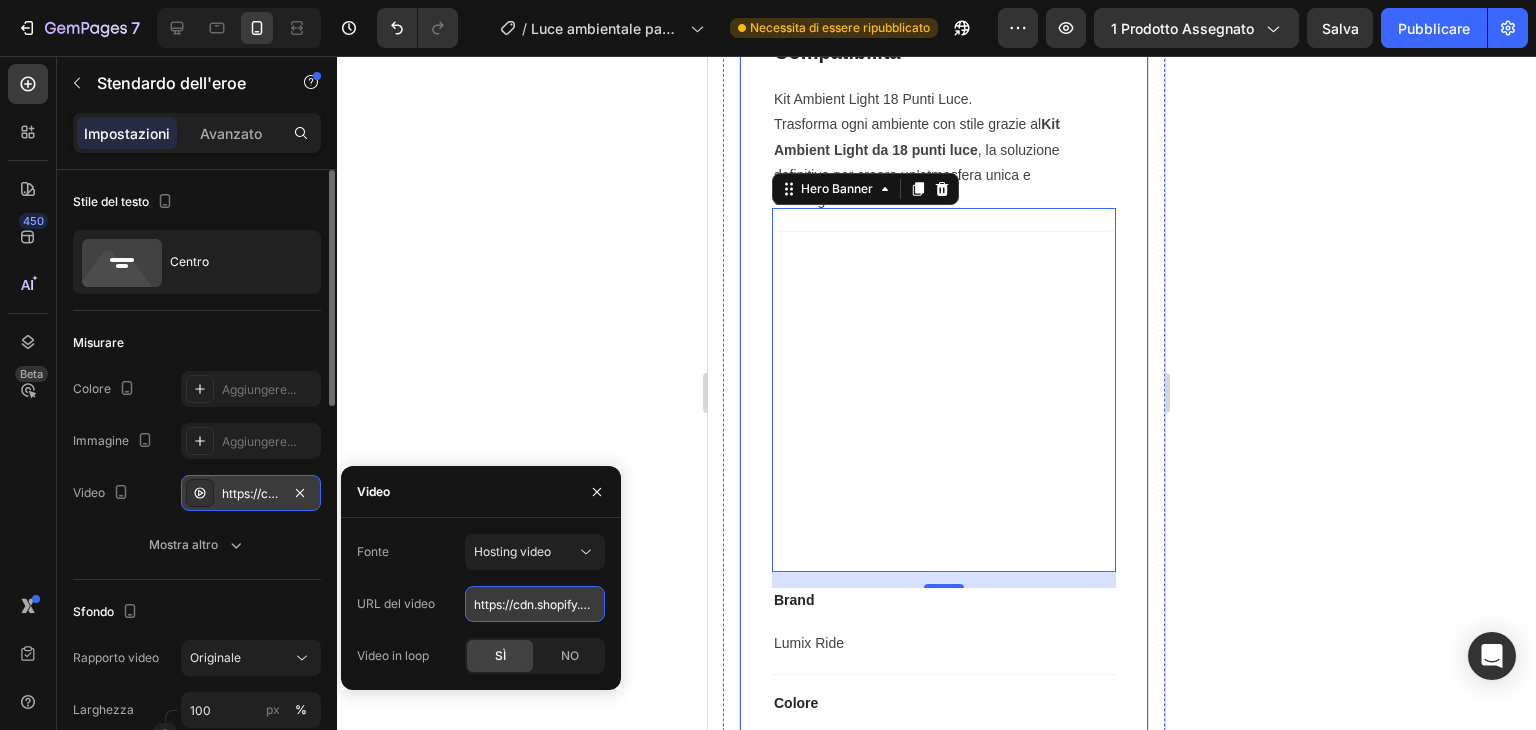 click on "https://cdn.shopify.com/videos/c/o/v/92a407d4e0c94a288eb54cac18c387dc.mp4" at bounding box center (535, 604) 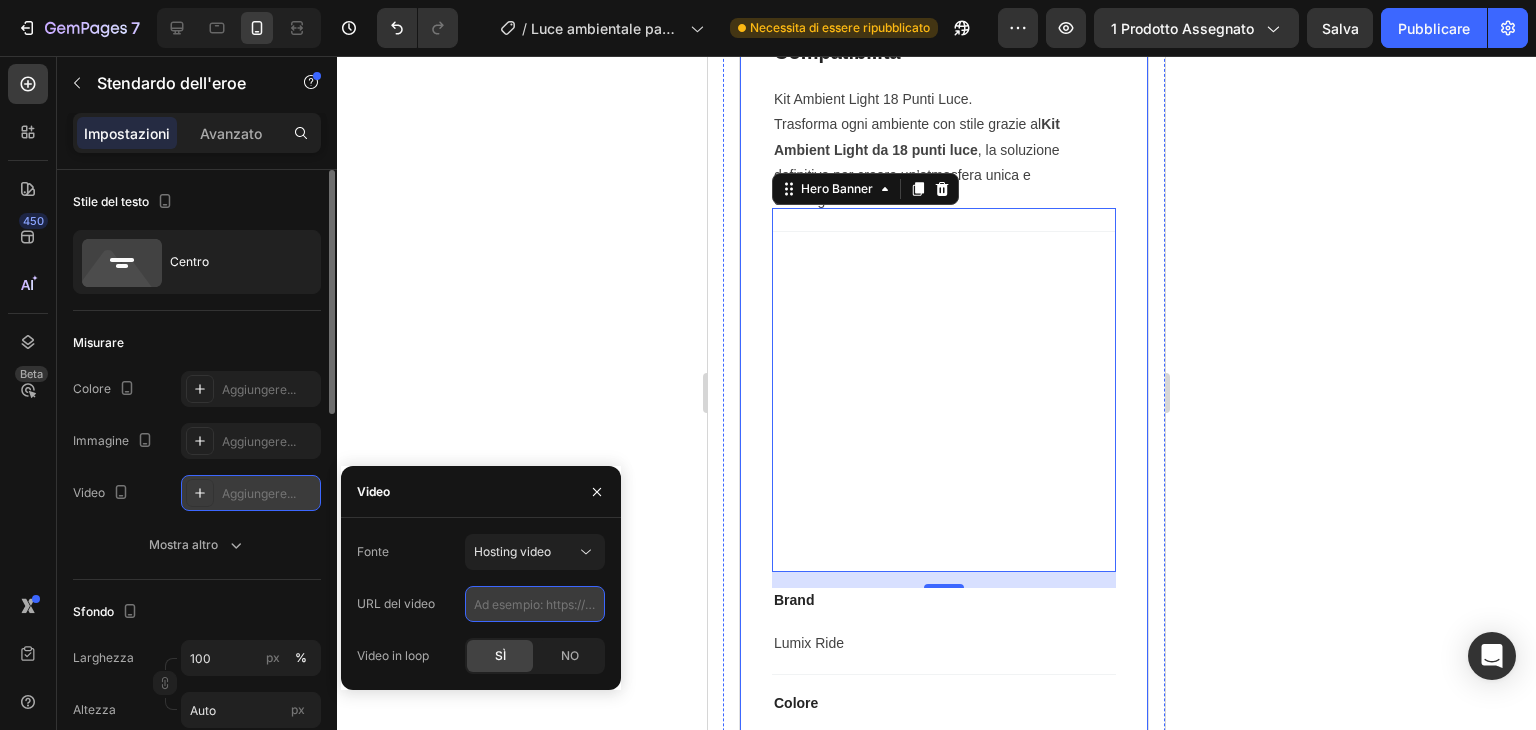 paste on "https://cdn.shopify.com/videos/c/o/v/6ec04c185be74c2fb13f94c420888f7b.mp4" 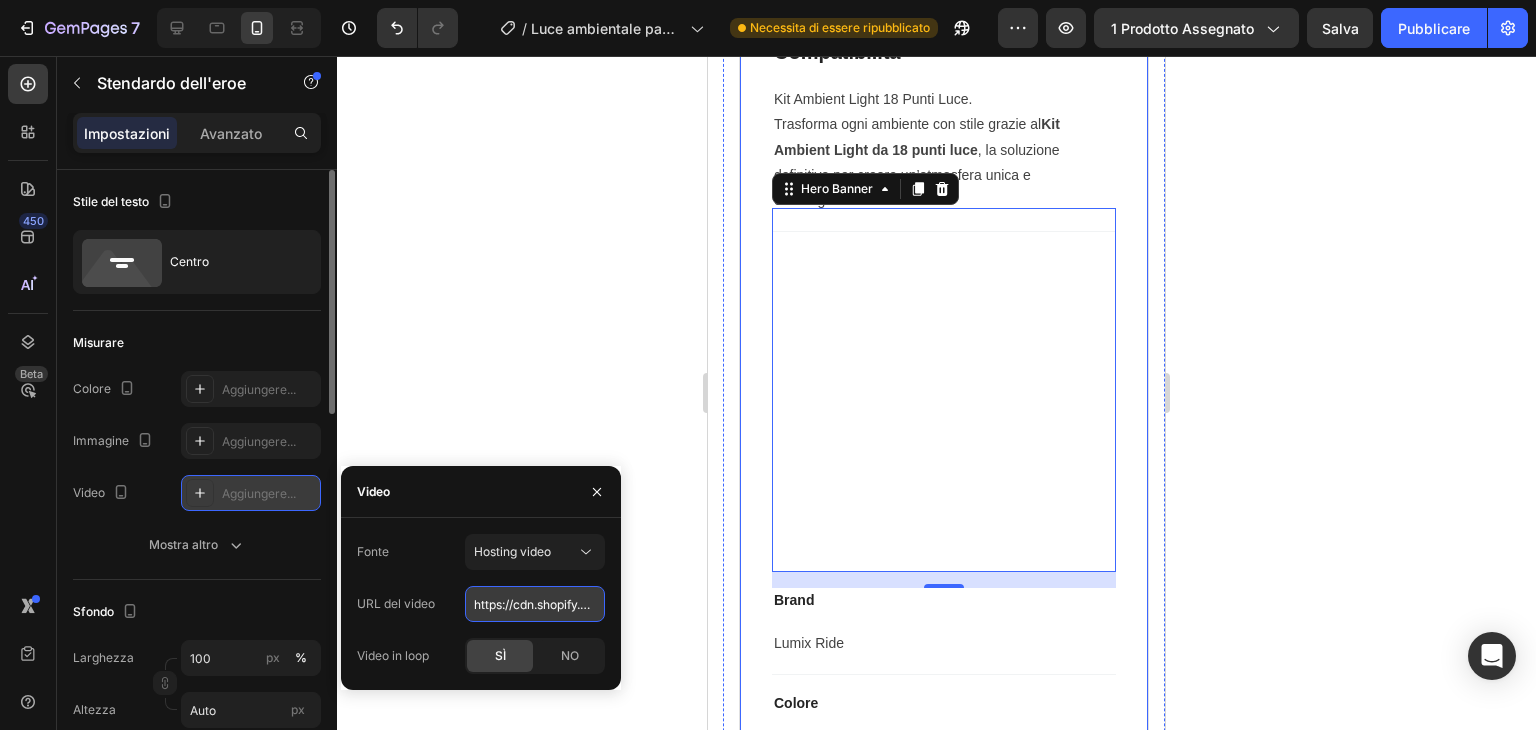 scroll, scrollTop: 0, scrollLeft: 339, axis: horizontal 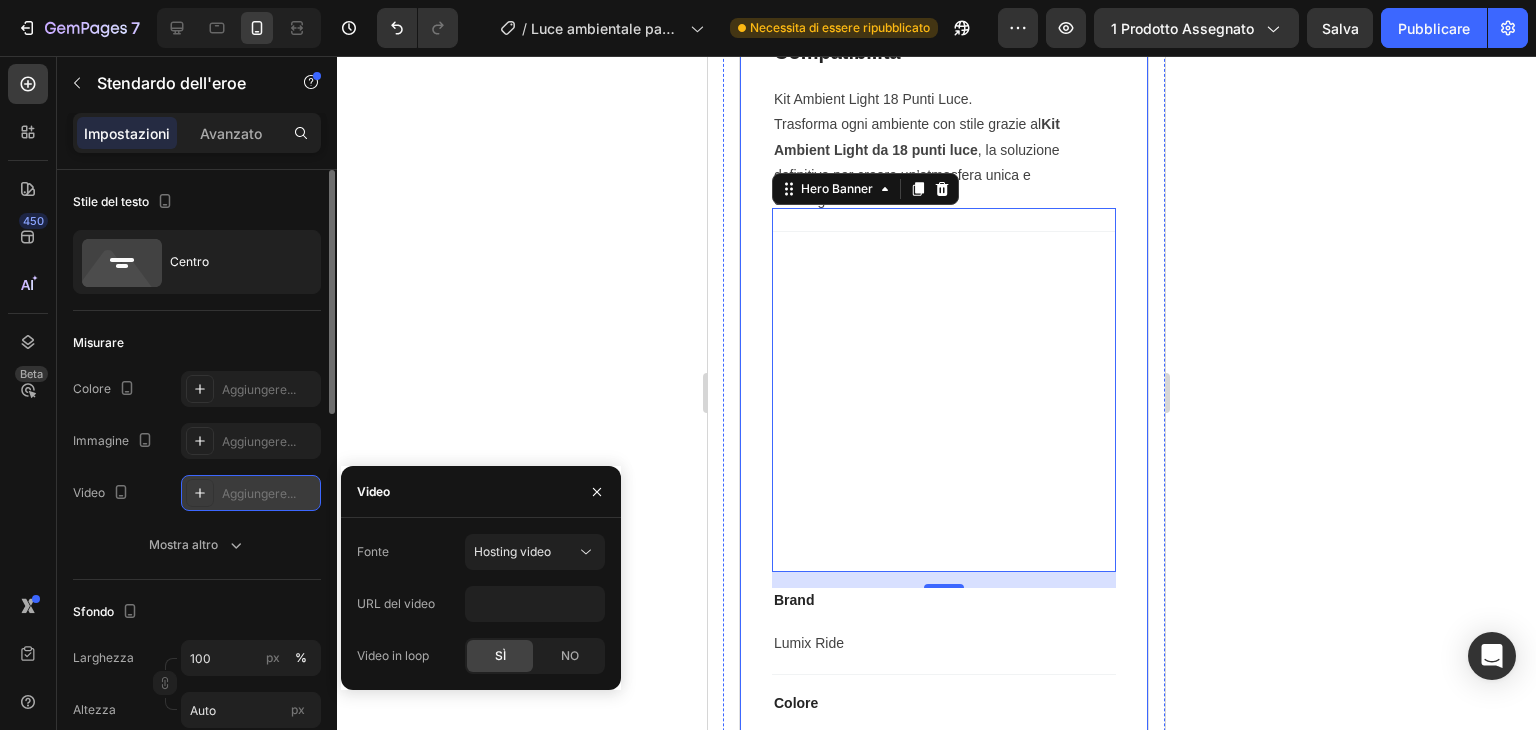 click 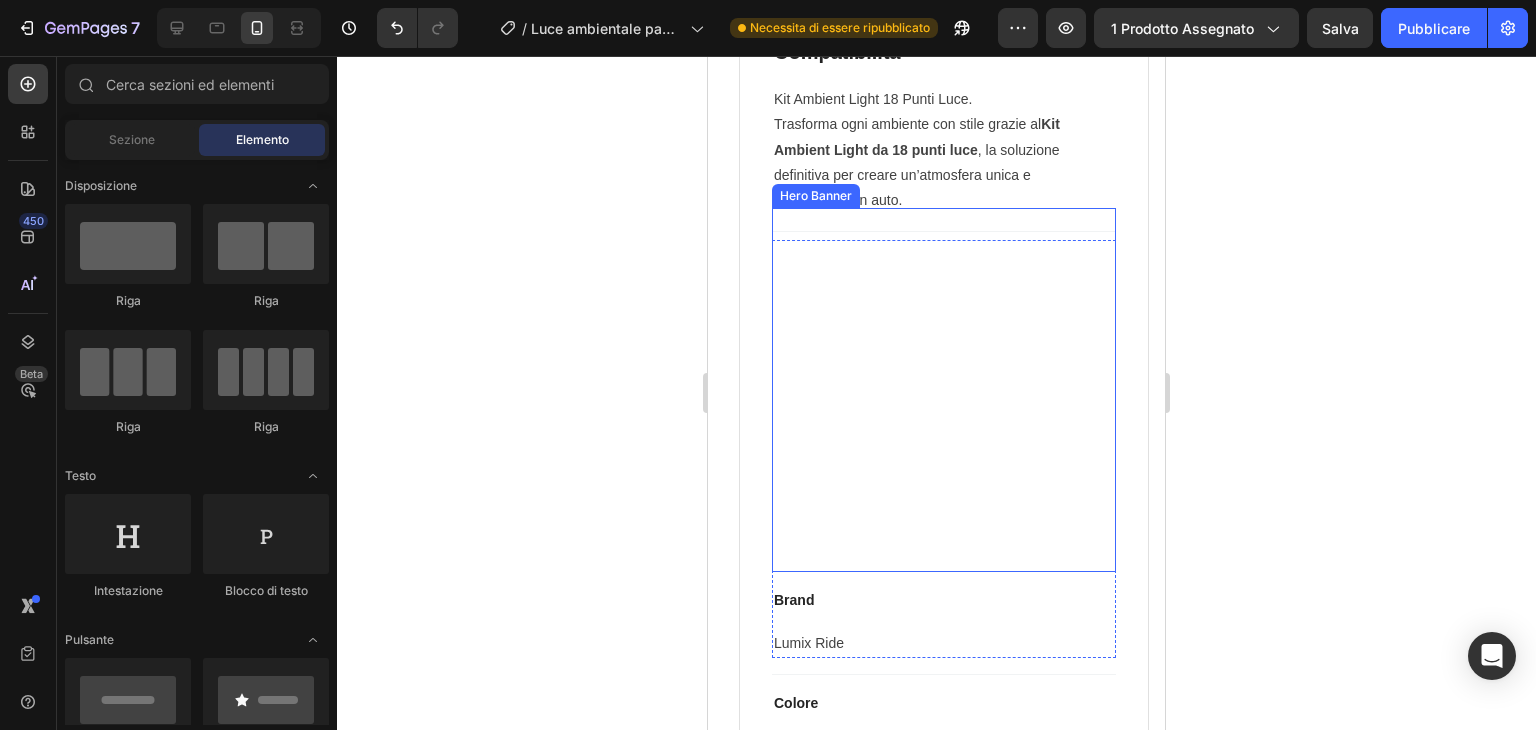 click on "Text Block" at bounding box center (944, 390) 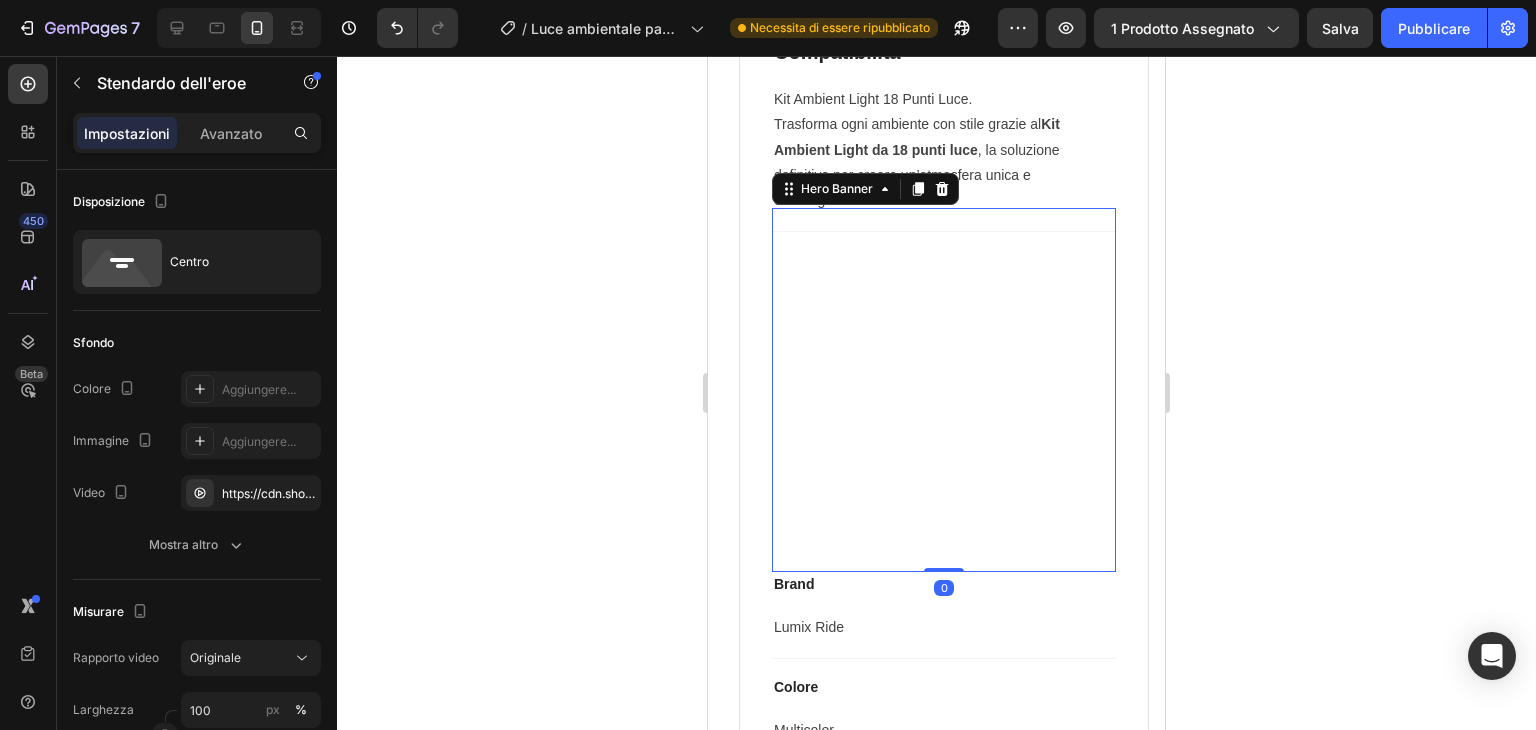 drag, startPoint x: 936, startPoint y: 585, endPoint x: 926, endPoint y: 553, distance: 33.526108 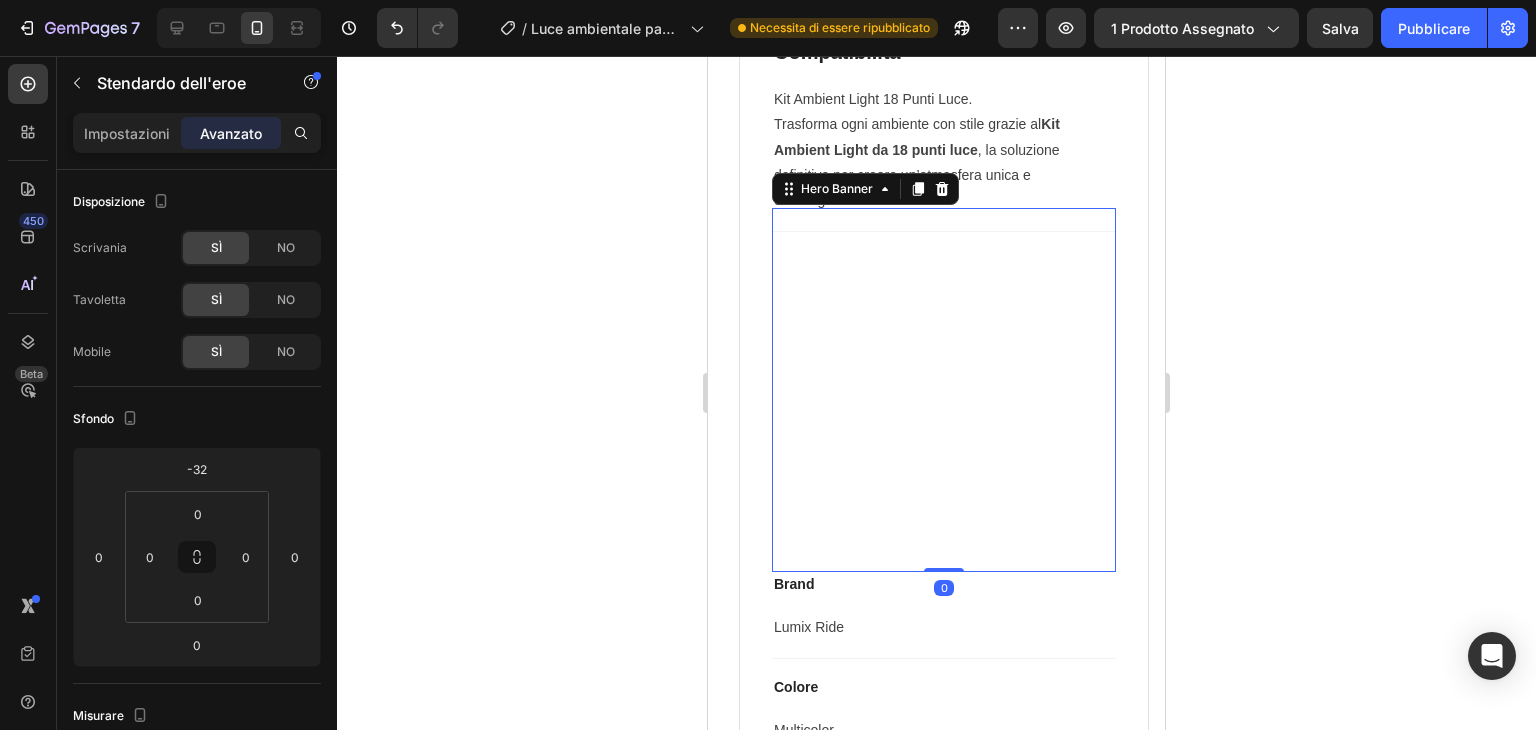 click 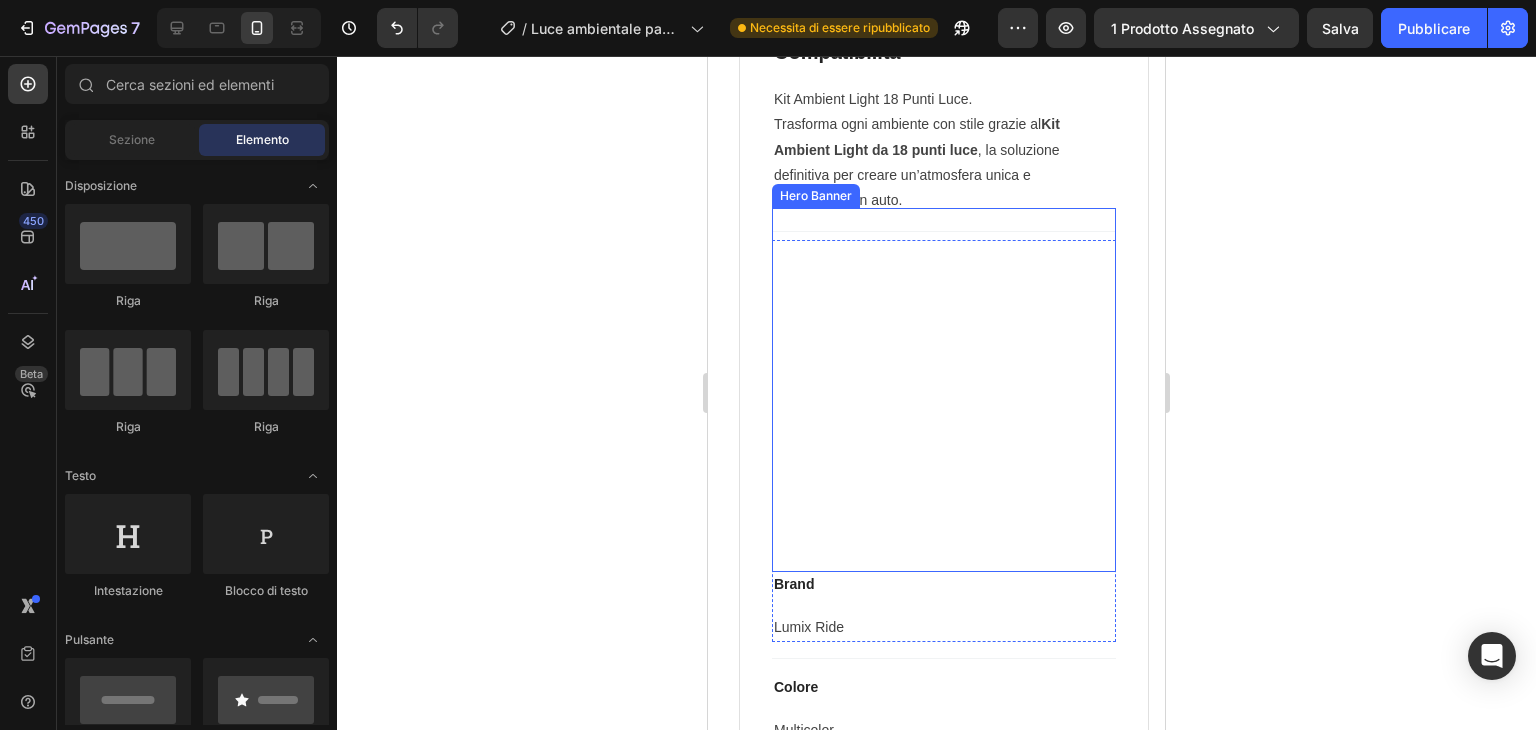 click on "Text Block" at bounding box center [944, 390] 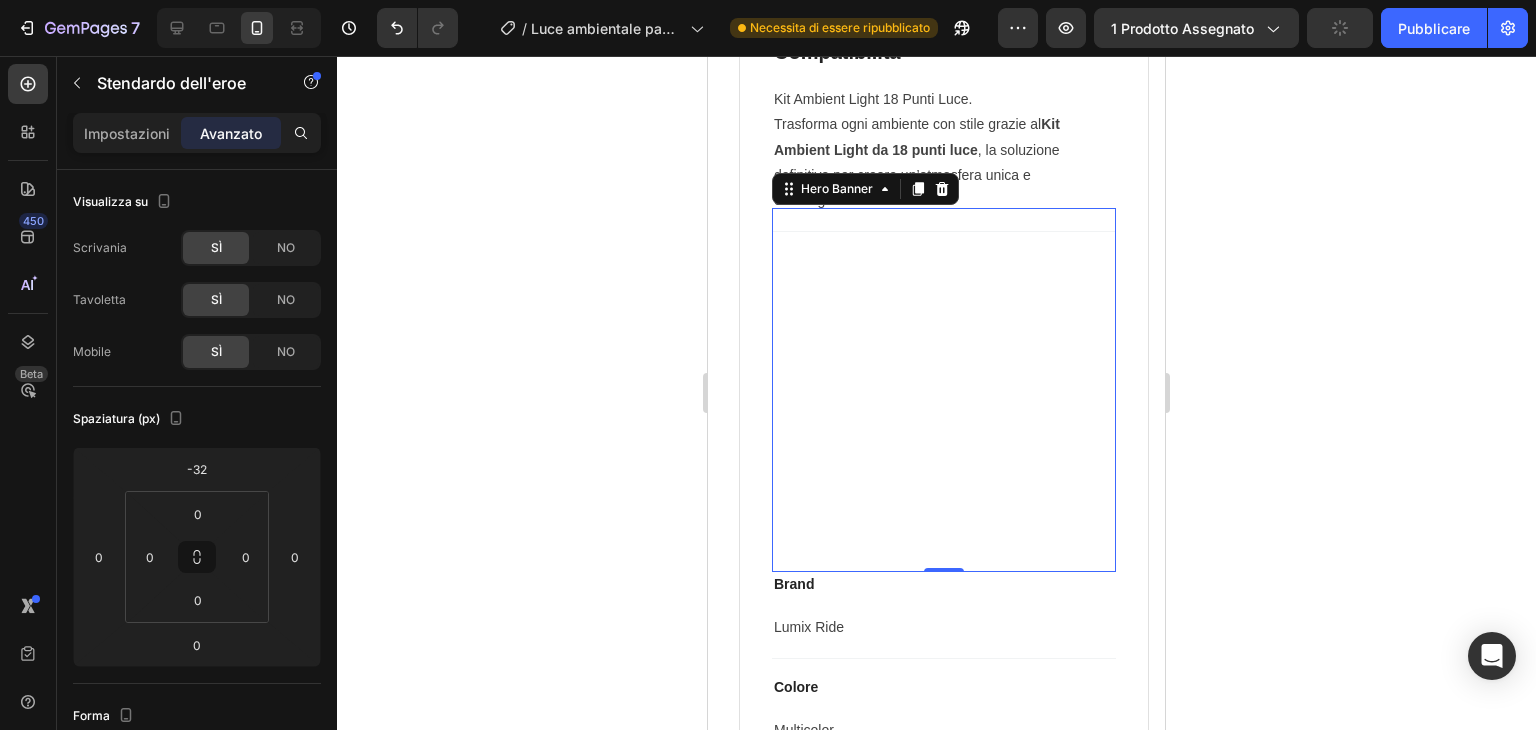 click 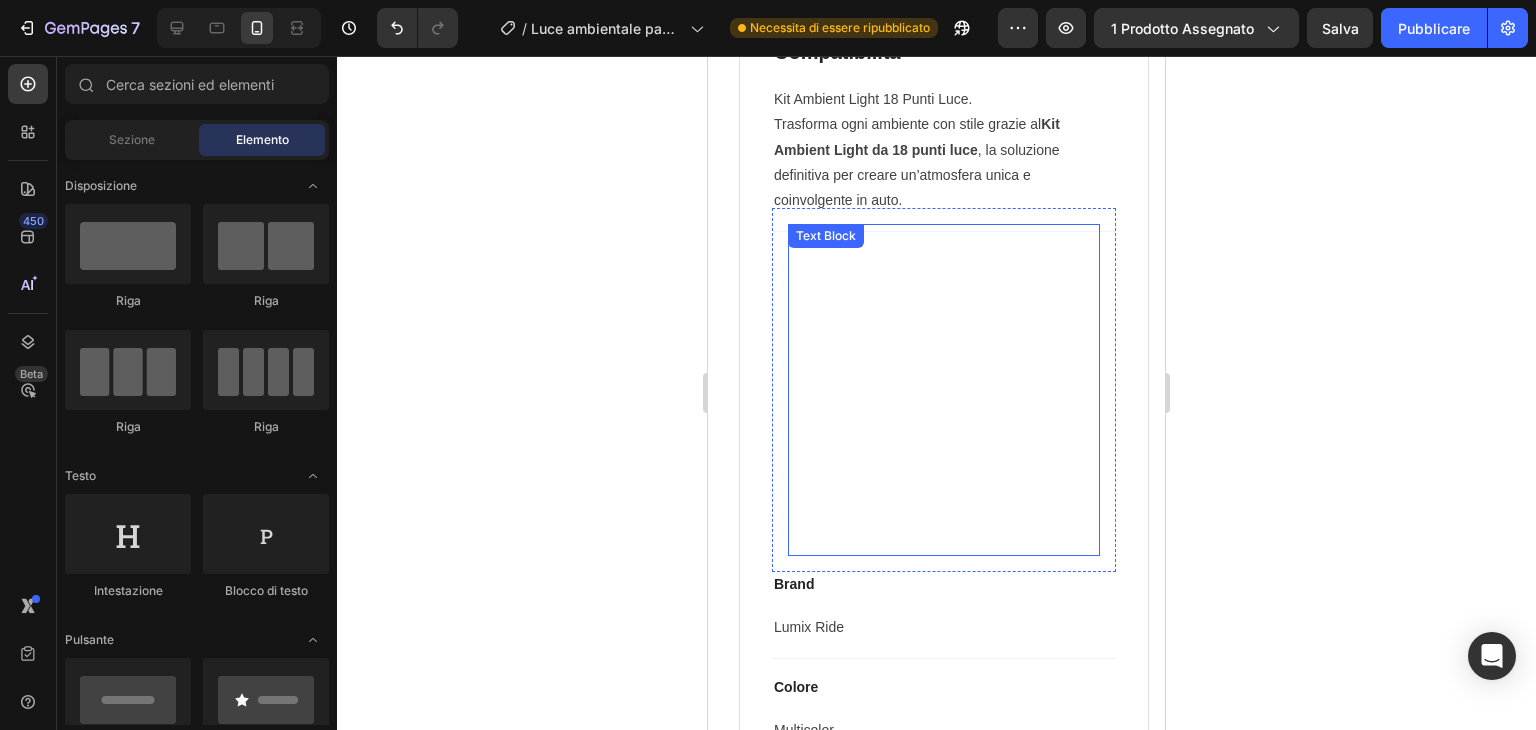 click at bounding box center [944, 390] 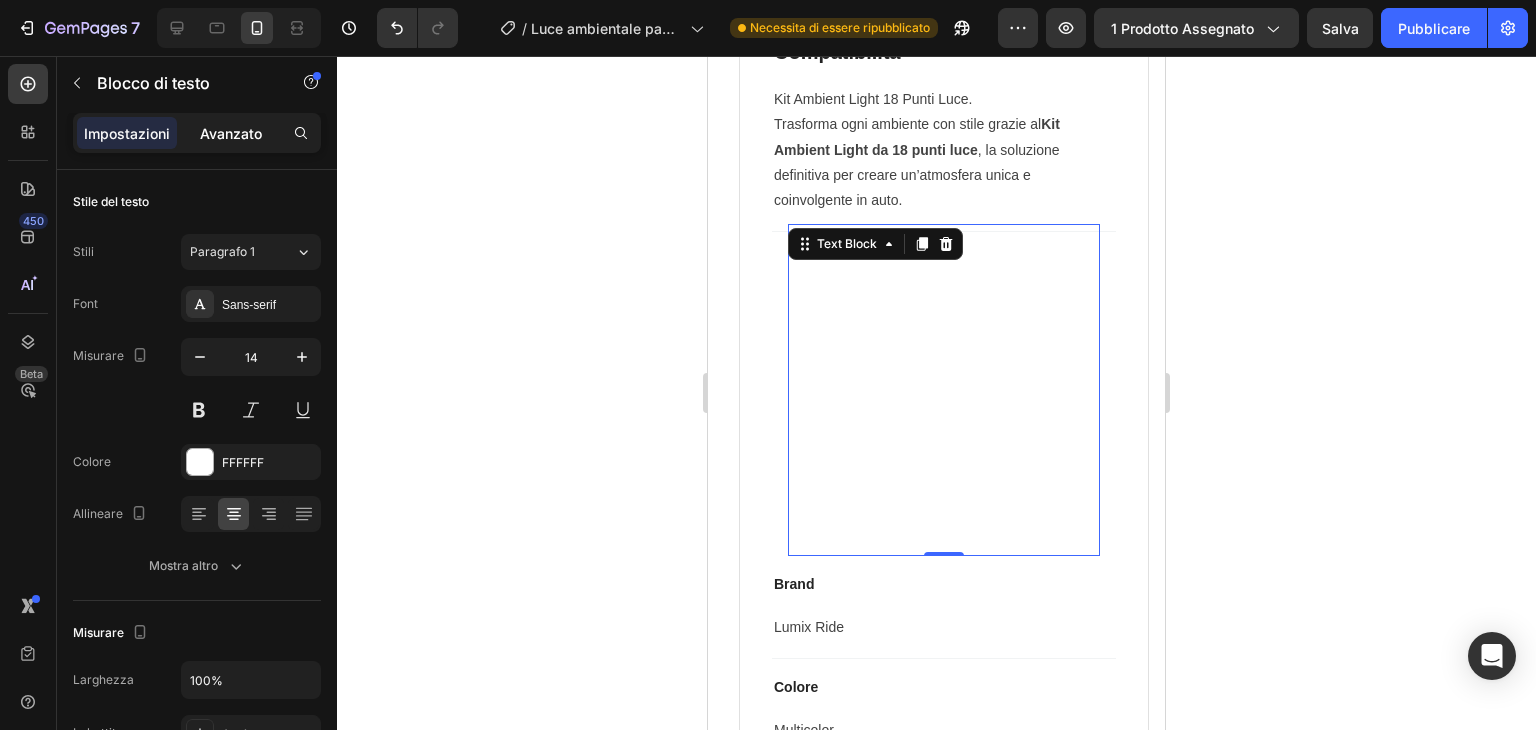 click on "Avanzato" at bounding box center (231, 133) 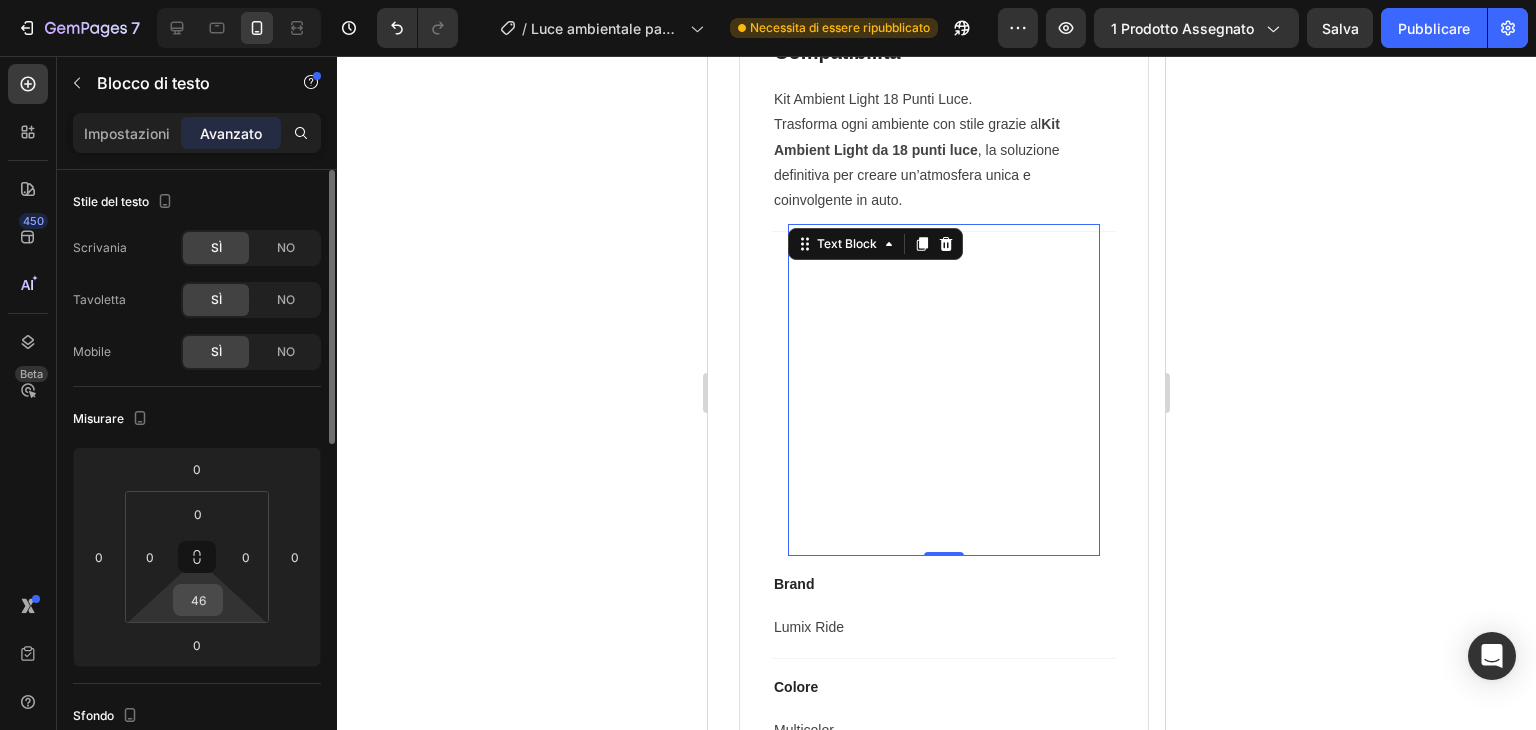 drag, startPoint x: 204, startPoint y: 617, endPoint x: 216, endPoint y: 594, distance: 25.942244 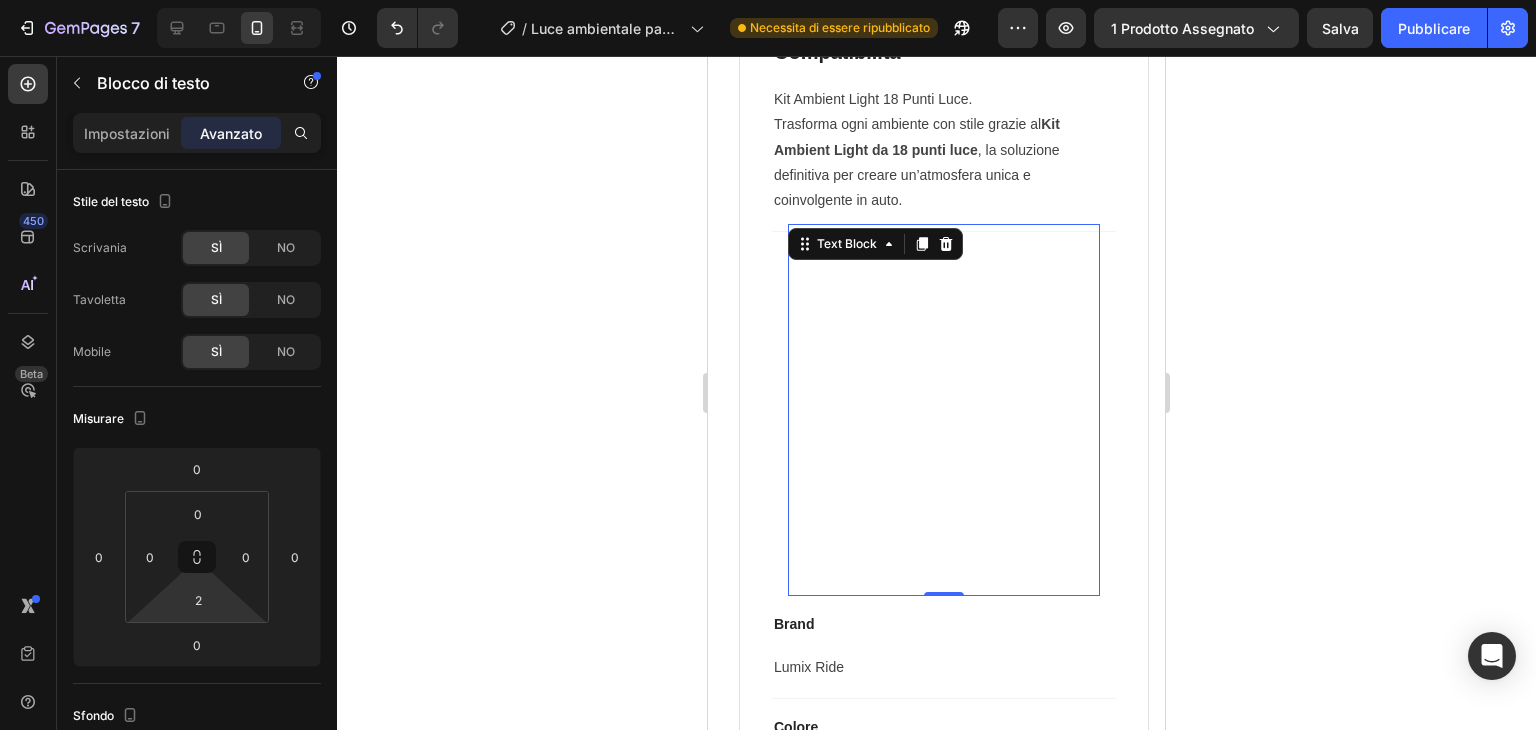 type on "0" 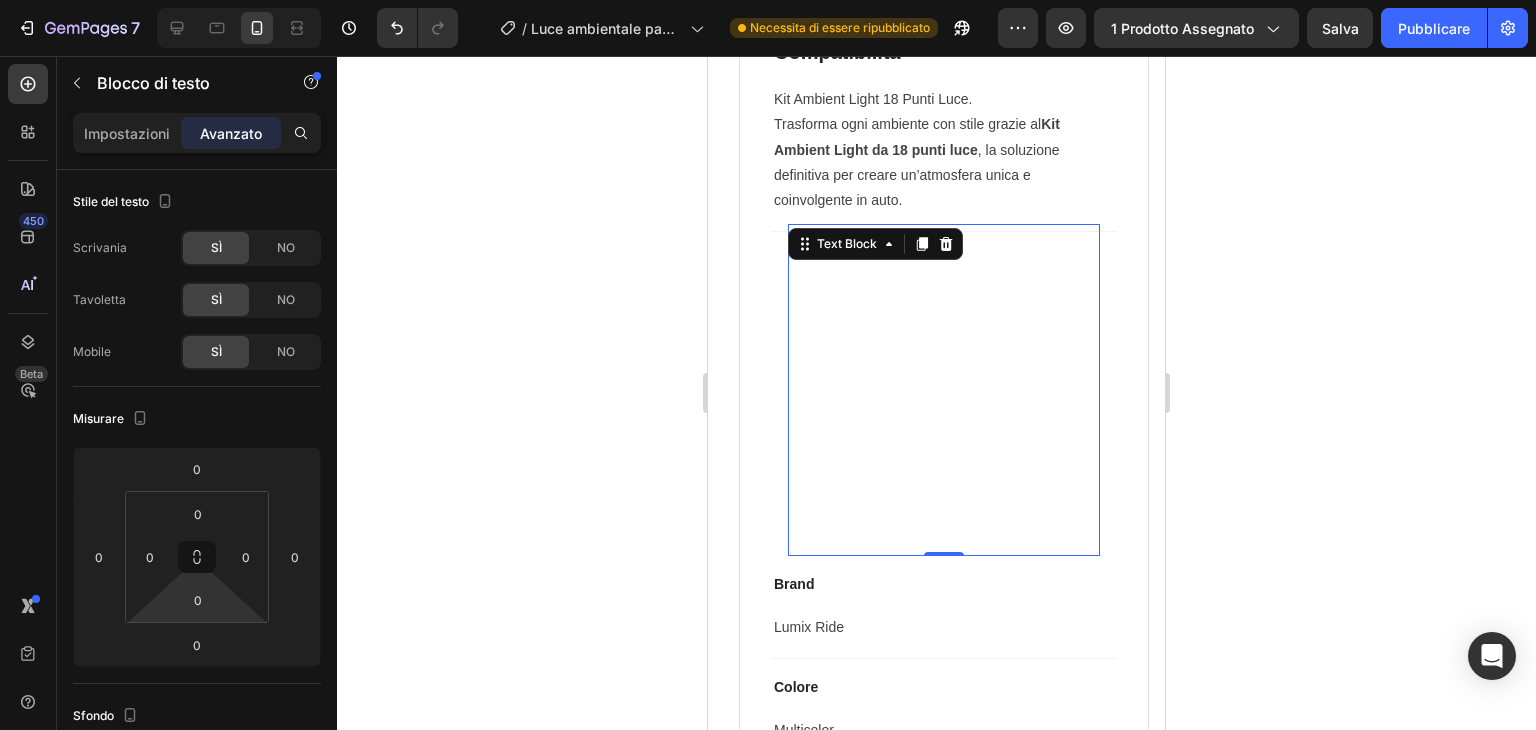 drag, startPoint x: 223, startPoint y: 621, endPoint x: 224, endPoint y: 681, distance: 60.00833 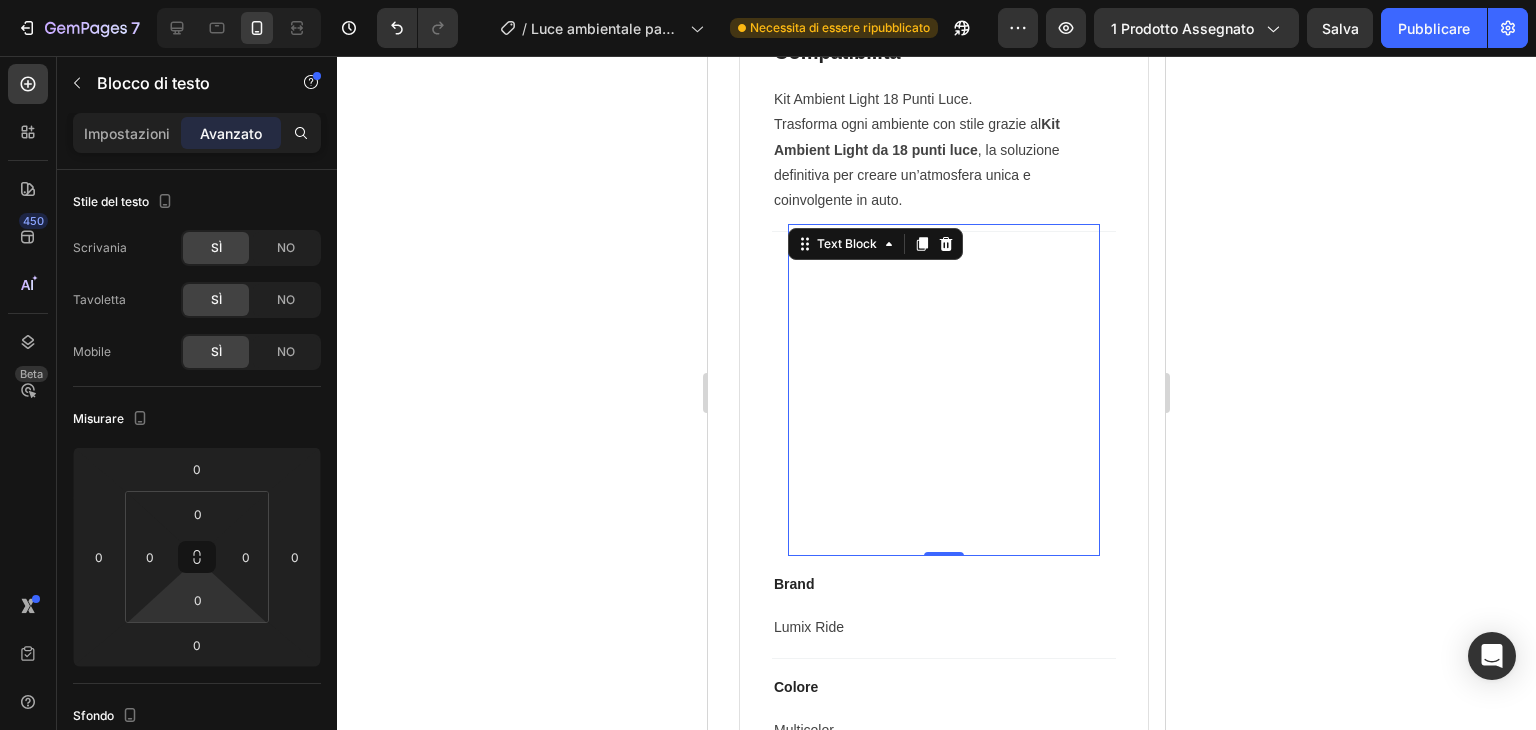 click on "7 / Luce ambientale pag. prod. Necessita di essere ripubblicato Anteprima 1 prodotto assegnato Salva Pubblicare 450 Beta Sections(18) Elementi(84) Sezione Elemento Hero Section Product Detail Brands Trusted Badges Guarantee Product Breakdown How to use Testimonials Compare Bundle FAQs Social Proof Brand Story Product List Collection Blog List Contact Sticky Add to Cart Custom Footer Sfoglia la biblioteca 450 Disposizione
Riga
Riga
Riga
Riga Testo
Intestazione
Blocco di testo Pulsante
Pulsante
Pulsante Media
Immagine
Video" at bounding box center (768, 0) 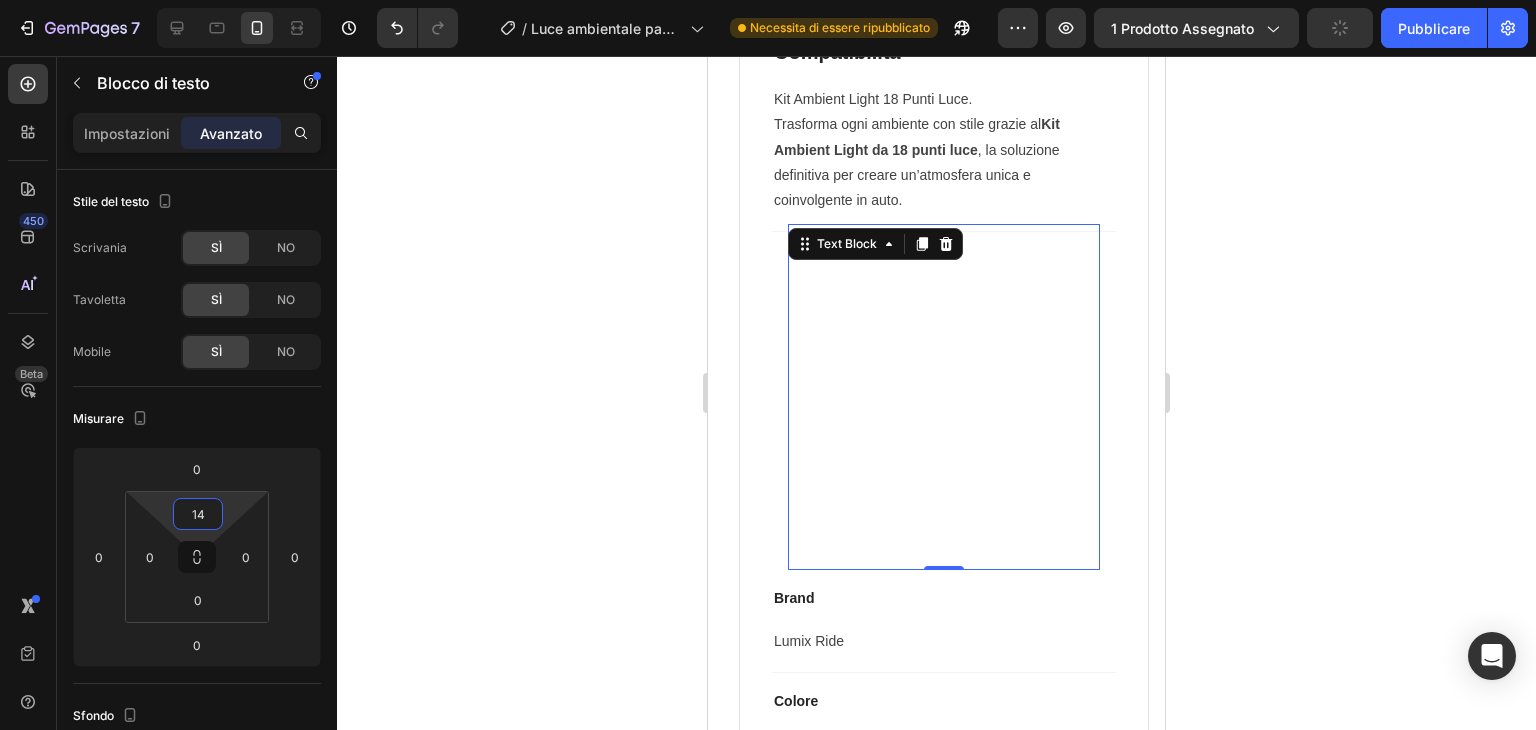 type on "0" 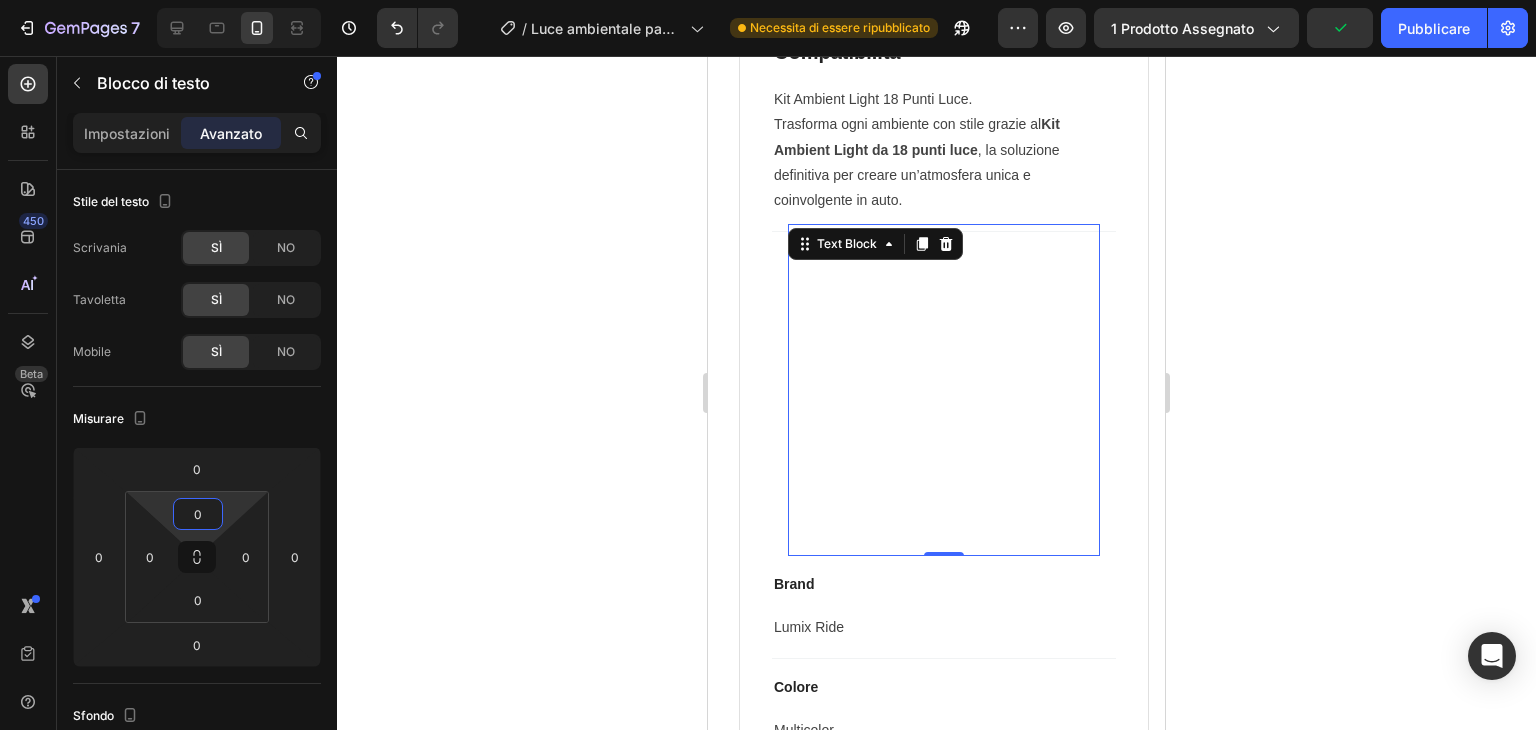 drag, startPoint x: 202, startPoint y: 533, endPoint x: 68, endPoint y: 376, distance: 206.40979 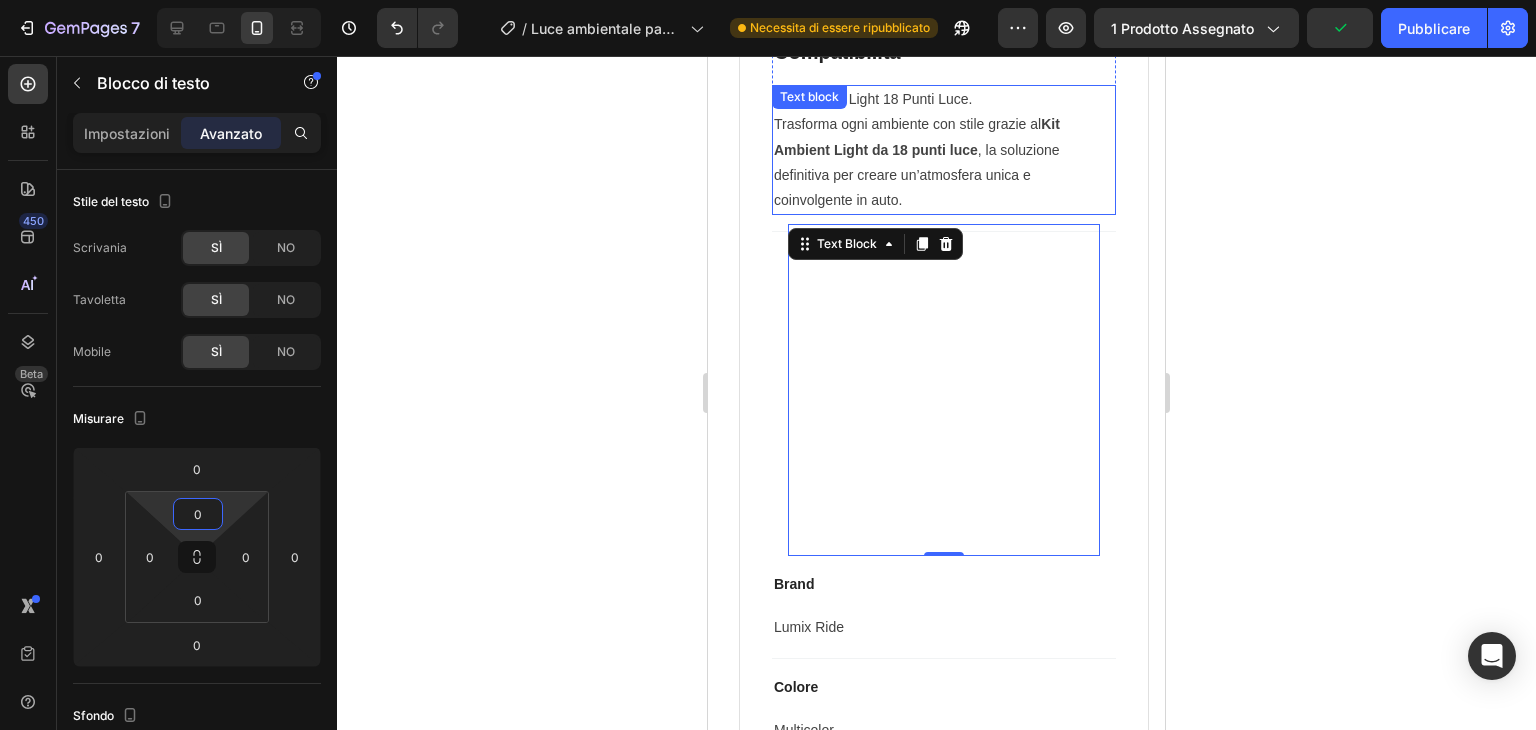 click on "Trasforma ogni ambiente con stile grazie al  Kit Ambient Light da 18 punti luce , la soluzione definitiva per creare un’atmosfera unica e coinvolgente in auto." at bounding box center [944, 162] 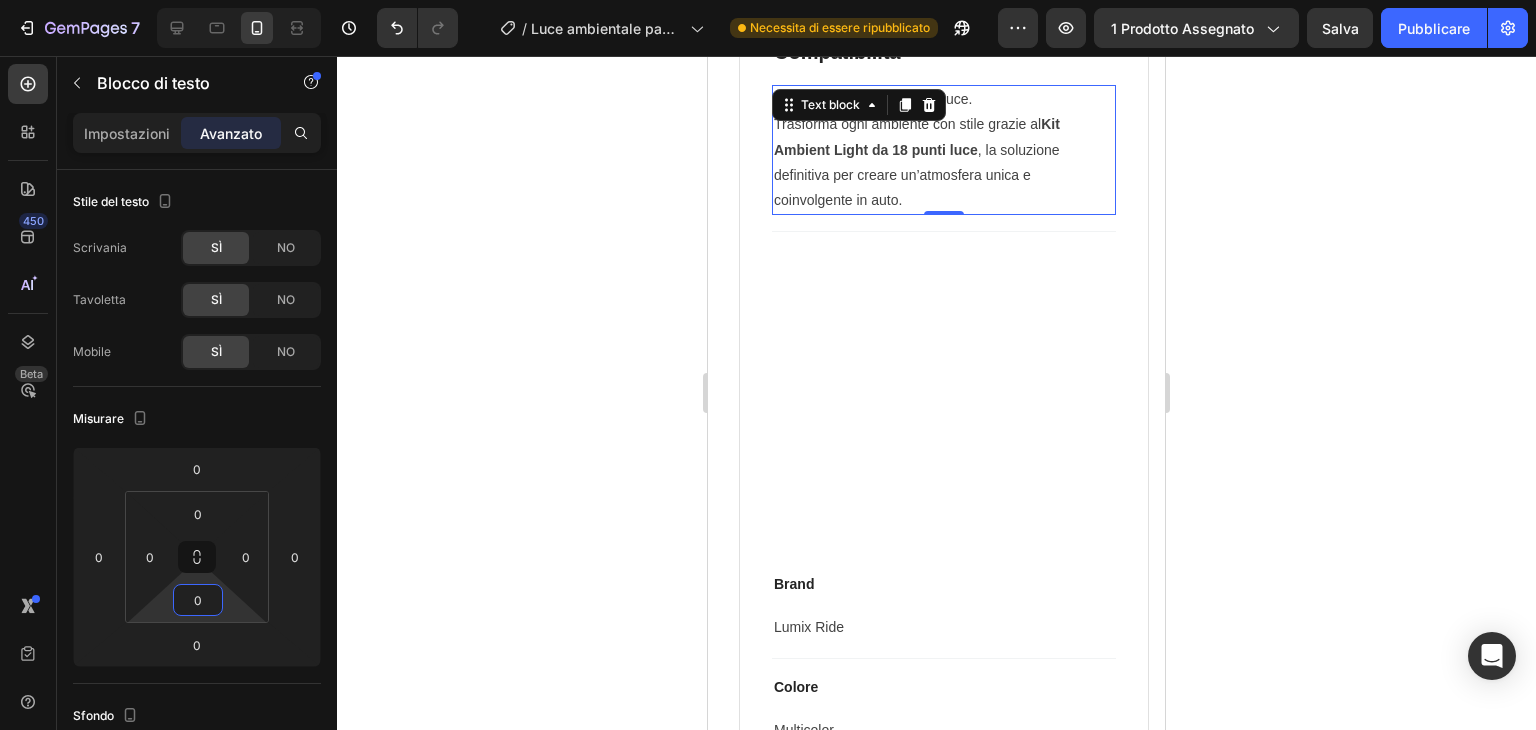 drag, startPoint x: 213, startPoint y: 617, endPoint x: 208, endPoint y: 671, distance: 54.230988 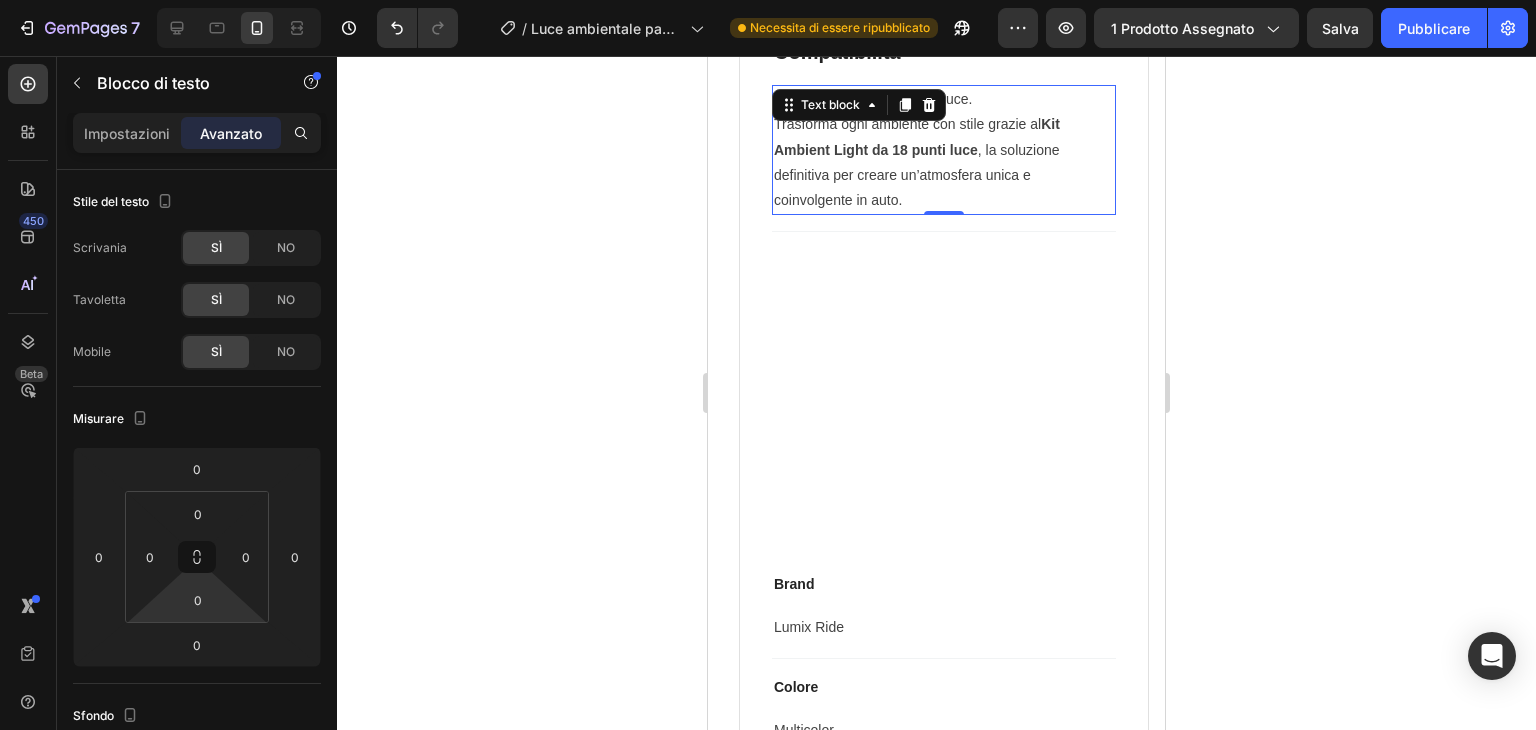 drag, startPoint x: 222, startPoint y: 619, endPoint x: 225, endPoint y: 636, distance: 17.262676 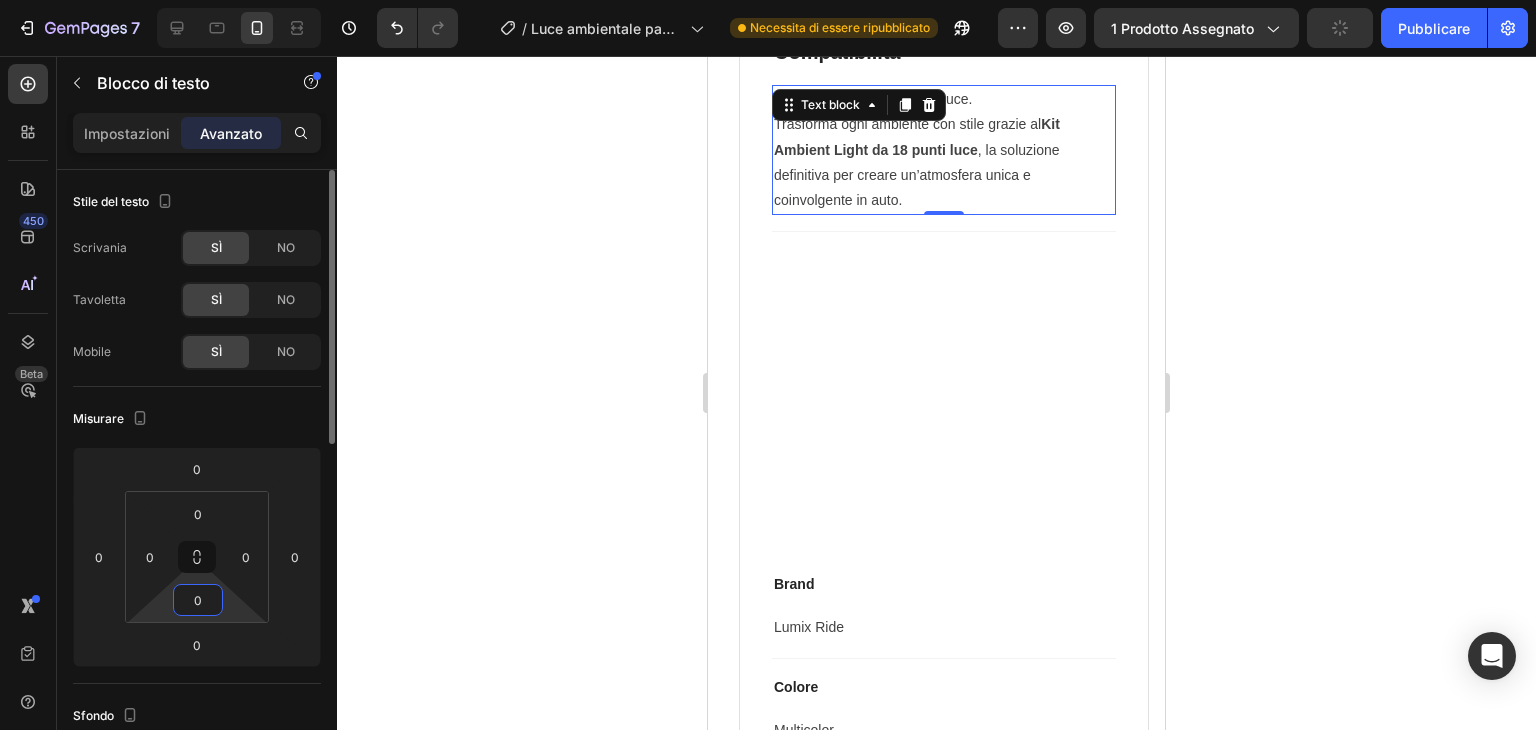 click on "0" at bounding box center (198, 600) 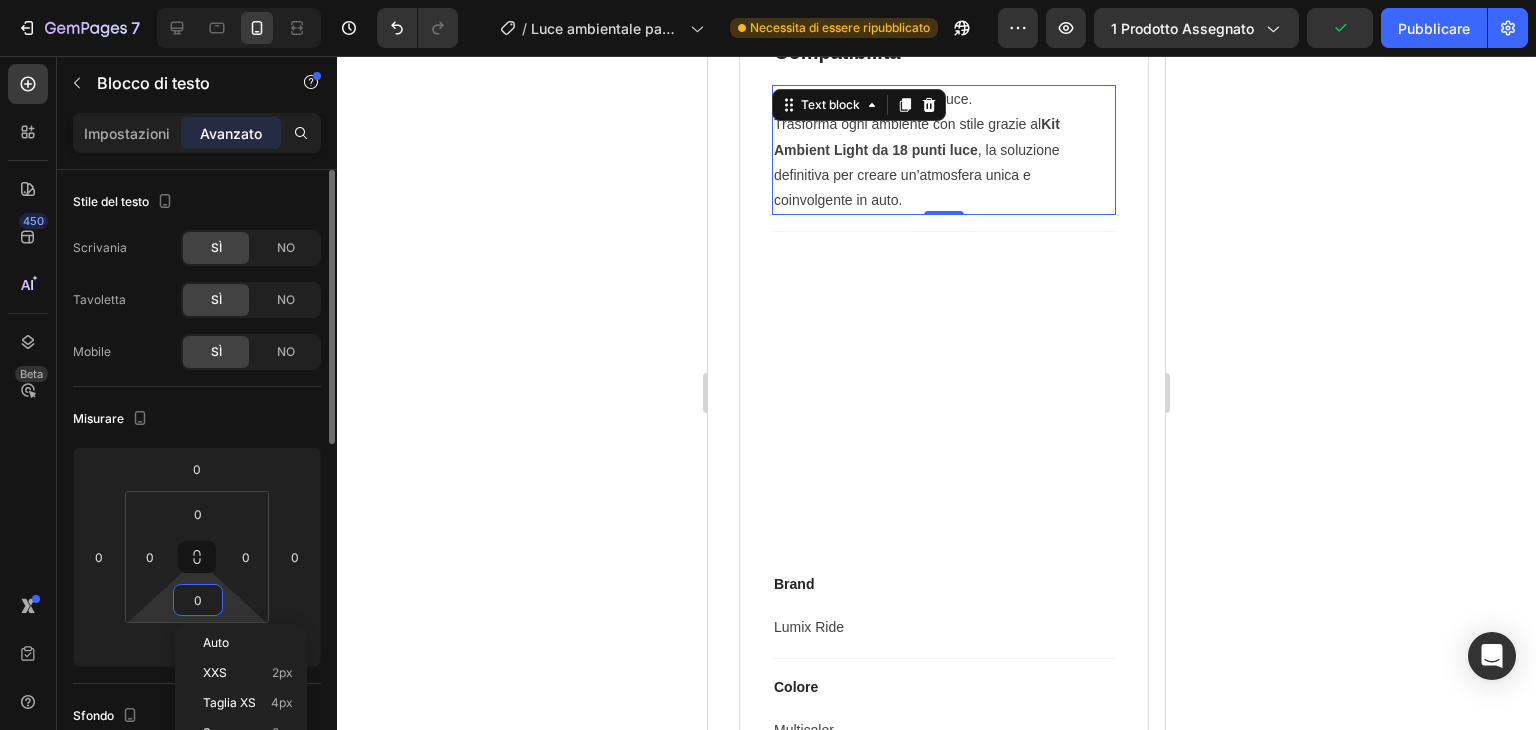 click on "0" at bounding box center (198, 600) 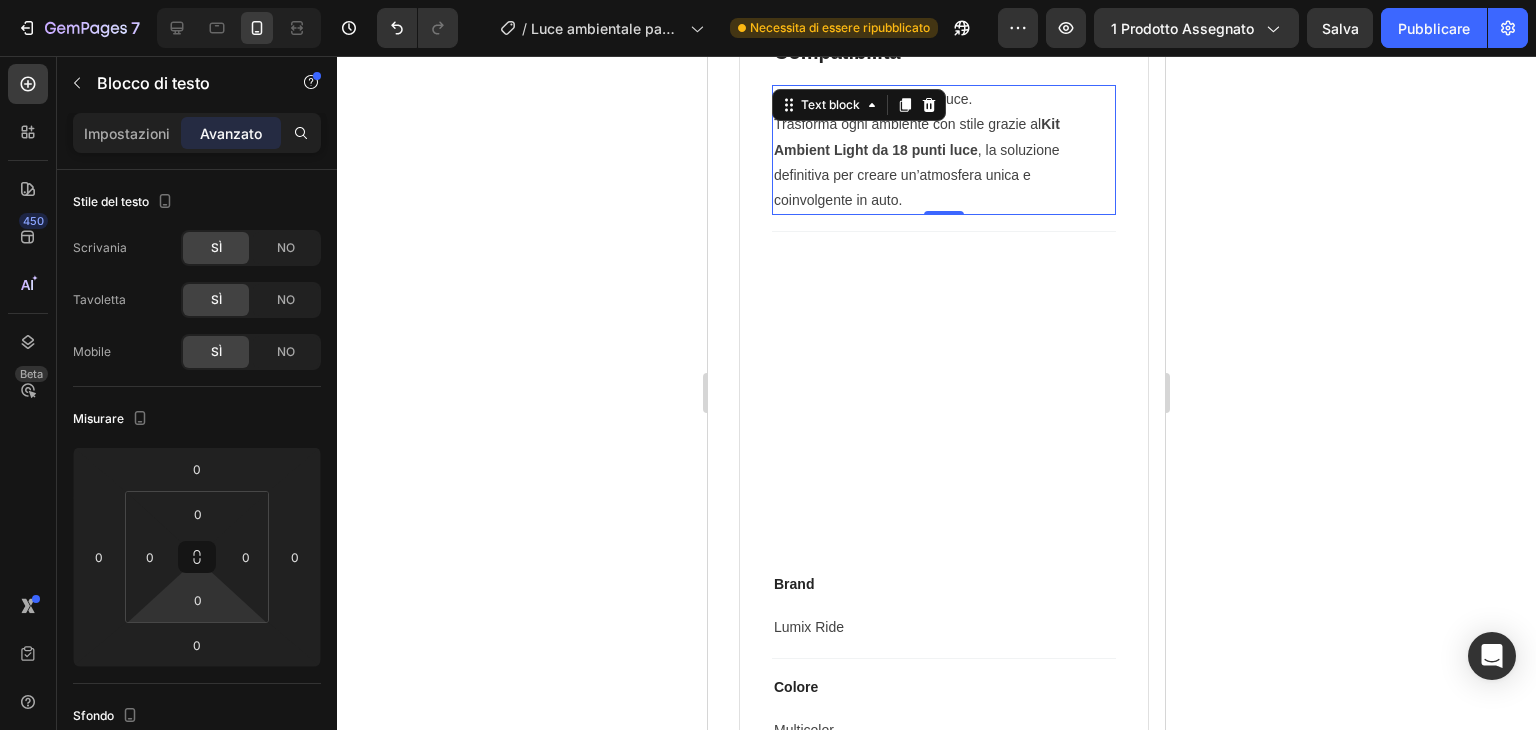 drag, startPoint x: 249, startPoint y: 617, endPoint x: 248, endPoint y: 632, distance: 15.033297 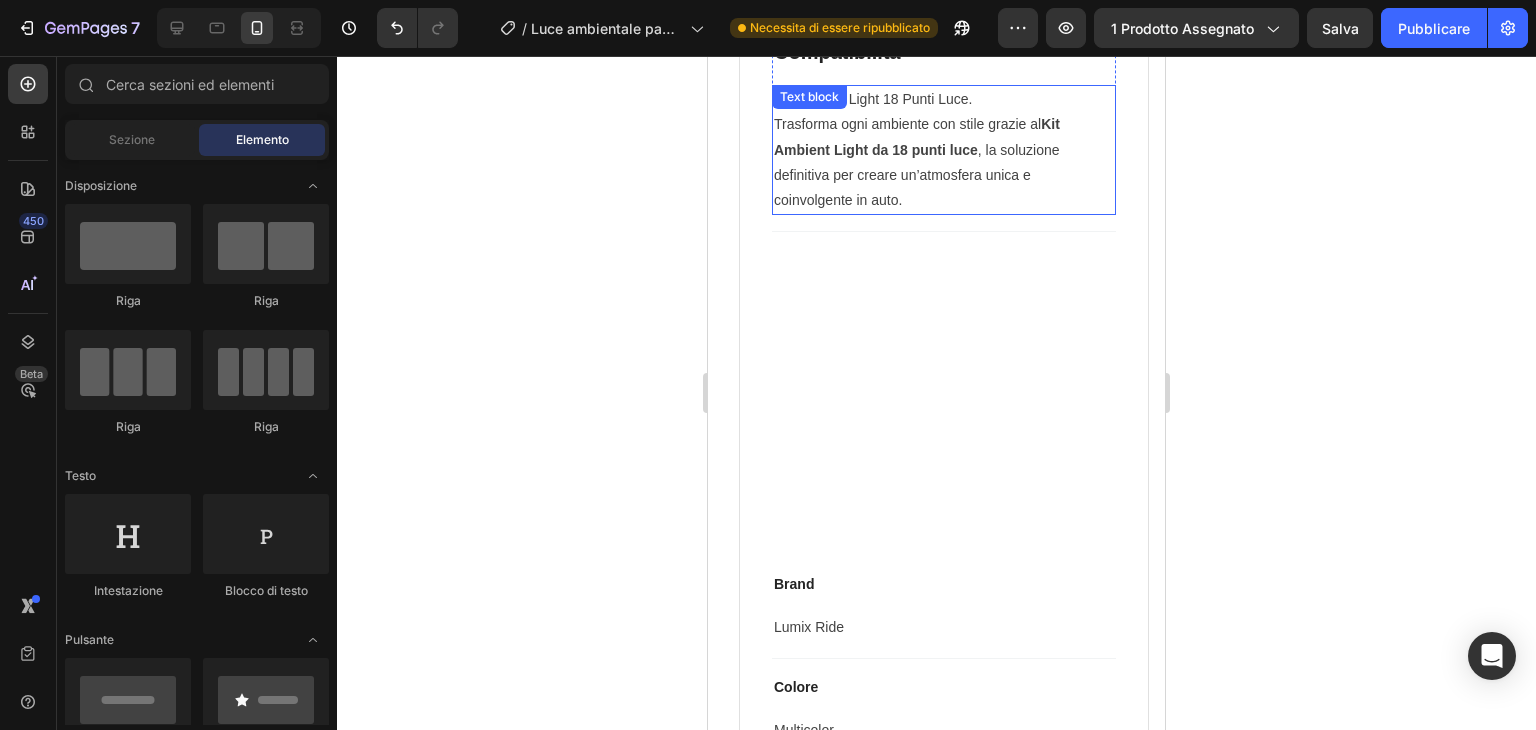 click on "Trasforma ogni ambiente con stile grazie al  Kit Ambient Light da 18 punti luce , la soluzione definitiva per creare un’atmosfera unica e coinvolgente in auto." at bounding box center (944, 162) 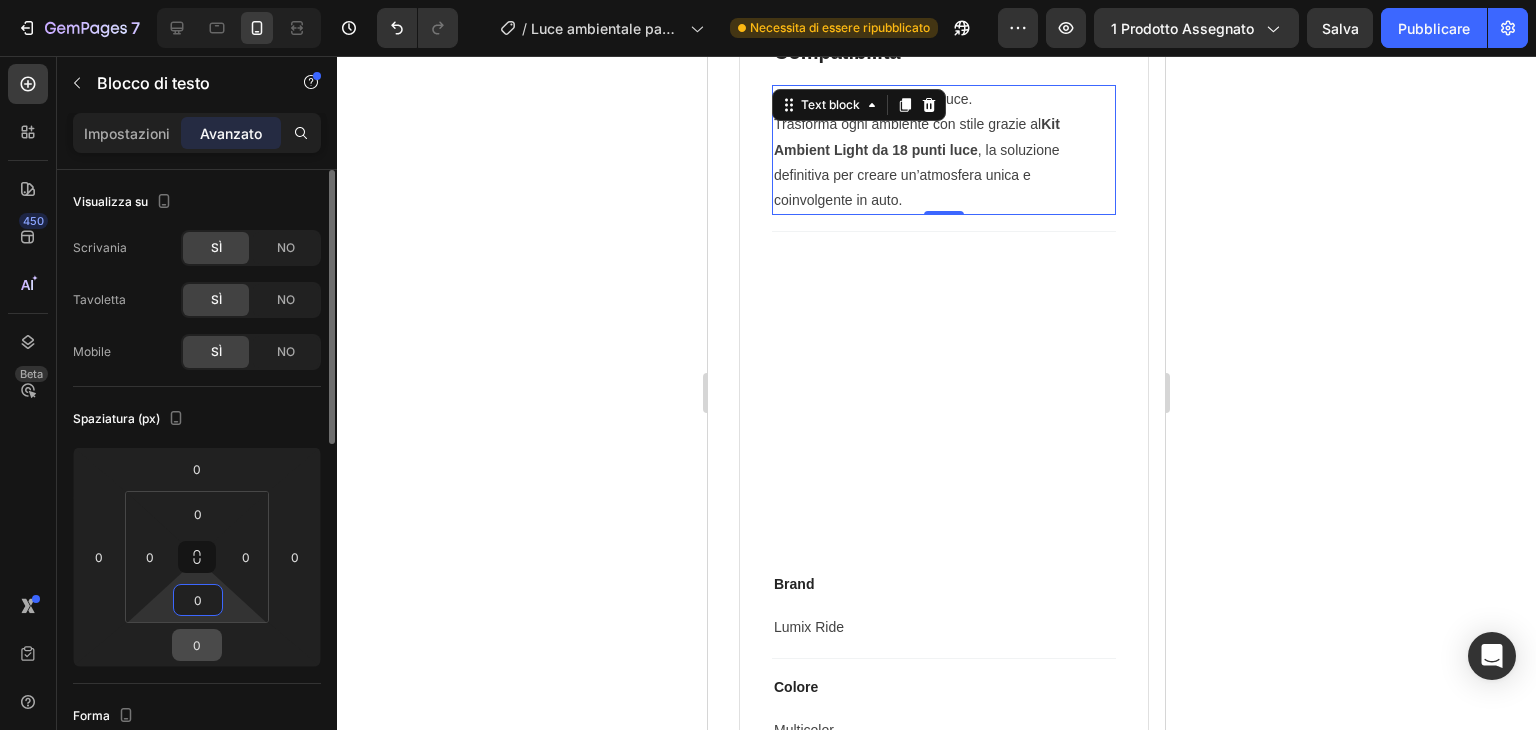drag, startPoint x: 209, startPoint y: 620, endPoint x: 196, endPoint y: 647, distance: 29.966648 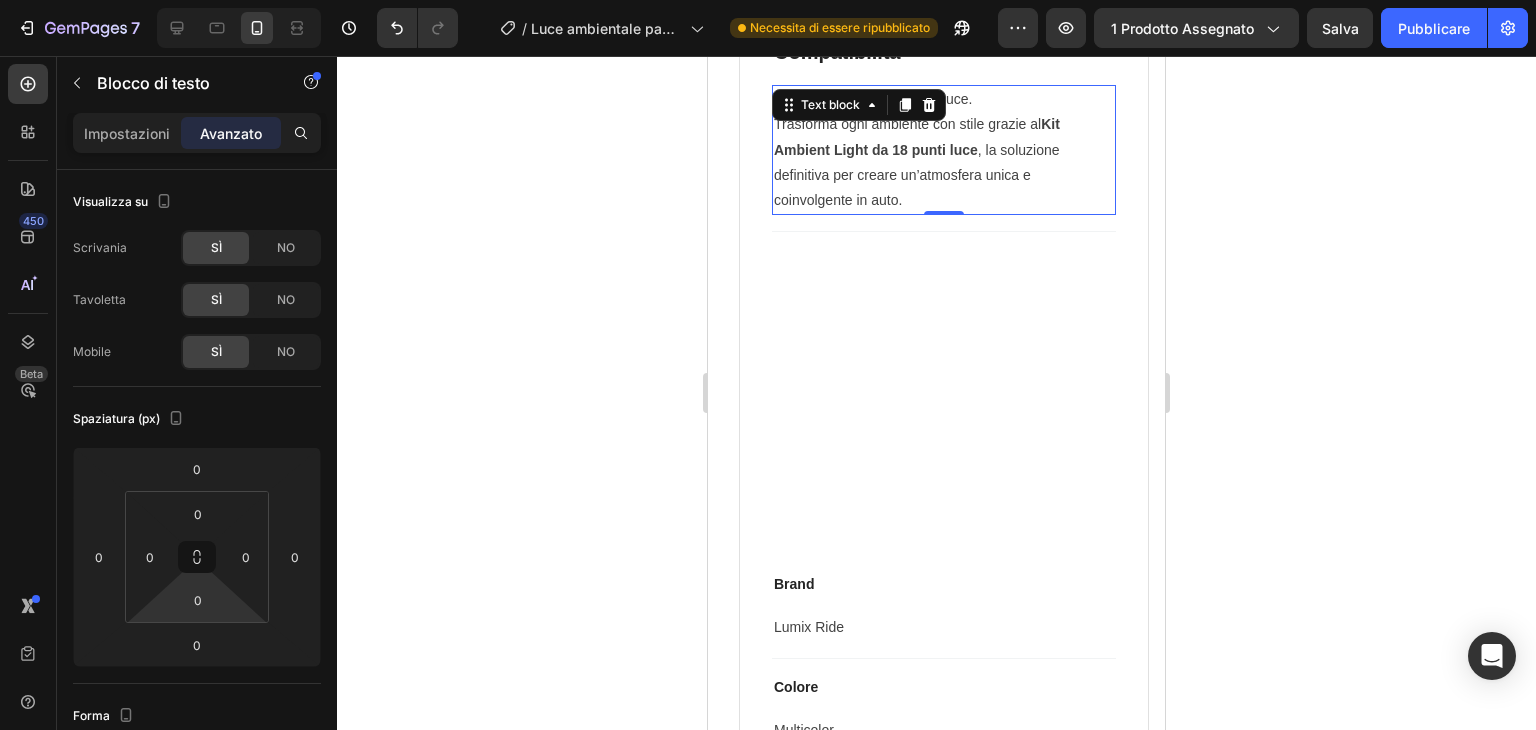 drag, startPoint x: 236, startPoint y: 609, endPoint x: 237, endPoint y: 622, distance: 13.038404 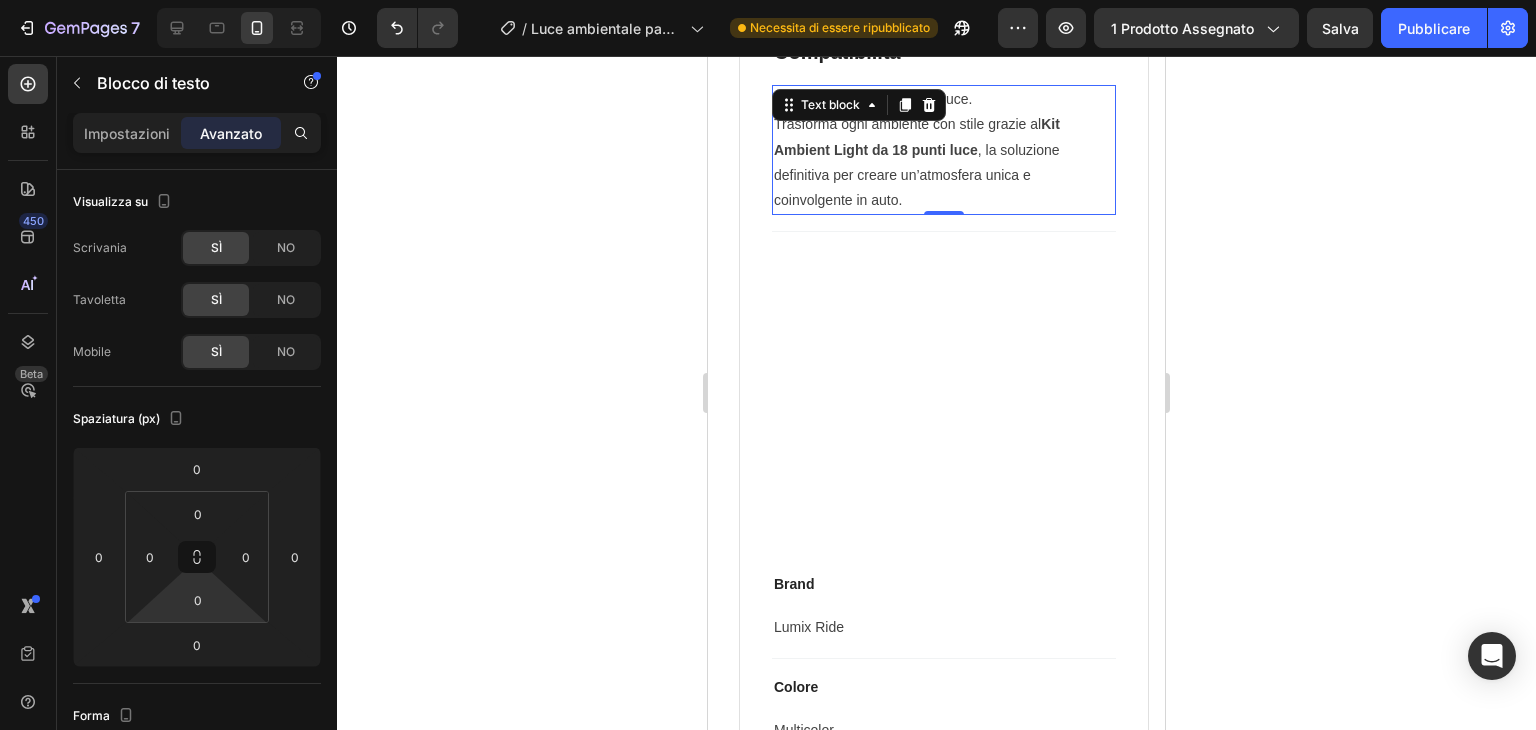 click on "7 / Luce ambientale pag. prod. Necessita di essere ripubblicato Anteprima 1 prodotto assegnato Salva Pubblicare 450 Beta Sections(18) Elementi(84) Sezione Elemento Hero Section Product Detail Brands Trusted Badges Guarantee Product Breakdown How to use Testimonials Compare Bundle FAQs Social Proof Brand Story Product List Collection Blog List Contact Sticky Add to Cart Custom Footer Sfoglia la biblioteca 450 Disposizione
Riga
Riga
Riga
Riga Testo
Intestazione
Blocco di testo Pulsante
Pulsante
Pulsante Media
Immagine
Video" at bounding box center (768, 0) 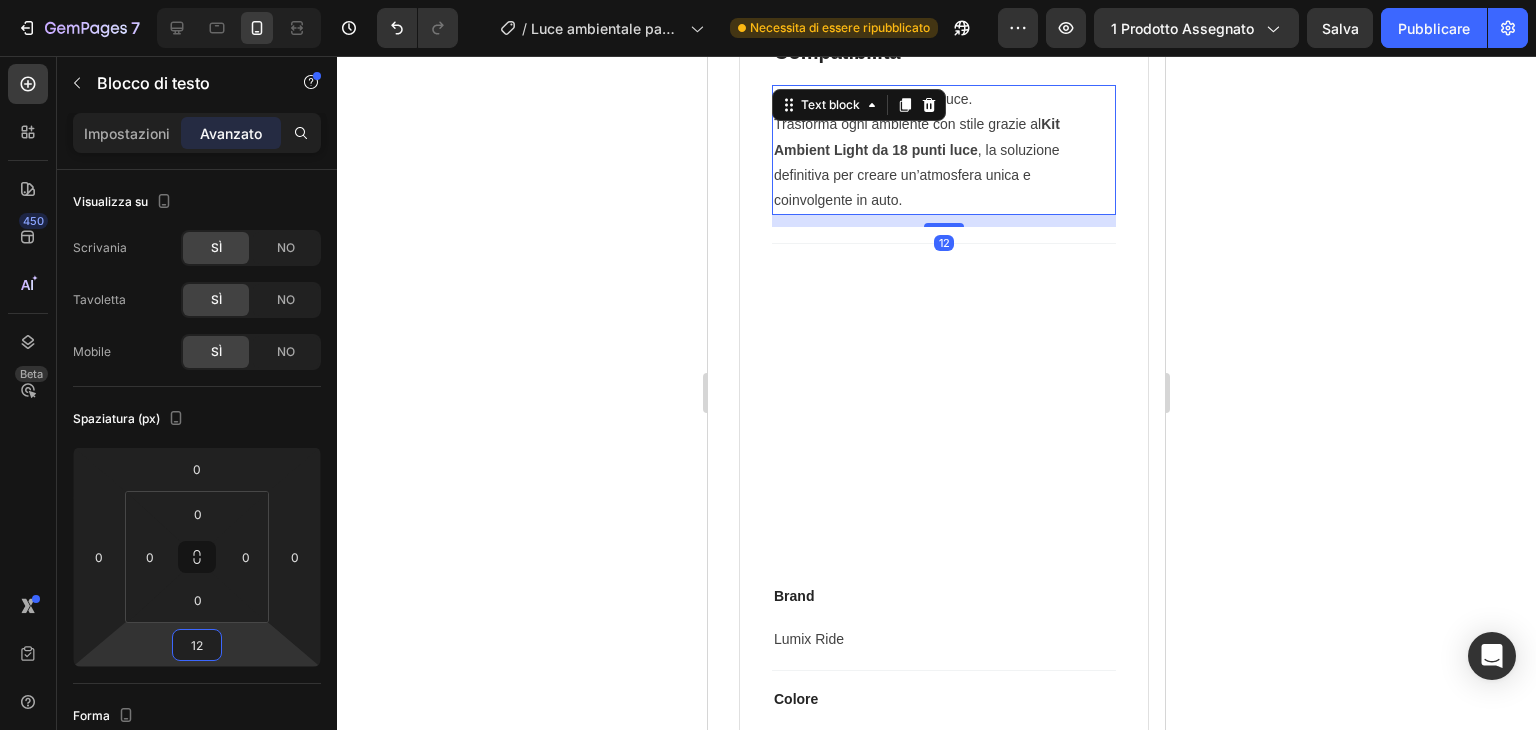 type on "0" 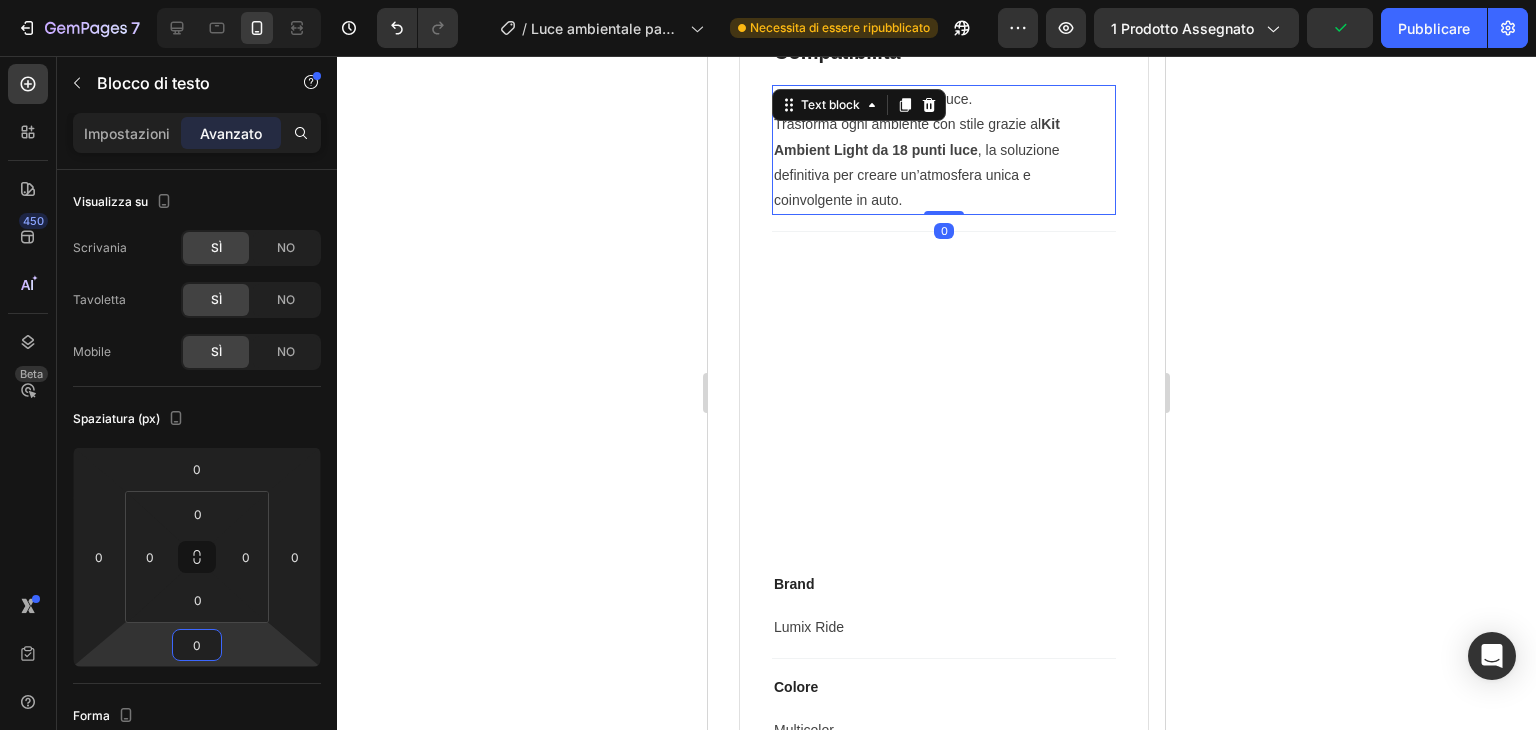 drag, startPoint x: 217, startPoint y: 665, endPoint x: 228, endPoint y: 665, distance: 11 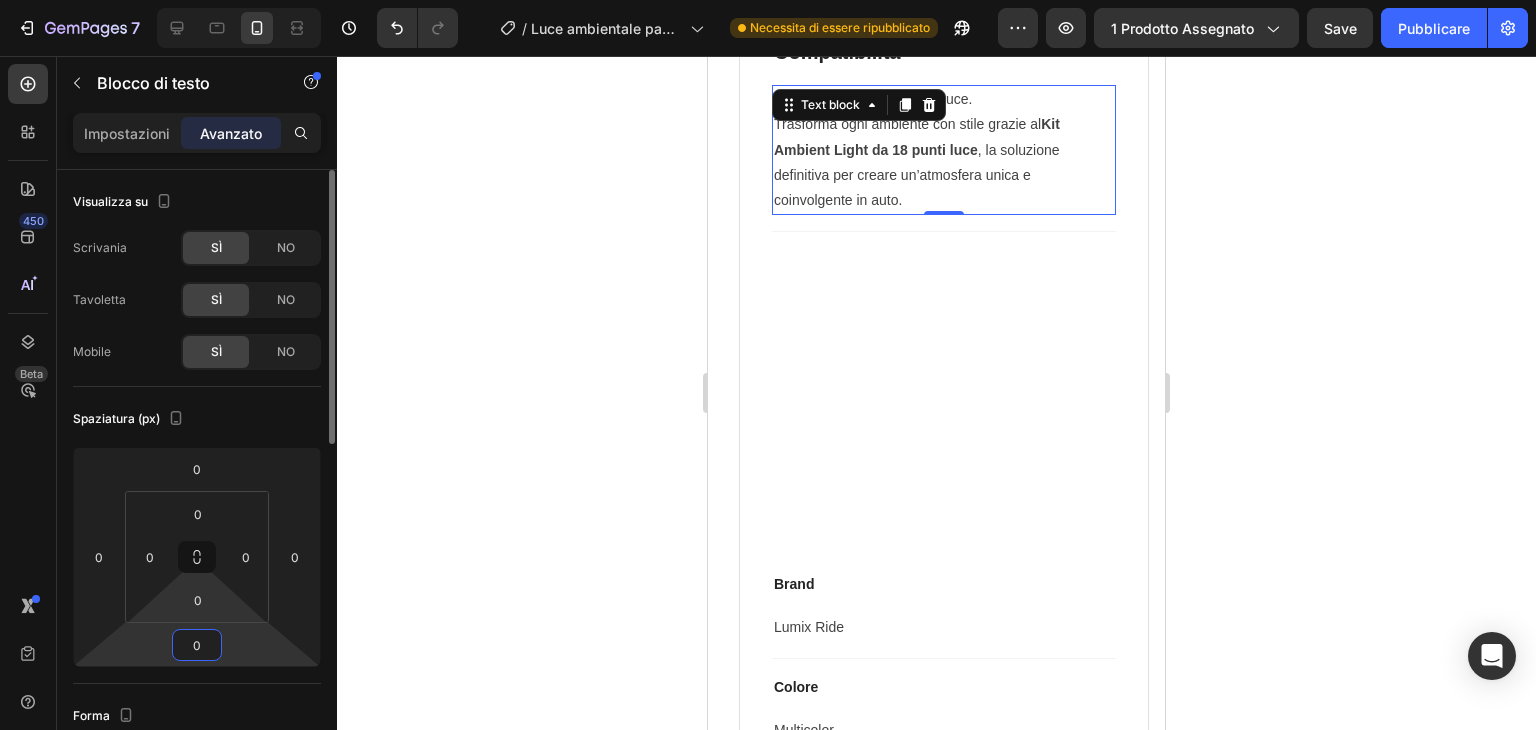 click on "7 / Luce ambientale pag. prod. Necessita di essere ripubblicato Anteprima 1 prodotto assegnato  Save  Pubblicare 450 Beta Sections(18) Elementi(84) Sezione Elemento Hero Section Product Detail Brands Trusted Badges Guarantee Product Breakdown How to use Testimonials Compare Bundle FAQs Social Proof Brand Story Product List Collection Blog List Contact Sticky Add to Cart Custom Footer Sfoglia la biblioteca 450 Disposizione
Riga
Riga
Riga
Riga Testo
Intestazione
Blocco di testo Pulsante
Pulsante
Pulsante Media
Immagine
Video" at bounding box center (768, 0) 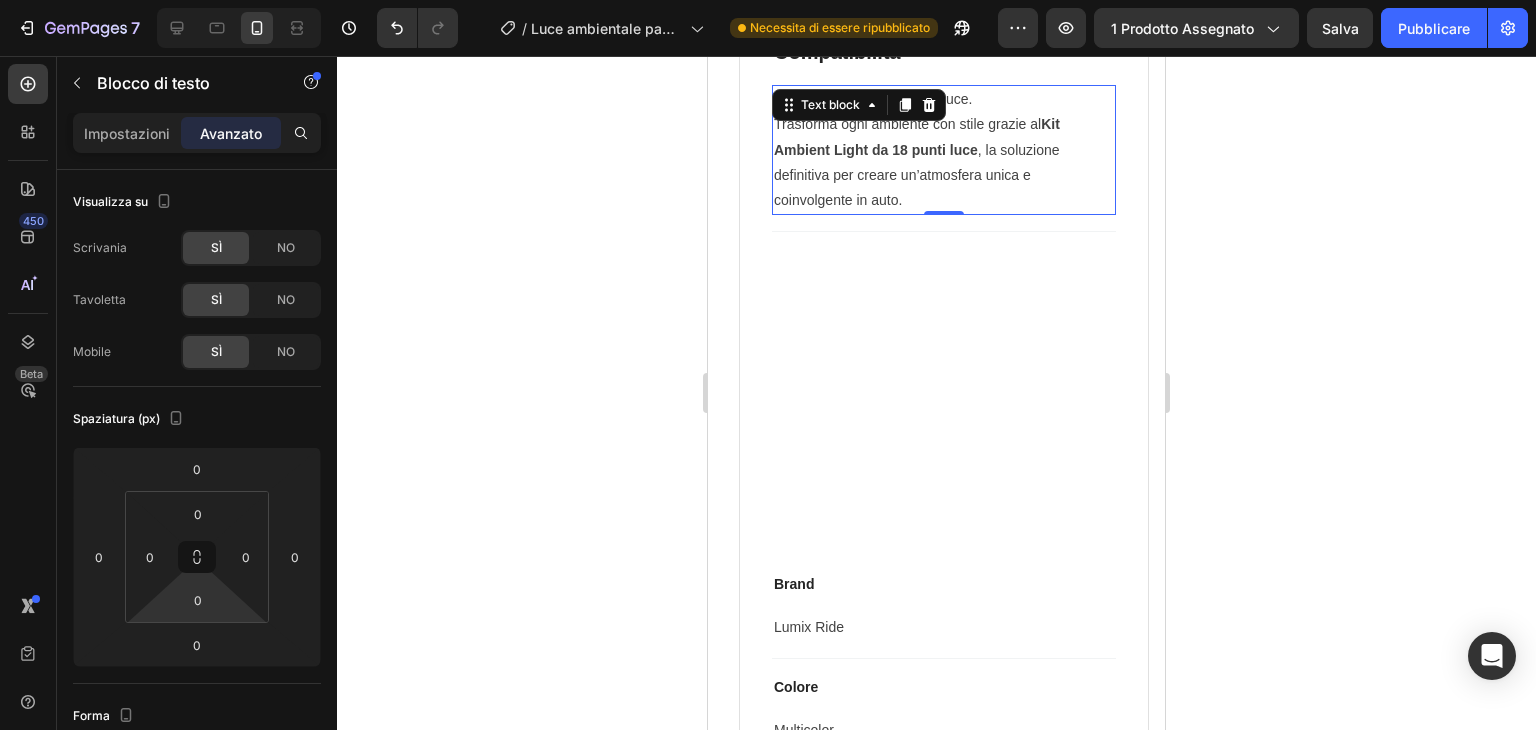 drag, startPoint x: 232, startPoint y: 613, endPoint x: 232, endPoint y: 633, distance: 20 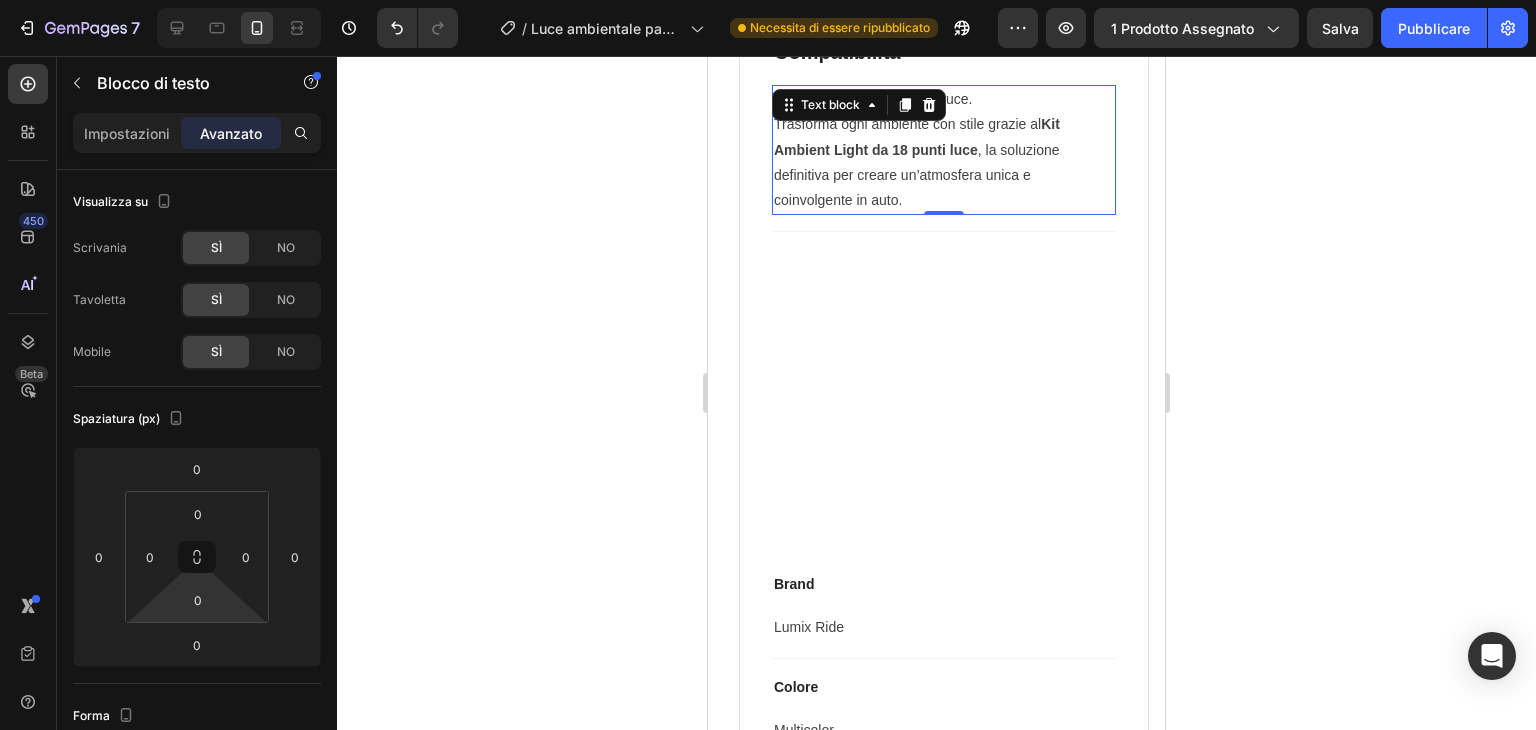 click on "7 / Luce ambientale pag. prod. Necessita di essere ripubblicato Anteprima 1 prodotto assegnato Salva Pubblicare 450 Beta Sections(18) Elementi(84) Sezione Elemento Hero Section Product Detail Brands Trusted Badges Guarantee Product Breakdown How to use Testimonials Compare Bundle FAQs Social Proof Brand Story Product List Collection Blog List Contact Sticky Add to Cart Custom Footer Sfoglia la biblioteca 450 Disposizione
Riga
Riga
Riga
Riga Testo
Intestazione
Blocco di testo Pulsante
Pulsante
Pulsante Media
Immagine
Video" at bounding box center (768, 0) 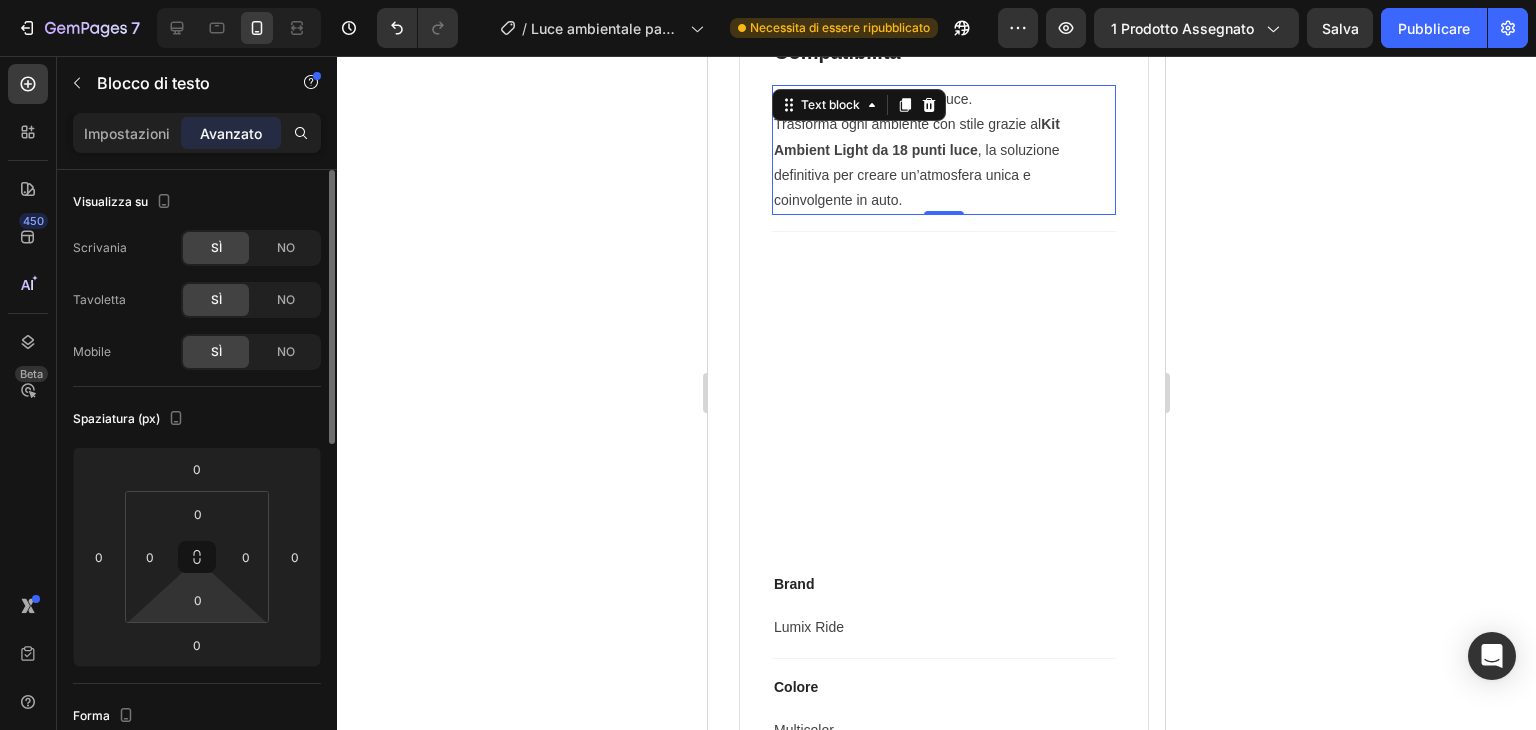click on "7 / Luce ambientale pag. prod. Necessita di essere ripubblicato Anteprima 1 prodotto assegnato Salva Pubblicare 450 Beta Sections(18) Elementi(84) Sezione Elemento Hero Section Product Detail Brands Trusted Badges Guarantee Product Breakdown How to use Testimonials Compare Bundle FAQs Social Proof Brand Story Product List Collection Blog List Contact Sticky Add to Cart Custom Footer Sfoglia la biblioteca 450 Disposizione
Riga
Riga
Riga
Riga Testo
Intestazione
Blocco di testo Pulsante
Pulsante
Pulsante Media
Immagine
Video" at bounding box center [768, 0] 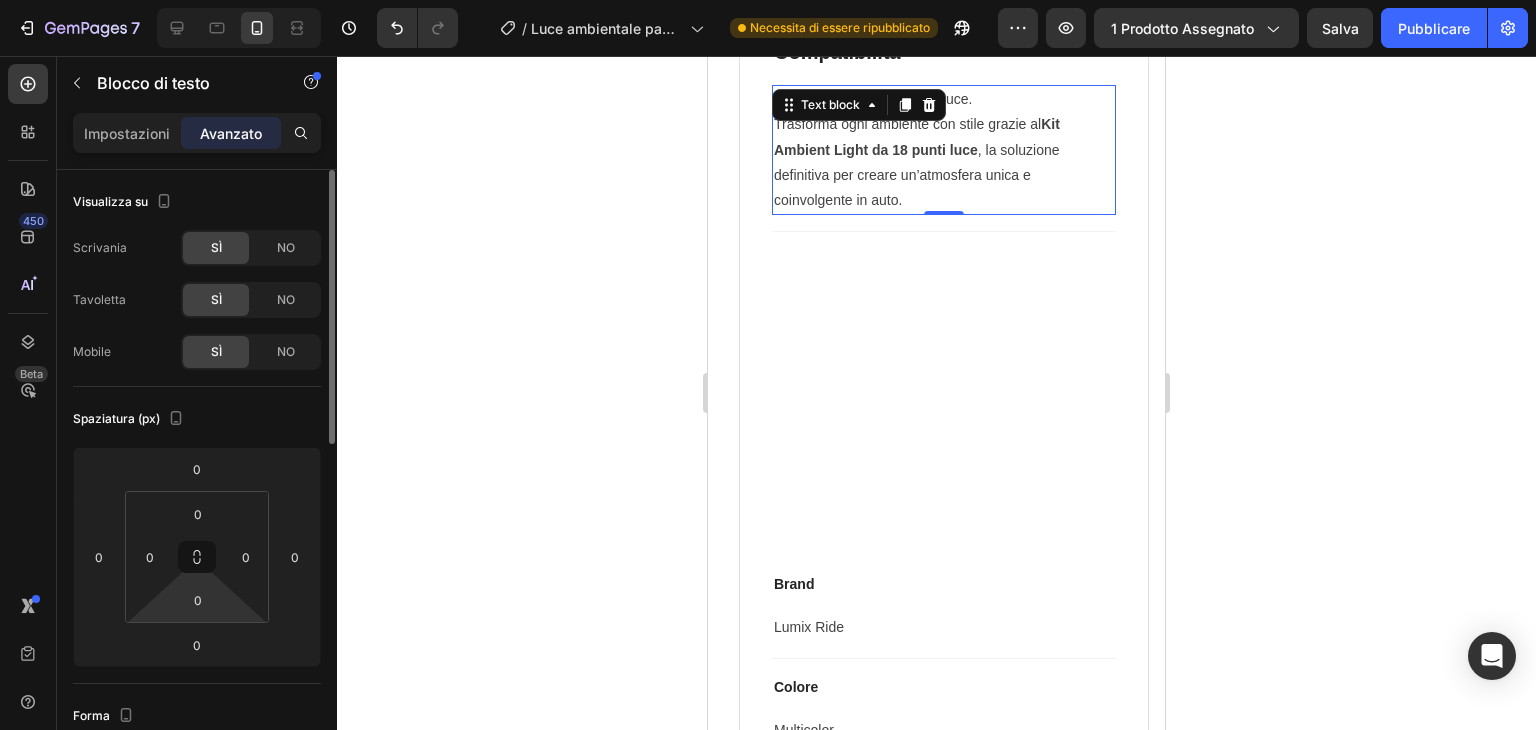 click on "7 / Luce ambientale pag. prod. Necessita di essere ripubblicato Anteprima 1 prodotto assegnato Salva Pubblicare 450 Beta Sections(18) Elementi(84) Sezione Elemento Hero Section Product Detail Brands Trusted Badges Guarantee Product Breakdown How to use Testimonials Compare Bundle FAQs Social Proof Brand Story Product List Collection Blog List Contact Sticky Add to Cart Custom Footer Sfoglia la biblioteca 450 Disposizione
Riga
Riga
Riga
Riga Testo
Intestazione
Blocco di testo Pulsante
Pulsante
Pulsante Media
Immagine
Video" at bounding box center [768, 0] 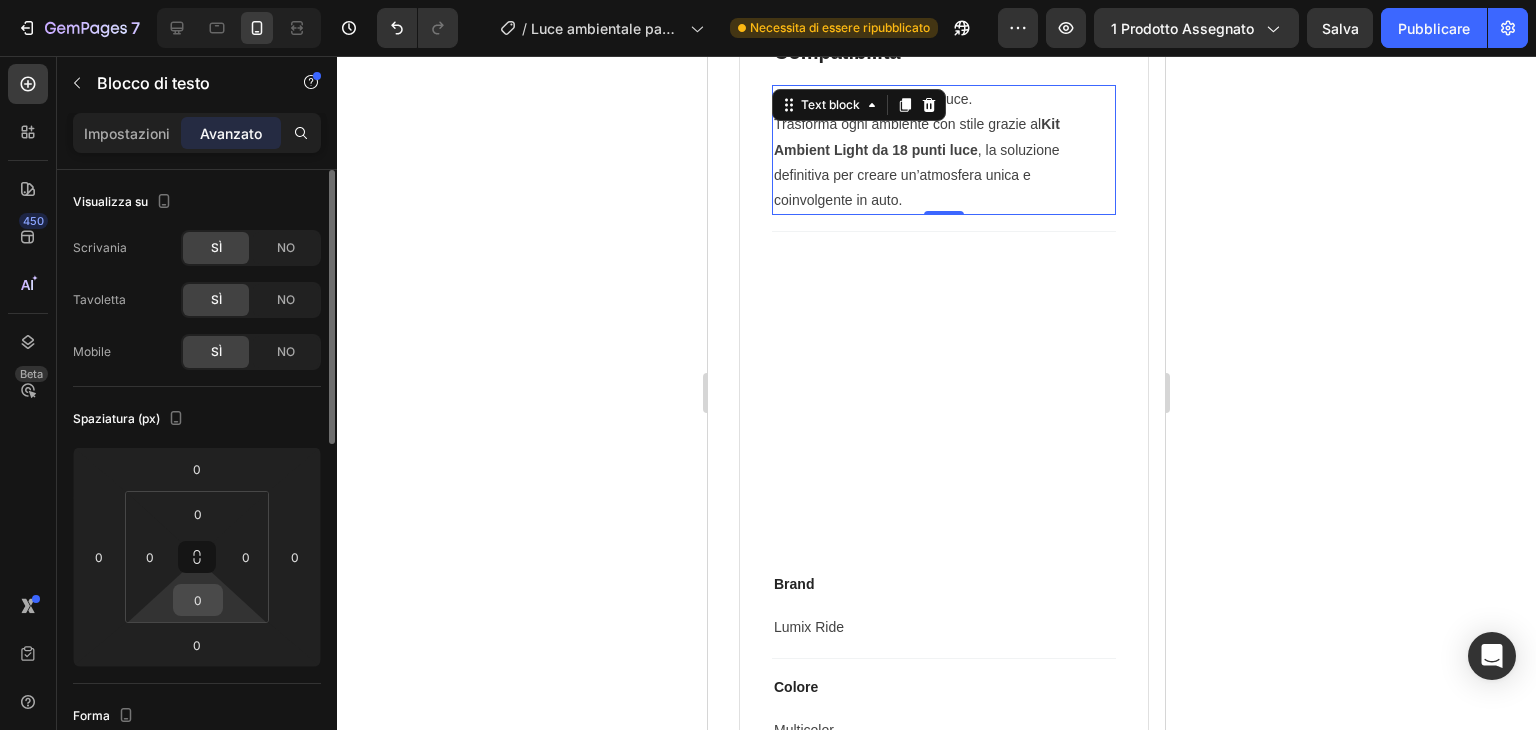 click on "0" at bounding box center [198, 600] 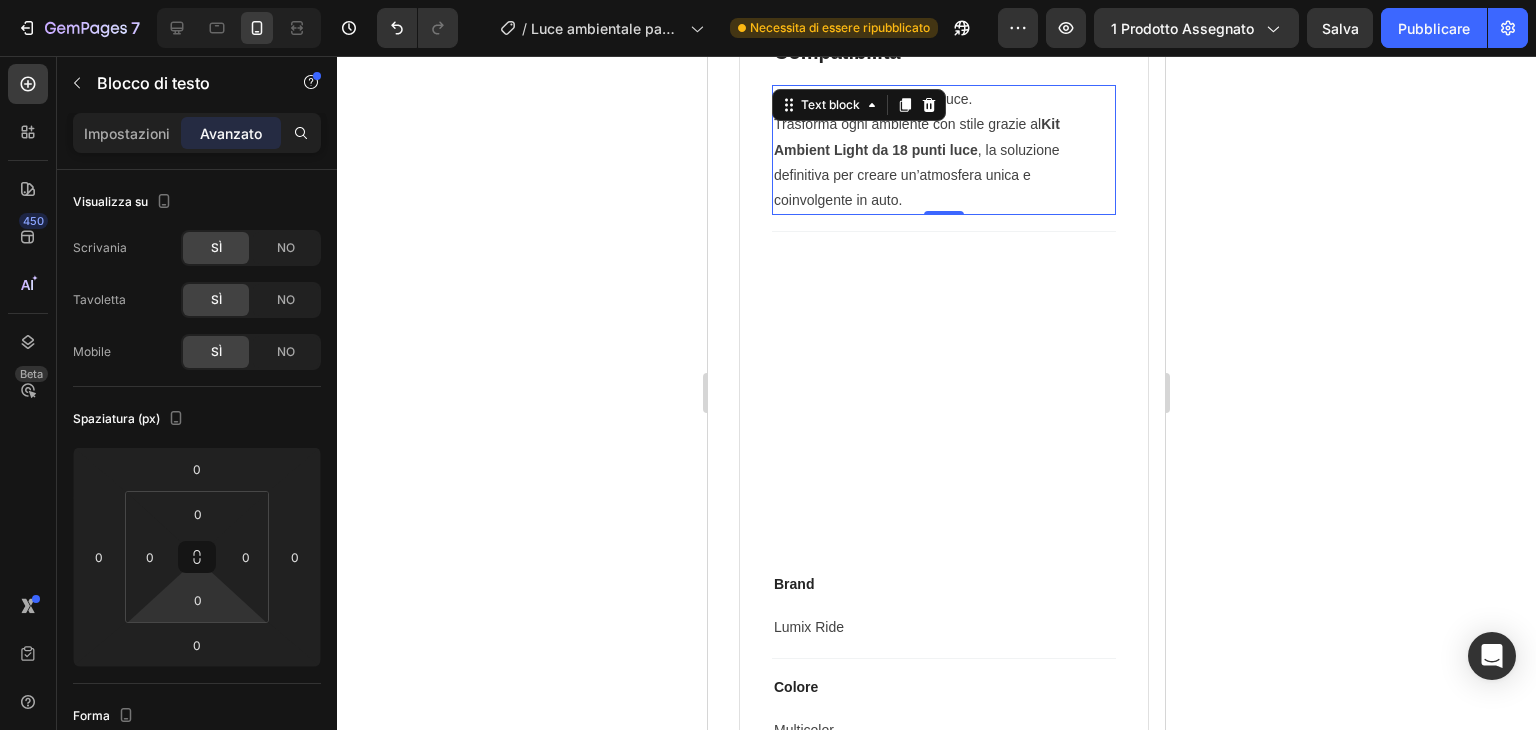 click on "7 / Luce ambientale pag. prod. Necessita di essere ripubblicato Anteprima 1 prodotto assegnato Salva Pubblicare 450 Beta Sections(18) Elementi(84) Sezione Elemento Hero Section Product Detail Brands Trusted Badges Guarantee Product Breakdown How to use Testimonials Compare Bundle FAQs Social Proof Brand Story Product List Collection Blog List Contact Sticky Add to Cart Custom Footer Sfoglia la biblioteca 450 Disposizione
Riga
Riga
Riga
Riga Testo
Intestazione
Blocco di testo Pulsante
Pulsante
Pulsante Media
Immagine
Video" at bounding box center (768, 0) 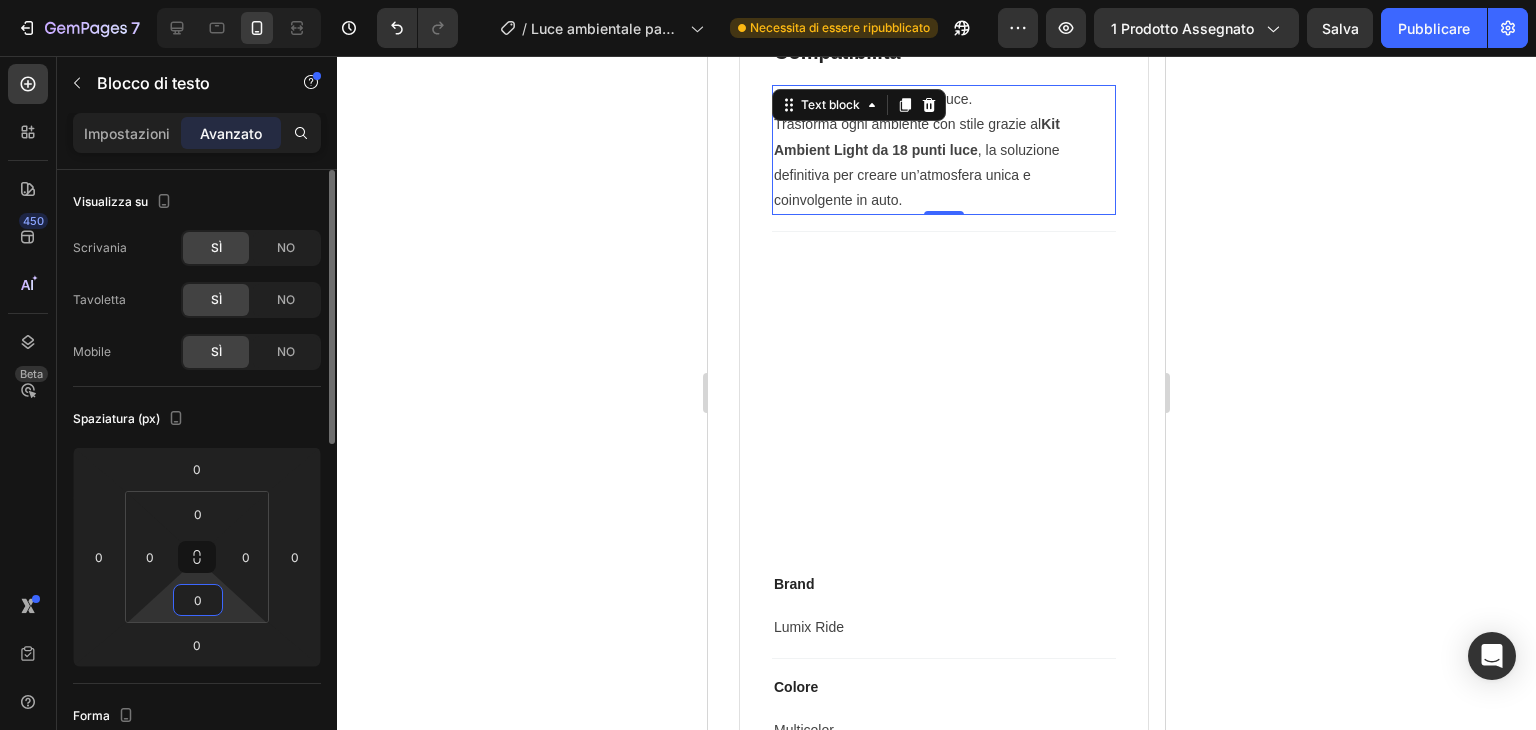 click on "0" at bounding box center (198, 600) 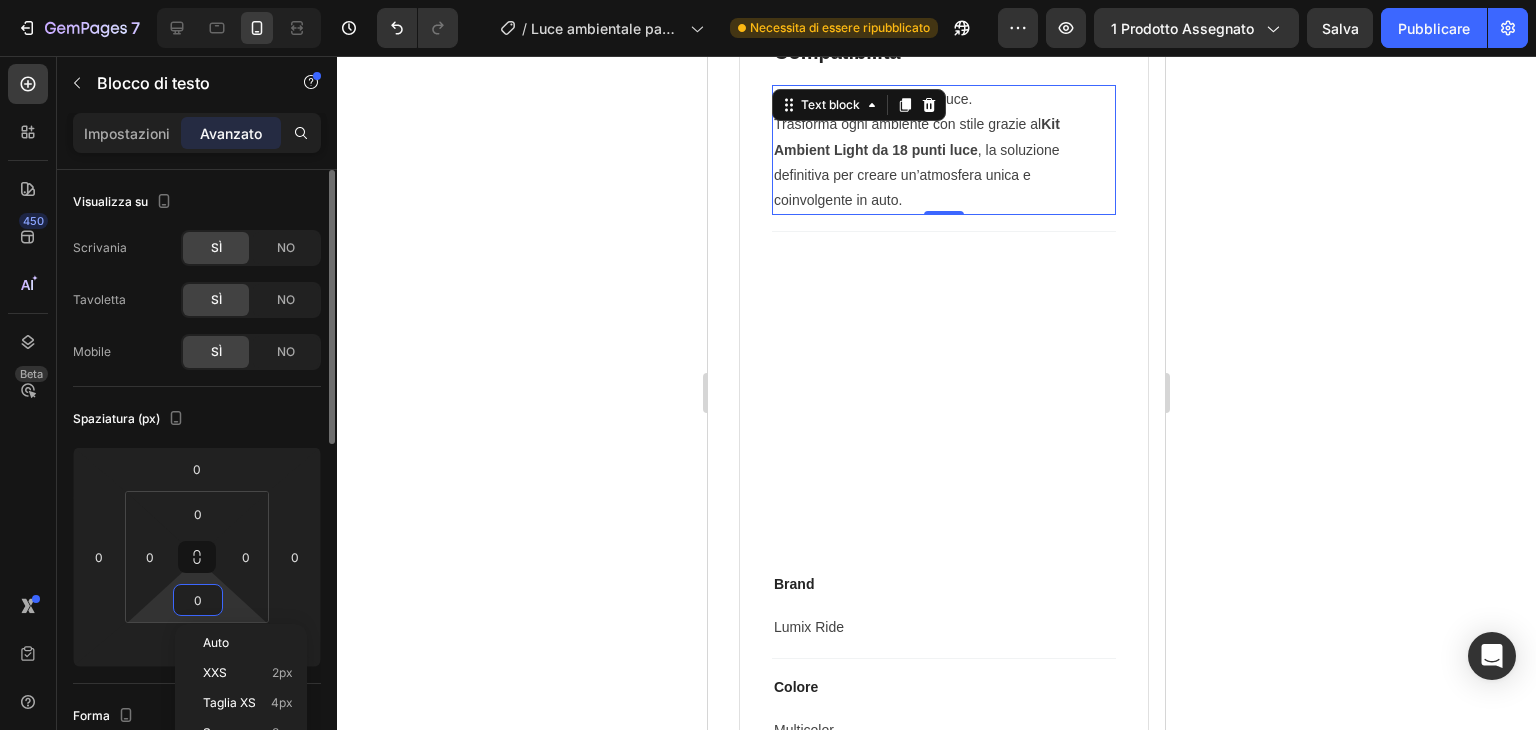 click on "0" at bounding box center [198, 600] 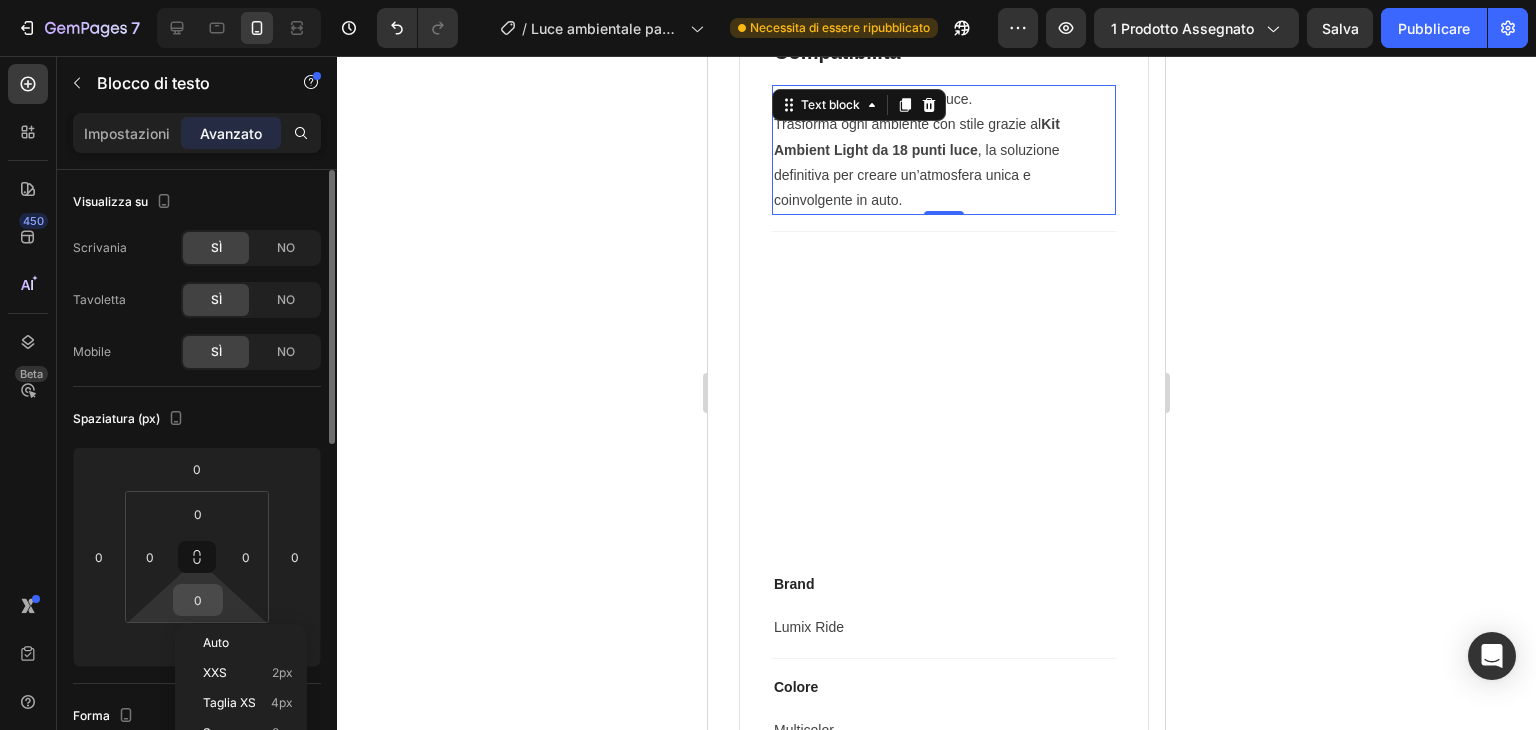 click on "0" at bounding box center [198, 600] 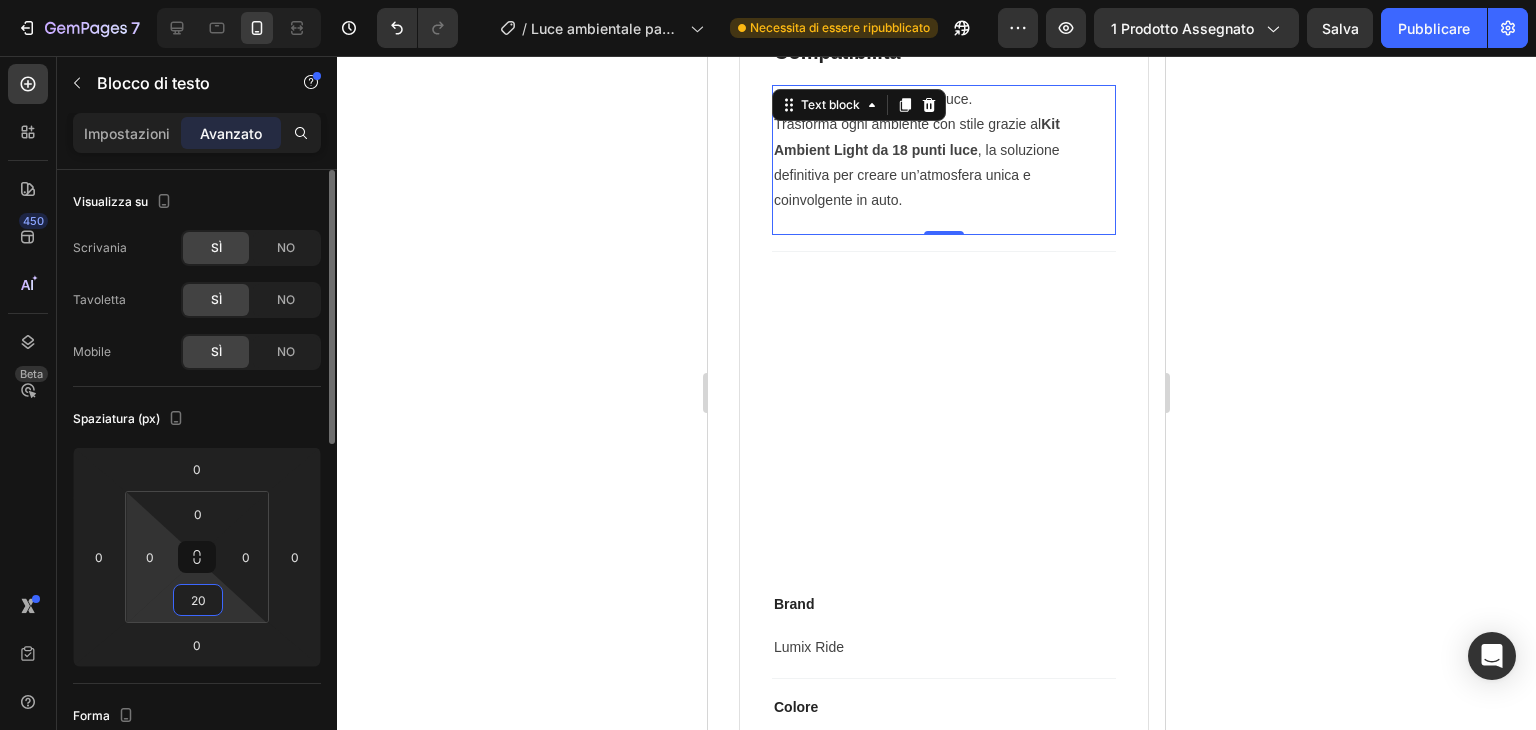 type on "2" 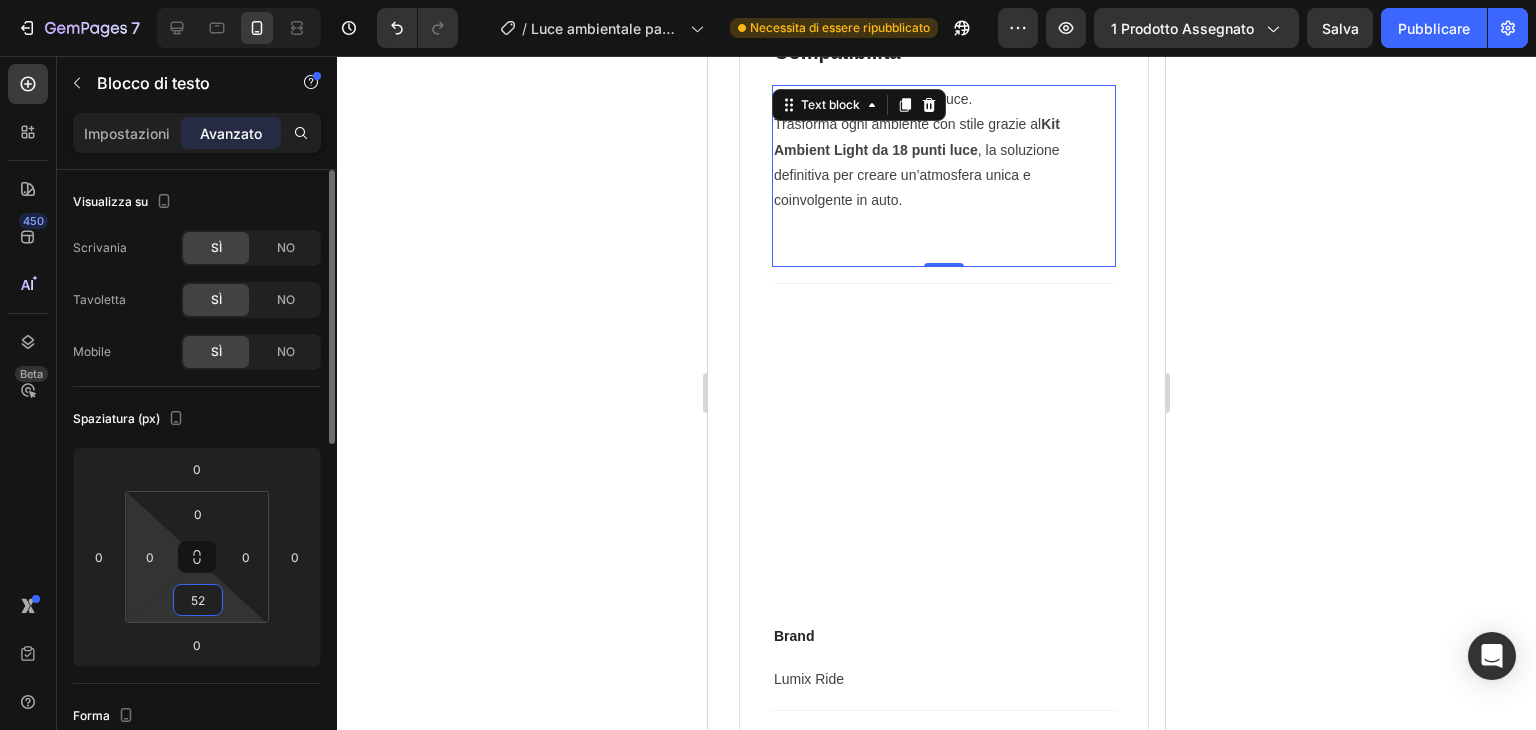 type on "5" 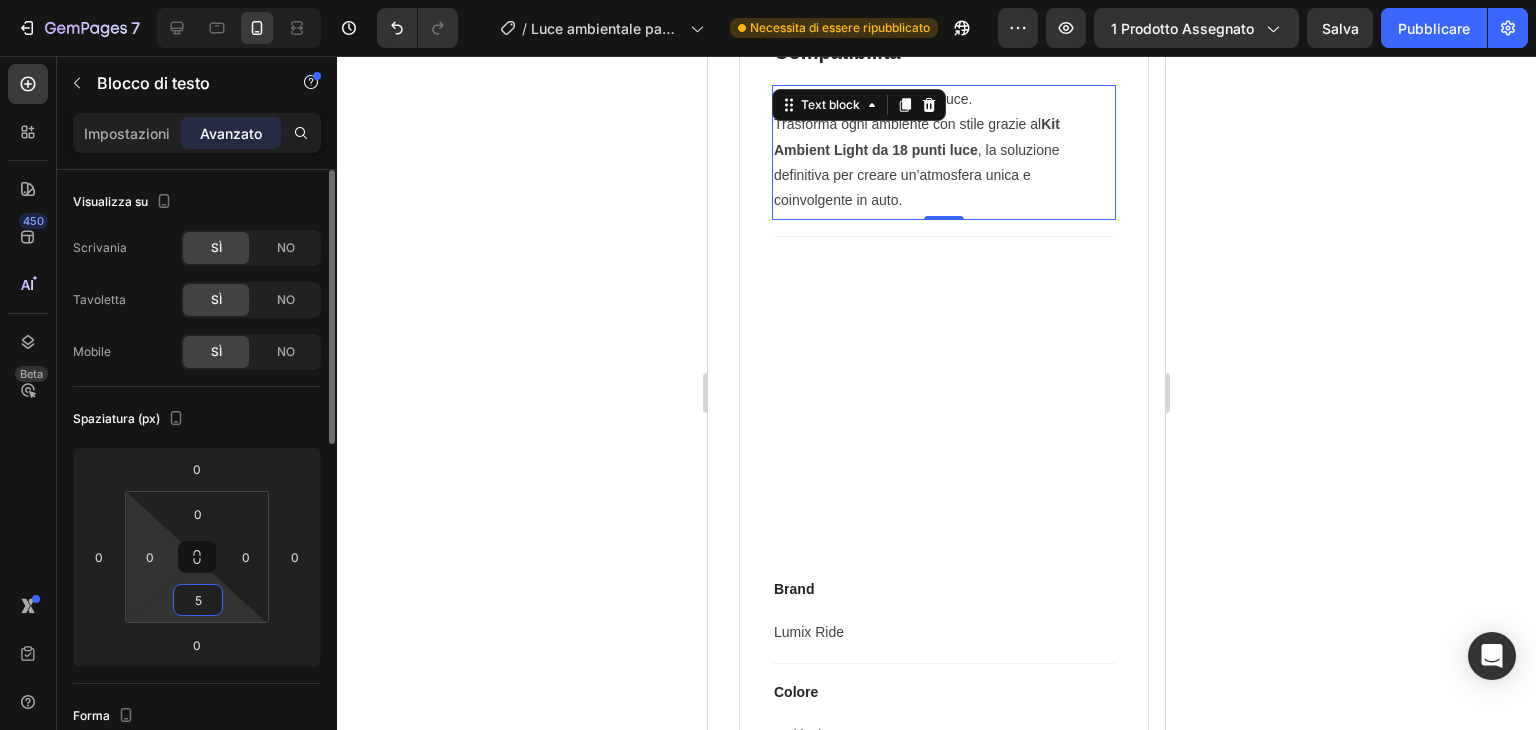 type 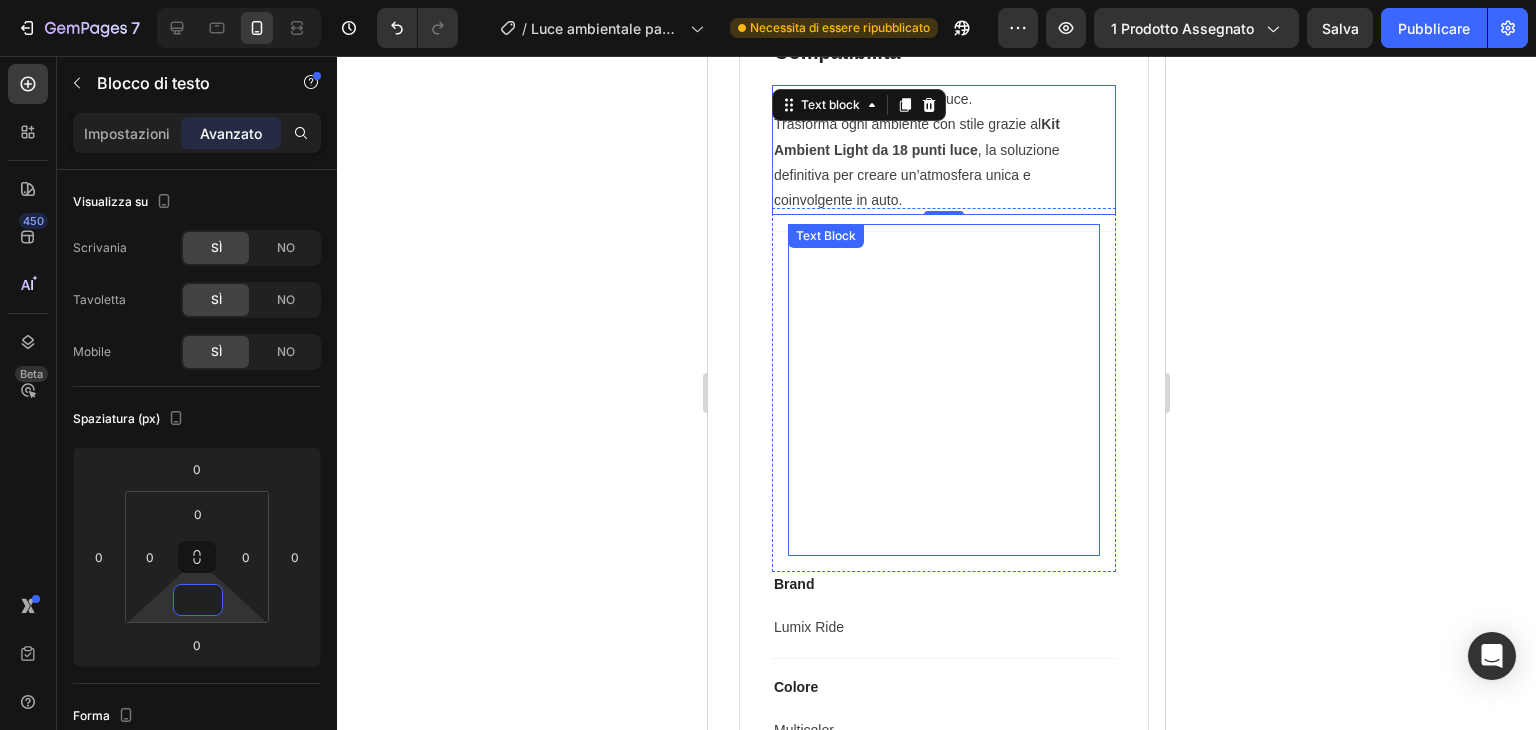 click at bounding box center (944, 440) 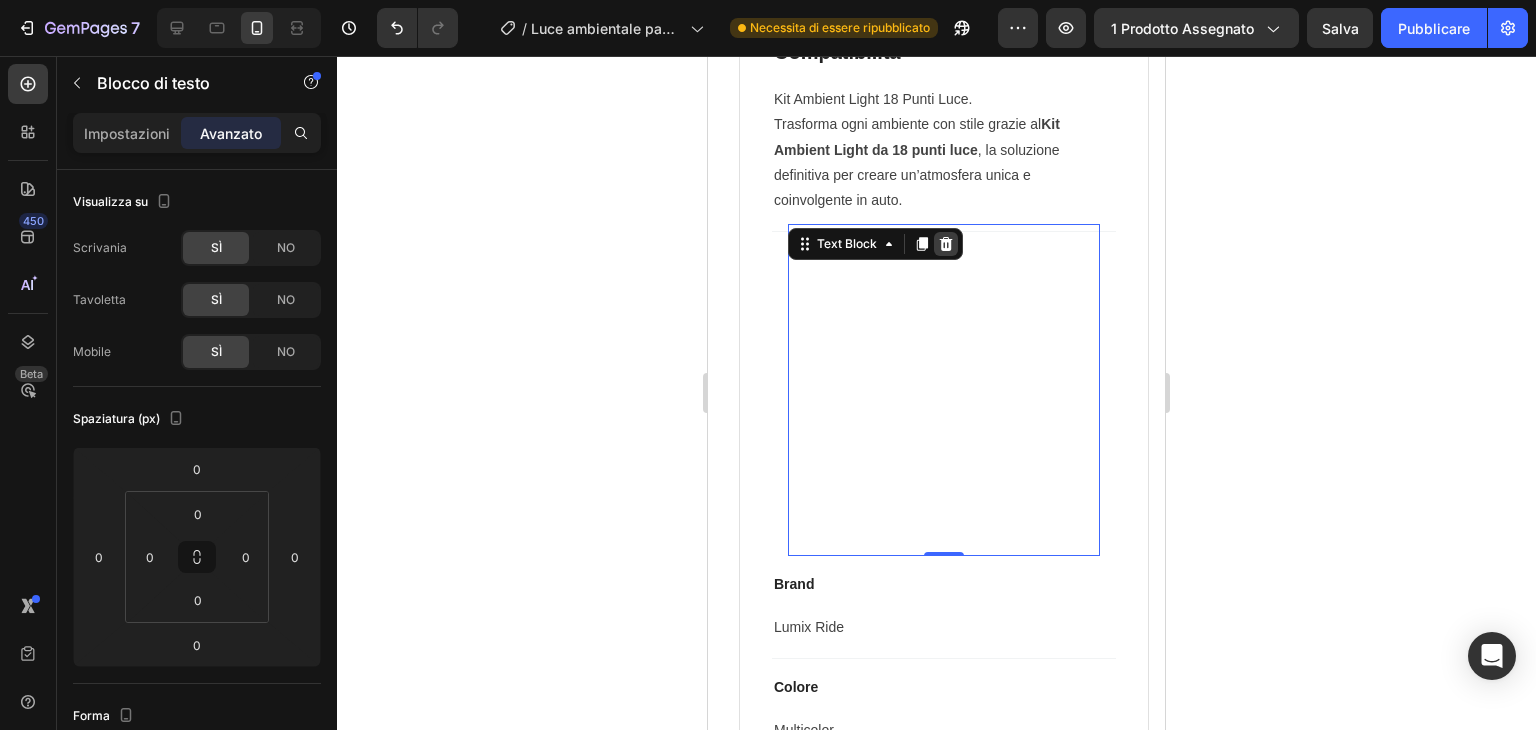 click 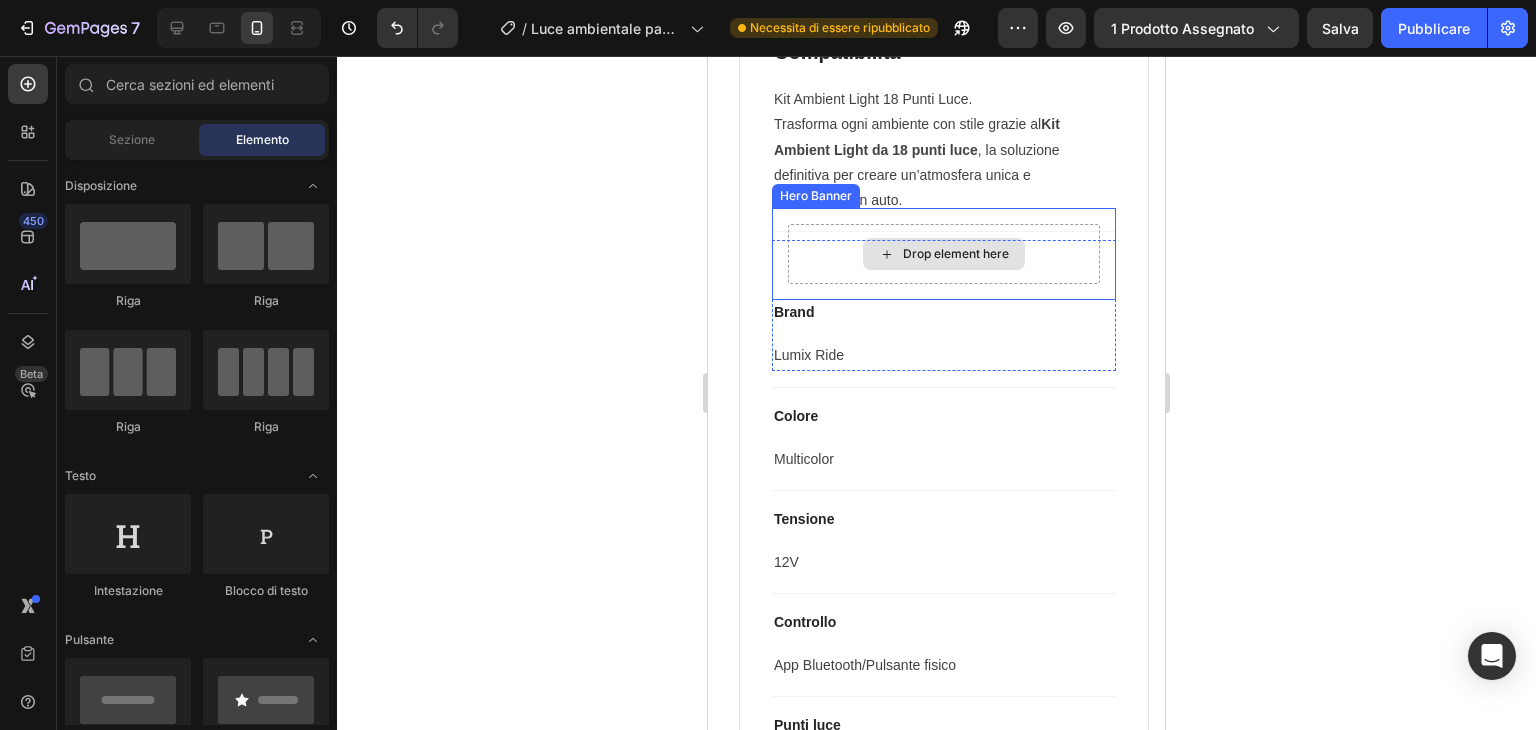 click on "Drop element here" at bounding box center (944, 254) 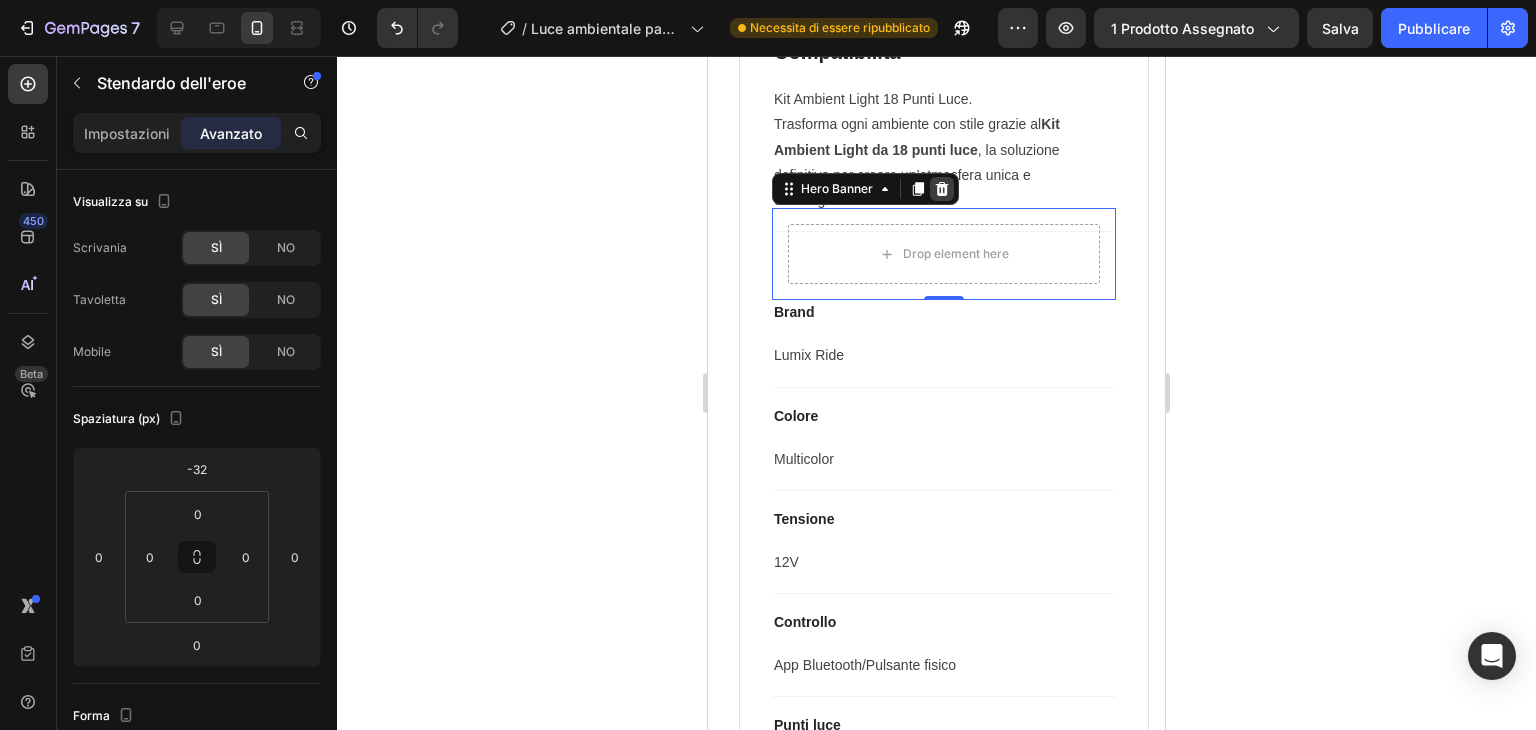 click 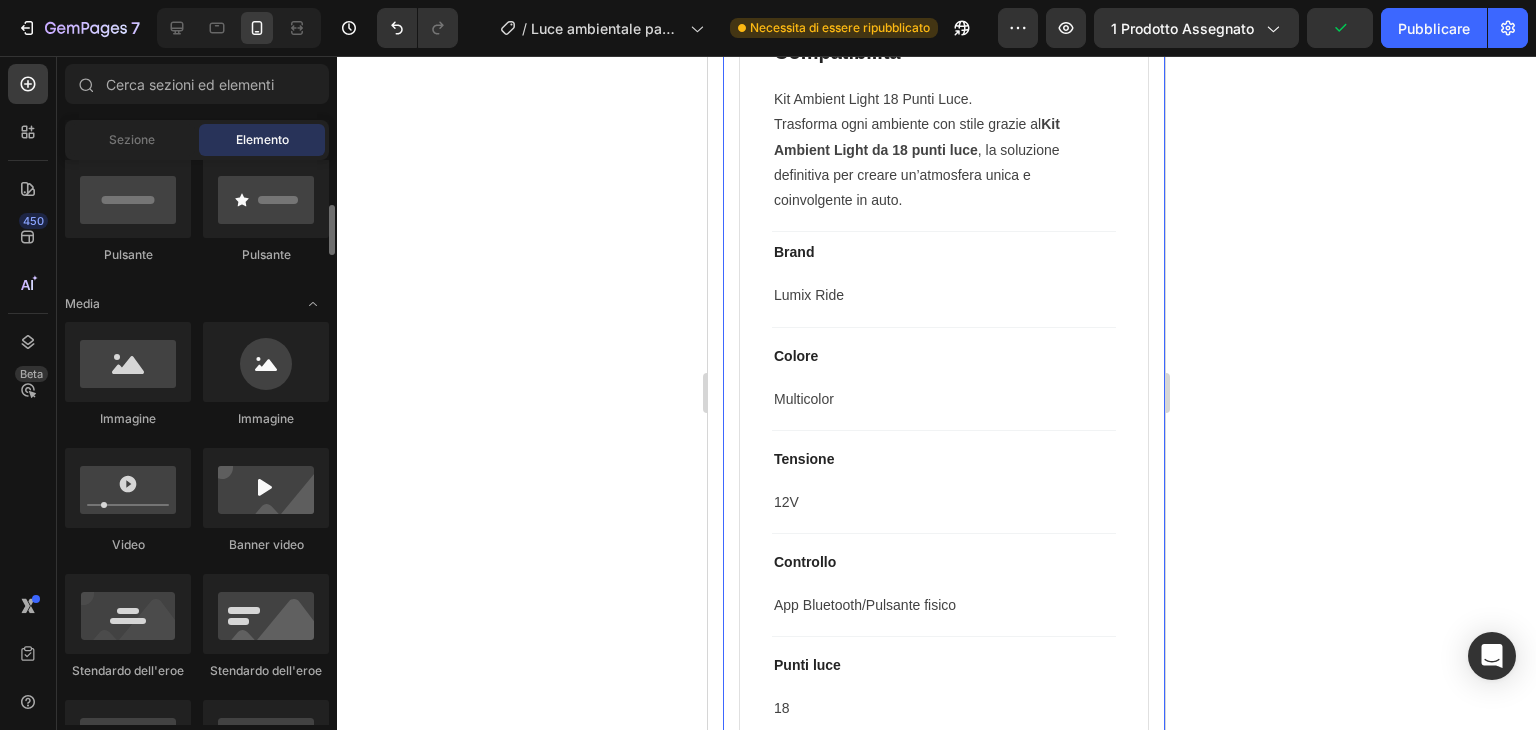 scroll, scrollTop: 600, scrollLeft: 0, axis: vertical 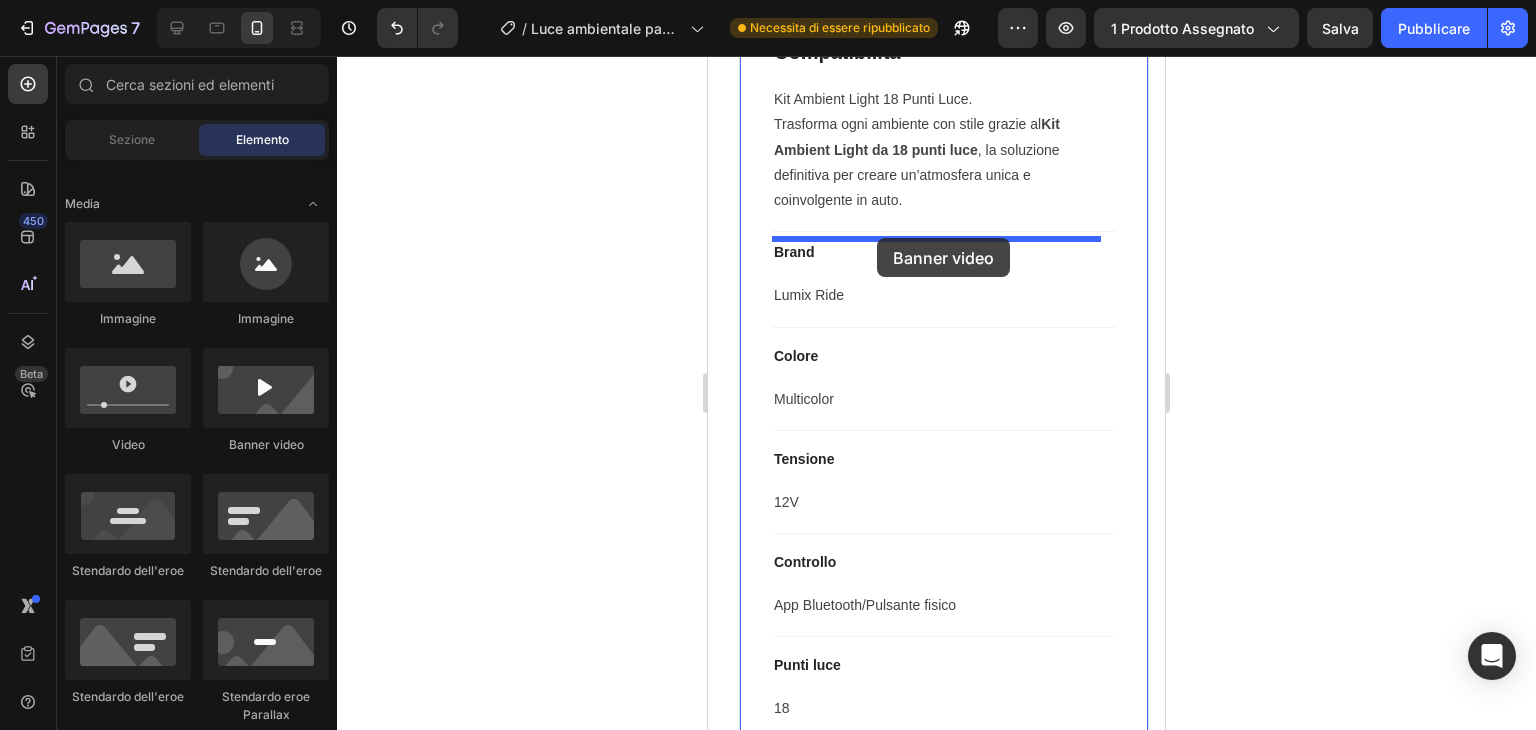 drag, startPoint x: 983, startPoint y: 453, endPoint x: 877, endPoint y: 238, distance: 239.71024 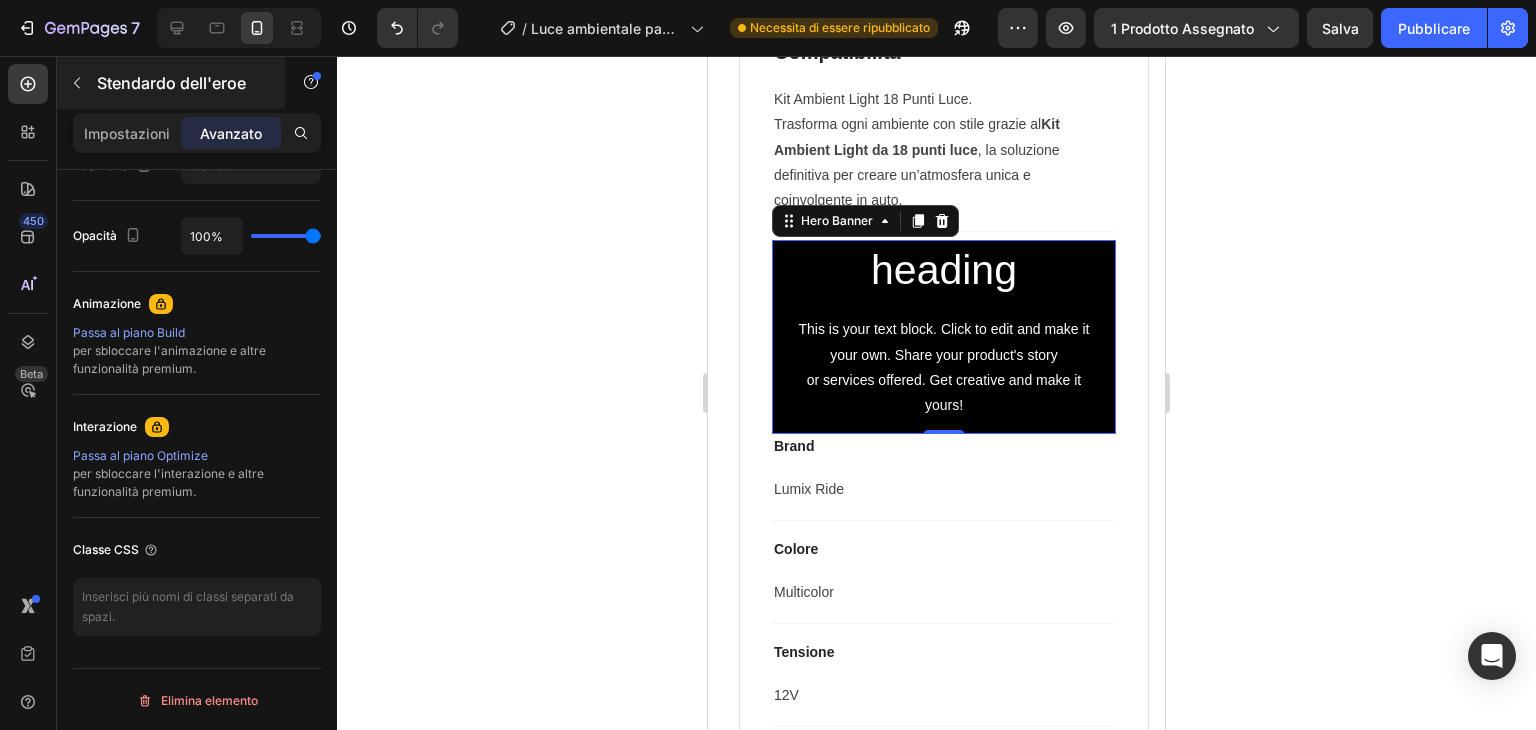 scroll, scrollTop: 269, scrollLeft: 0, axis: vertical 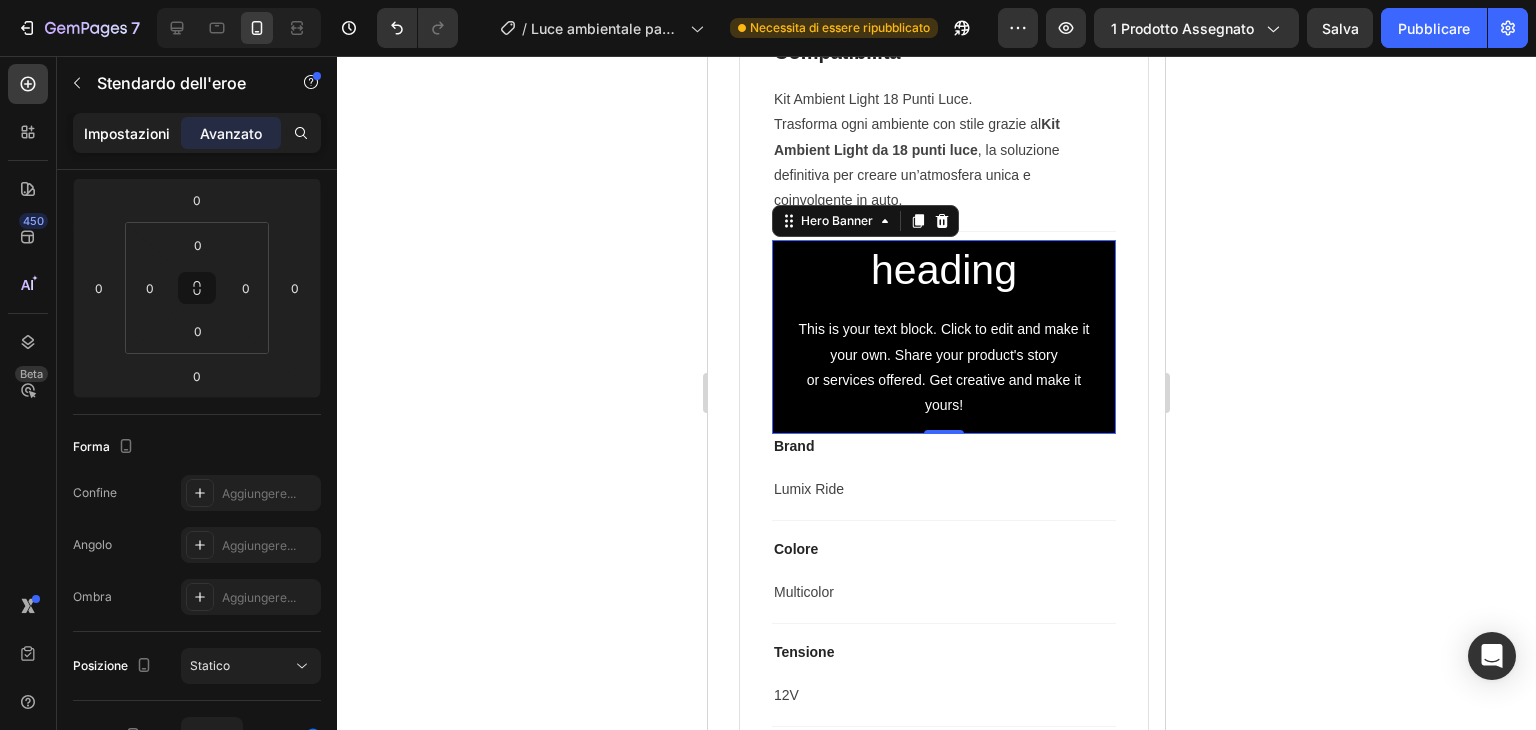click on "Impostazioni" at bounding box center (127, 133) 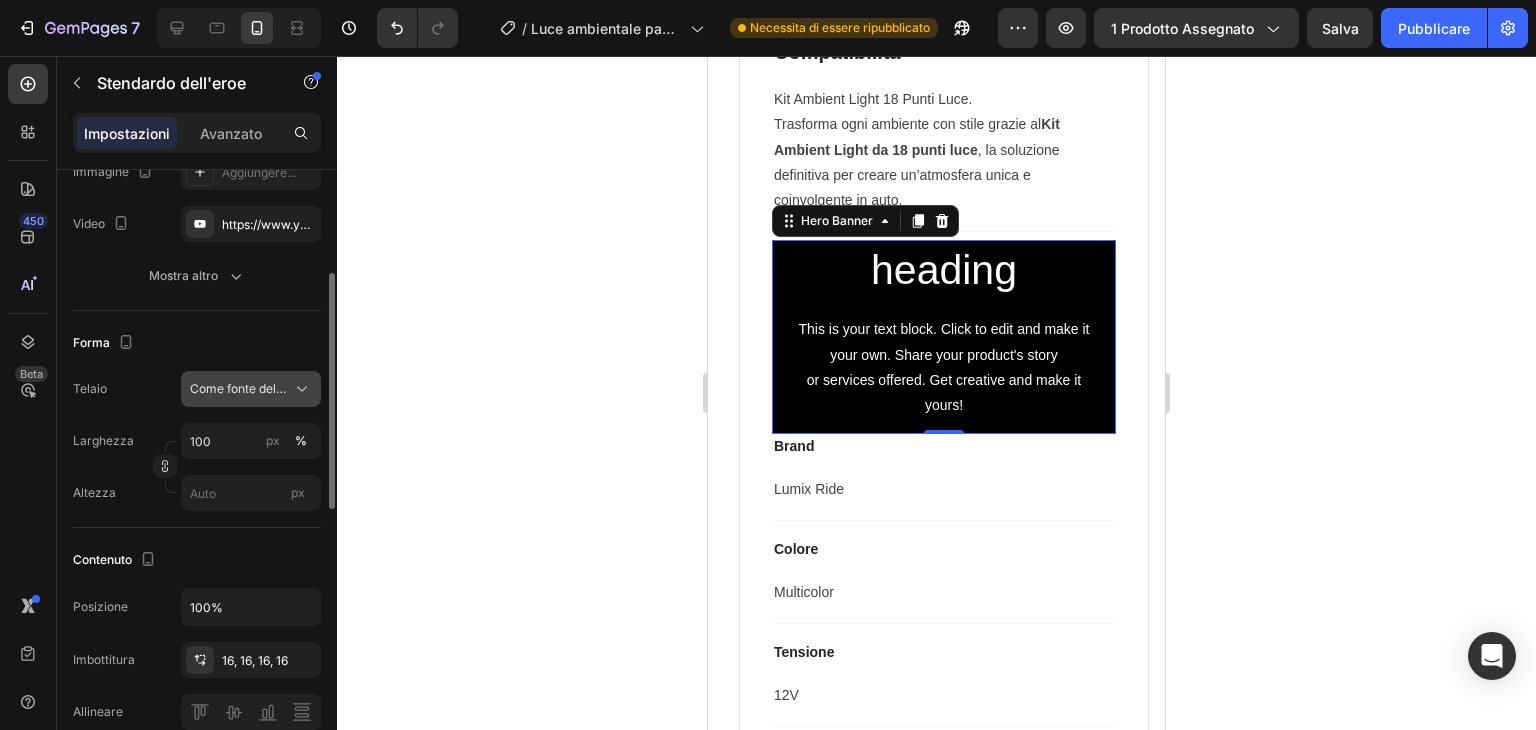 click on "Come fonte del banner" at bounding box center [239, 389] 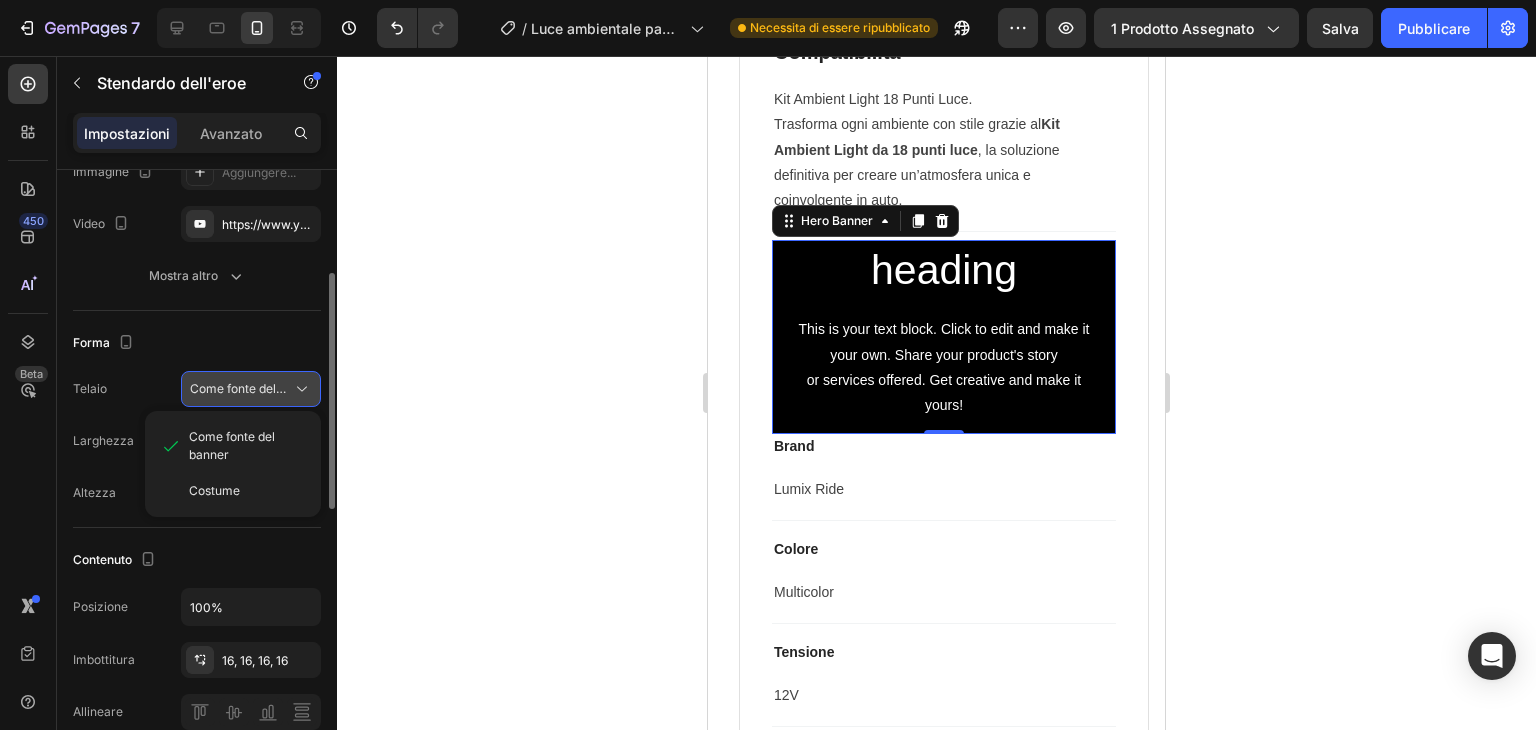 click on "Come fonte del banner" at bounding box center (254, 388) 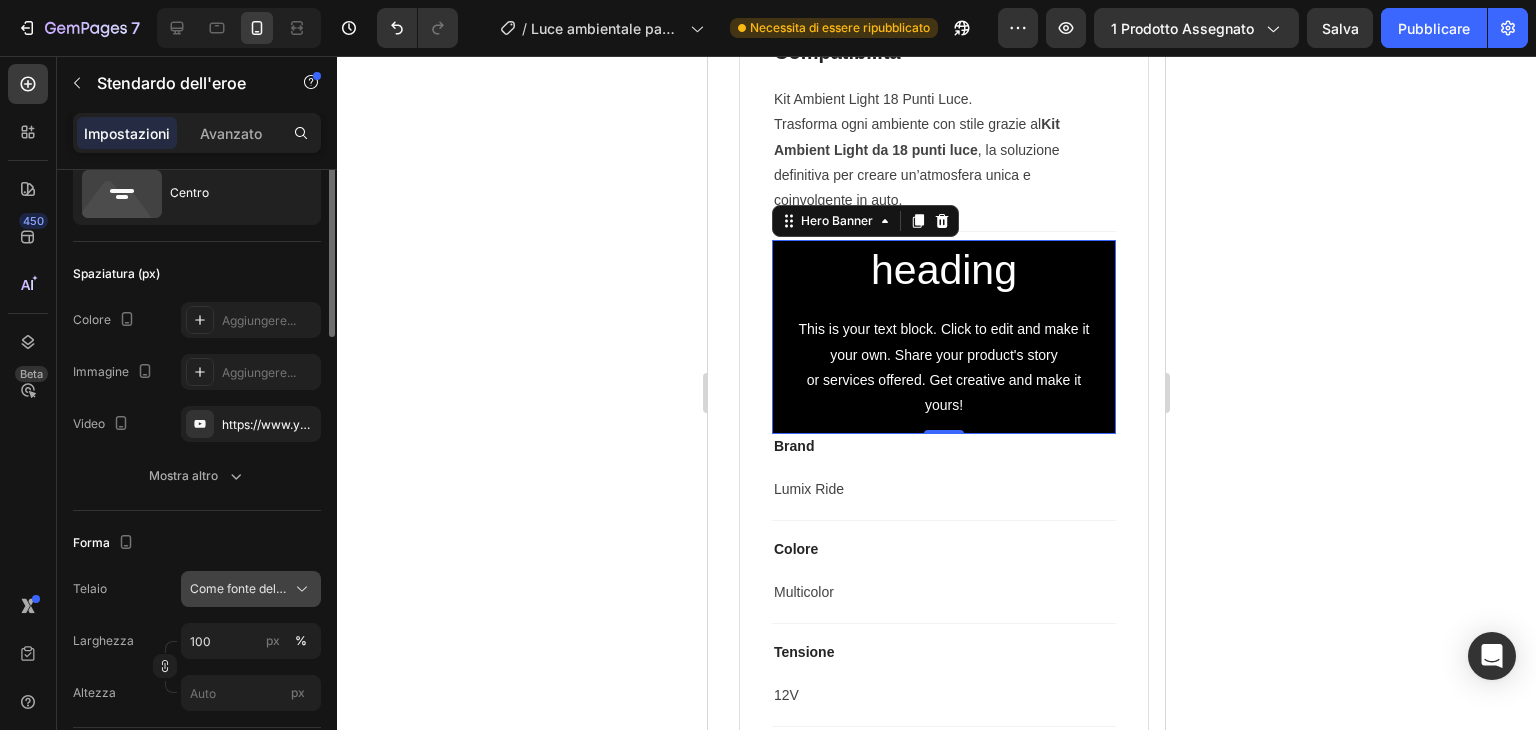 scroll, scrollTop: 0, scrollLeft: 0, axis: both 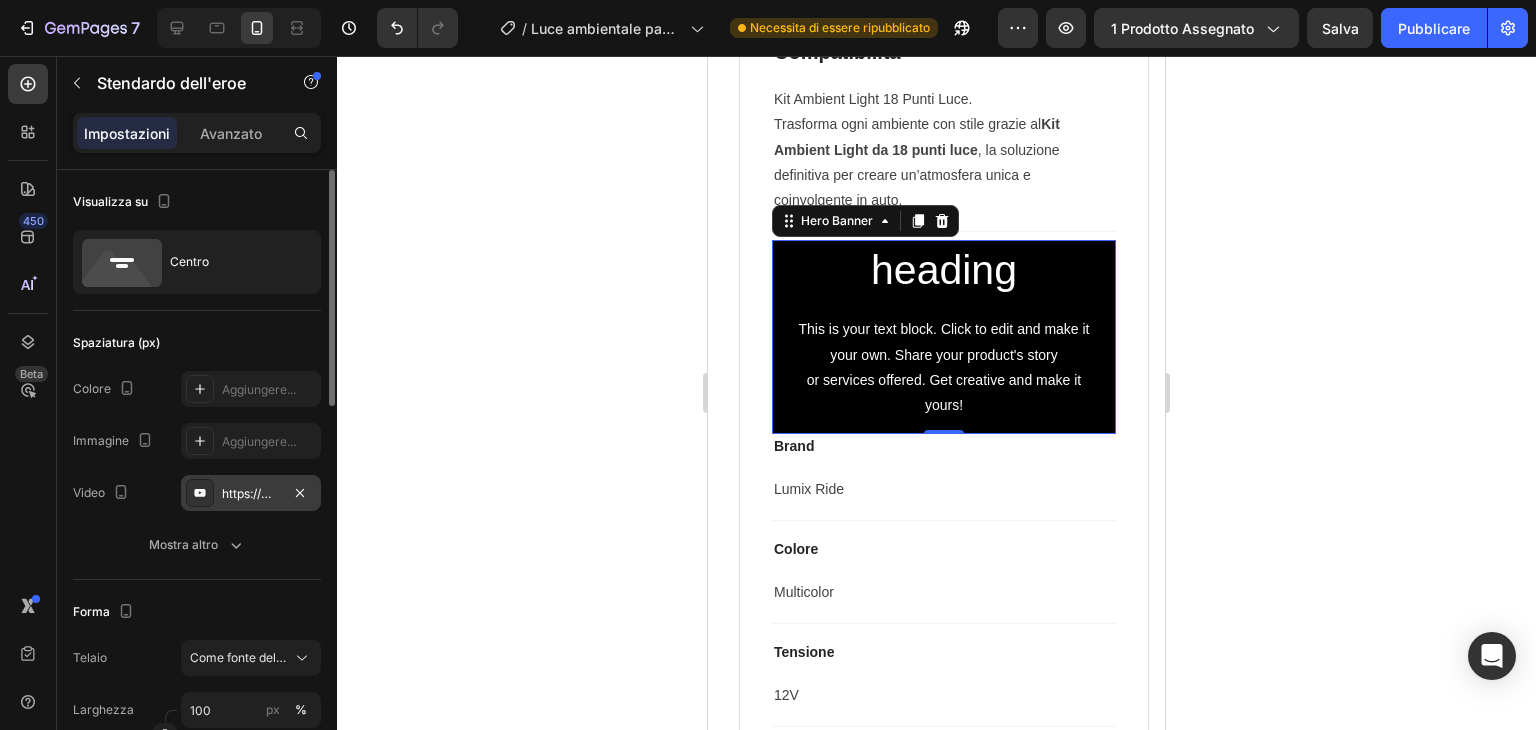 click on "https://www.youtube.com/watch?v=drIt4RH_kyQ" at bounding box center [251, 493] 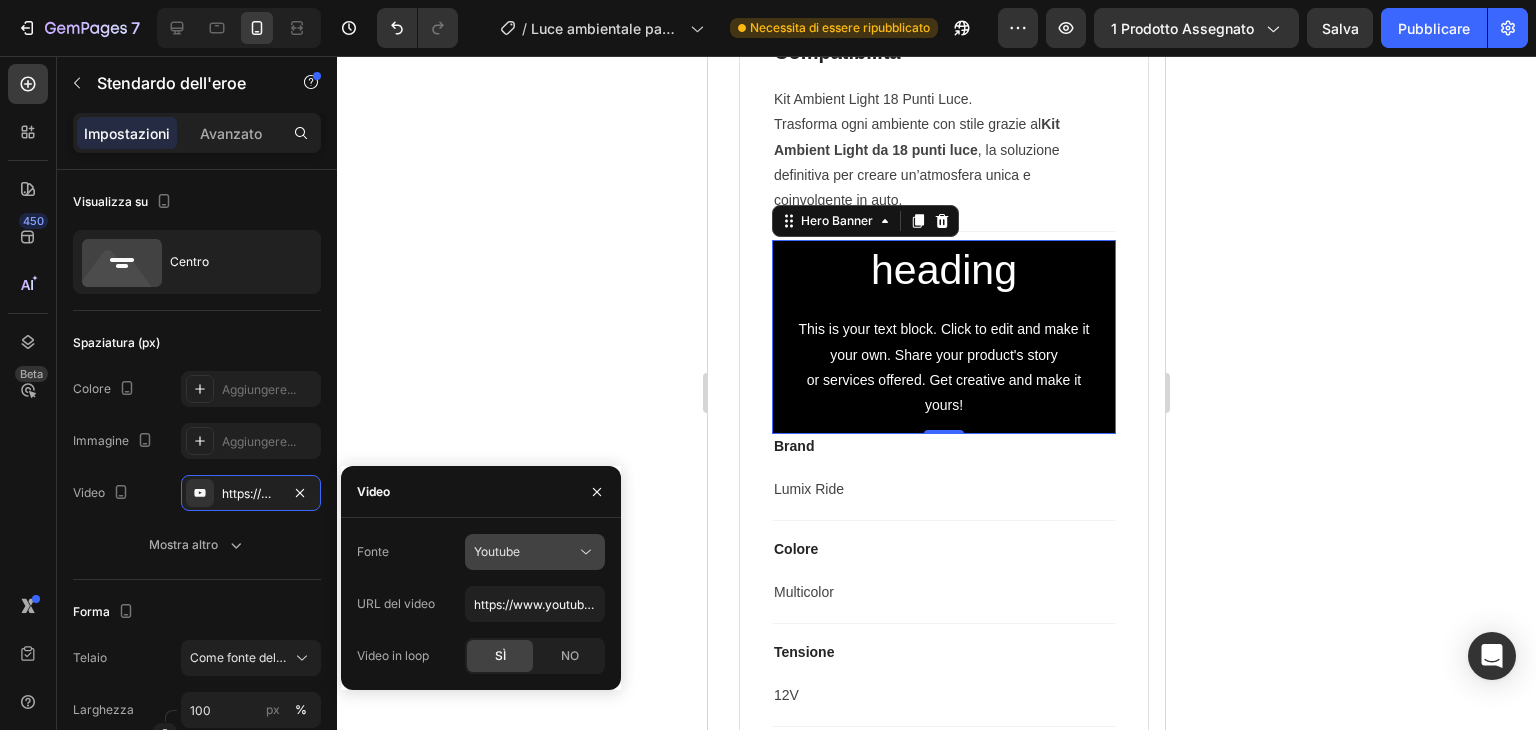 click on "Youtube" at bounding box center (535, 552) 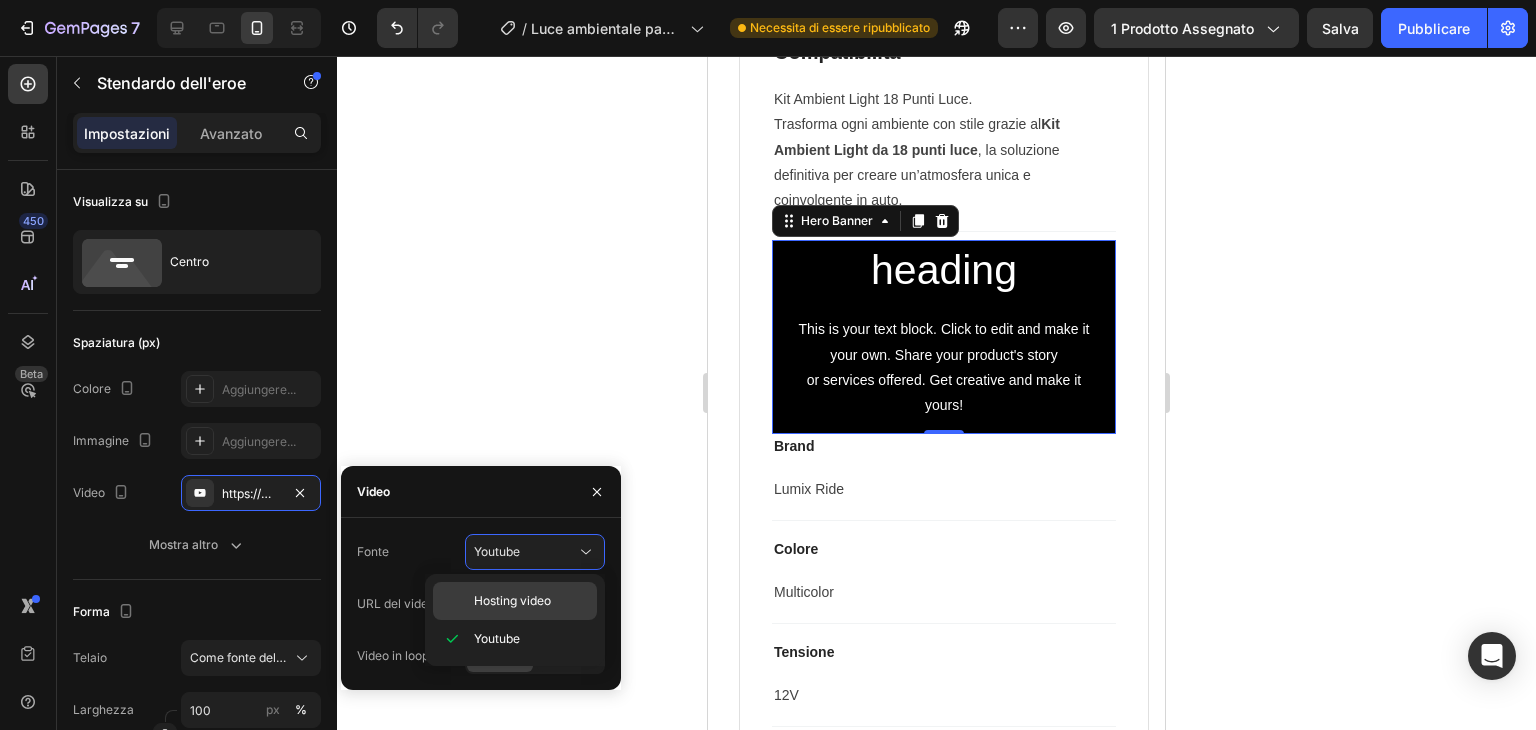 click on "Hosting video" 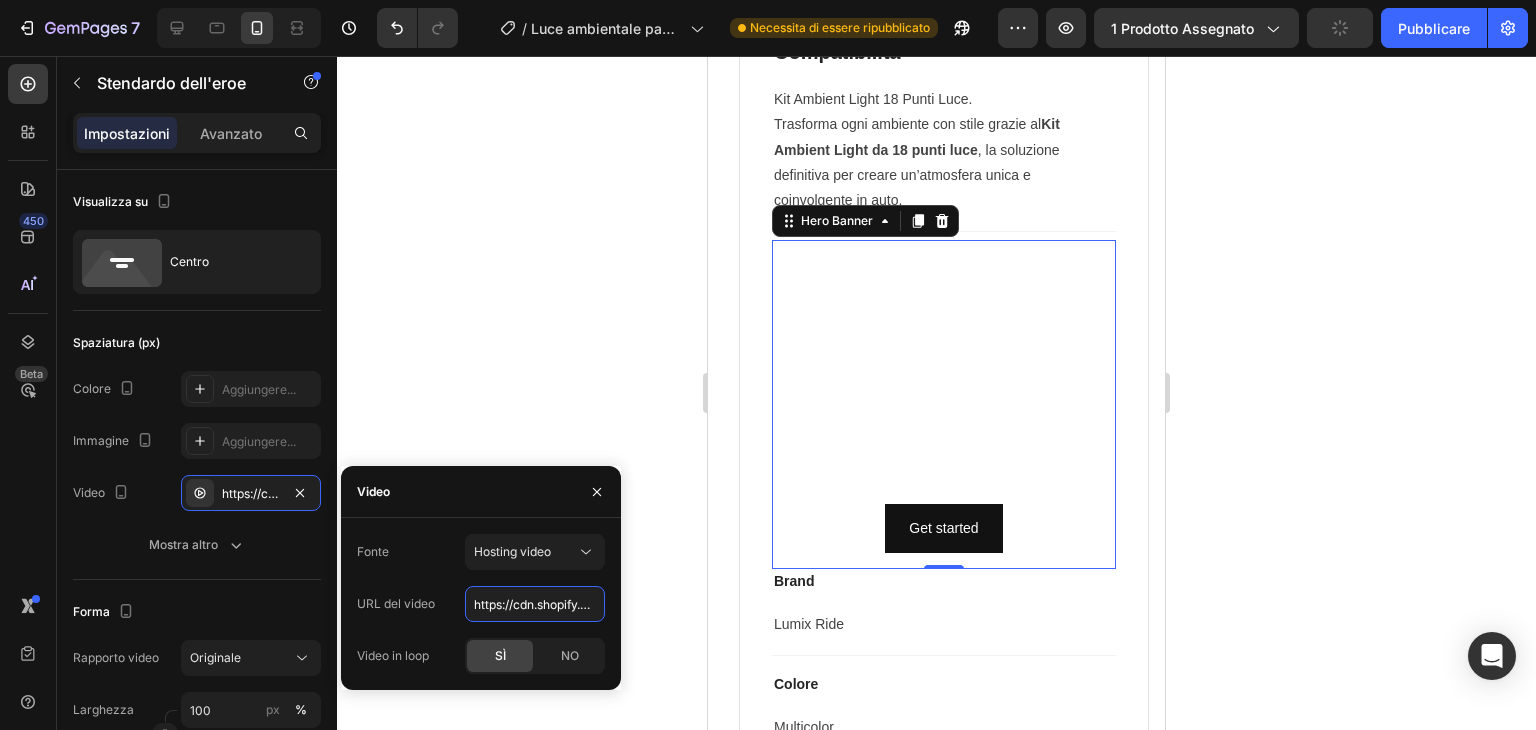 click on "https://cdn.shopify.com/videos/c/o/v/92a407d4e0c94a288eb54cac18c387dc.mp4" at bounding box center [535, 604] 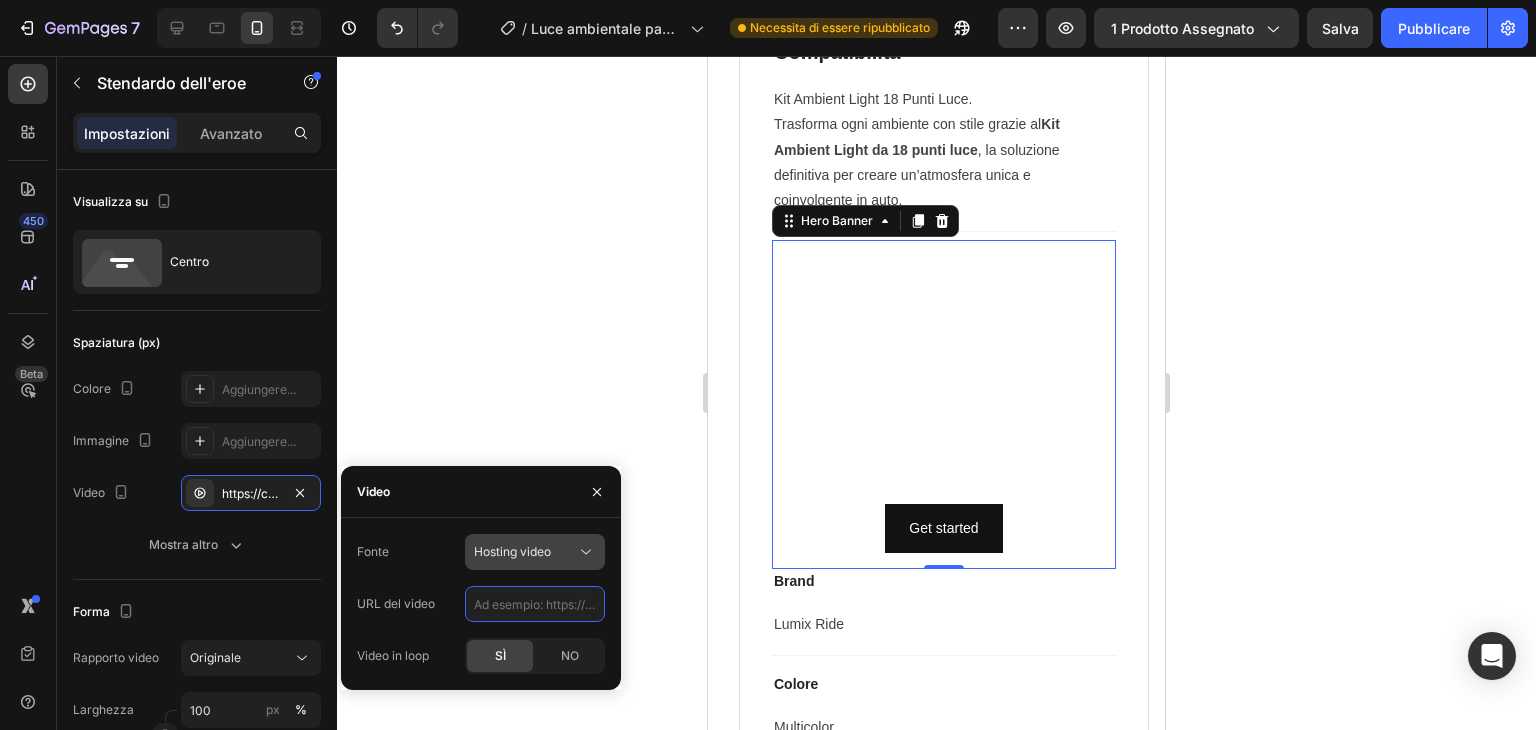 paste on "https://cdn.shopify.com/videos/c/o/v/c3b8cb0e8f3d47679fdba10da88c435b.mov" 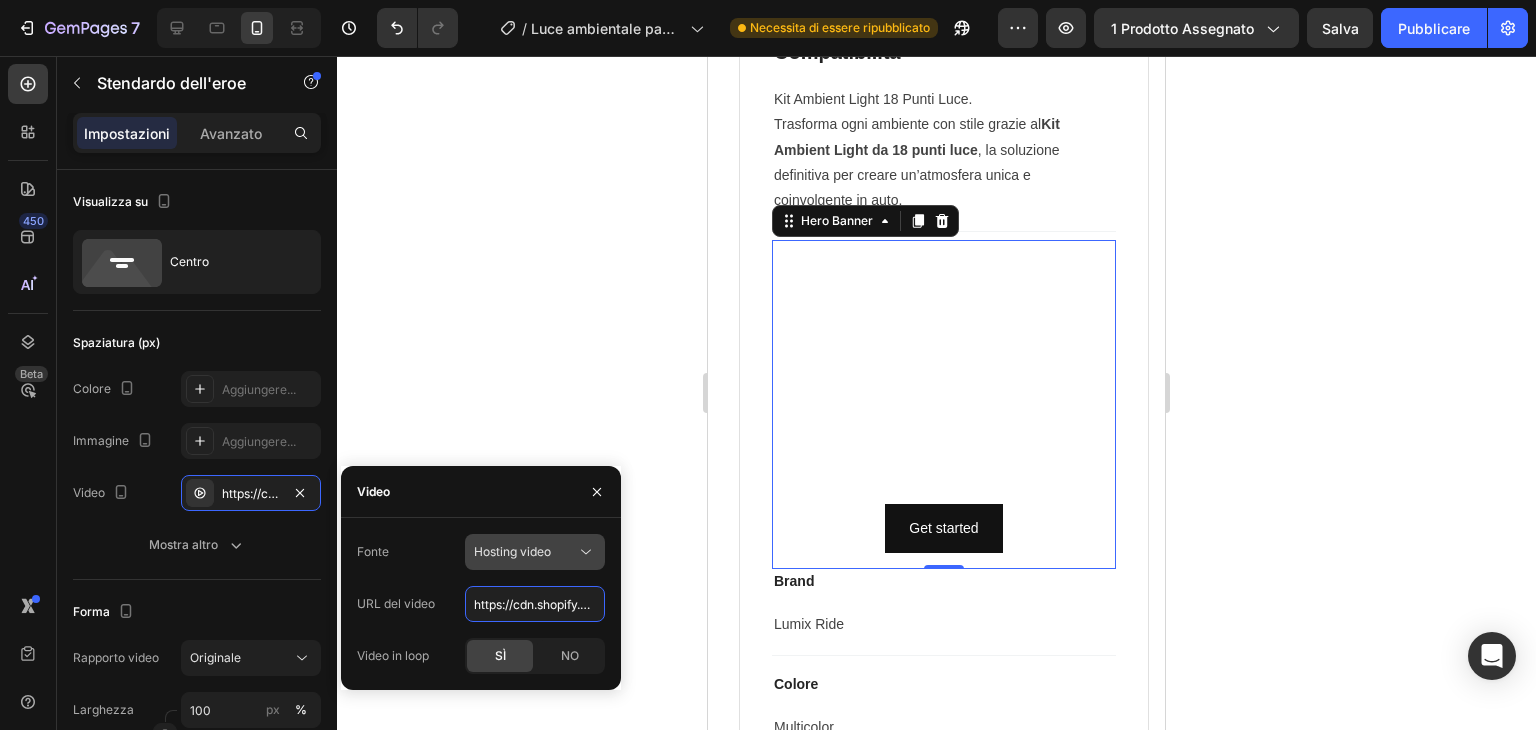 scroll, scrollTop: 0, scrollLeft: 343, axis: horizontal 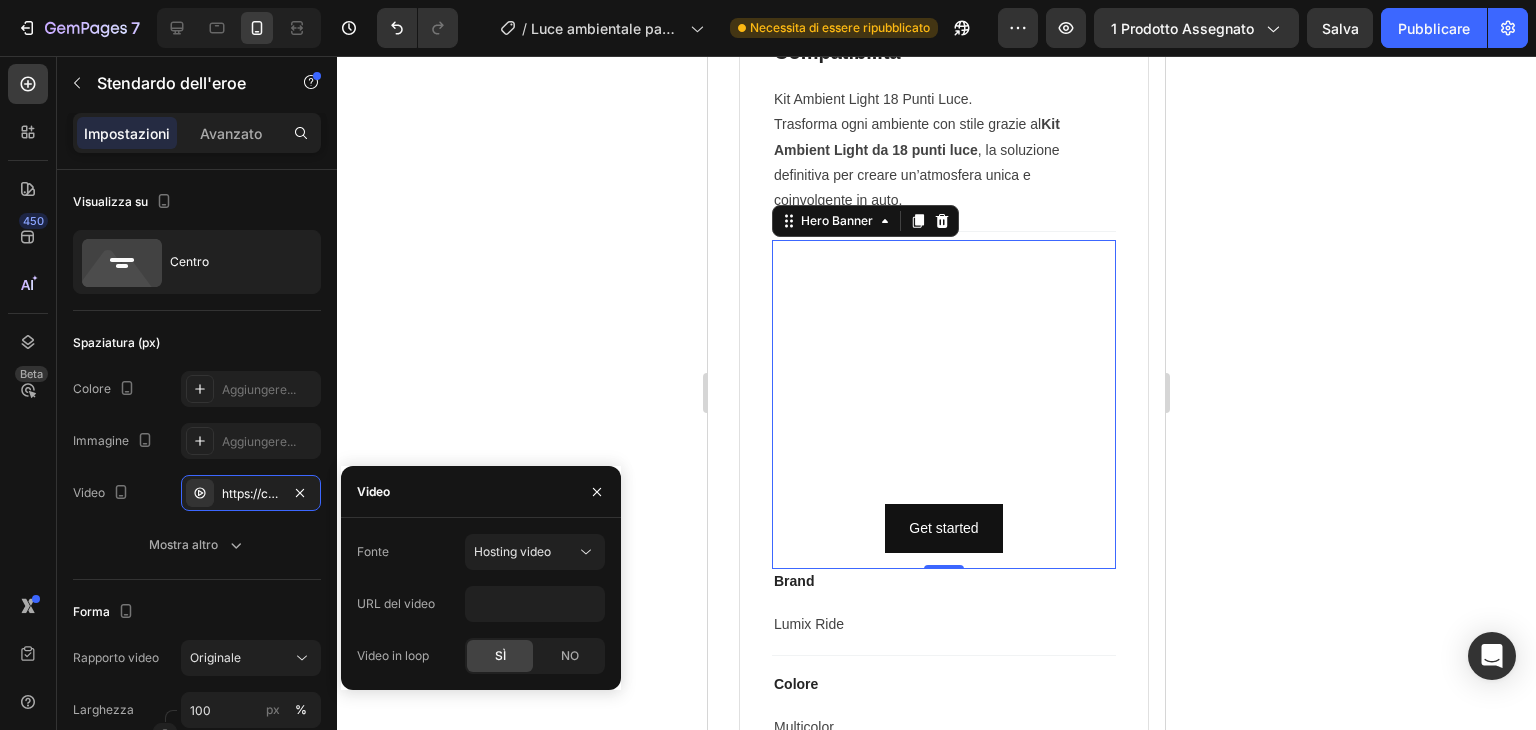 click 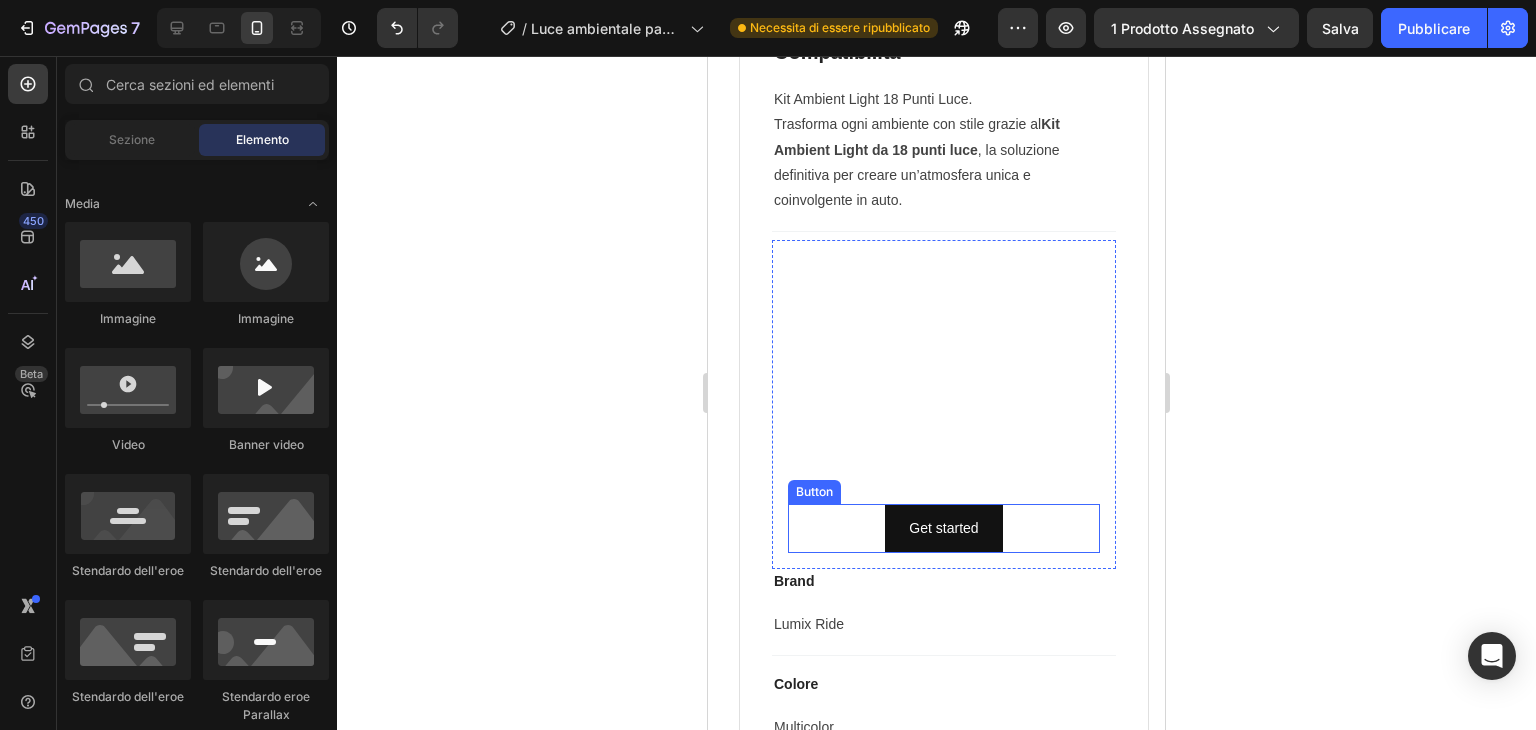 click on "Get started Button" at bounding box center (944, 528) 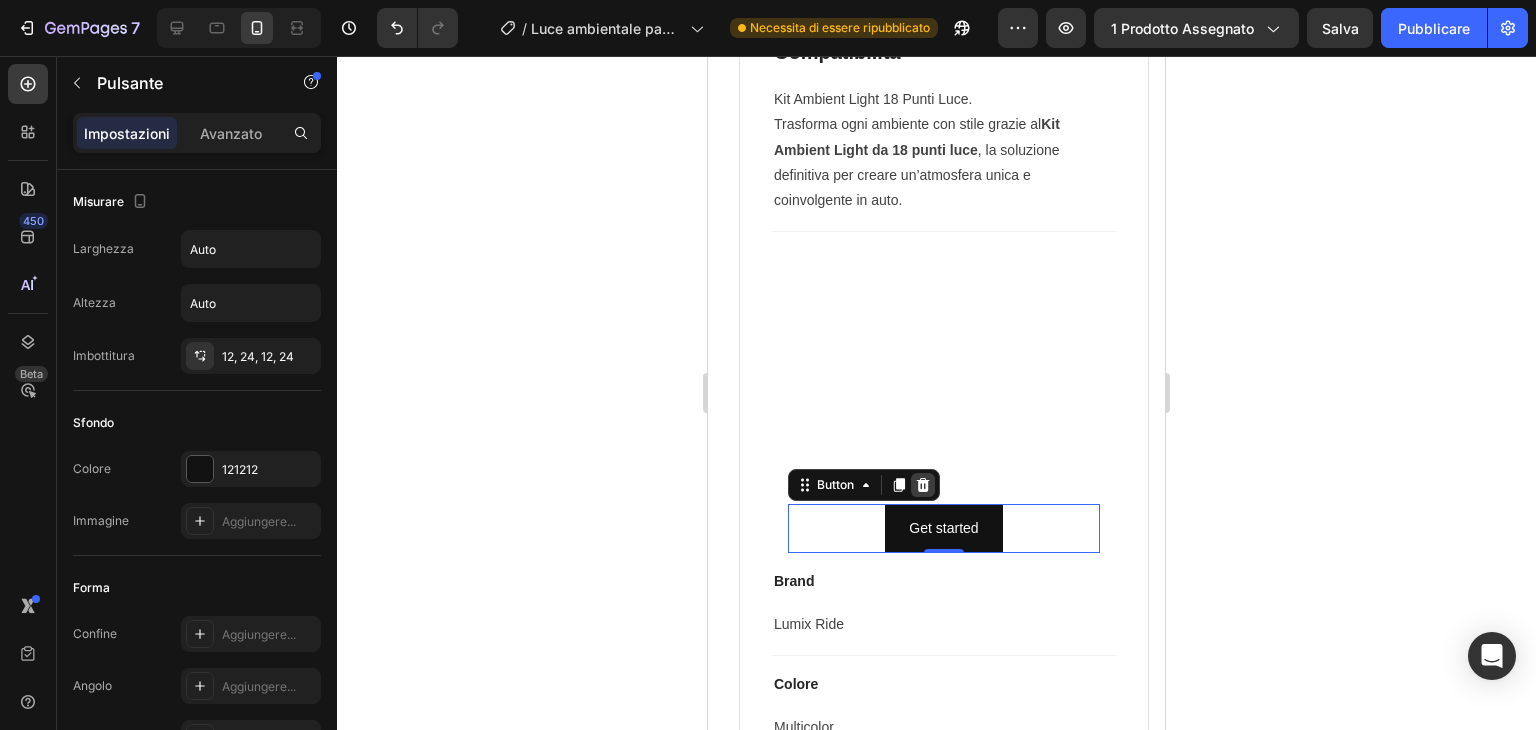 click 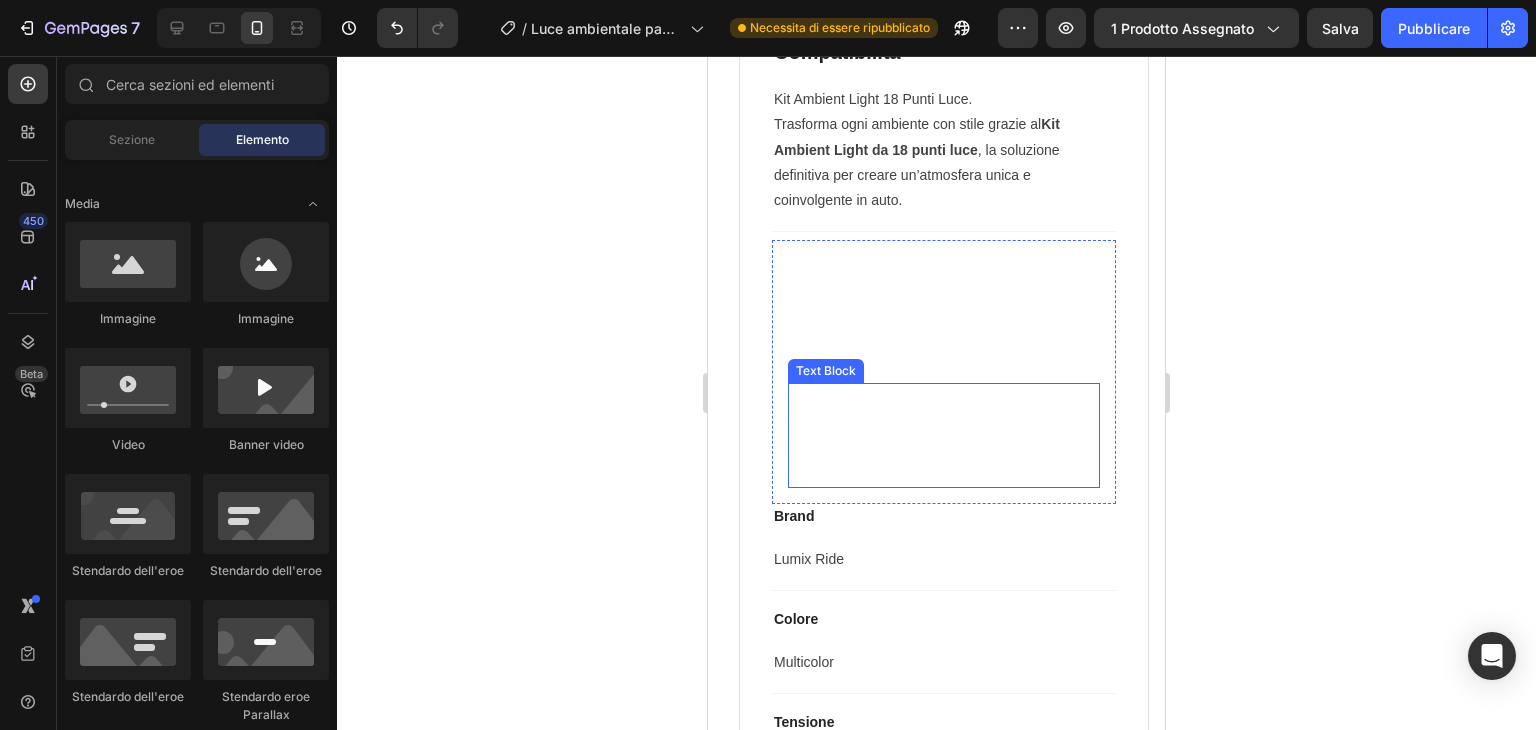 click on "This is your text block. Click to edit and make it your own. Share your product's story                   or services offered. Get creative and make it yours!" at bounding box center (944, 435) 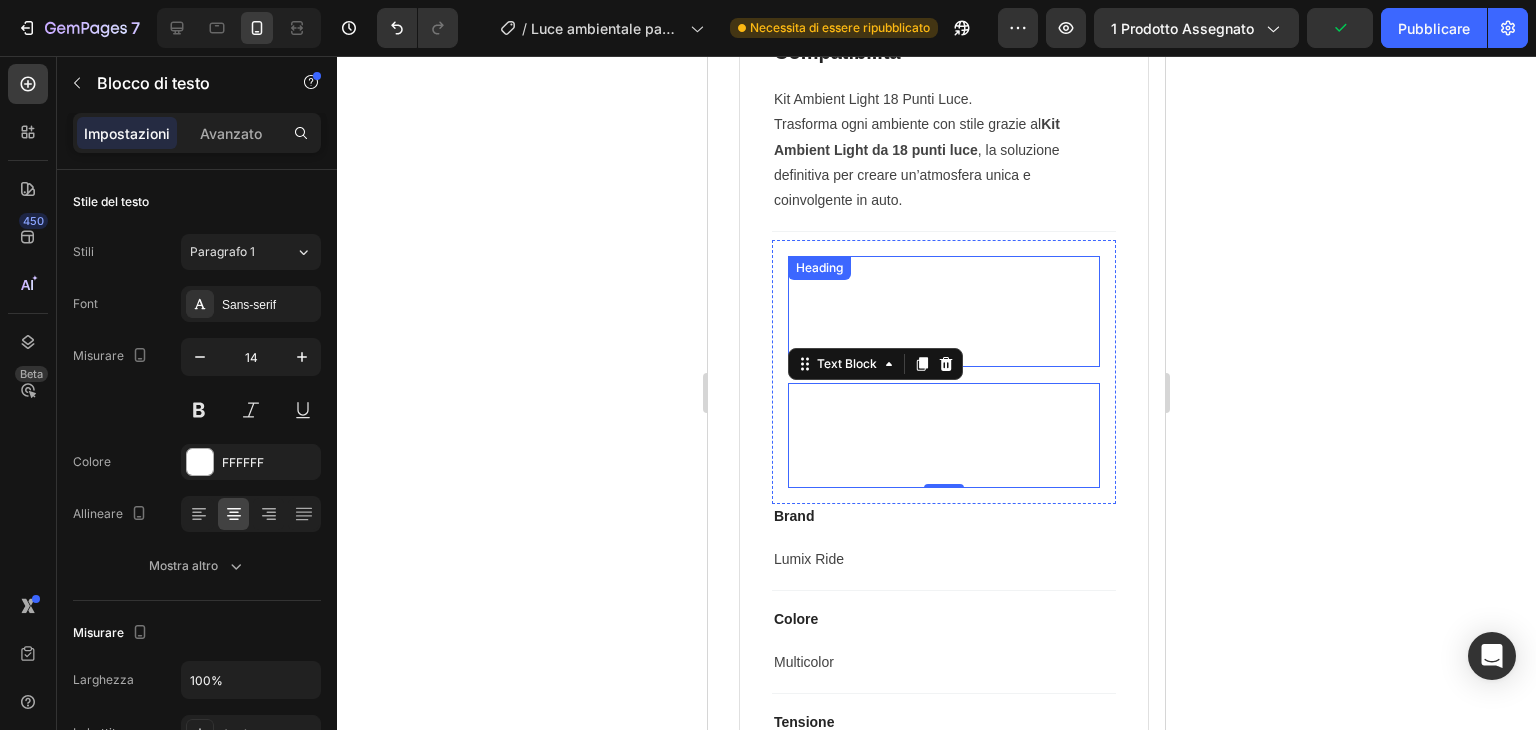 click on "Click here to edit heading" at bounding box center [944, 311] 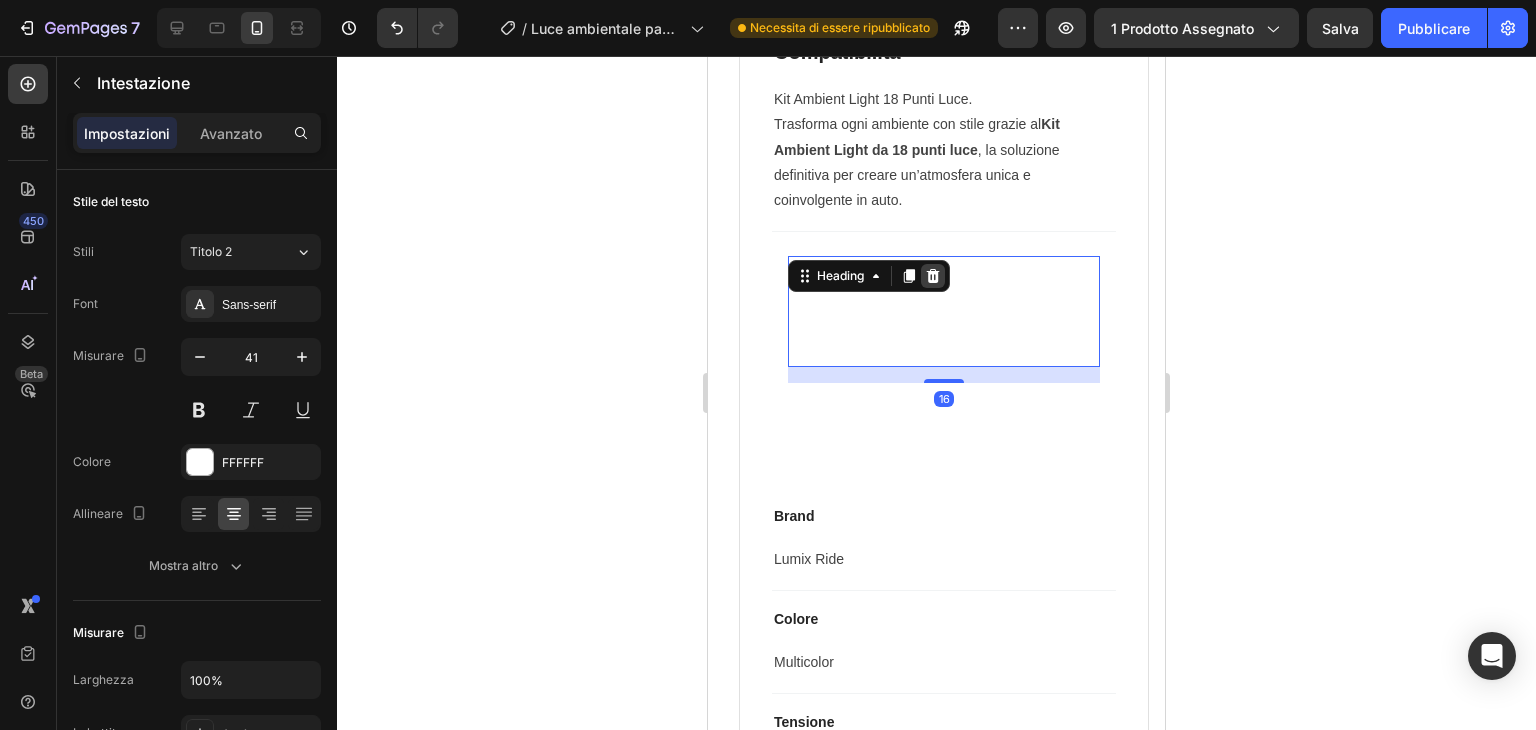 click 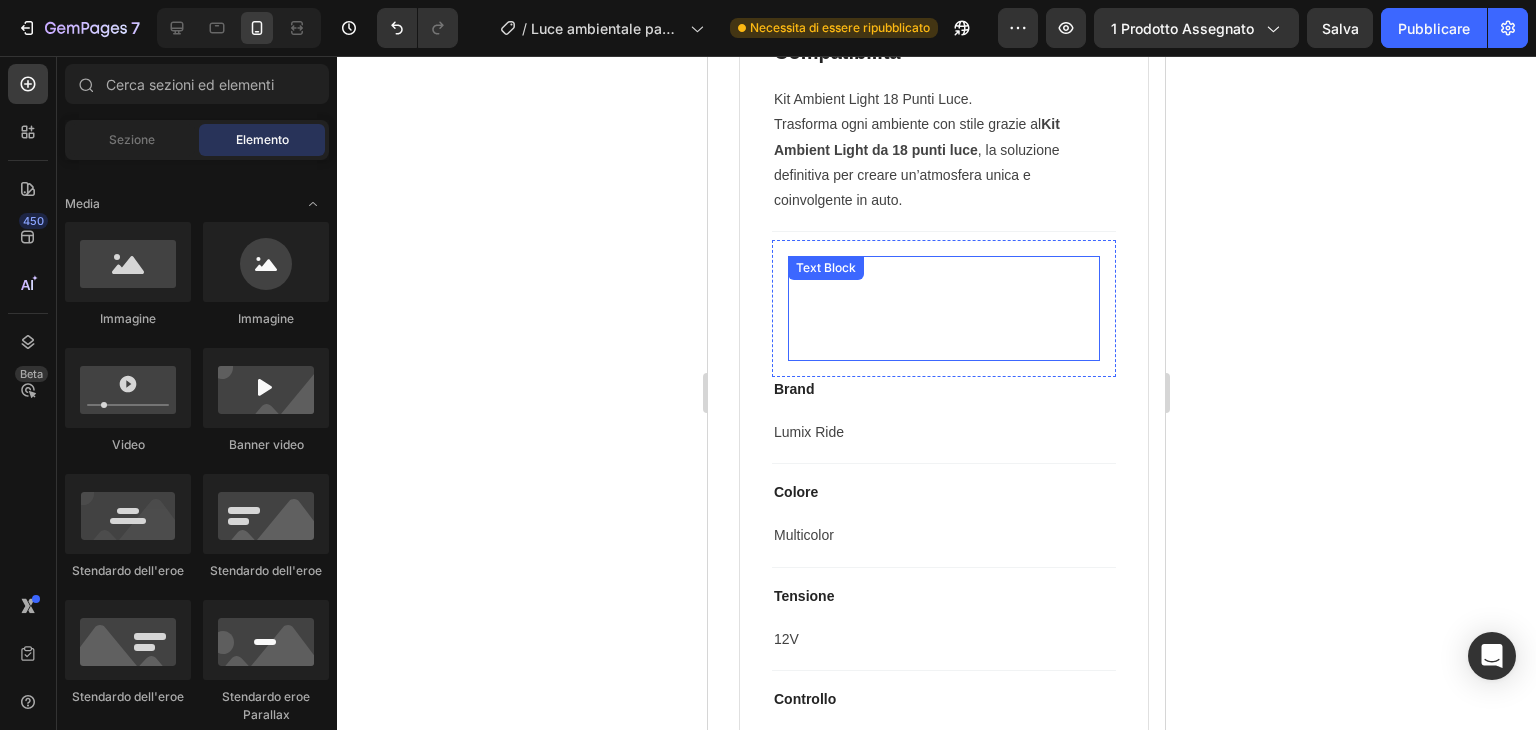 click on "This is your text block. Click to edit and make it your own. Share your product's story                   or services offered. Get creative and make it yours!" at bounding box center (944, 308) 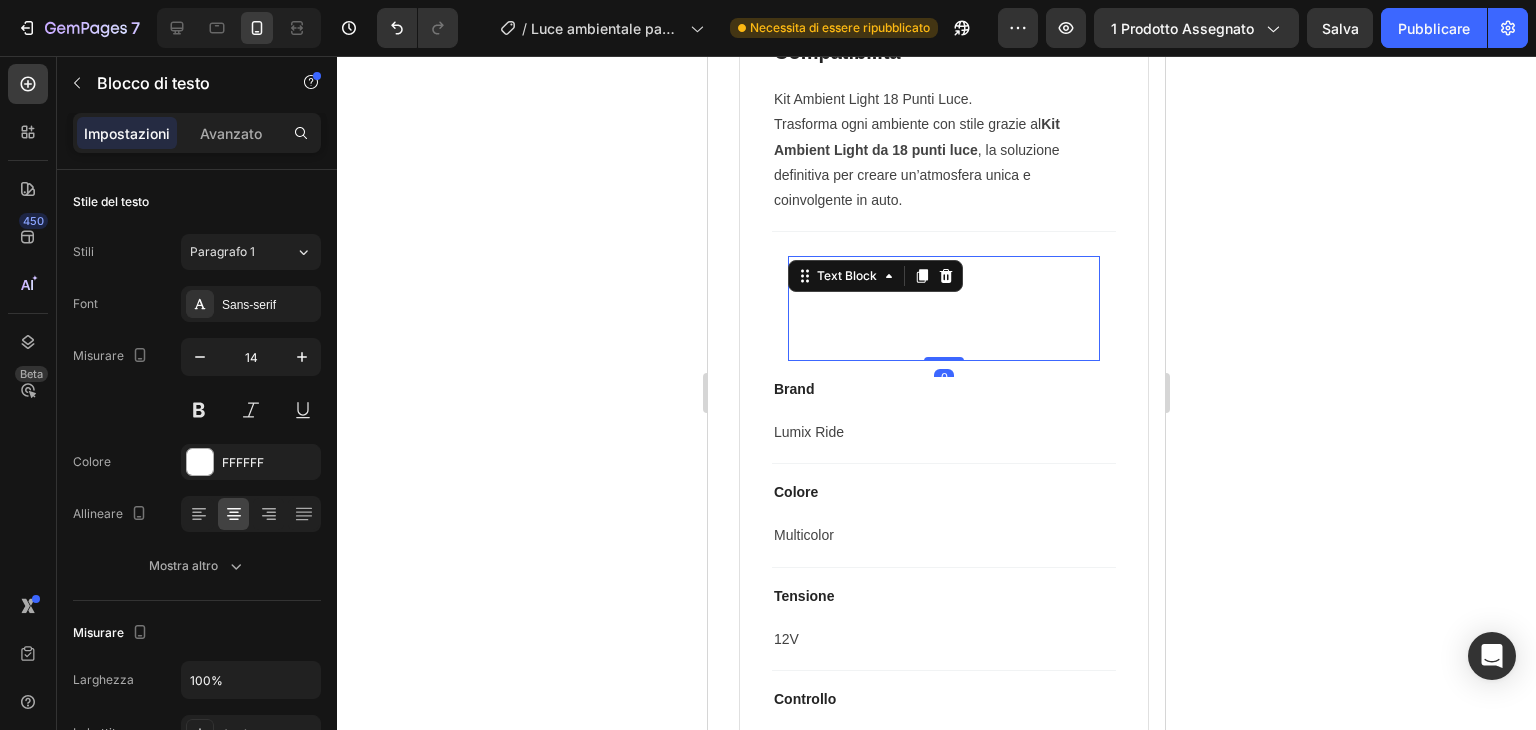 click on "This is your text block. Click to edit and make it your own. Share your product's story                   or services offered. Get creative and make it yours!" at bounding box center (944, 308) 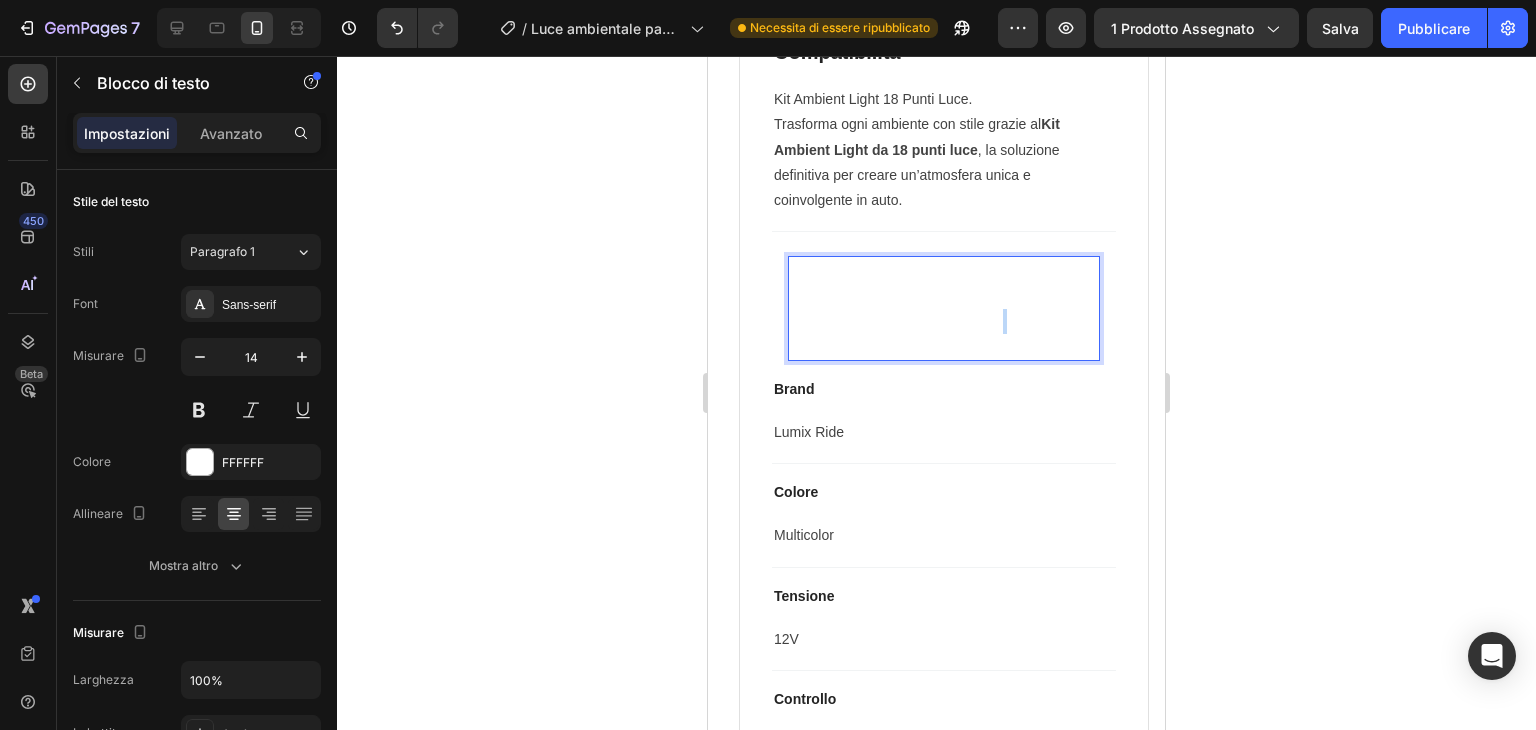 click on "This is your text block. Click to edit and make it your own. Share your product's story or services offered. Get creative and make it yours!" at bounding box center (944, 308) 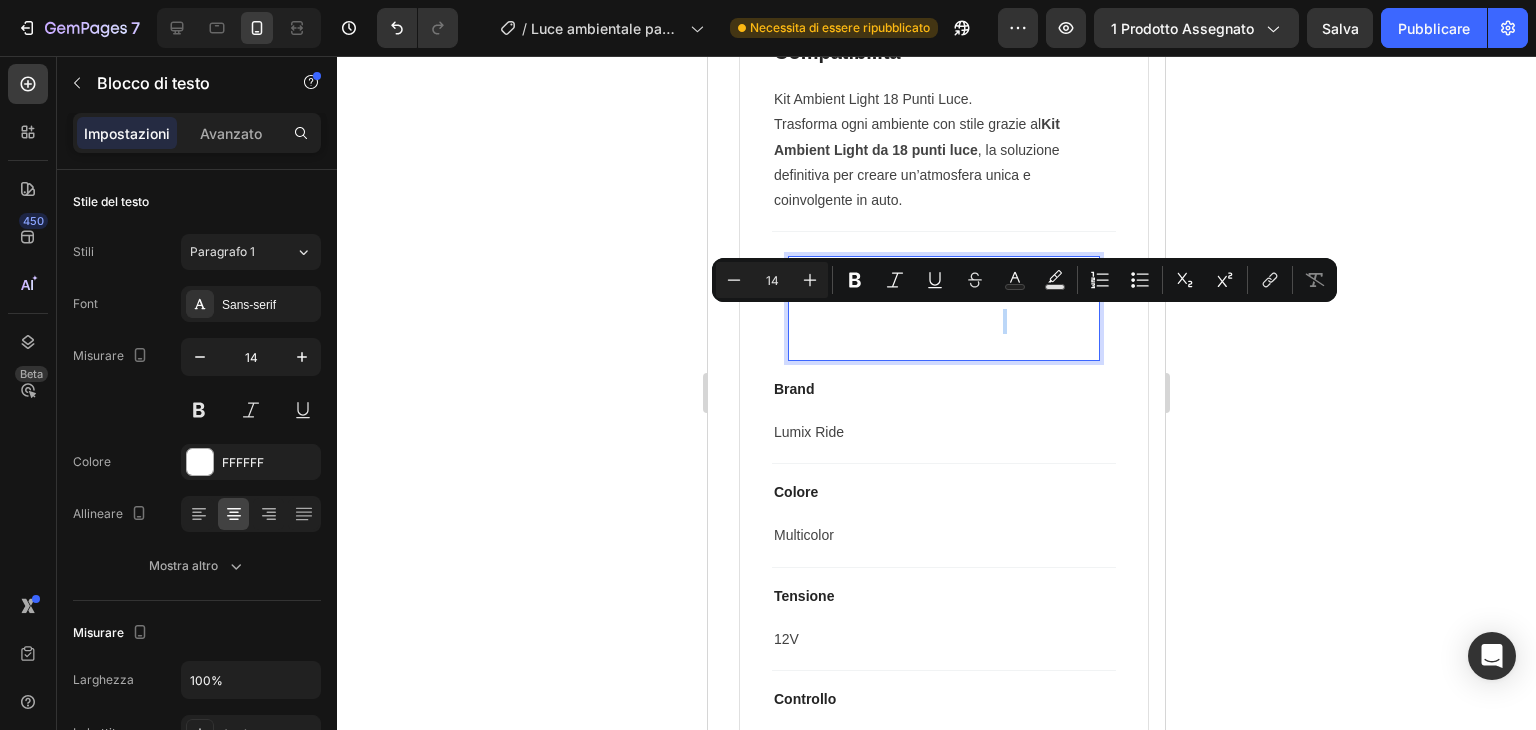 click on "This is your text block. Click to edit and make it your own. Share your product's story or services offered. Get creative and make it yours!" at bounding box center [944, 308] 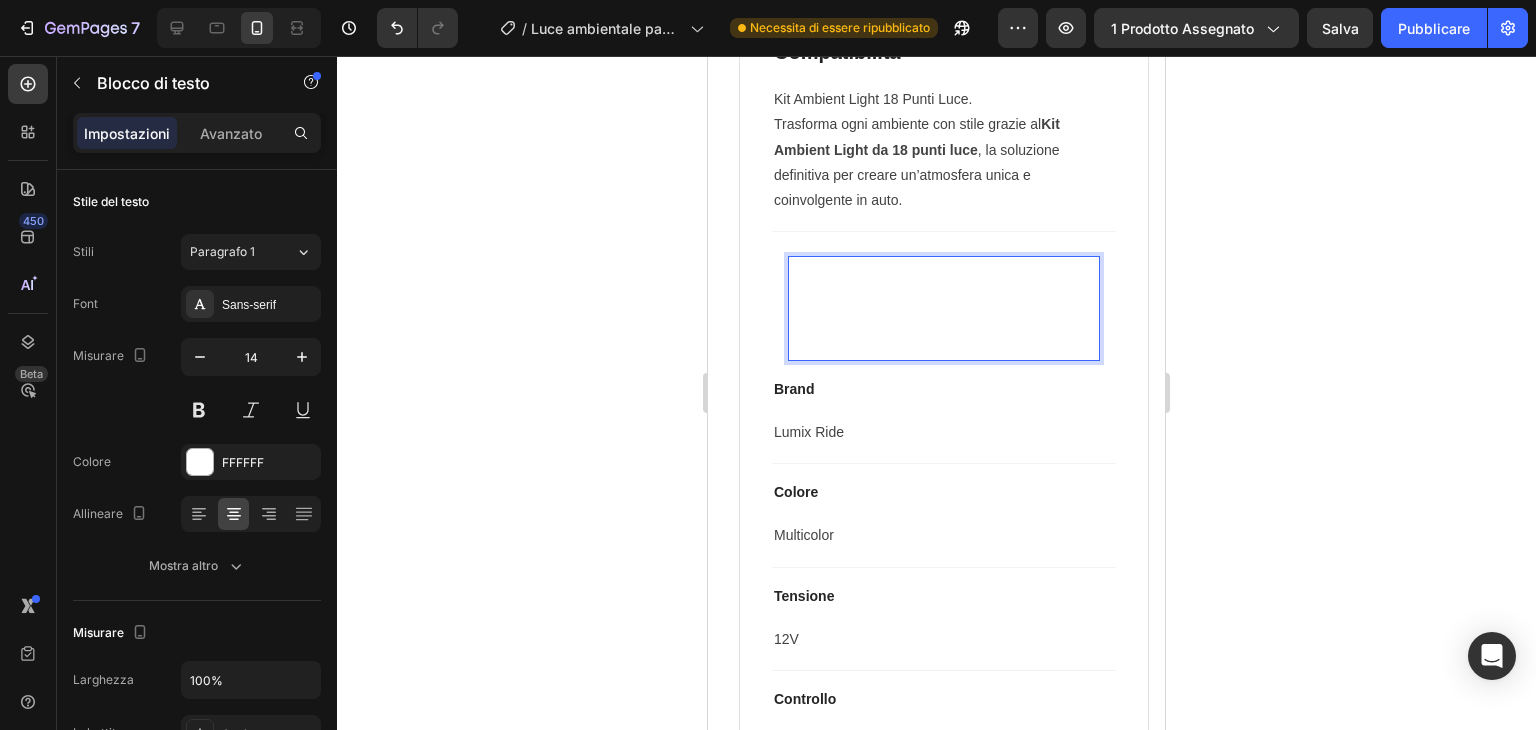 click on "This is your text block. Click to edit and make it your own. Share your product's story or services offered. Get creative and make it yours!" at bounding box center [944, 308] 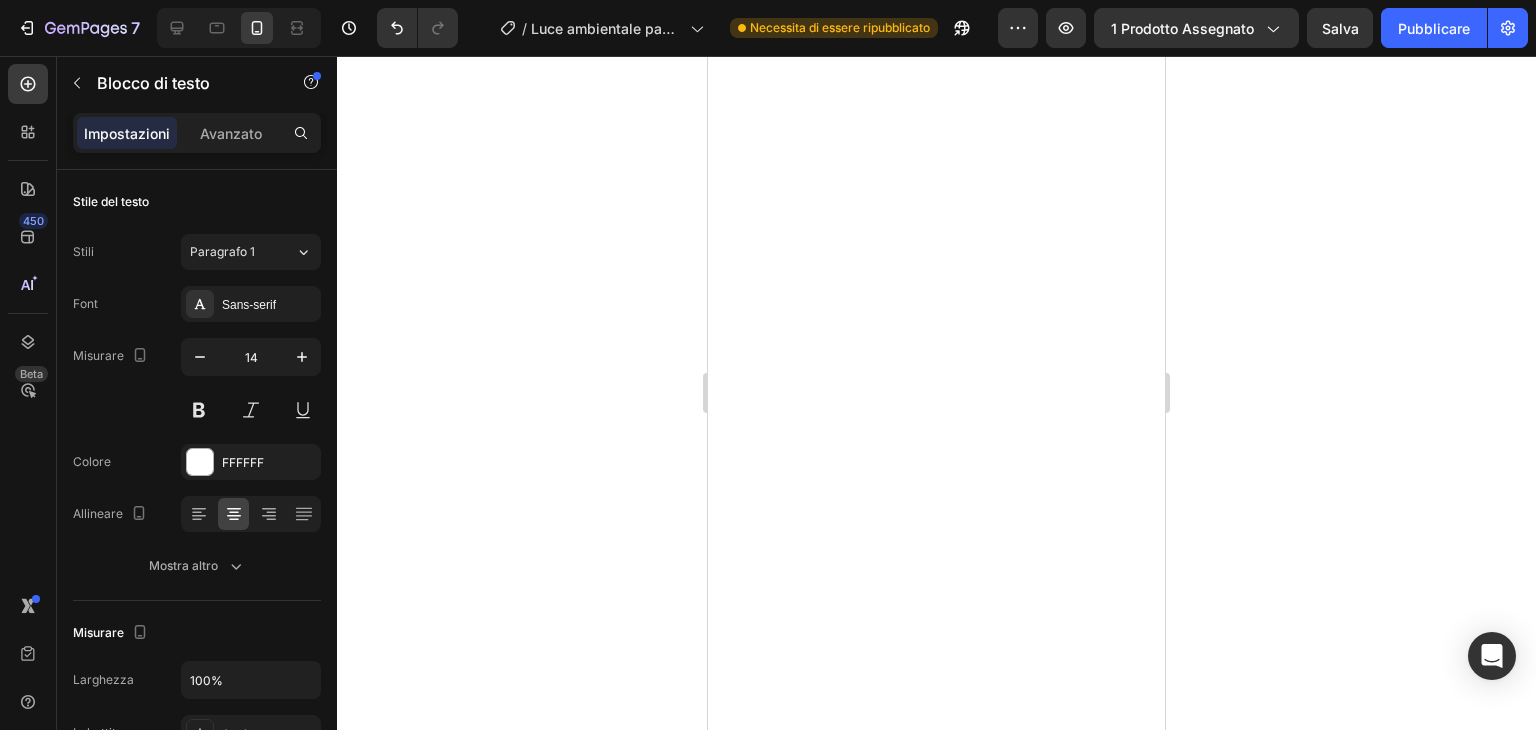 scroll, scrollTop: 0, scrollLeft: 0, axis: both 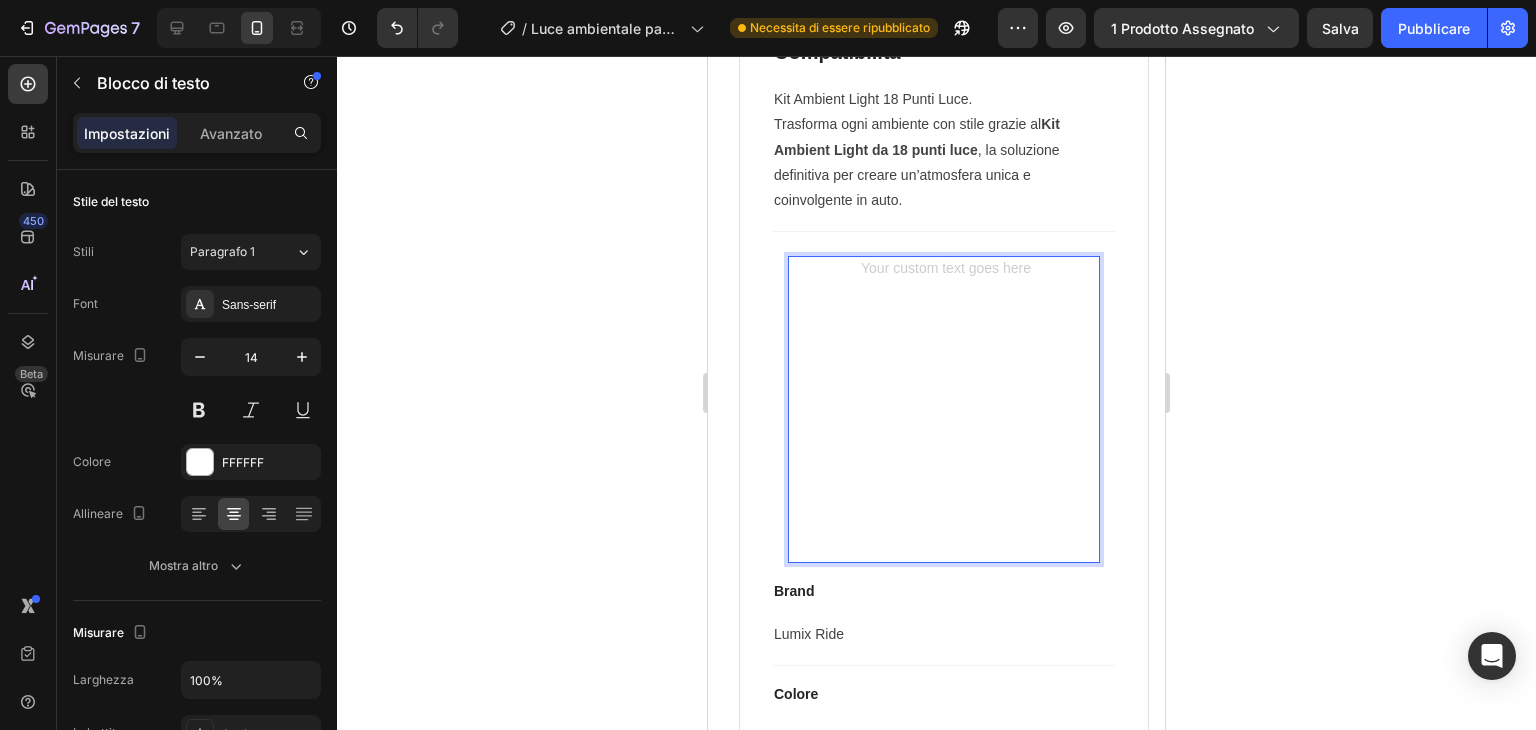 click 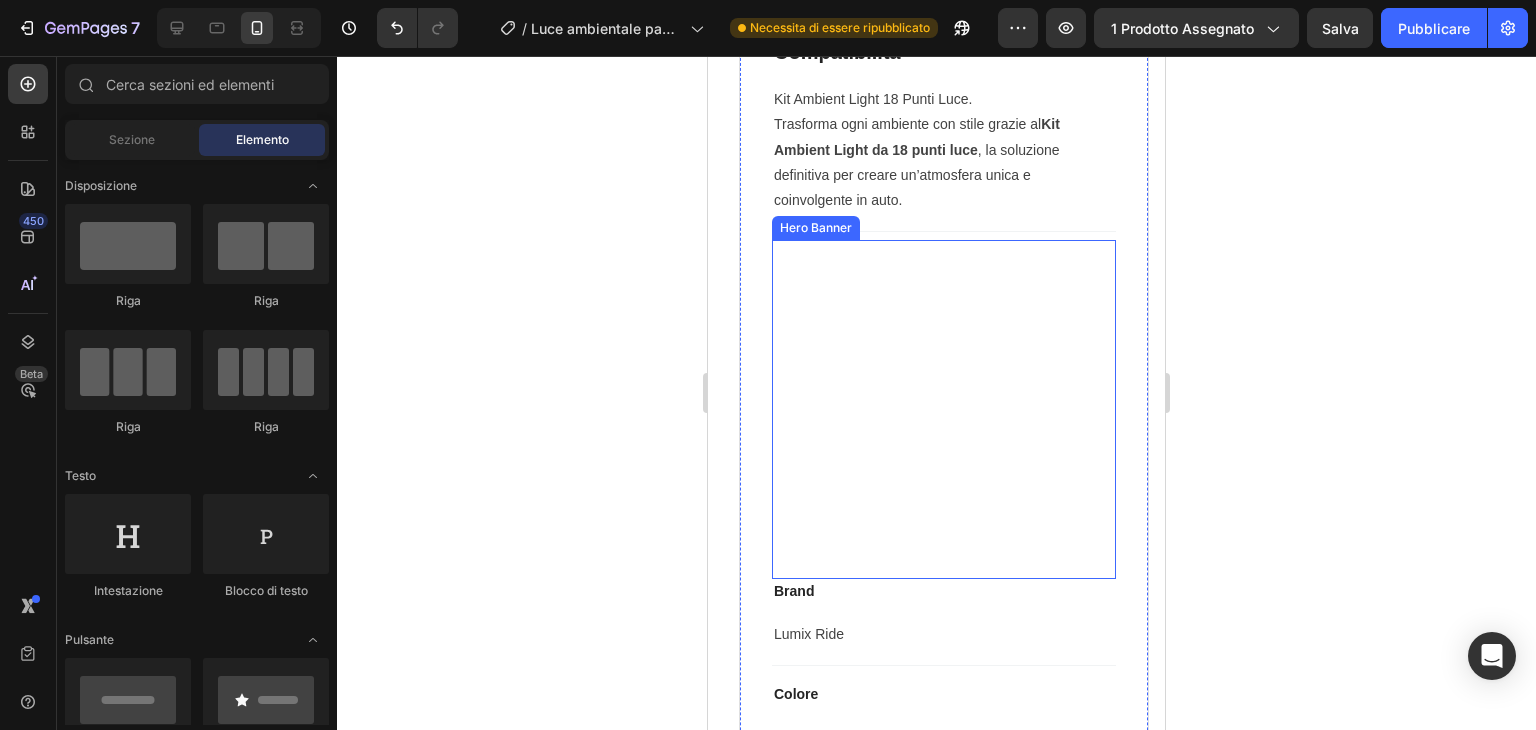 click on "Text Block" at bounding box center (944, 409) 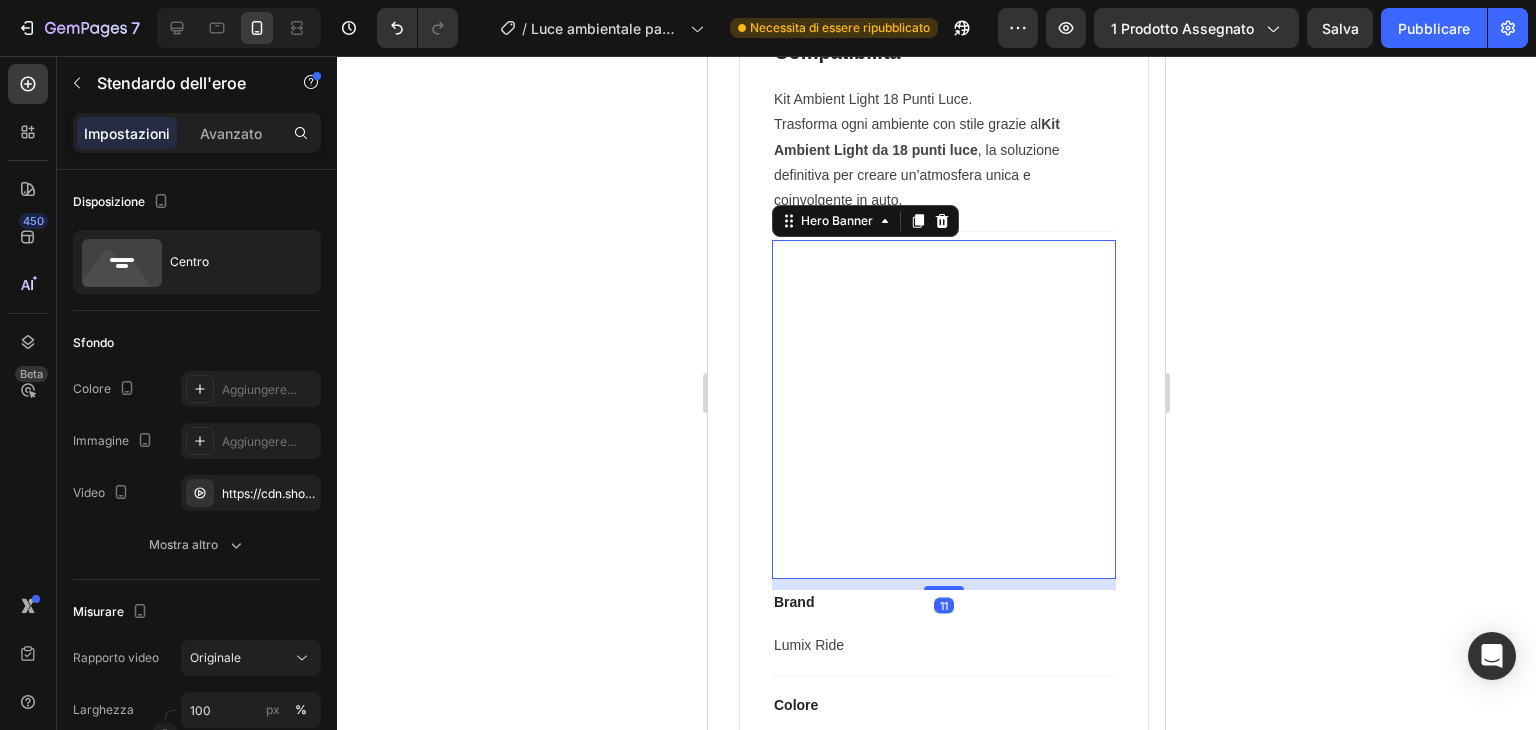 drag, startPoint x: 941, startPoint y: 574, endPoint x: 1212, endPoint y: 674, distance: 288.86157 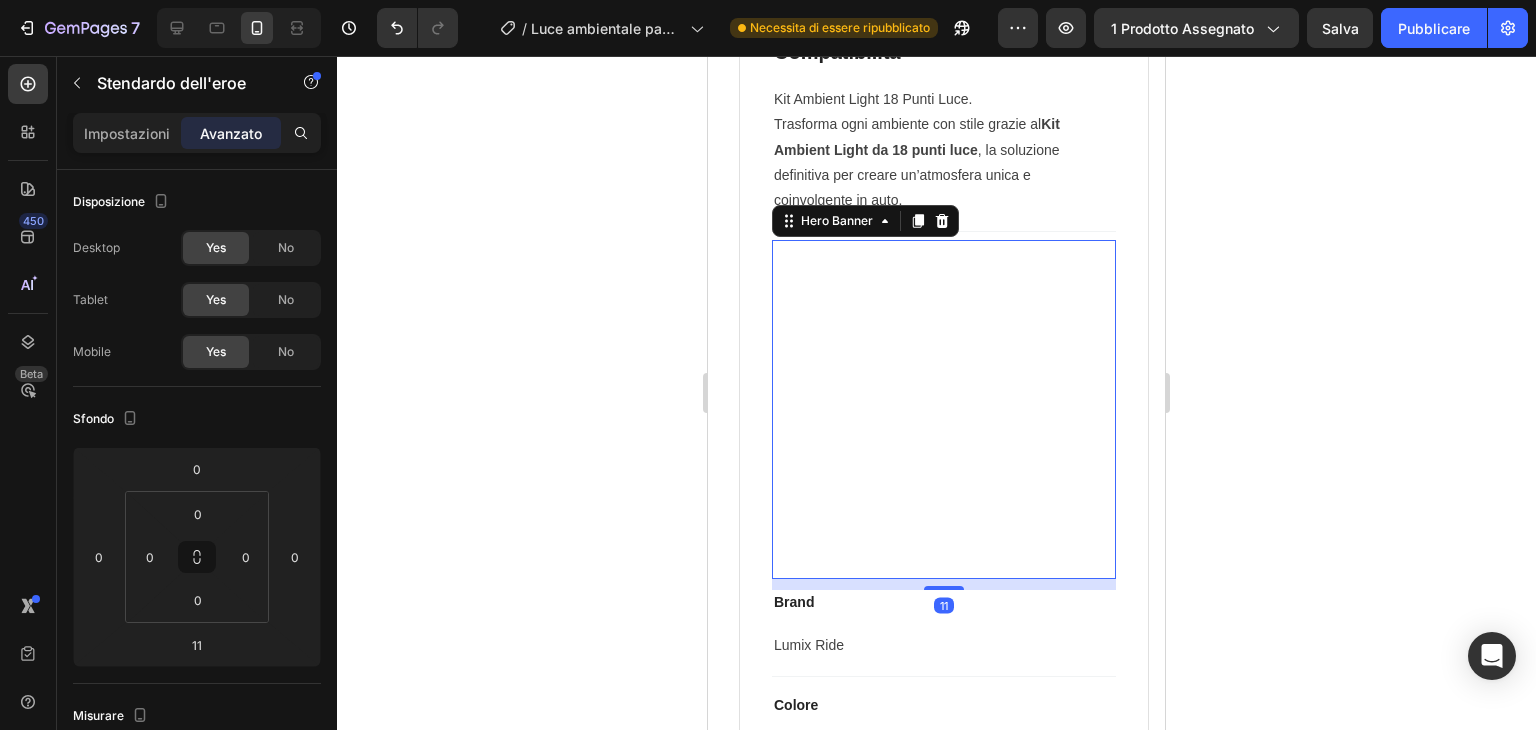 click 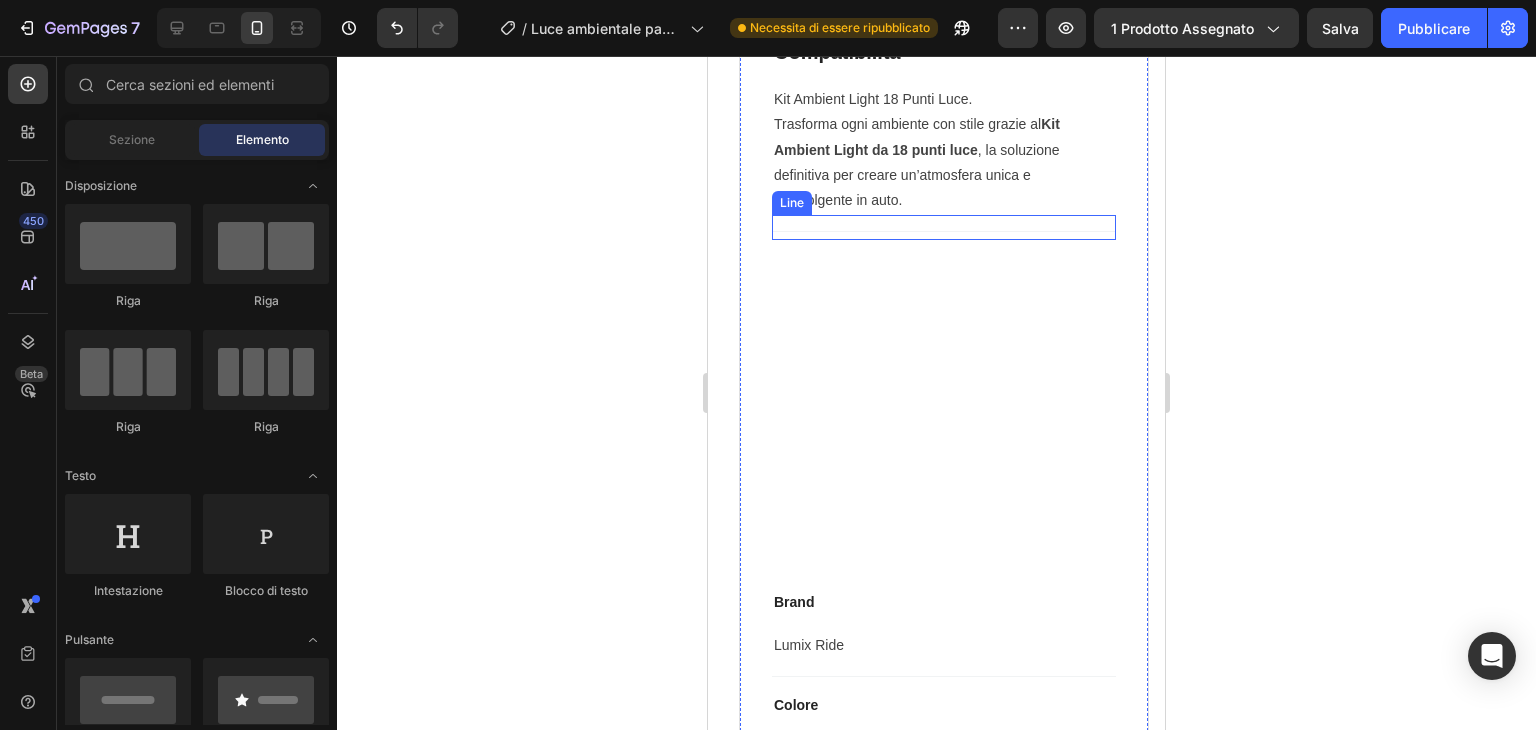 click at bounding box center [944, 231] 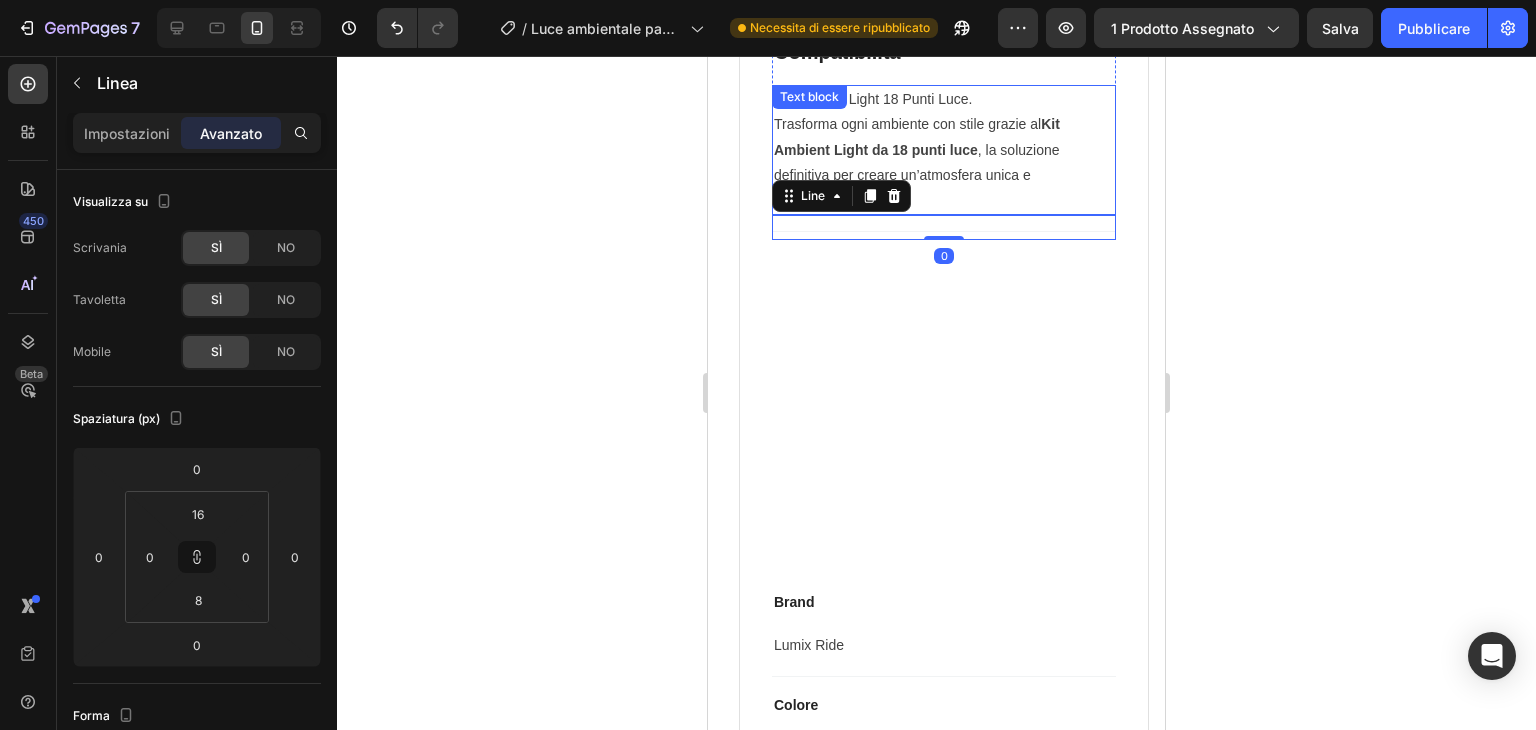 click on "Trasforma ogni ambiente con stile grazie al  Kit Ambient Light da 18 punti luce , la soluzione definitiva per creare un’atmosfera unica e coinvolgente in auto." at bounding box center (944, 162) 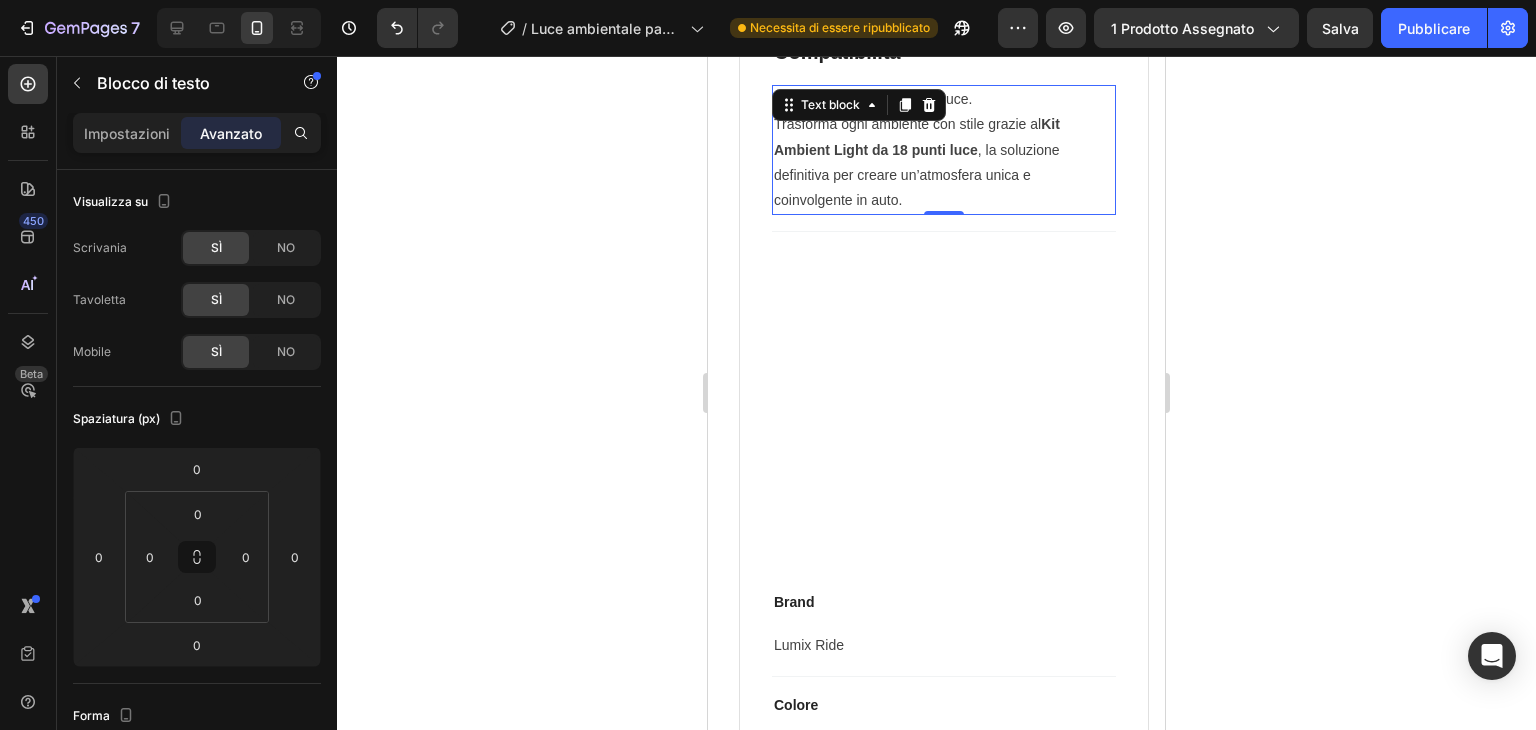 click 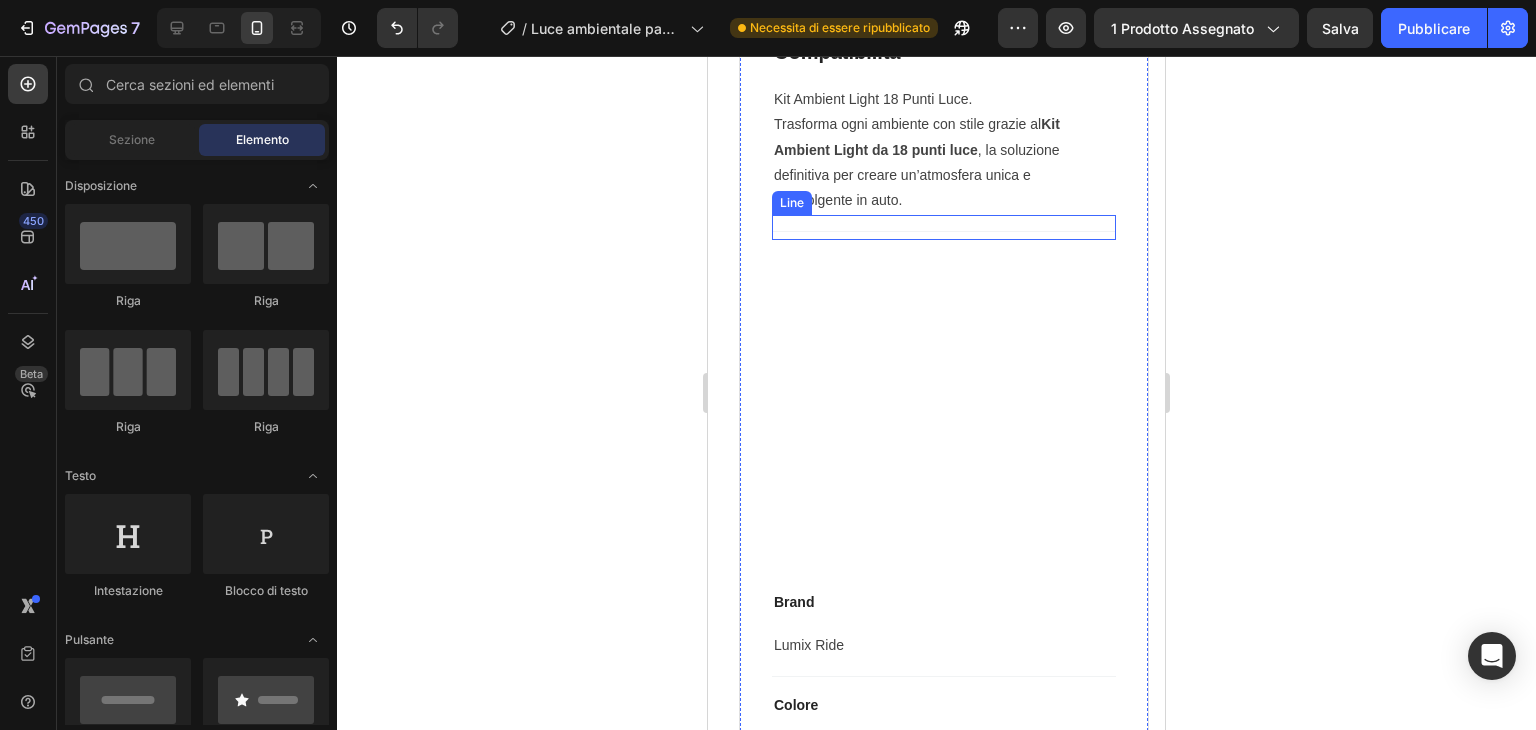 click on "Line" at bounding box center [792, 203] 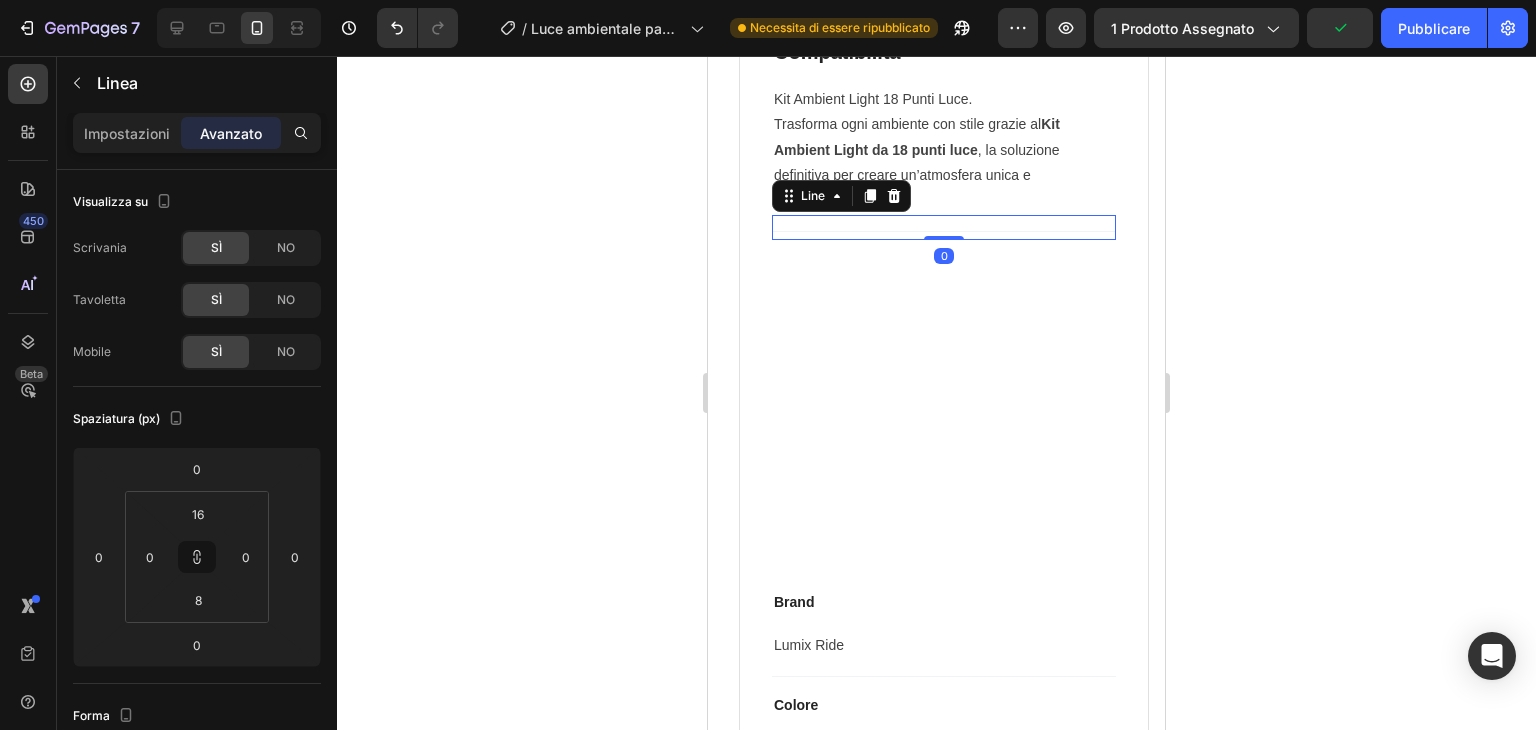 click 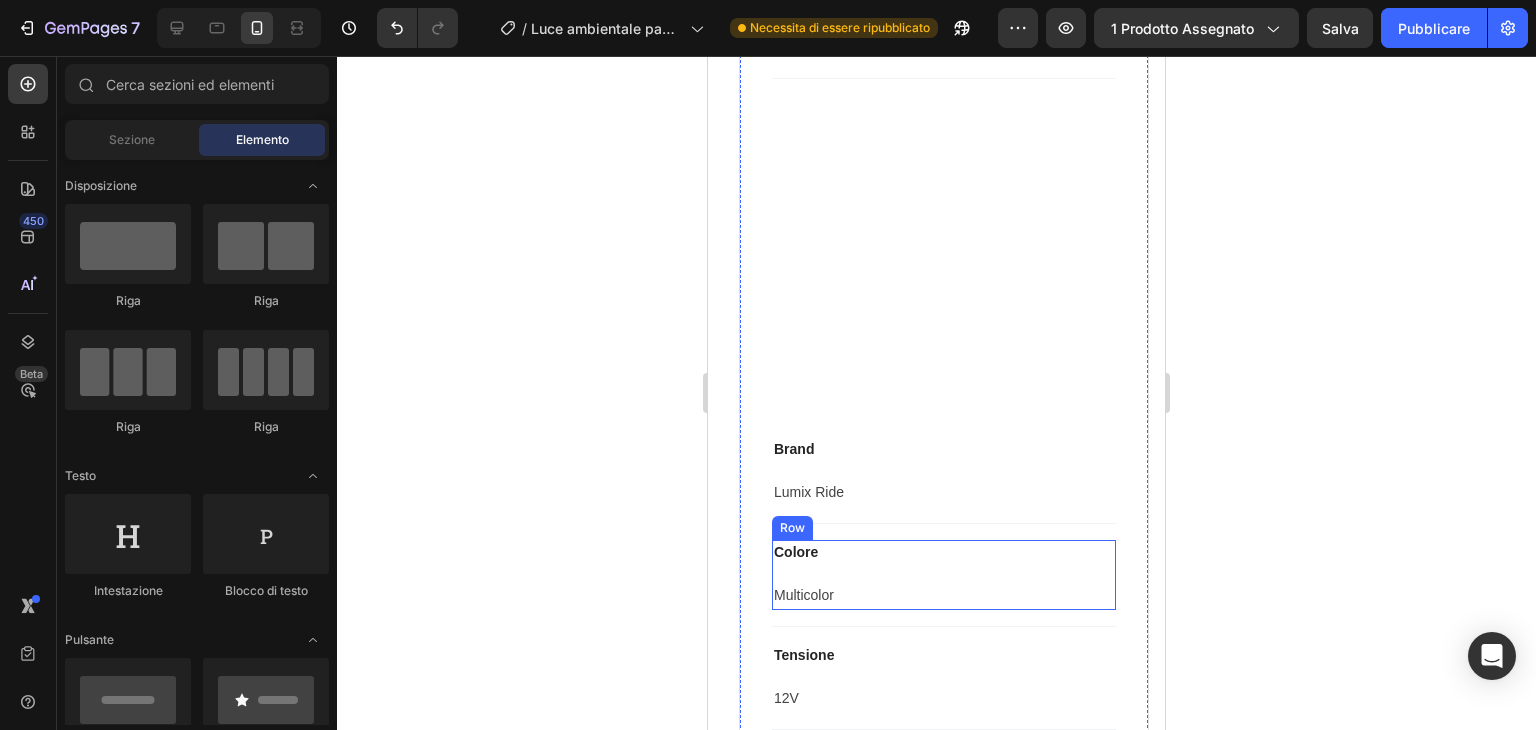 scroll, scrollTop: 1533, scrollLeft: 0, axis: vertical 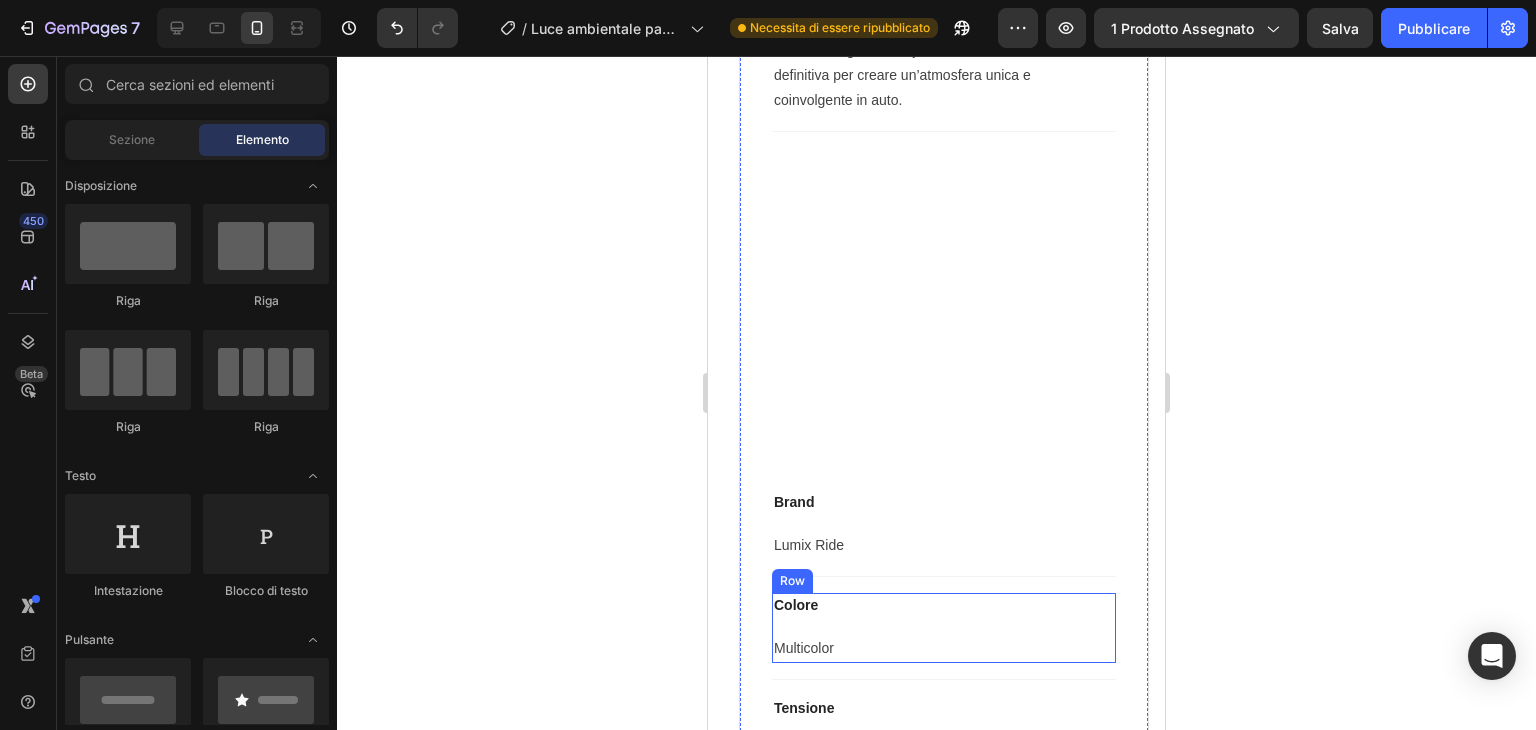 click at bounding box center (944, 322) 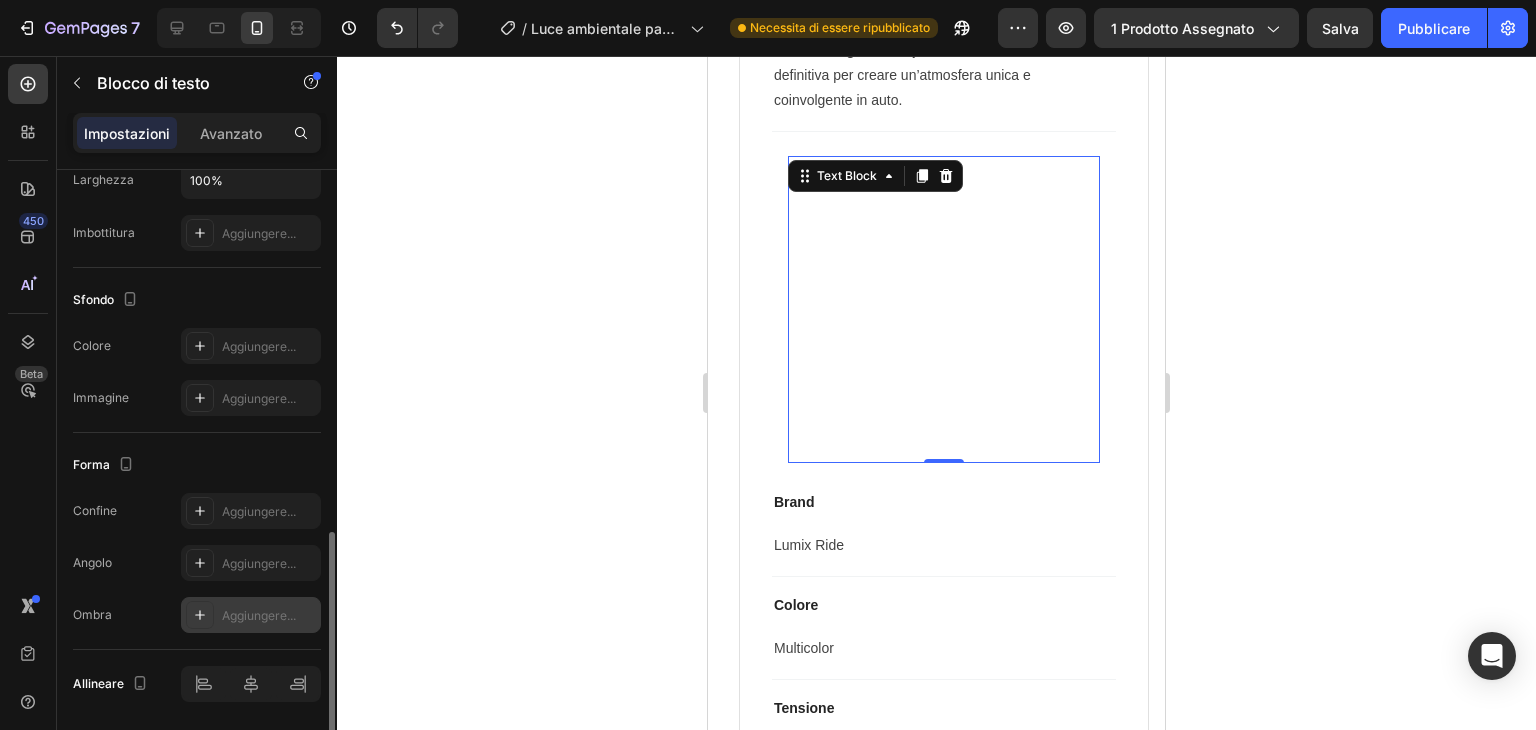 scroll, scrollTop: 566, scrollLeft: 0, axis: vertical 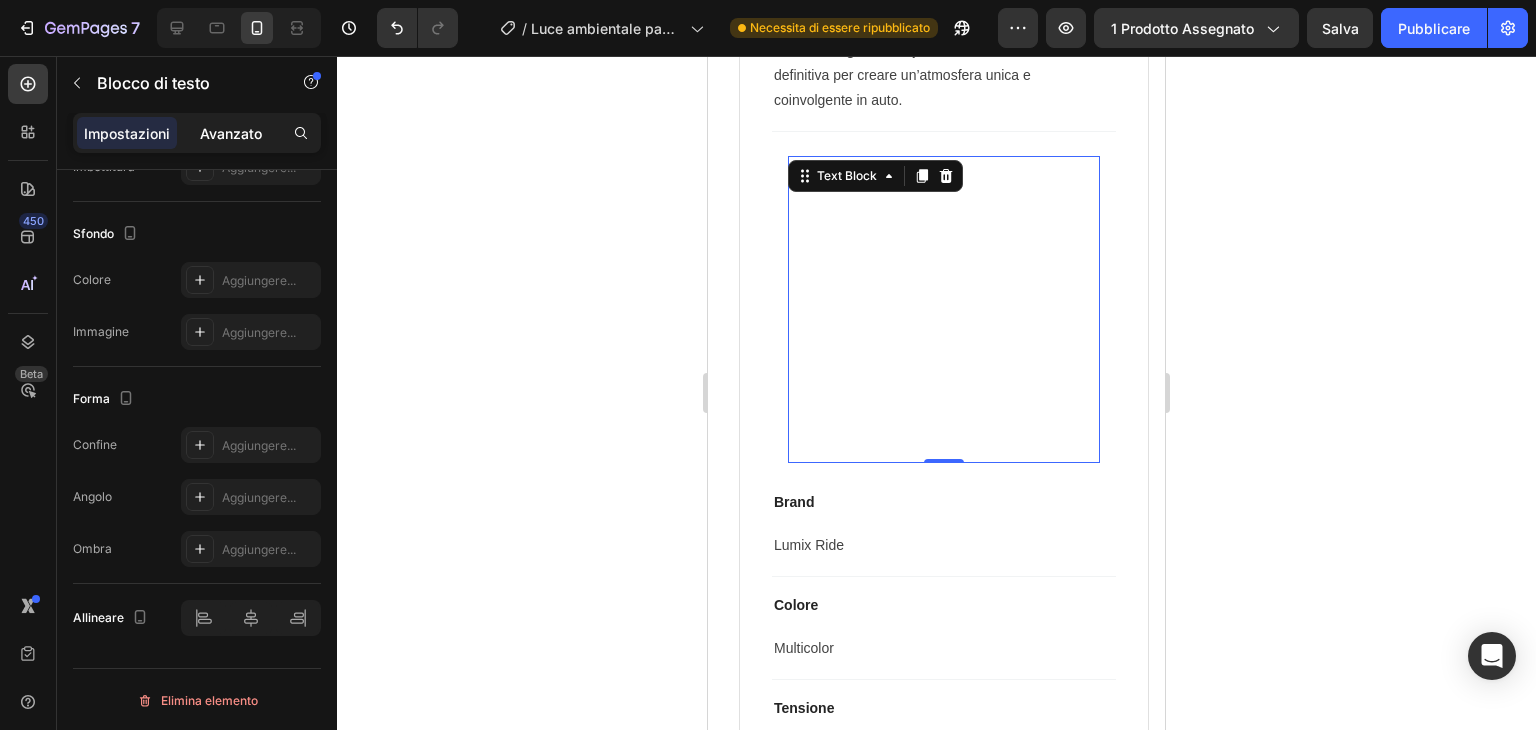click on "Avanzato" at bounding box center (231, 133) 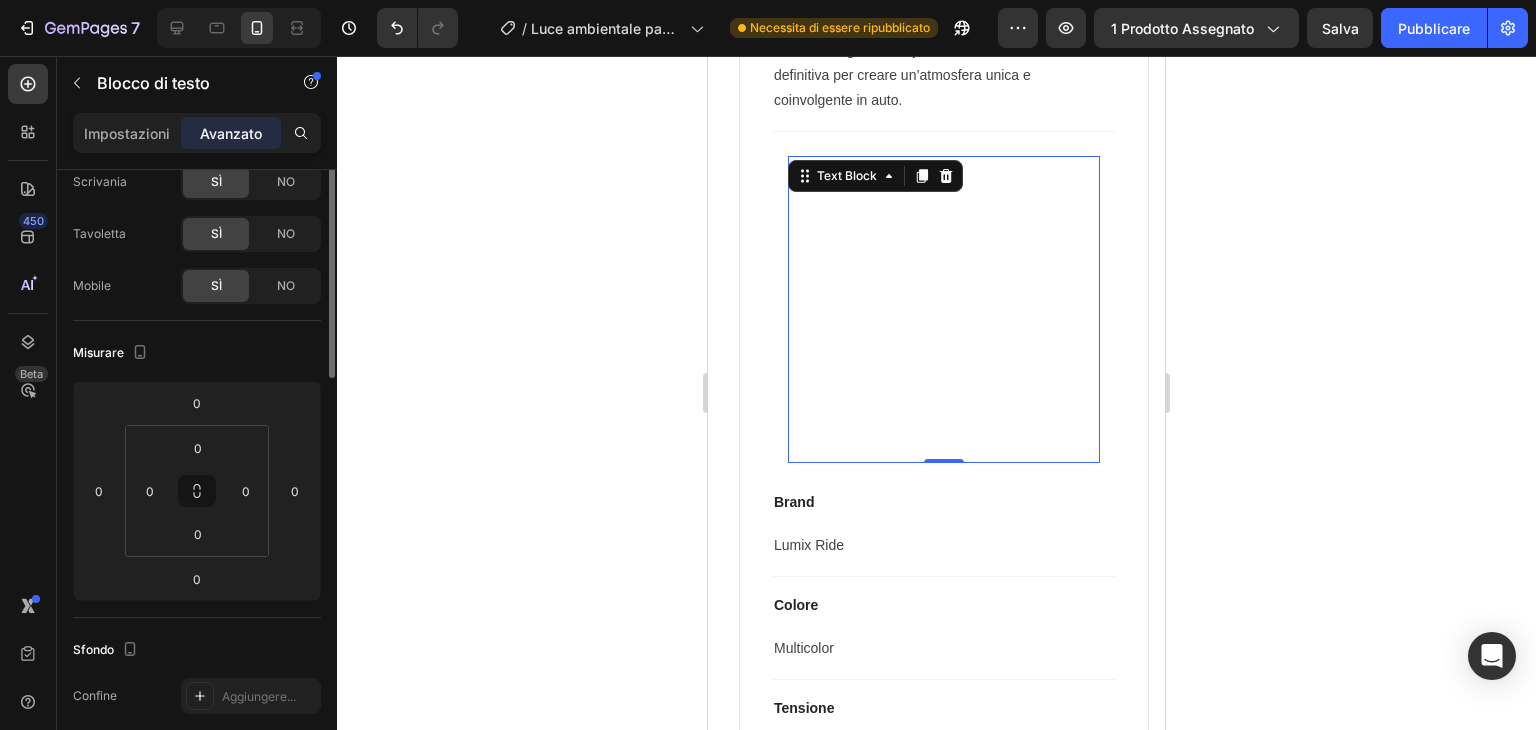 scroll, scrollTop: 0, scrollLeft: 0, axis: both 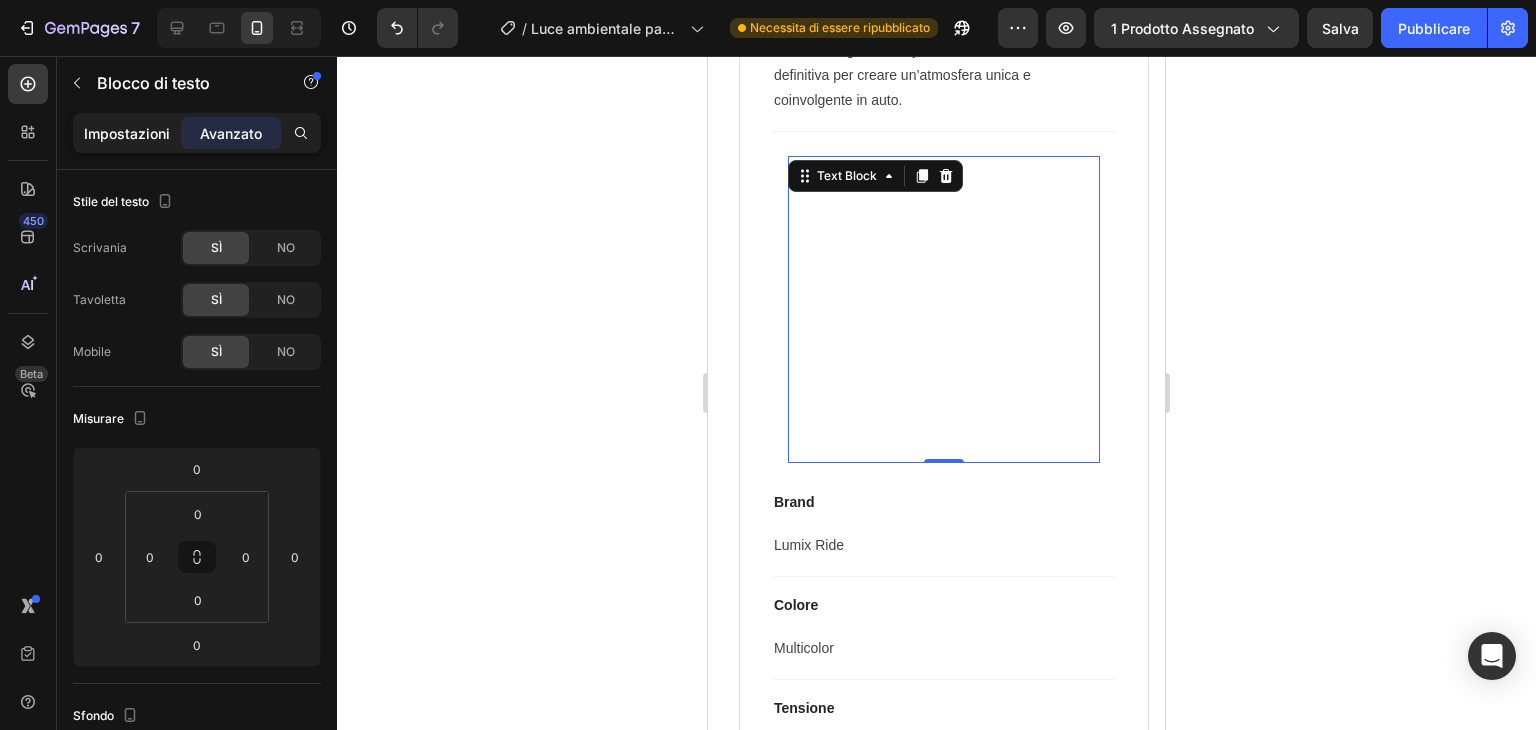 click on "Impostazioni" at bounding box center [127, 133] 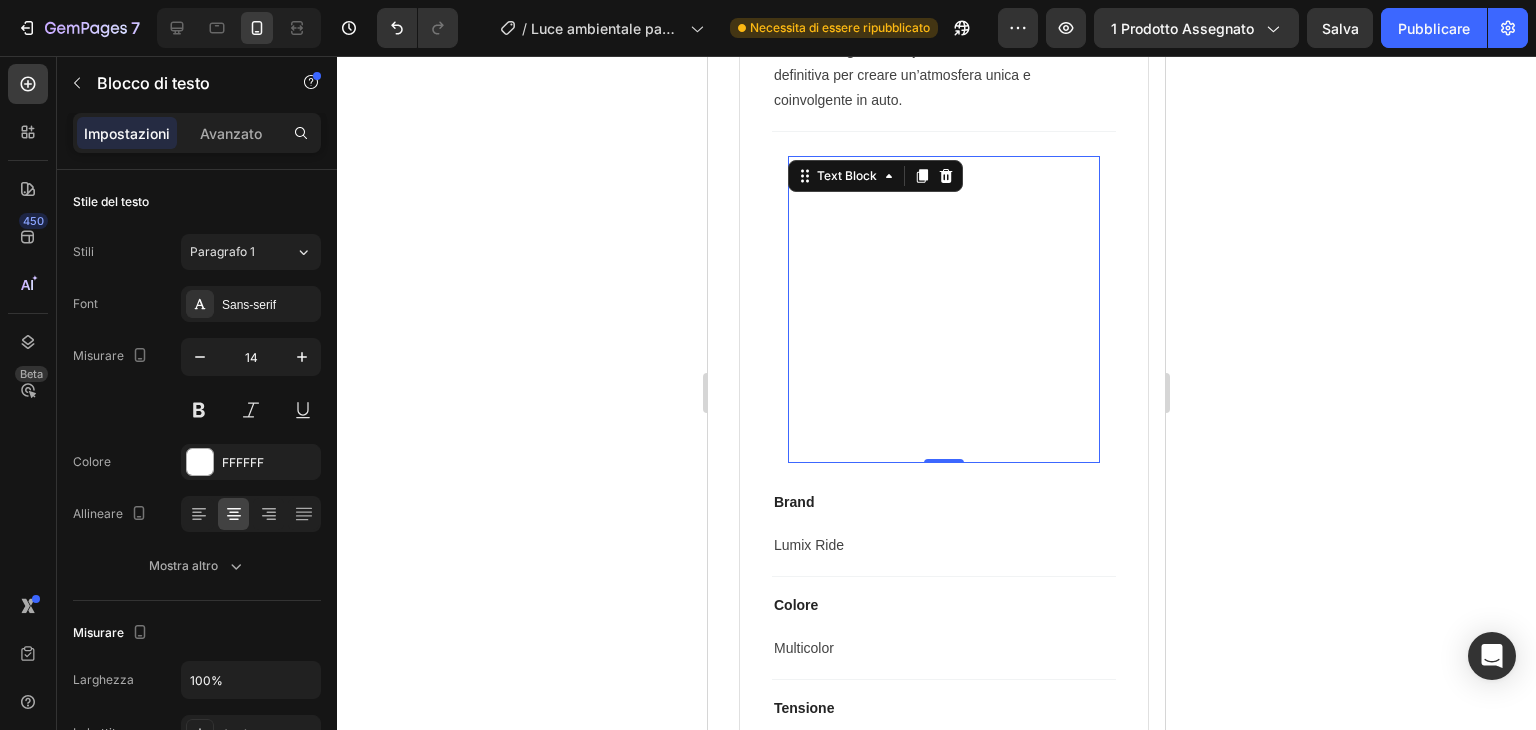 click 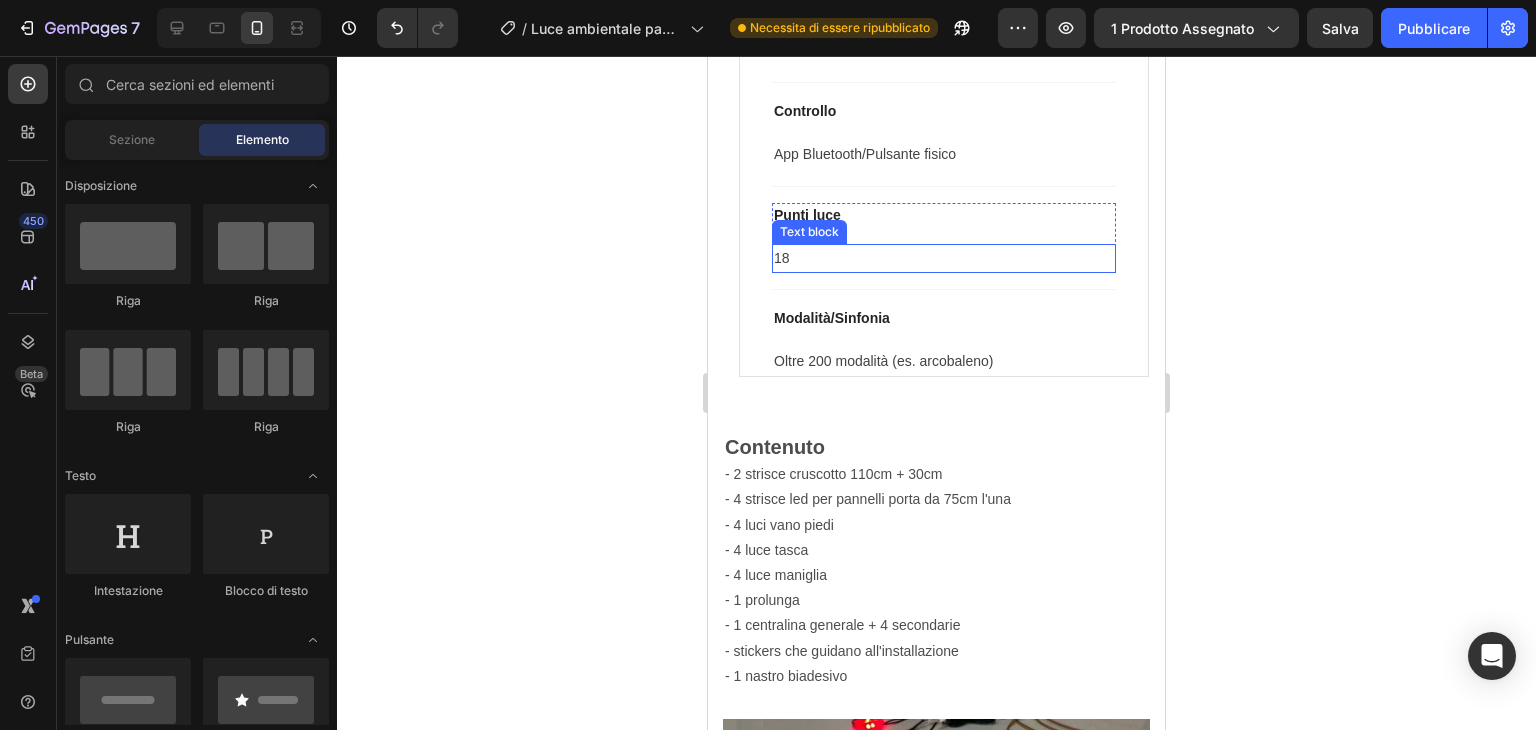scroll, scrollTop: 2133, scrollLeft: 0, axis: vertical 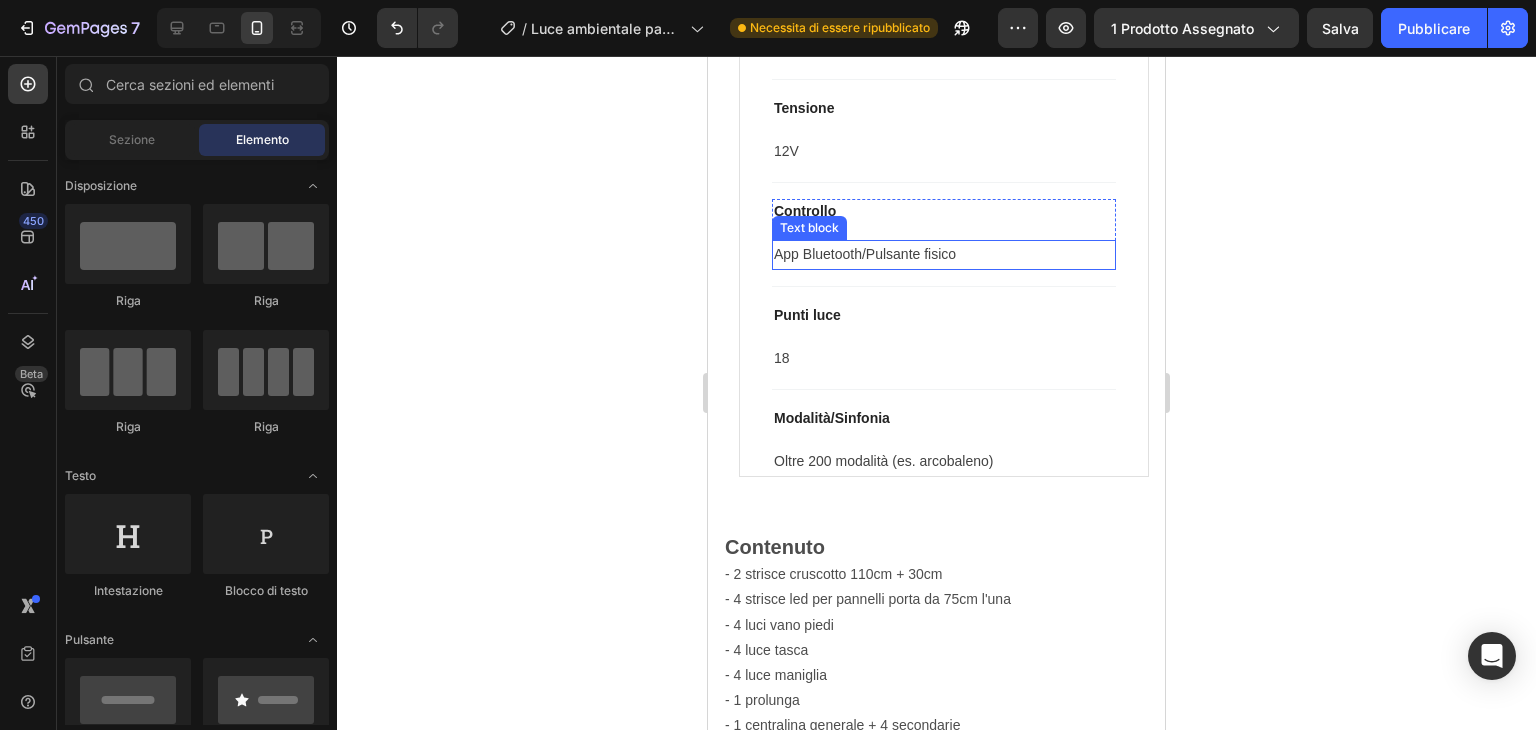 click on "App Bluetooth/Pulsante fisico" at bounding box center [944, 254] 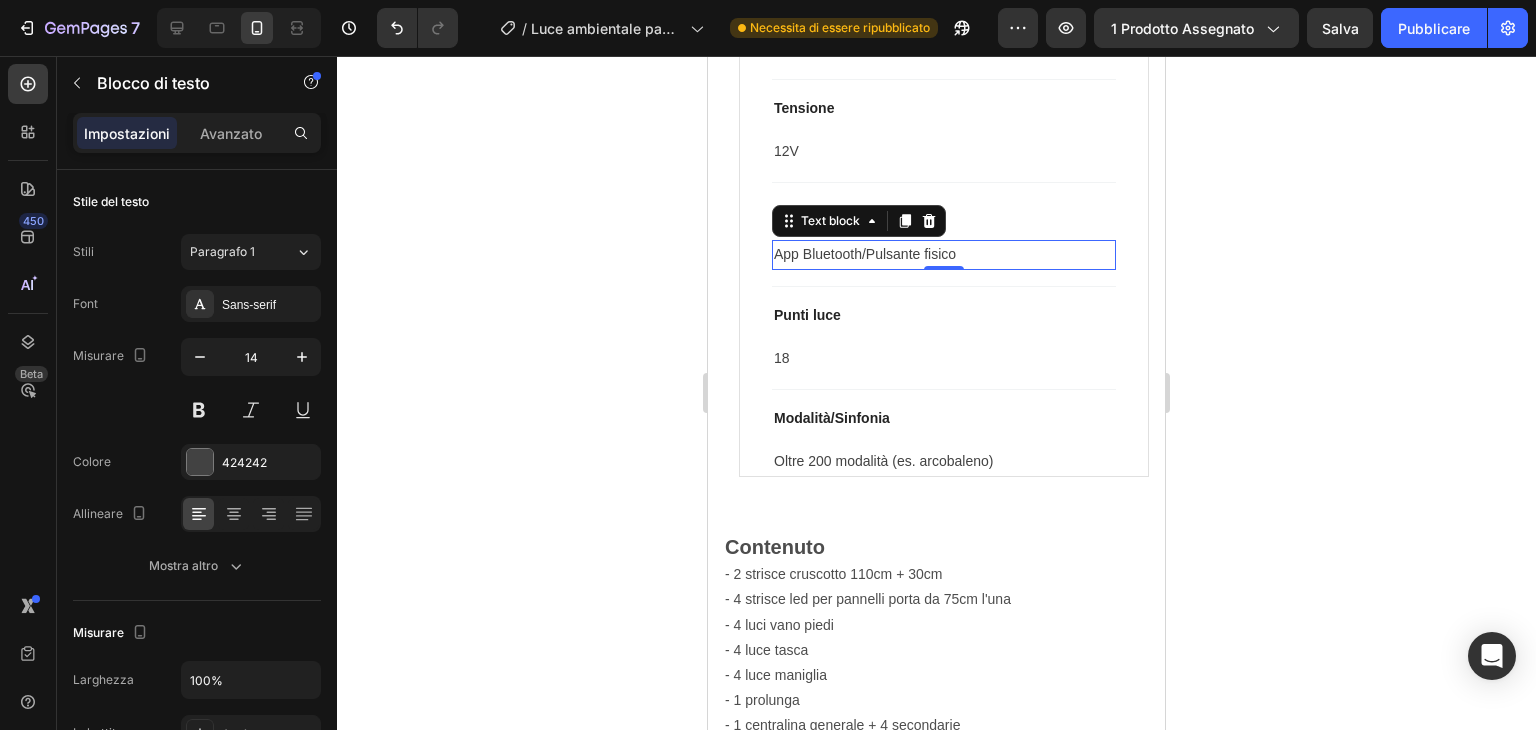 click on "App Bluetooth/Pulsante fisico" at bounding box center [944, 254] 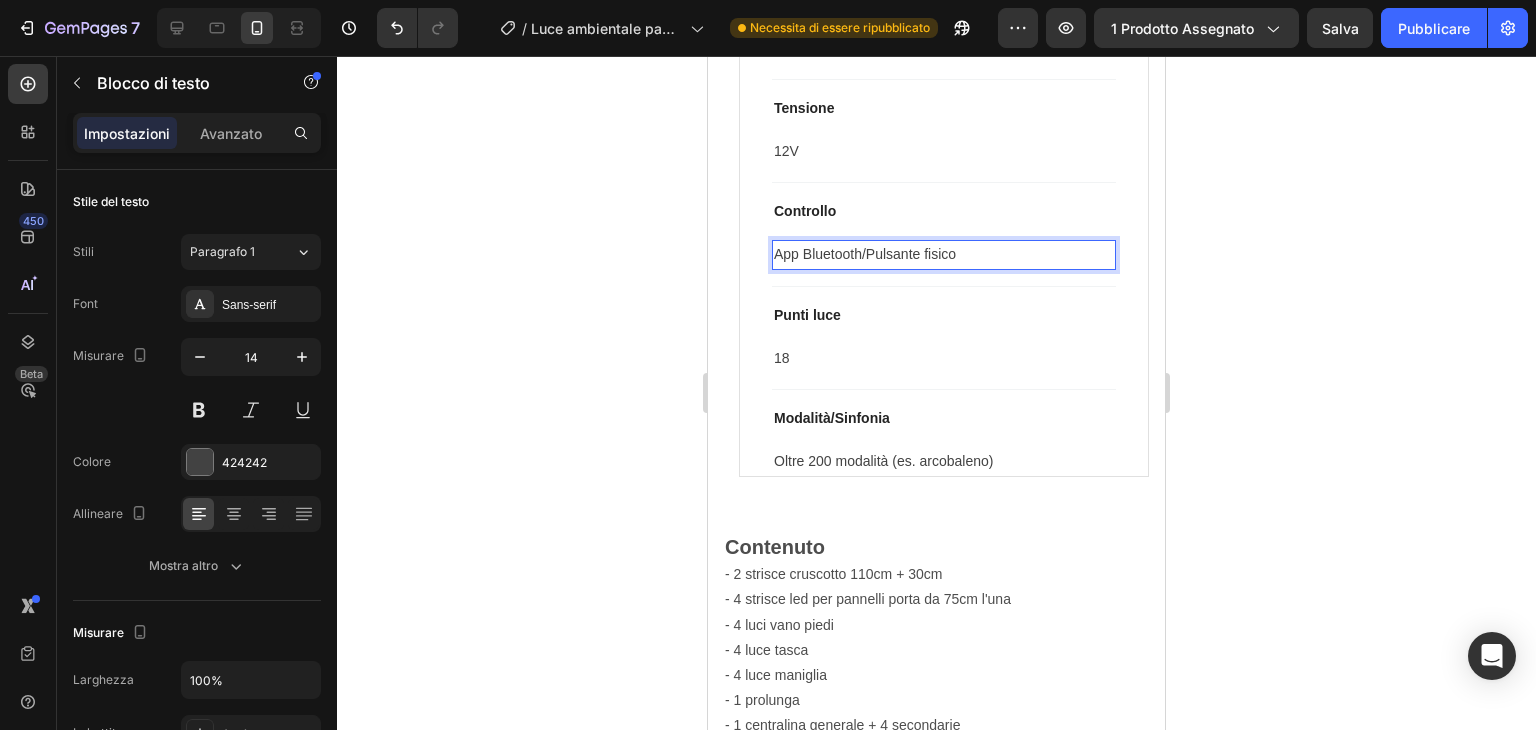 click on "App Bluetooth/Pulsante fisico" at bounding box center [944, 254] 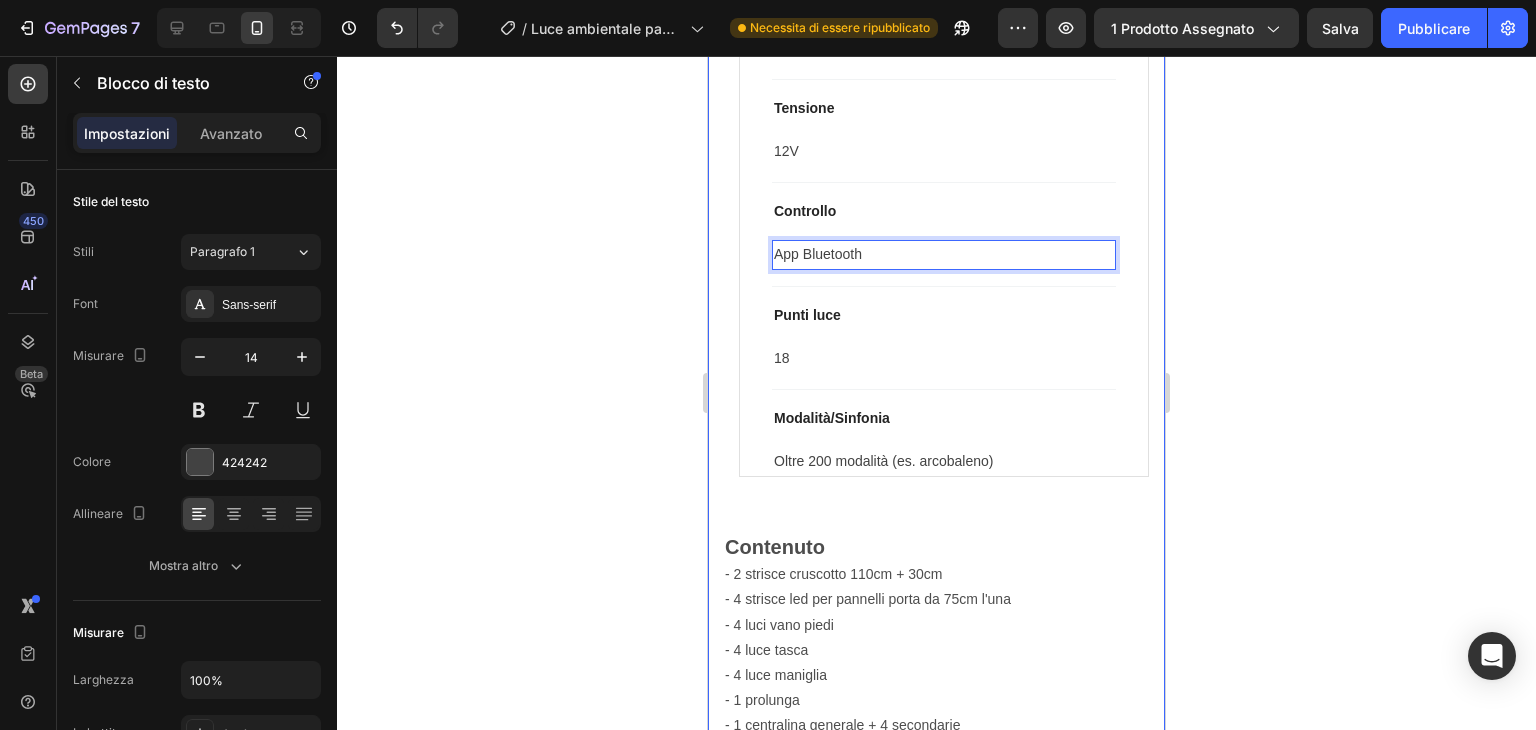 click 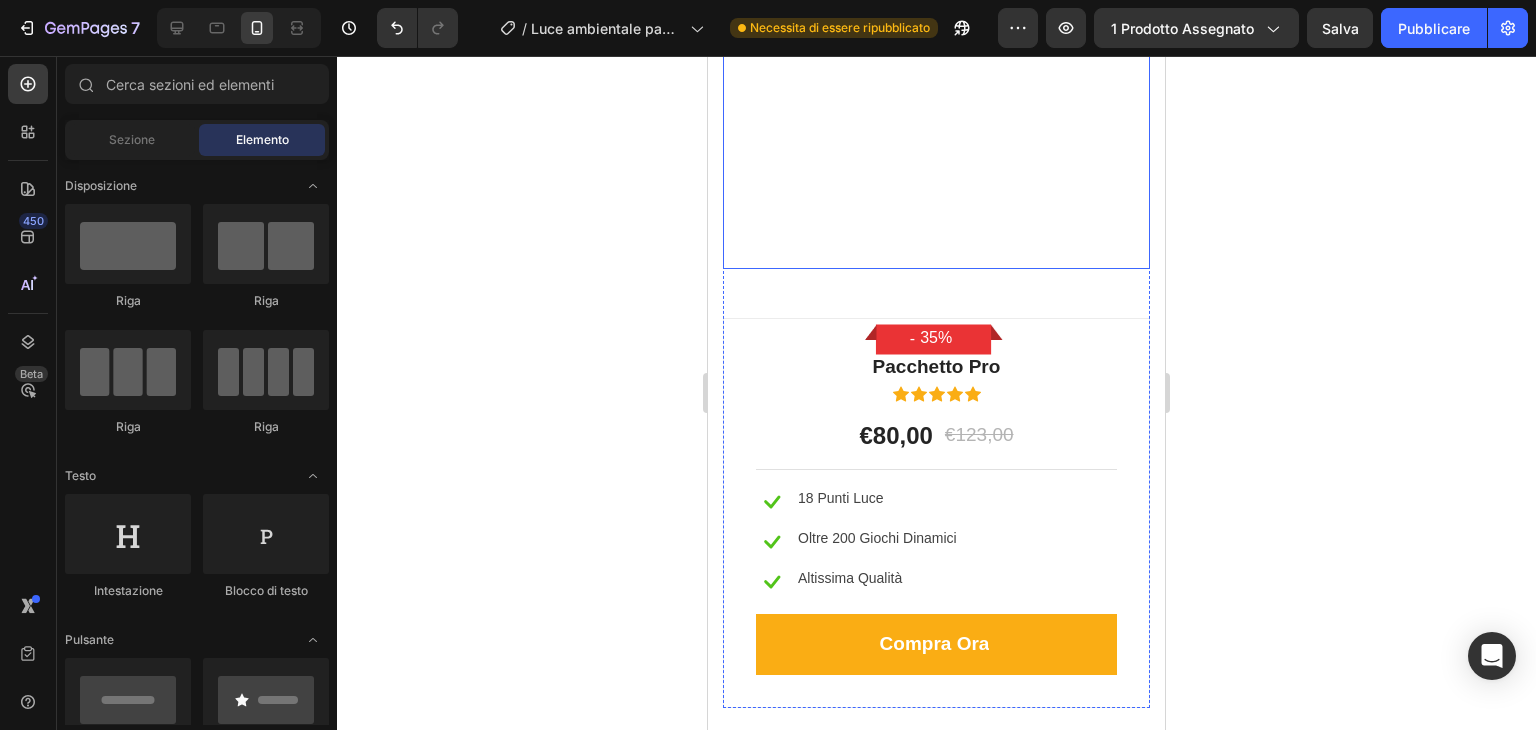 scroll, scrollTop: 8133, scrollLeft: 0, axis: vertical 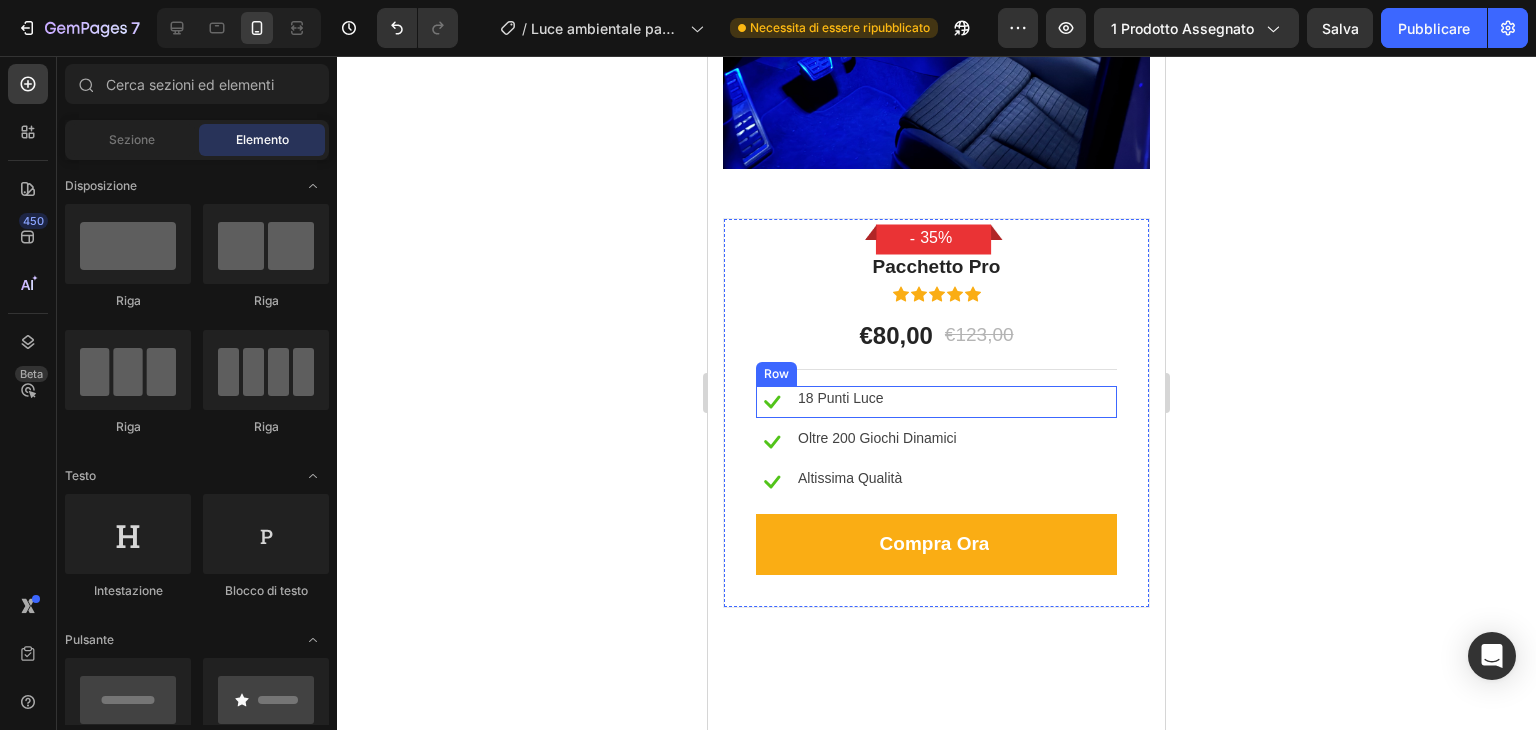click on "Icon 18 Punti Luce Text block Row" at bounding box center (936, 402) 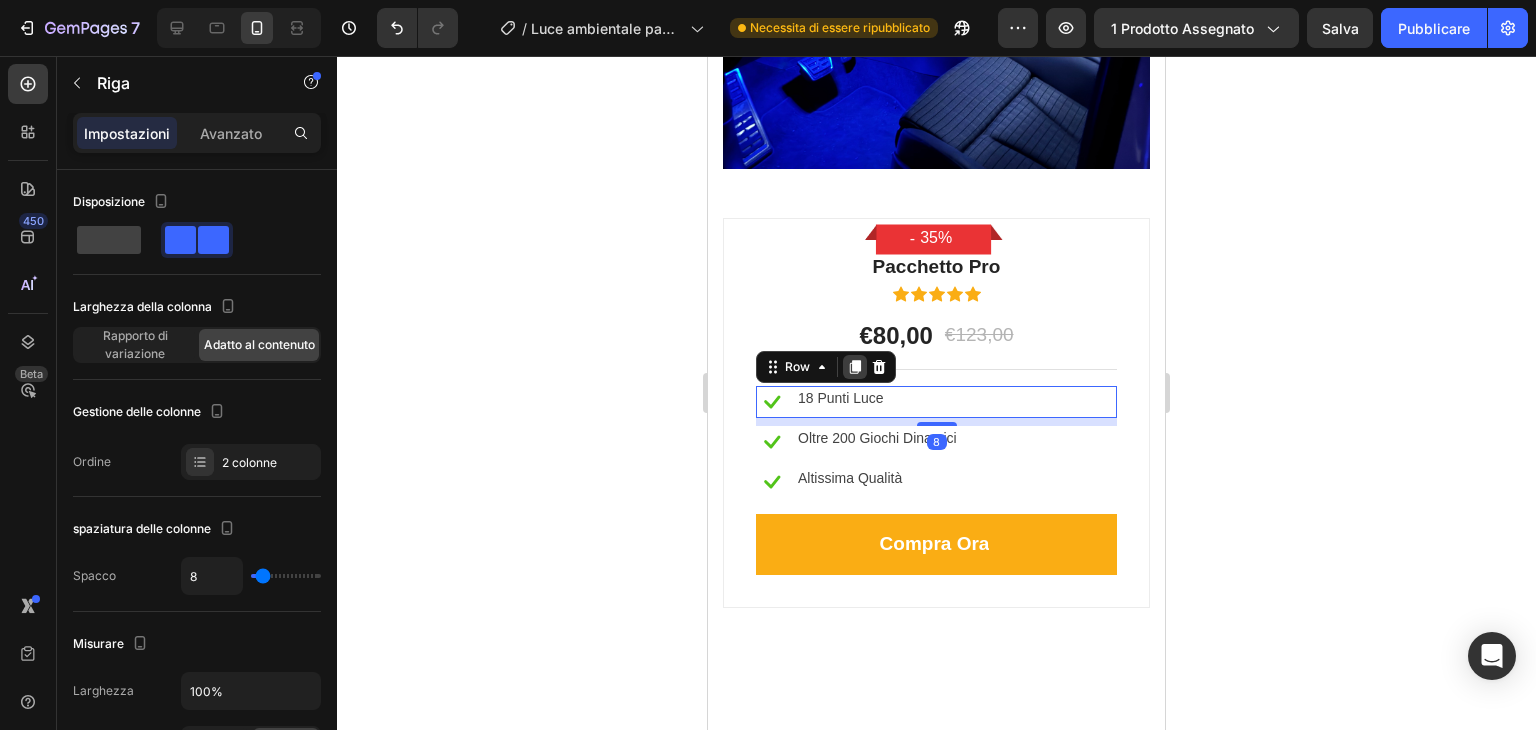 click 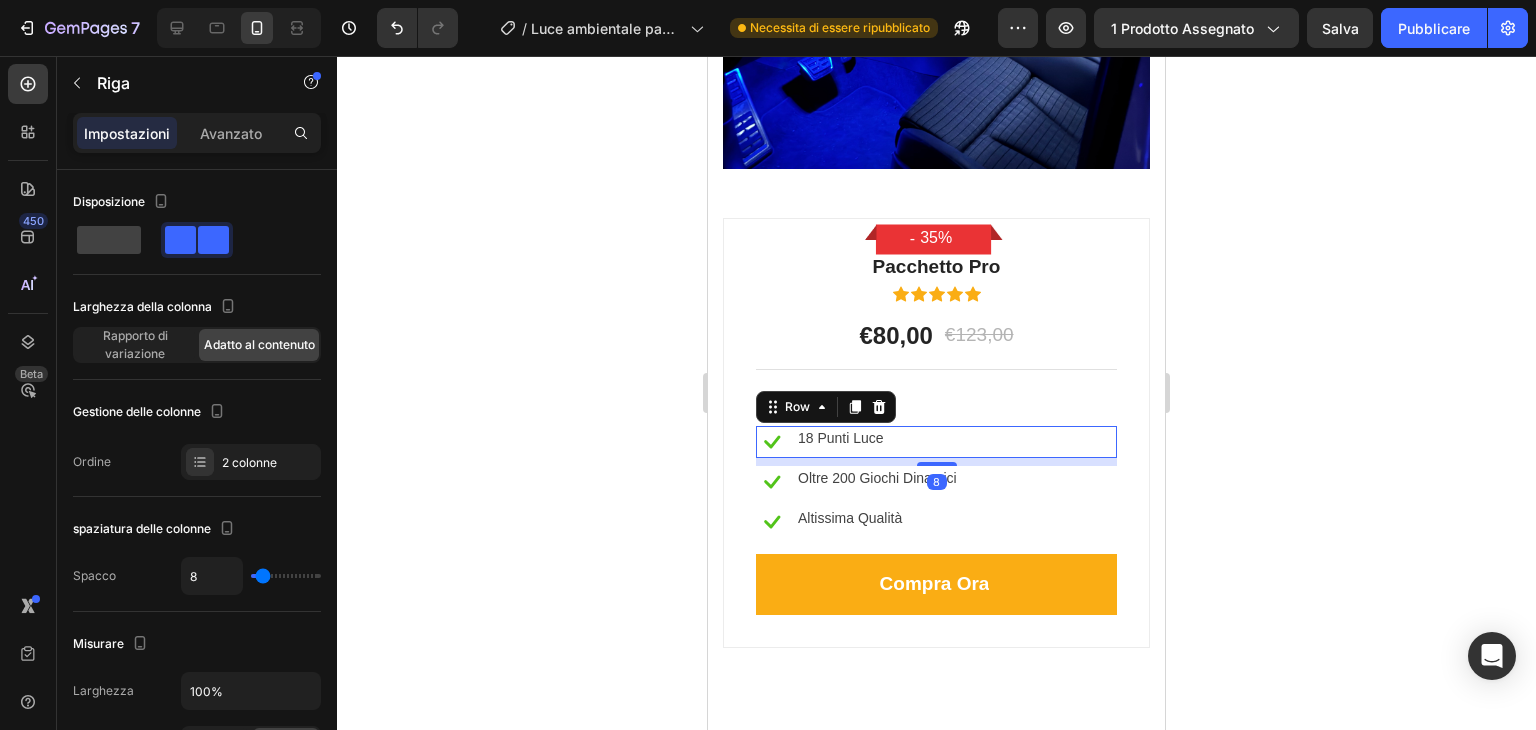 click on "Icon 18 Punti Luce Text block Row   8" at bounding box center [936, 442] 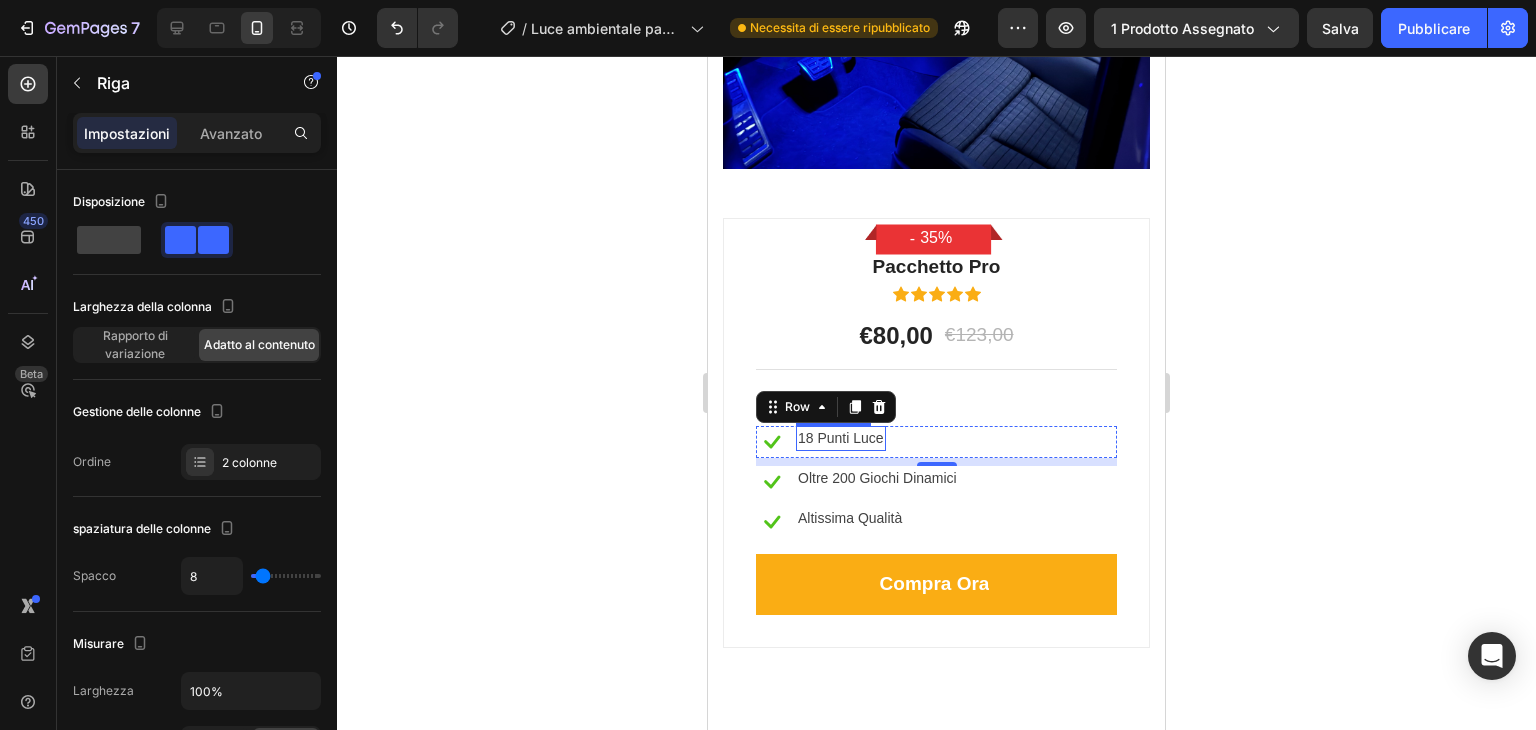 click on "18 Punti Luce" at bounding box center (841, 438) 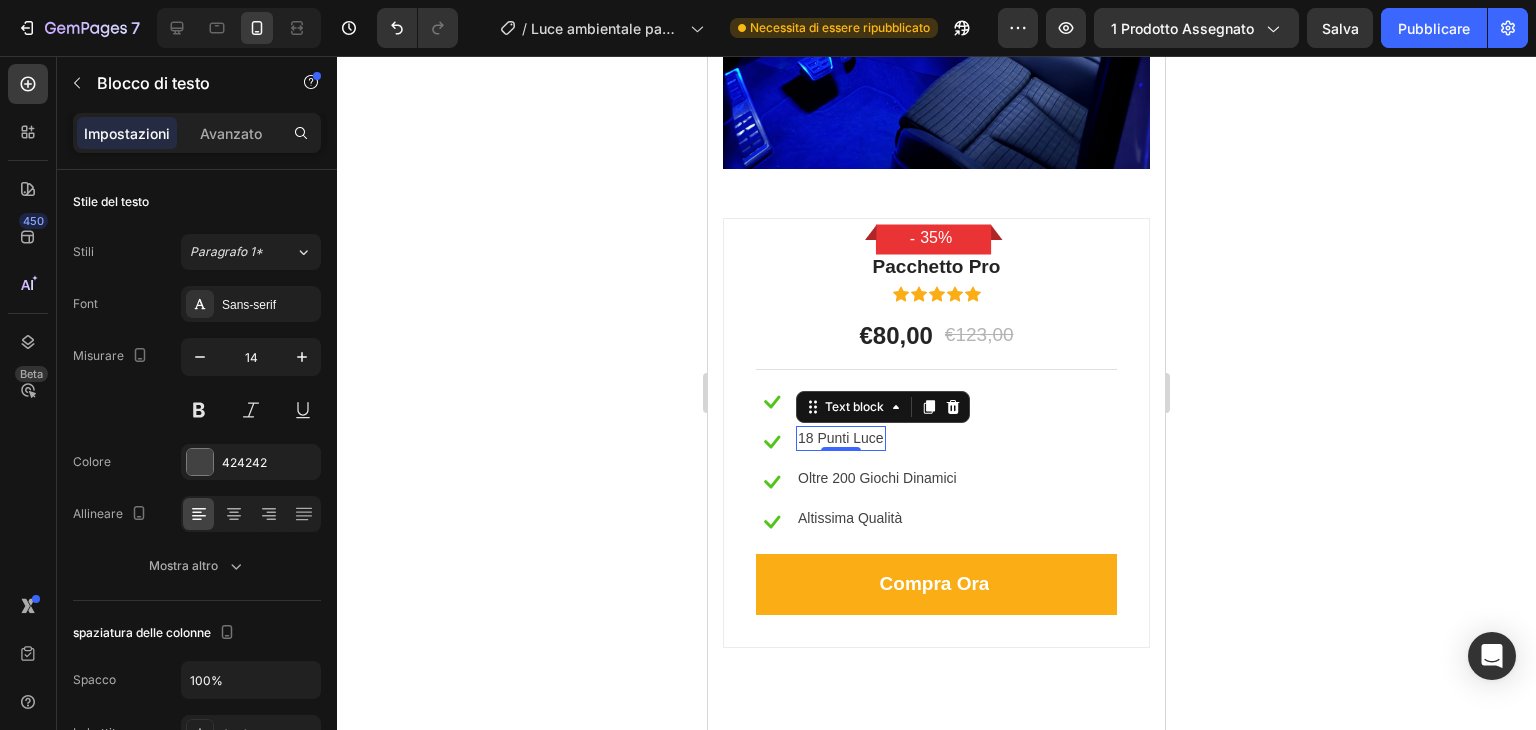 click on "18 Punti Luce" at bounding box center (841, 438) 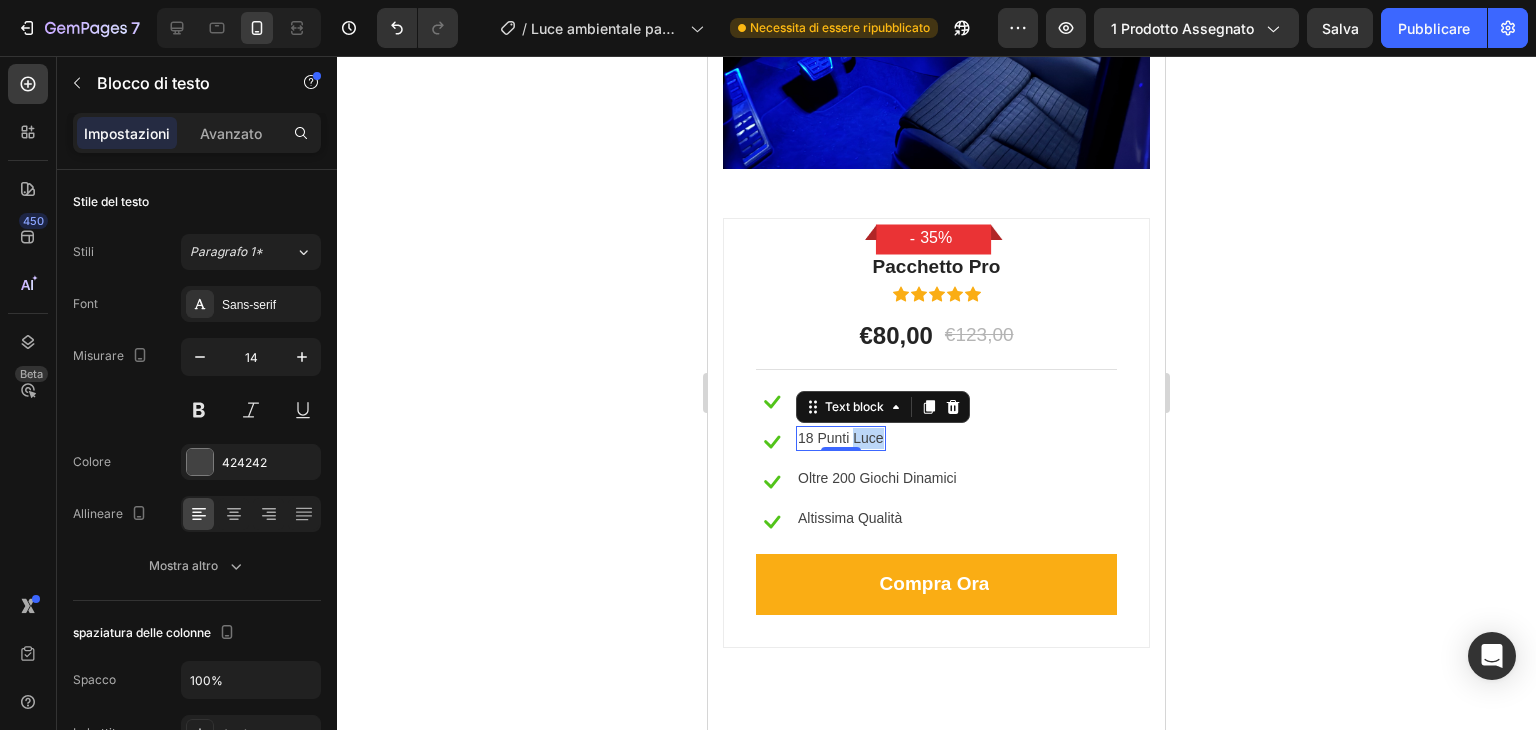 click on "18 Punti Luce" at bounding box center [841, 438] 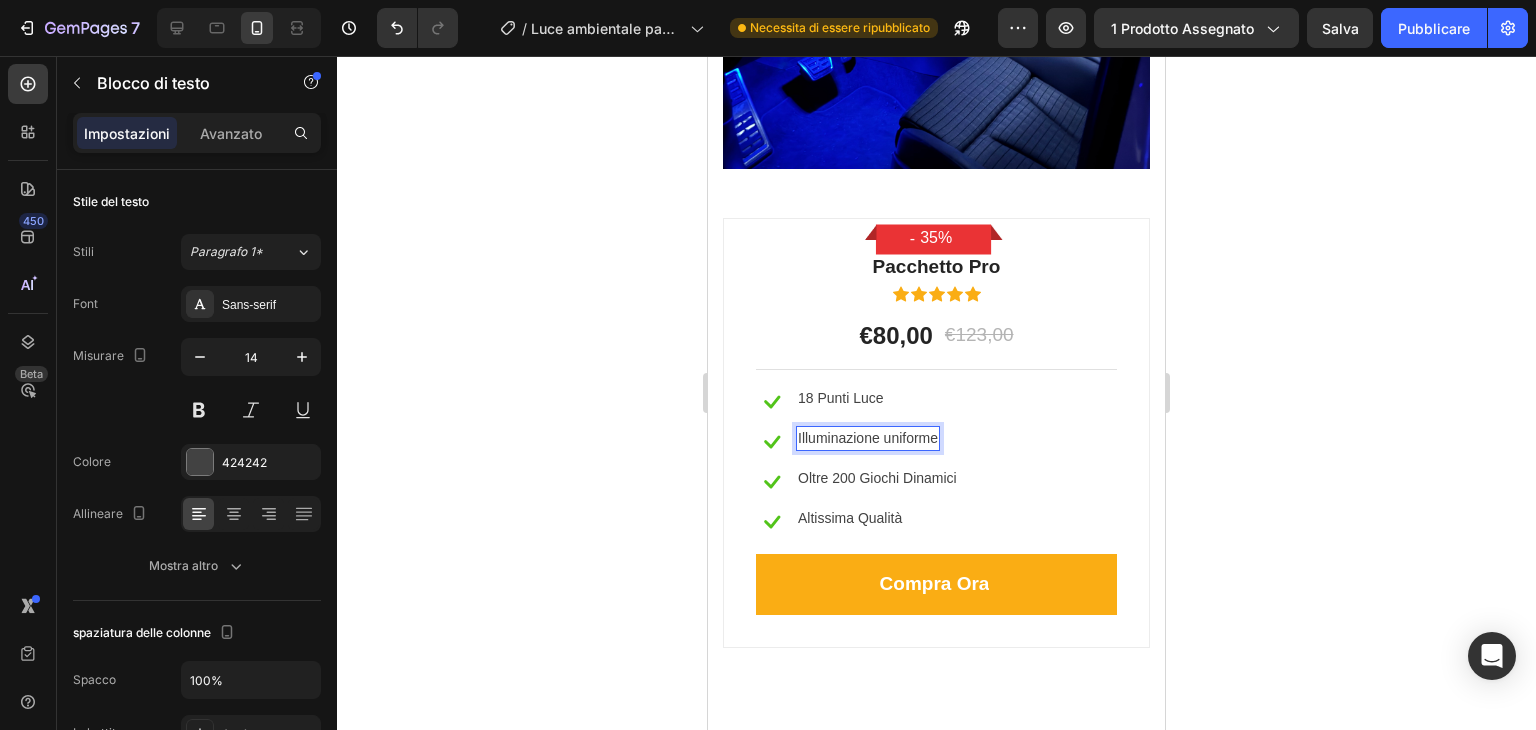 click 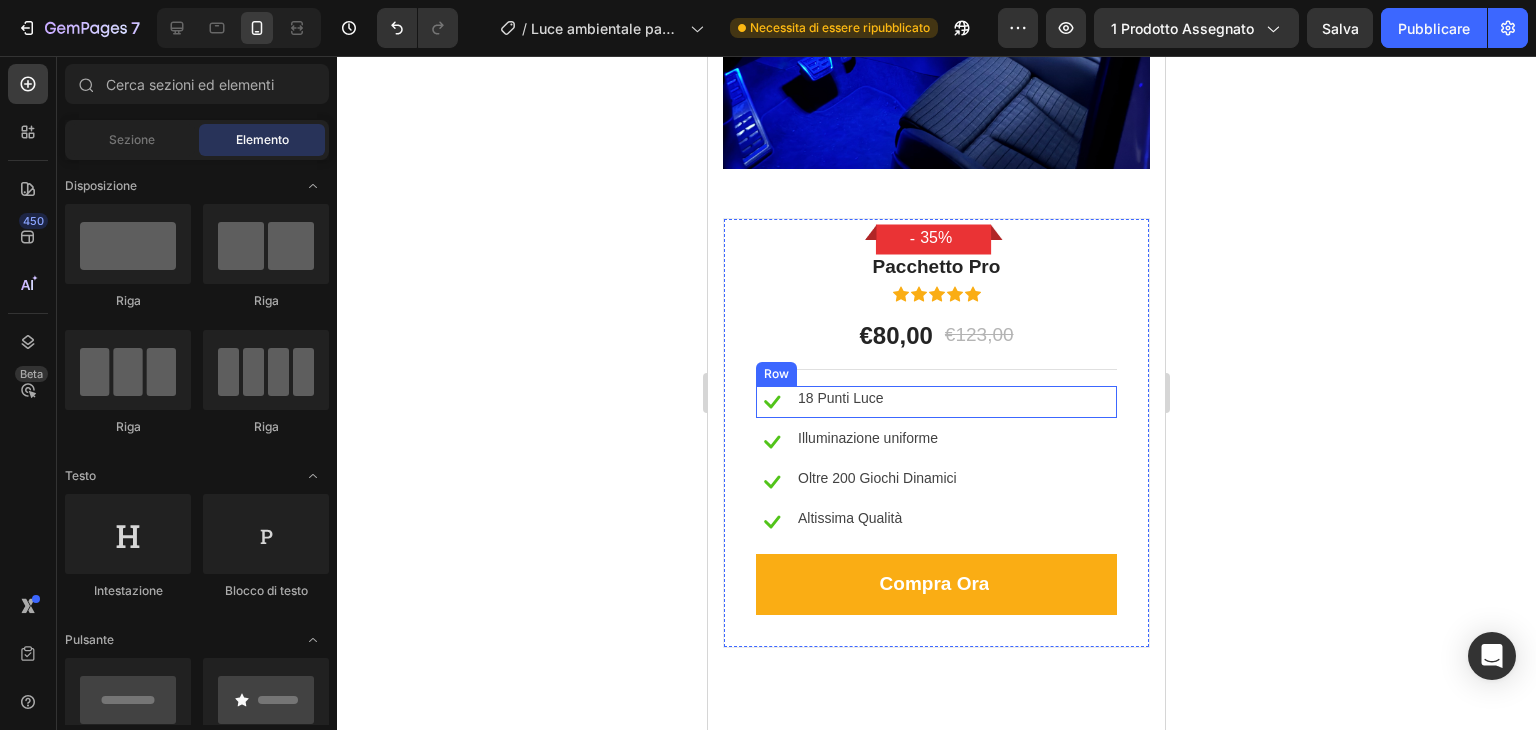 click on "Icon 18 Punti Luce Text block Row" at bounding box center (936, 402) 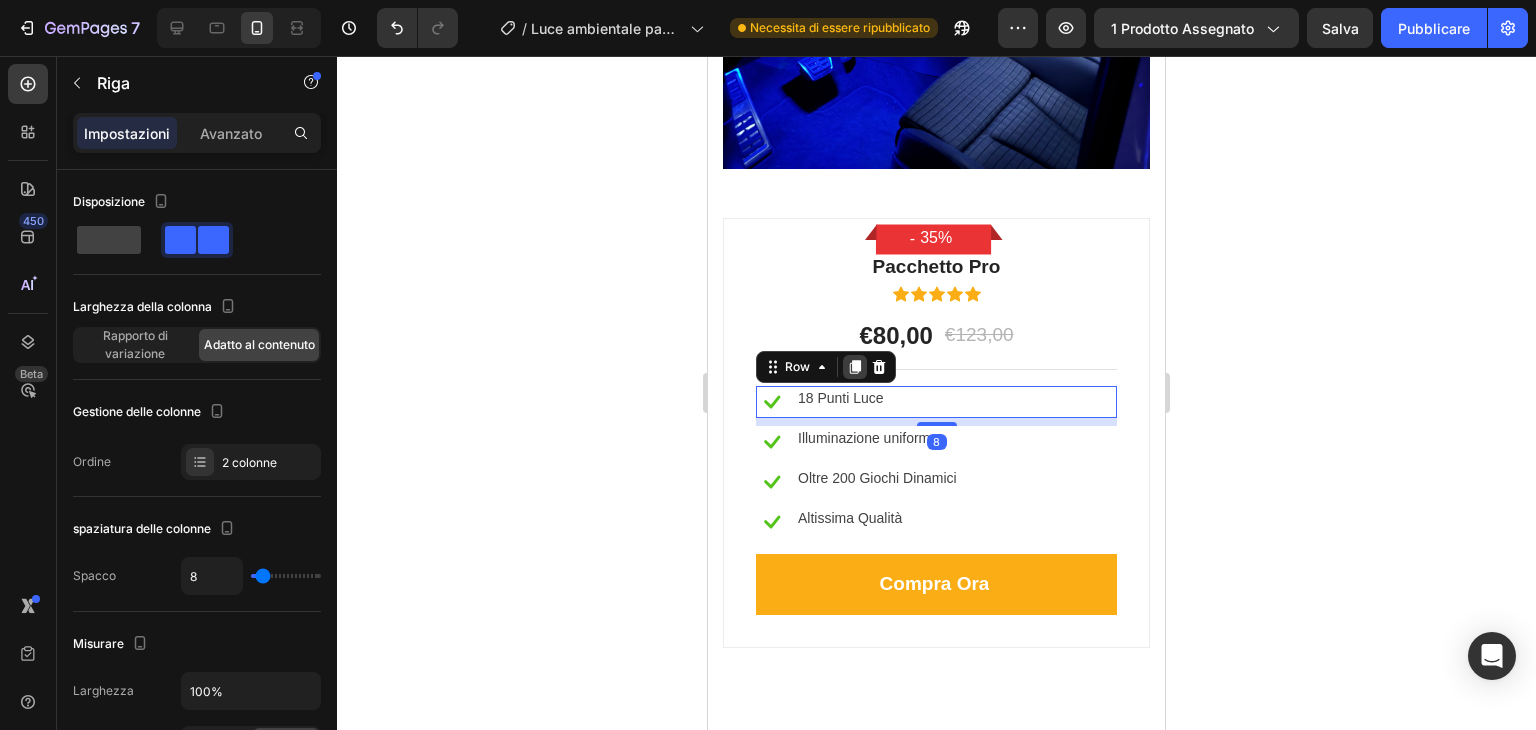click 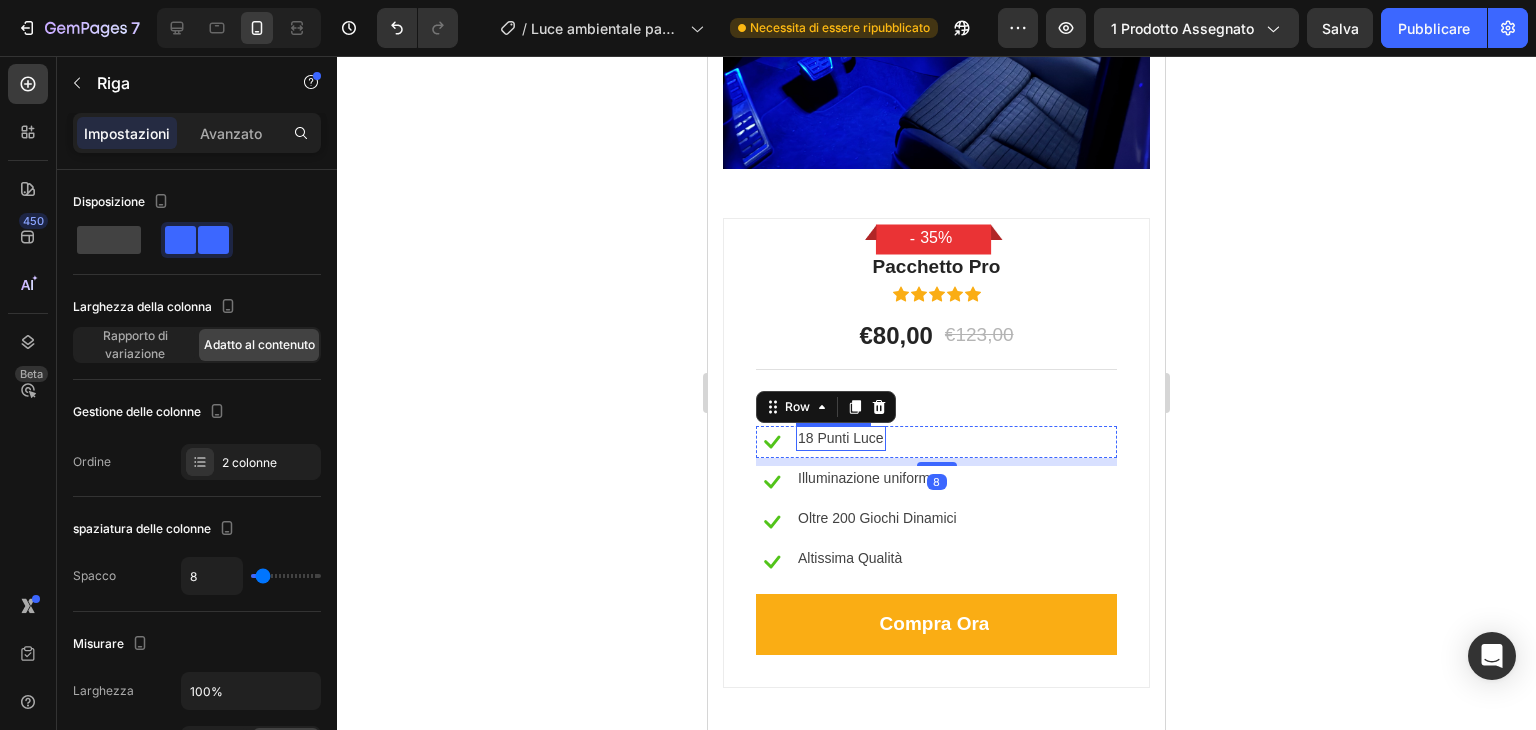 click on "18 Punti Luce" at bounding box center [841, 438] 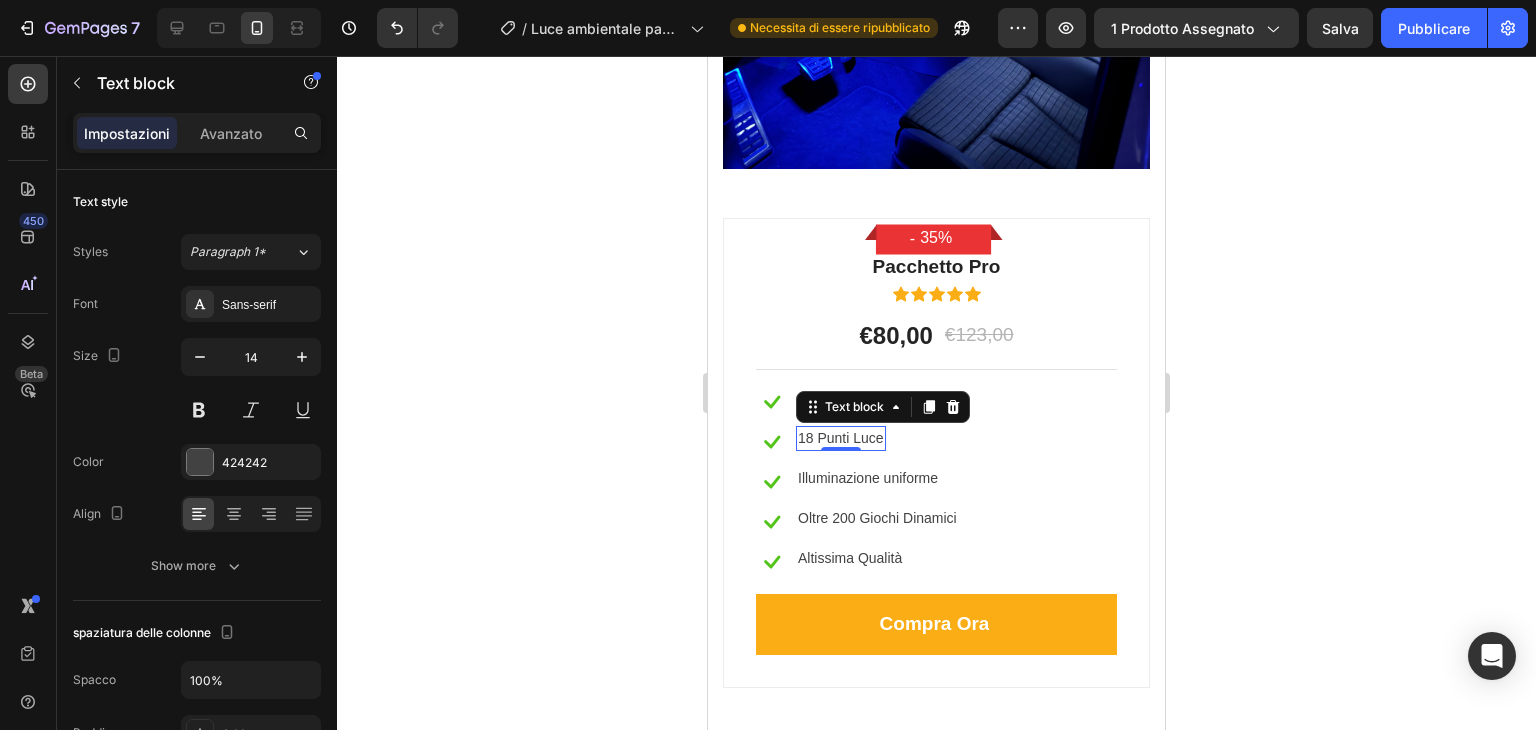 click at bounding box center [841, 449] 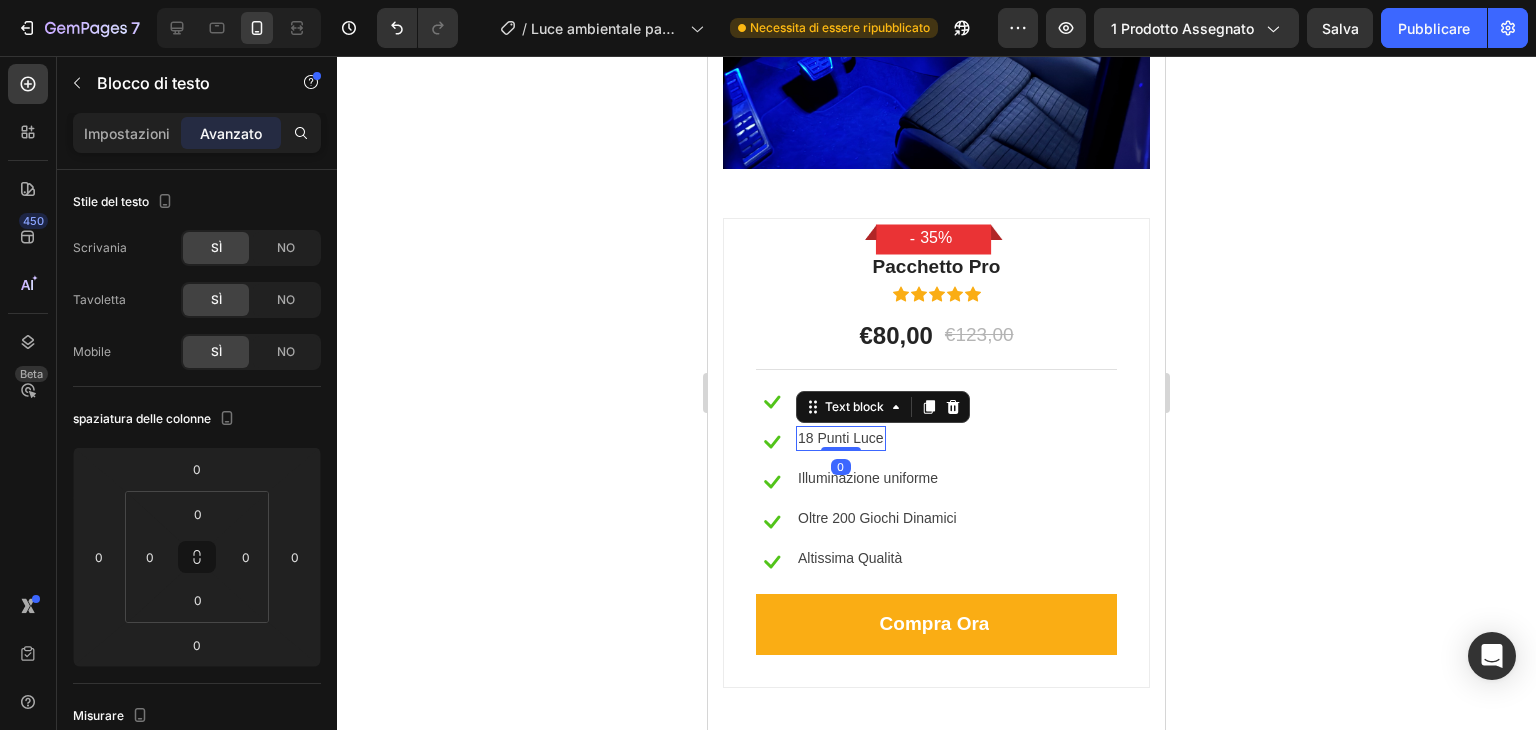 click on "18 Punti Luce" at bounding box center (841, 438) 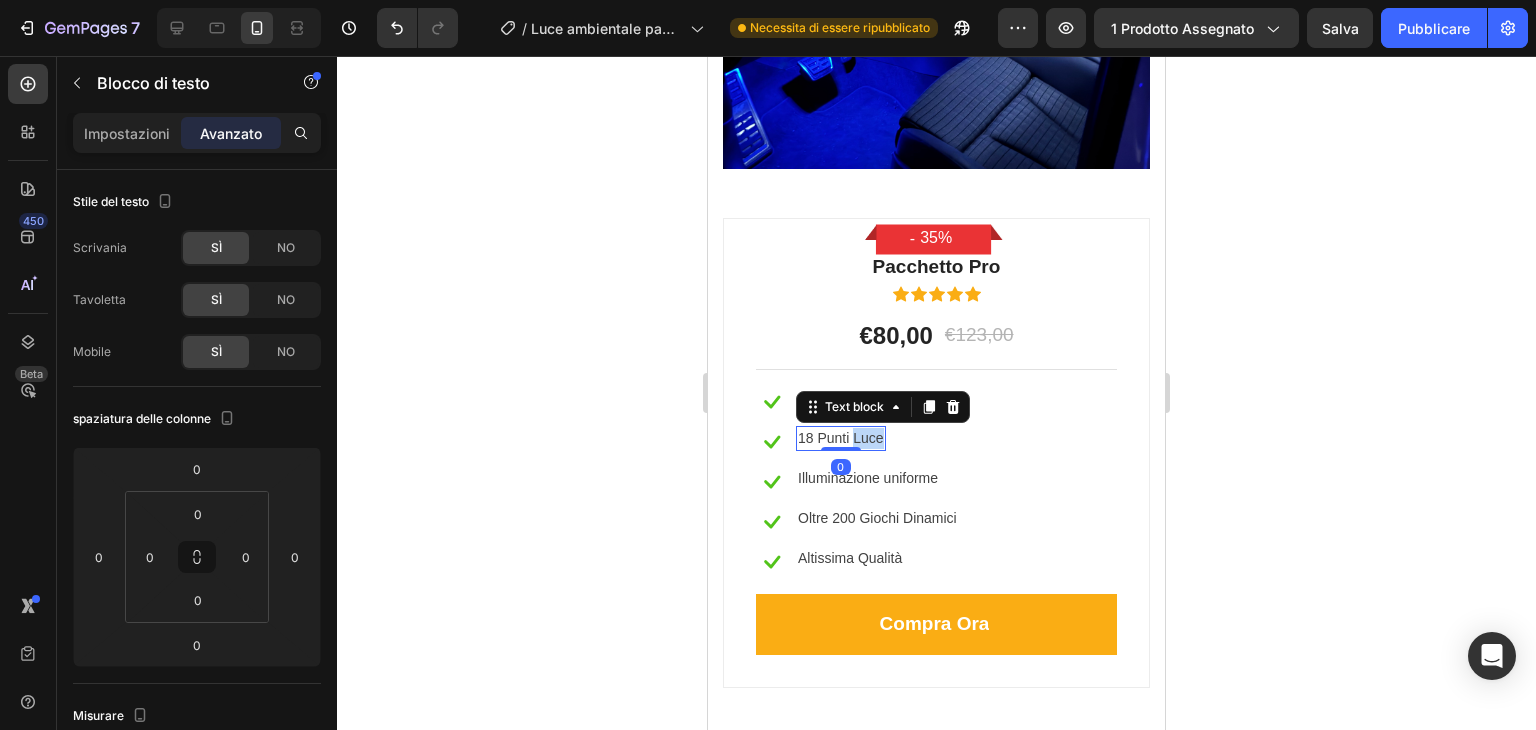 click on "18 Punti Luce" at bounding box center (841, 438) 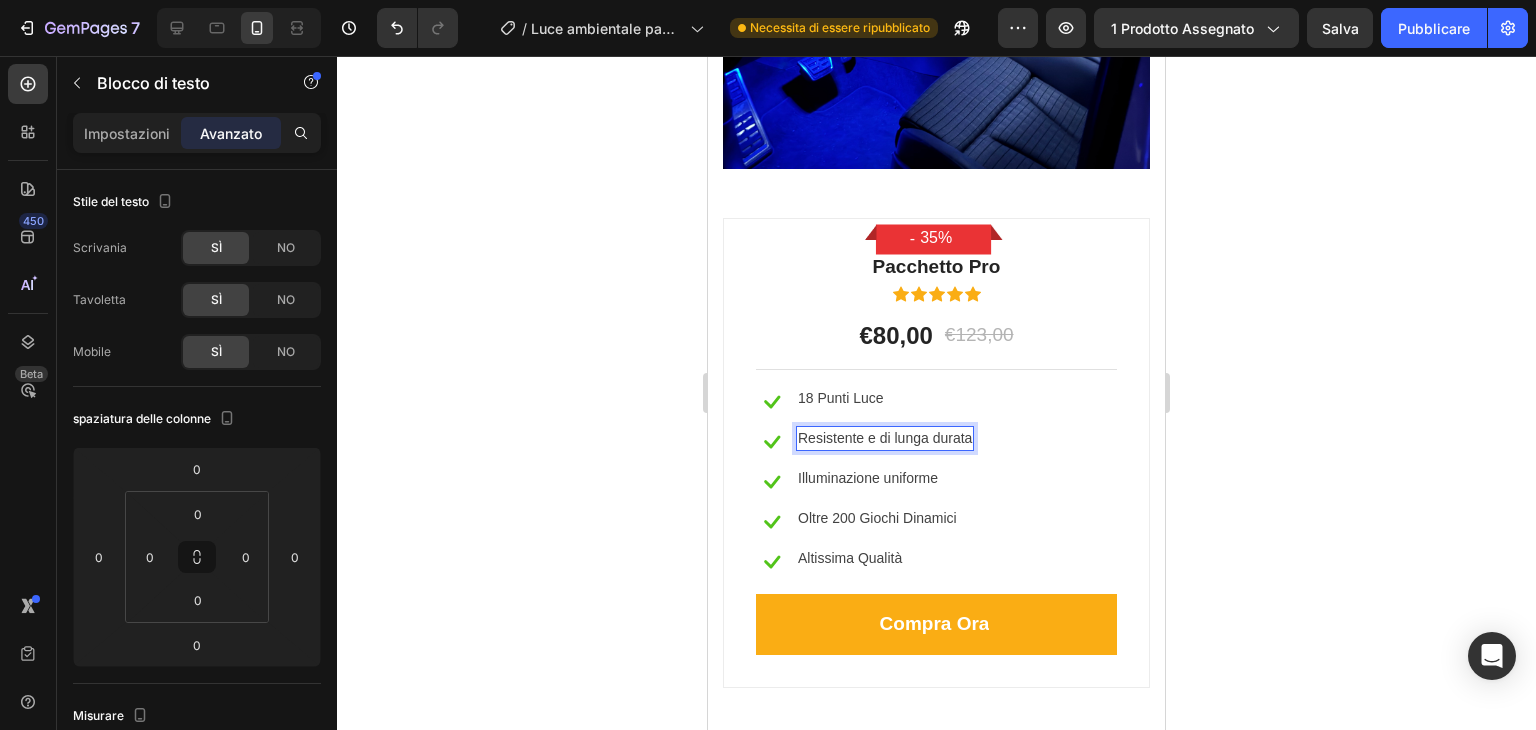 click 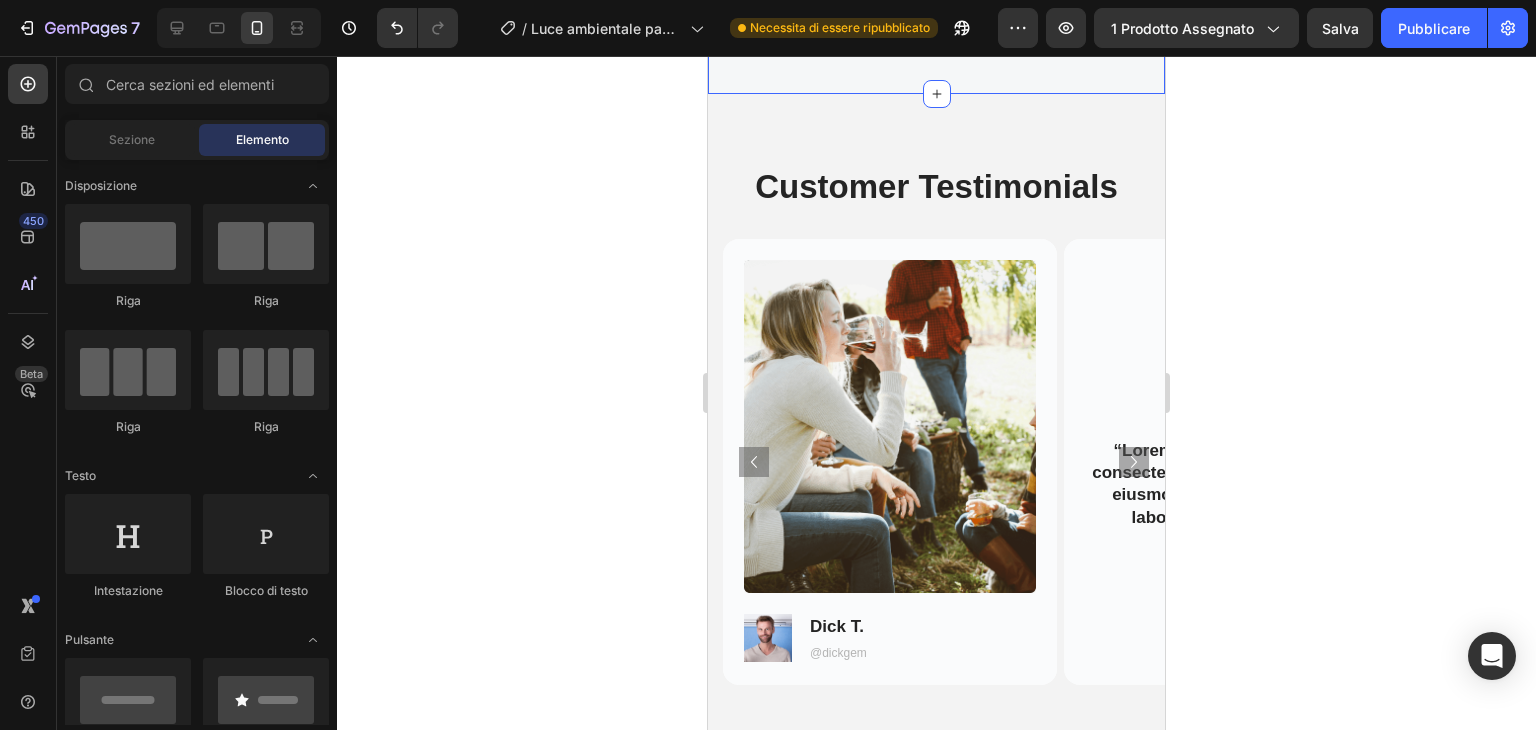 scroll, scrollTop: 5058, scrollLeft: 0, axis: vertical 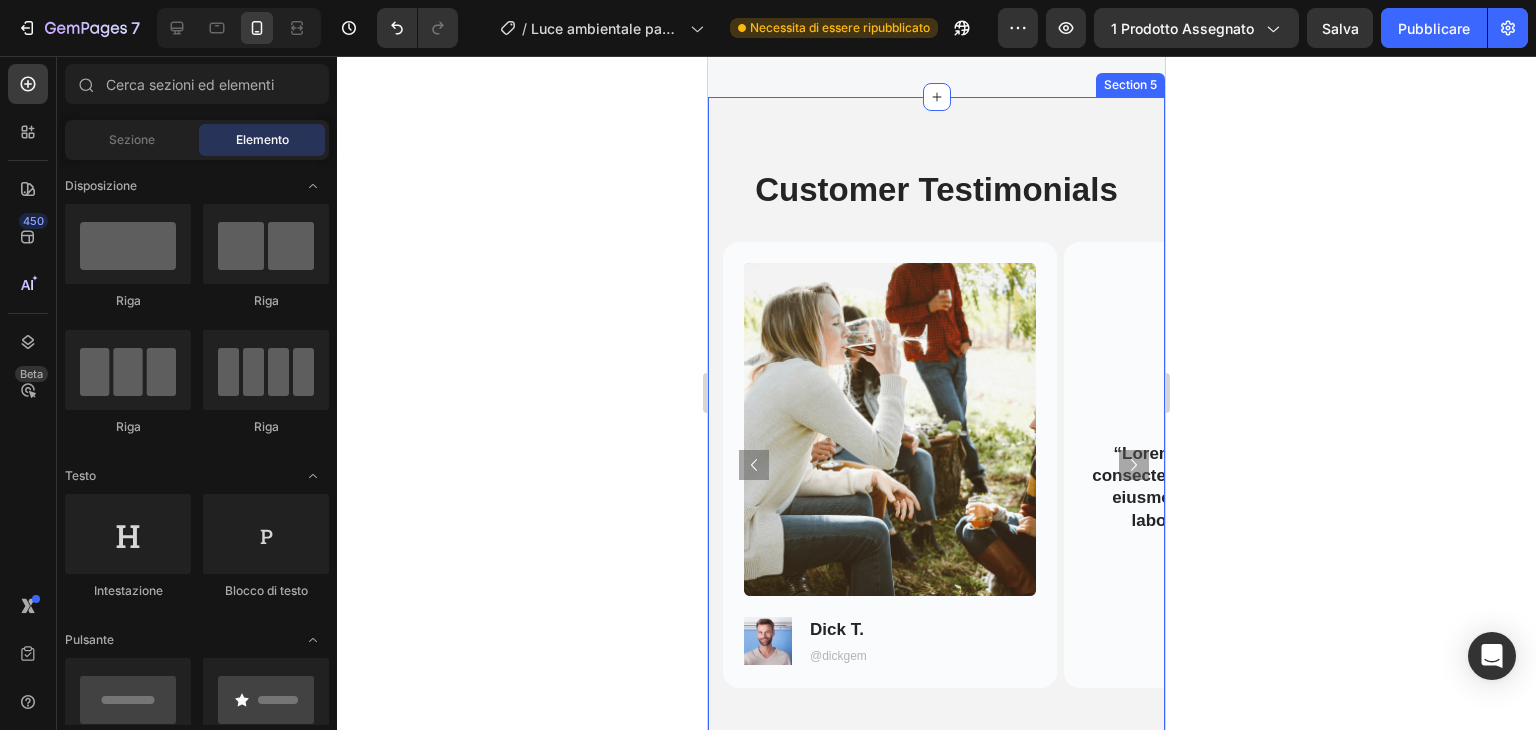 click on "Customer Testimonials Heading Row
Image Image Dick T. Text Block @dickgem Text Block Row Hero Banner Icon Icon Icon Icon Icon Icon List “Lorem ipsum dolor sit amet, consectetur adipiscing elit, sed do eiusmod tempor incididunt ut labore et dolore magna.” Text Block Hero Banner Image Image Lena H. Text Block @lenagem Text Block Row Hero Banner Icon Icon Icon Icon Icon Icon List “Lorem ipsum dolor sit amet, consectetur adipiscing elit, sed do eiusmod tempor incididunt ut labore et dolore magna.” Text Block Hero Banner
Carousel Section 5" at bounding box center (936, 439) 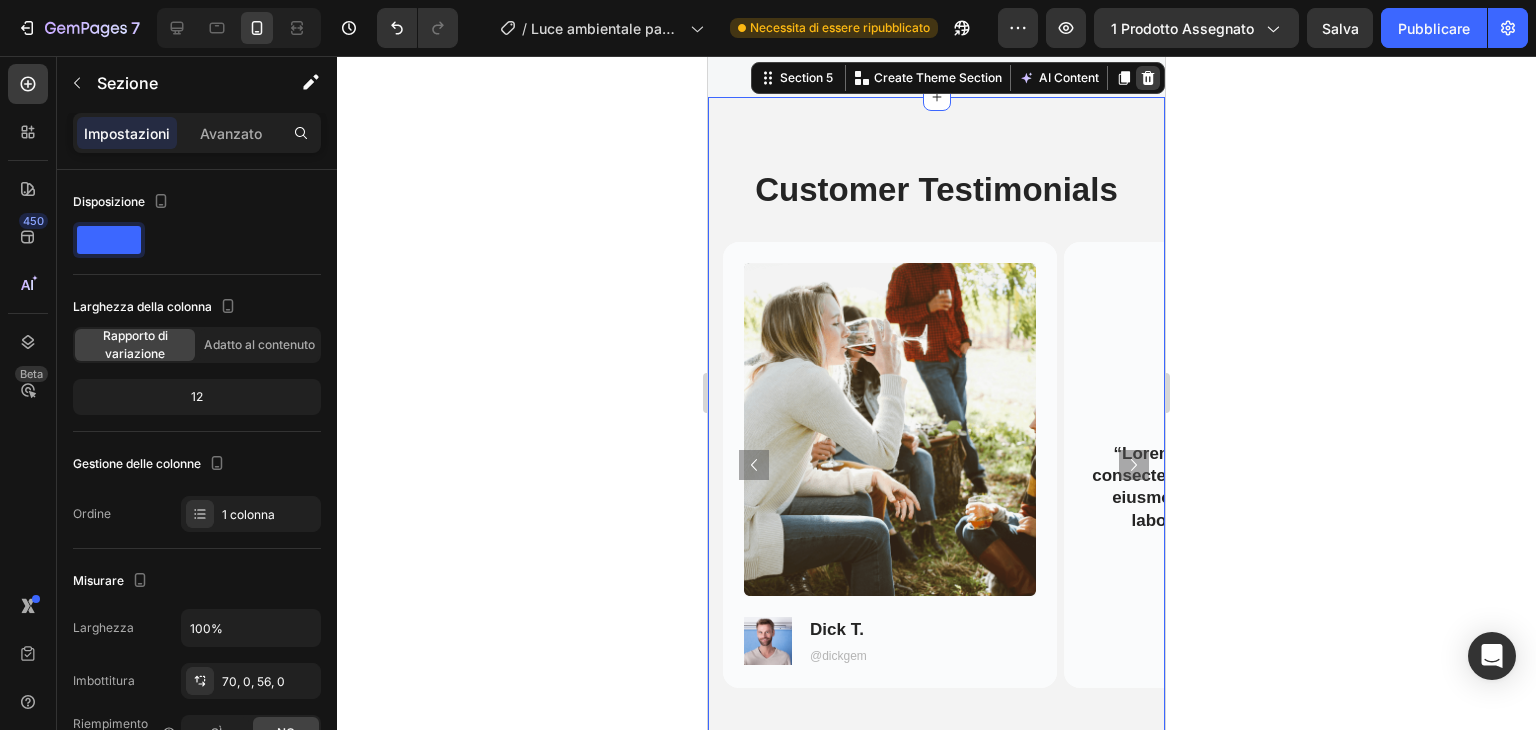 click at bounding box center [1148, 78] 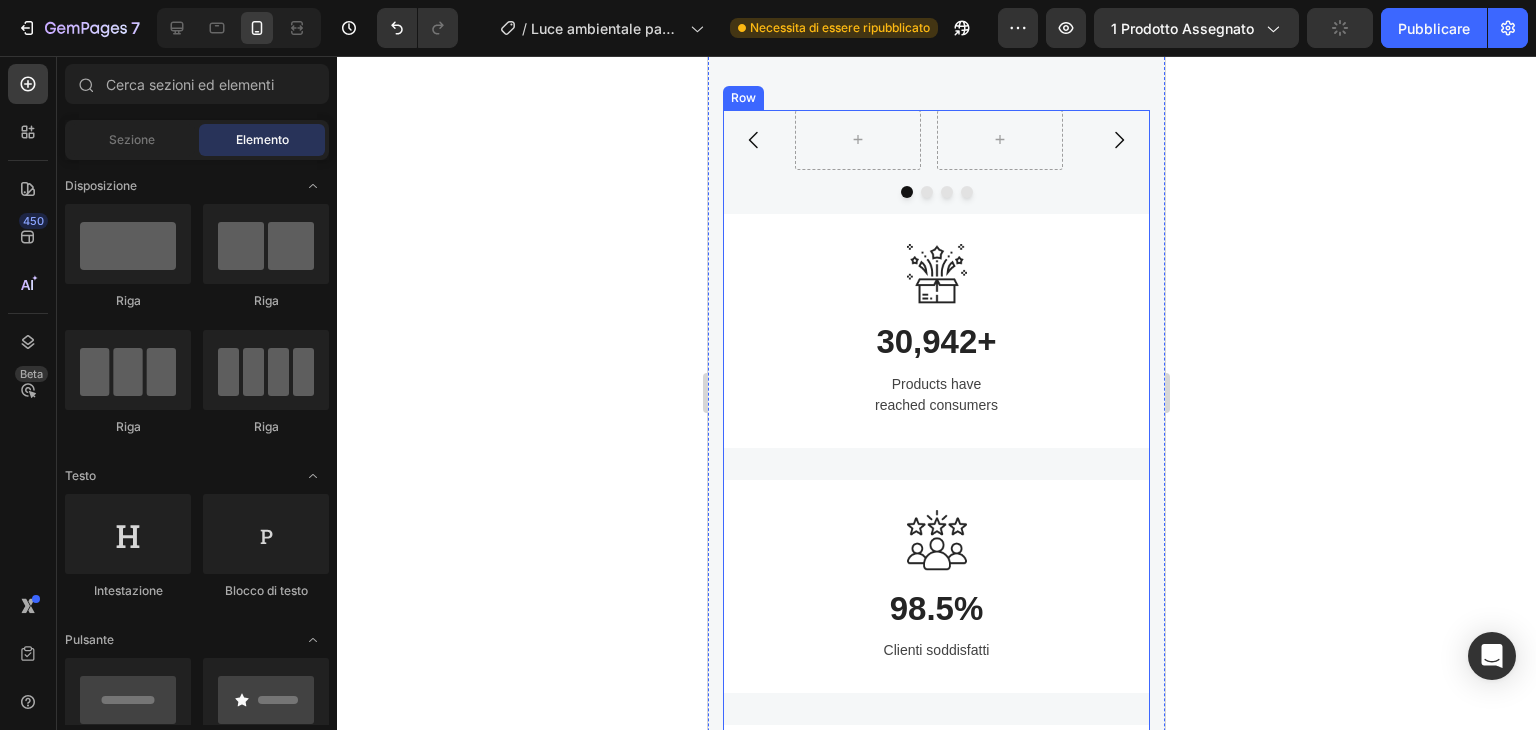 scroll, scrollTop: 3972, scrollLeft: 0, axis: vertical 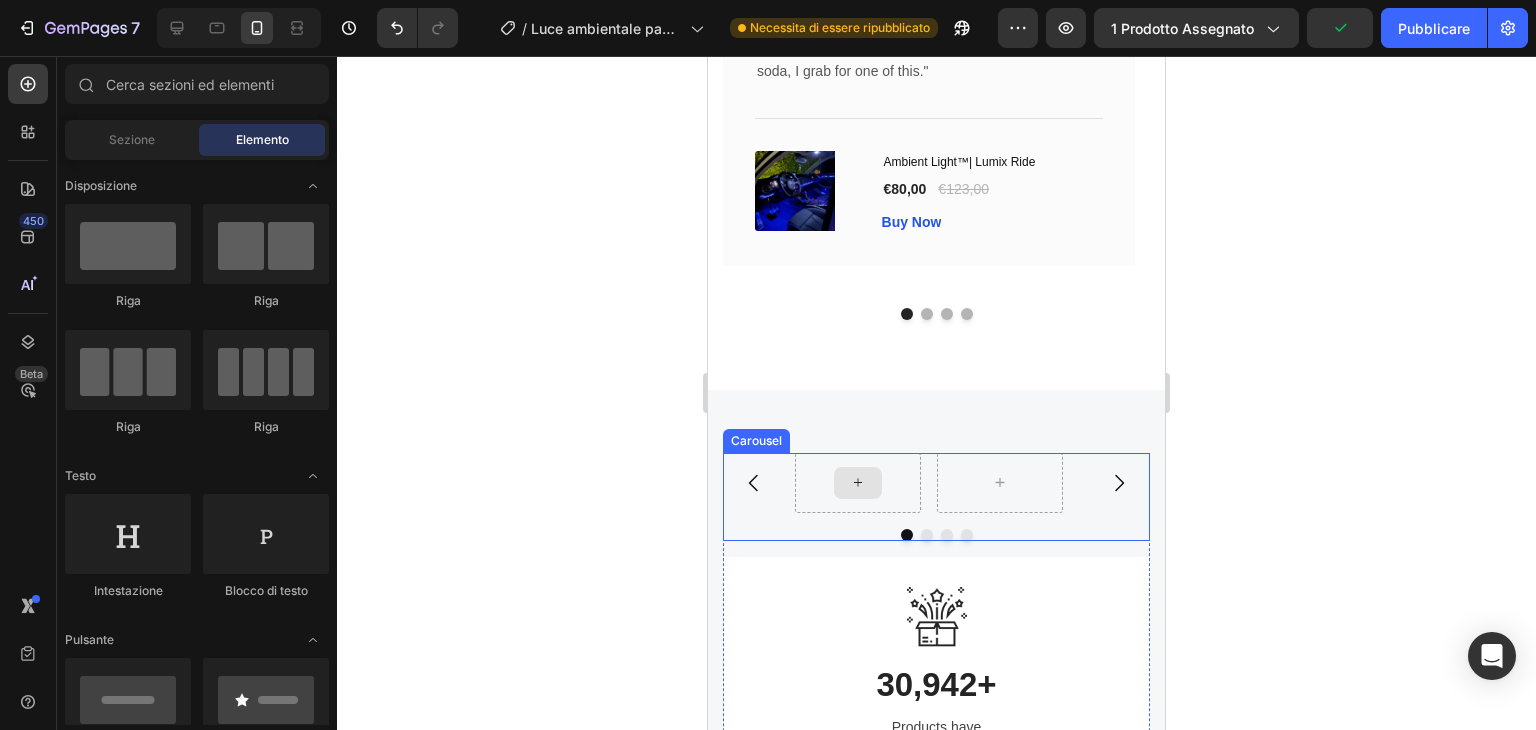 click at bounding box center (858, 483) 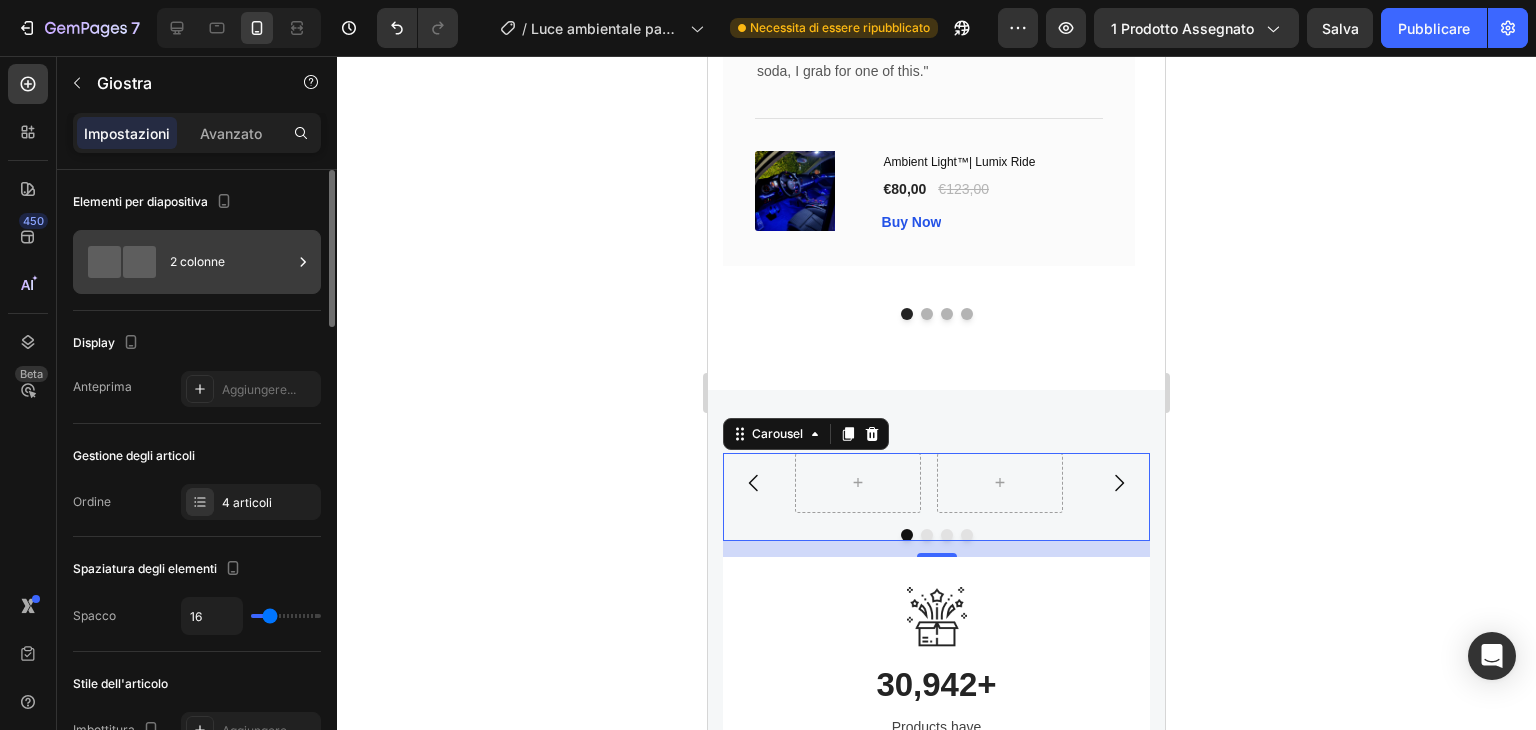 click on "2 colonne" at bounding box center (231, 262) 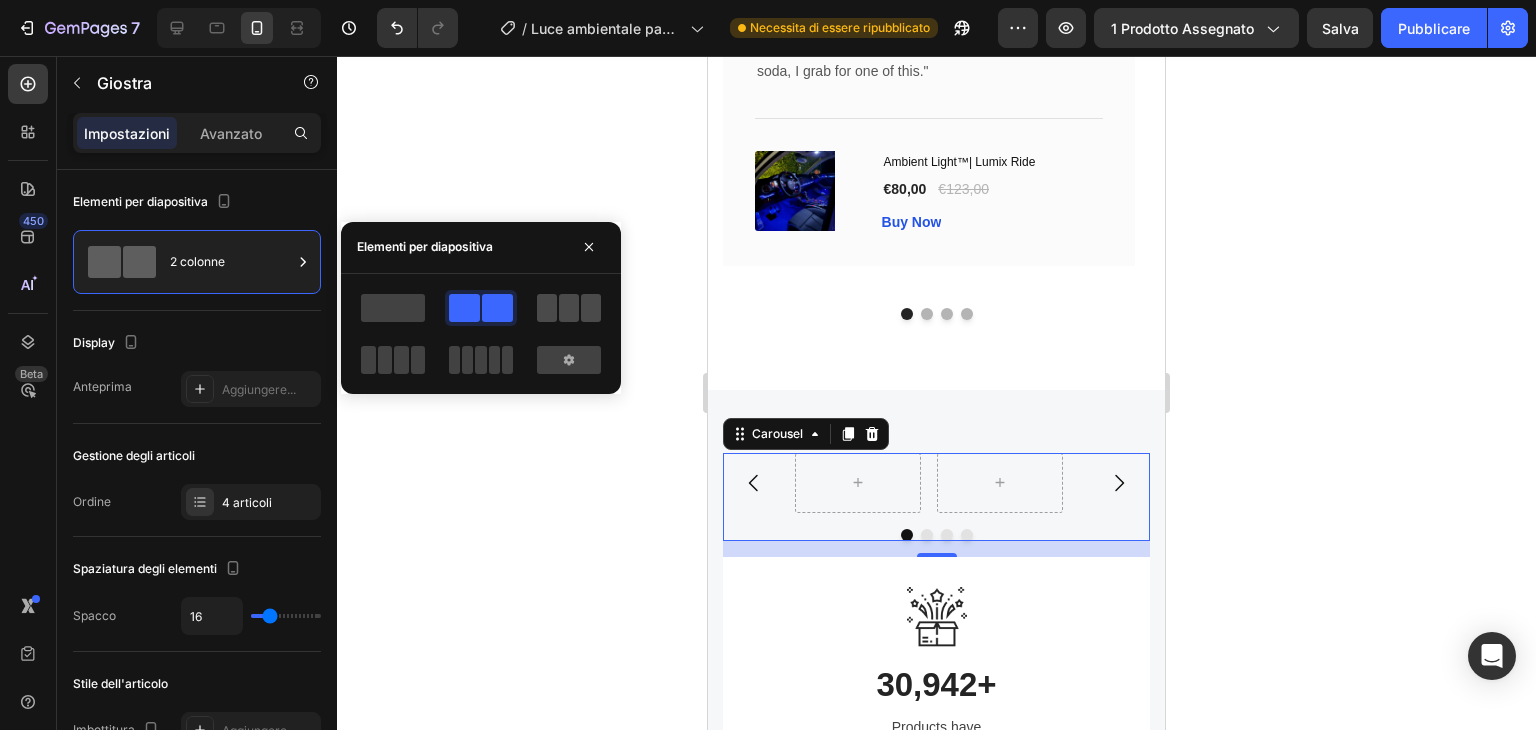 click 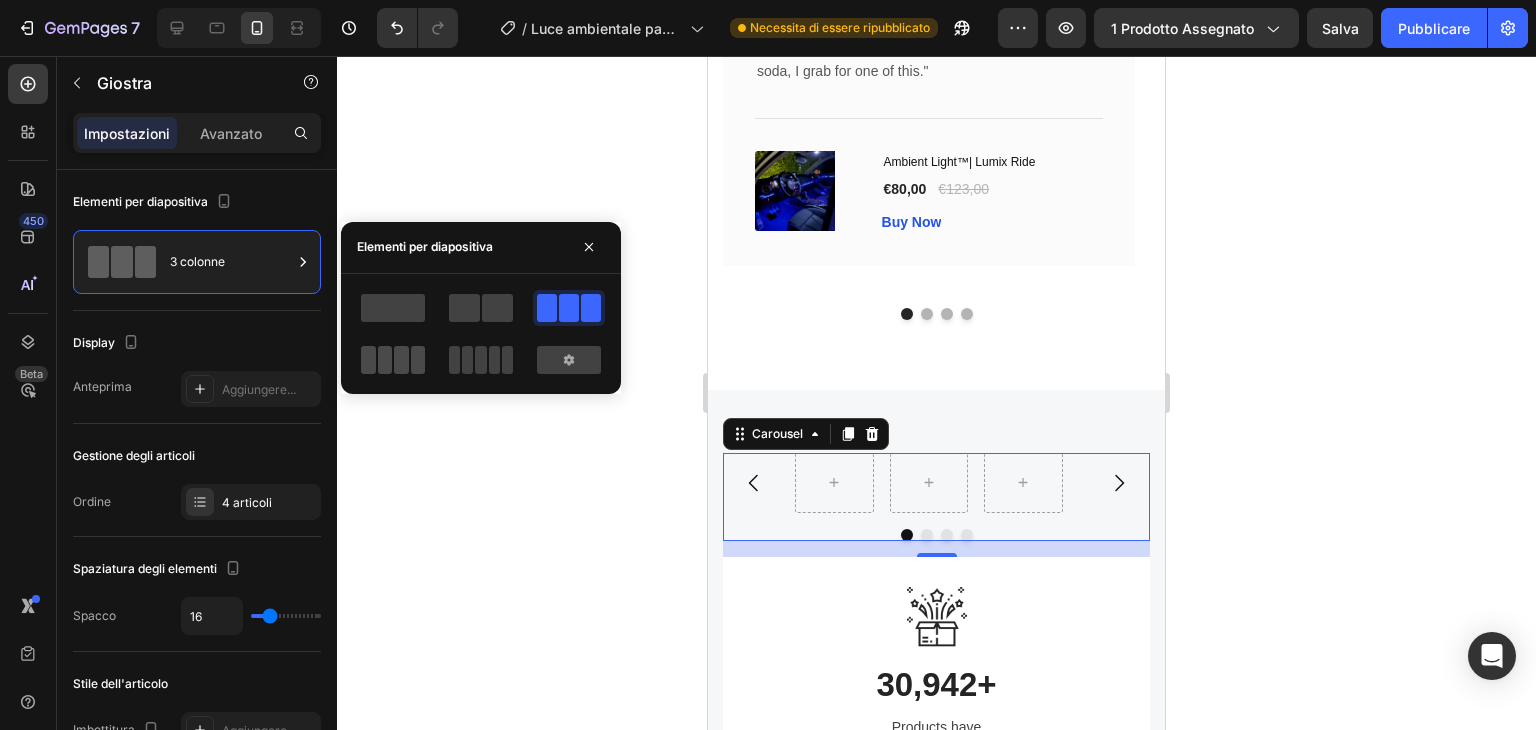 click 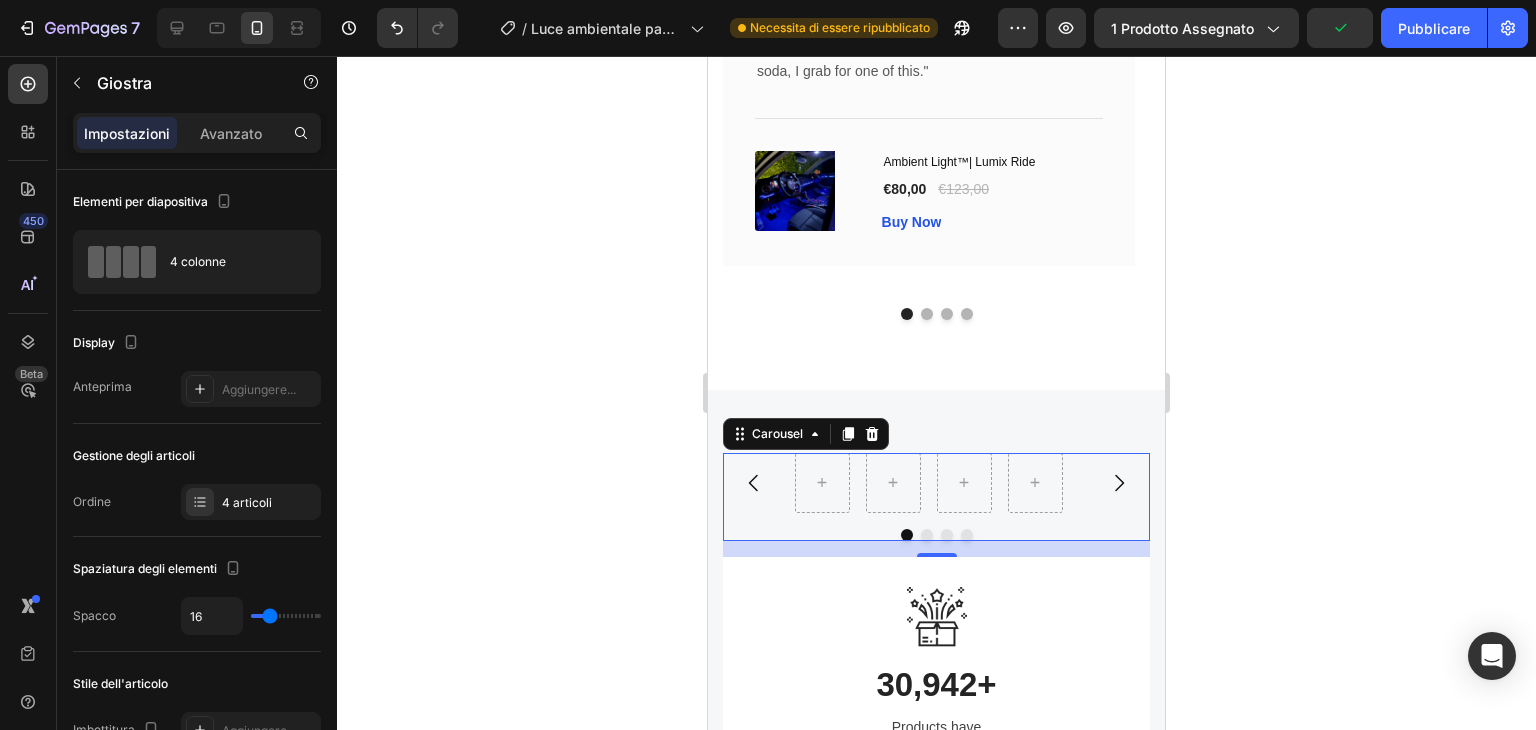 click 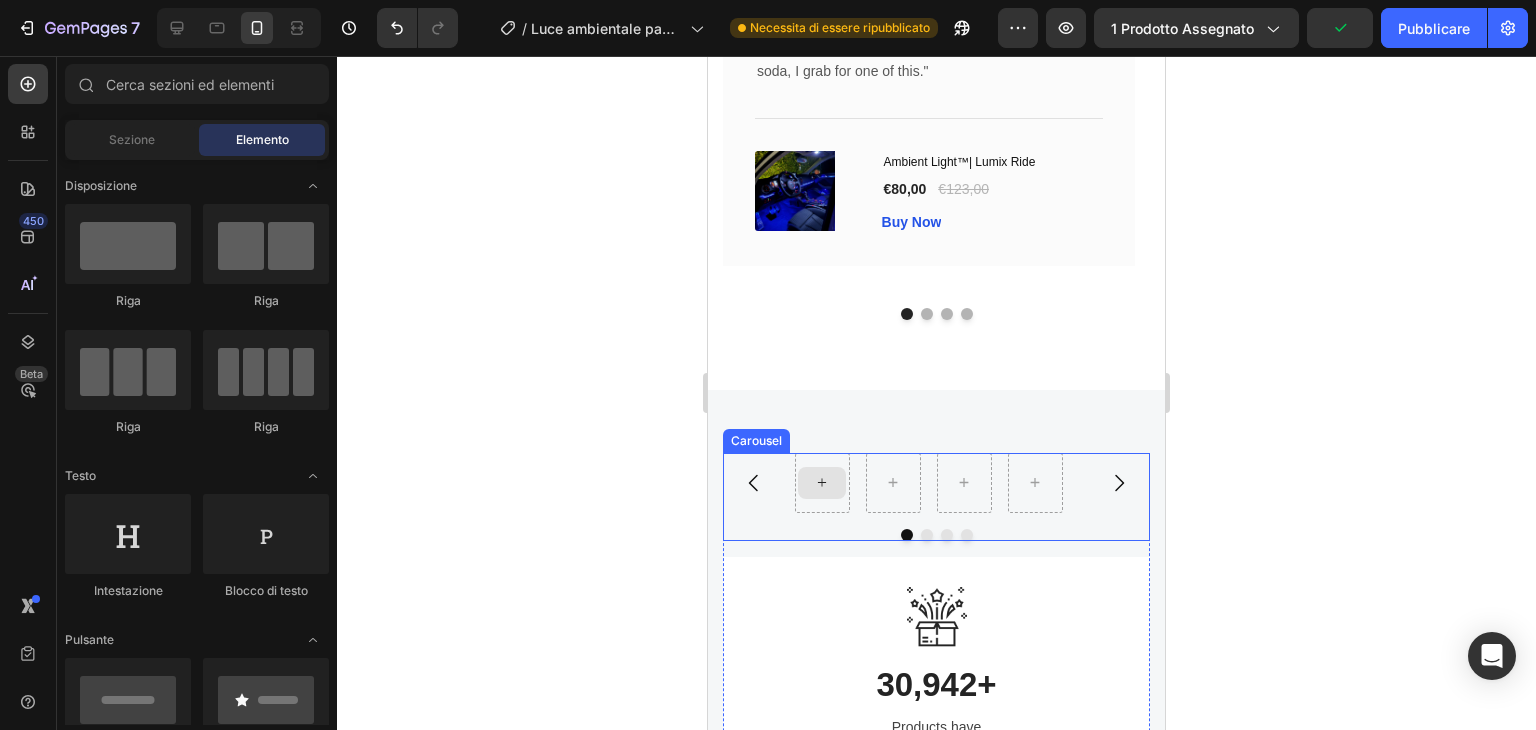 click at bounding box center (822, 483) 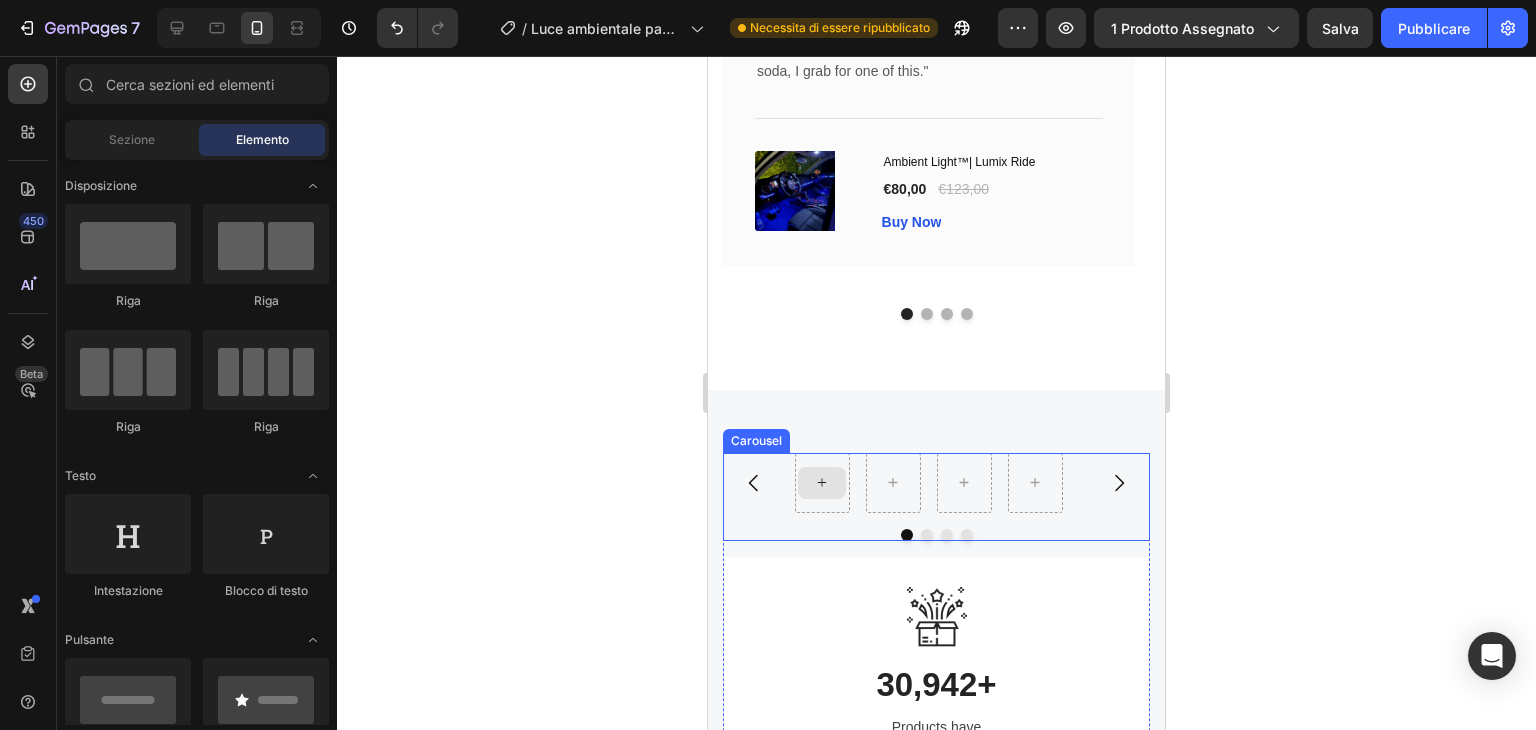 click at bounding box center [822, 483] 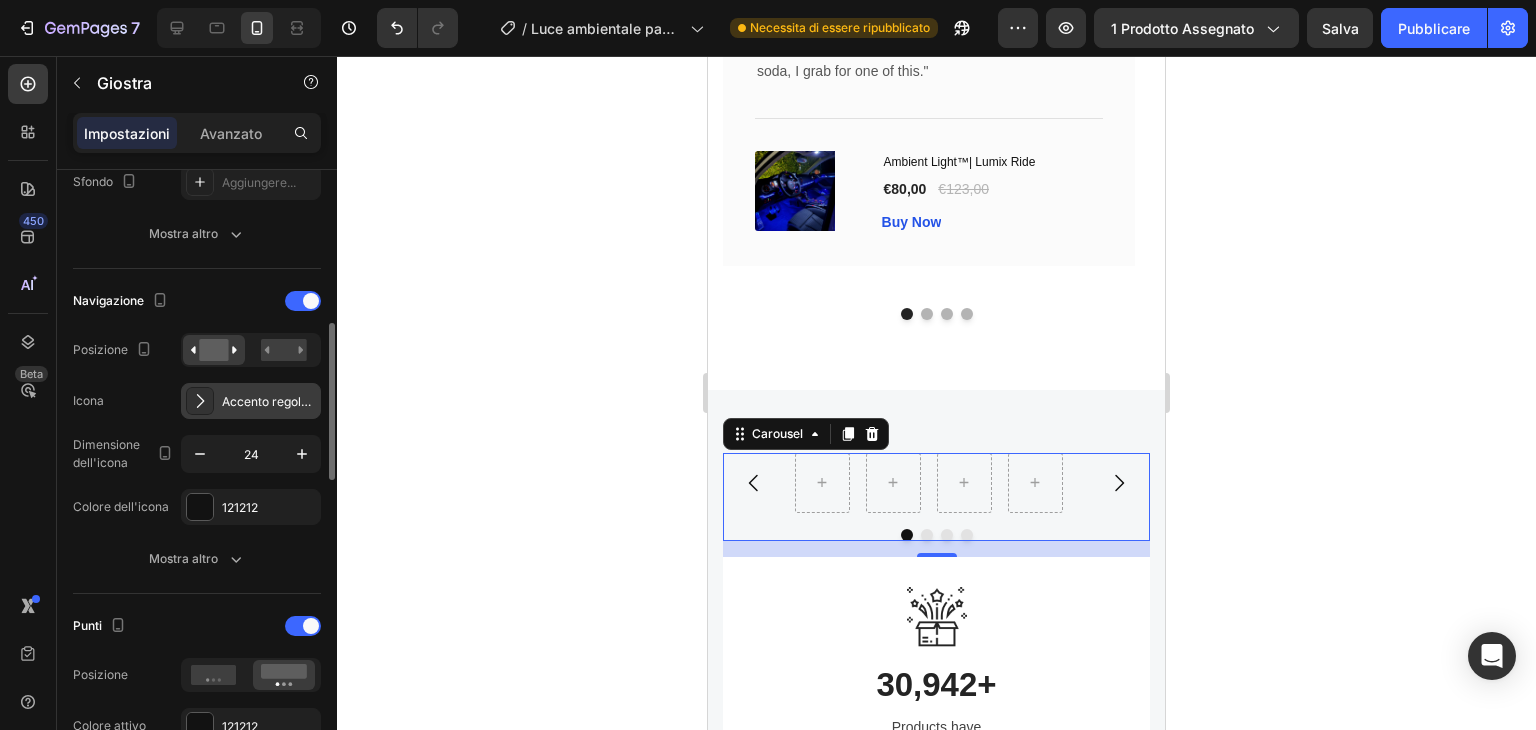 scroll, scrollTop: 700, scrollLeft: 0, axis: vertical 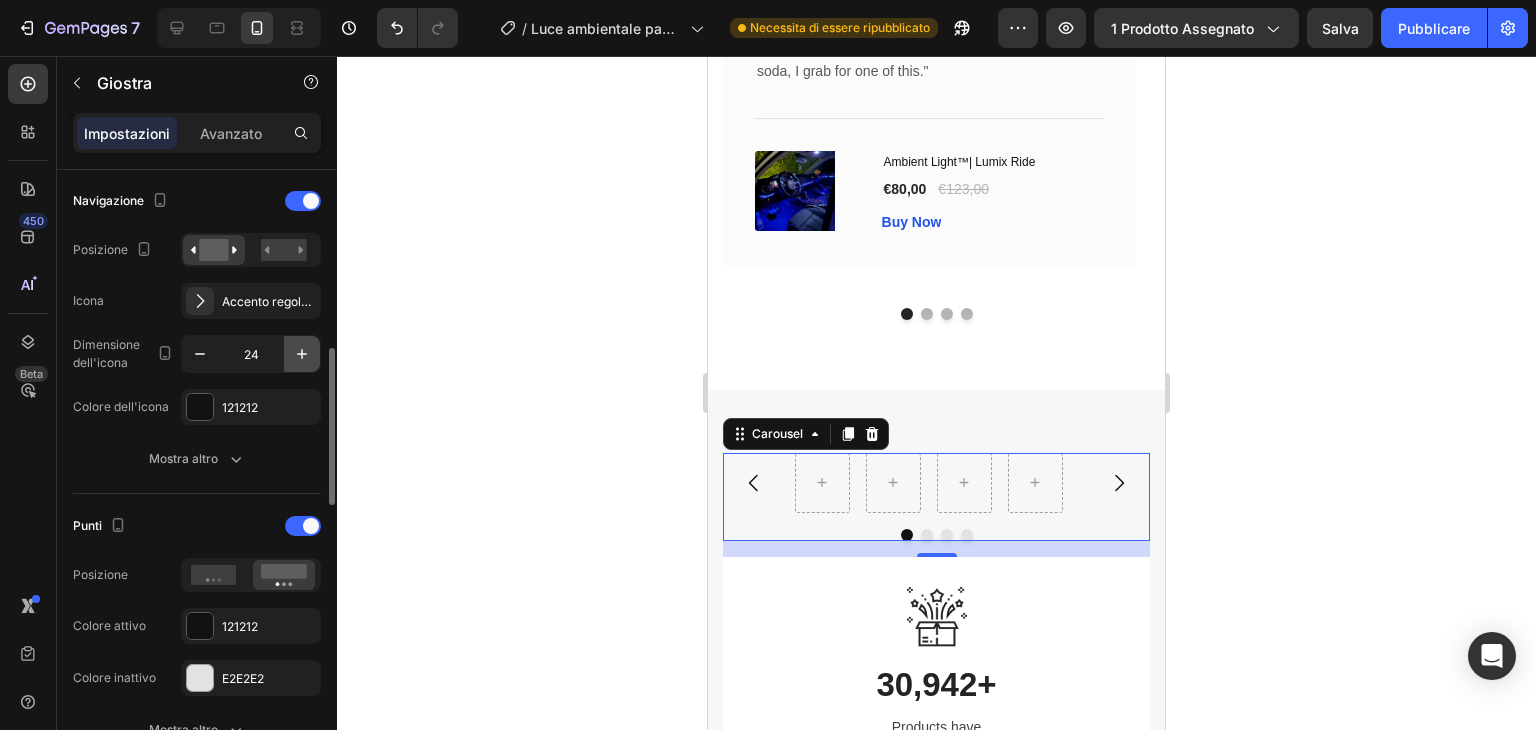 click 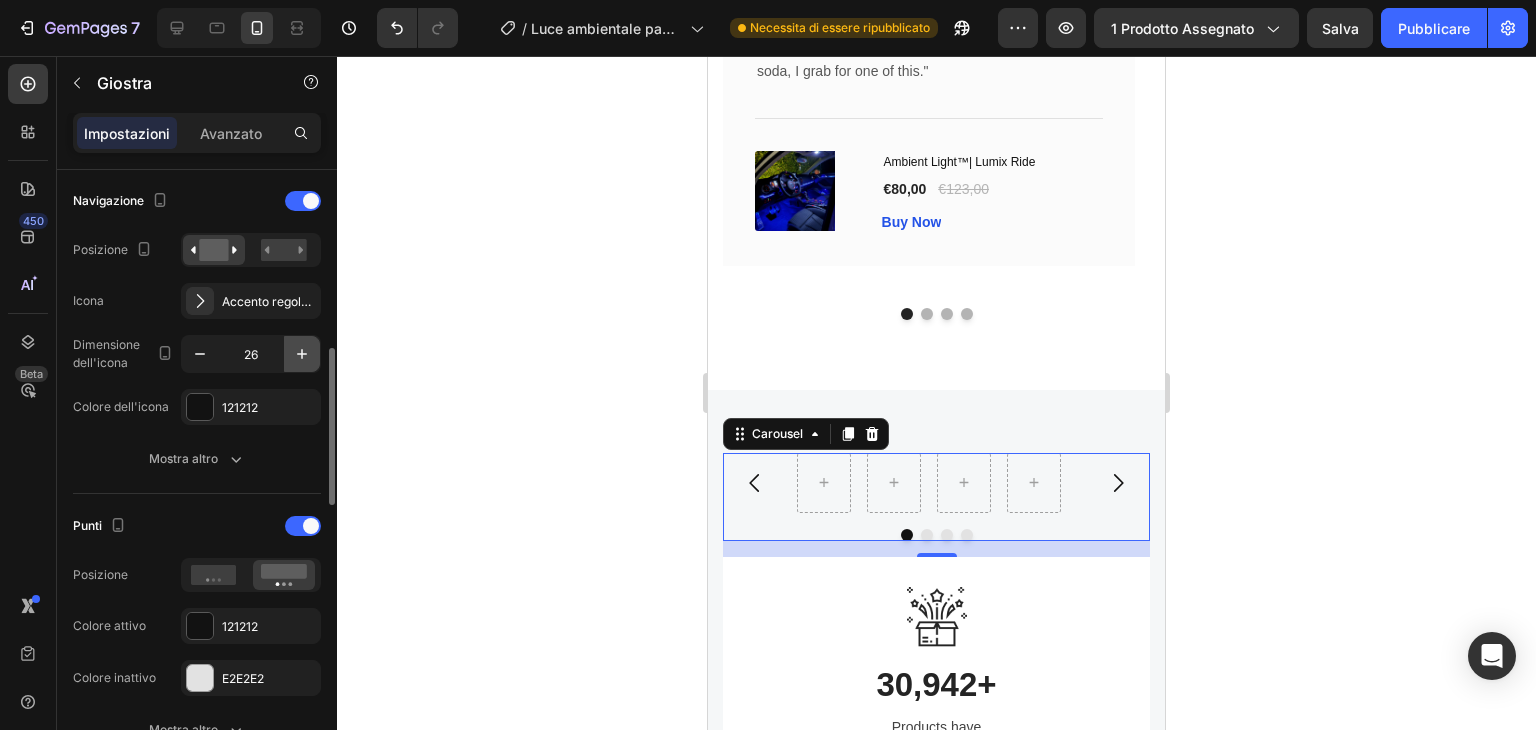 click 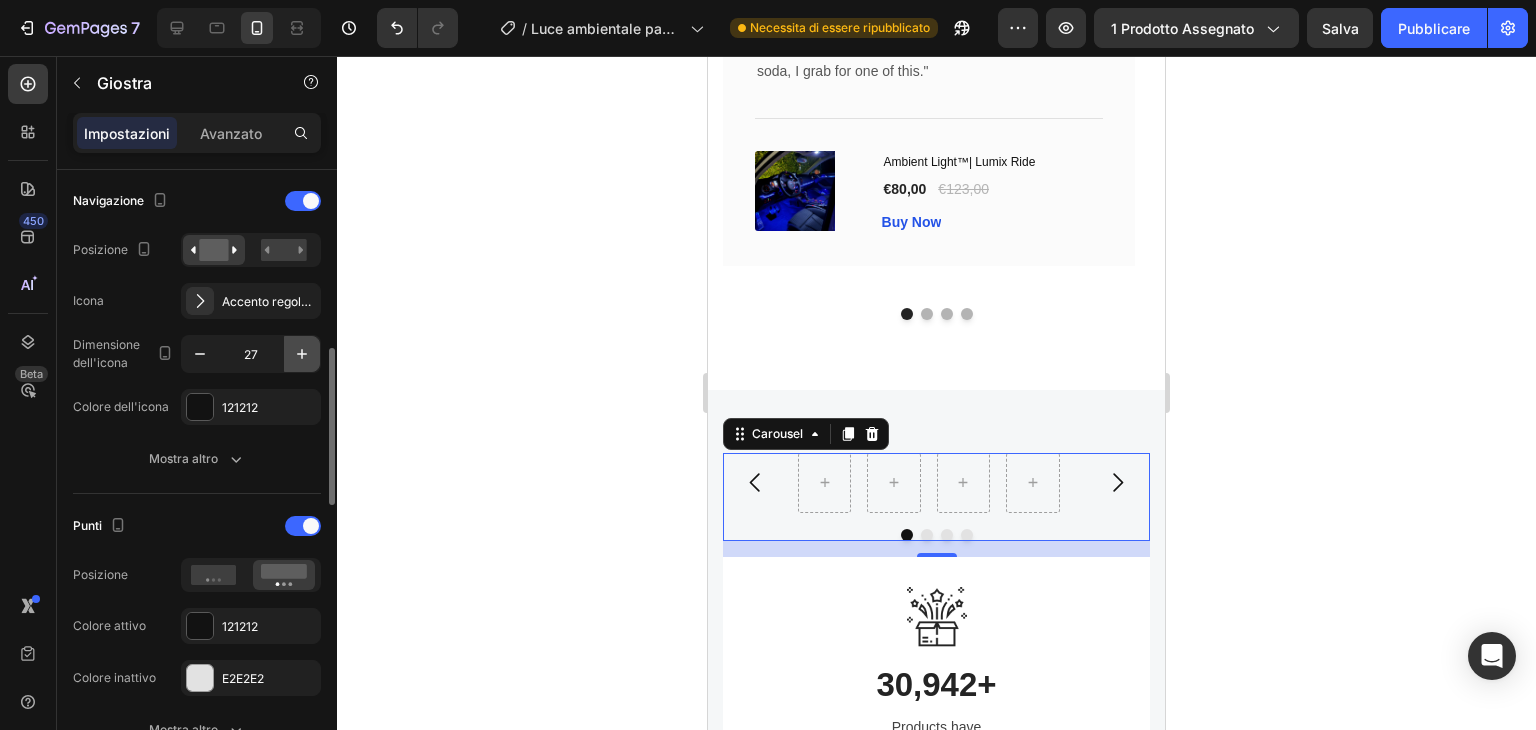 click 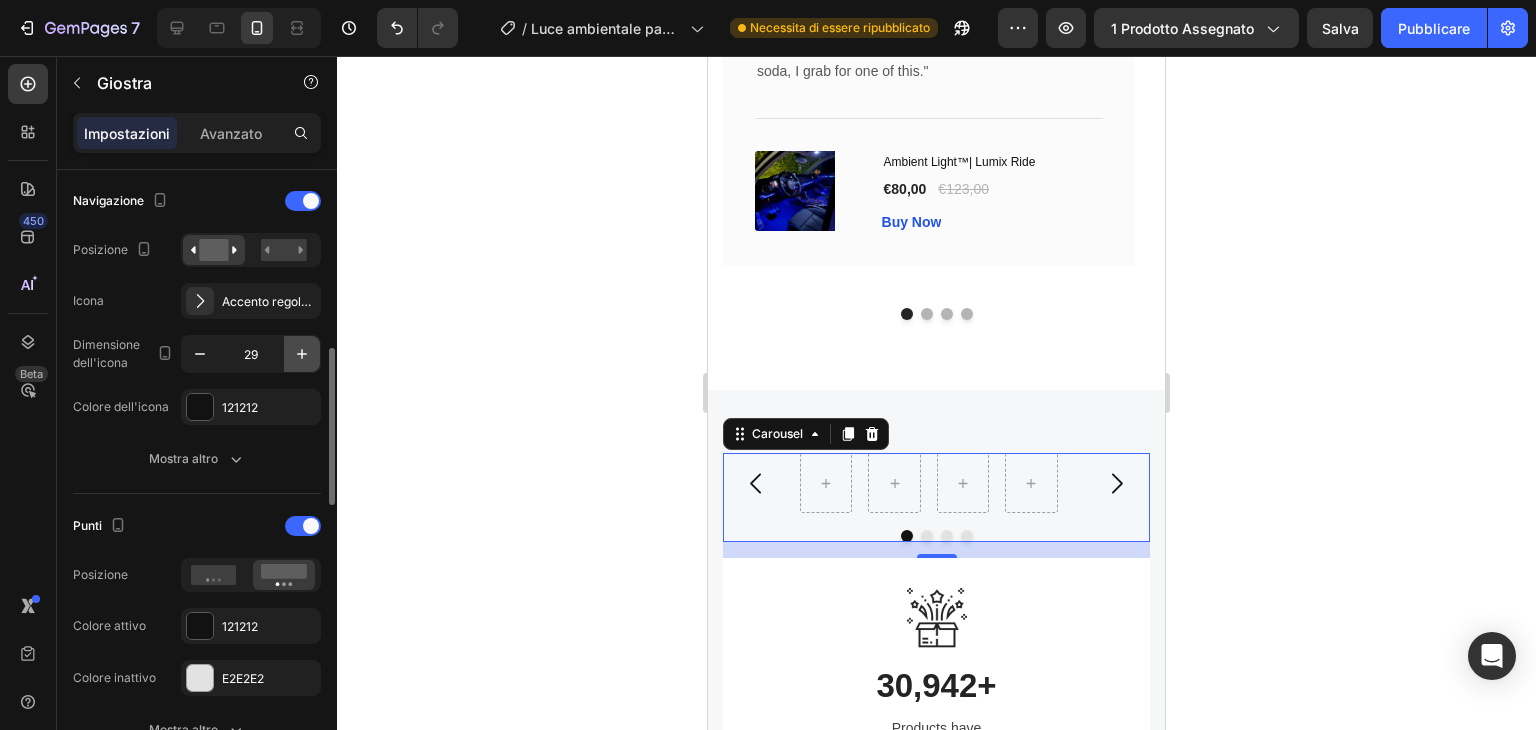 click 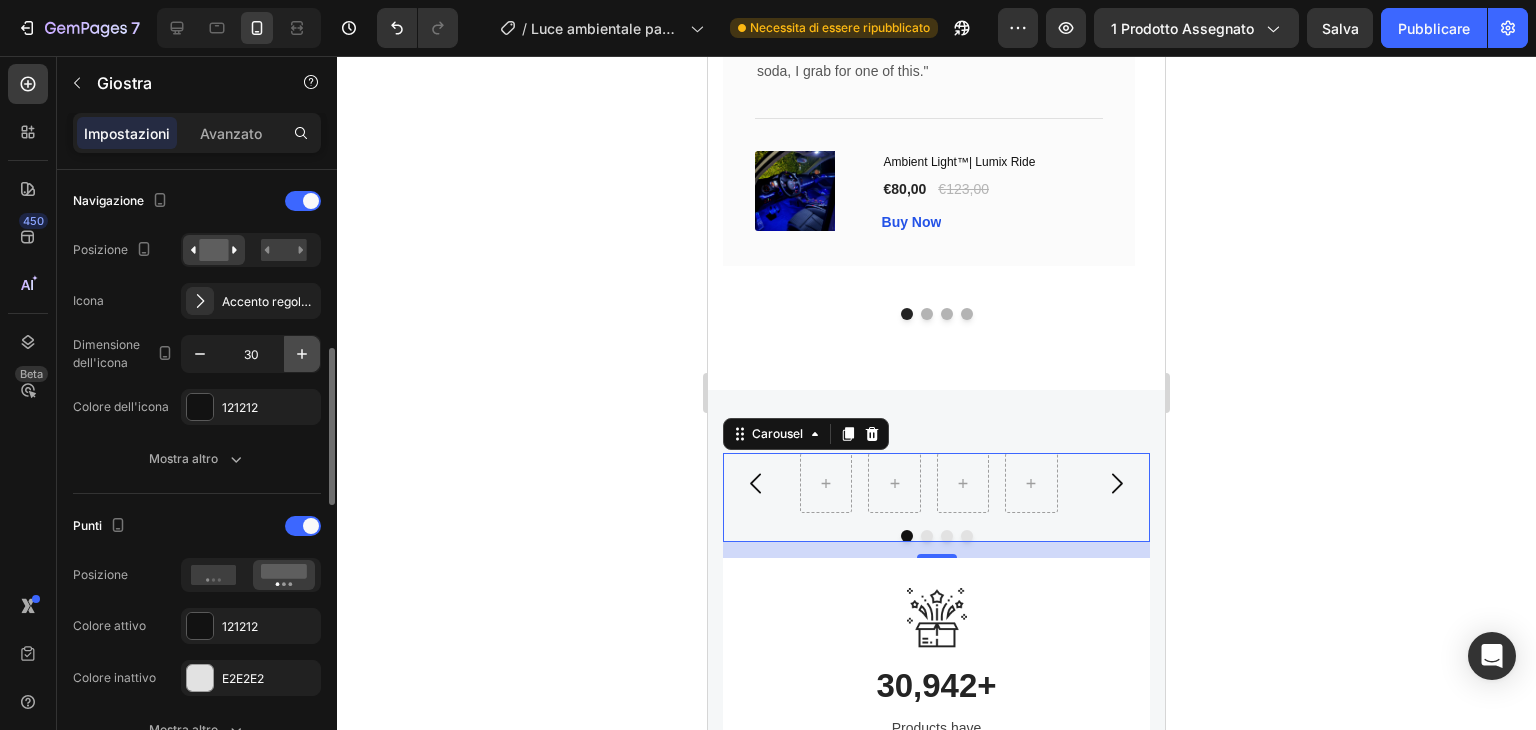 click 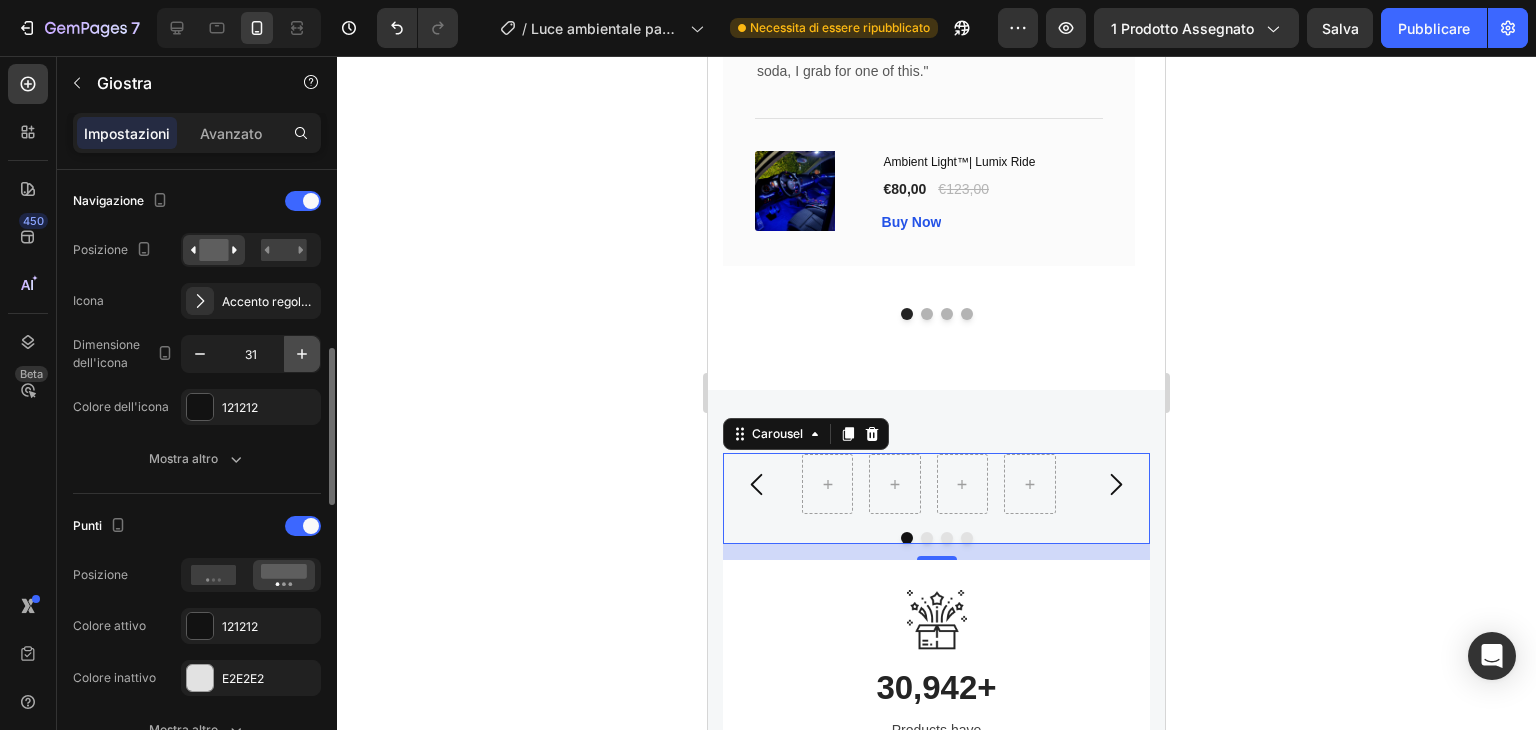 click 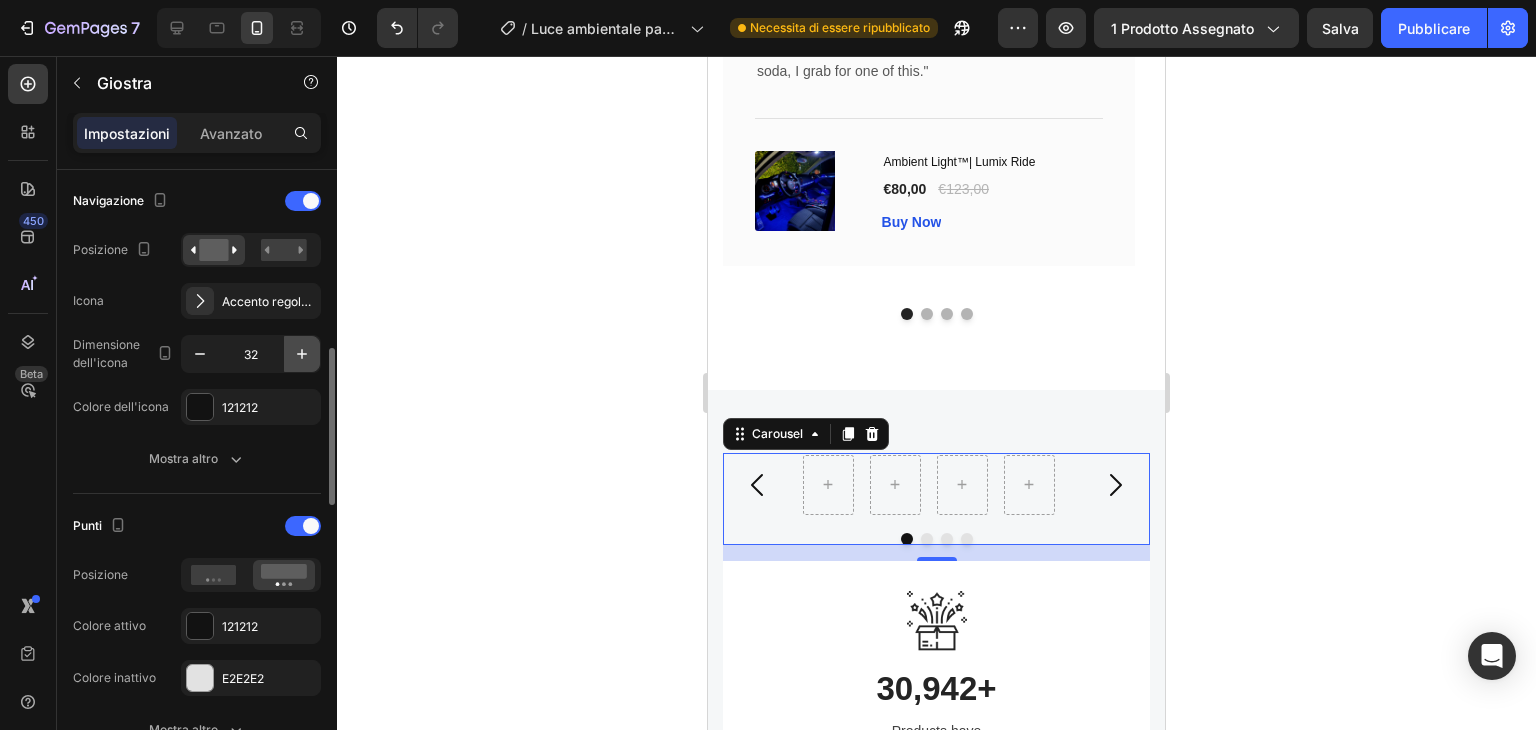 click 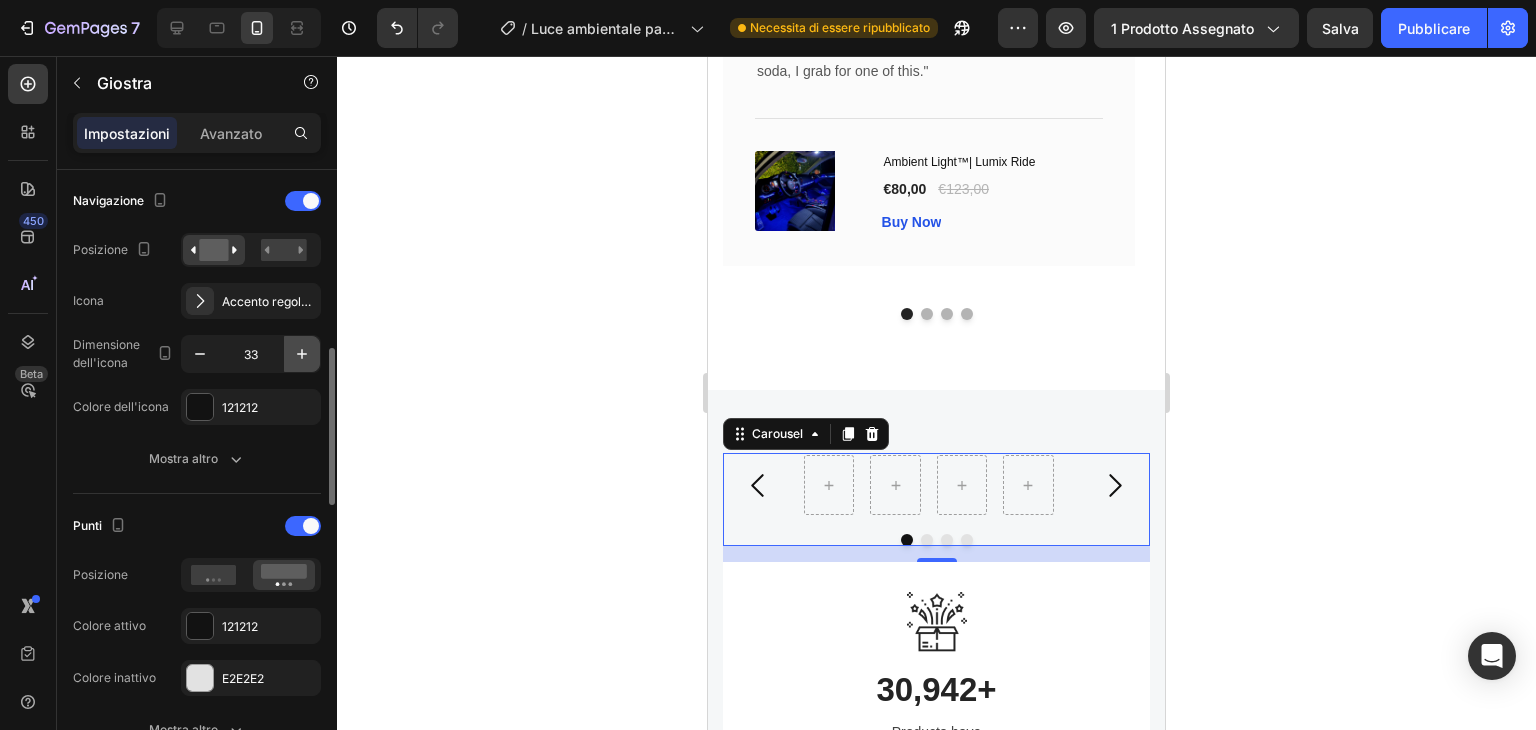 click 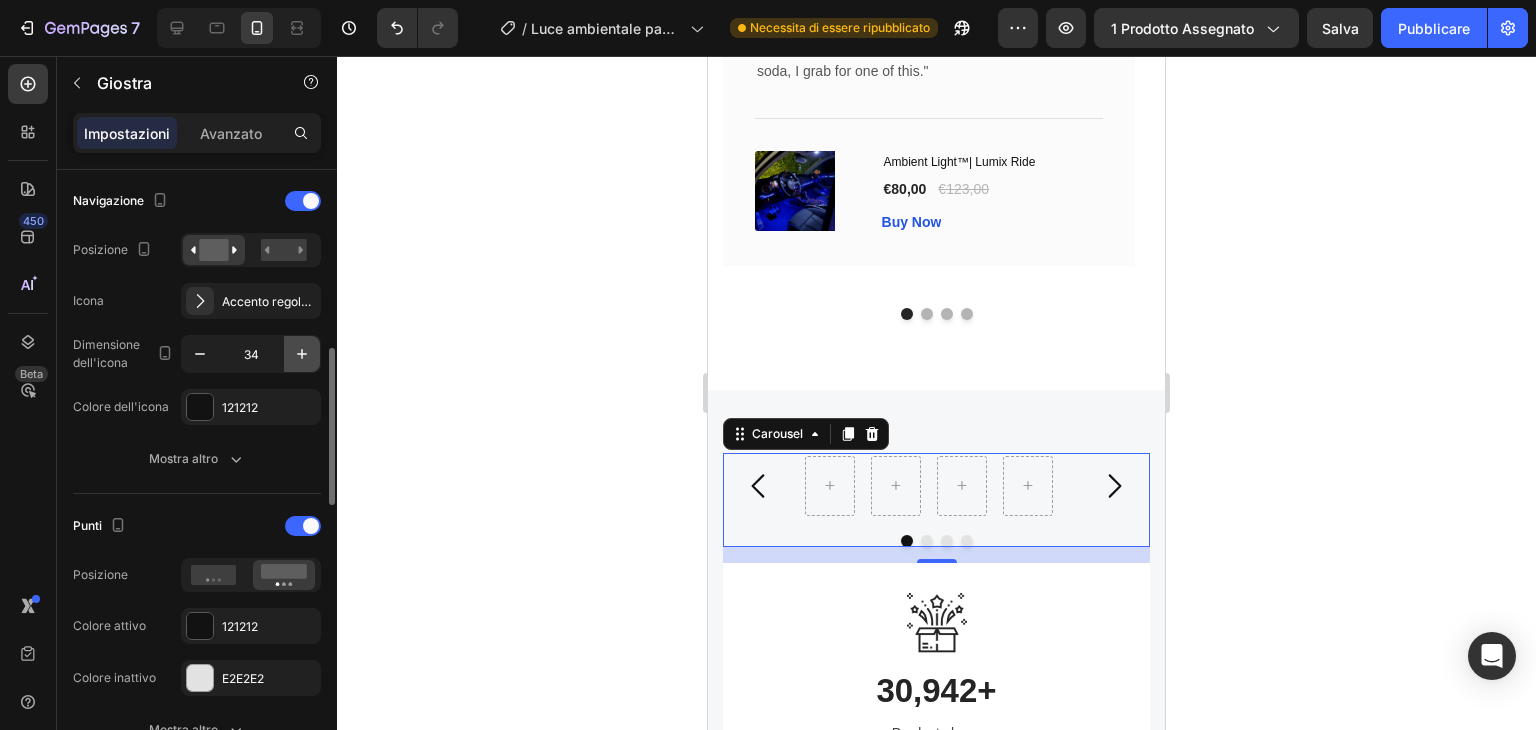 click 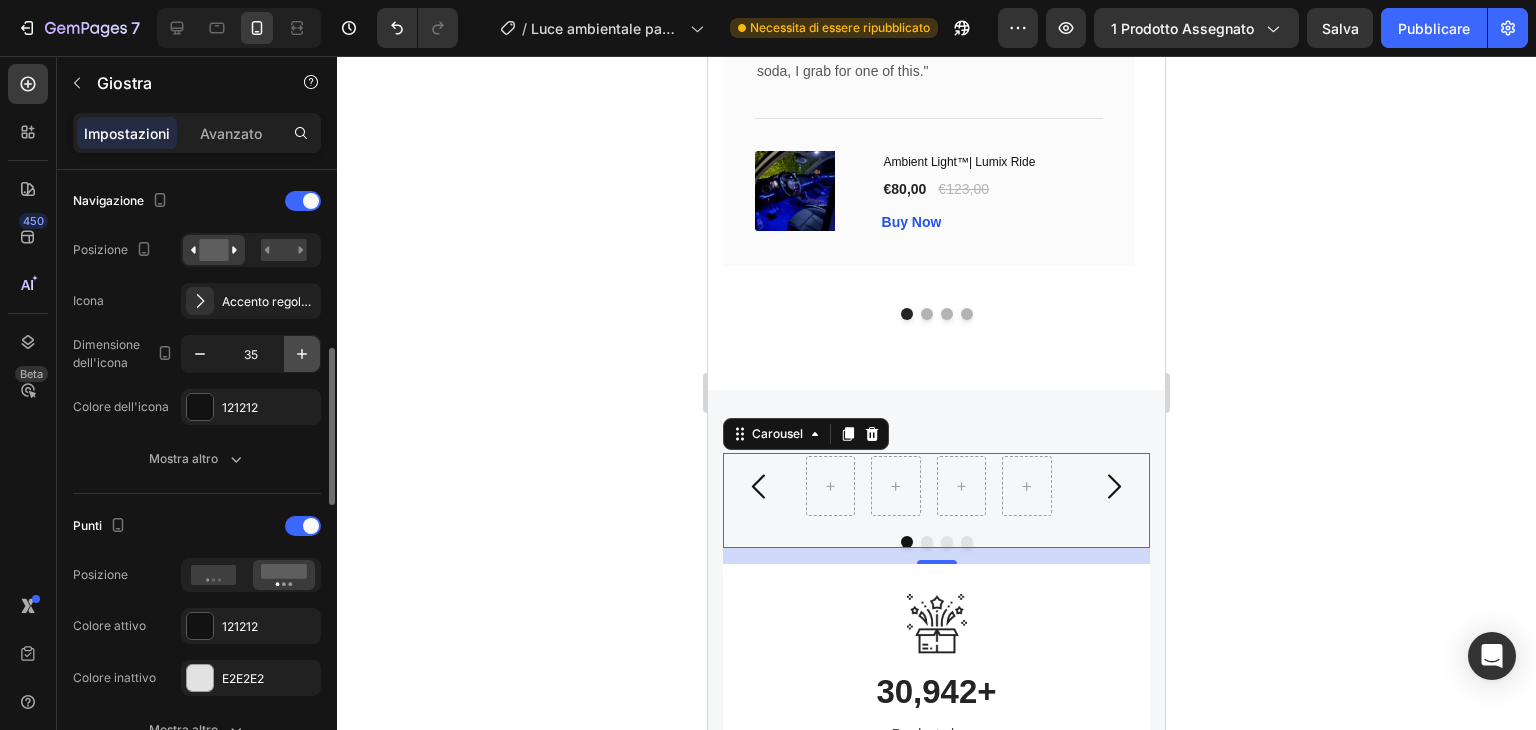 click 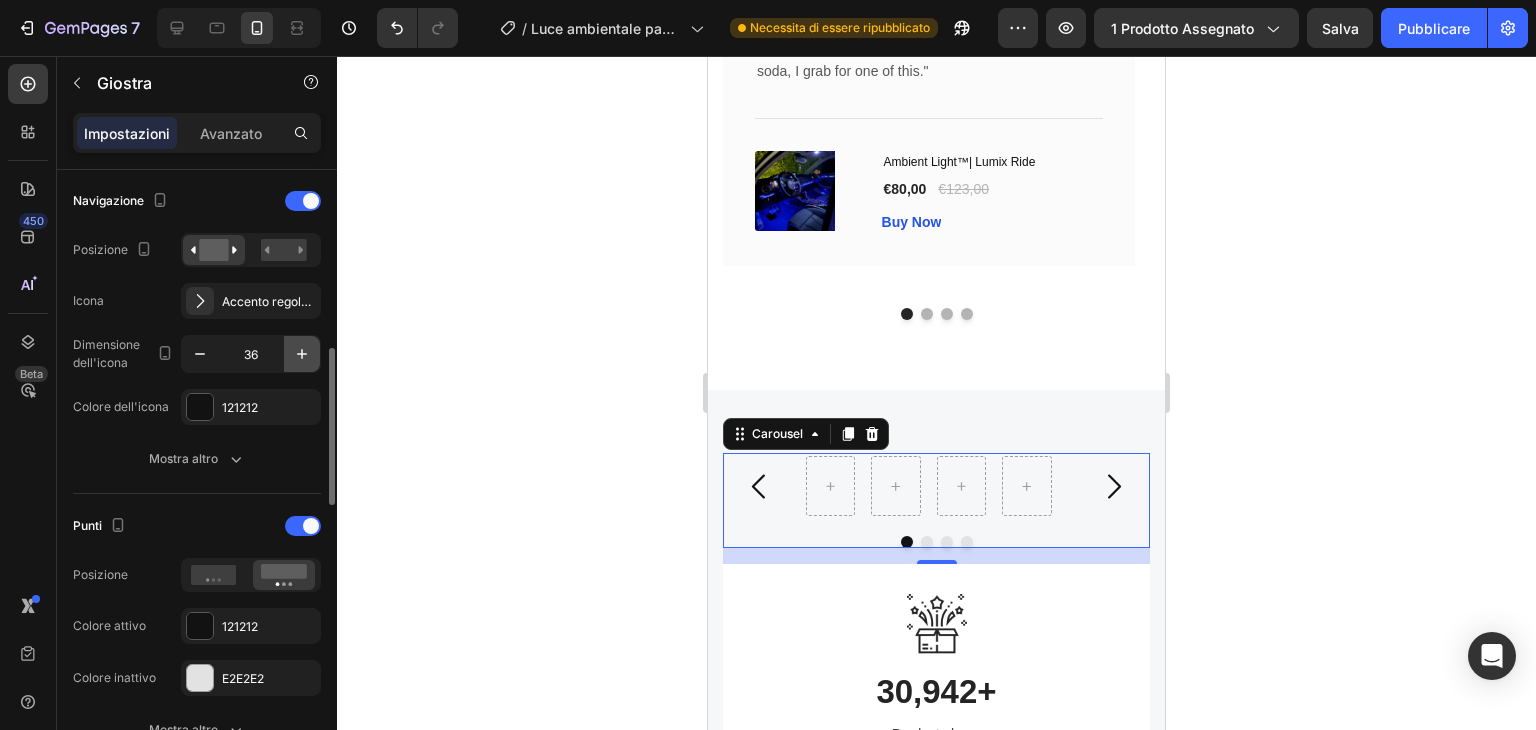 click 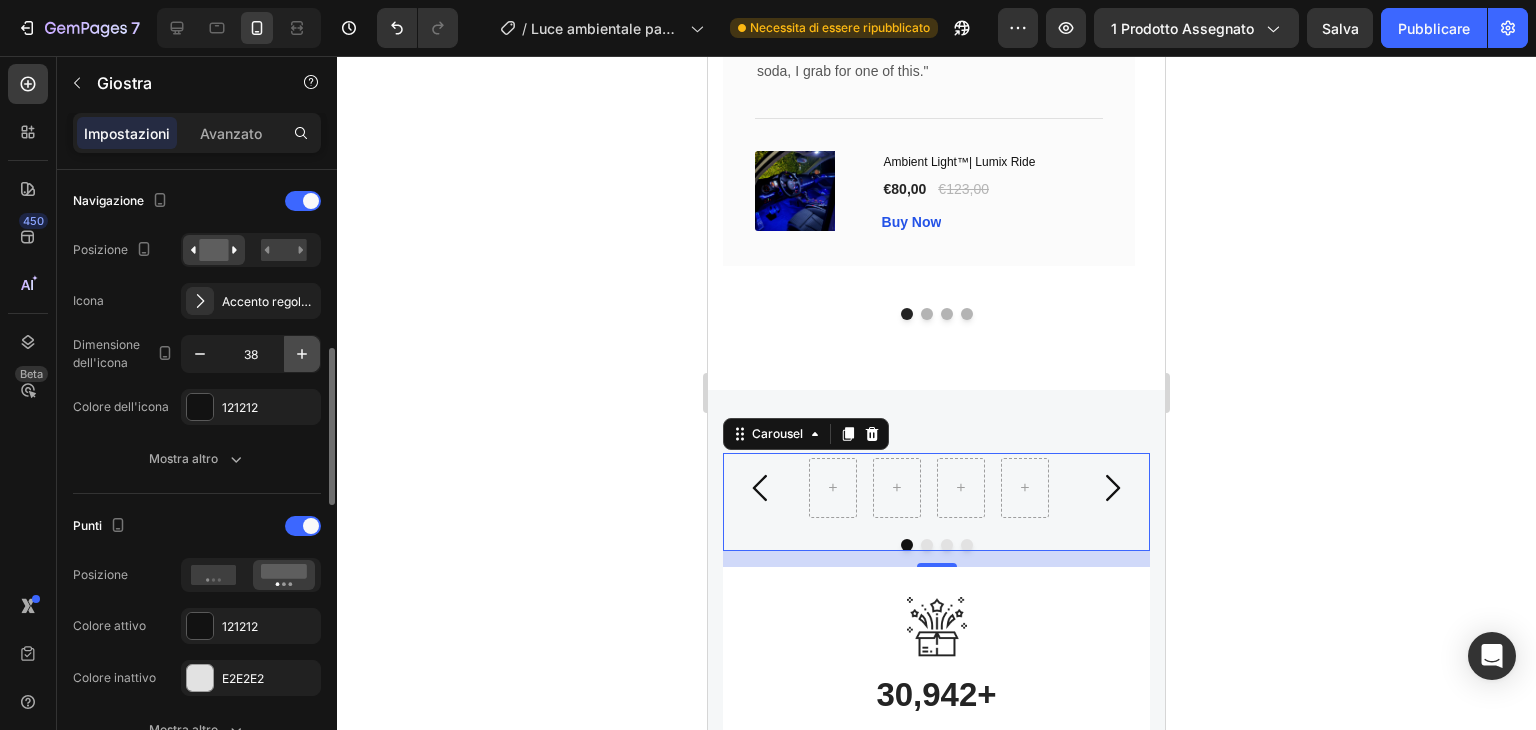 click 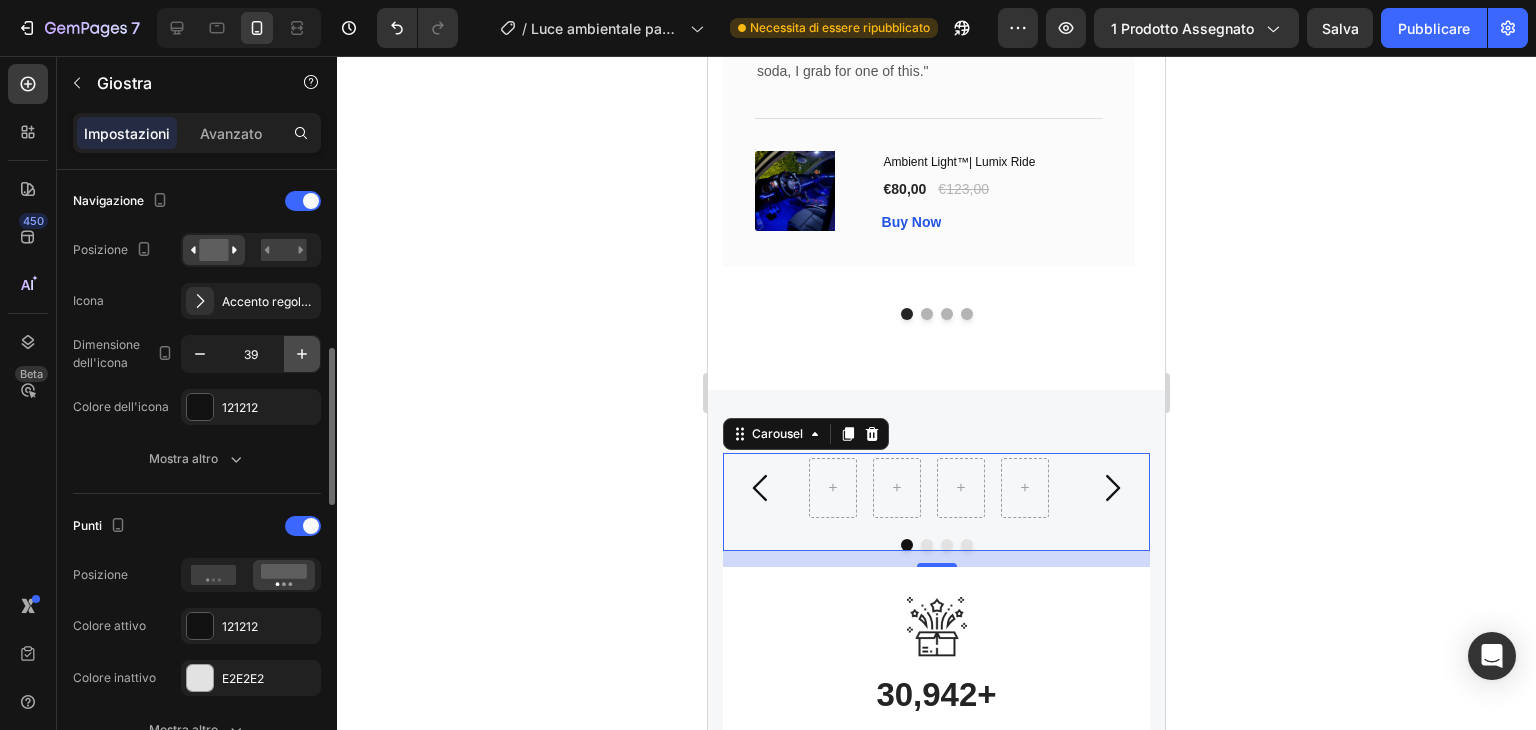 click 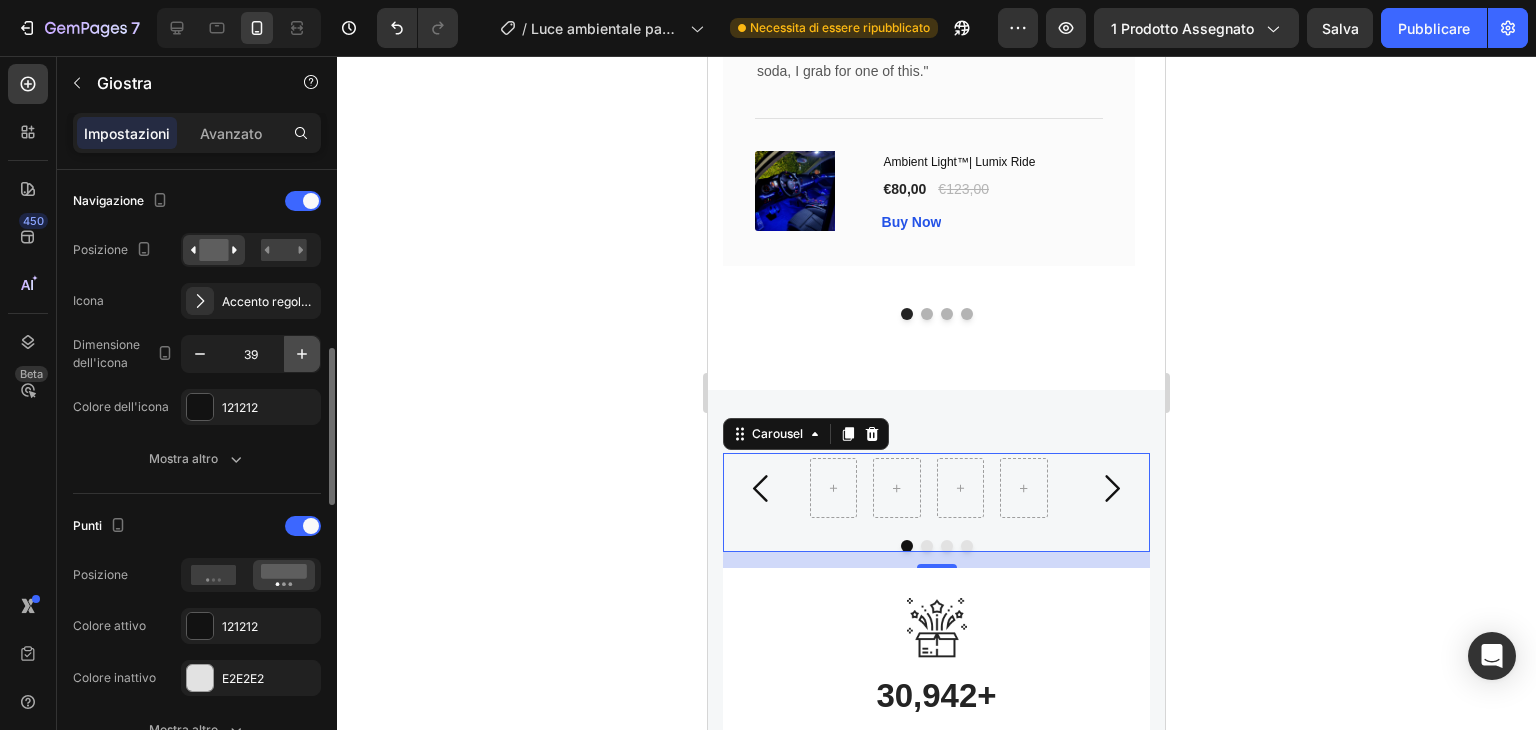 click 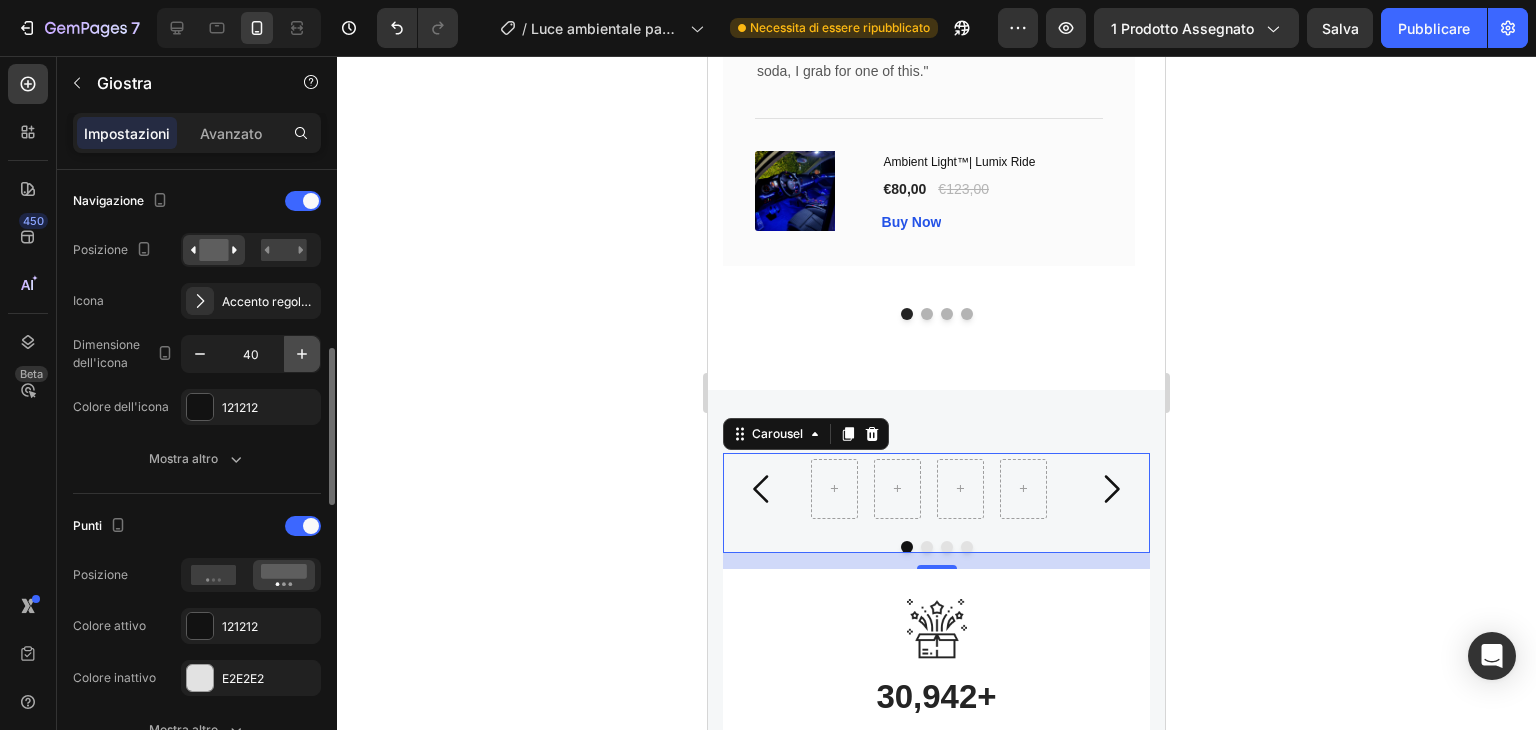 click 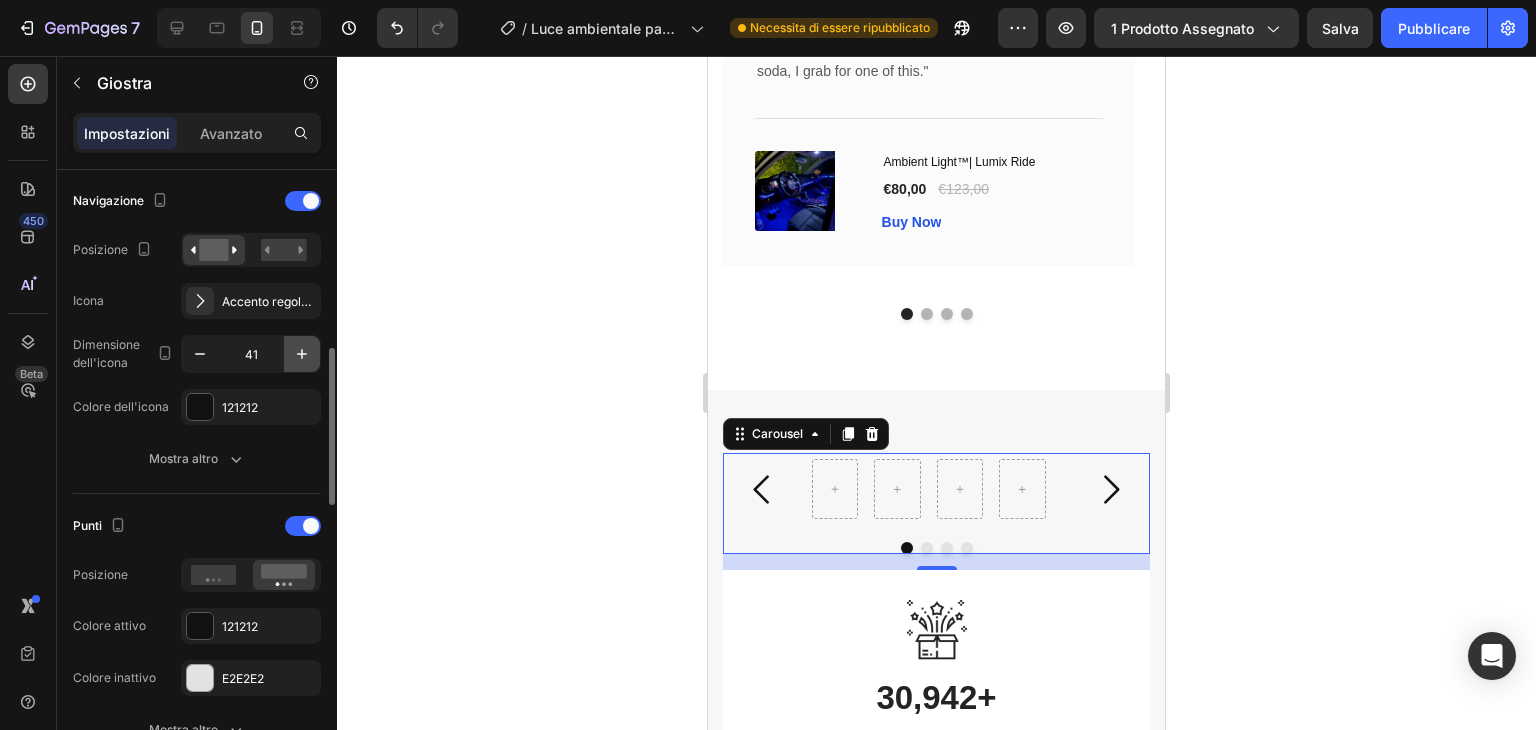 click 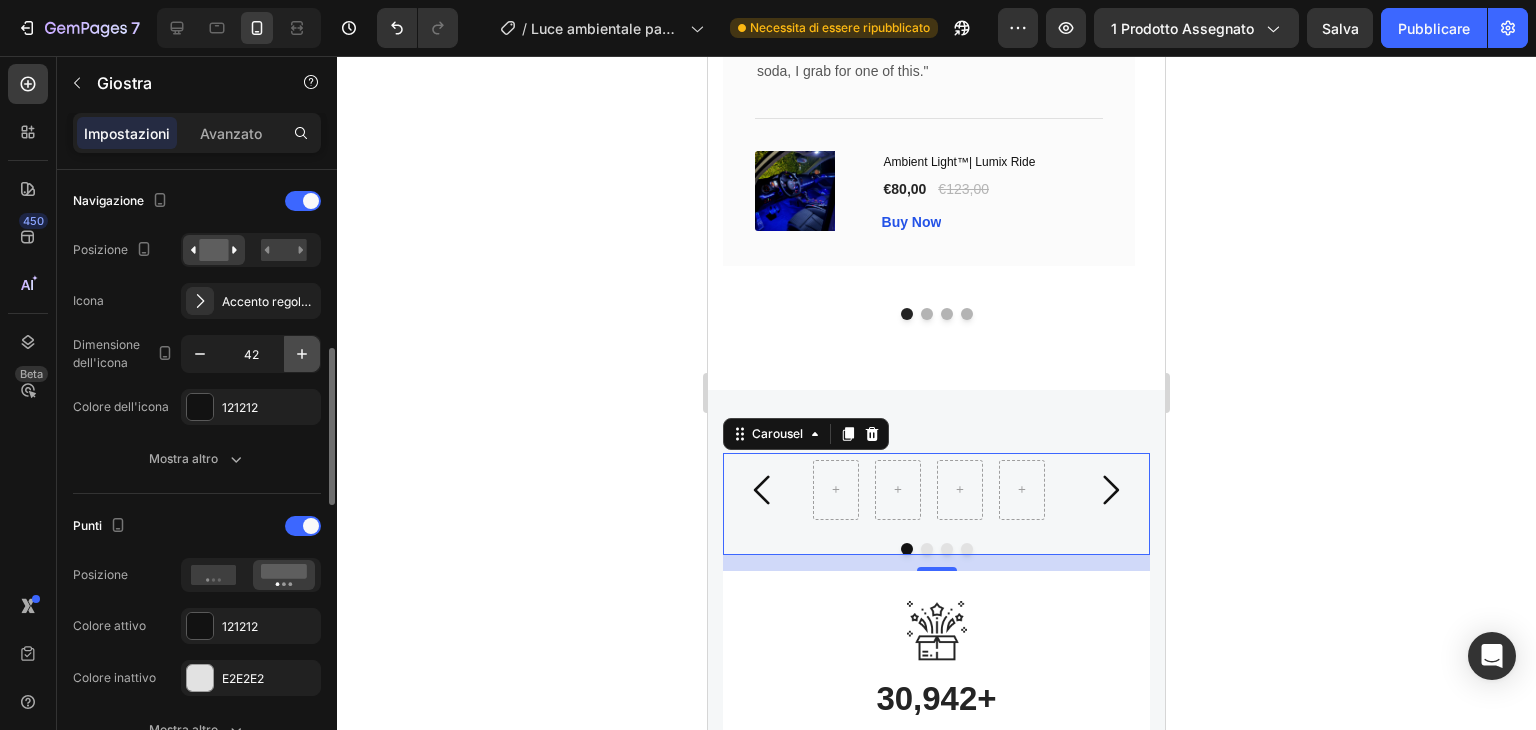 click 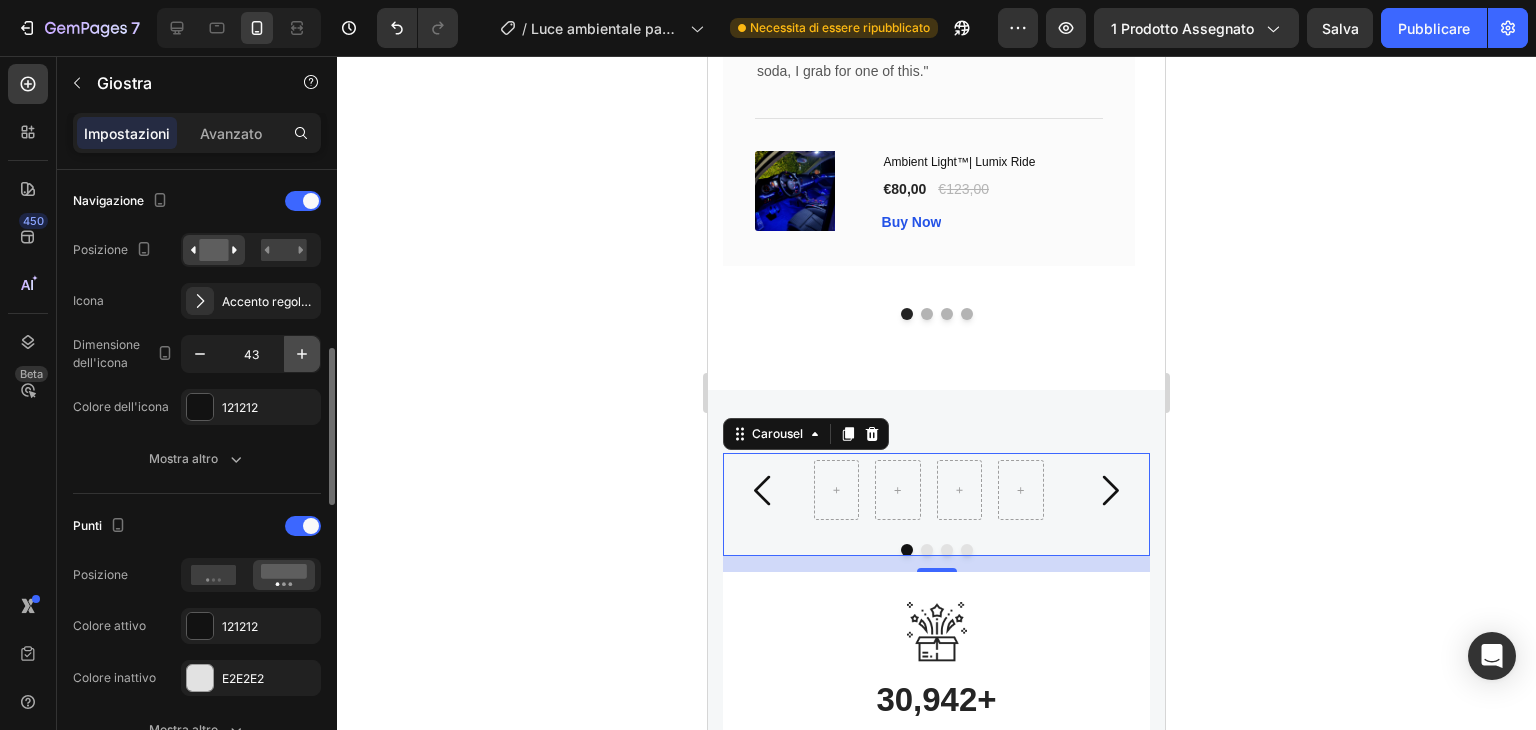 click 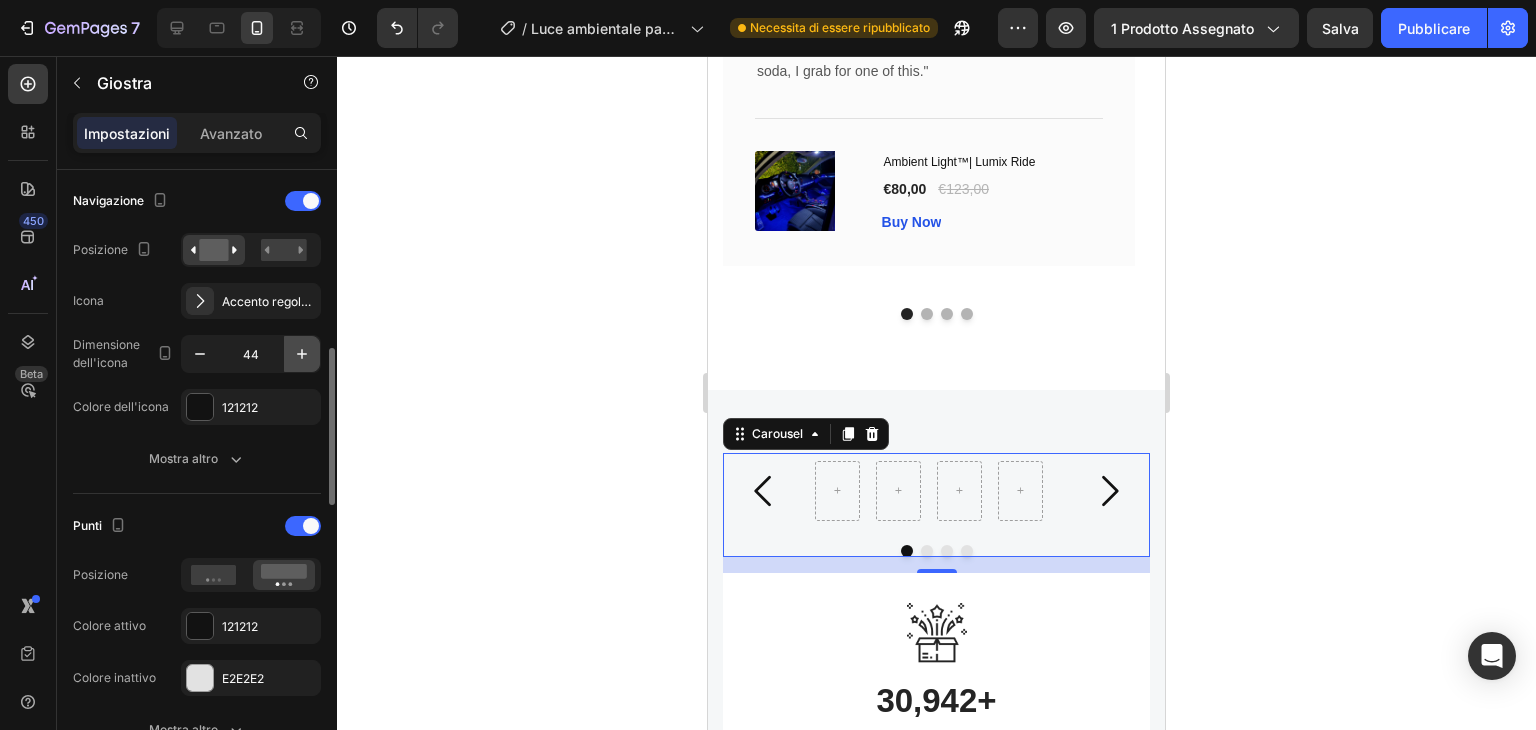 click 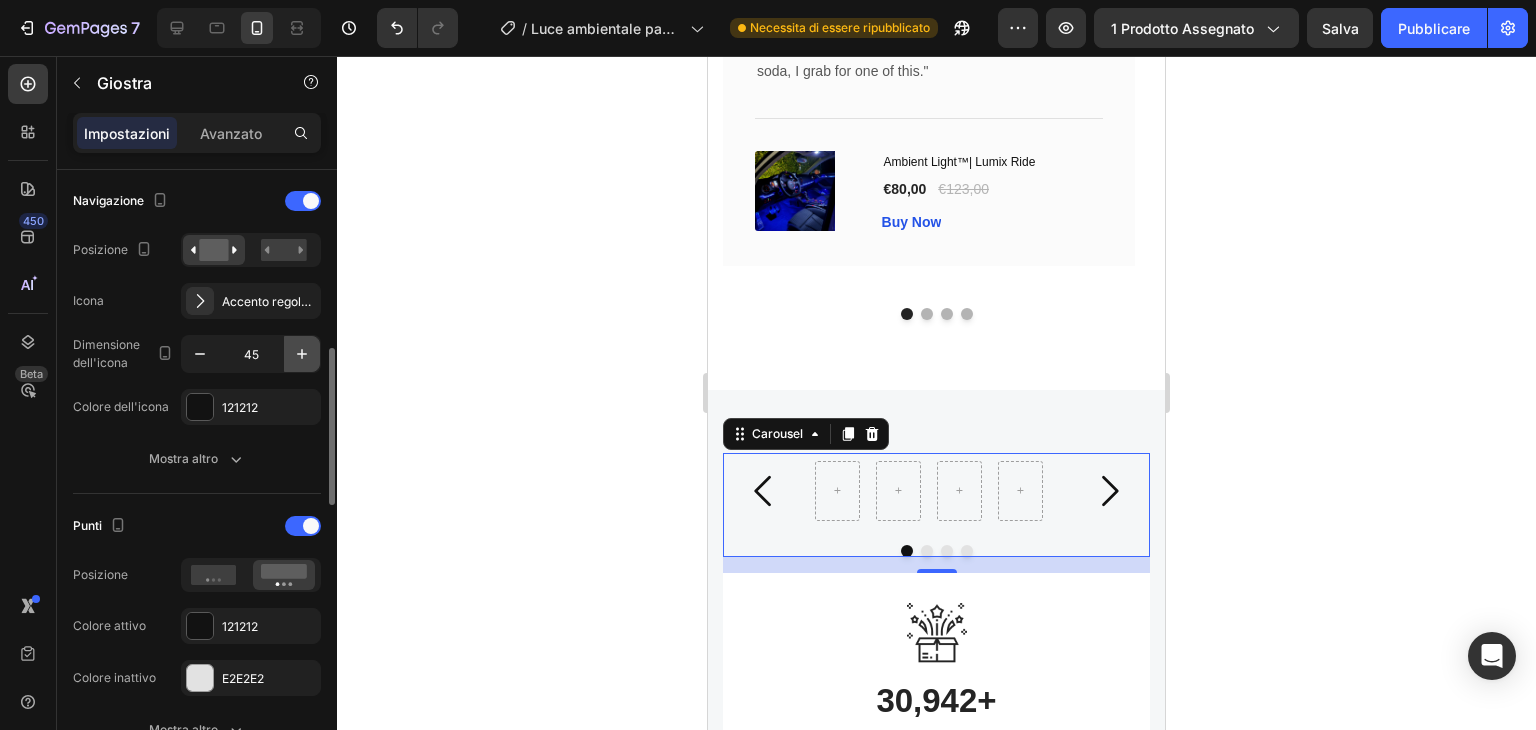 click 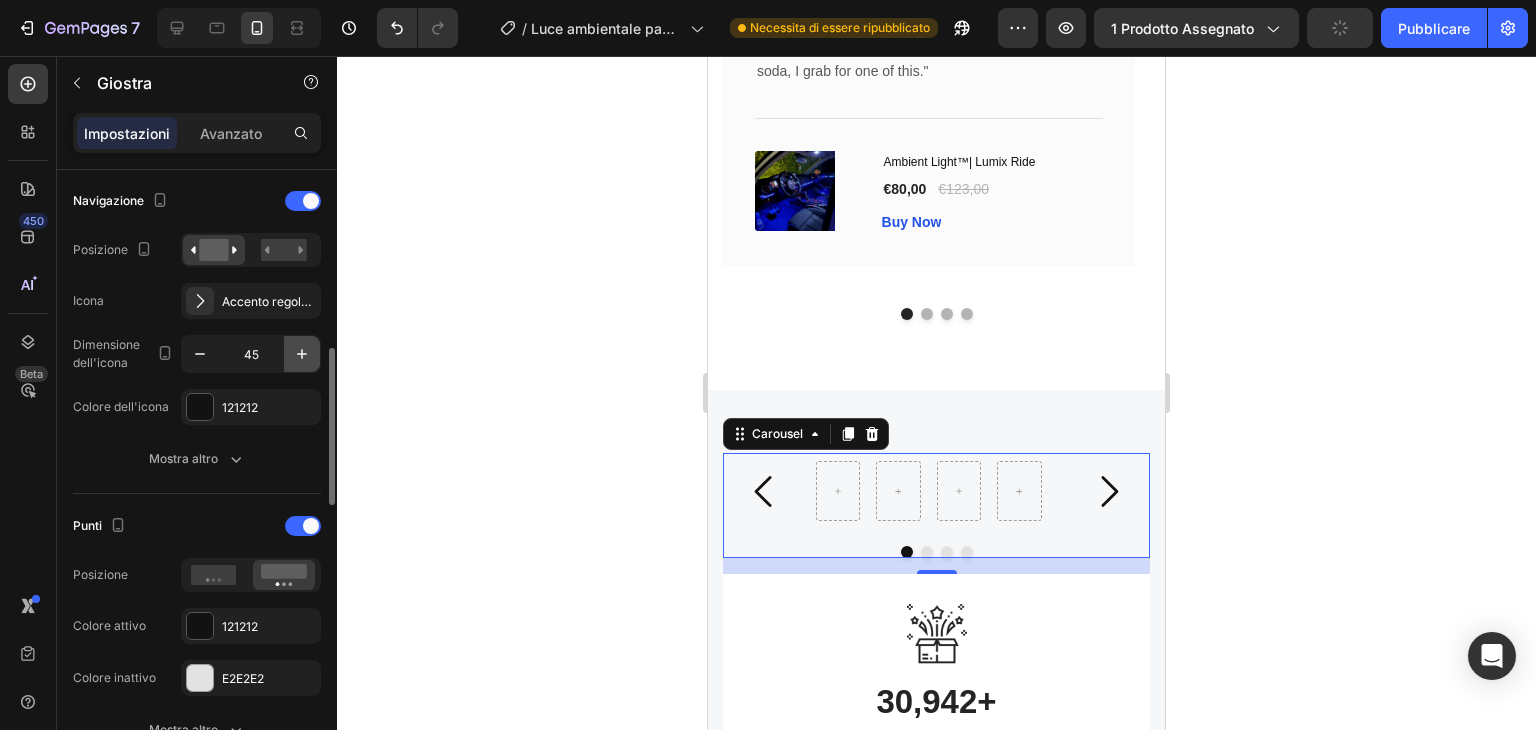 click 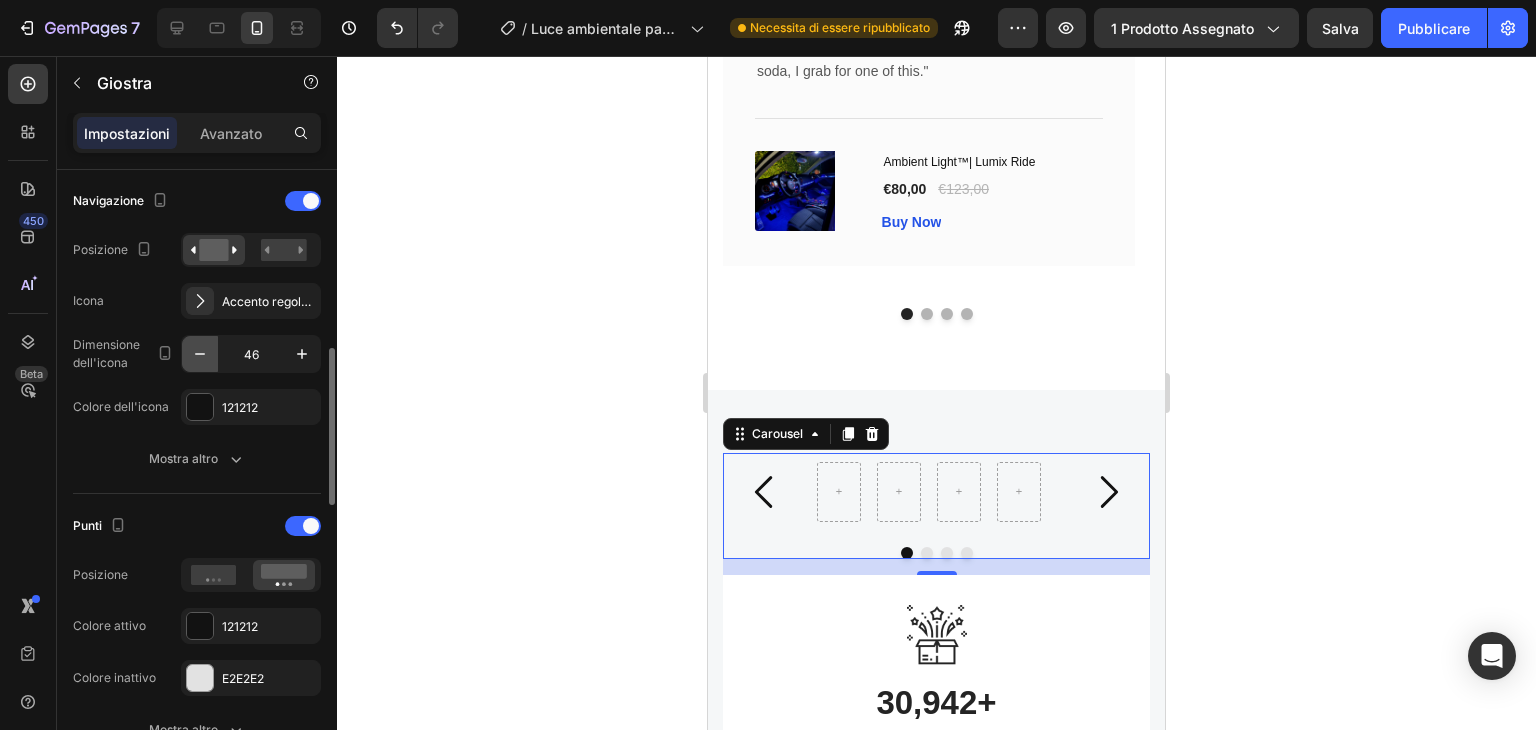 click at bounding box center [200, 354] 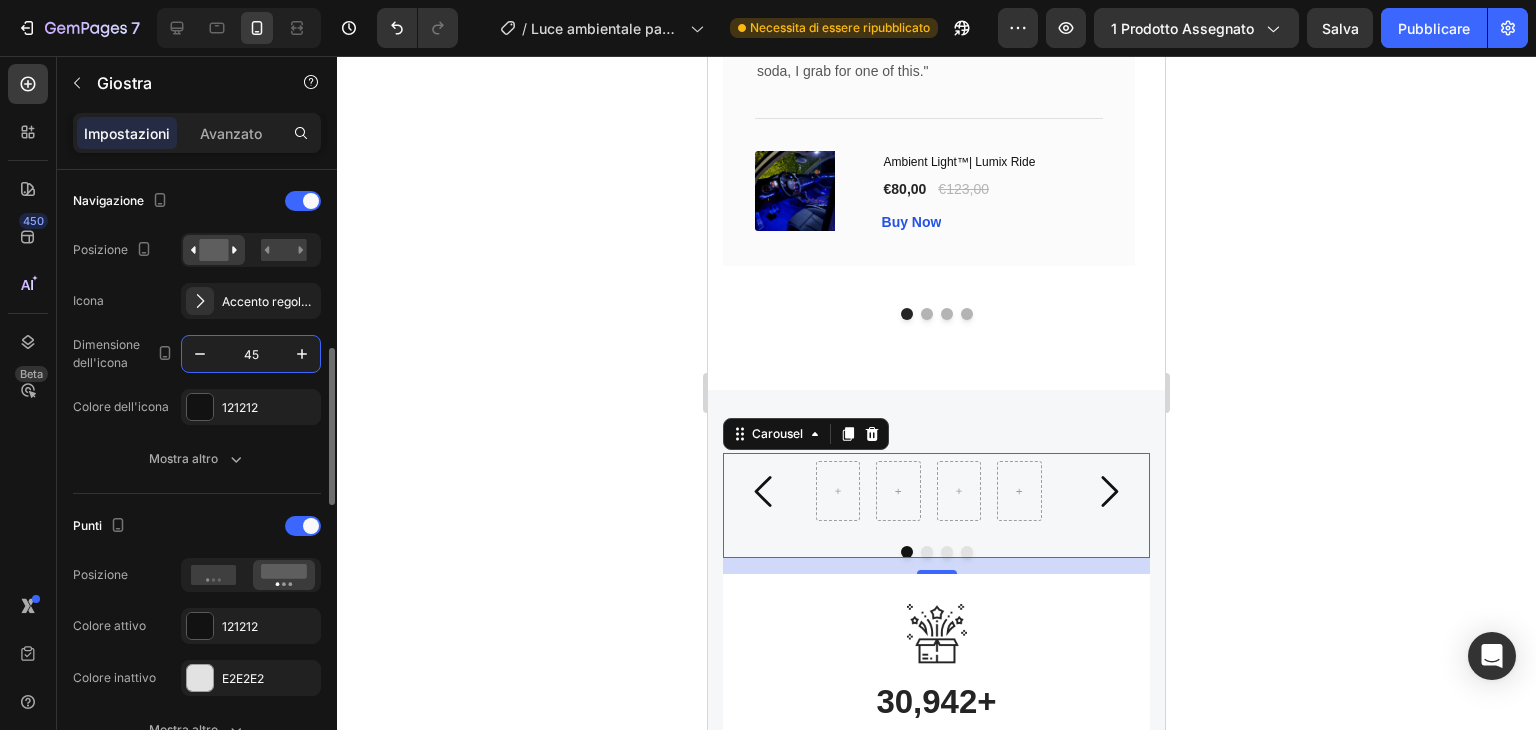 click on "45" at bounding box center (251, 354) 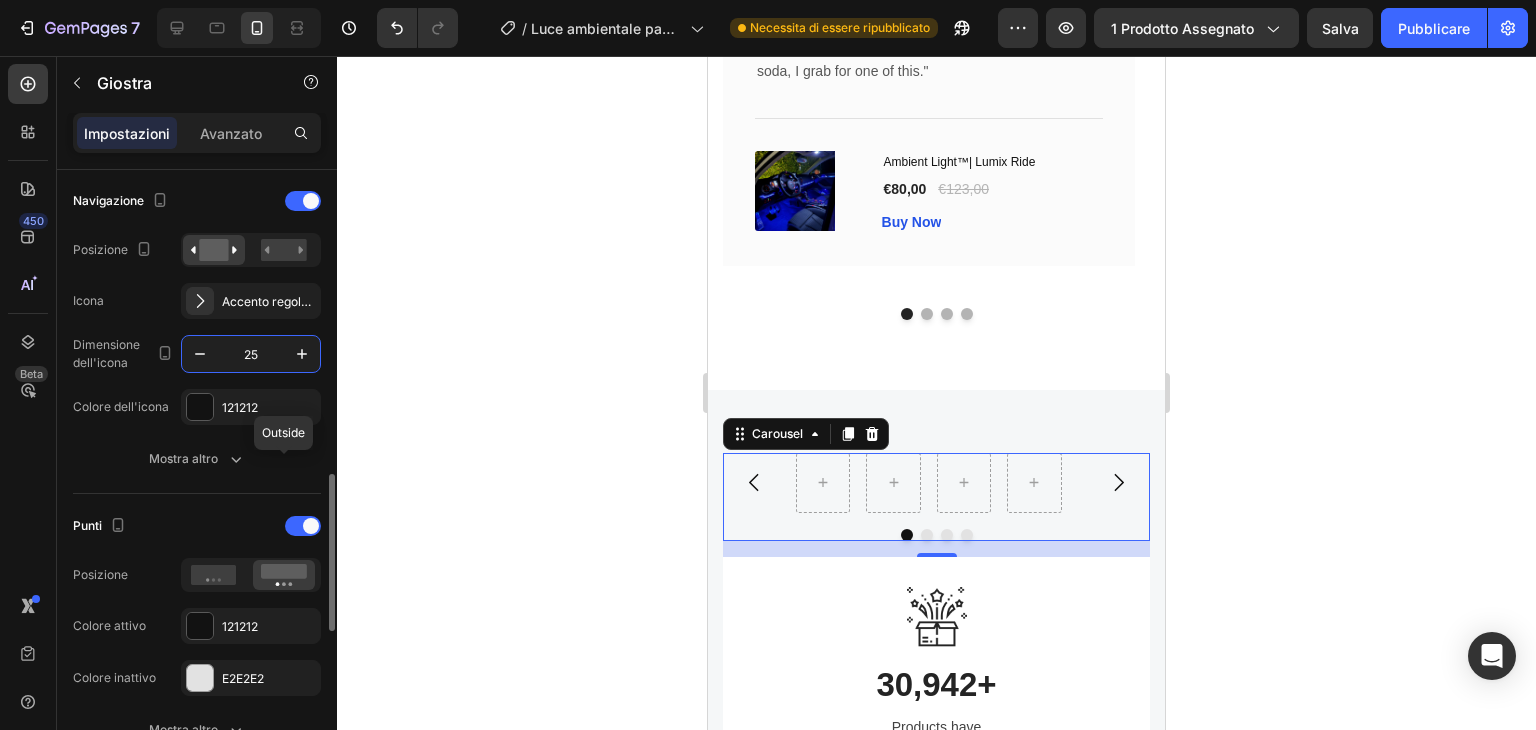 scroll, scrollTop: 800, scrollLeft: 0, axis: vertical 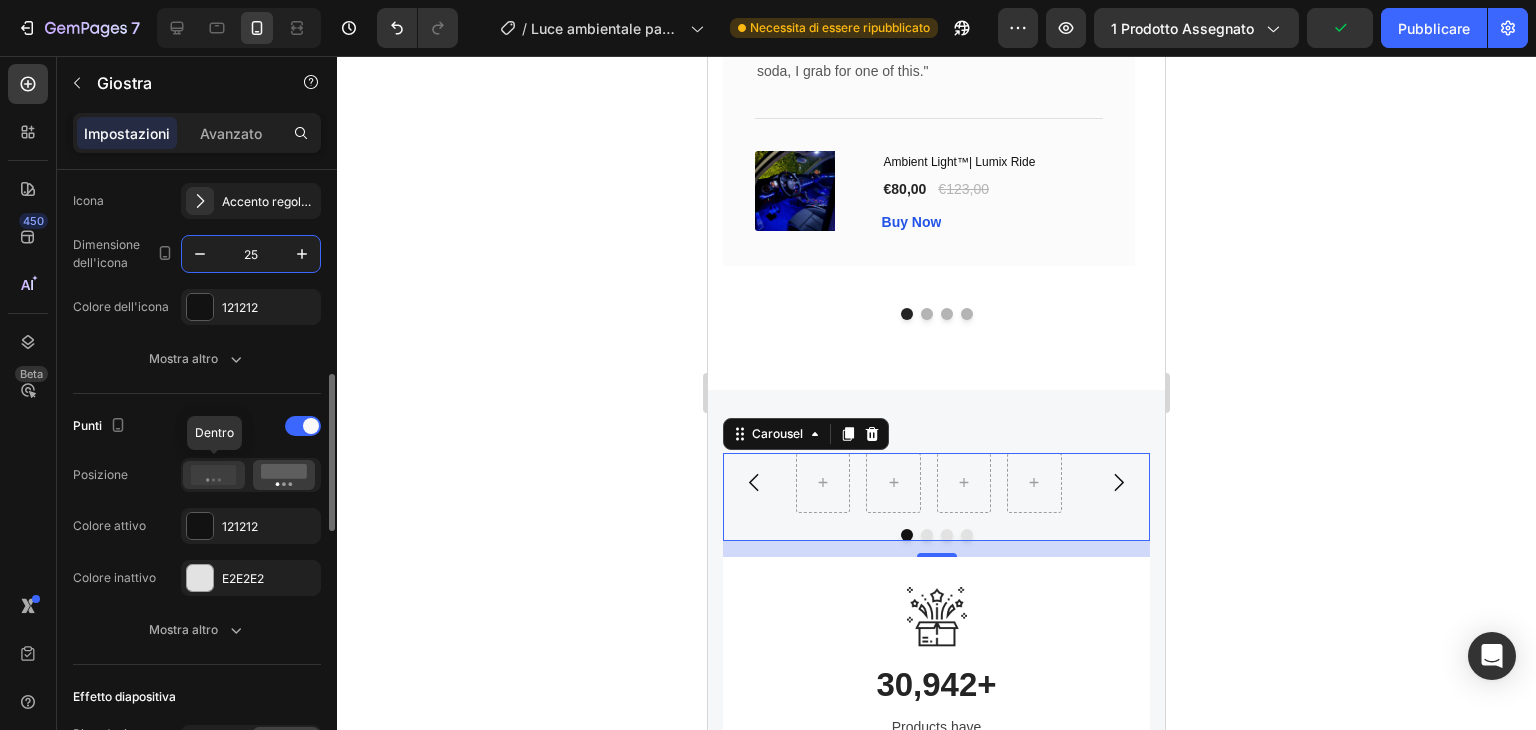type on "25" 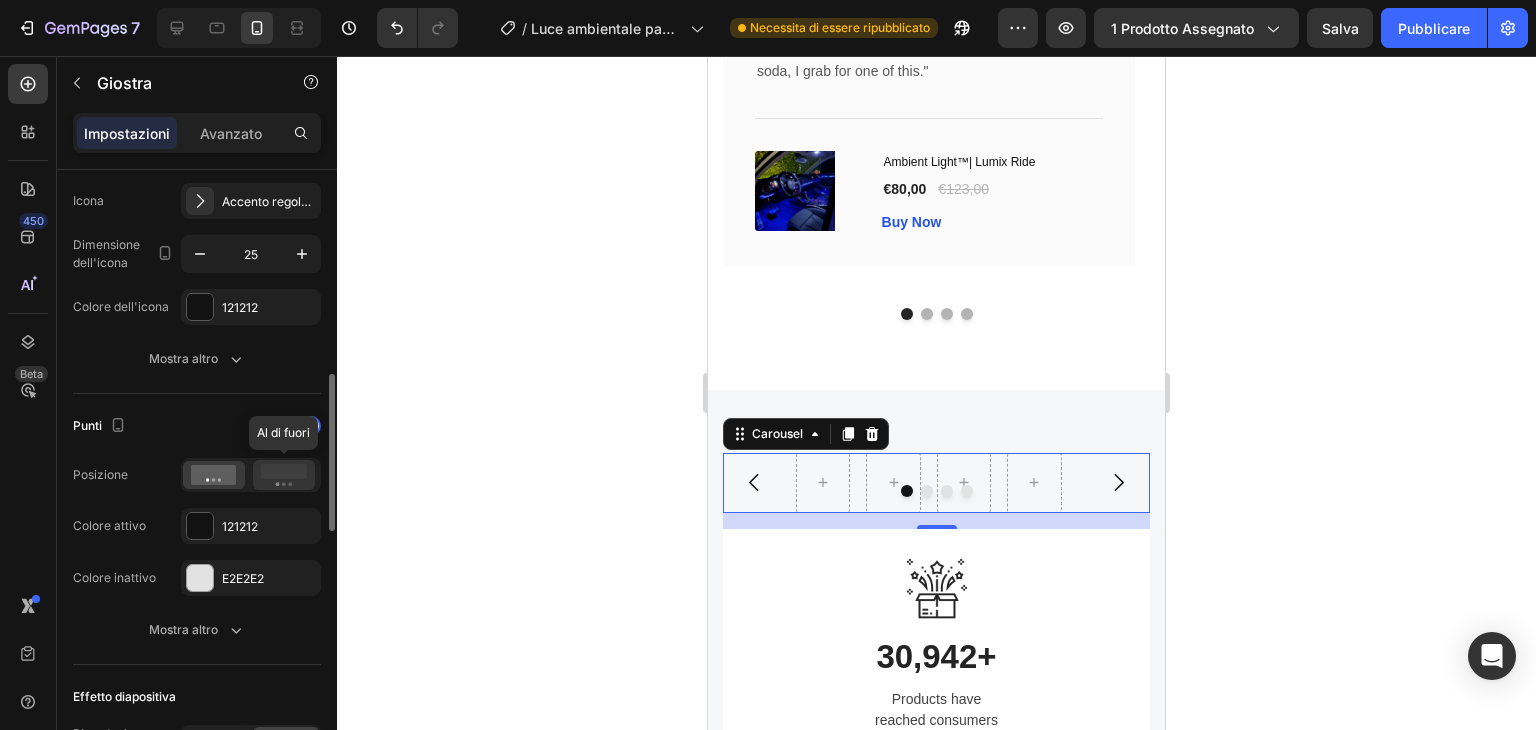 click 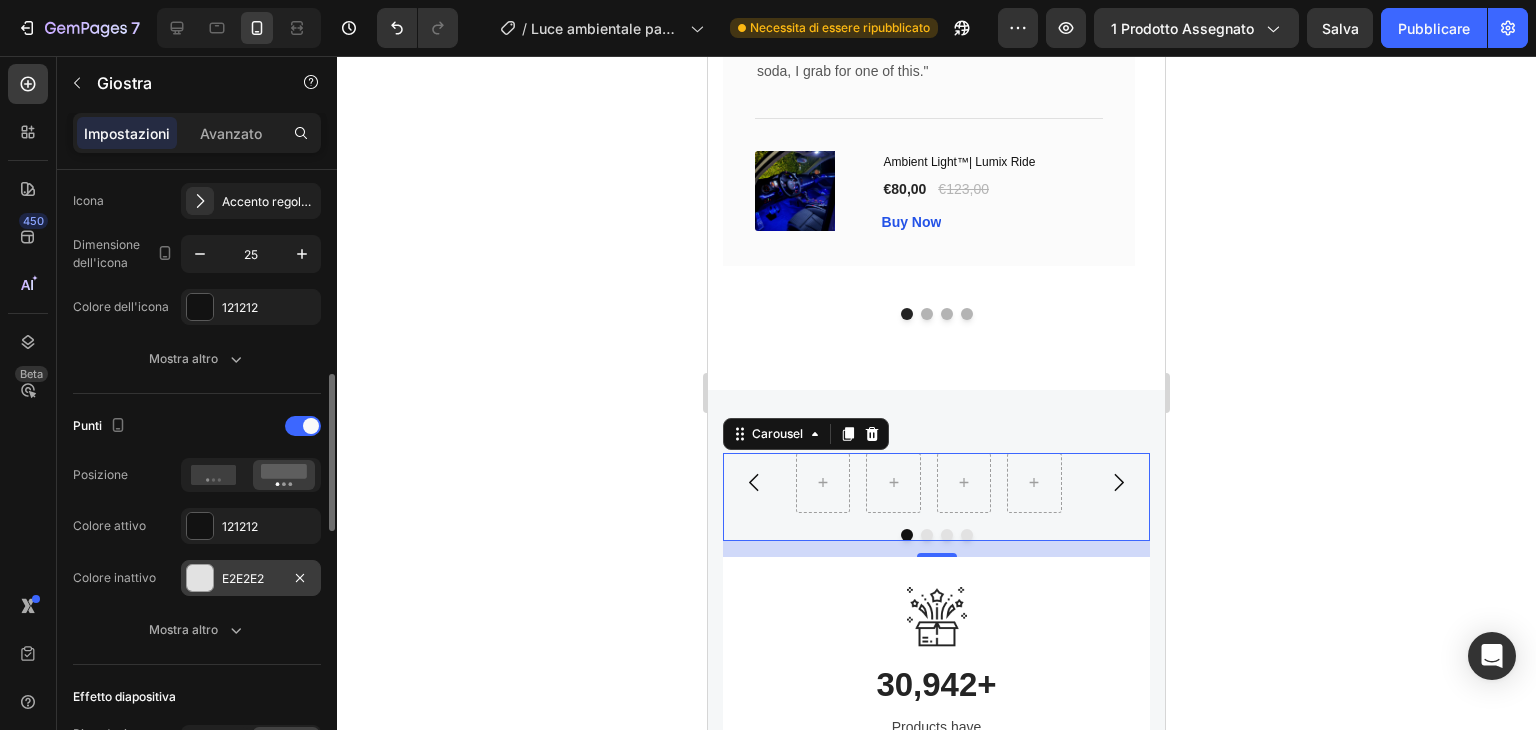 scroll, scrollTop: 900, scrollLeft: 0, axis: vertical 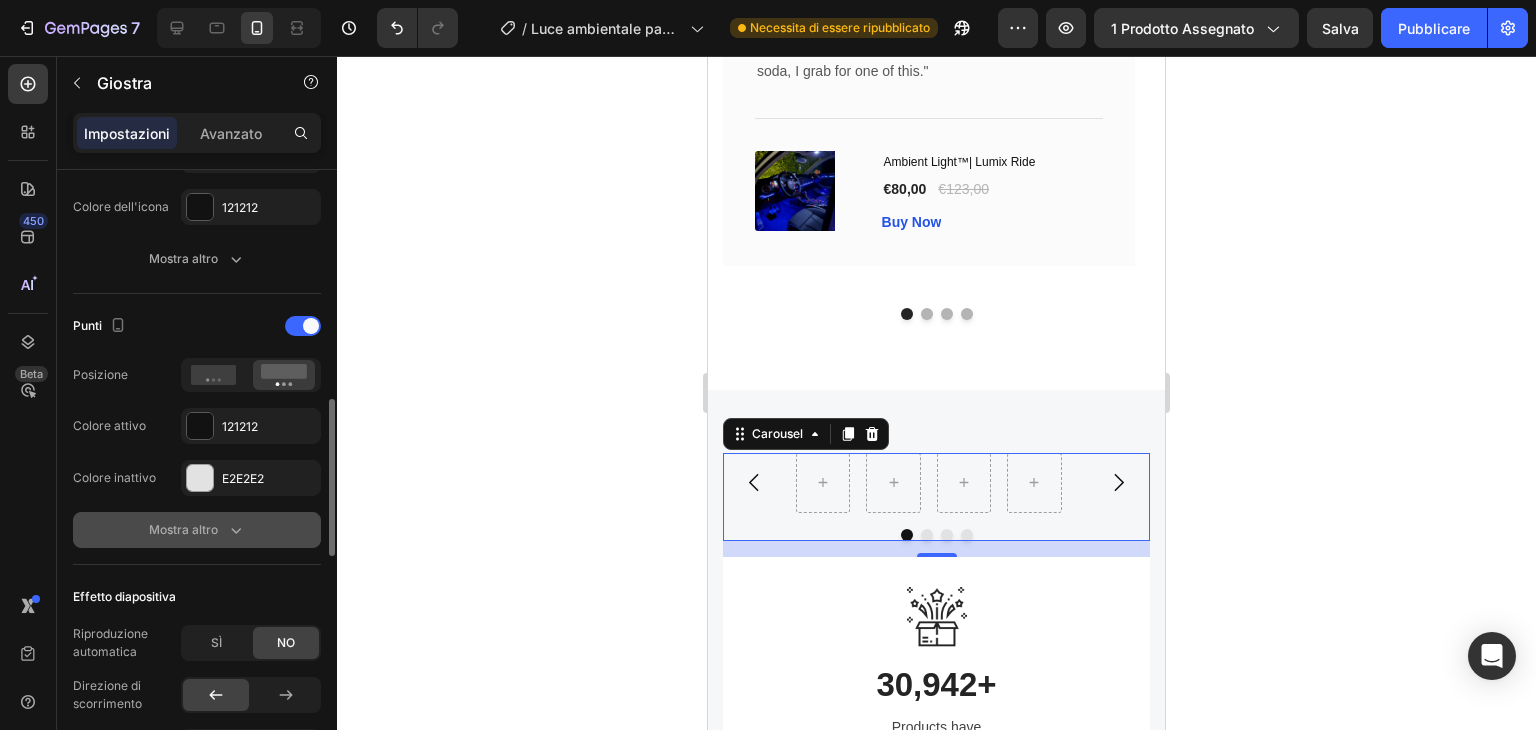 click 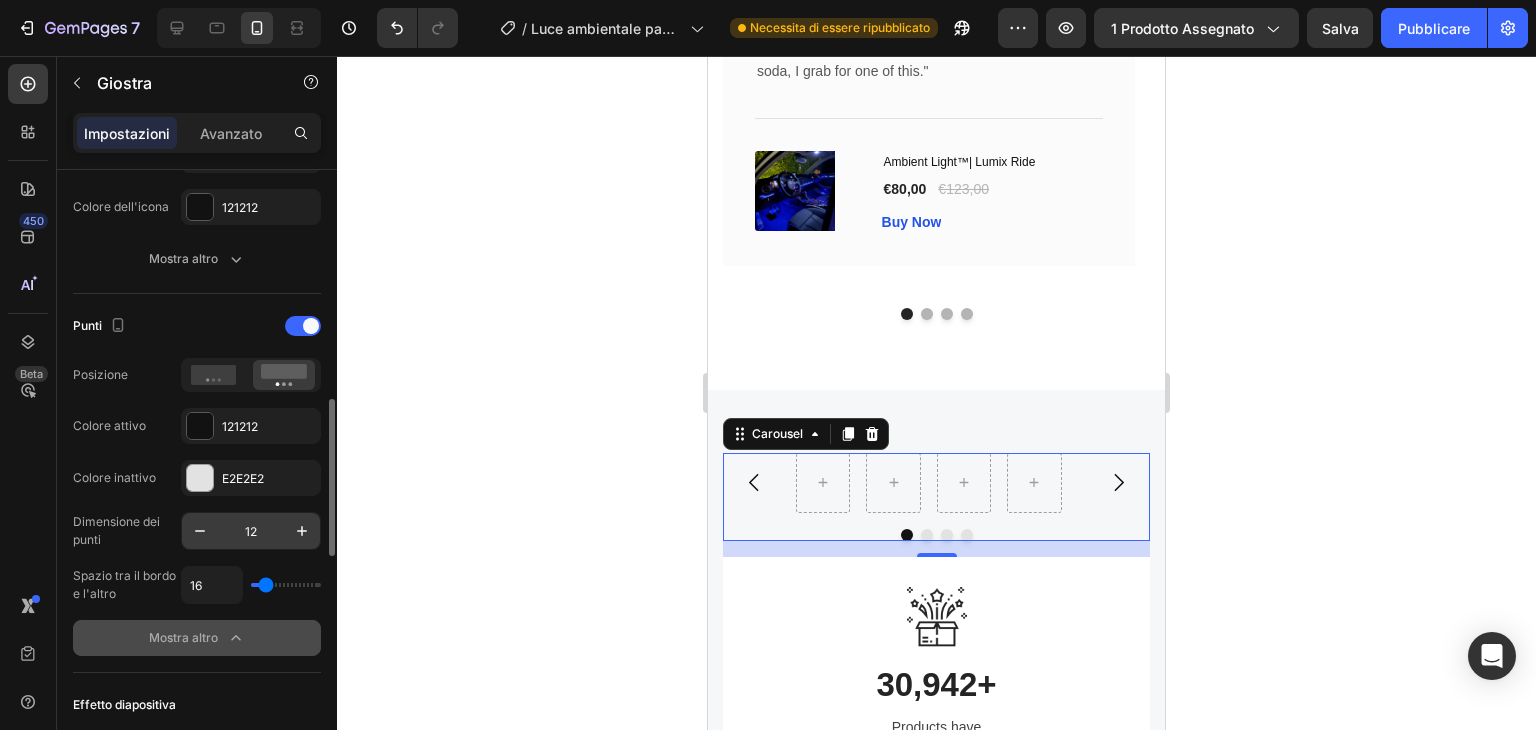 scroll, scrollTop: 1000, scrollLeft: 0, axis: vertical 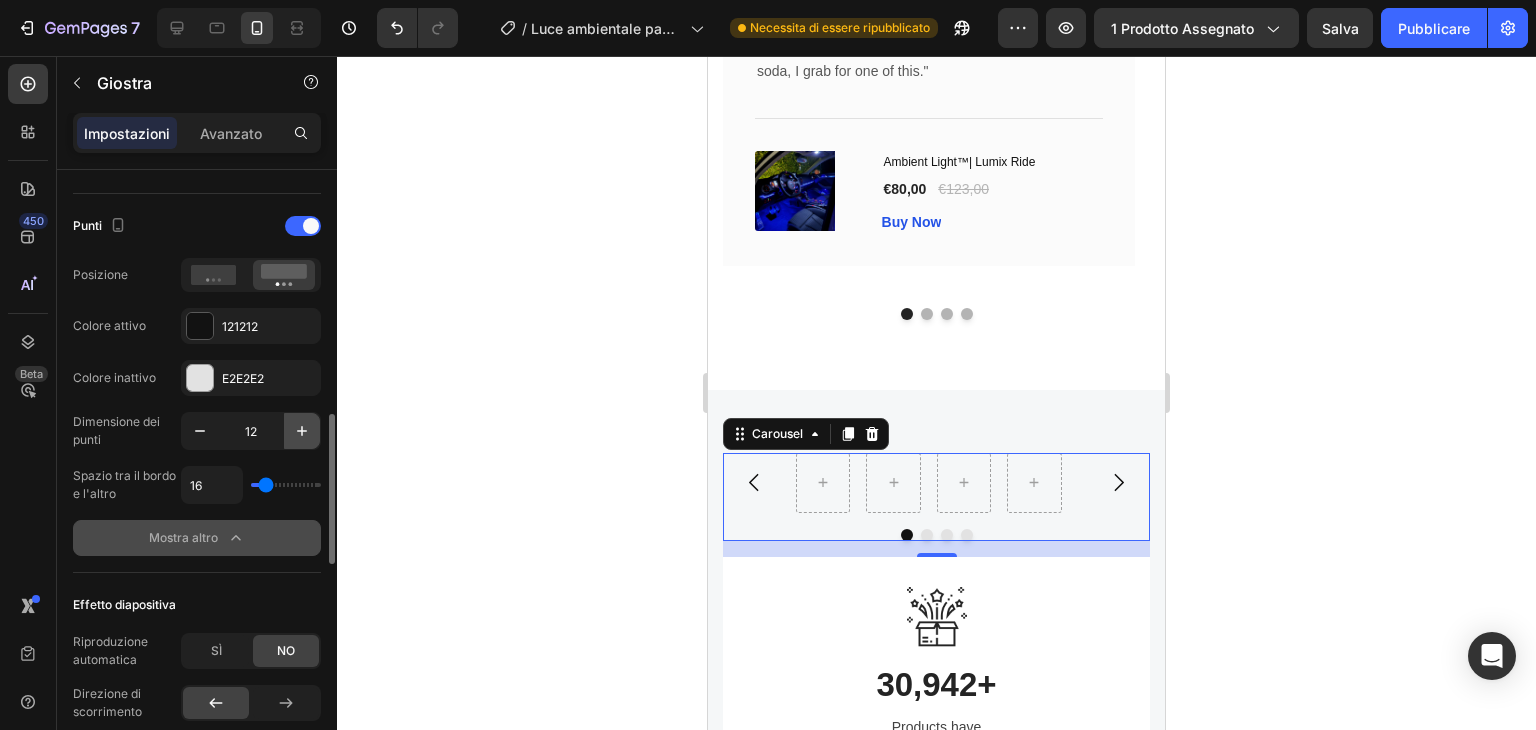 click 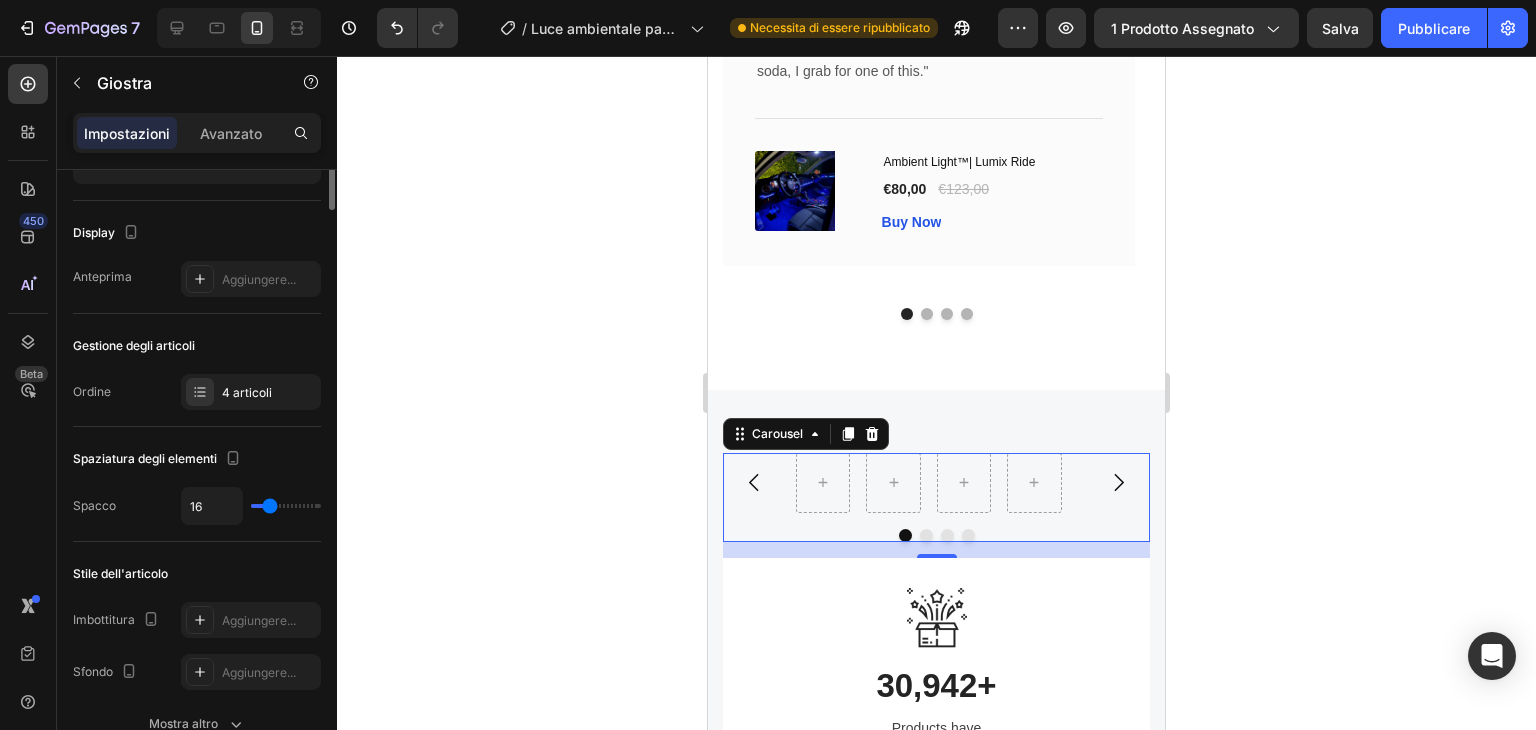 scroll, scrollTop: 0, scrollLeft: 0, axis: both 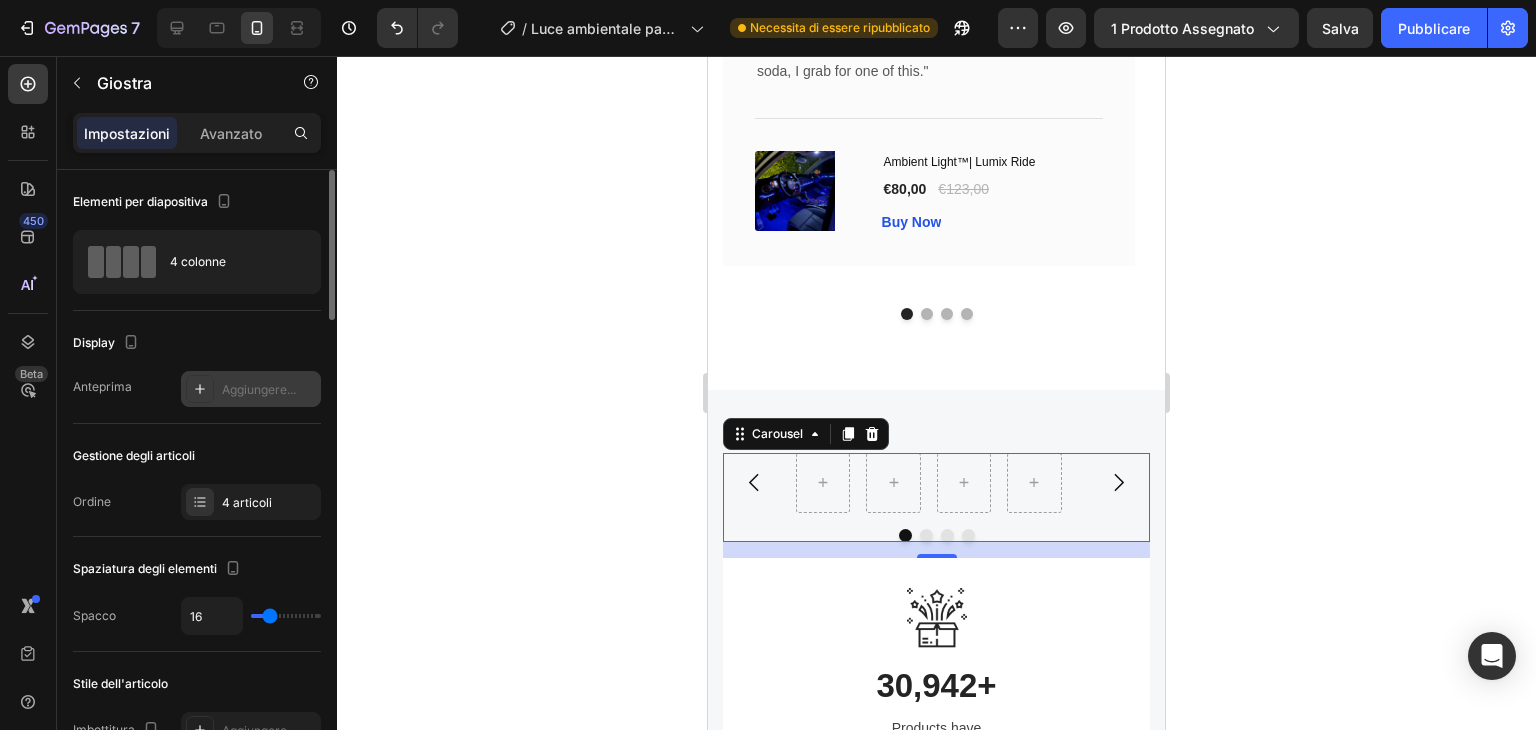 click at bounding box center (200, 389) 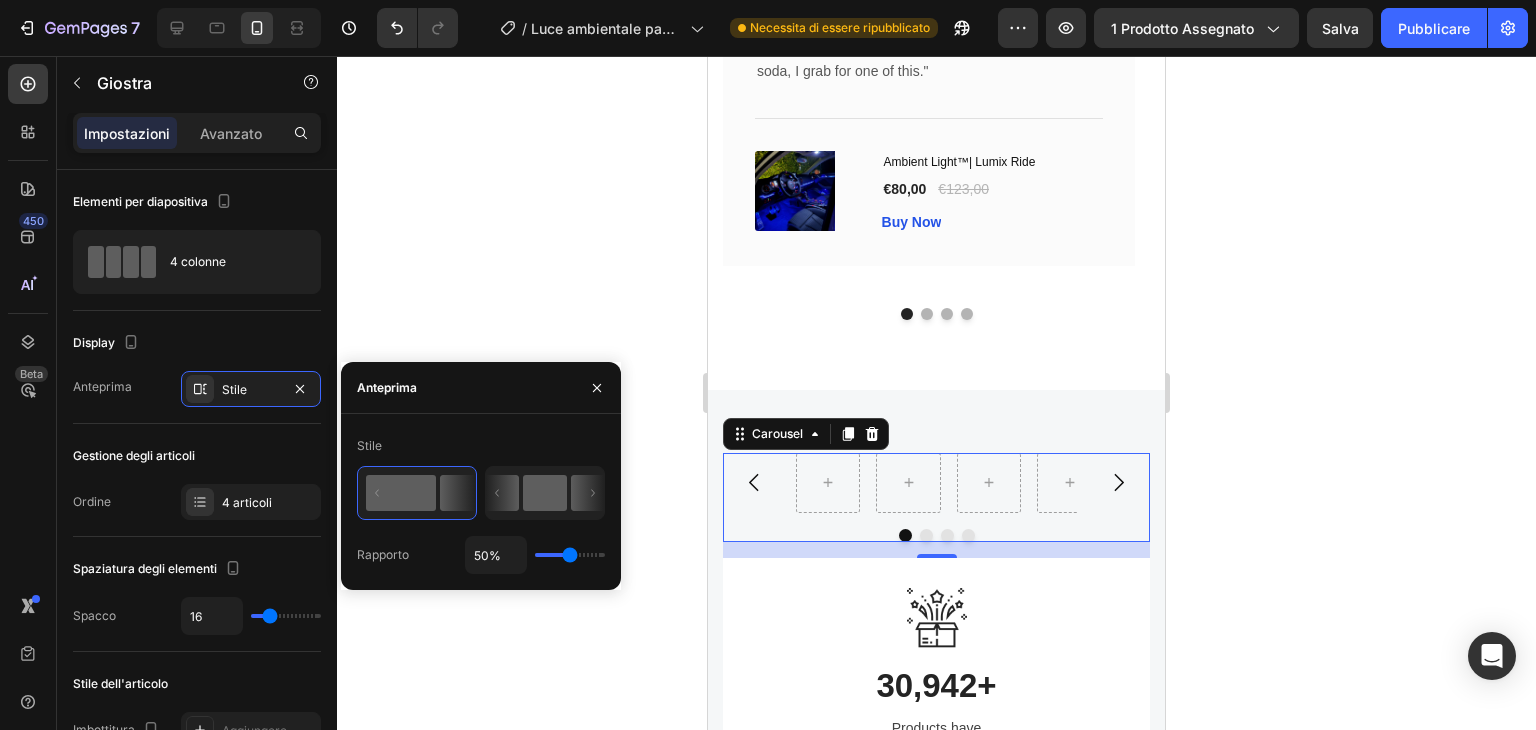 click 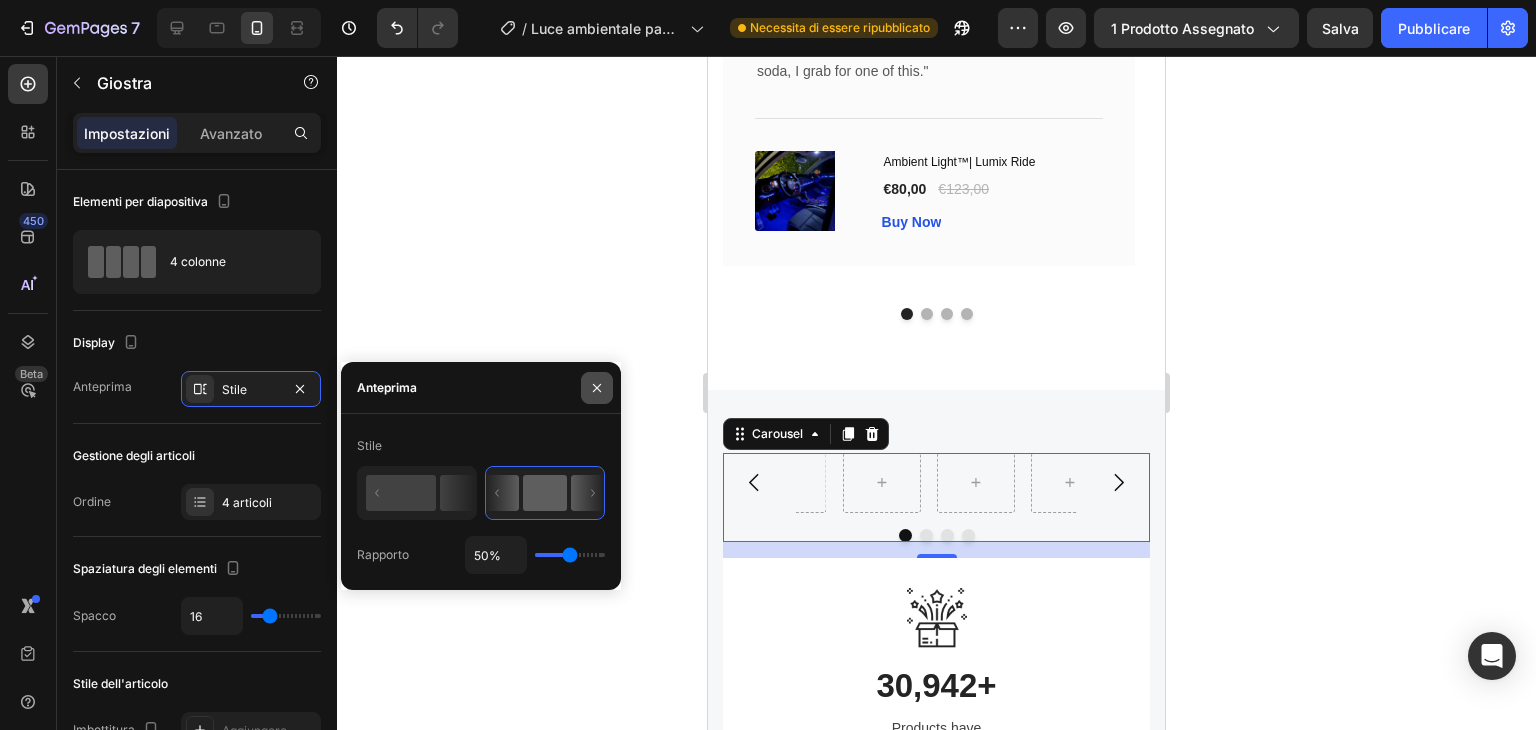 click 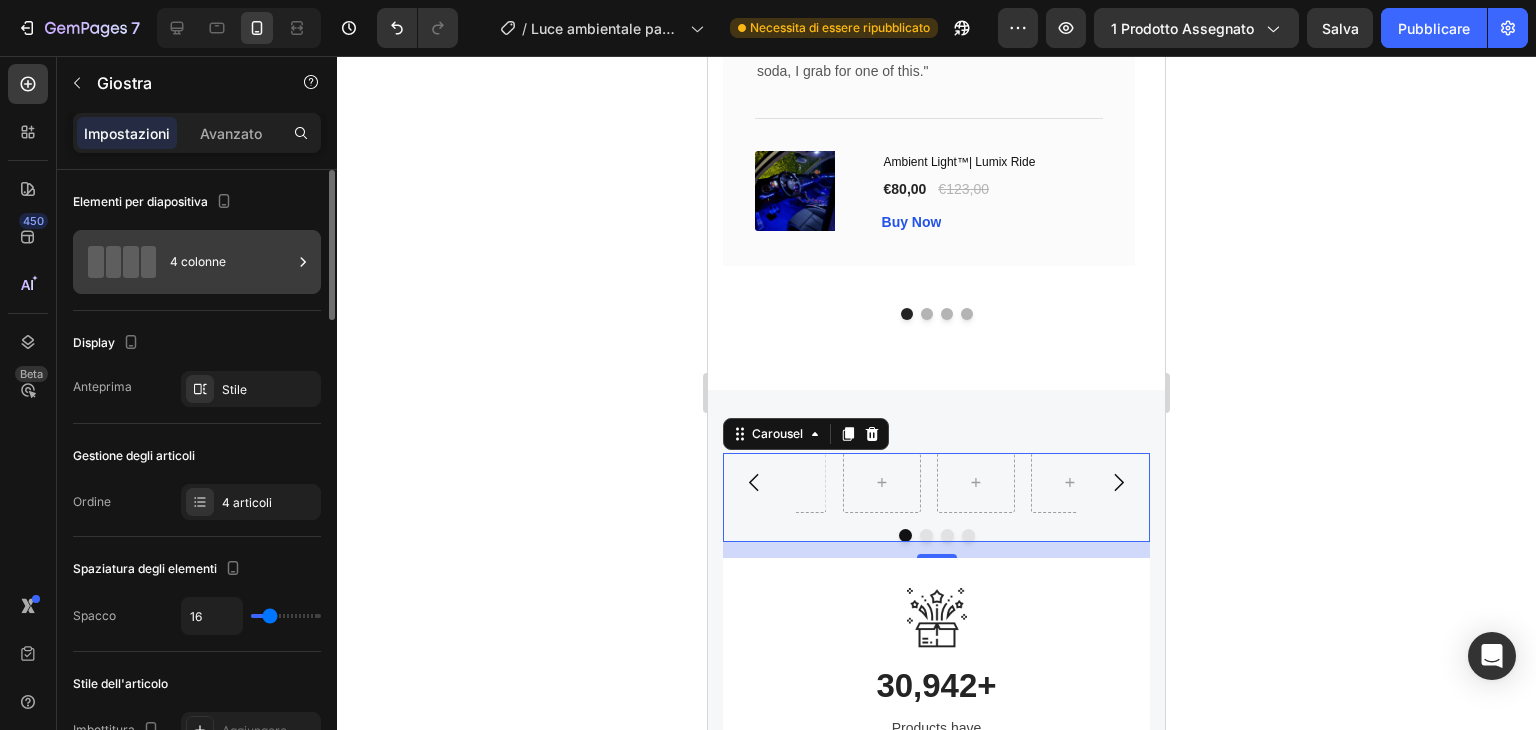 click on "4 colonne" at bounding box center (231, 262) 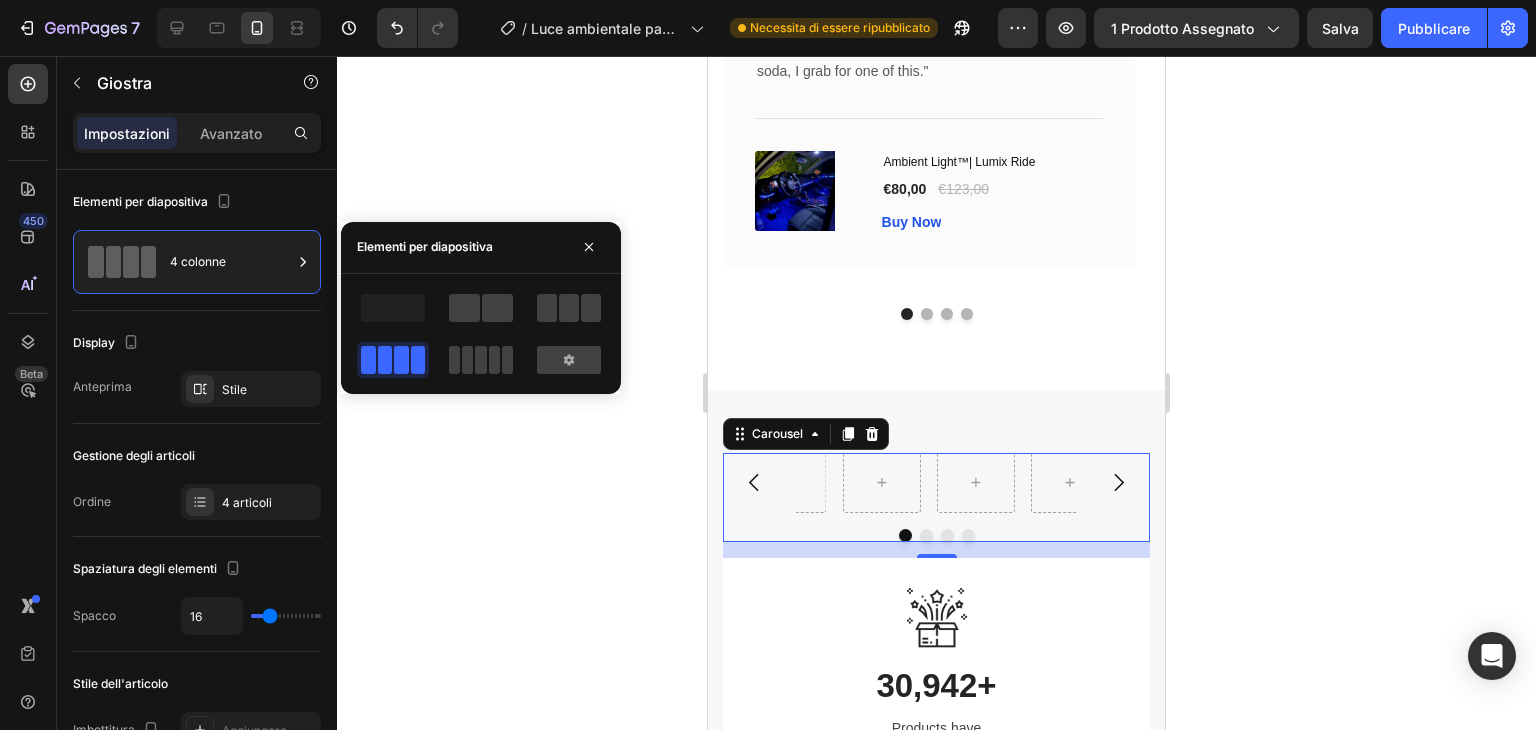 click 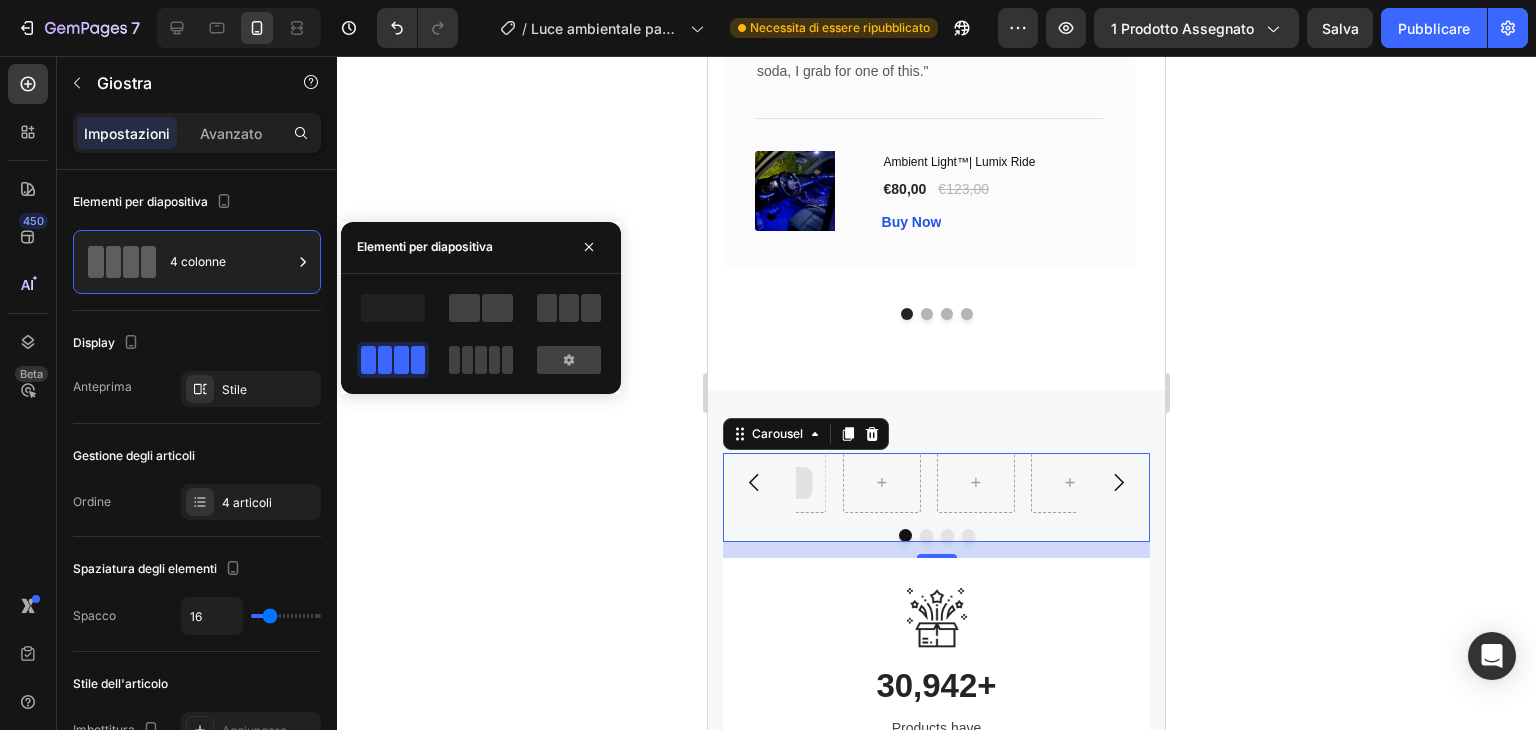 click at bounding box center [788, 483] 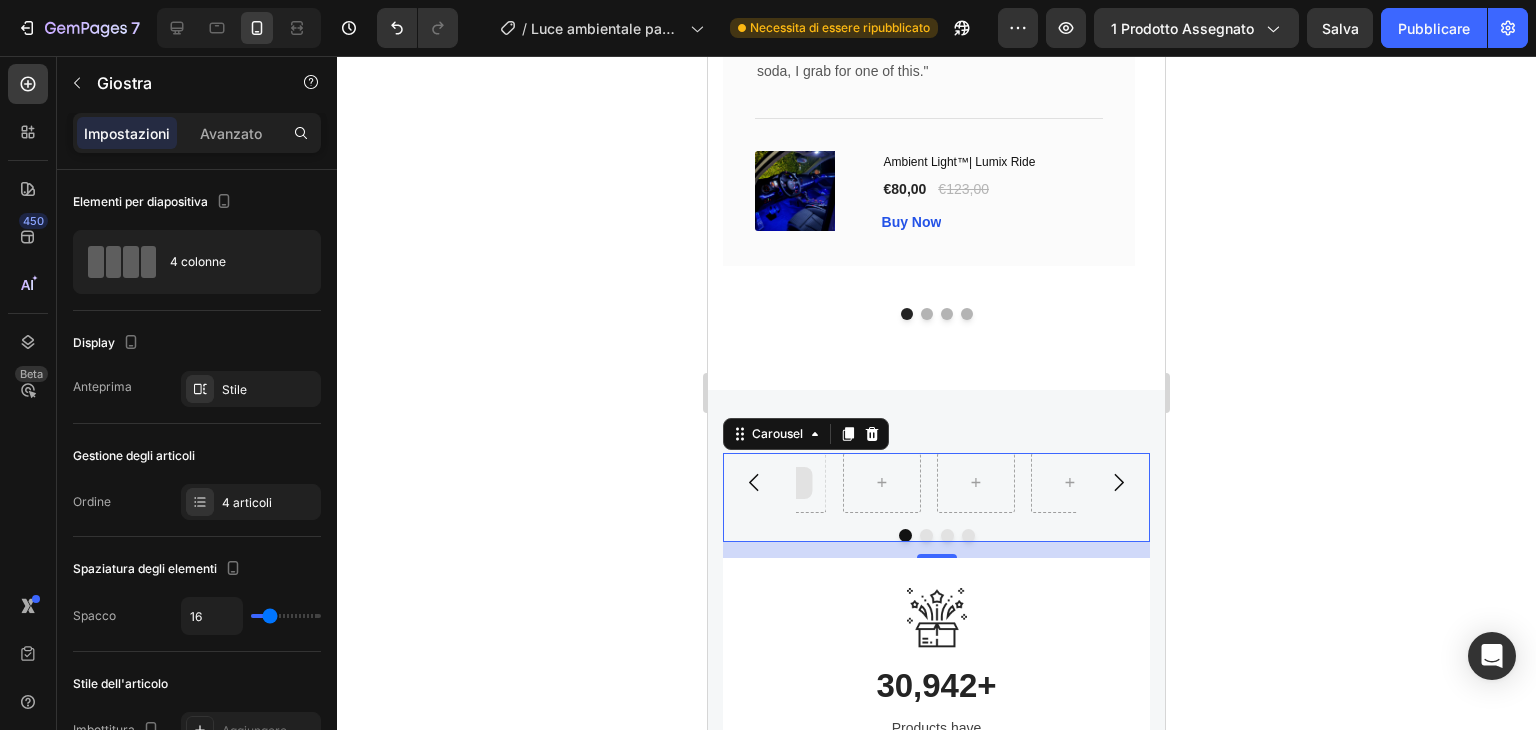 click at bounding box center [788, 483] 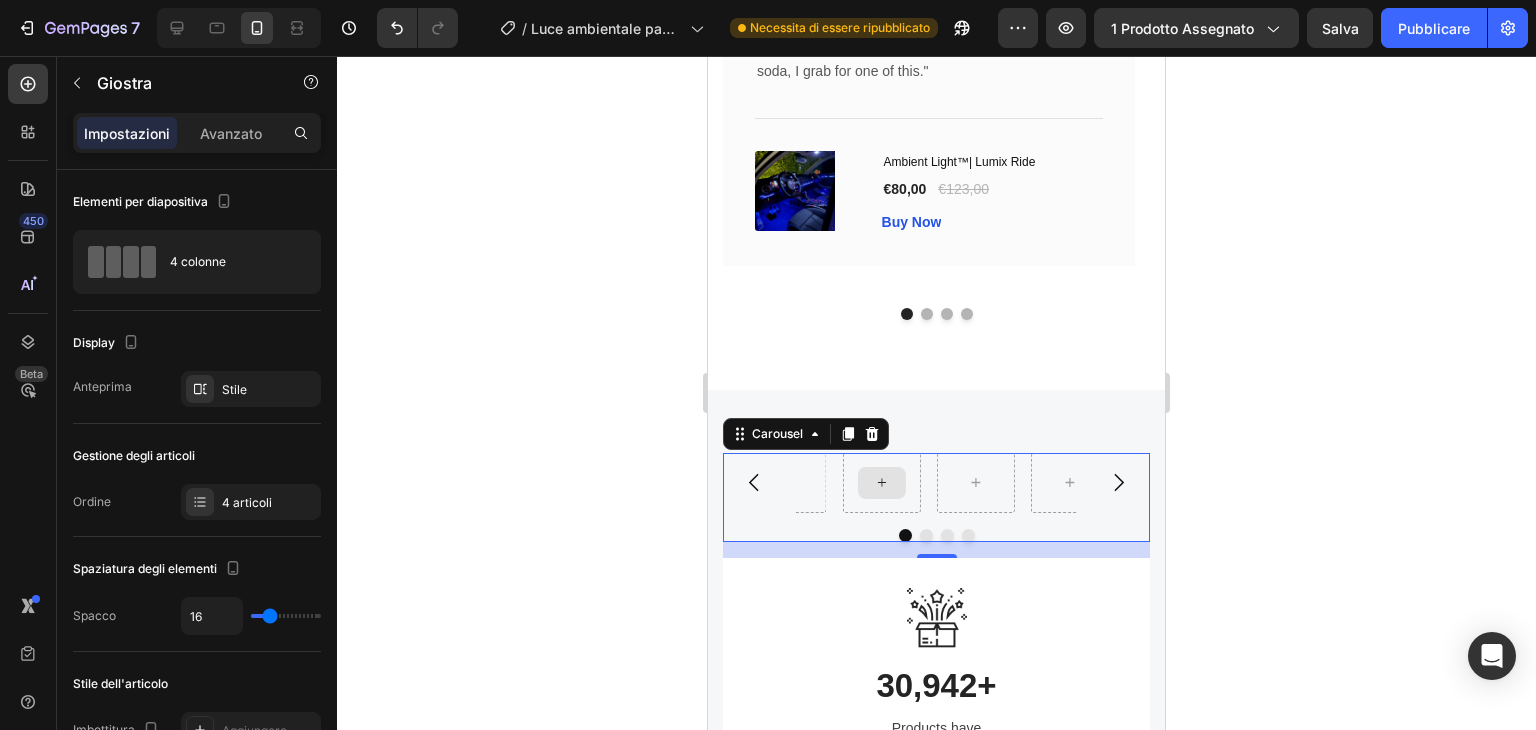 click at bounding box center [882, 483] 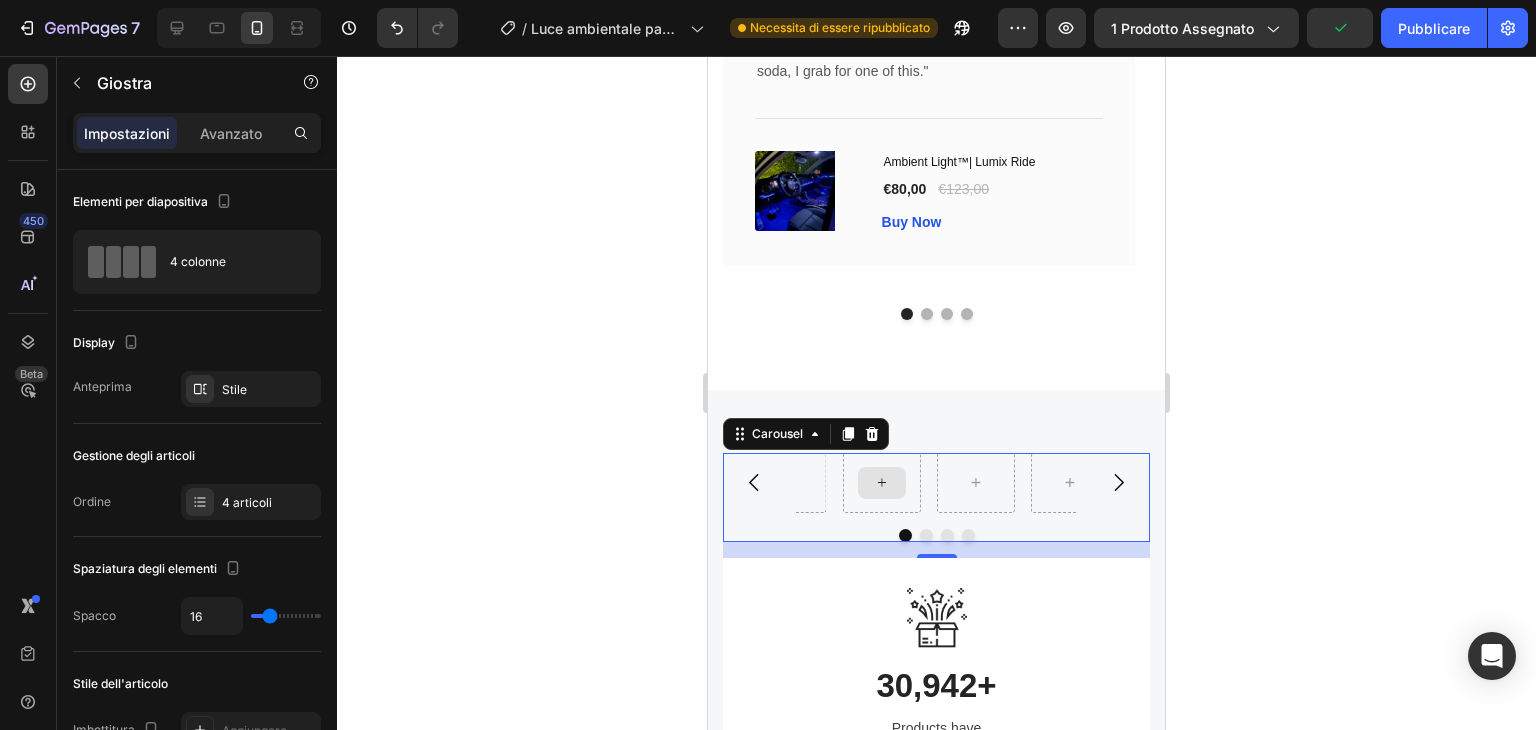 click 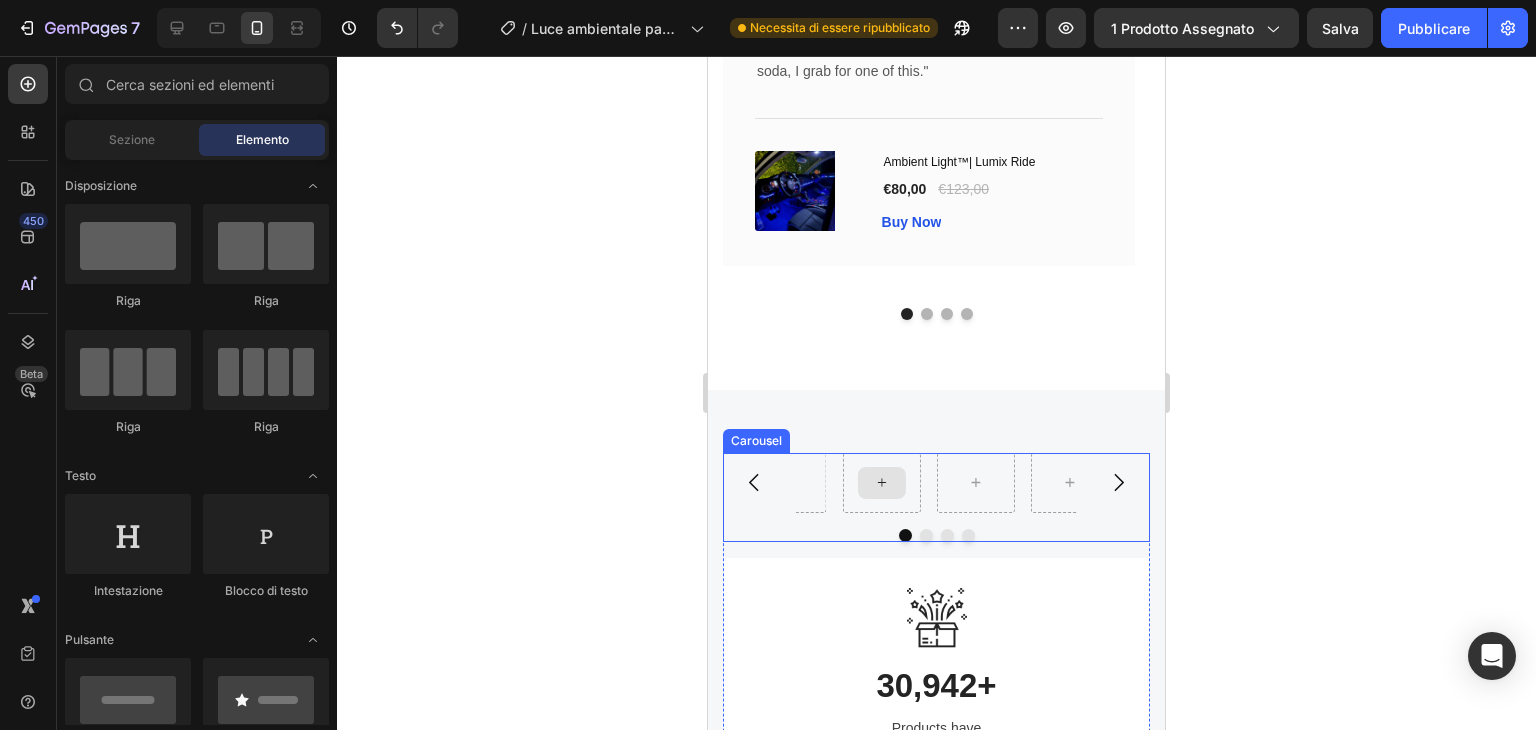 click at bounding box center [882, 483] 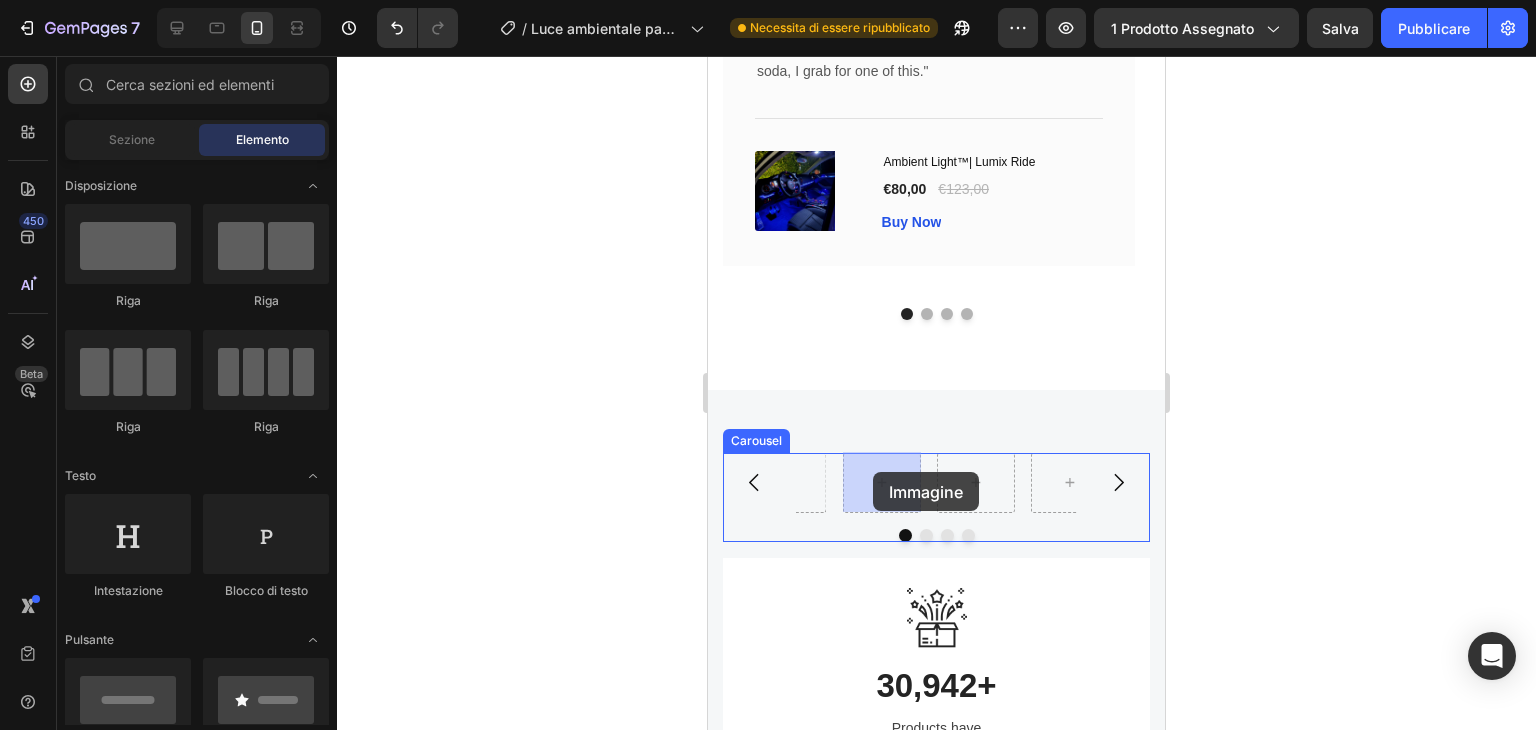 drag, startPoint x: 868, startPoint y: 330, endPoint x: 873, endPoint y: 472, distance: 142.088 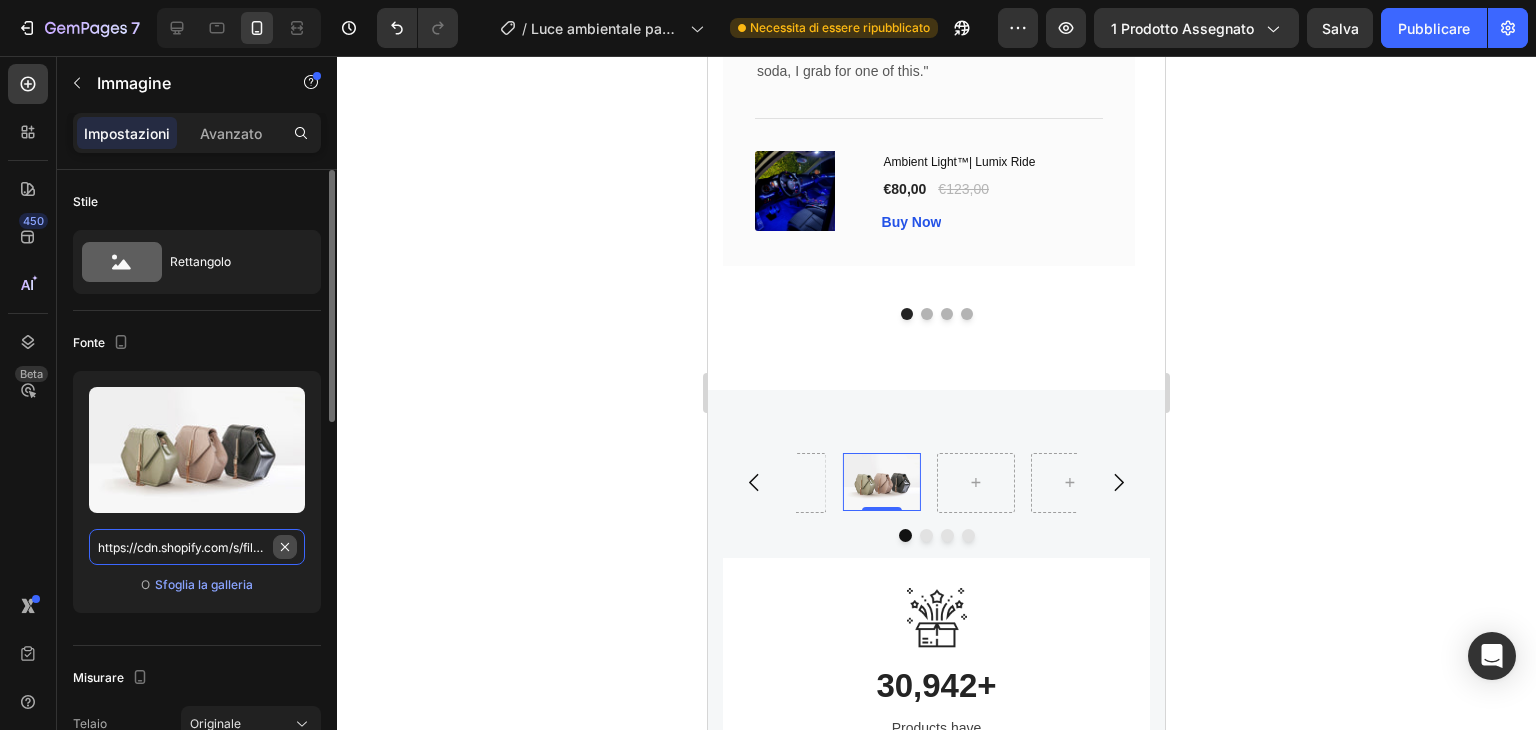 type 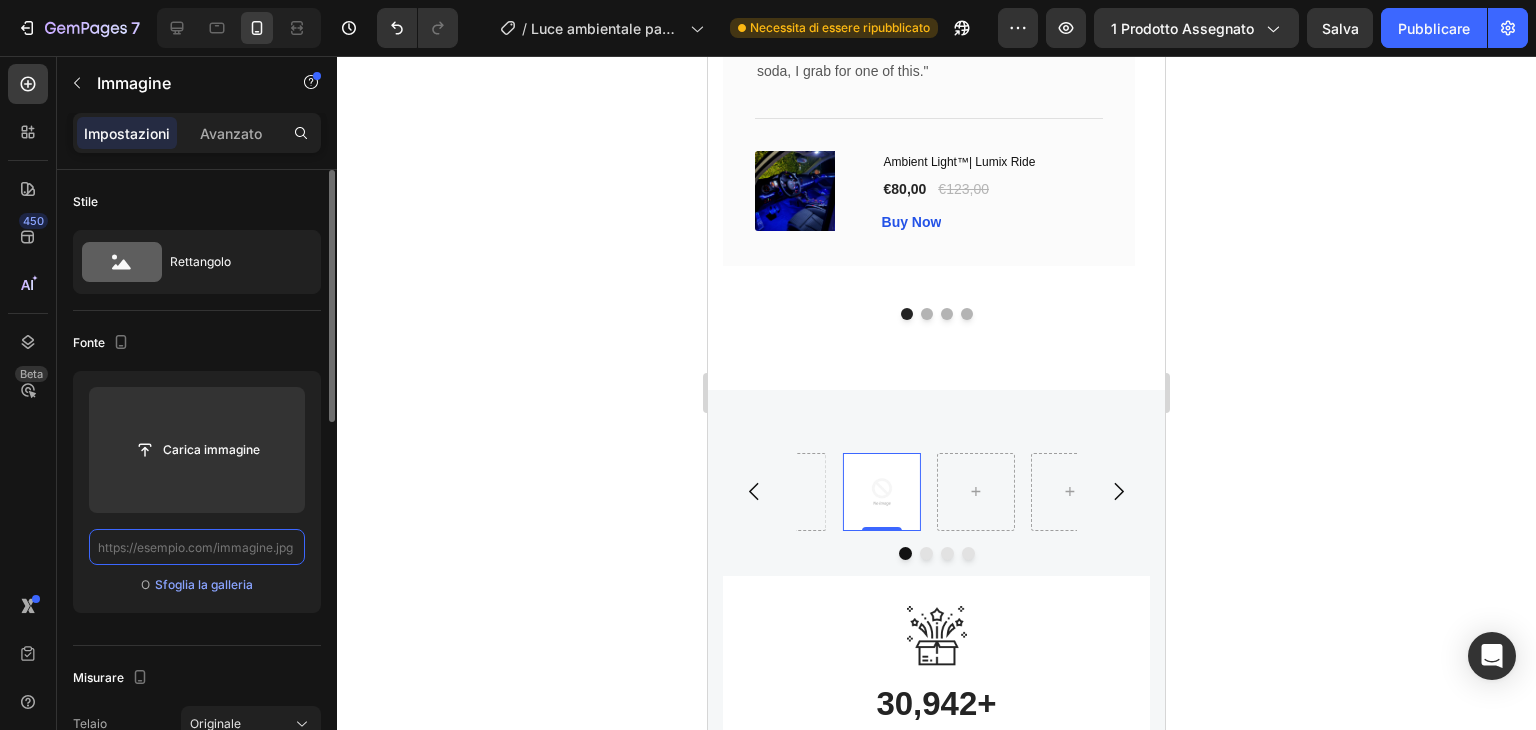 scroll, scrollTop: 0, scrollLeft: 0, axis: both 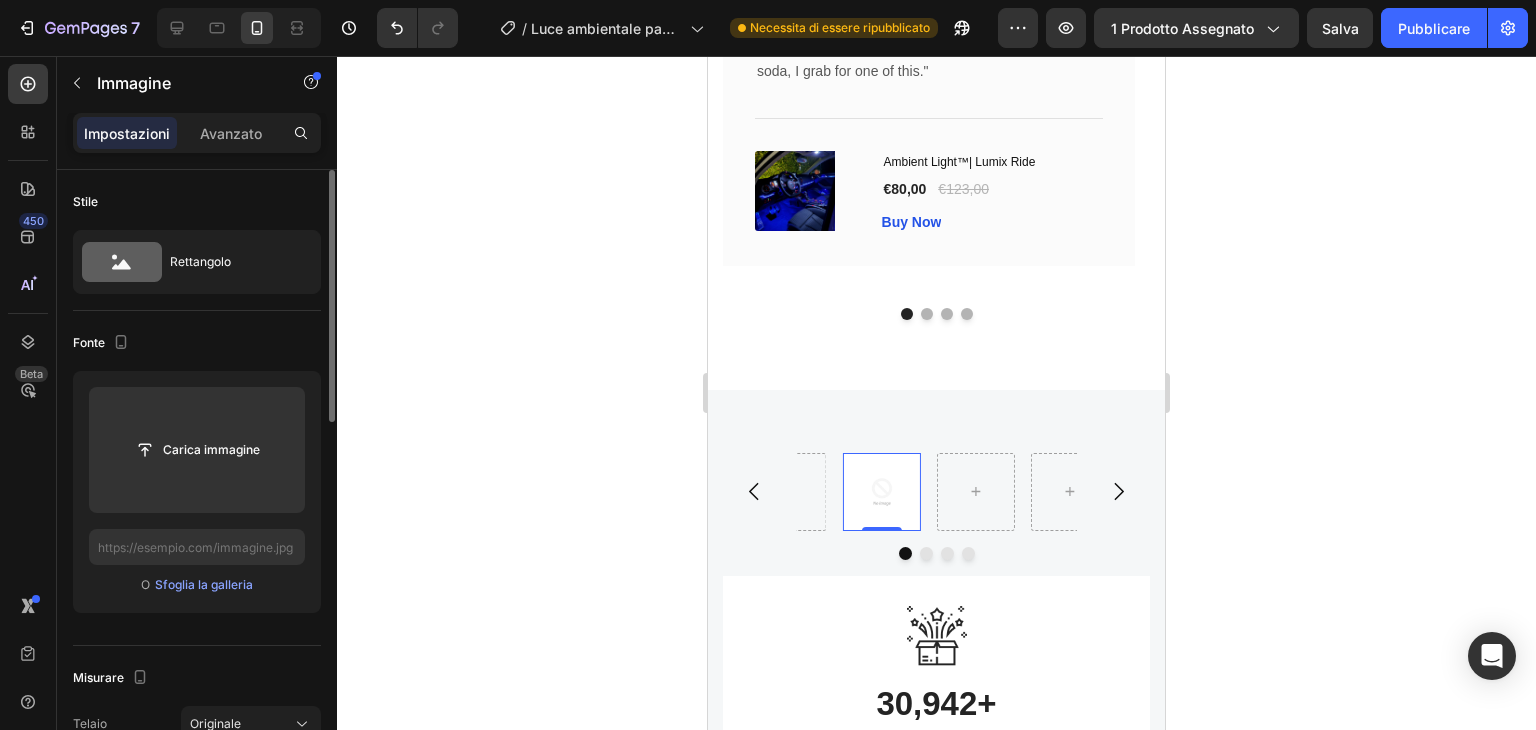 click 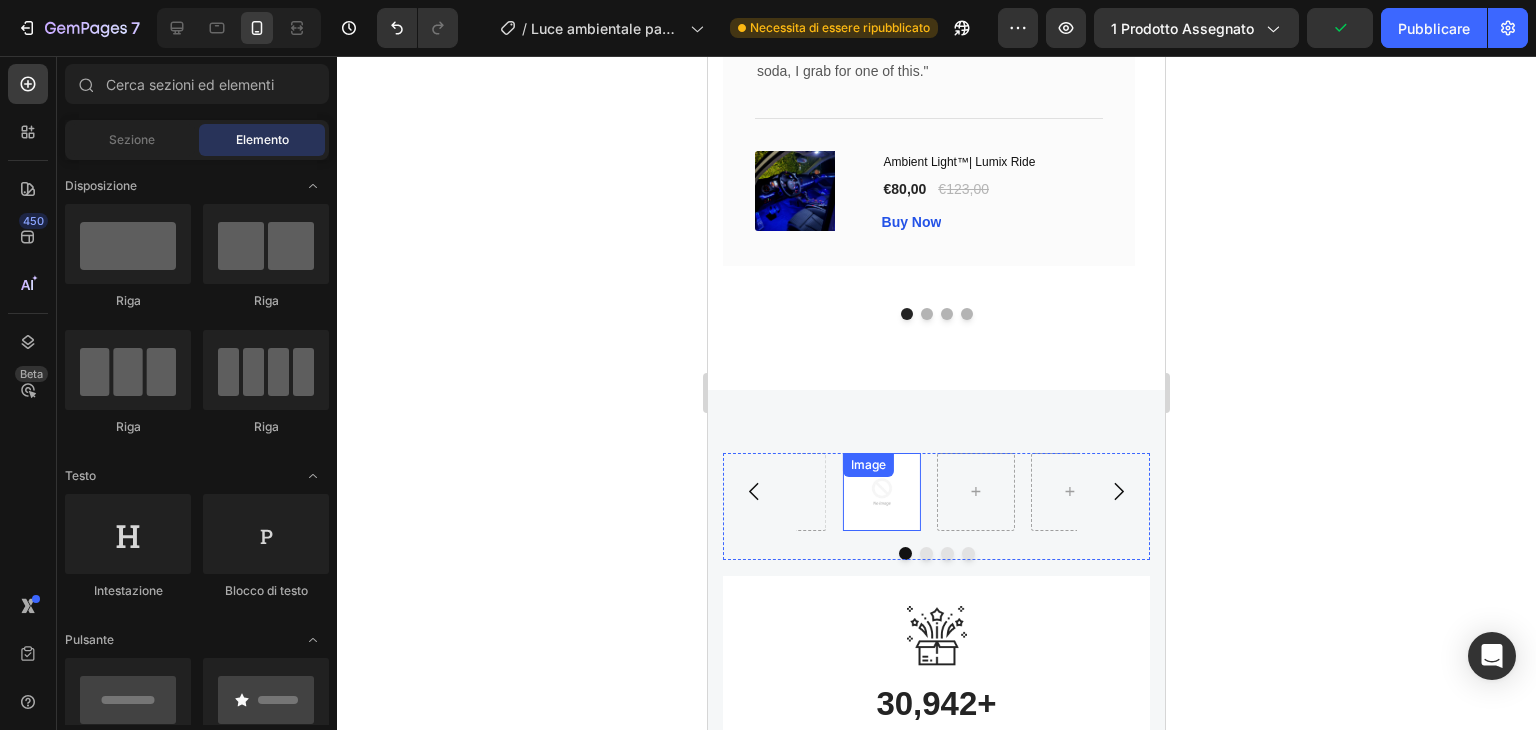 click at bounding box center [882, 492] 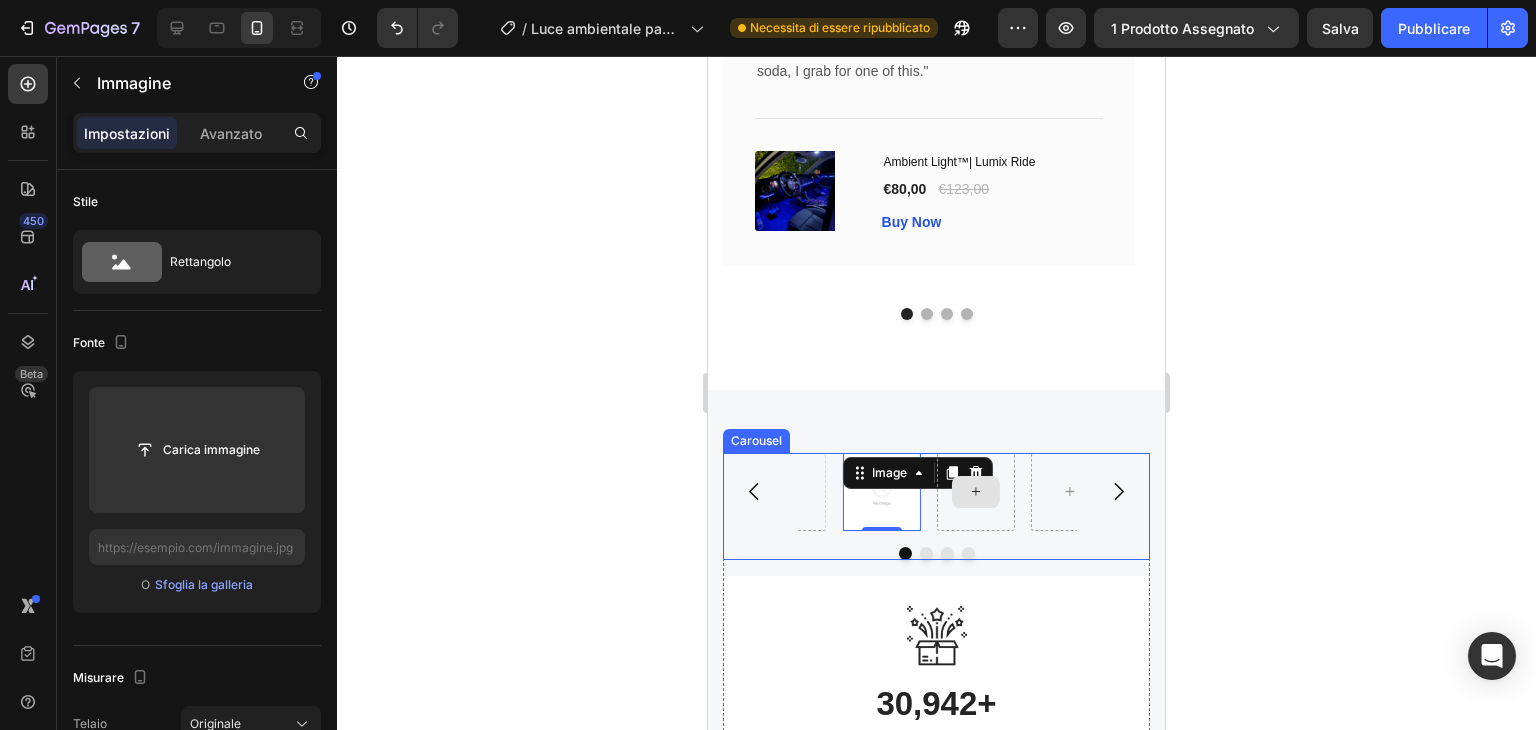 click at bounding box center [976, 492] 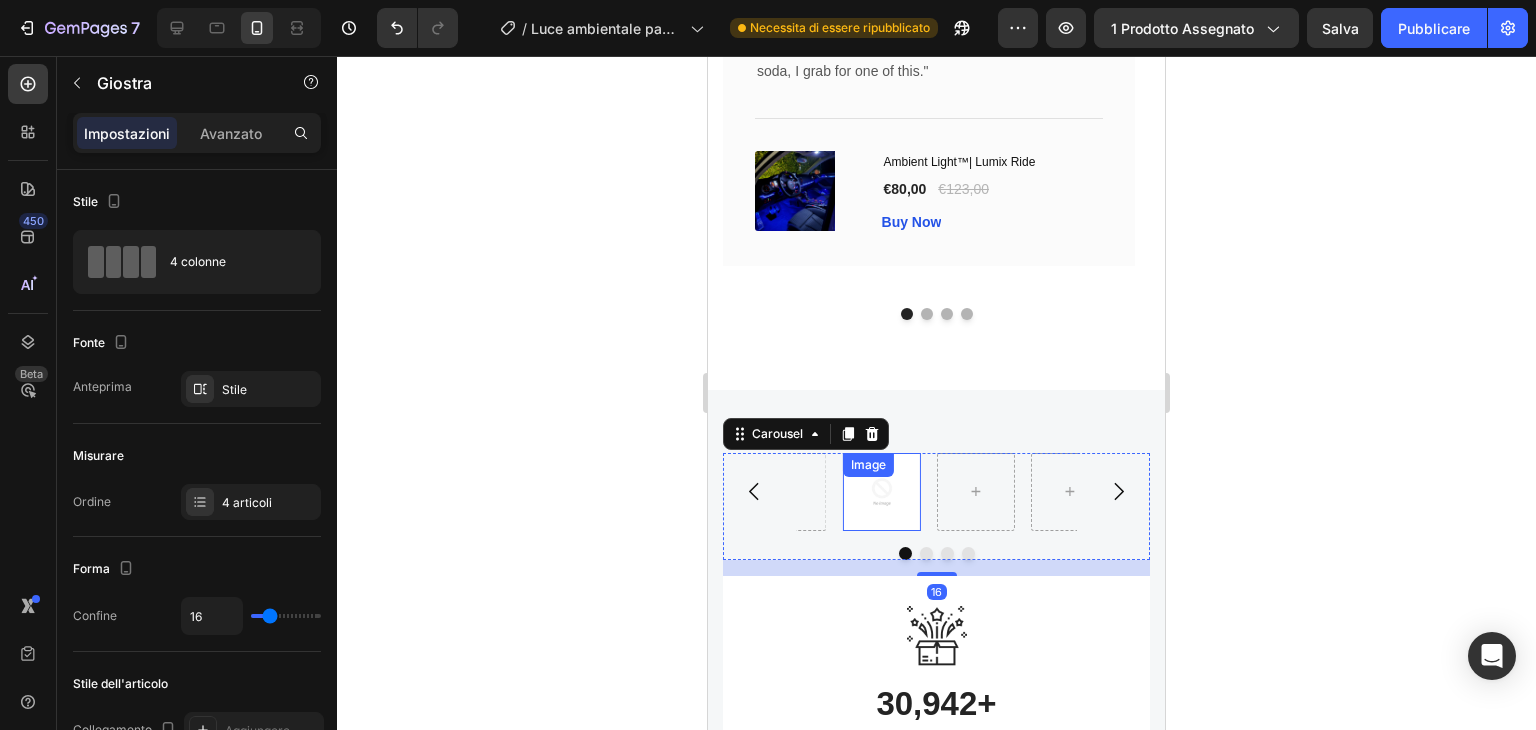 click at bounding box center [882, 492] 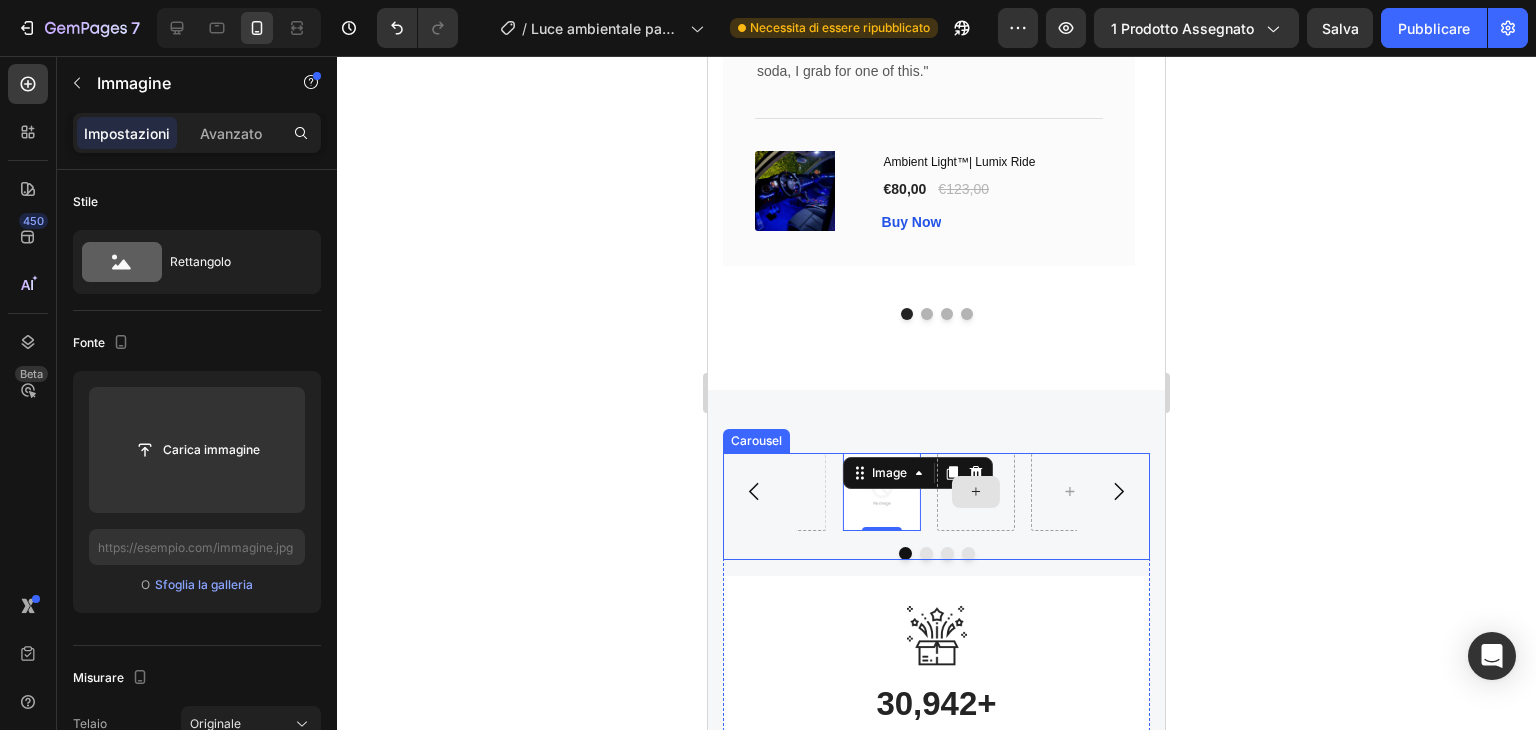 click at bounding box center (976, 492) 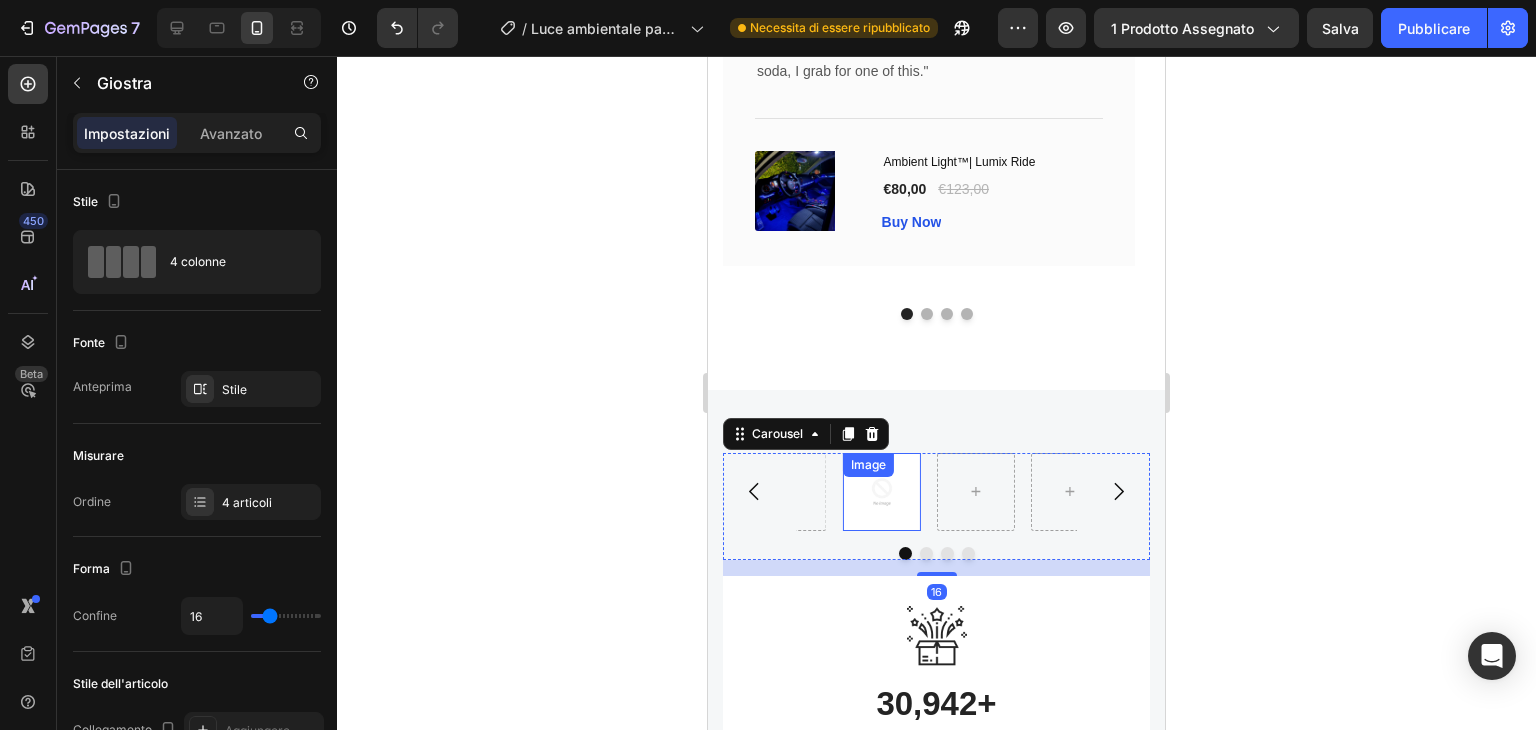click at bounding box center (882, 492) 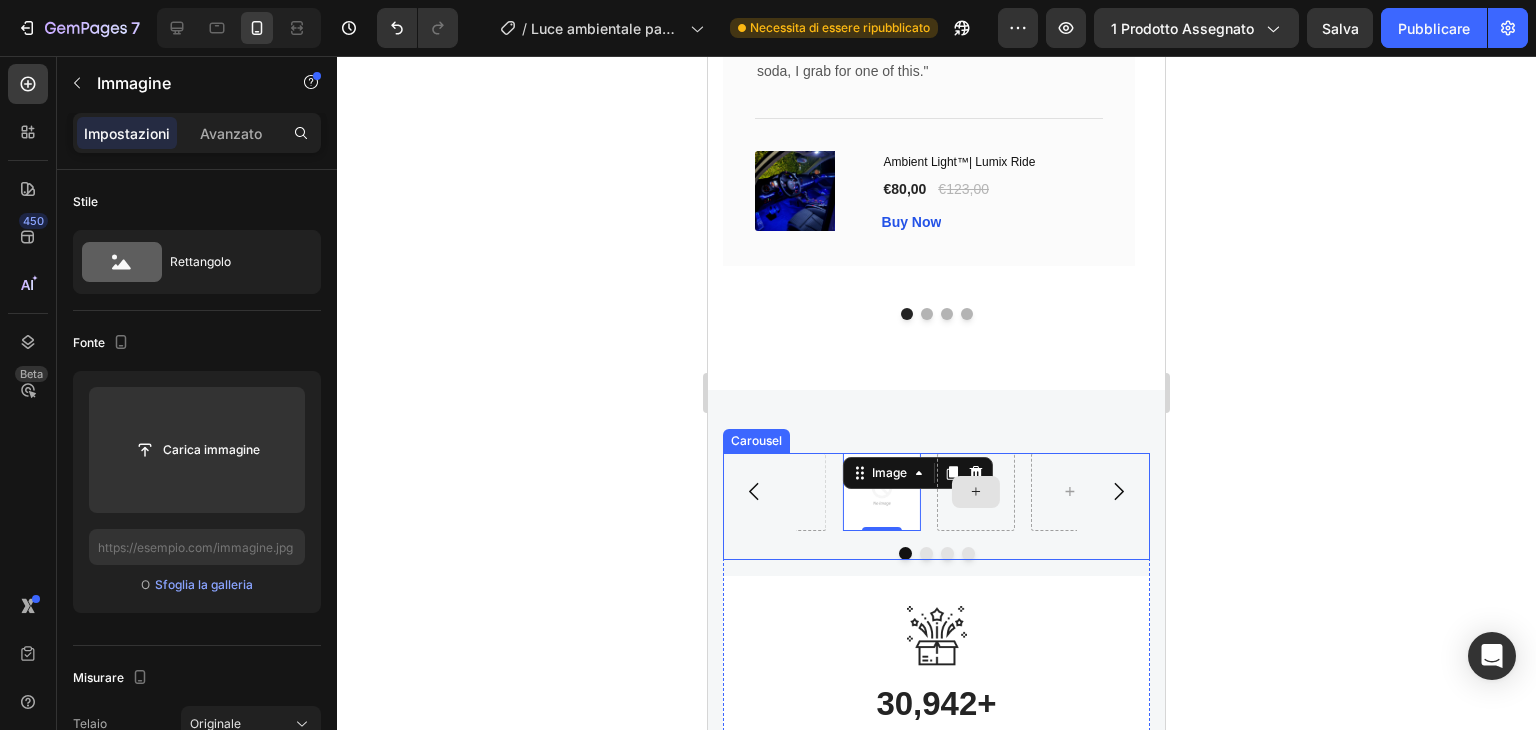 click at bounding box center [976, 492] 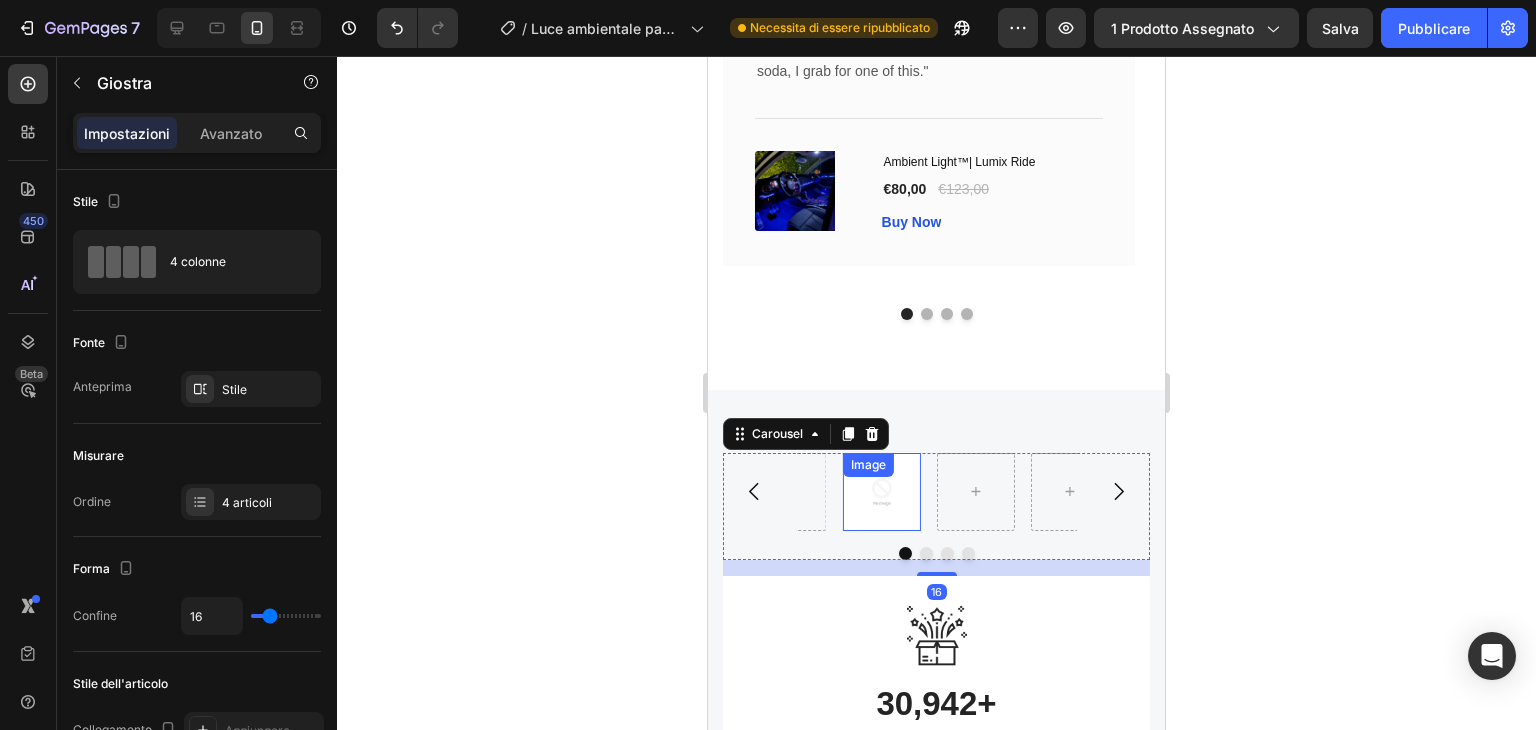 click at bounding box center (882, 492) 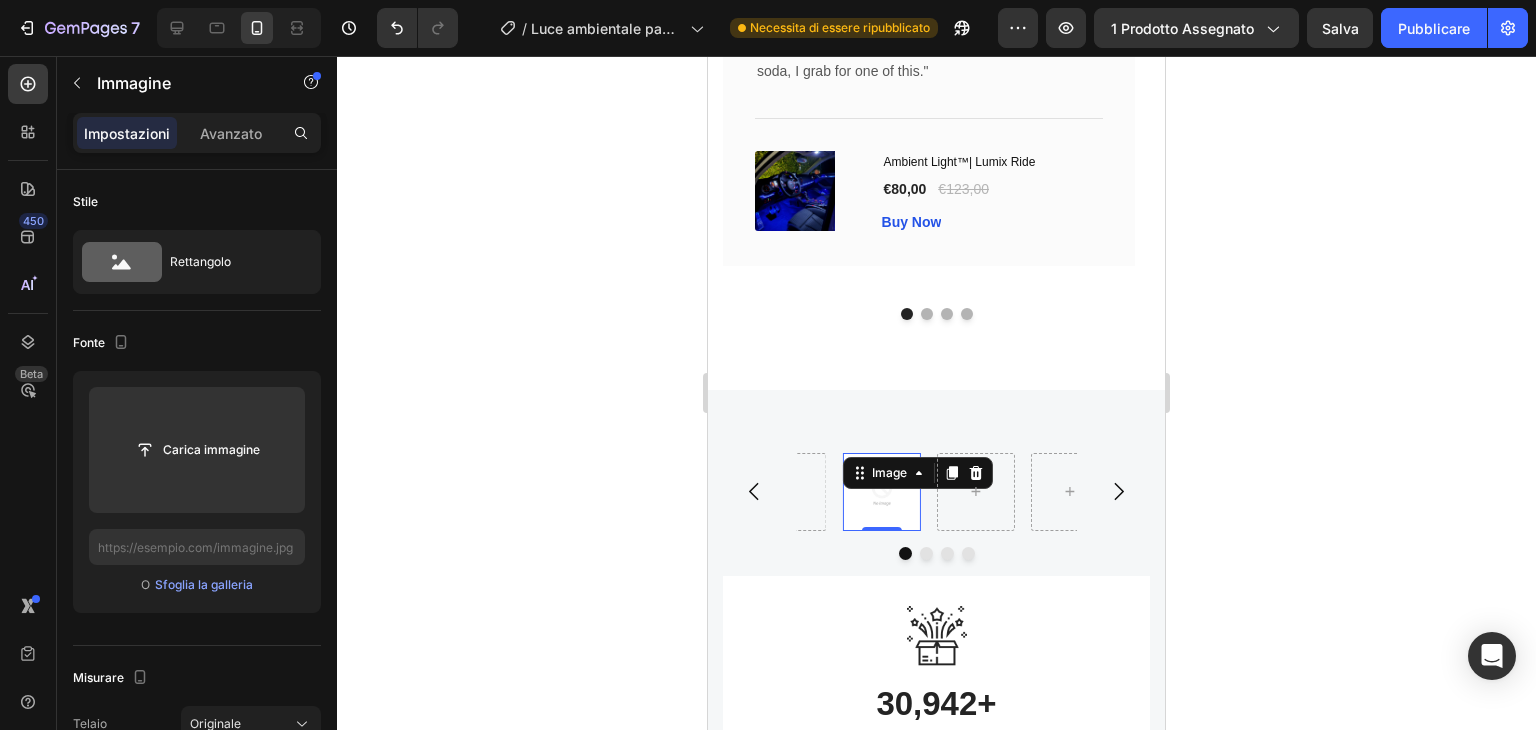 click at bounding box center [882, 492] 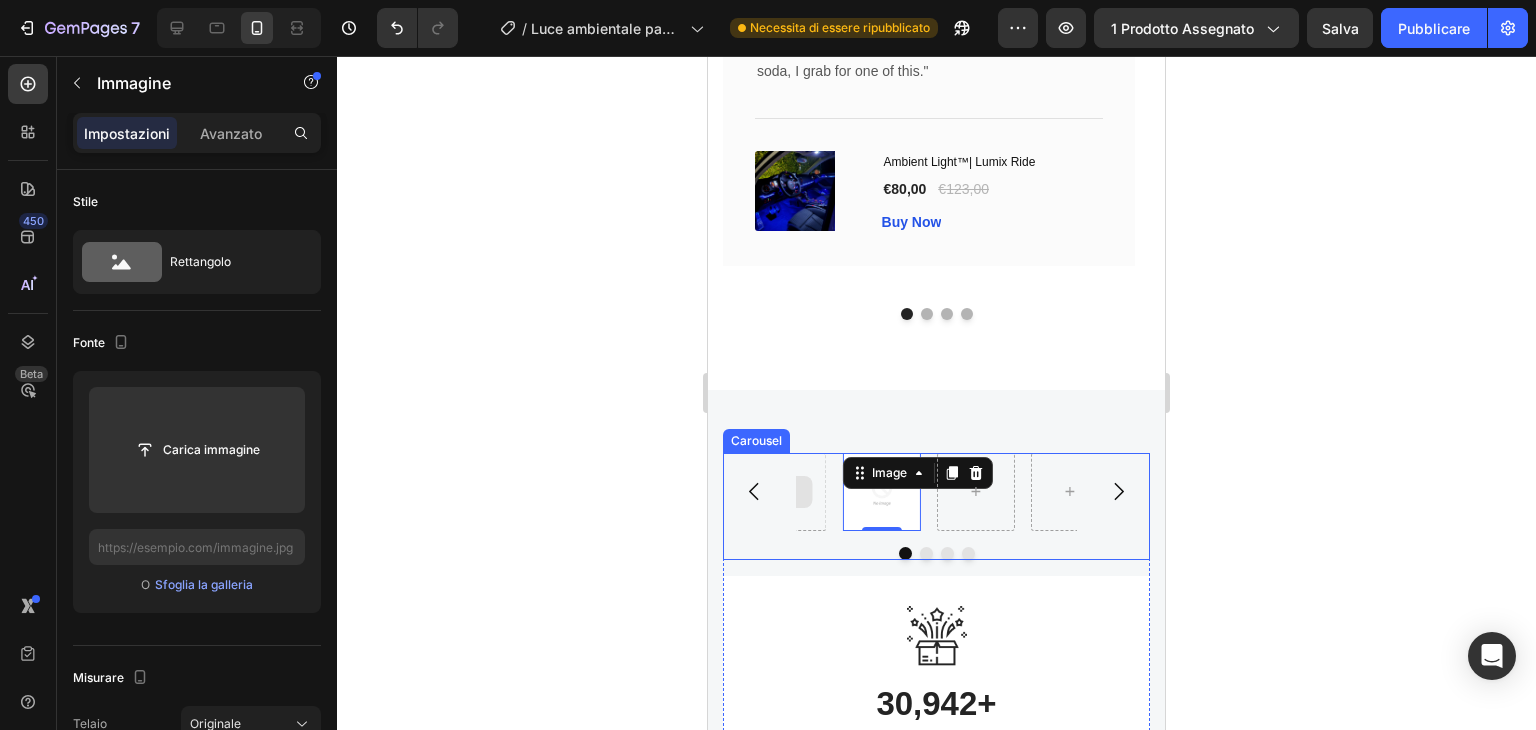 click at bounding box center [788, 492] 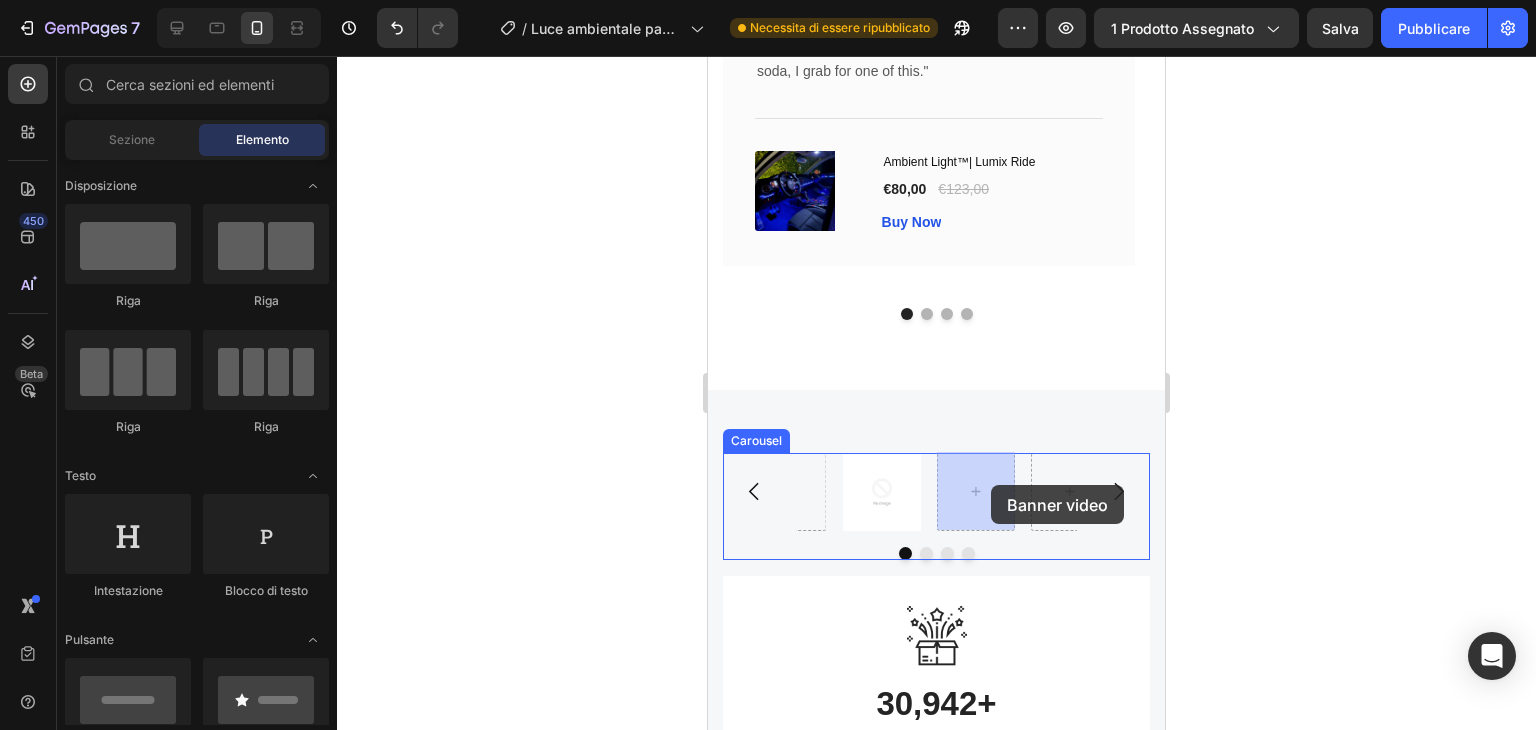 drag, startPoint x: 970, startPoint y: 462, endPoint x: 991, endPoint y: 485, distance: 31.144823 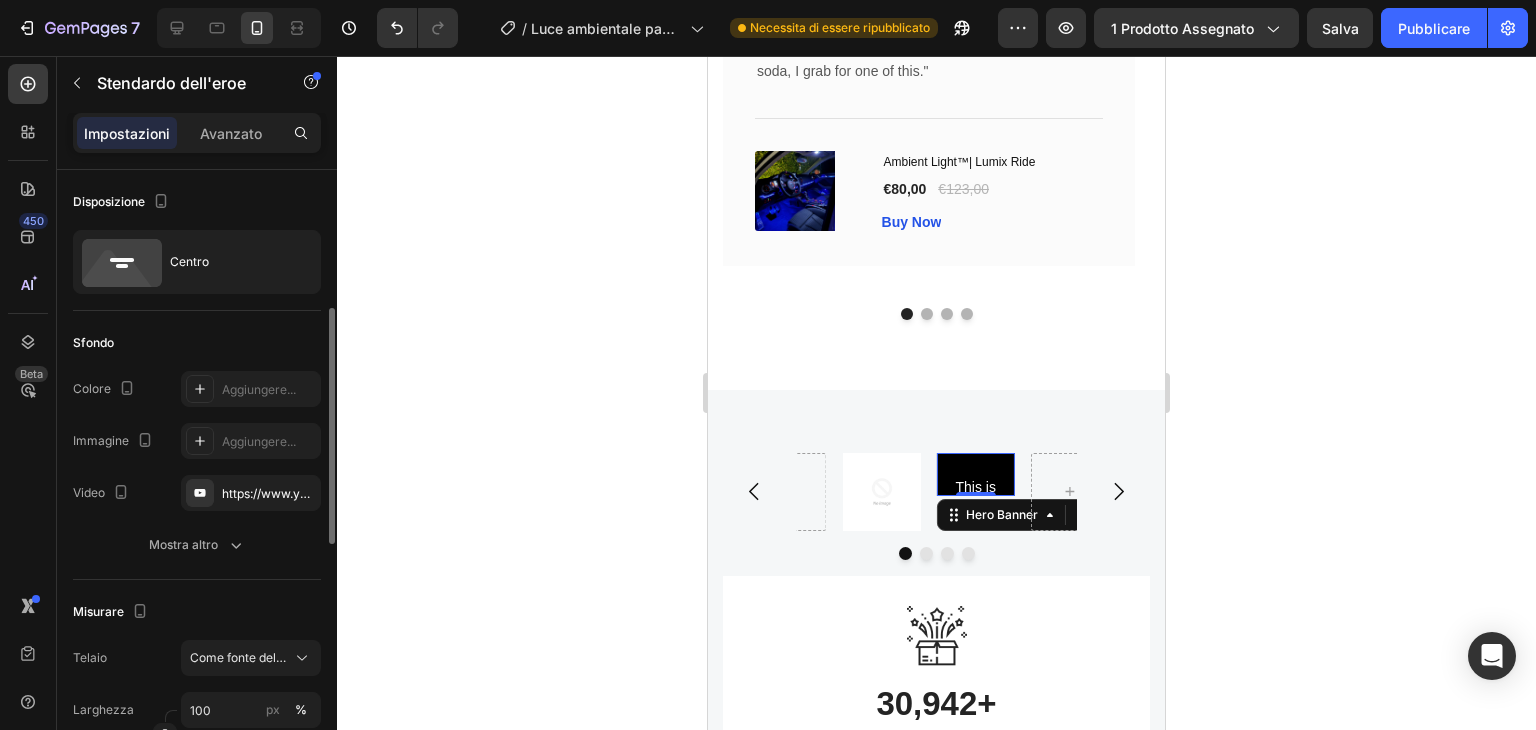 scroll, scrollTop: 100, scrollLeft: 0, axis: vertical 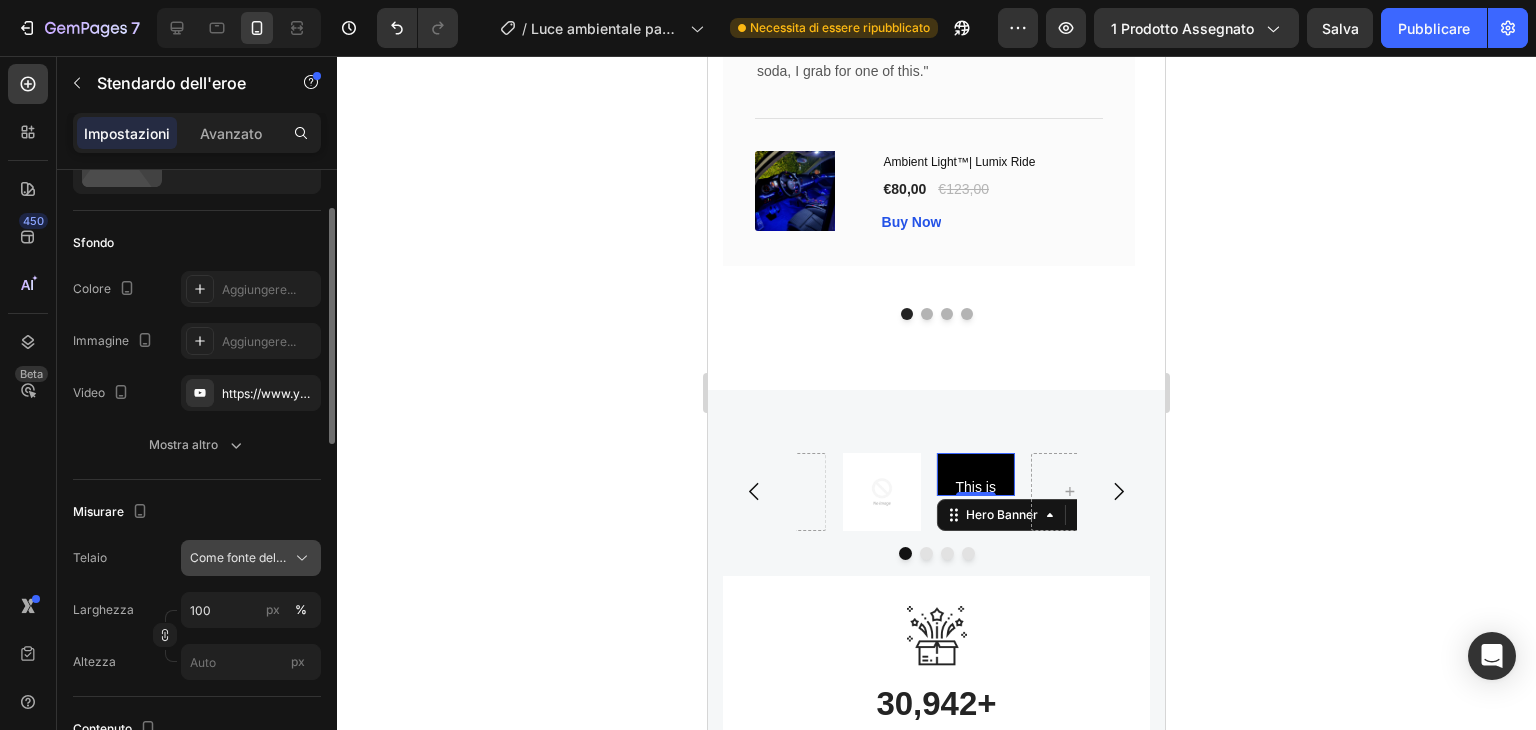 click on "Come fonte del banner" at bounding box center (251, 558) 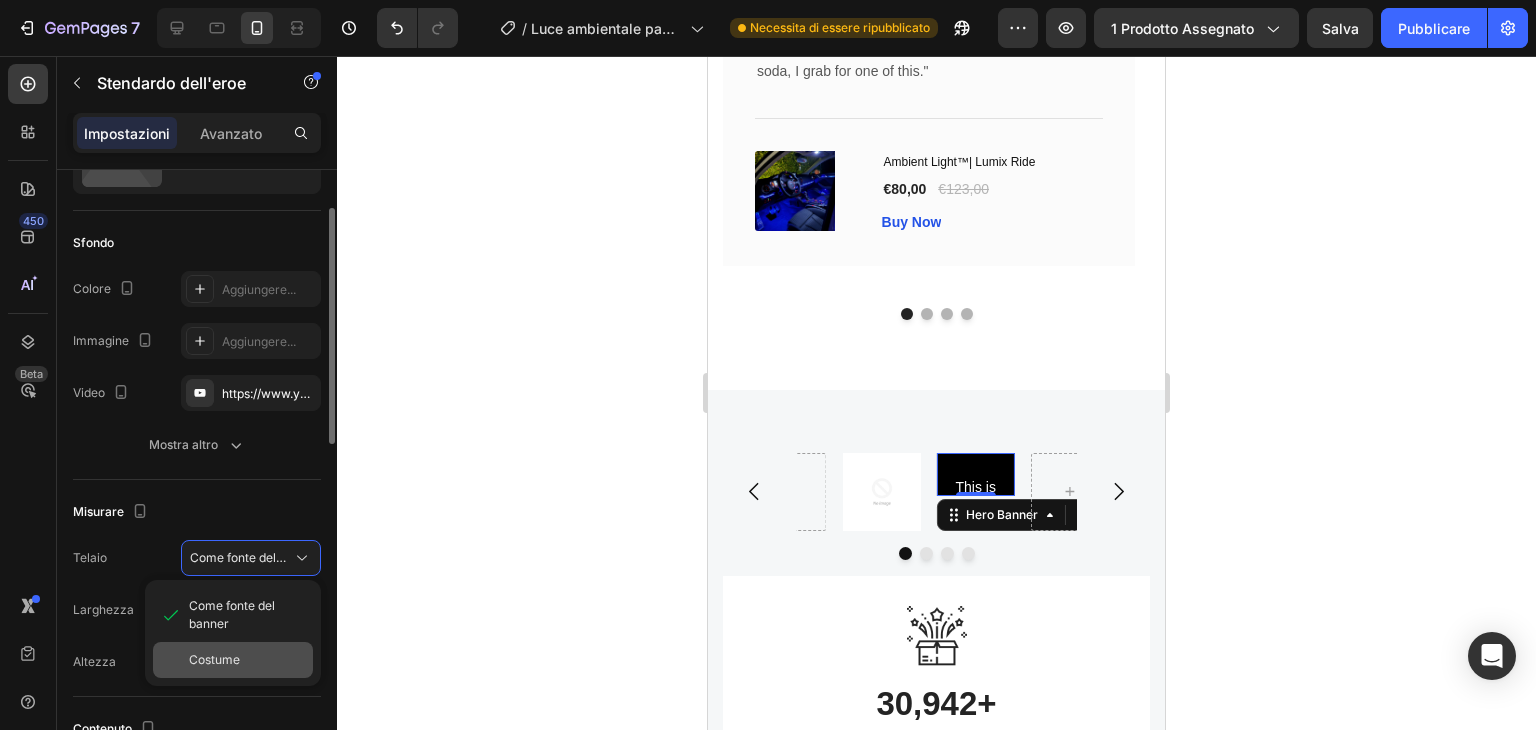 click on "Costume" at bounding box center [247, 660] 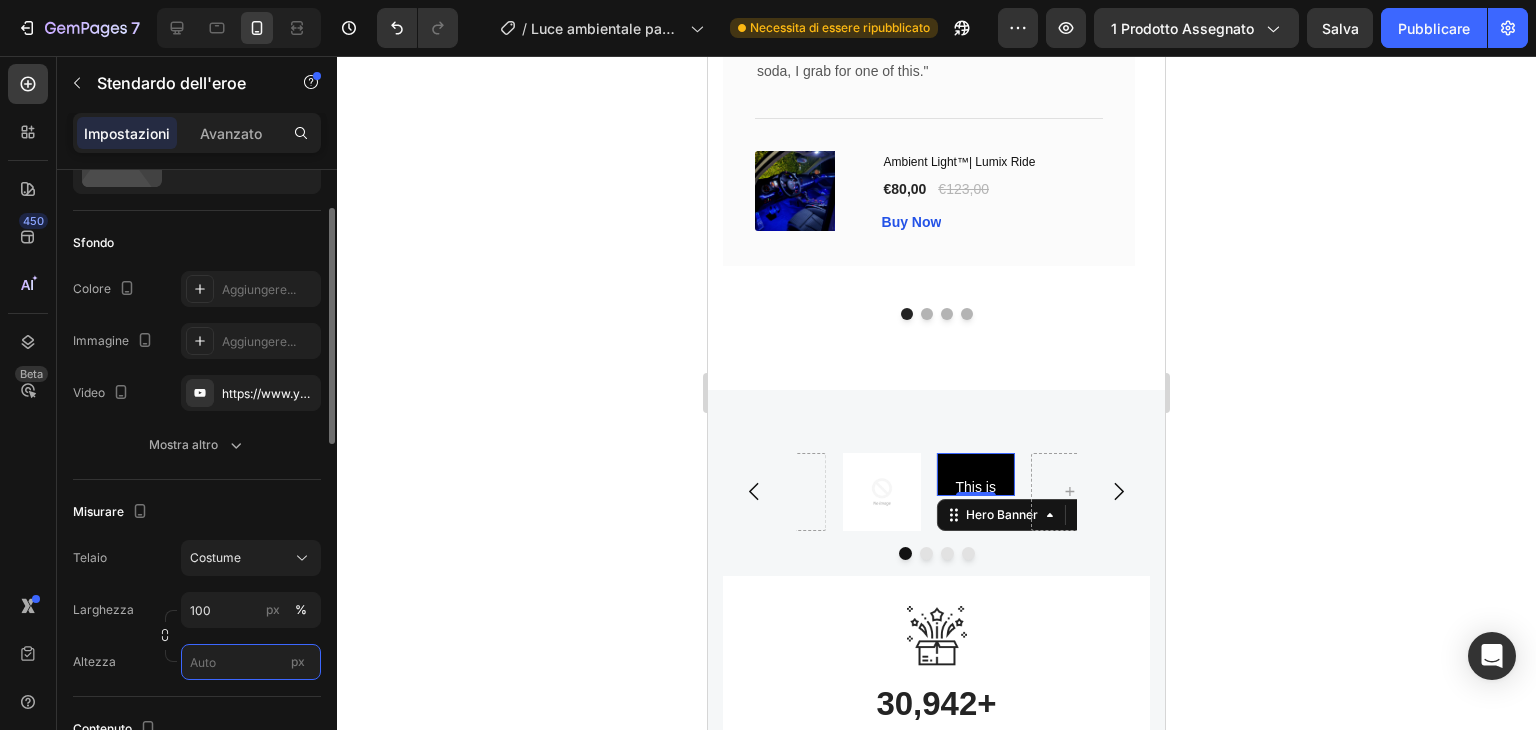 click on "px" at bounding box center [251, 662] 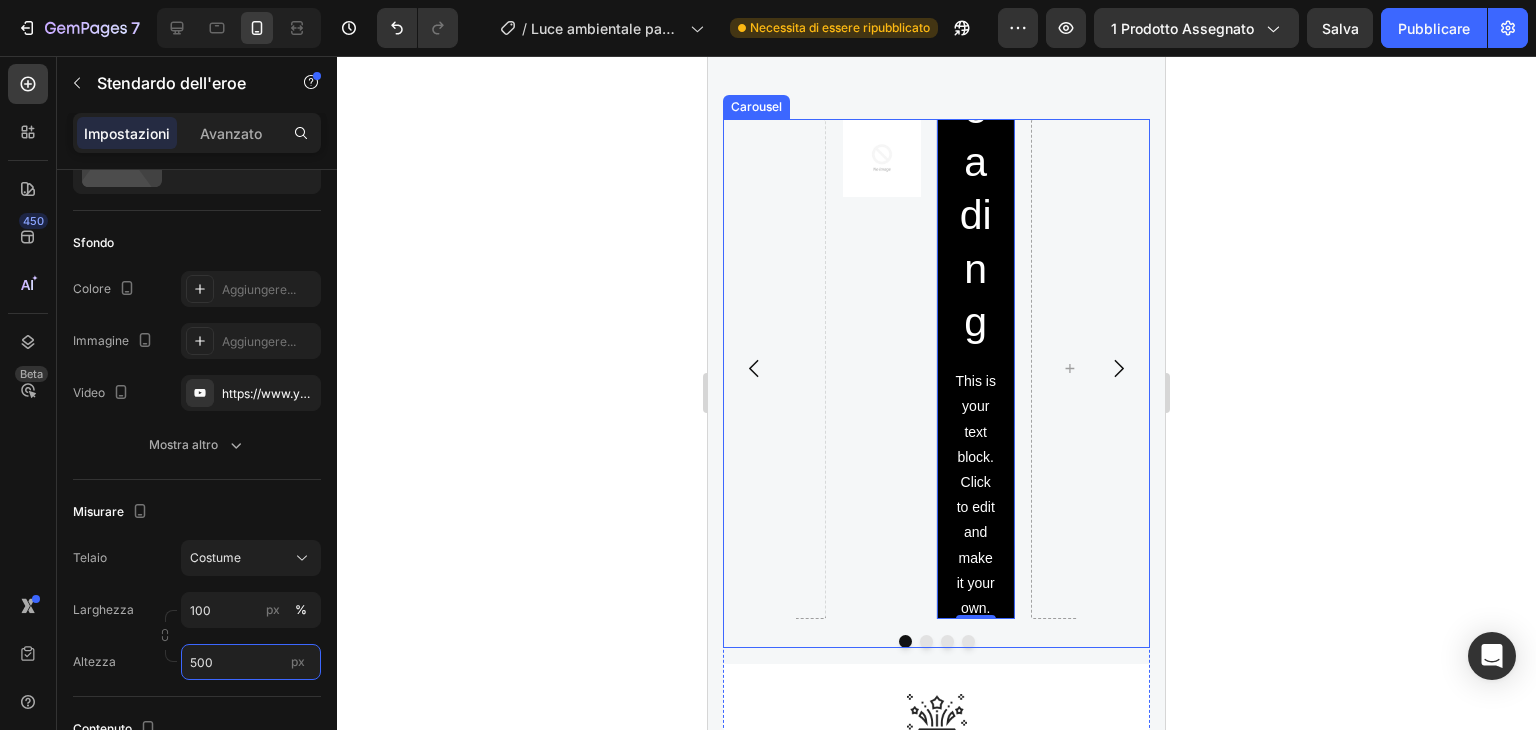 scroll, scrollTop: 3772, scrollLeft: 0, axis: vertical 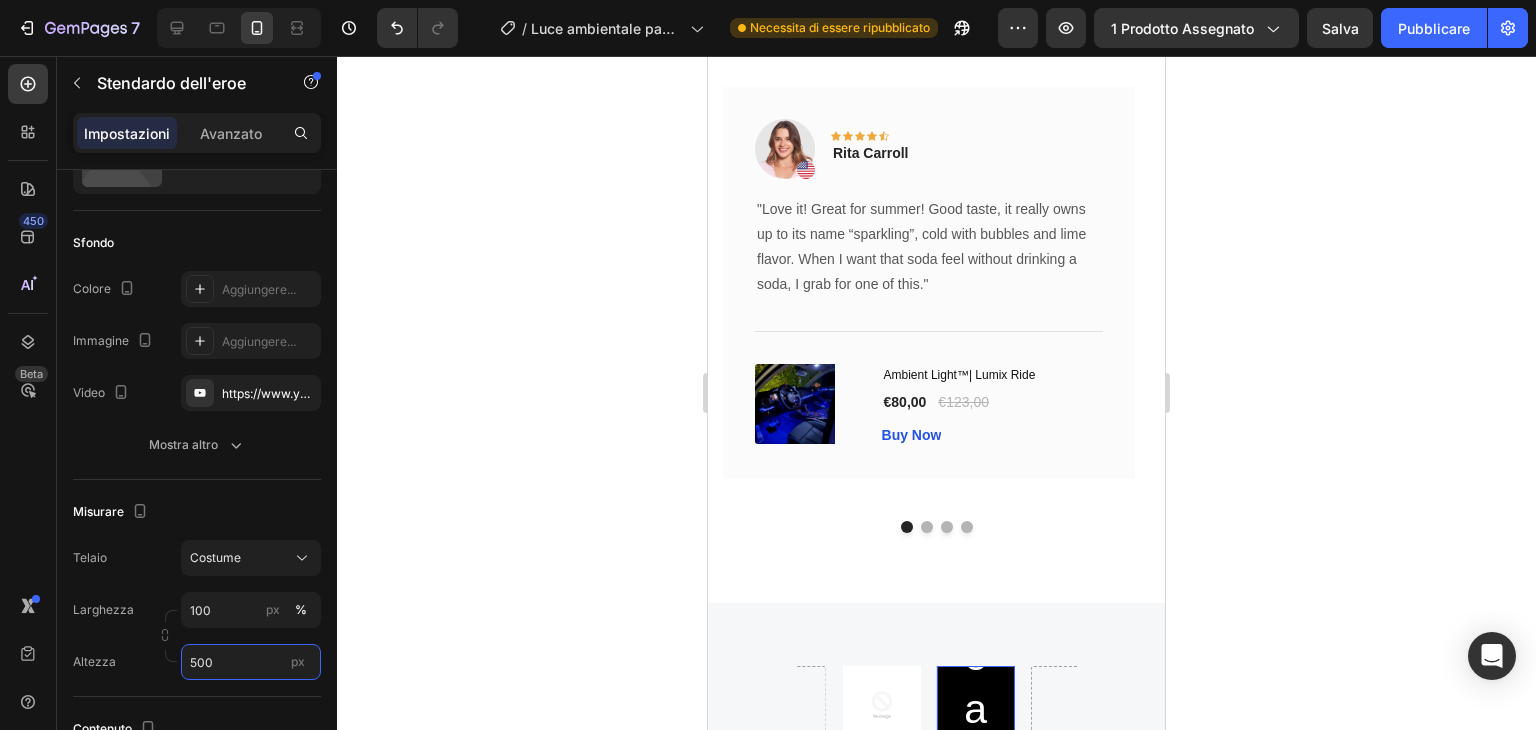type on "500" 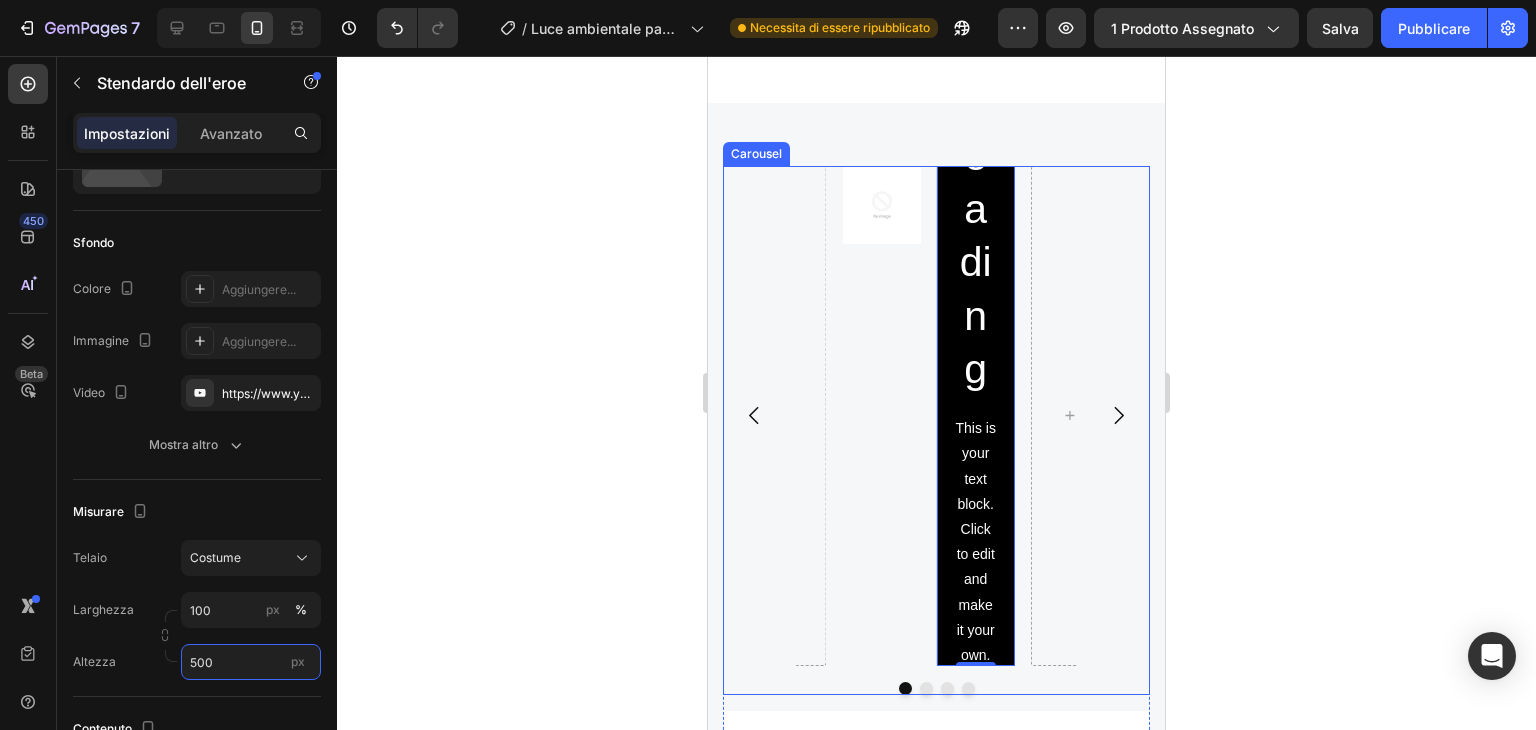 scroll, scrollTop: 4172, scrollLeft: 0, axis: vertical 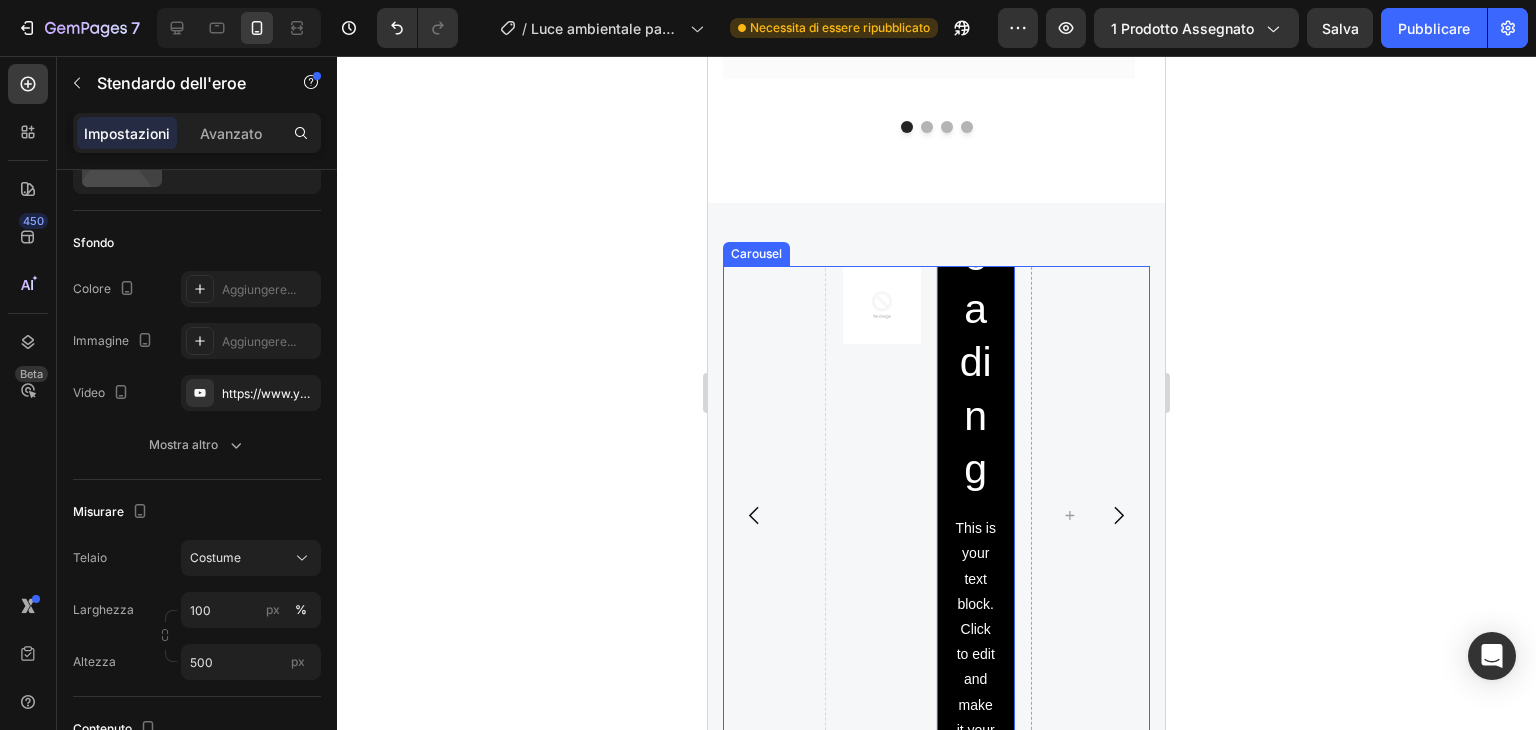 click on "Image" at bounding box center (882, 516) 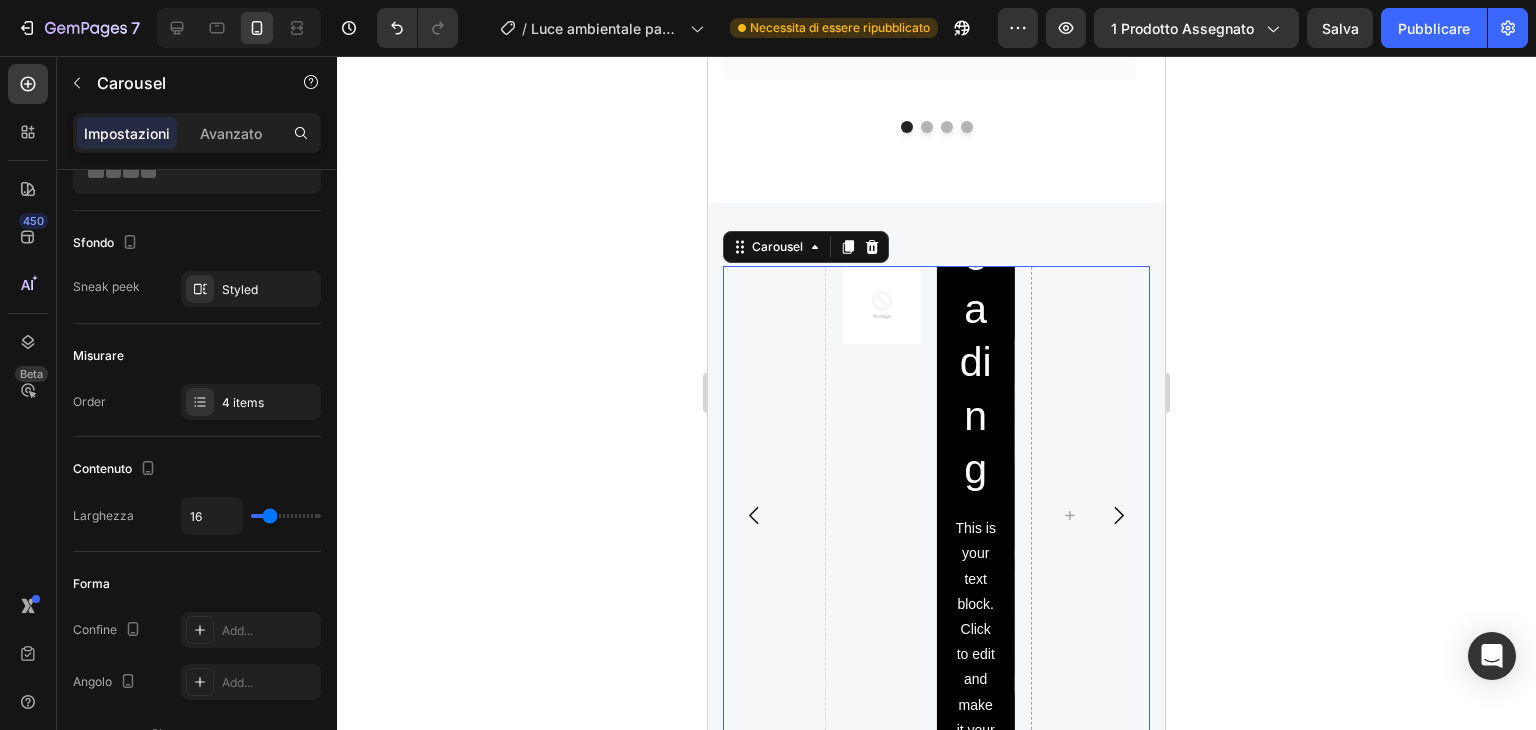 scroll, scrollTop: 0, scrollLeft: 0, axis: both 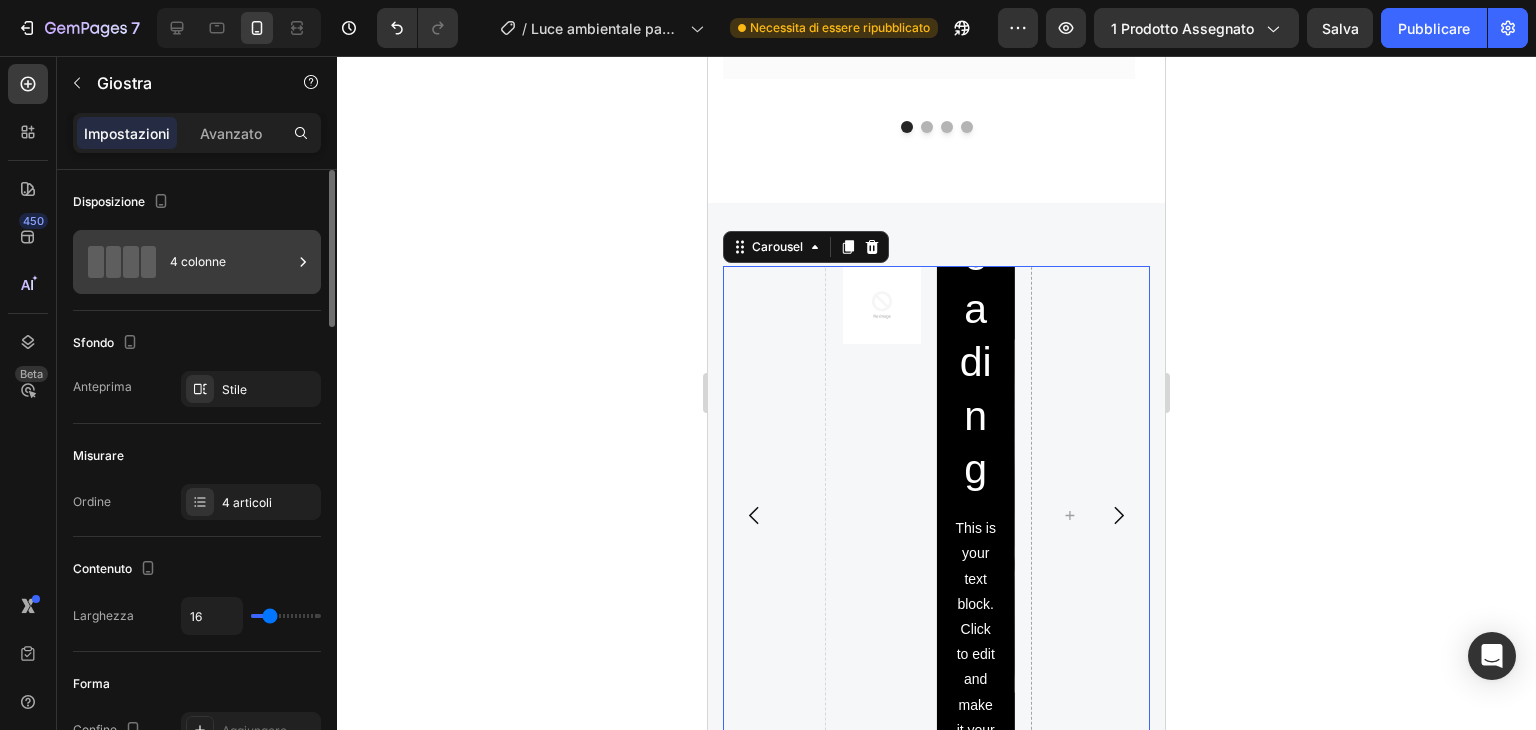 click on "4 colonne" at bounding box center (198, 262) 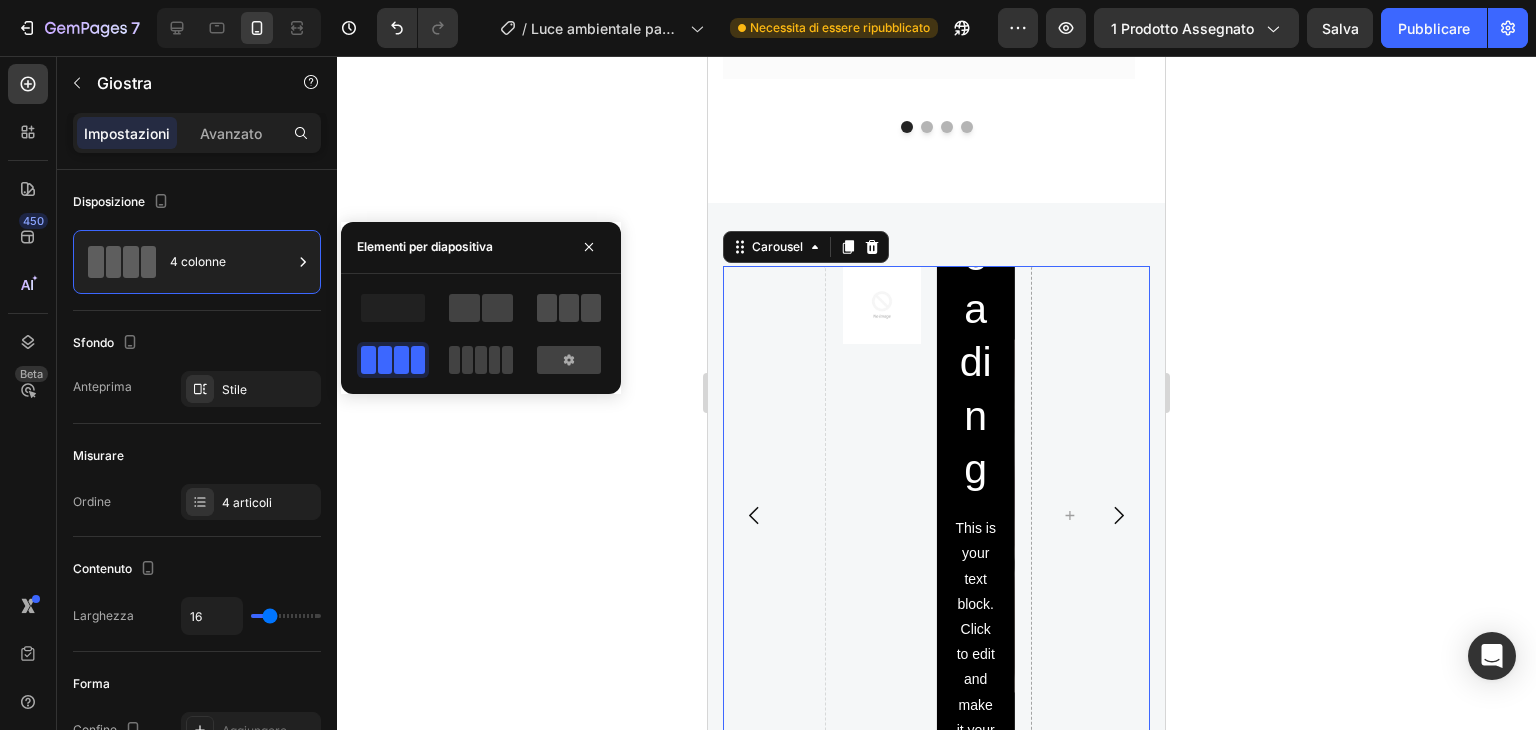 click 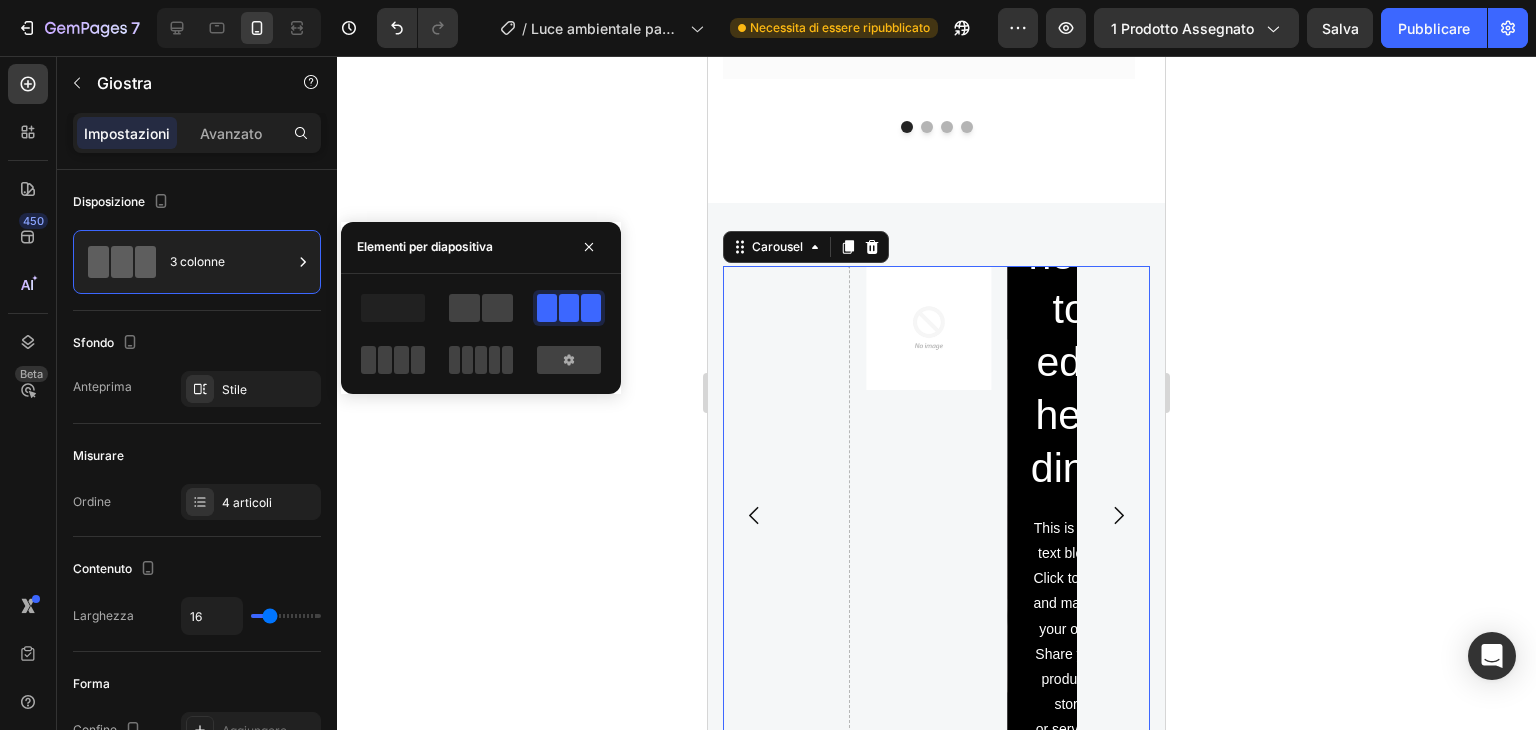 click 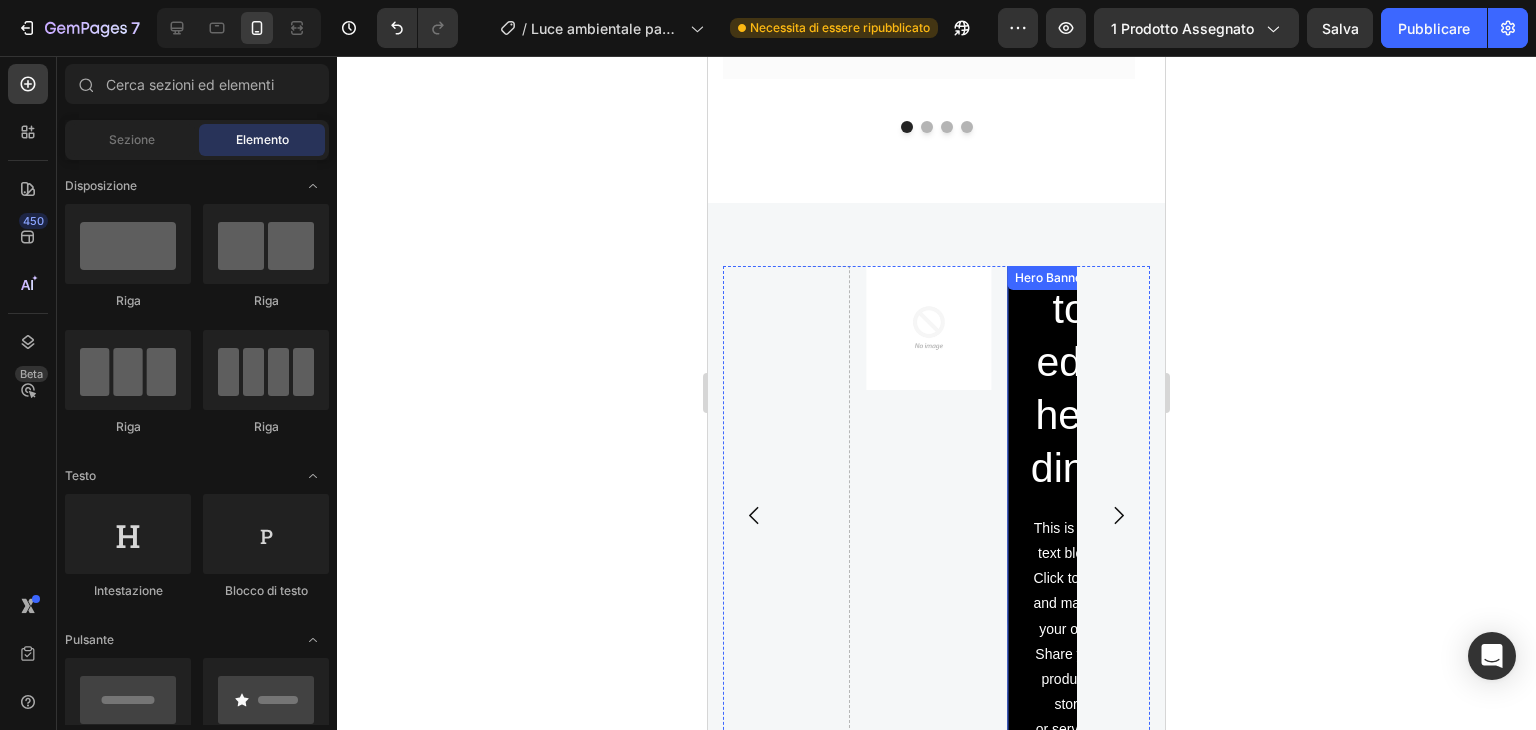 click on "Click here to edit heading Heading This is your text block. Click to edit and make it your own. Share your product's story                   or services offered. Get creative and make it yours! Text Block Get started Button" at bounding box center (1069, 516) 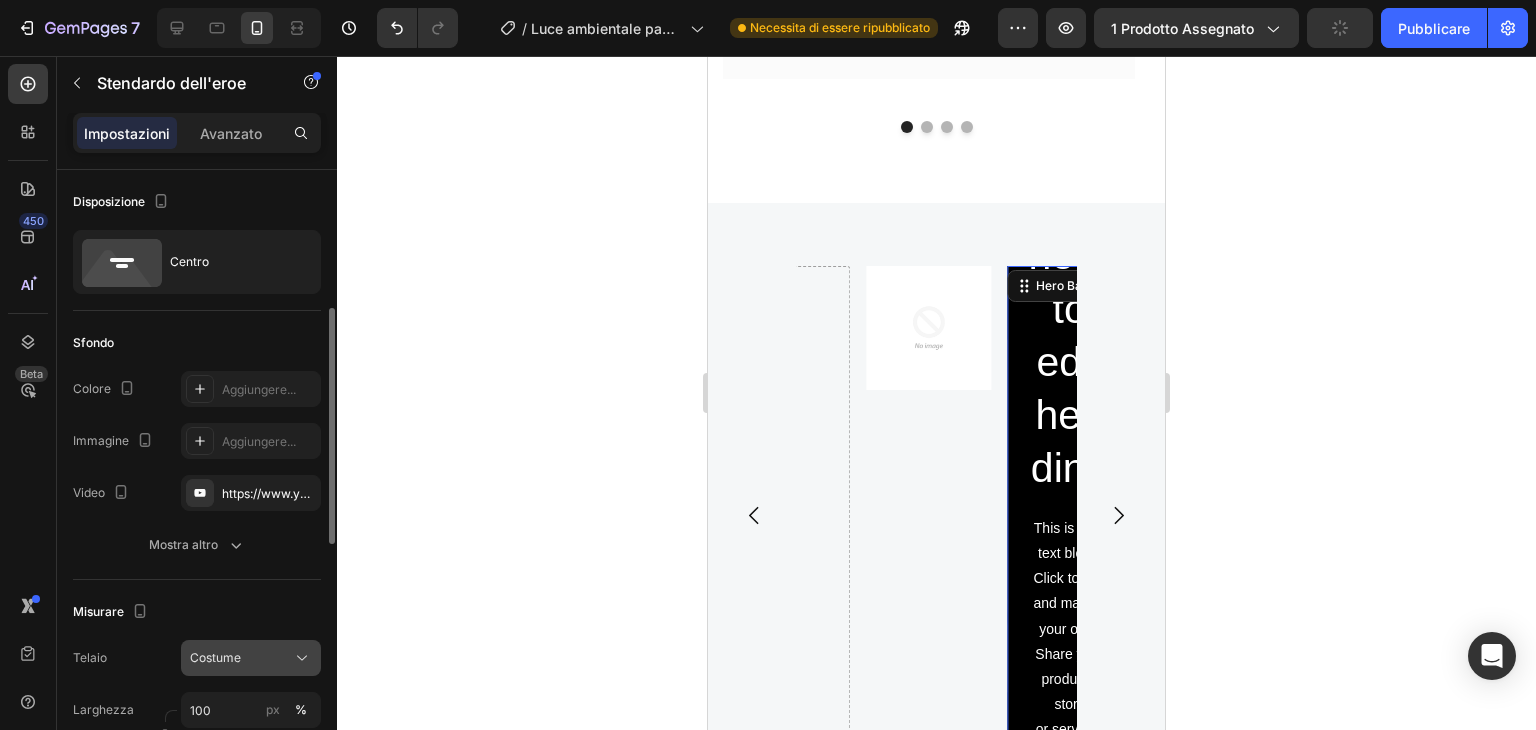 scroll, scrollTop: 100, scrollLeft: 0, axis: vertical 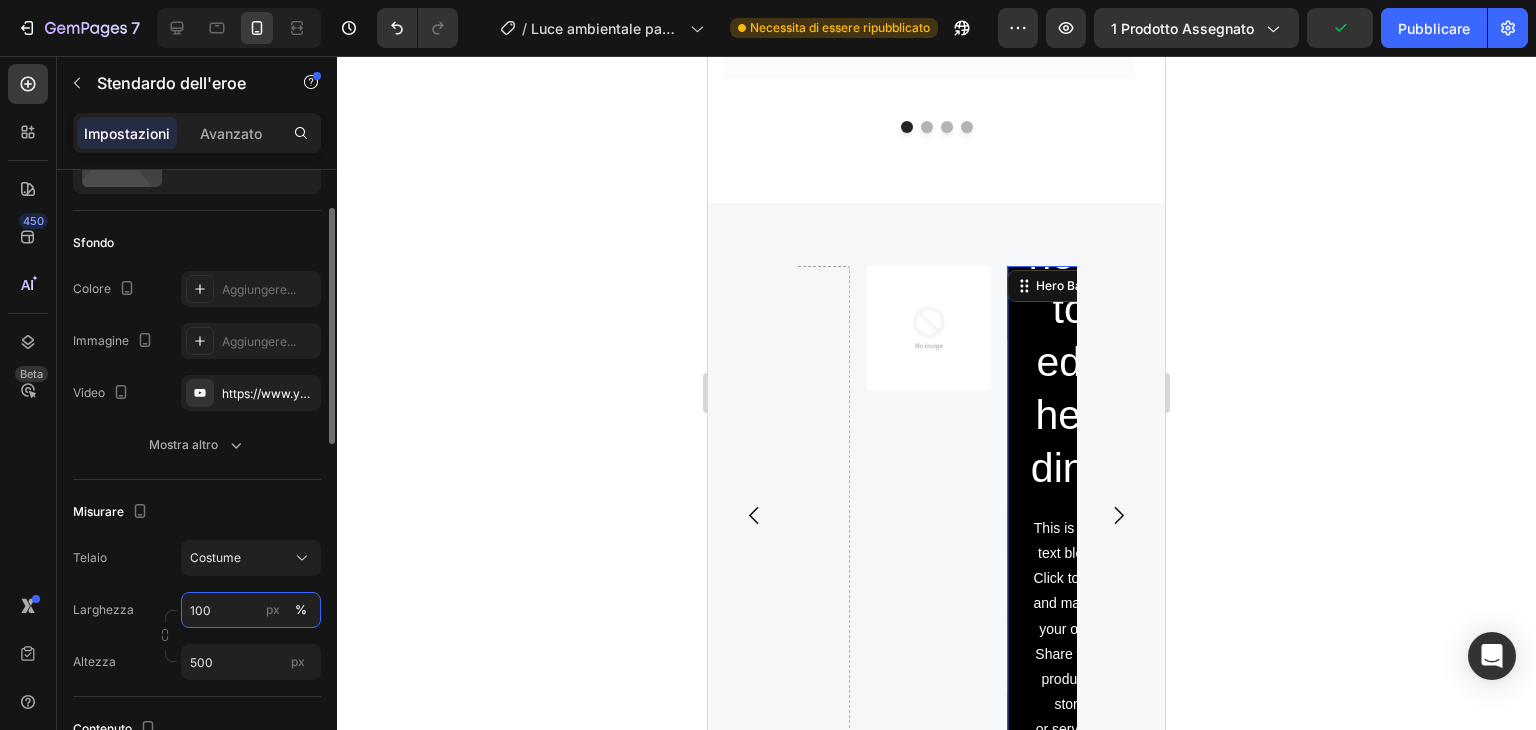 click on "100" at bounding box center (251, 610) 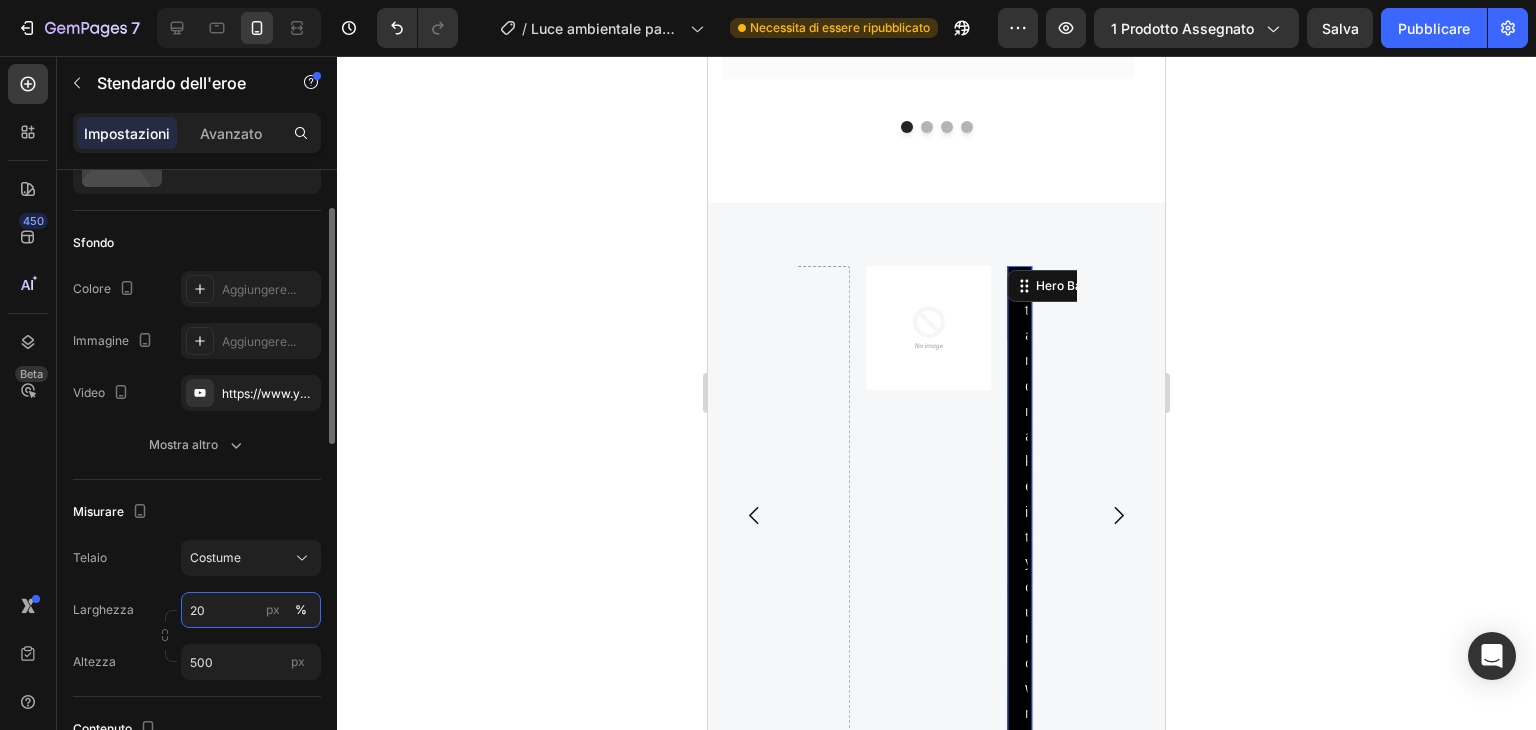 type on "2" 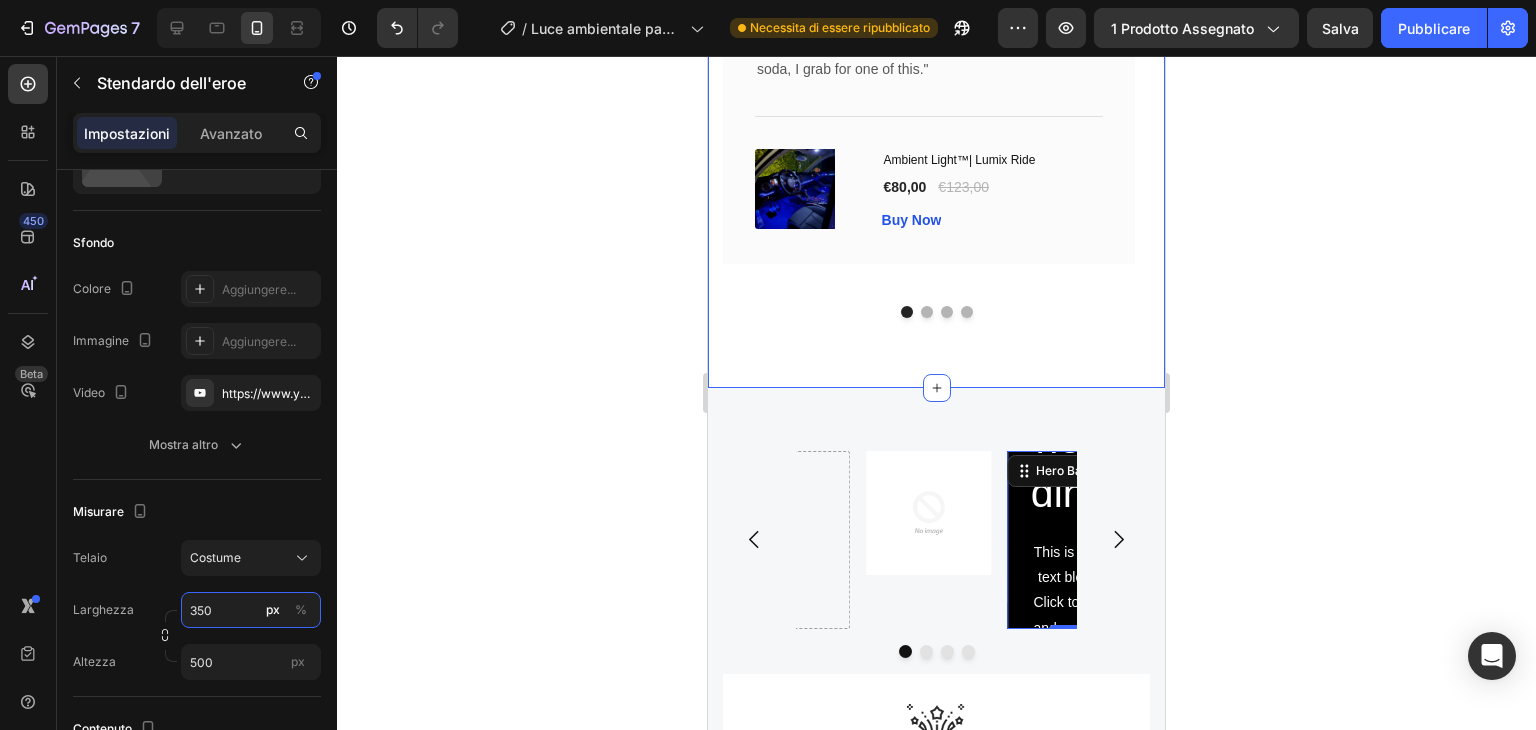 scroll, scrollTop: 4072, scrollLeft: 0, axis: vertical 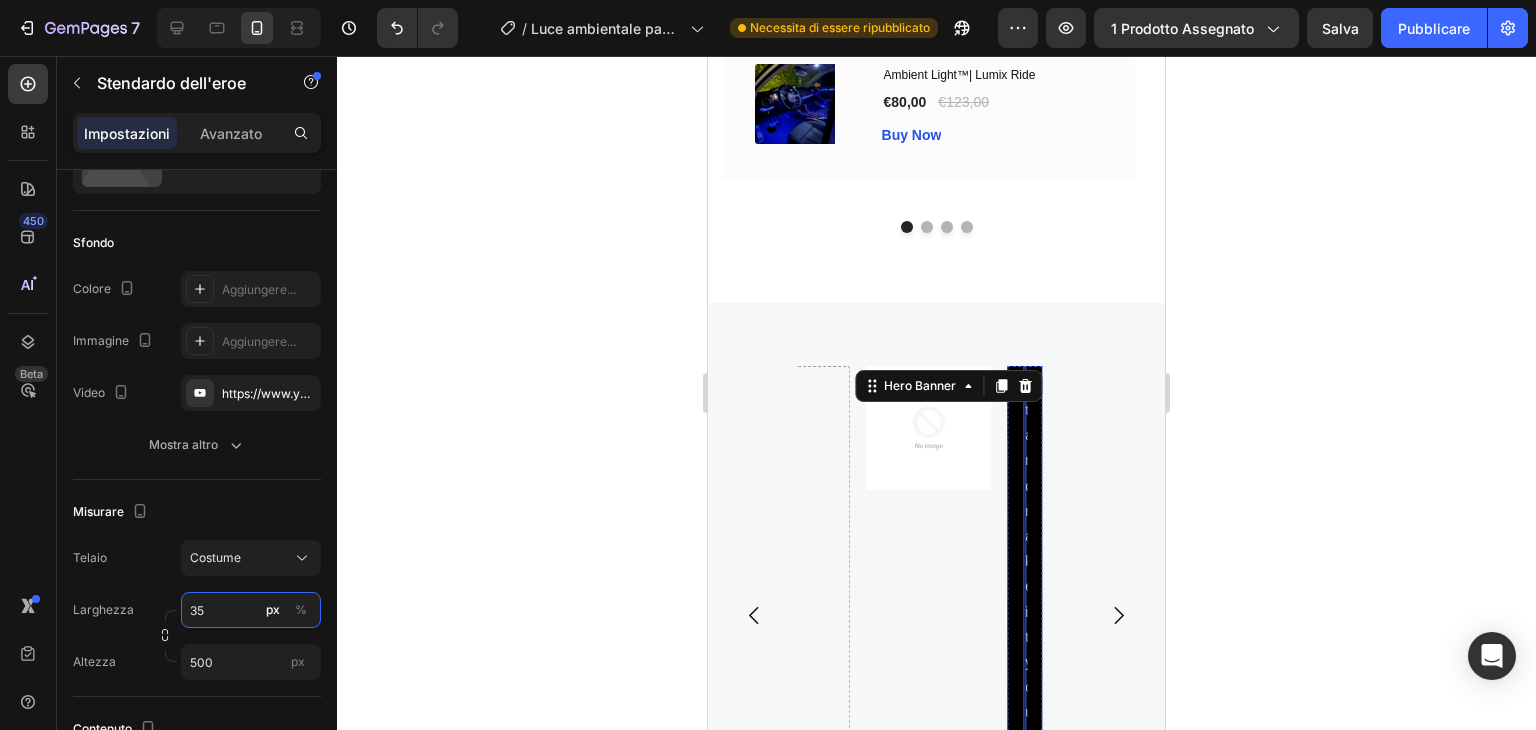 type on "3" 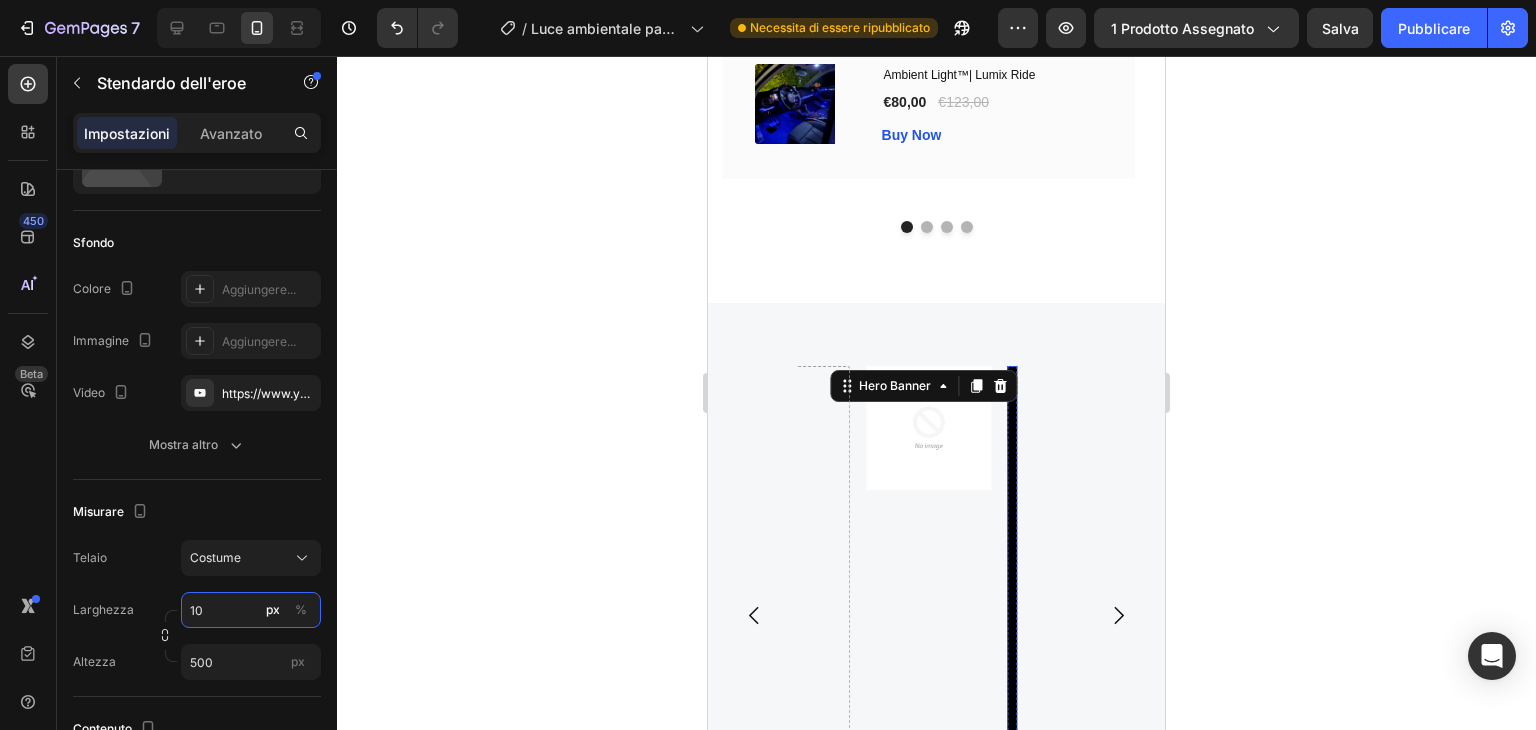 type on "1" 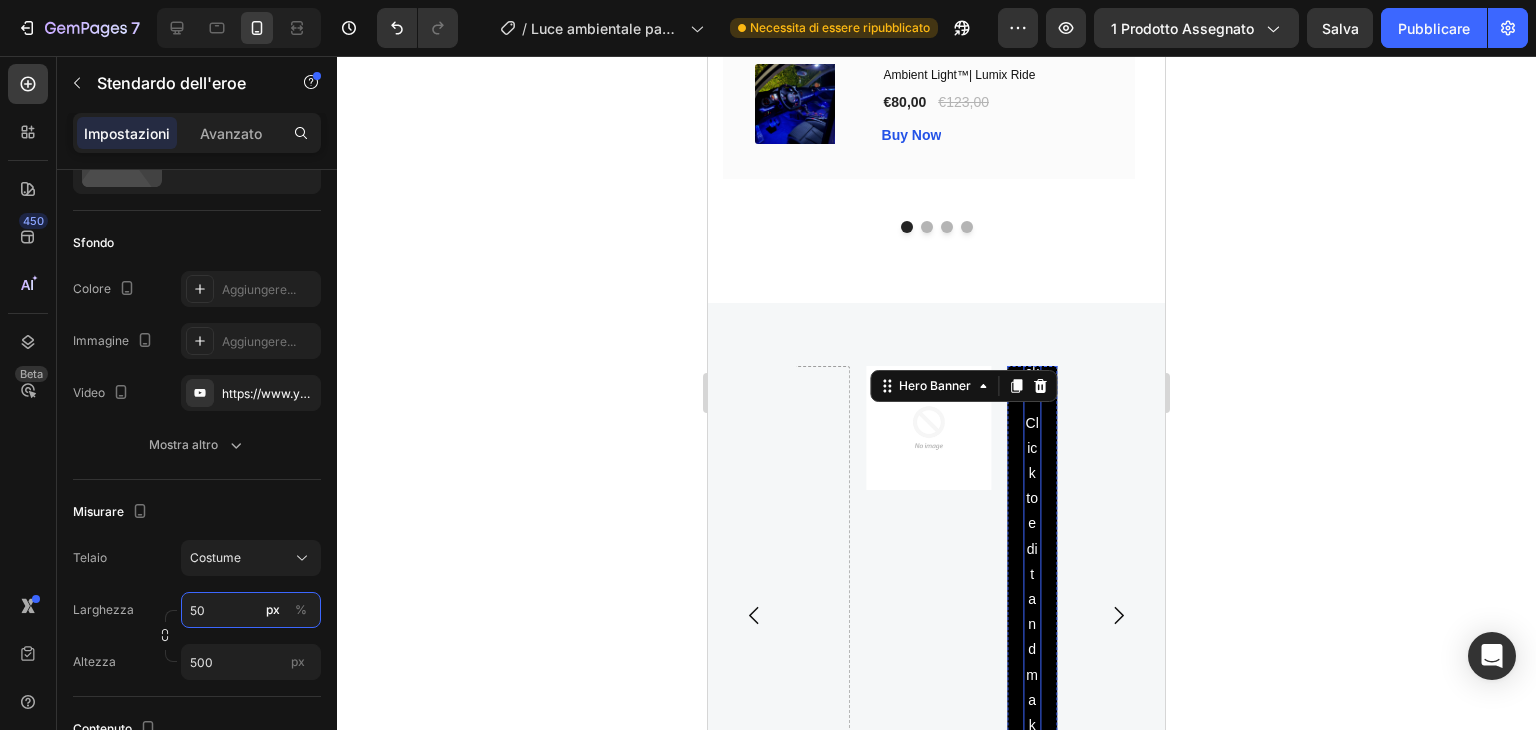 type on "5" 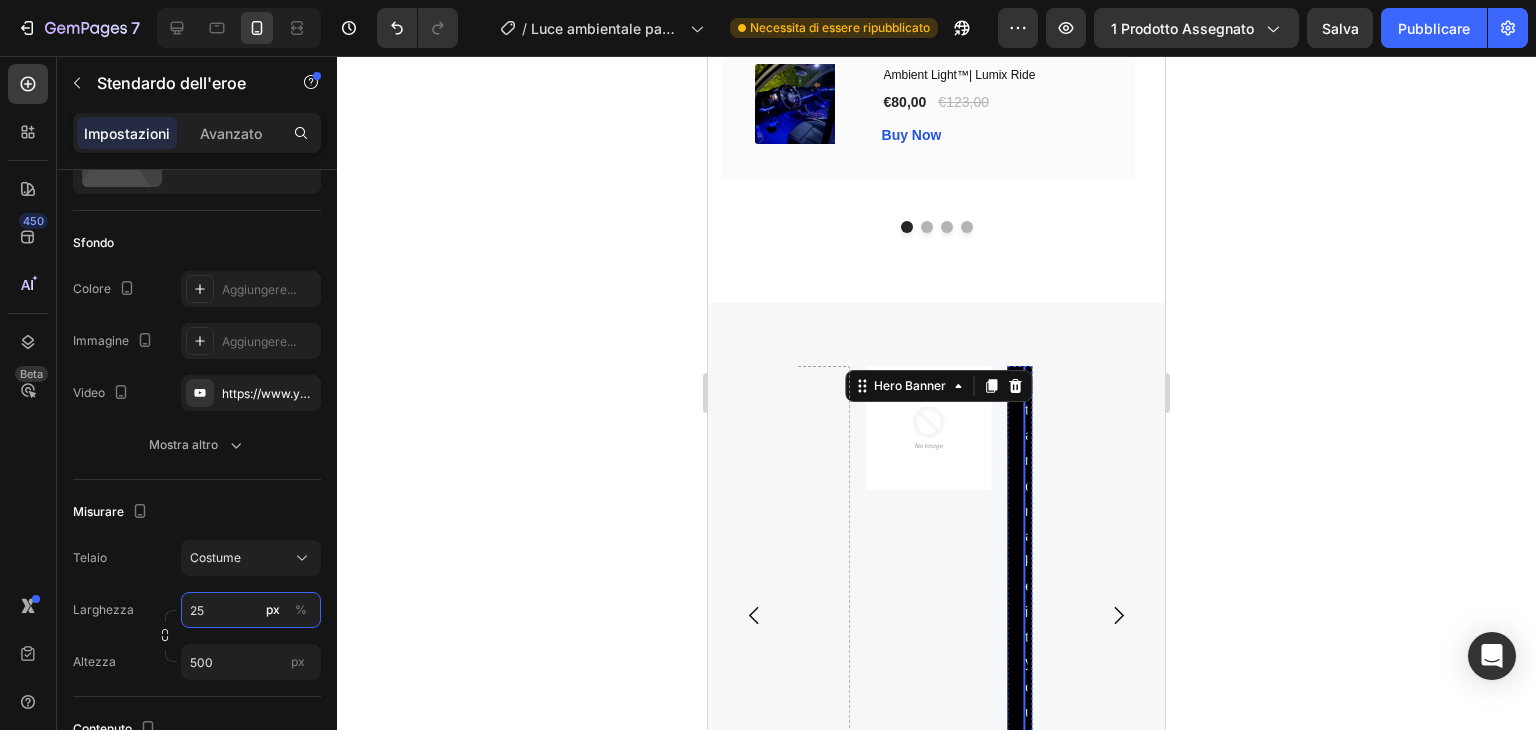 type on "2" 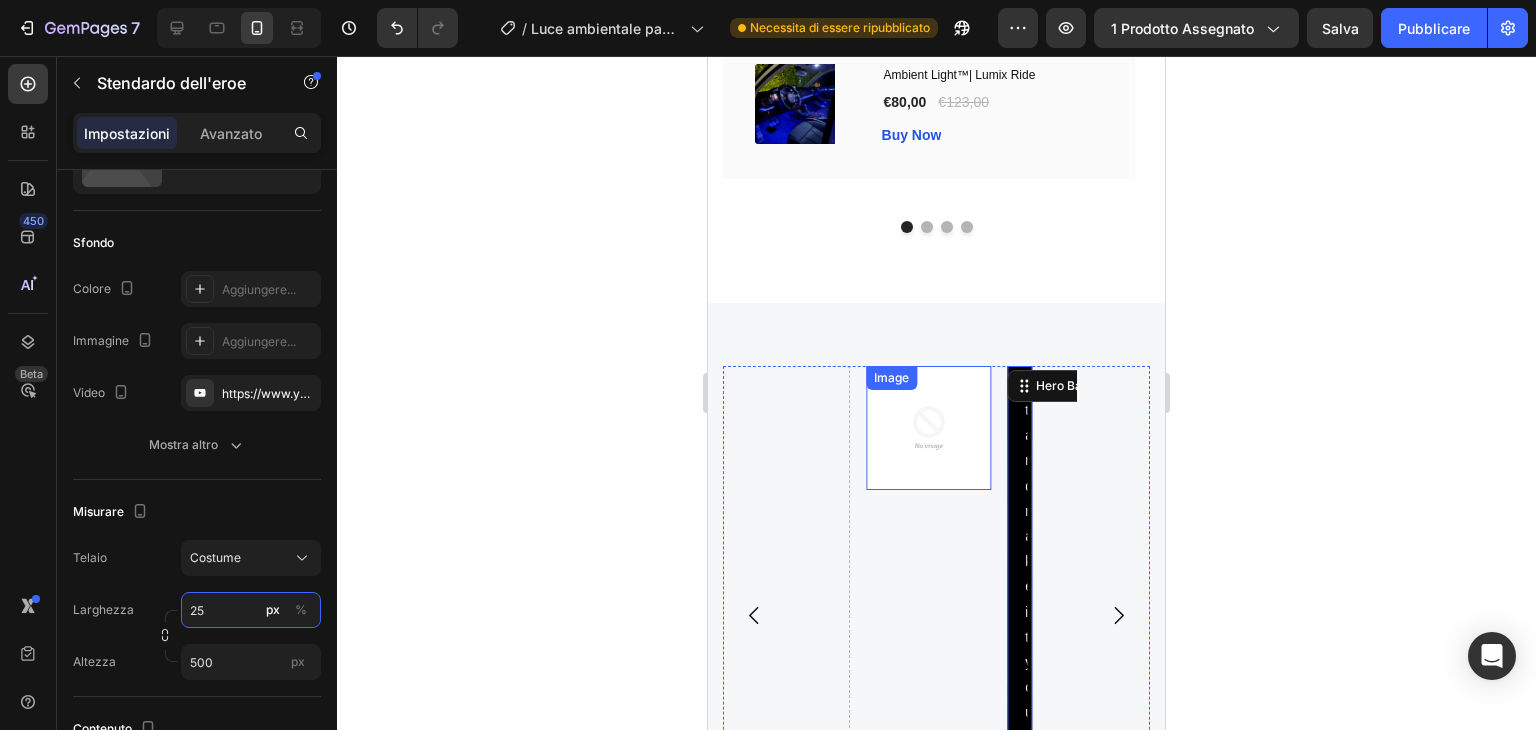 type on "2" 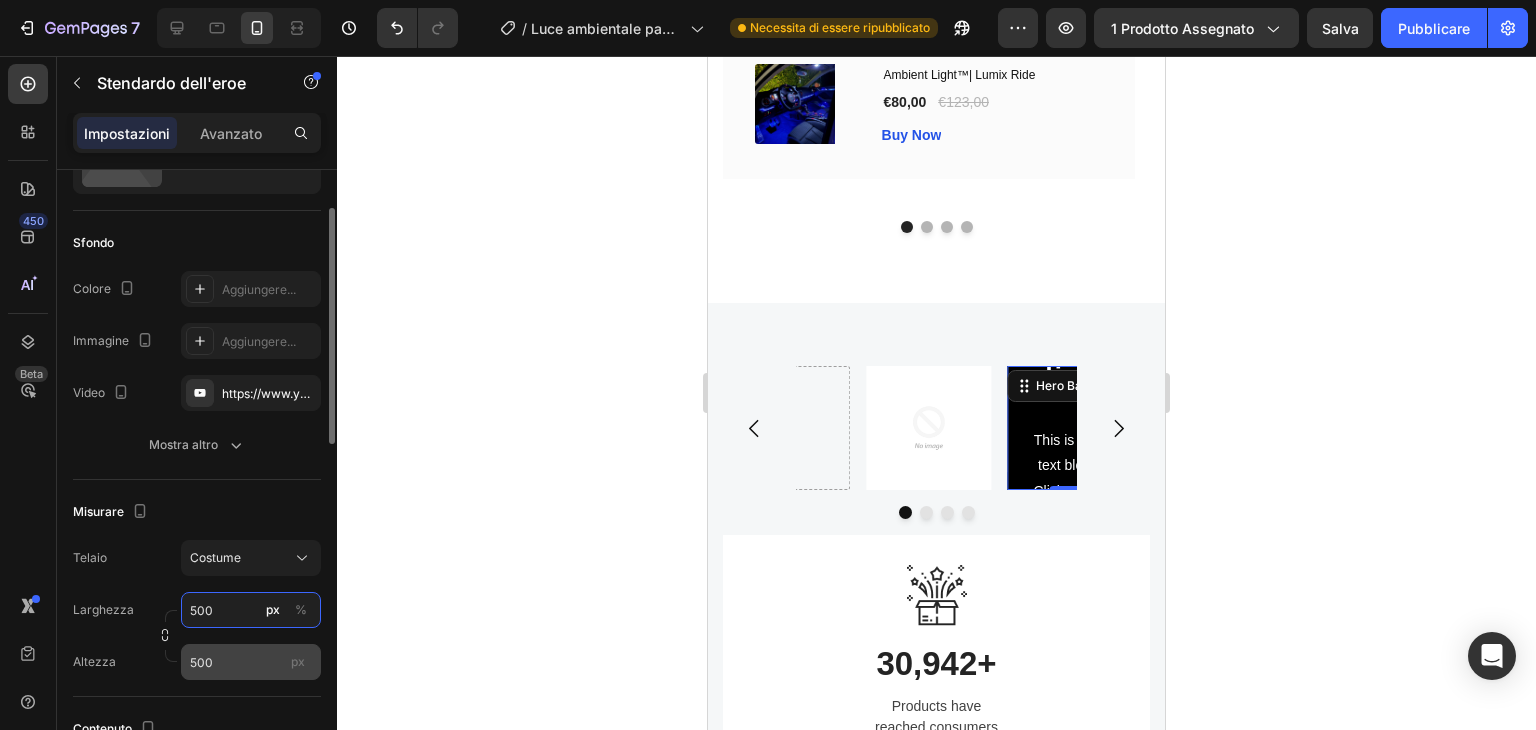 type on "500" 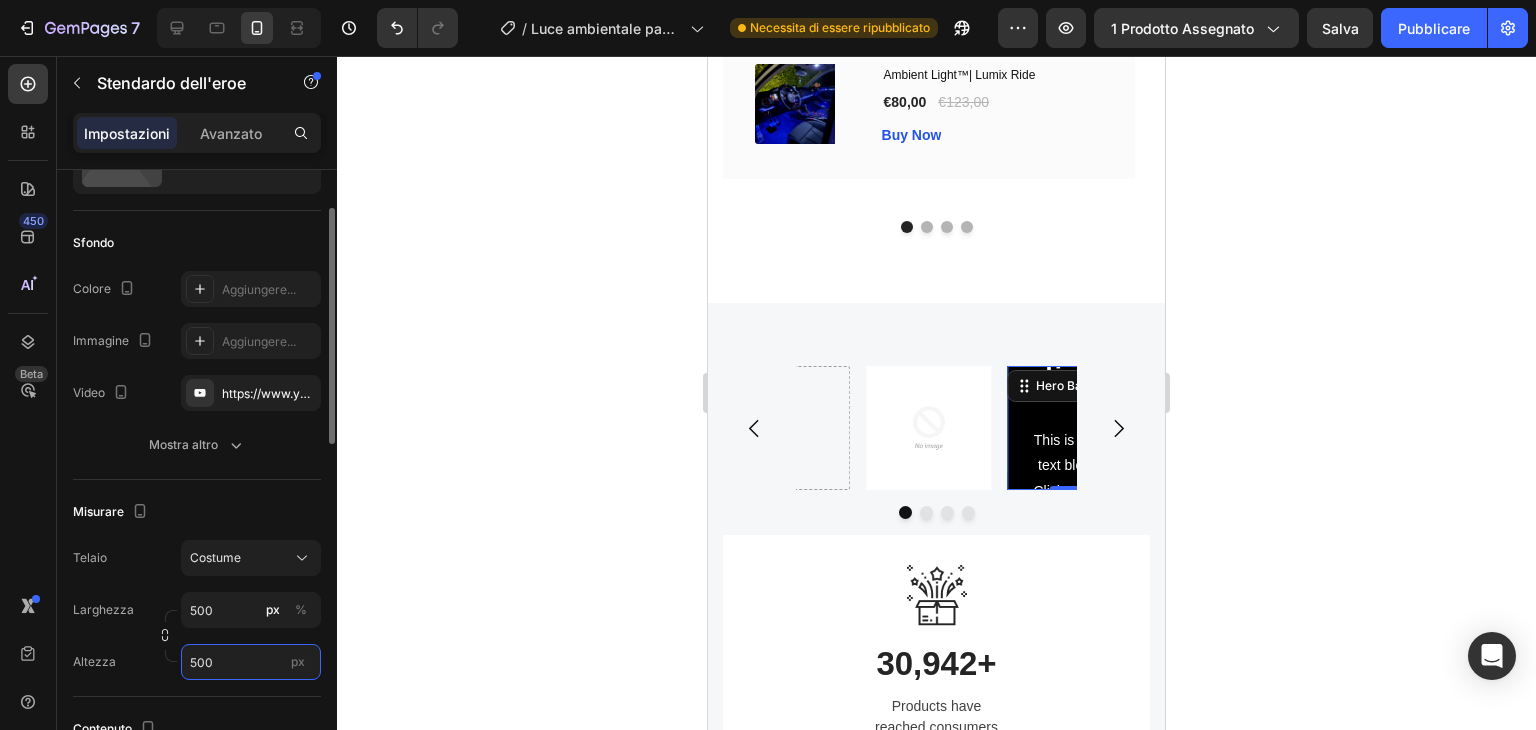 click on "500" at bounding box center (251, 662) 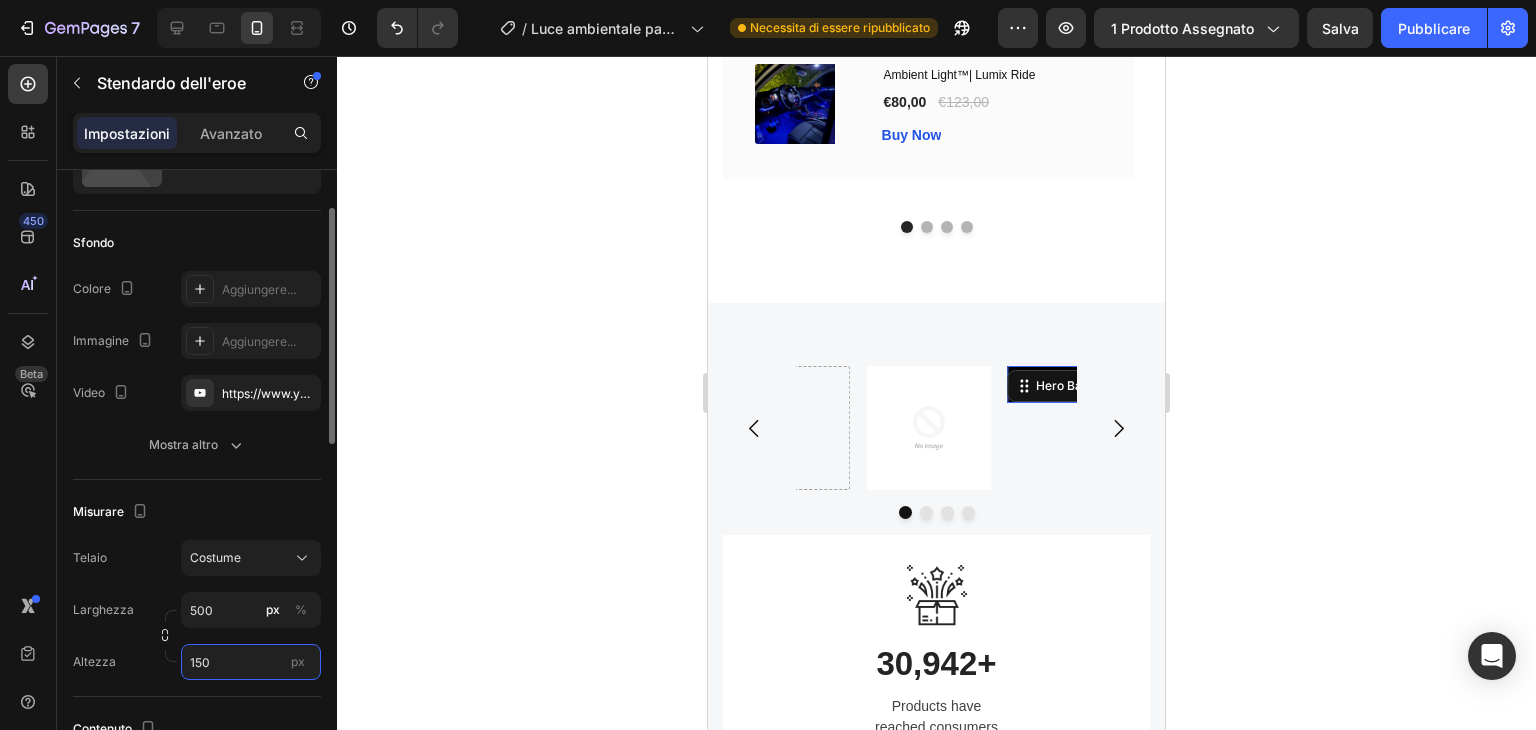 type on "1500" 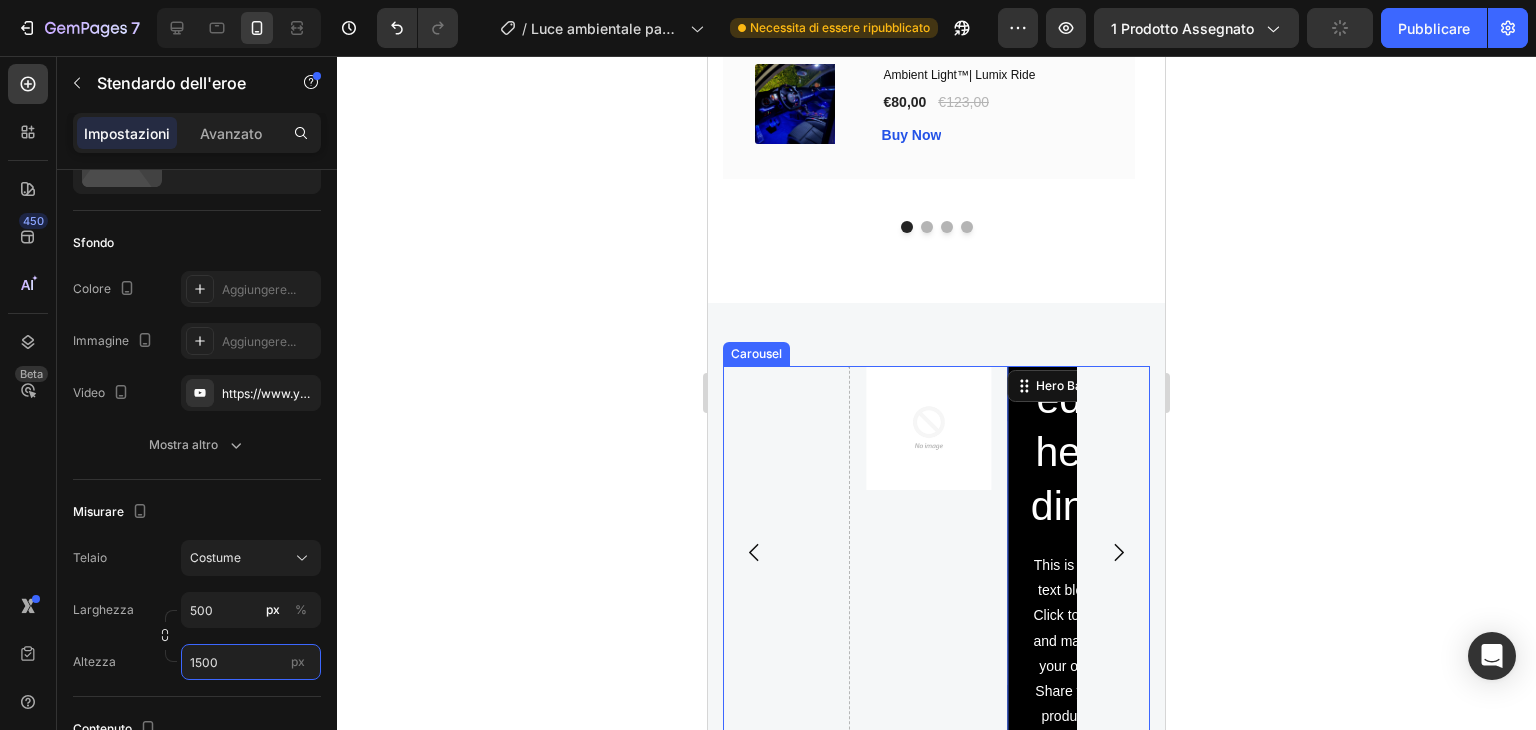 scroll, scrollTop: 4172, scrollLeft: 0, axis: vertical 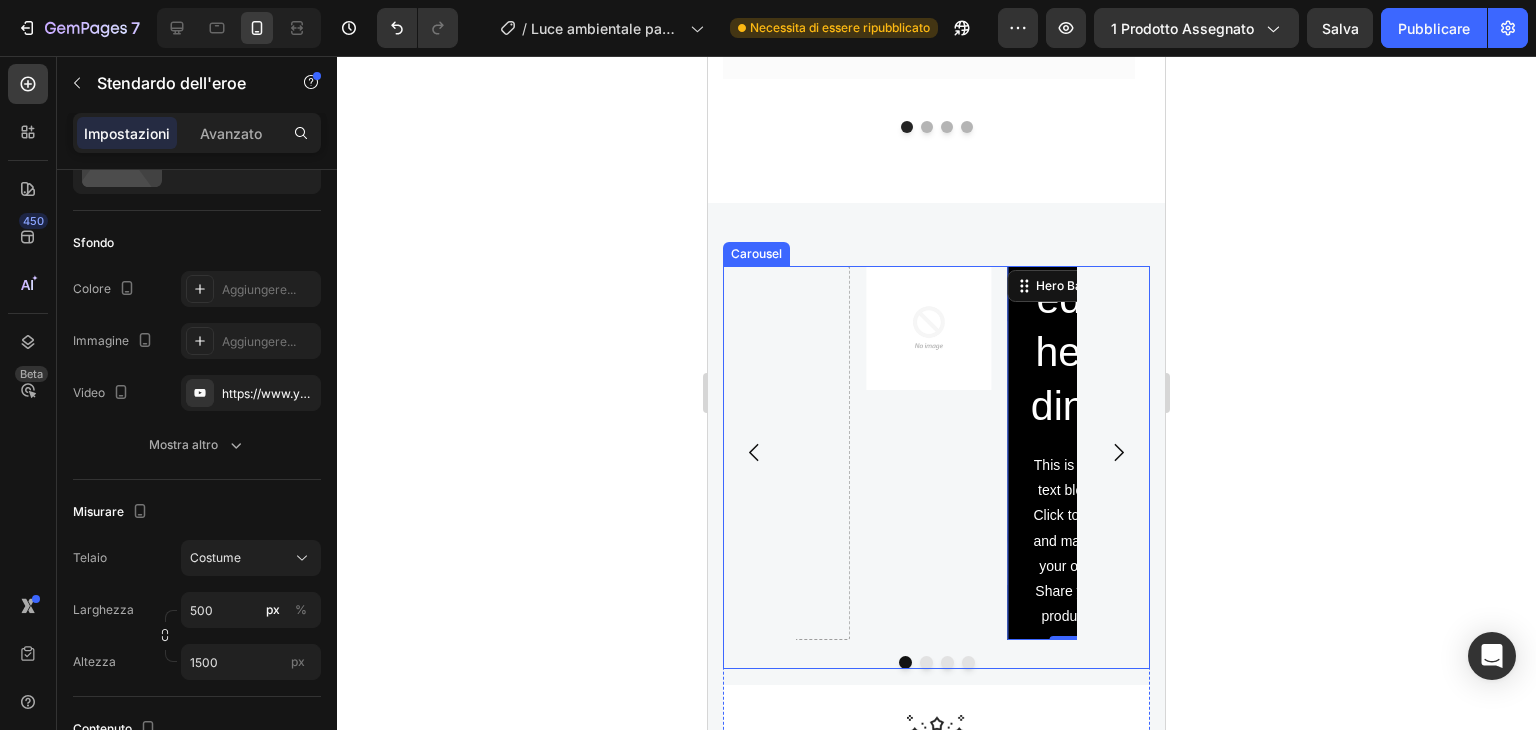 click at bounding box center (926, 662) 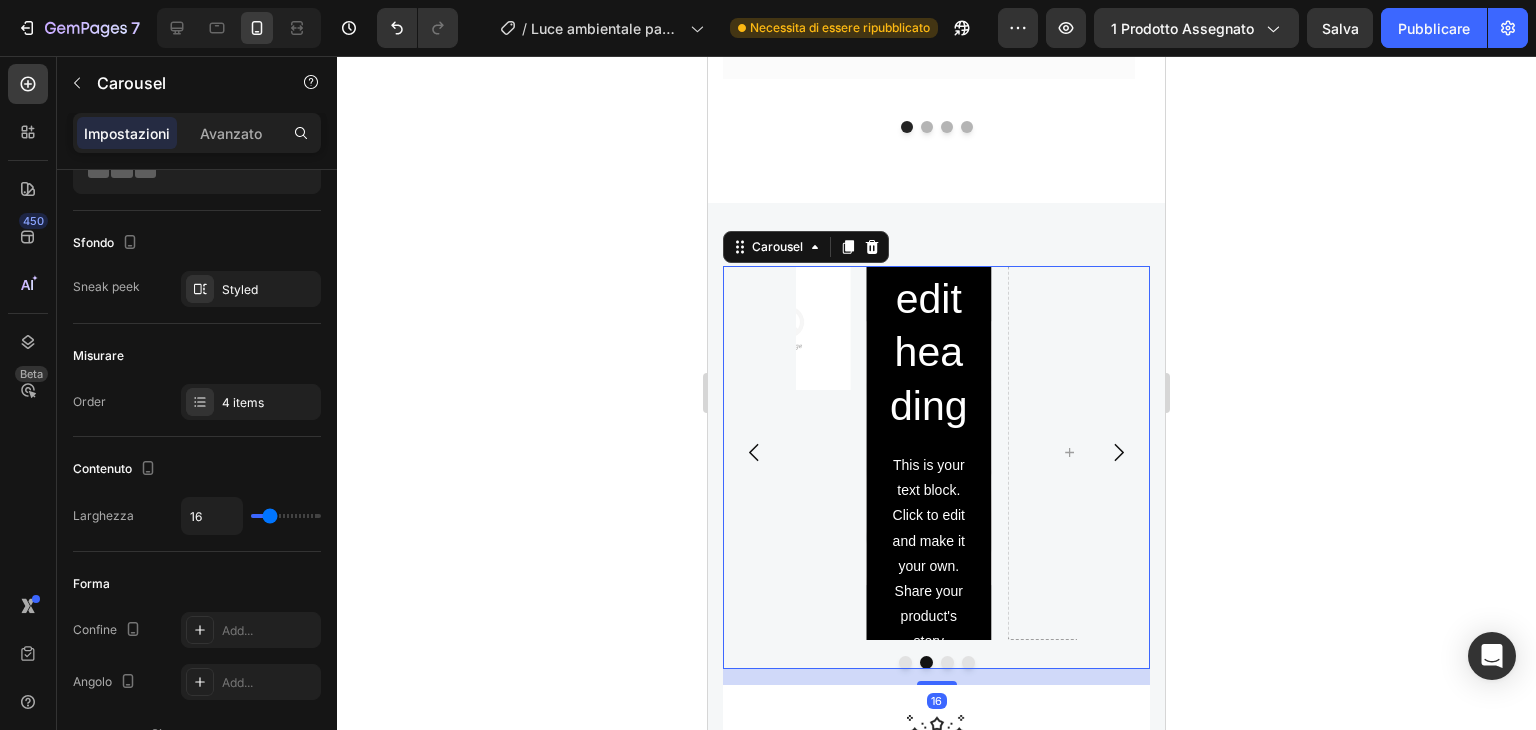 scroll, scrollTop: 0, scrollLeft: 0, axis: both 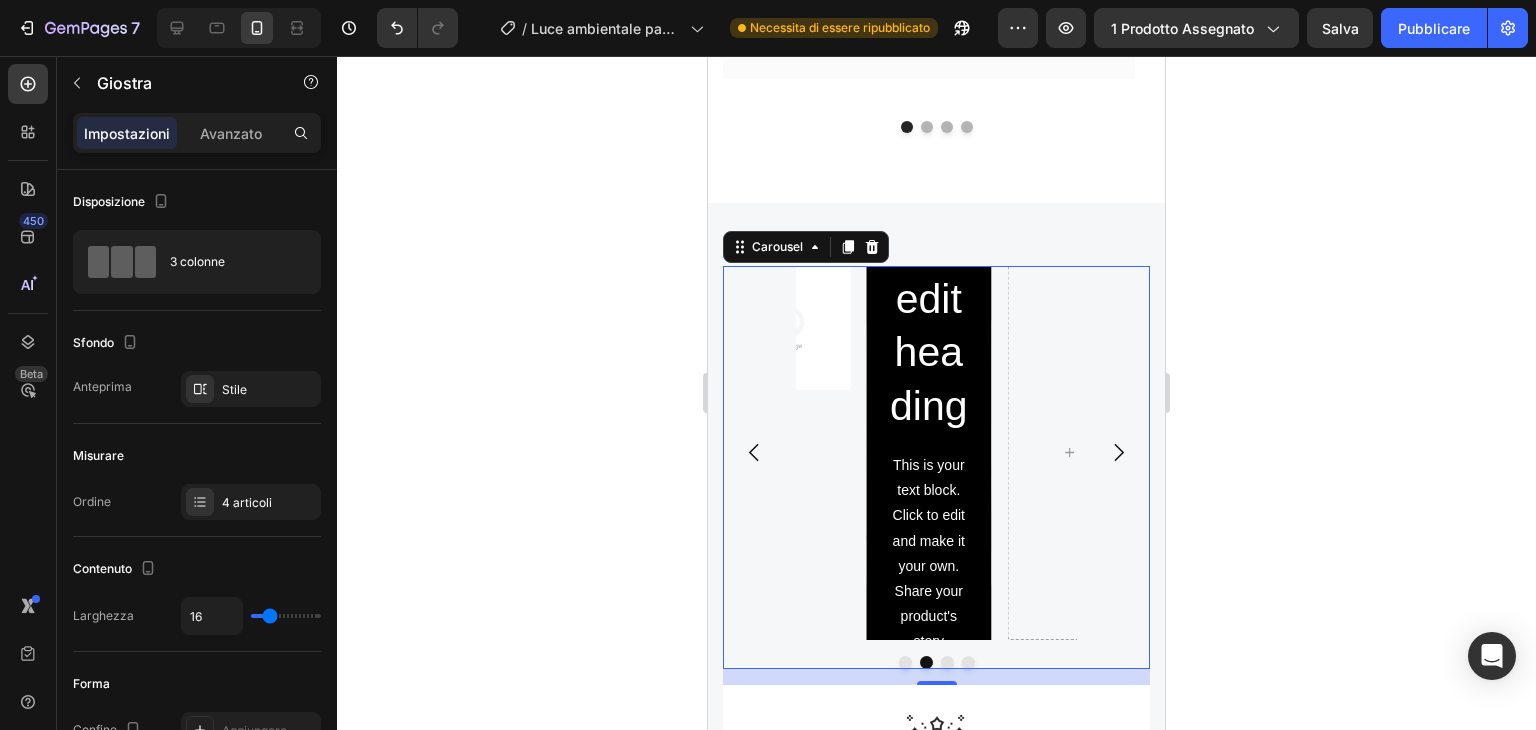 click at bounding box center [905, 662] 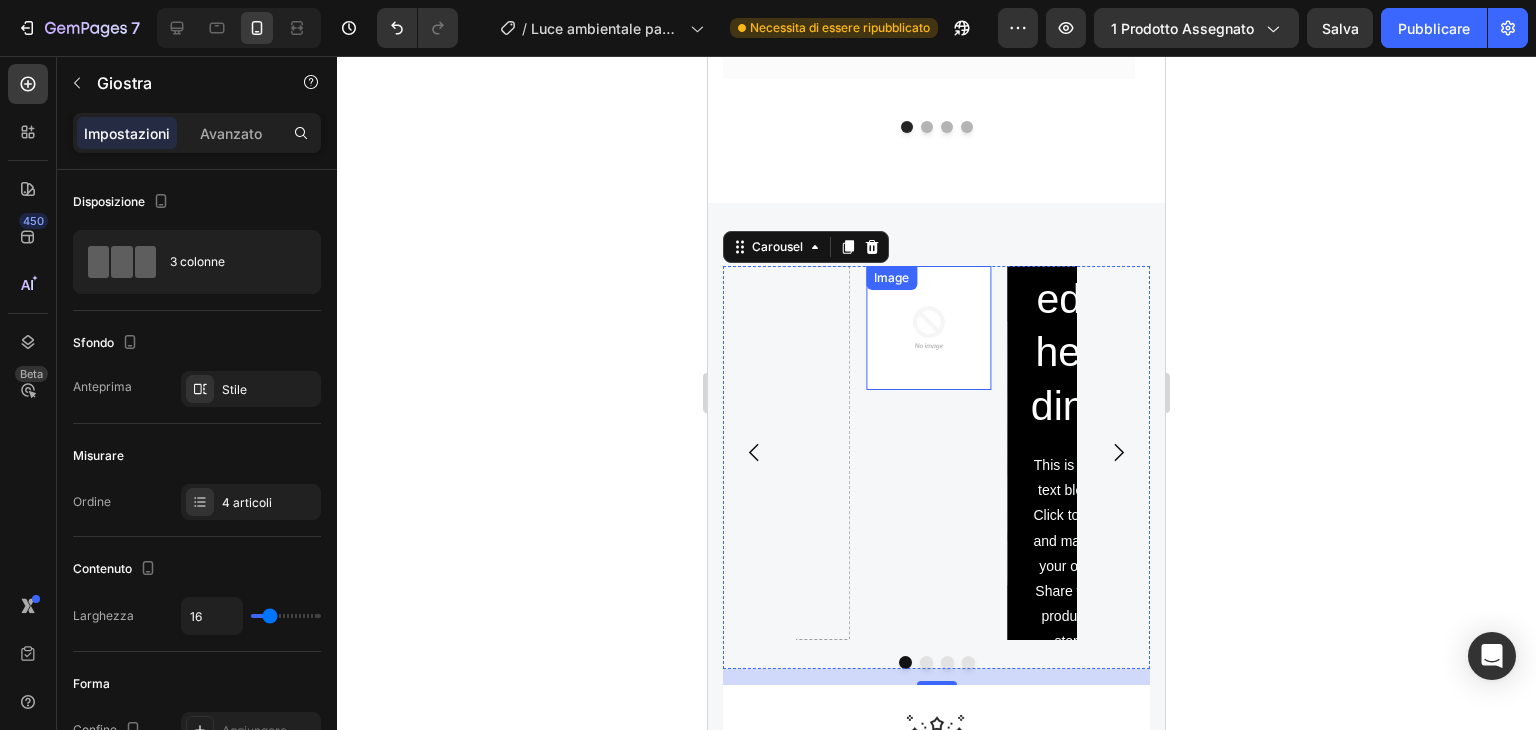 click at bounding box center (928, 328) 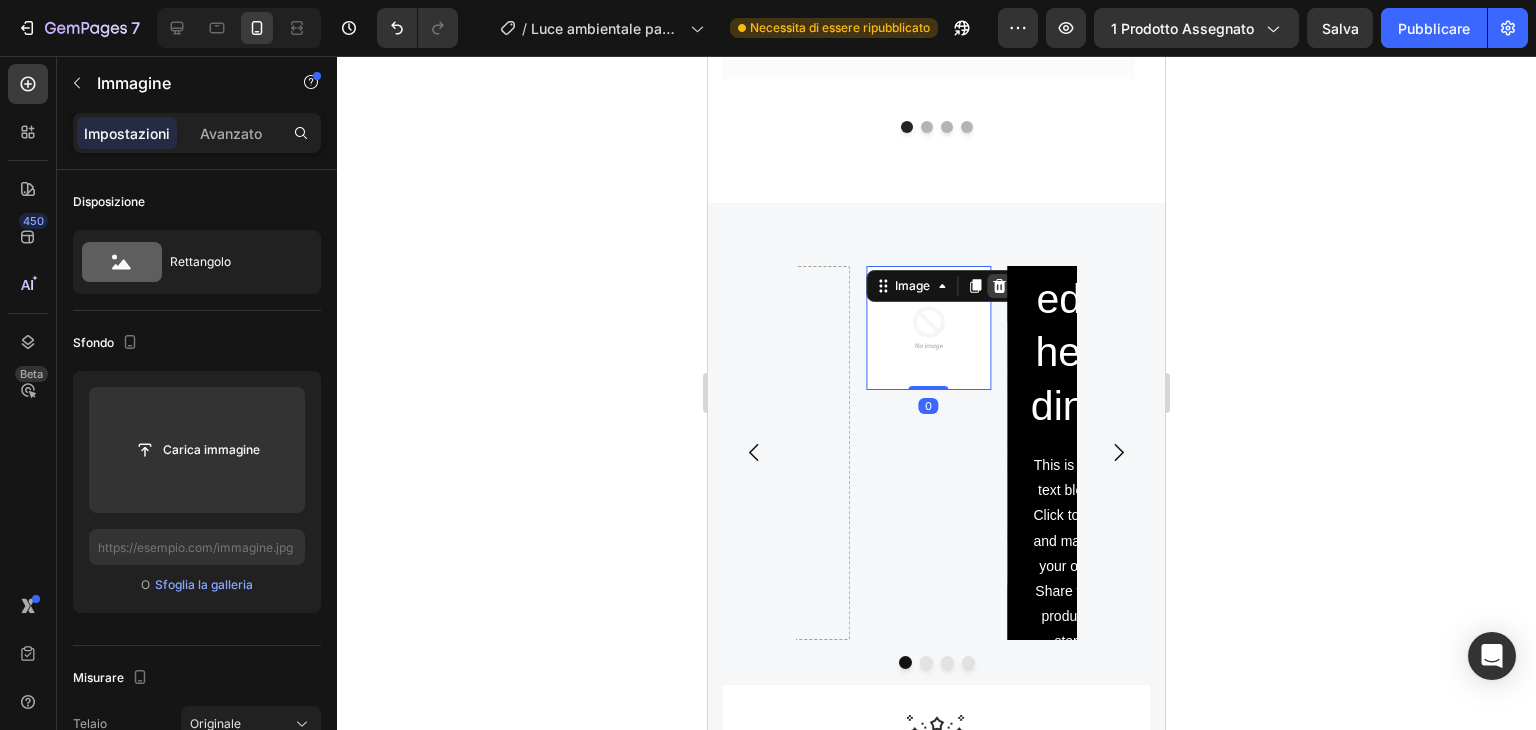 click 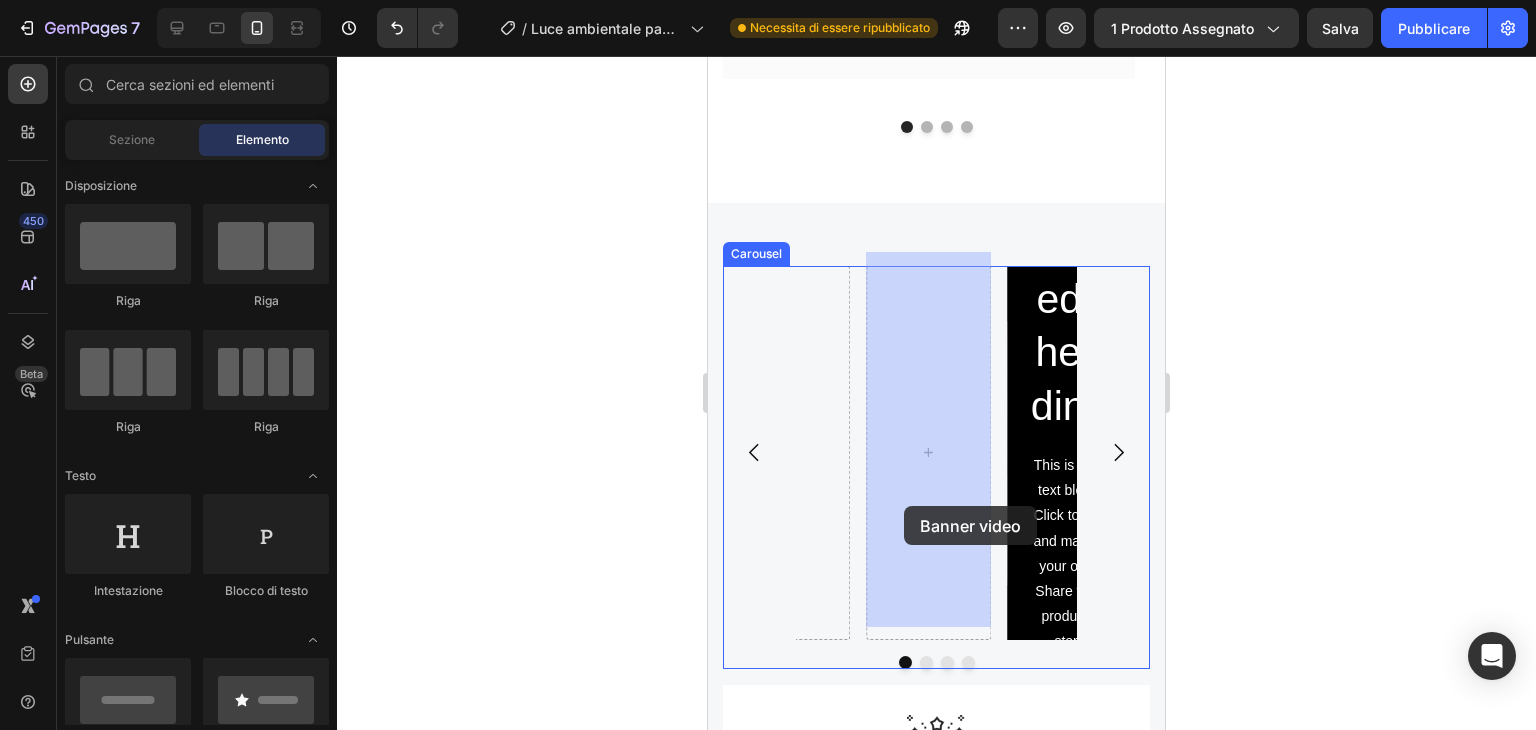 drag, startPoint x: 1005, startPoint y: 469, endPoint x: 904, endPoint y: 506, distance: 107.563934 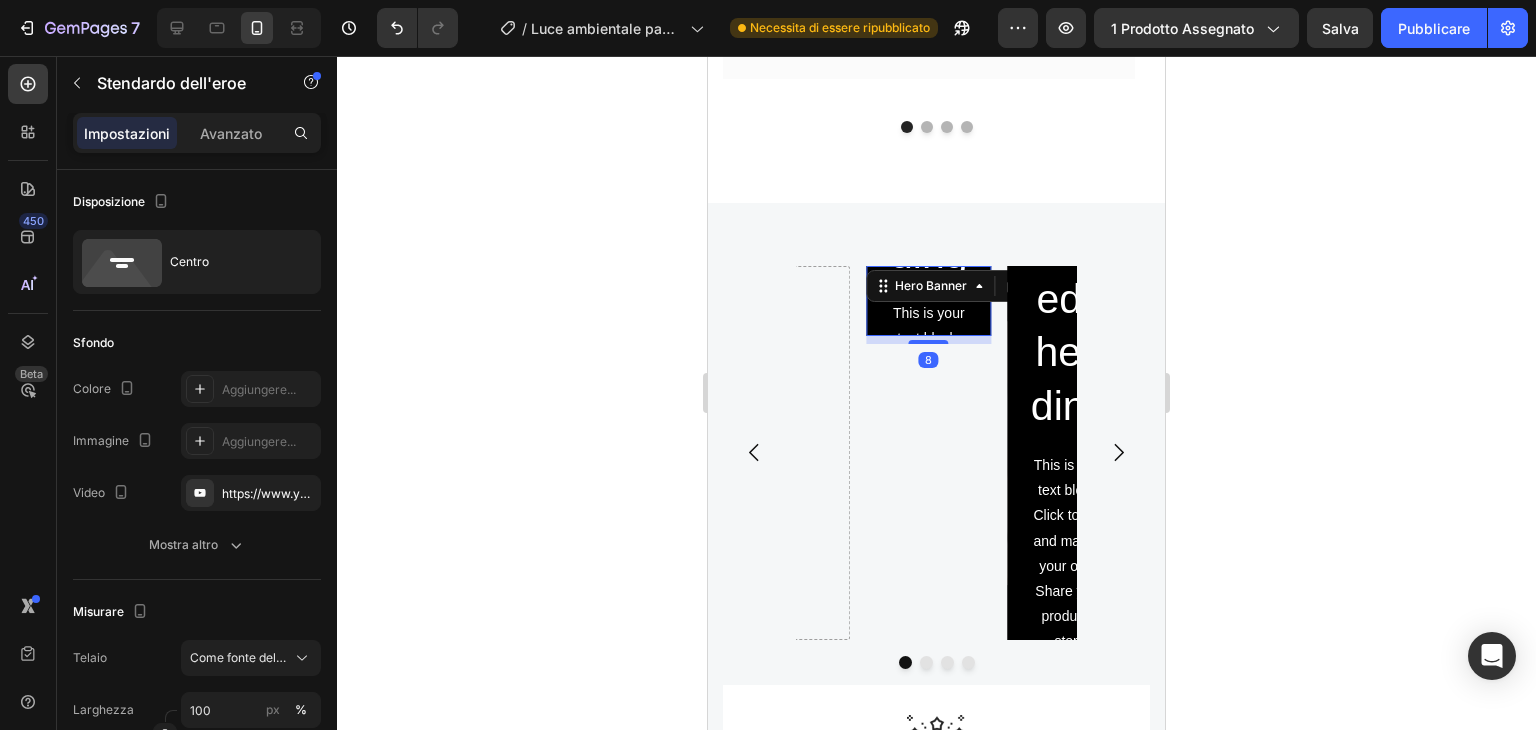 drag, startPoint x: 933, startPoint y: 316, endPoint x: 956, endPoint y: 324, distance: 24.351591 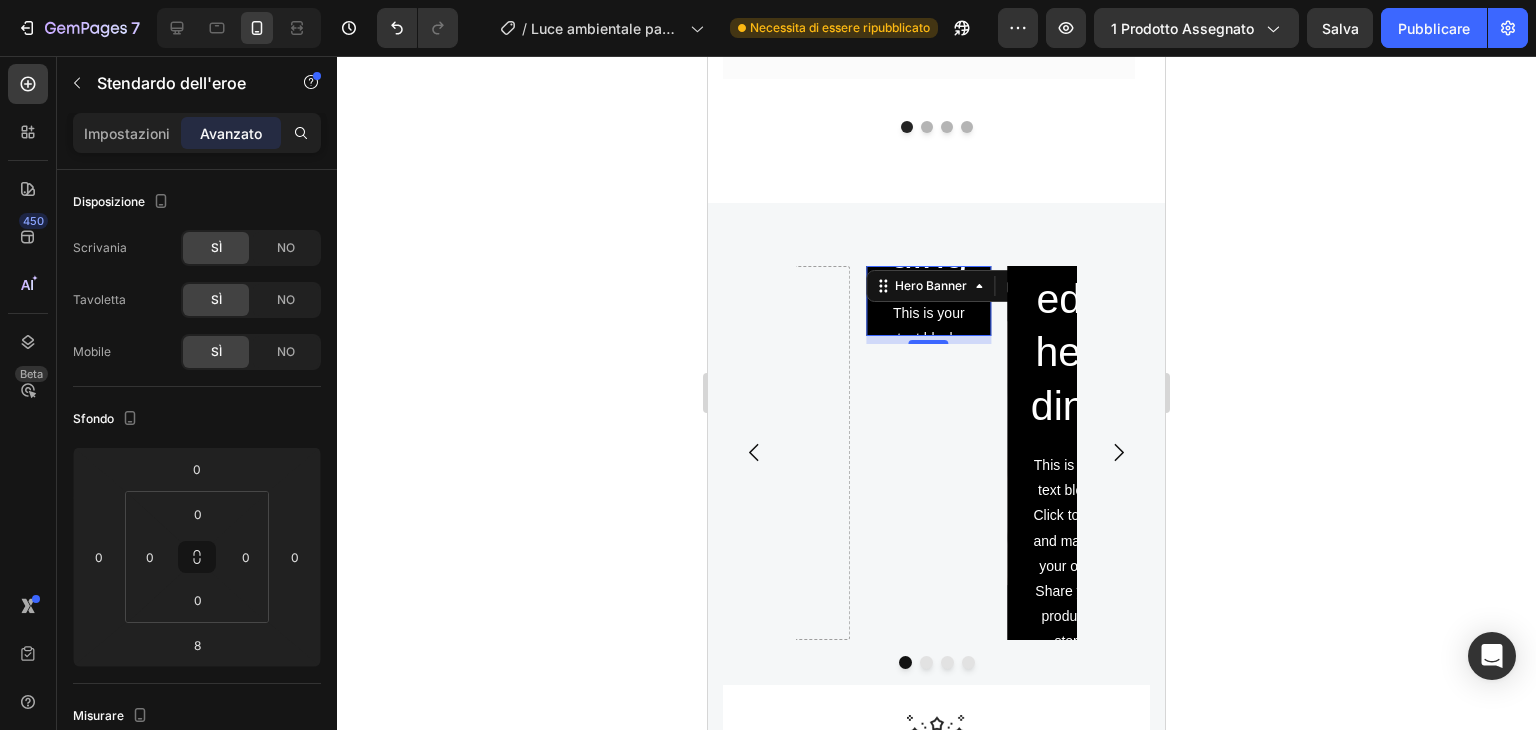 click on "This is your text block. Click to edit and make it your own. Share your product's story                   or services offered. Get creative and make it yours! Text Block" at bounding box center (928, 452) 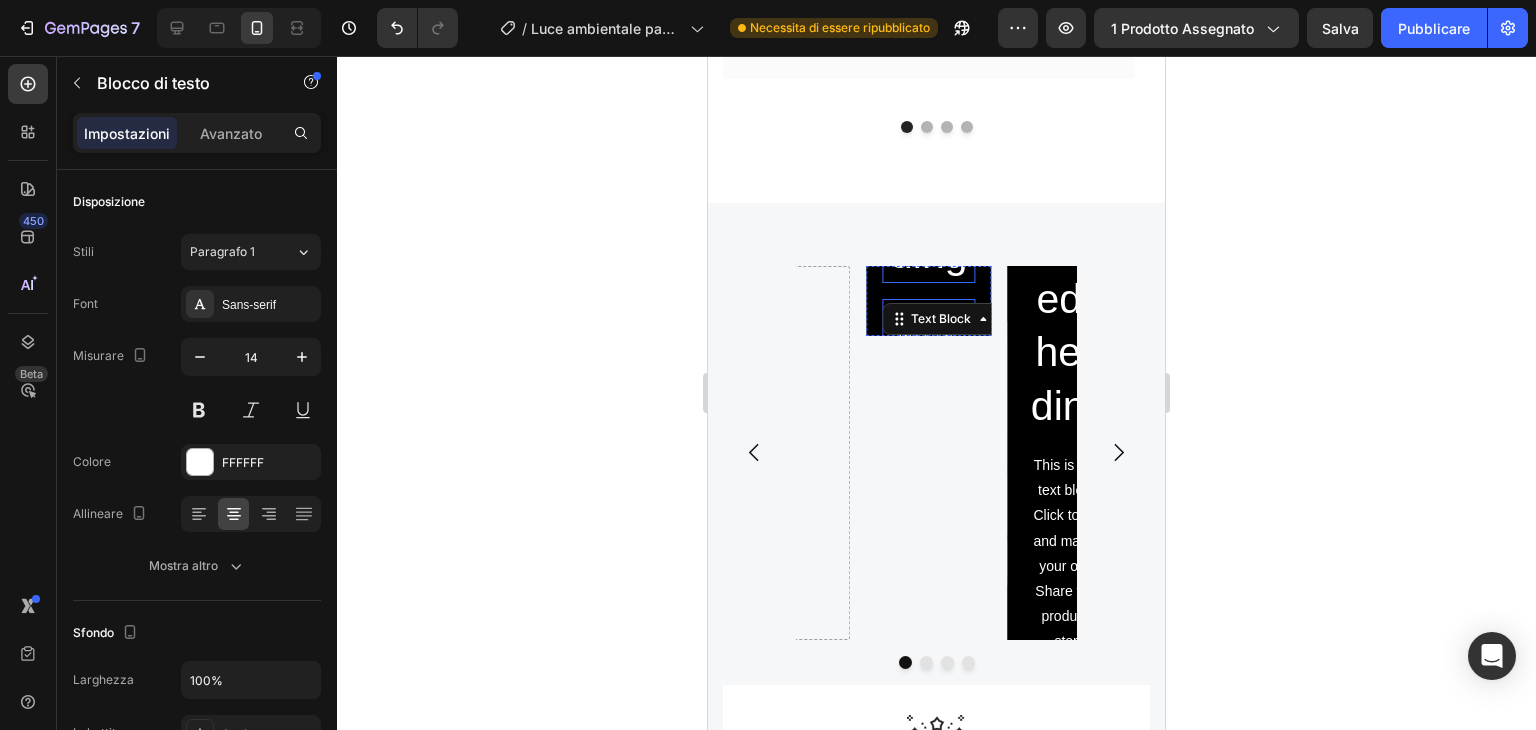 click on "Click here to edit heading" at bounding box center (928, 94) 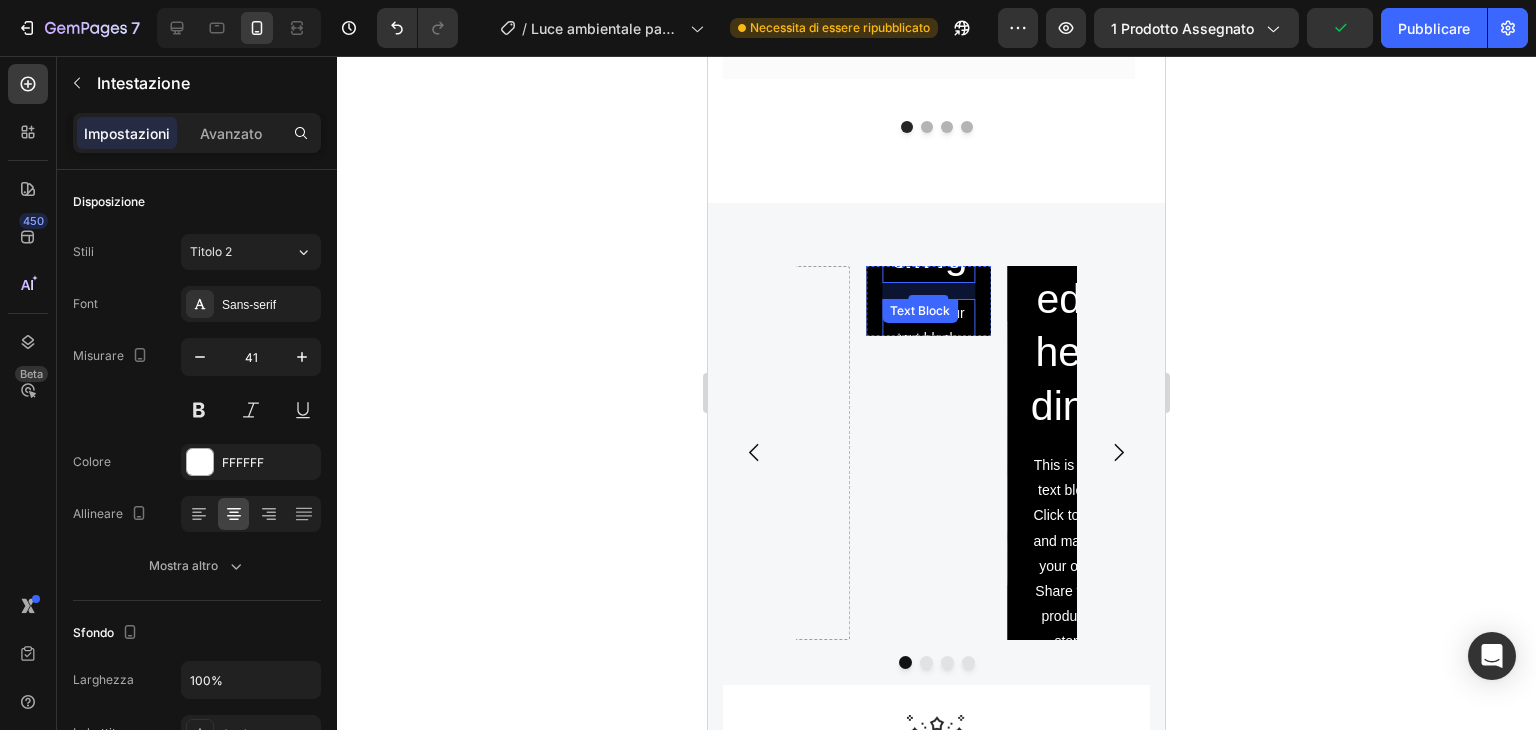 click on "This is your text block. Click to edit and make it your own. Share your product's story                   or services offered. Get creative and make it yours! Text Block" at bounding box center [928, 452] 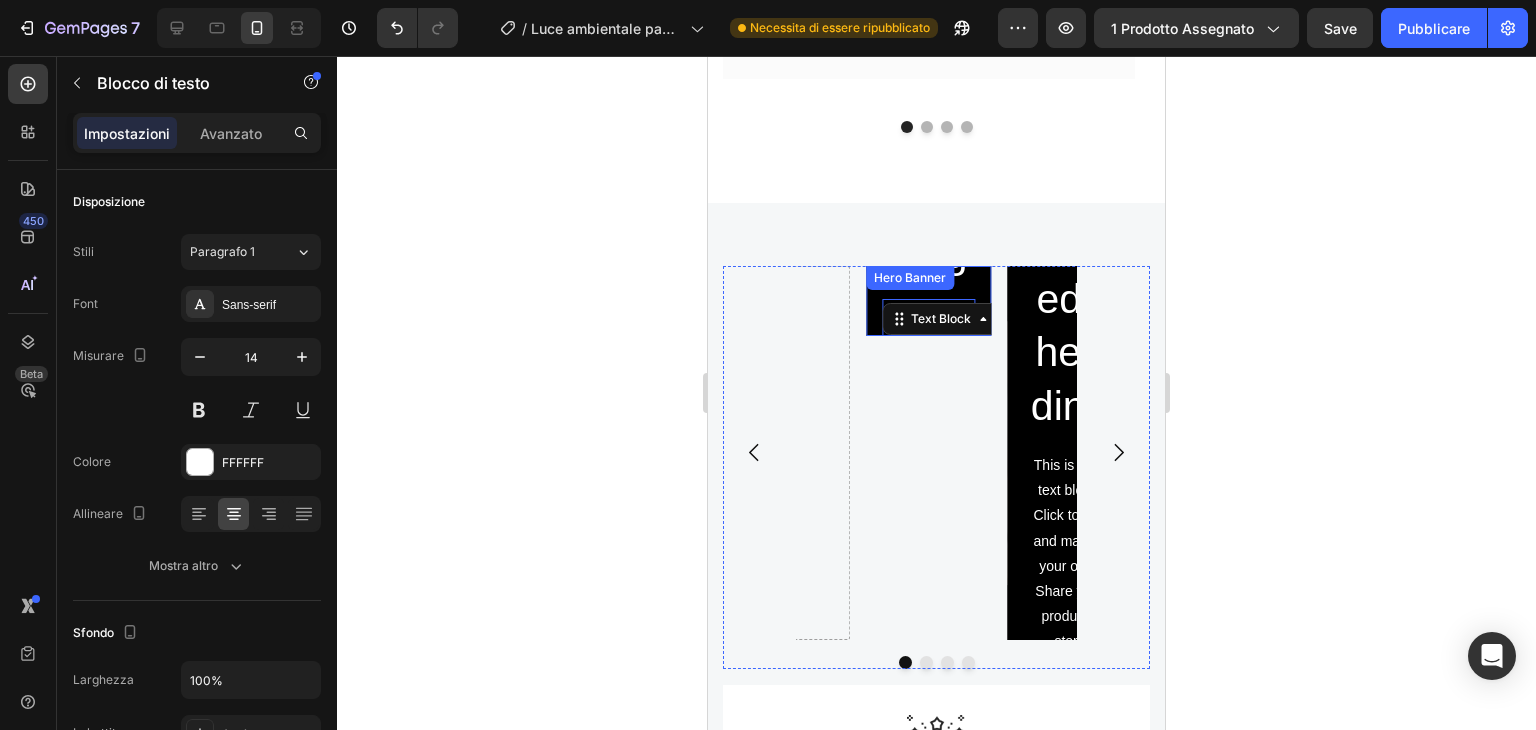 click on "Click here to edit heading Heading This is your text block. Click to edit and make it your own. Share your product's story                   or services offered. Get creative and make it yours! Text Block   16 Get started Button" at bounding box center [928, 301] 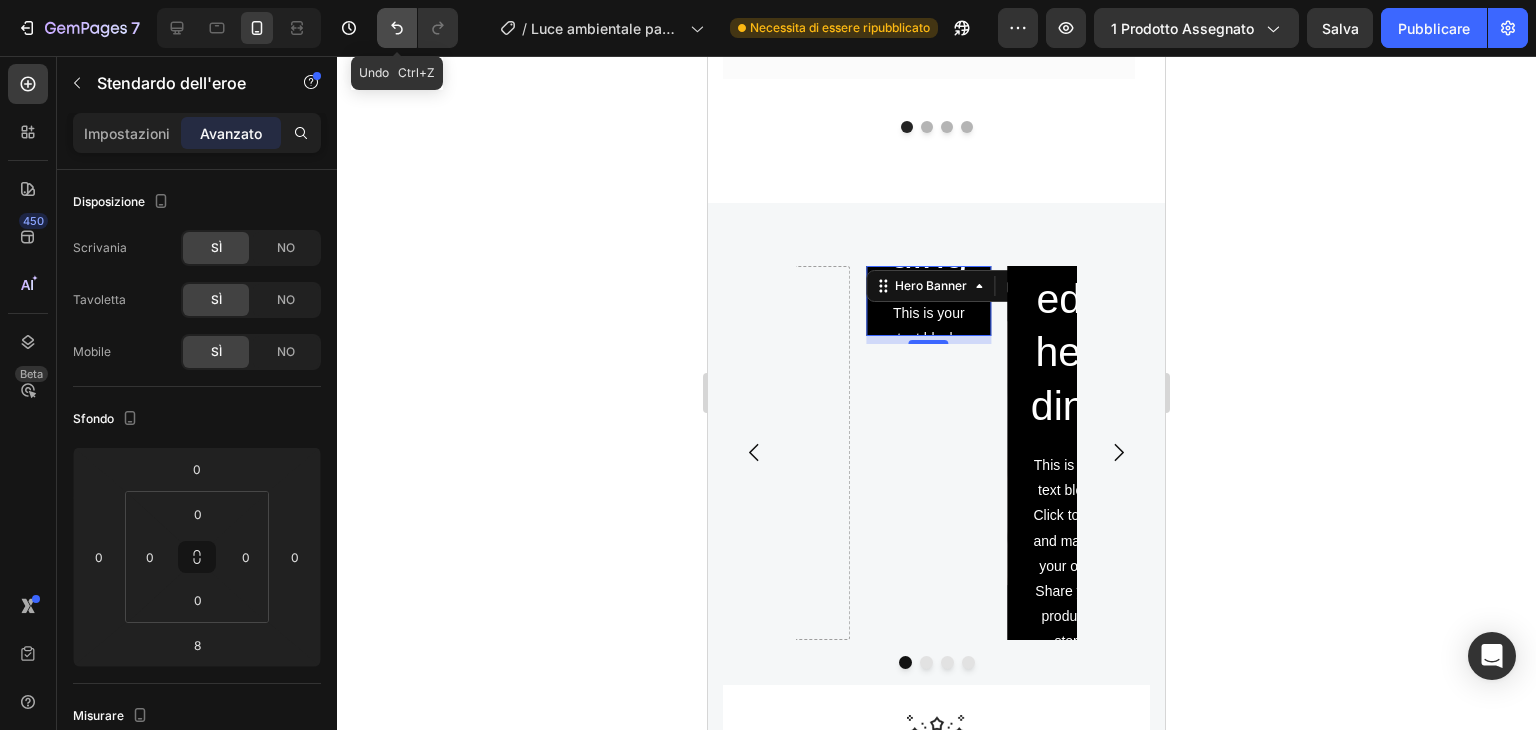 click 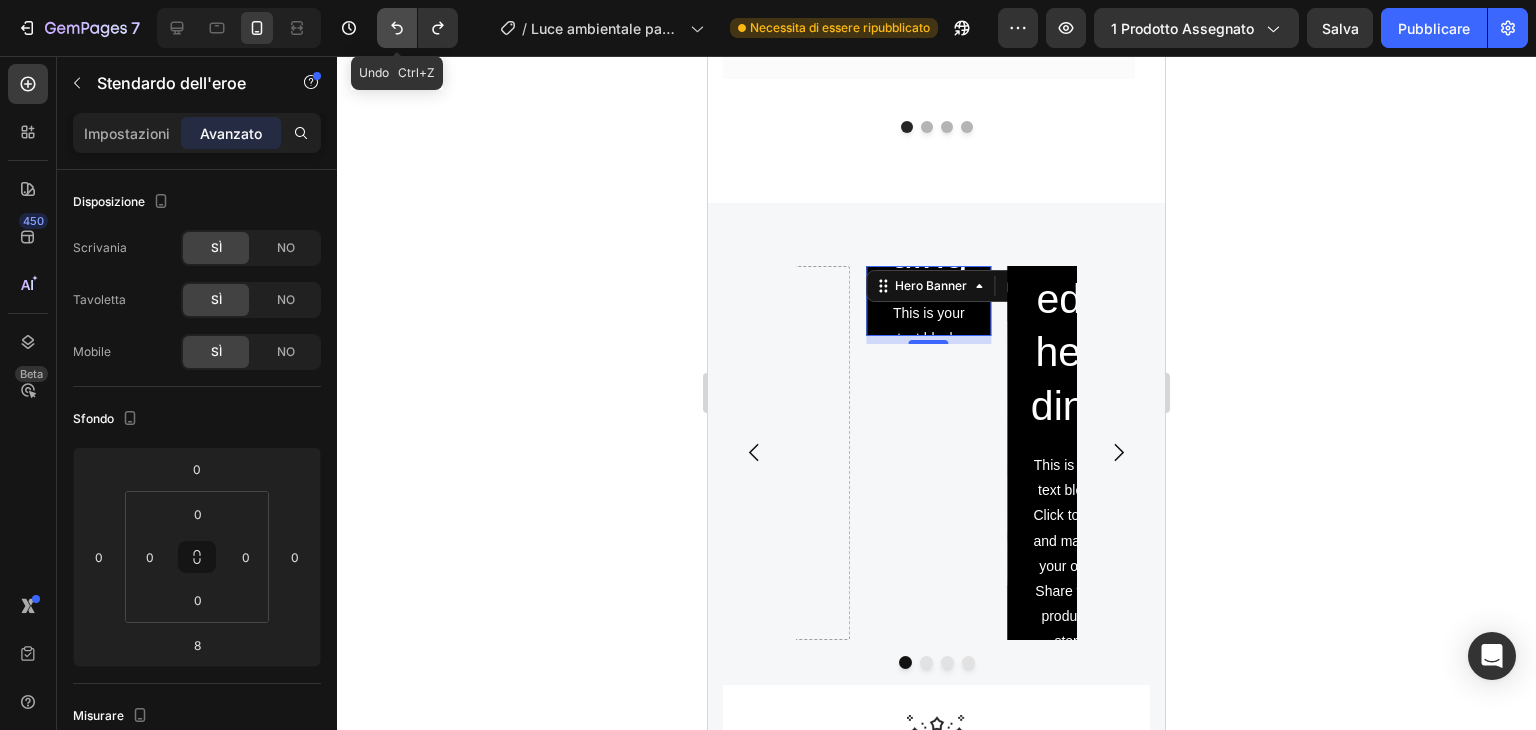 click 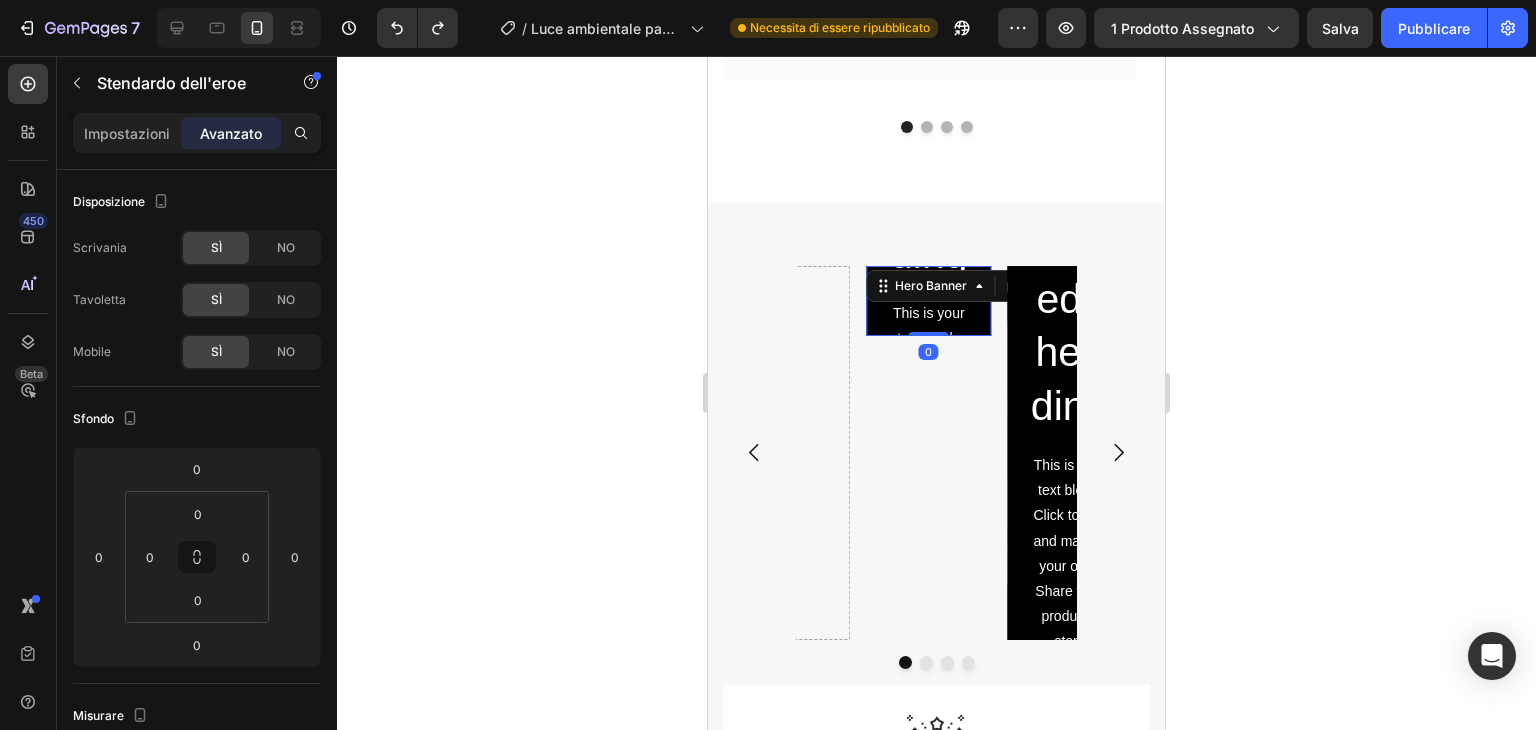 click 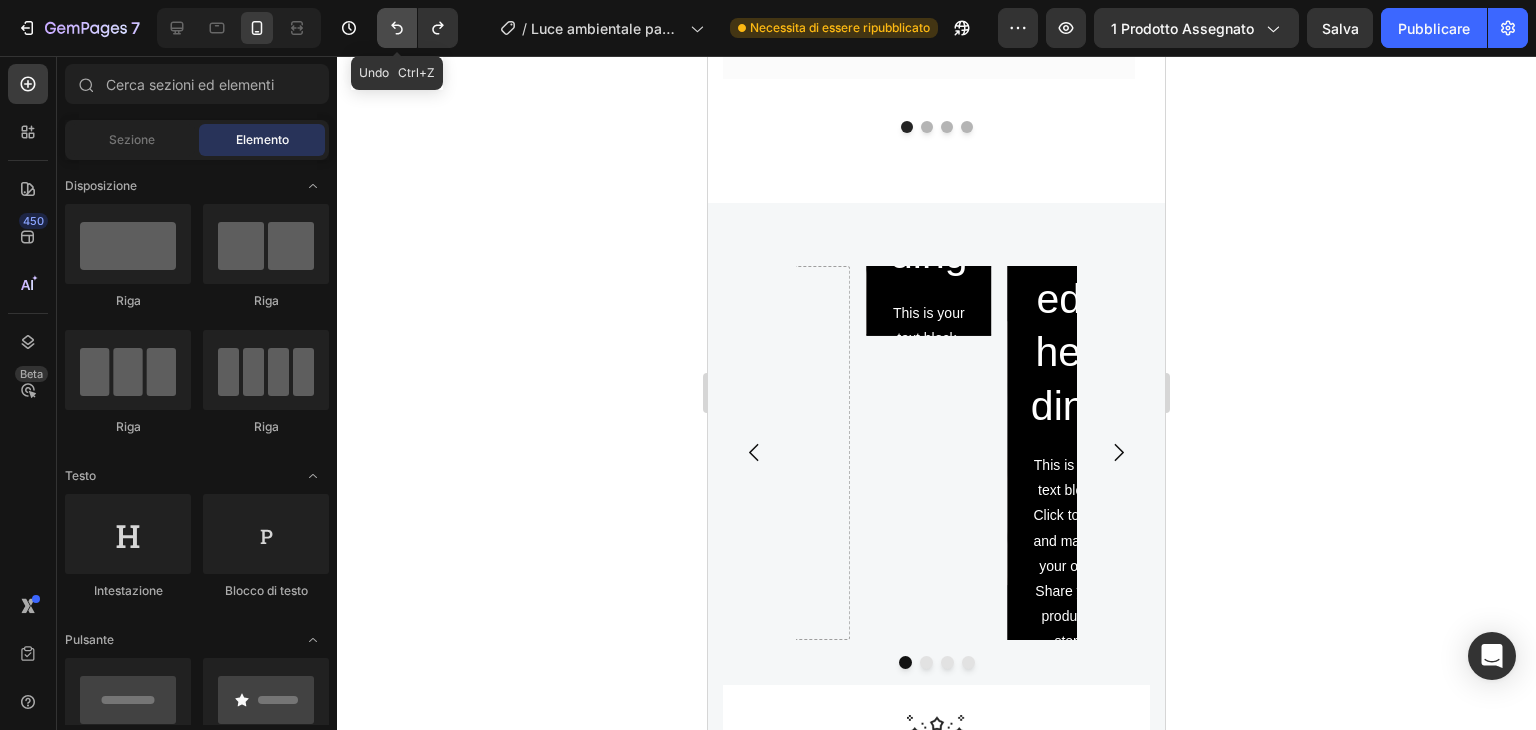 click 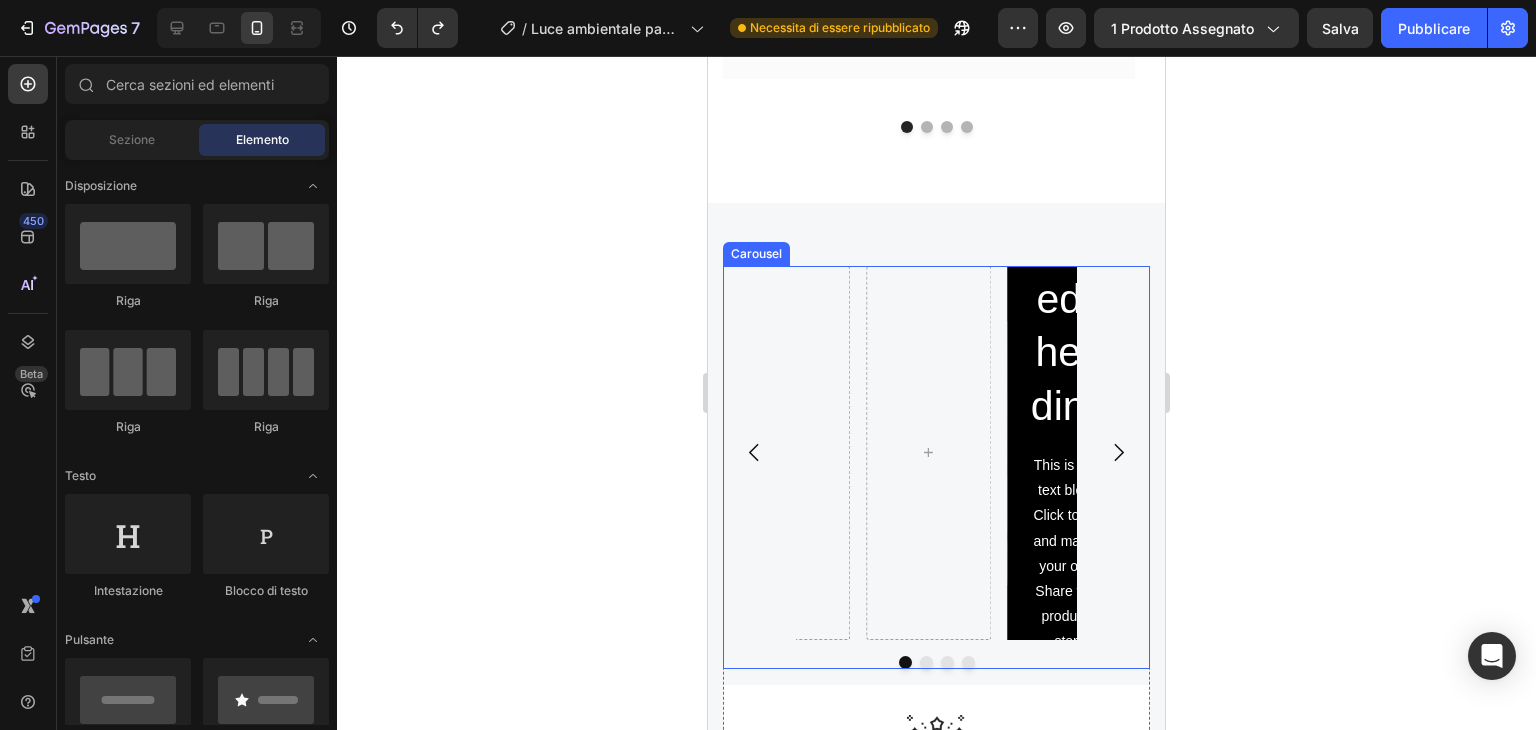 click 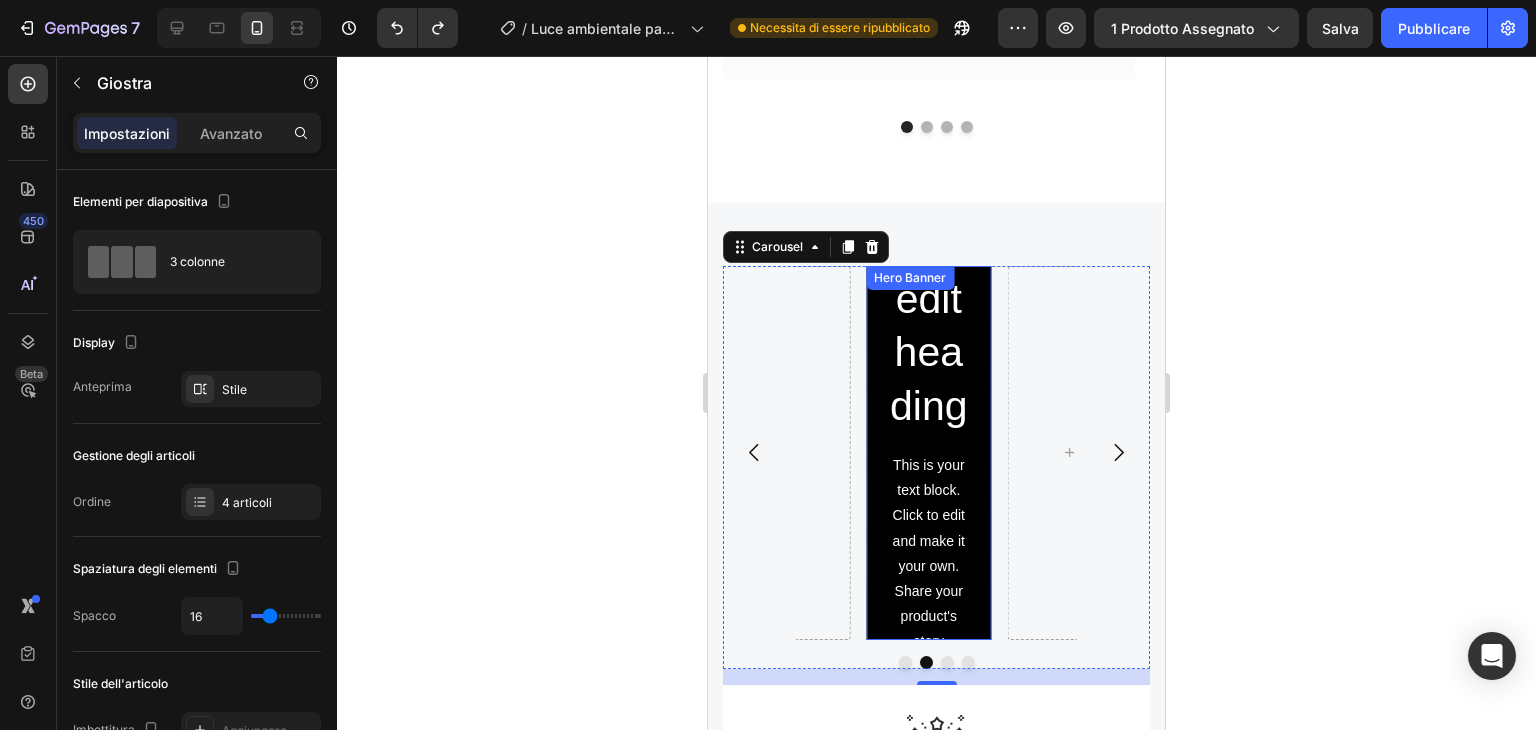 click on "Click here to edit heading Heading This is your text block. Click to edit and make it your own. Share your product's story                   or services offered. Get creative and make it yours! Text Block Get started Button" at bounding box center (928, 453) 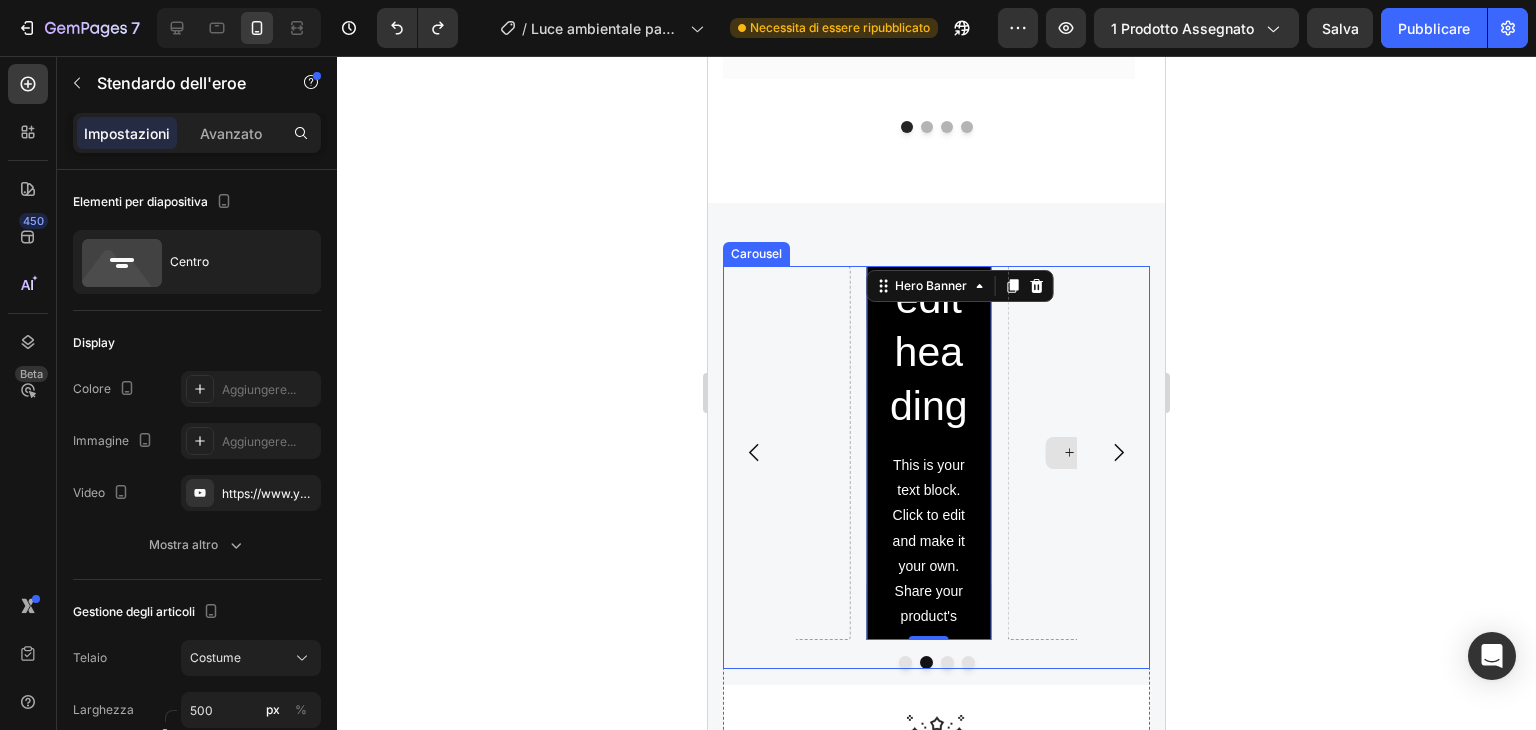 click at bounding box center [1069, 453] 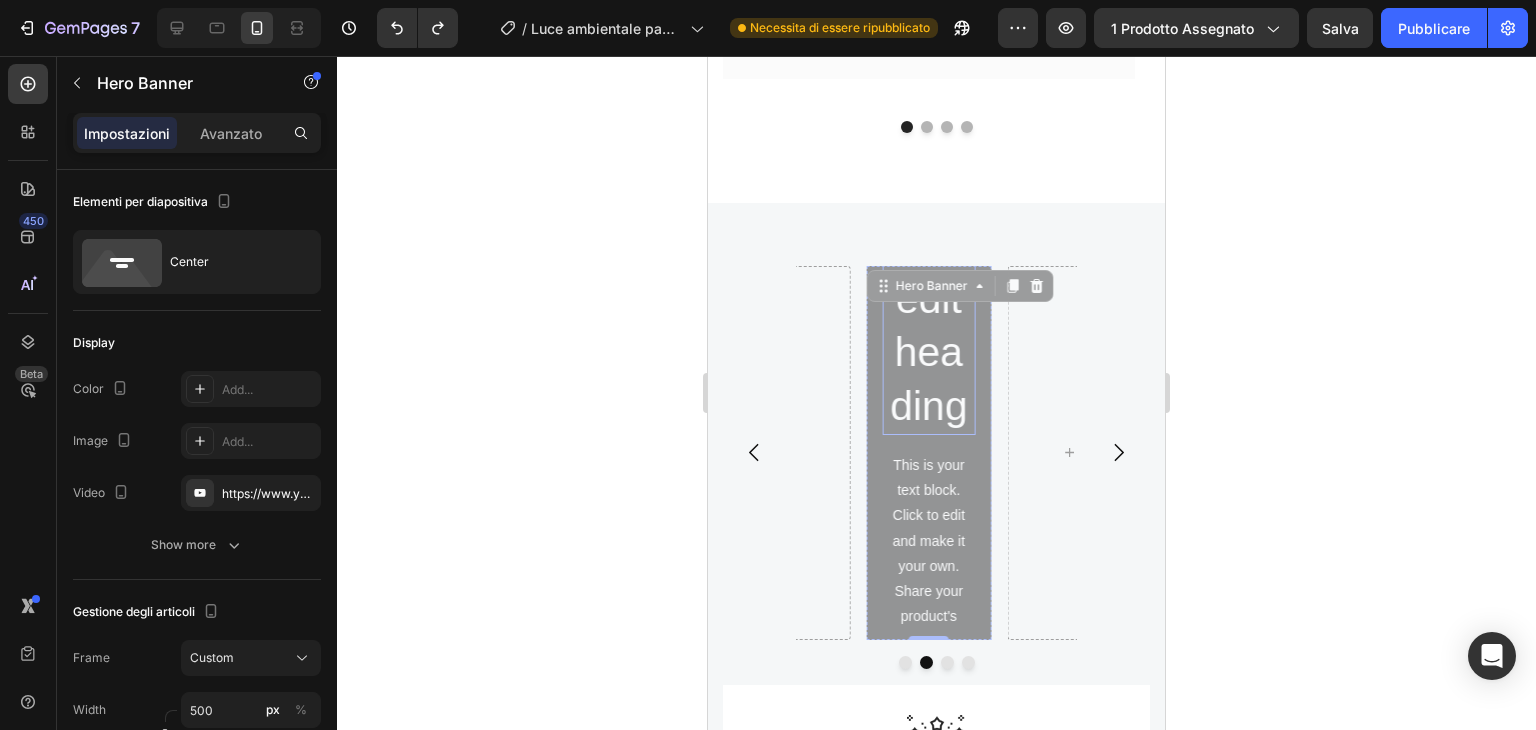 drag, startPoint x: 980, startPoint y: 401, endPoint x: 804, endPoint y: 386, distance: 176.63805 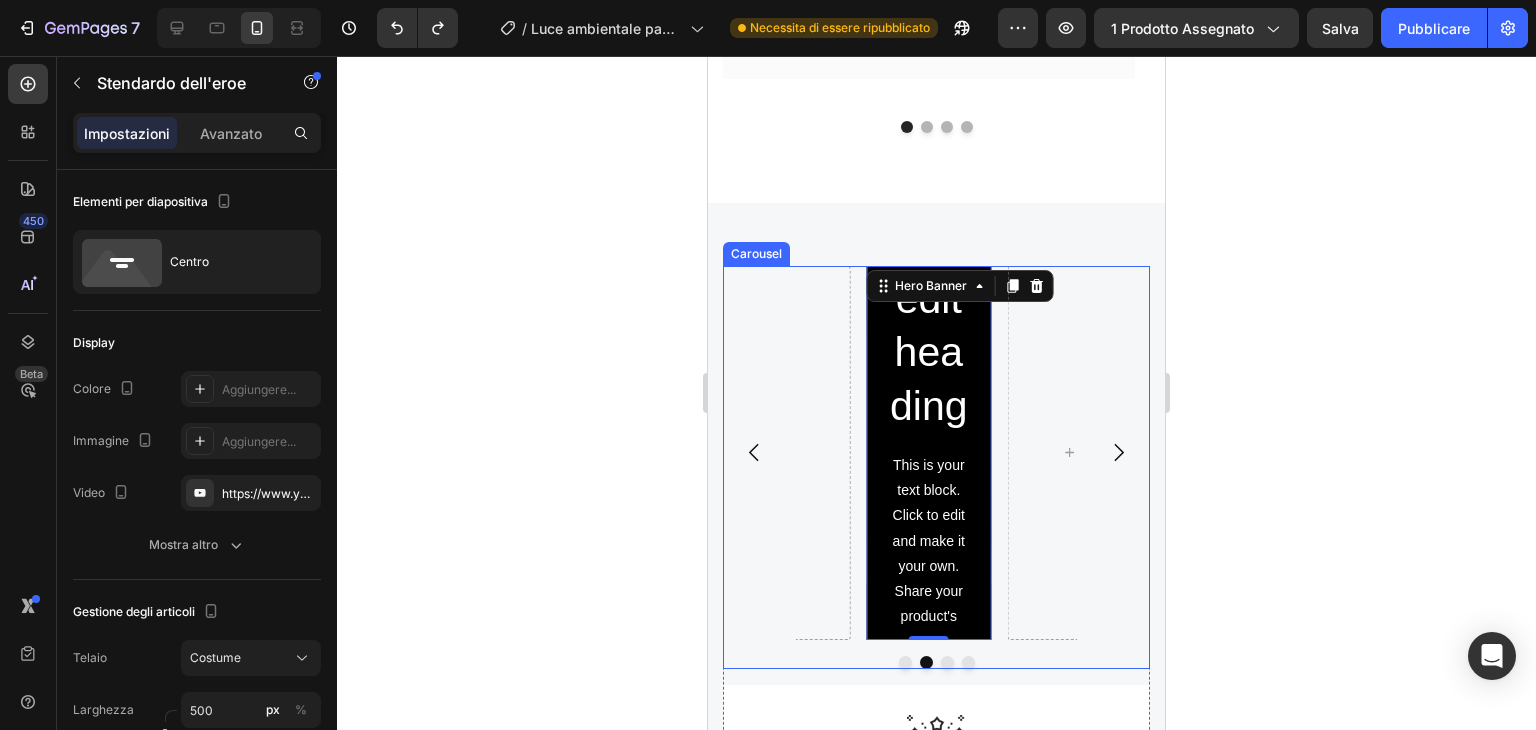 click 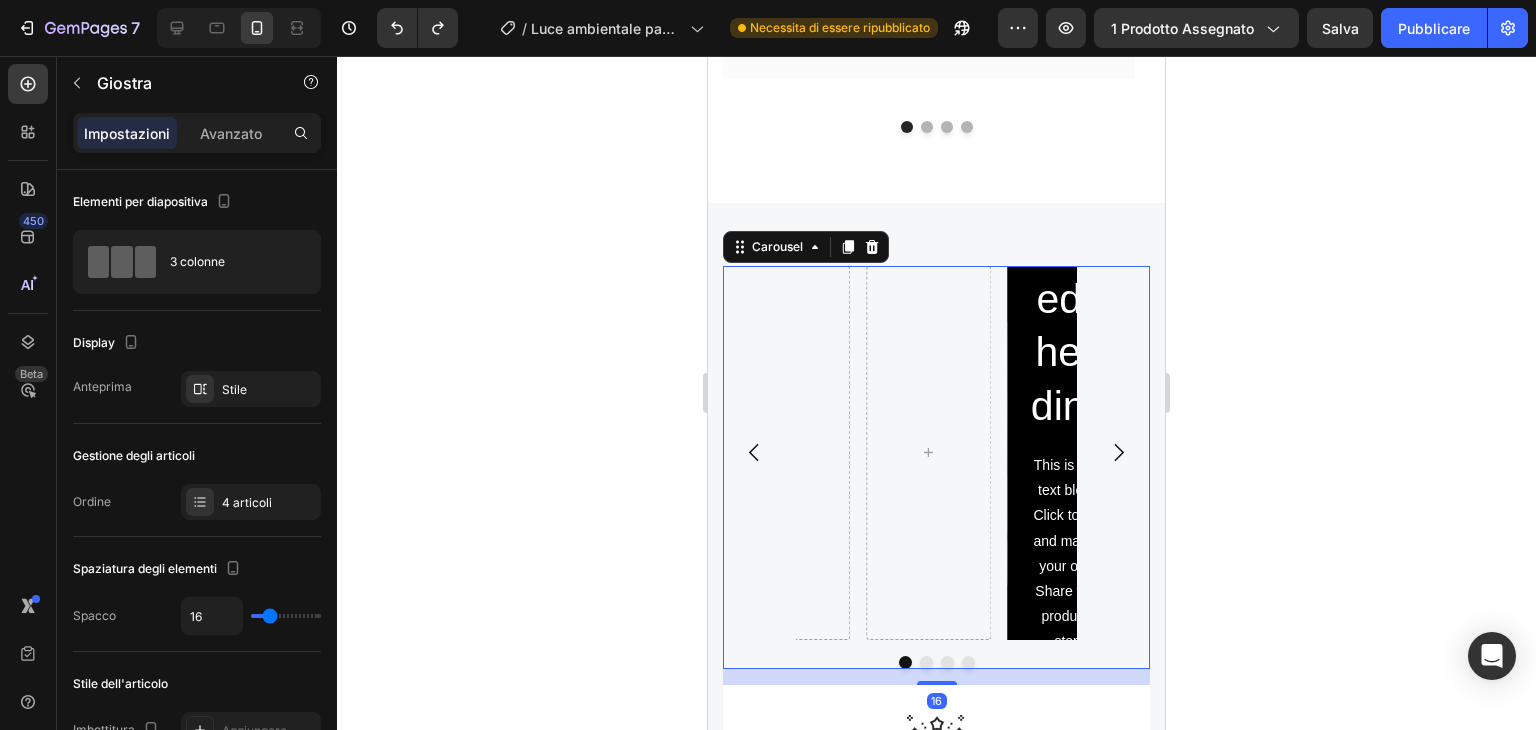 click 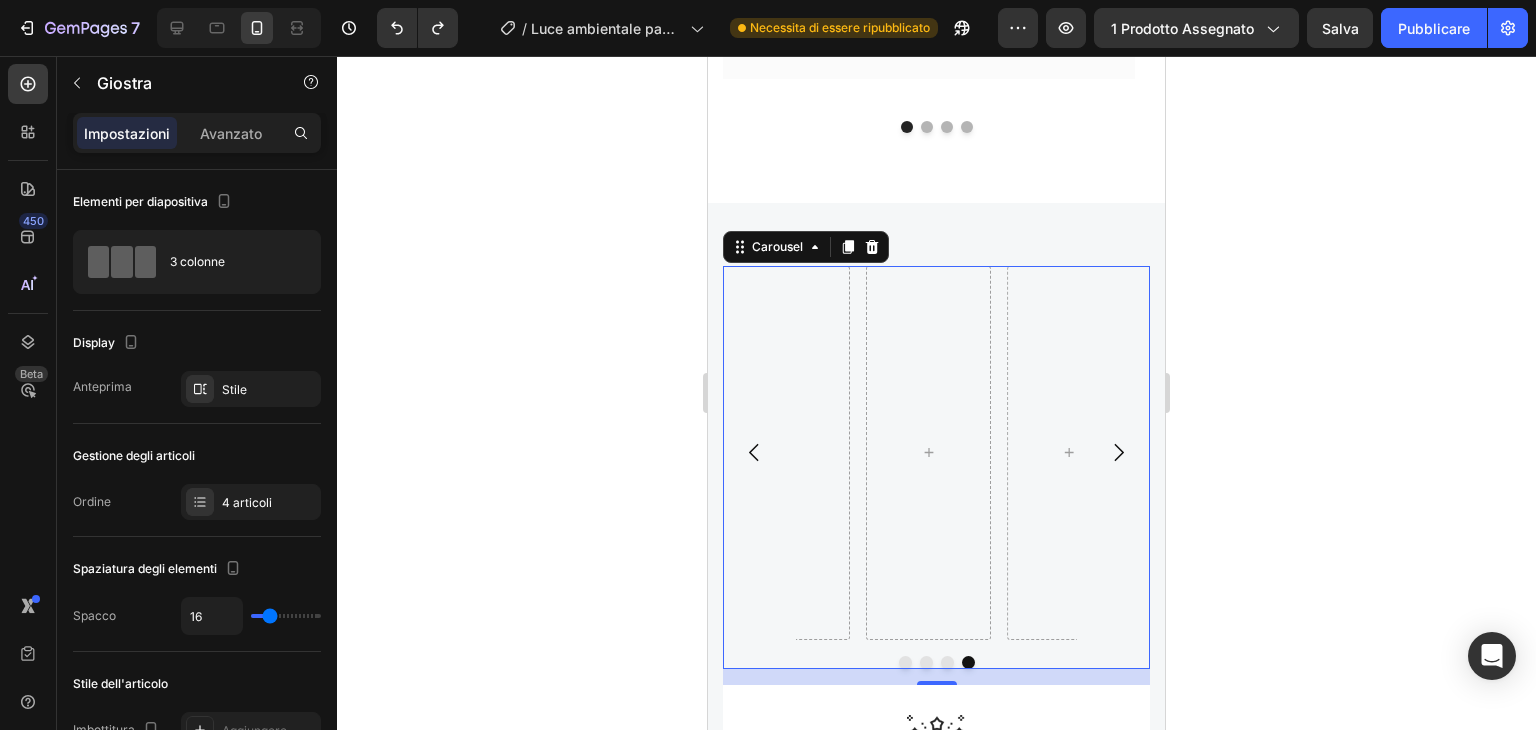click at bounding box center (1118, 452) 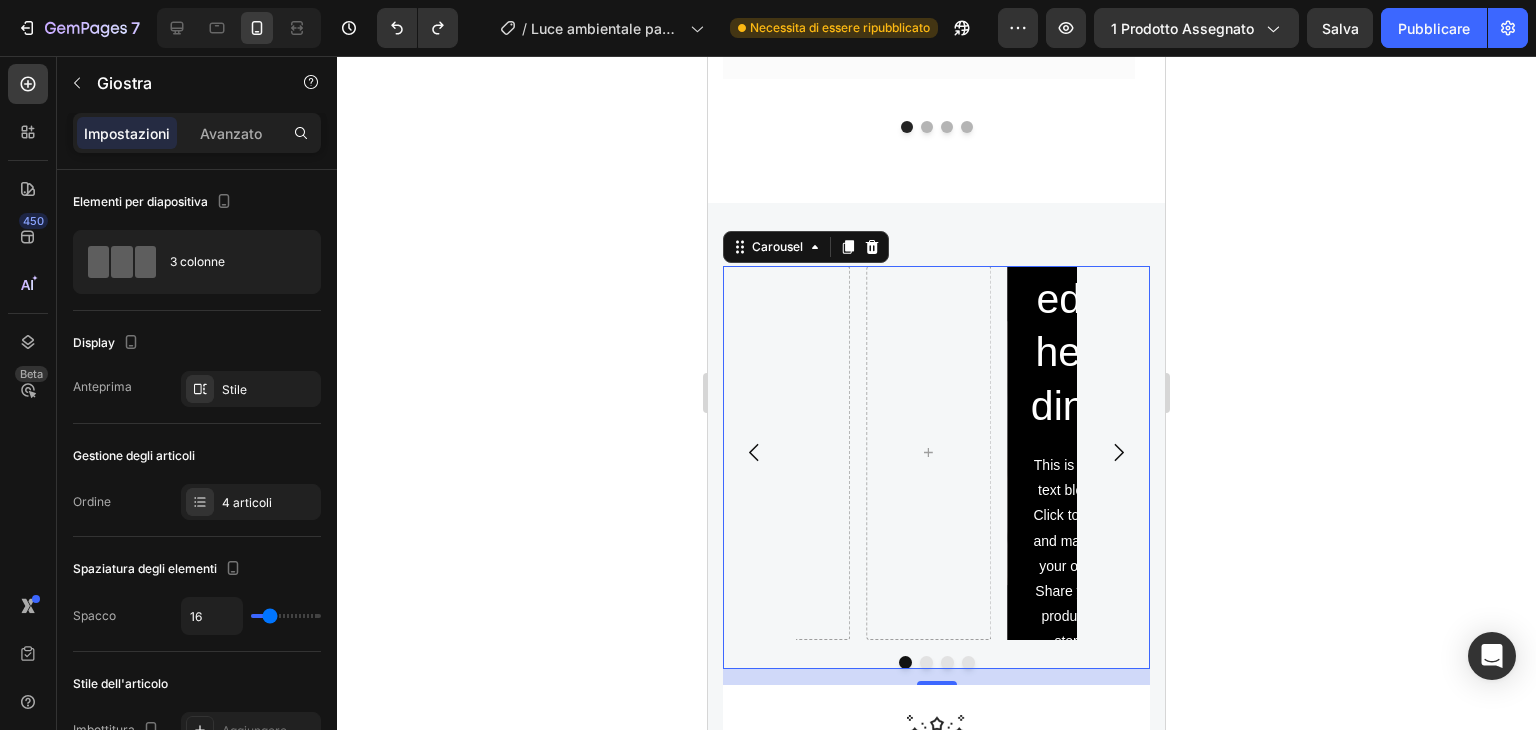 click 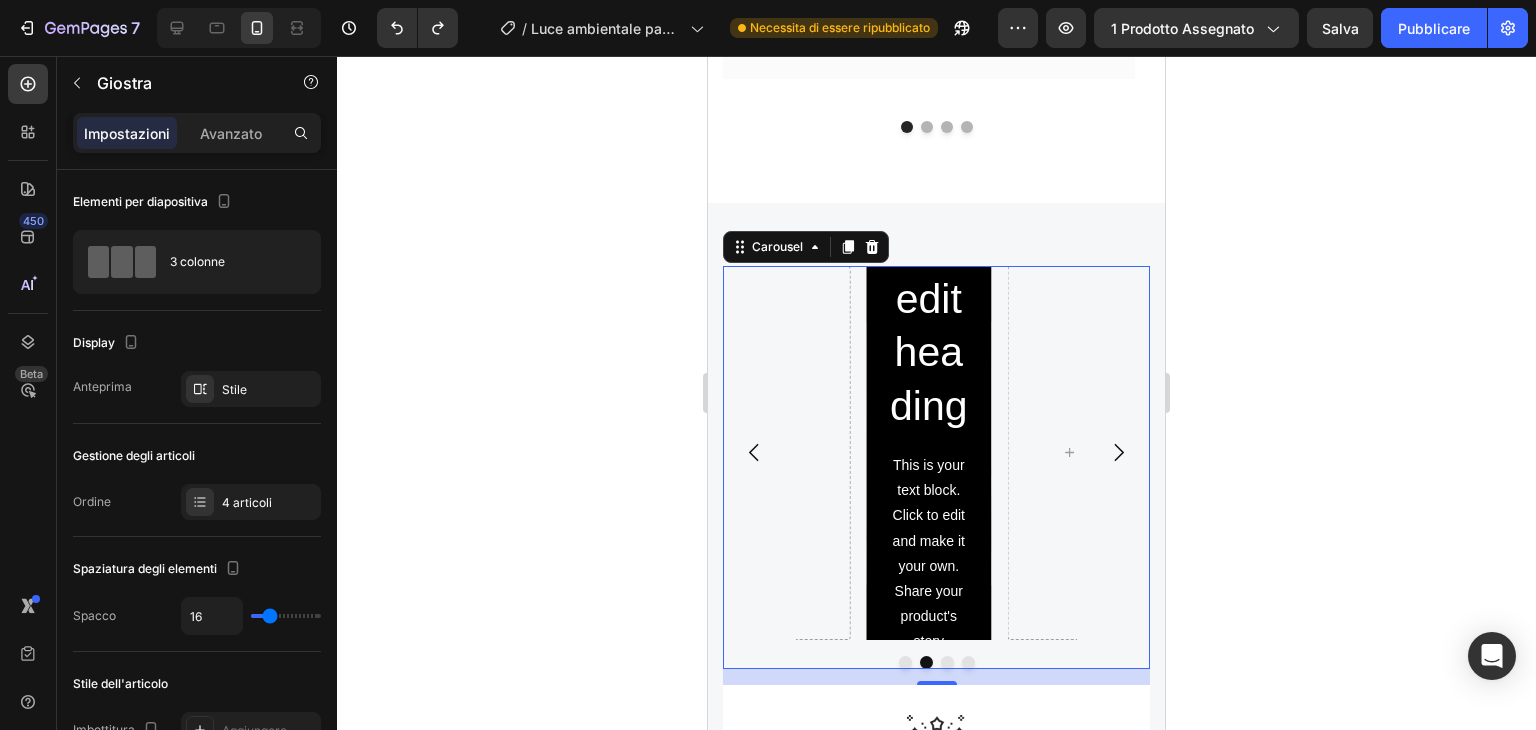 click 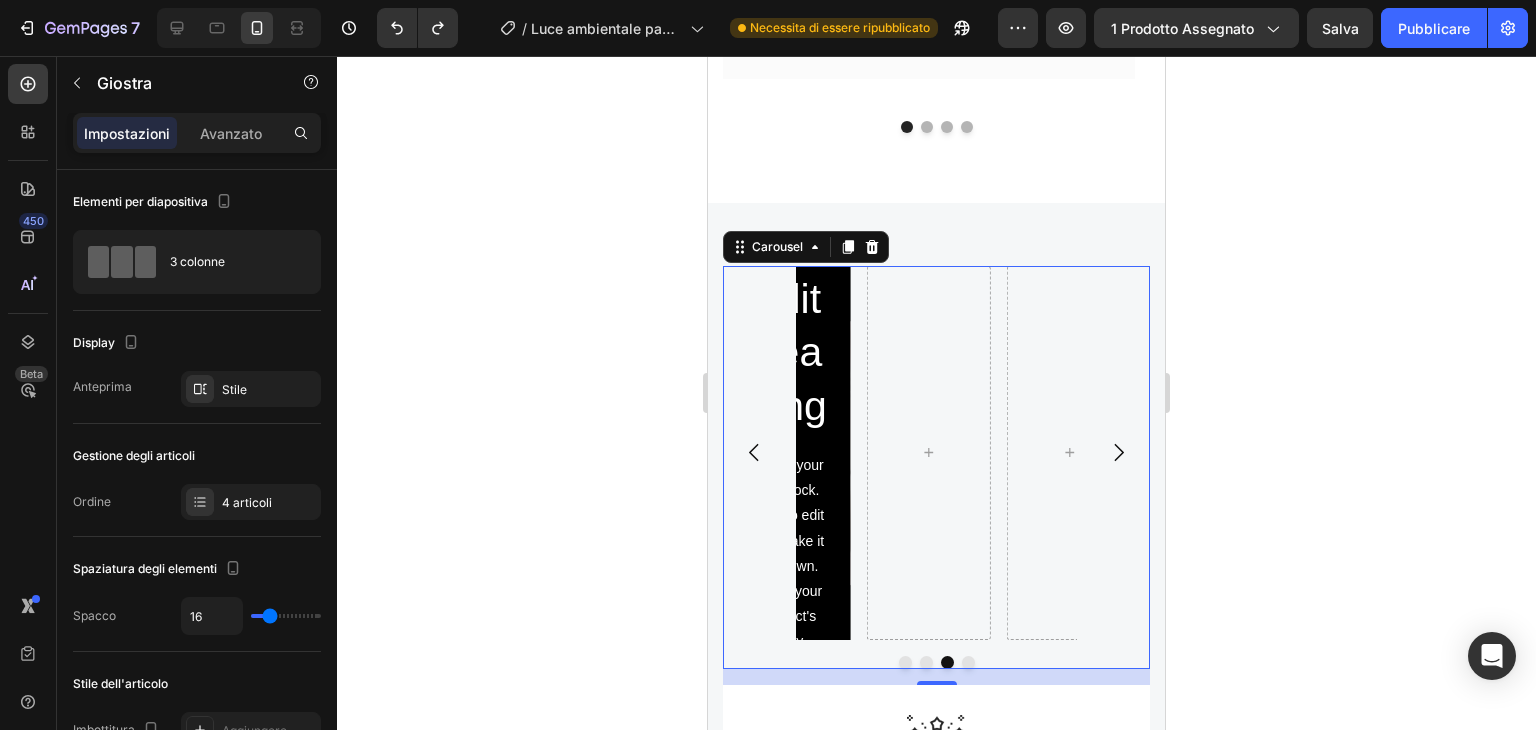 click at bounding box center (754, 452) 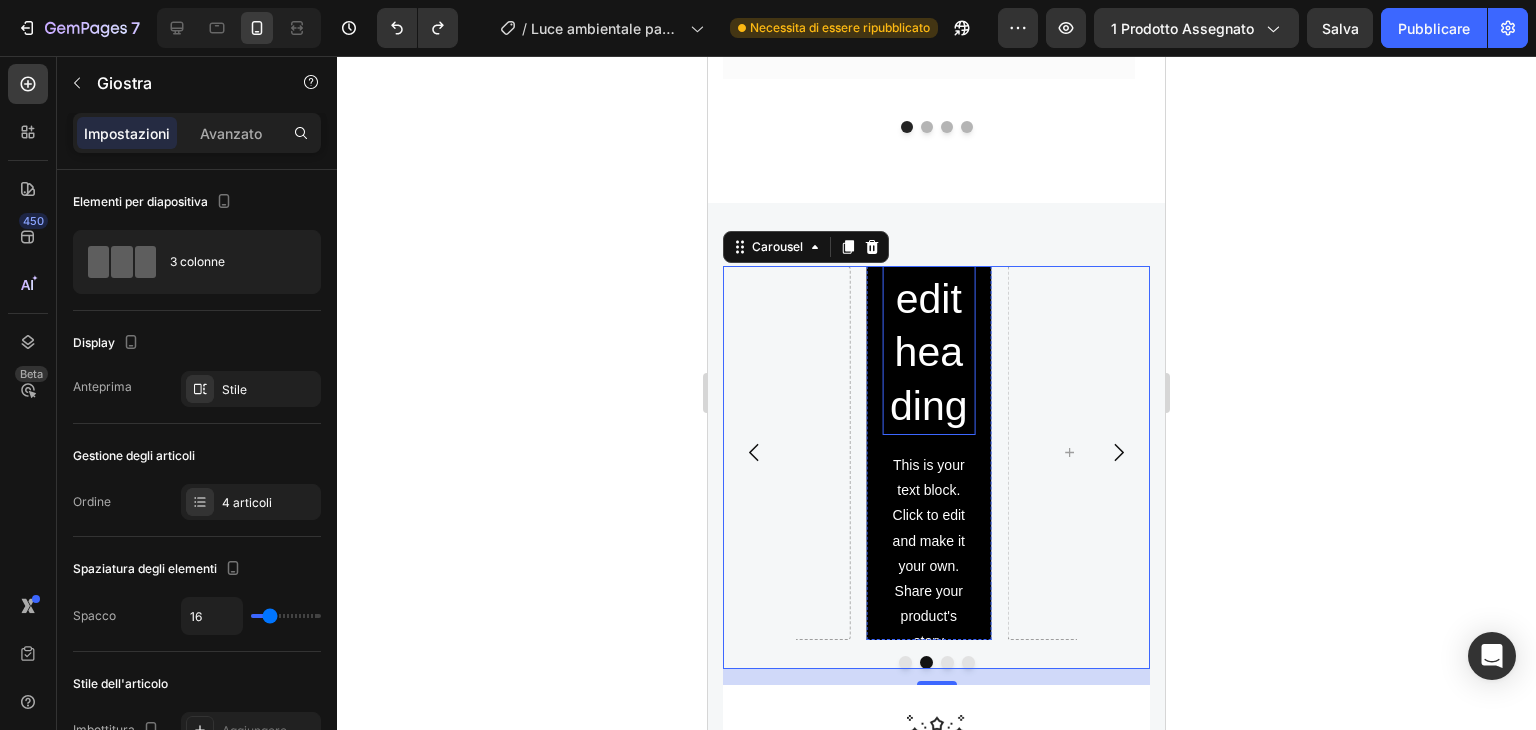 click on "Click here to edit heading" at bounding box center [928, 246] 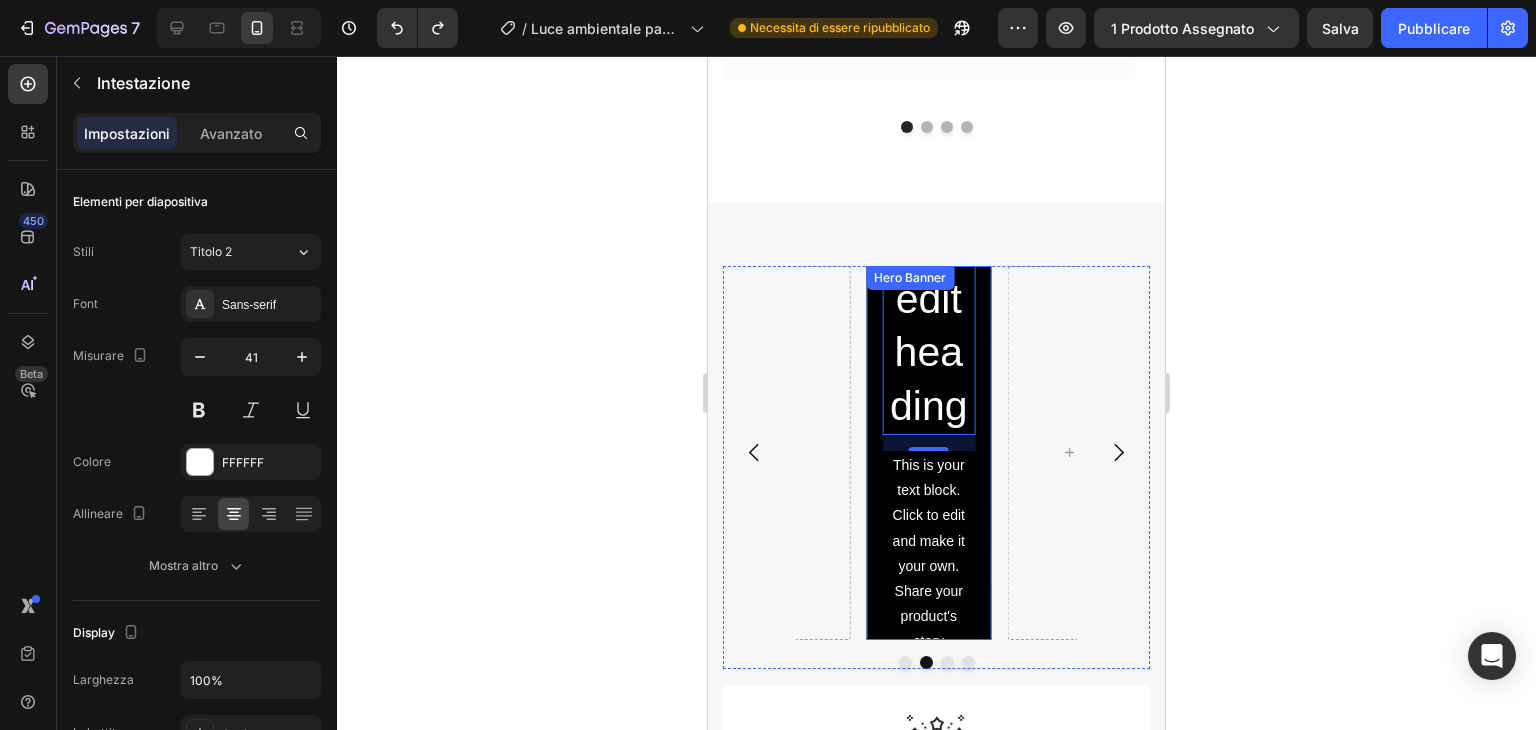 click on "Click here to edit heading Heading   16 This is your text block. Click to edit and make it your own. Share your product's story                   or services offered. Get creative and make it yours! Text Block Get started Button" at bounding box center (928, 453) 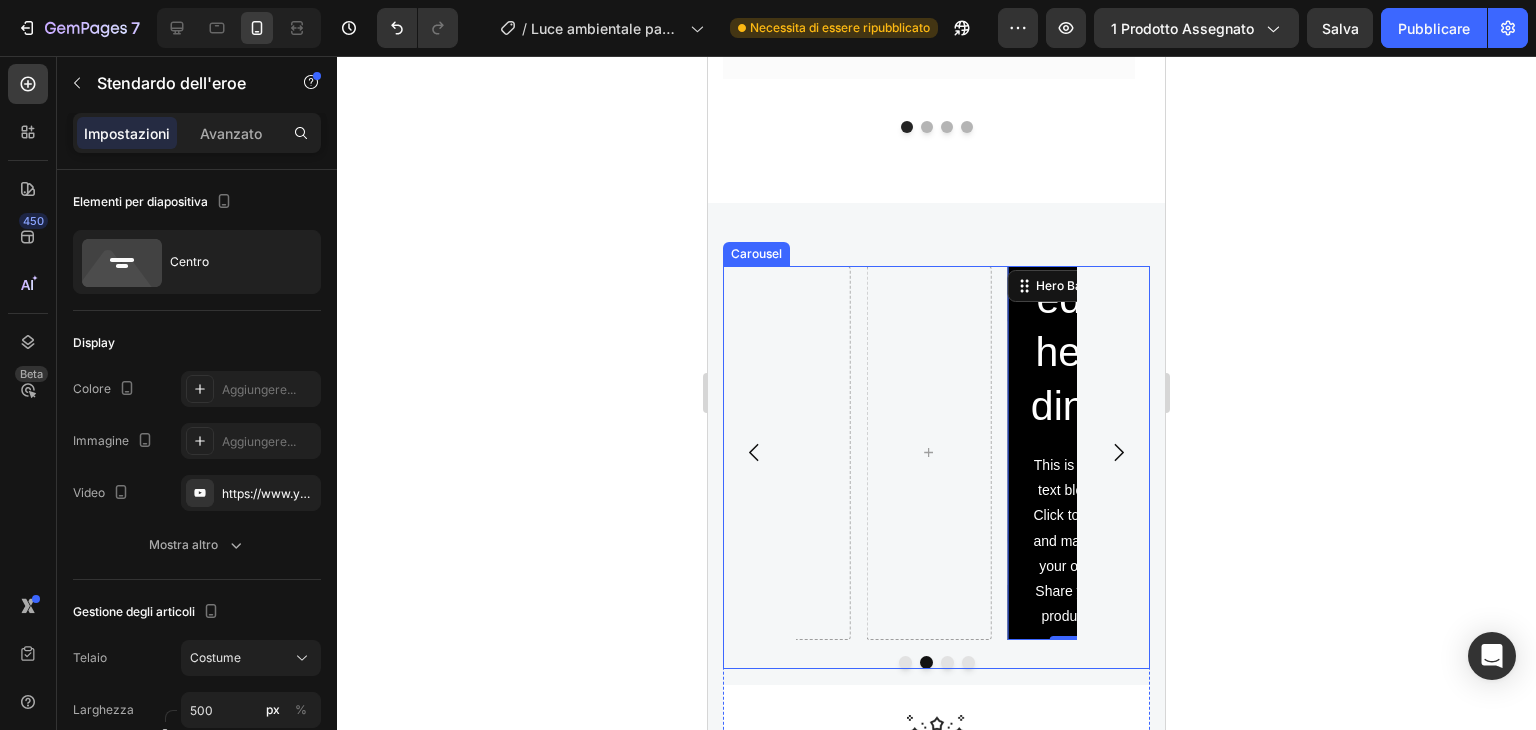 click 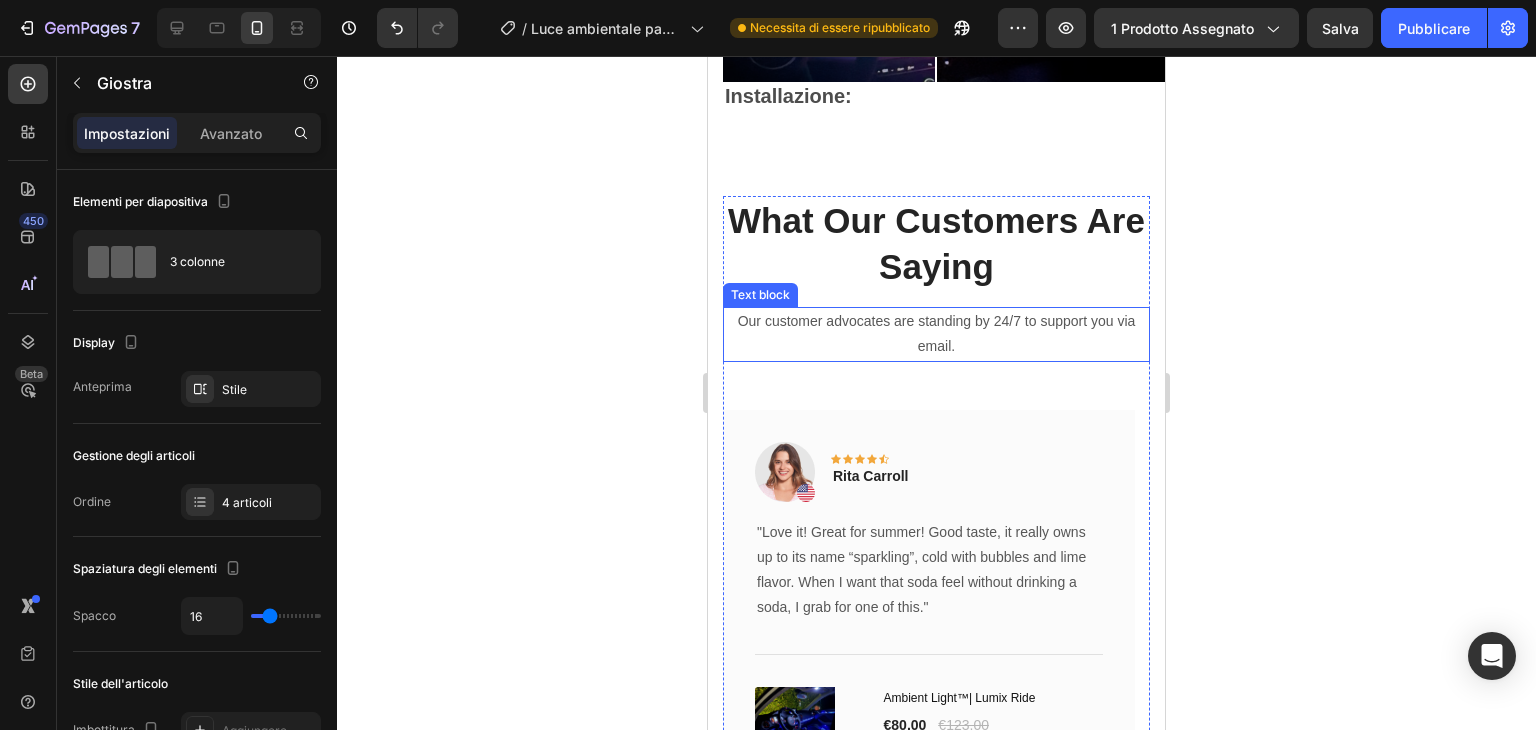 scroll, scrollTop: 3172, scrollLeft: 0, axis: vertical 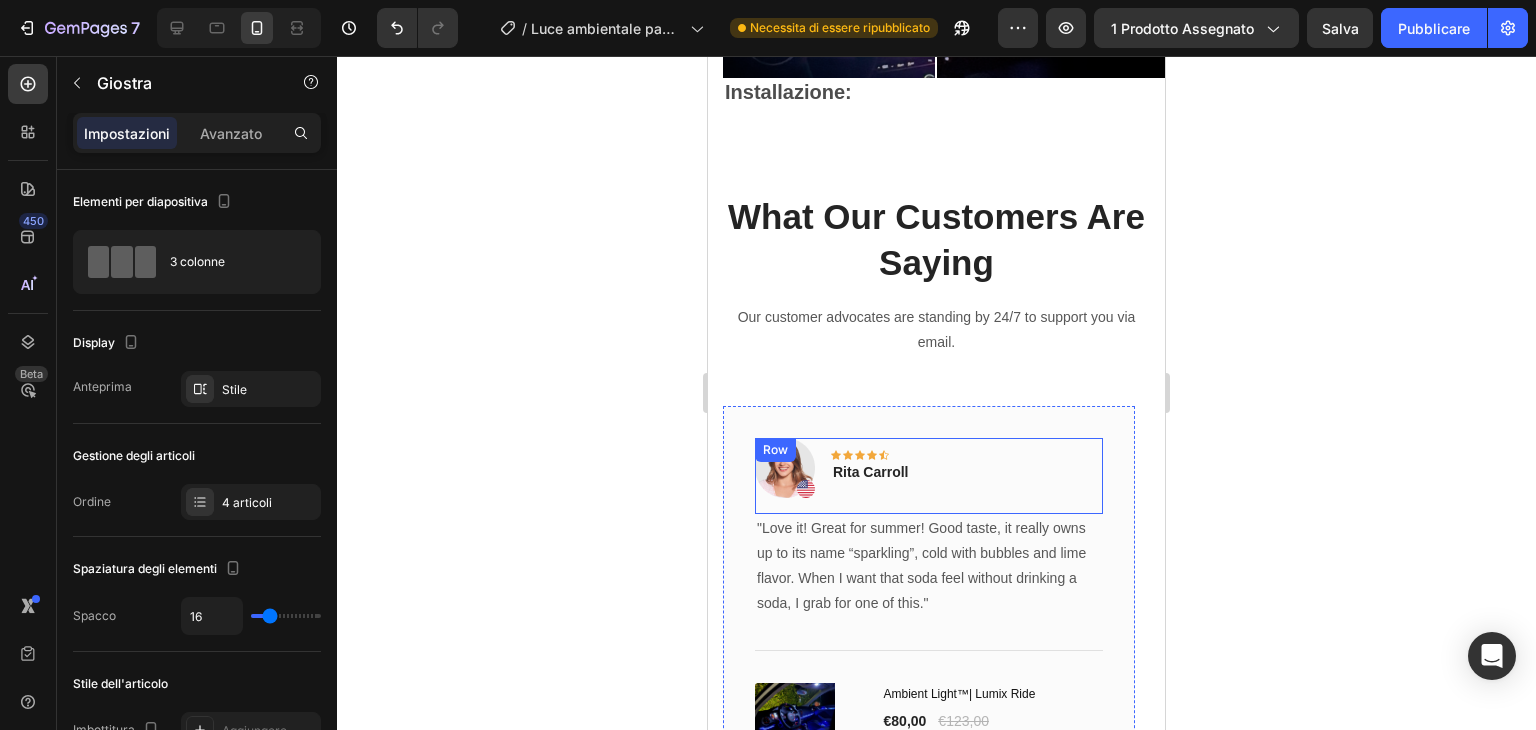 click on "Image
Icon
Icon
Icon
Icon
Icon Row Rita Carroll Text block Row" at bounding box center [929, 476] 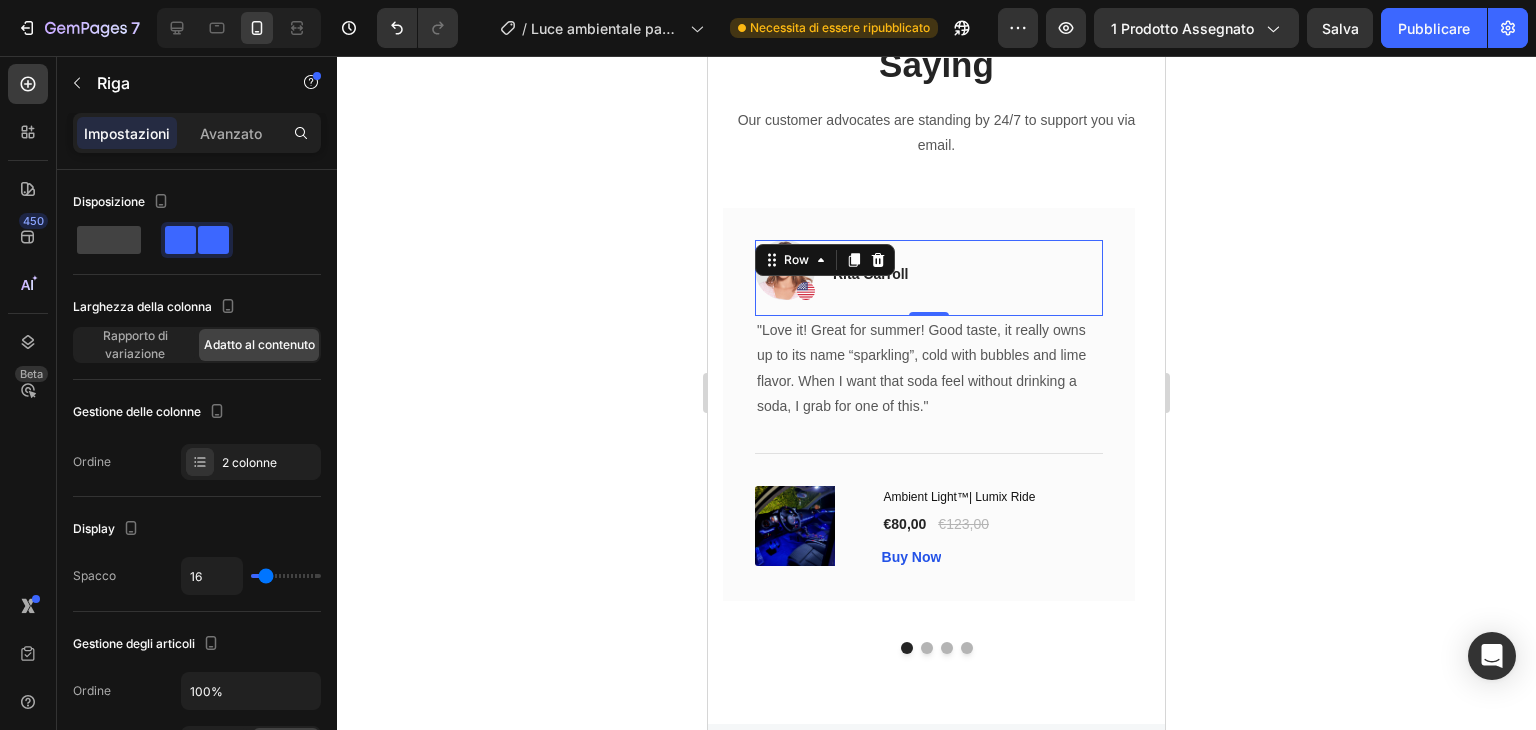 scroll, scrollTop: 3372, scrollLeft: 0, axis: vertical 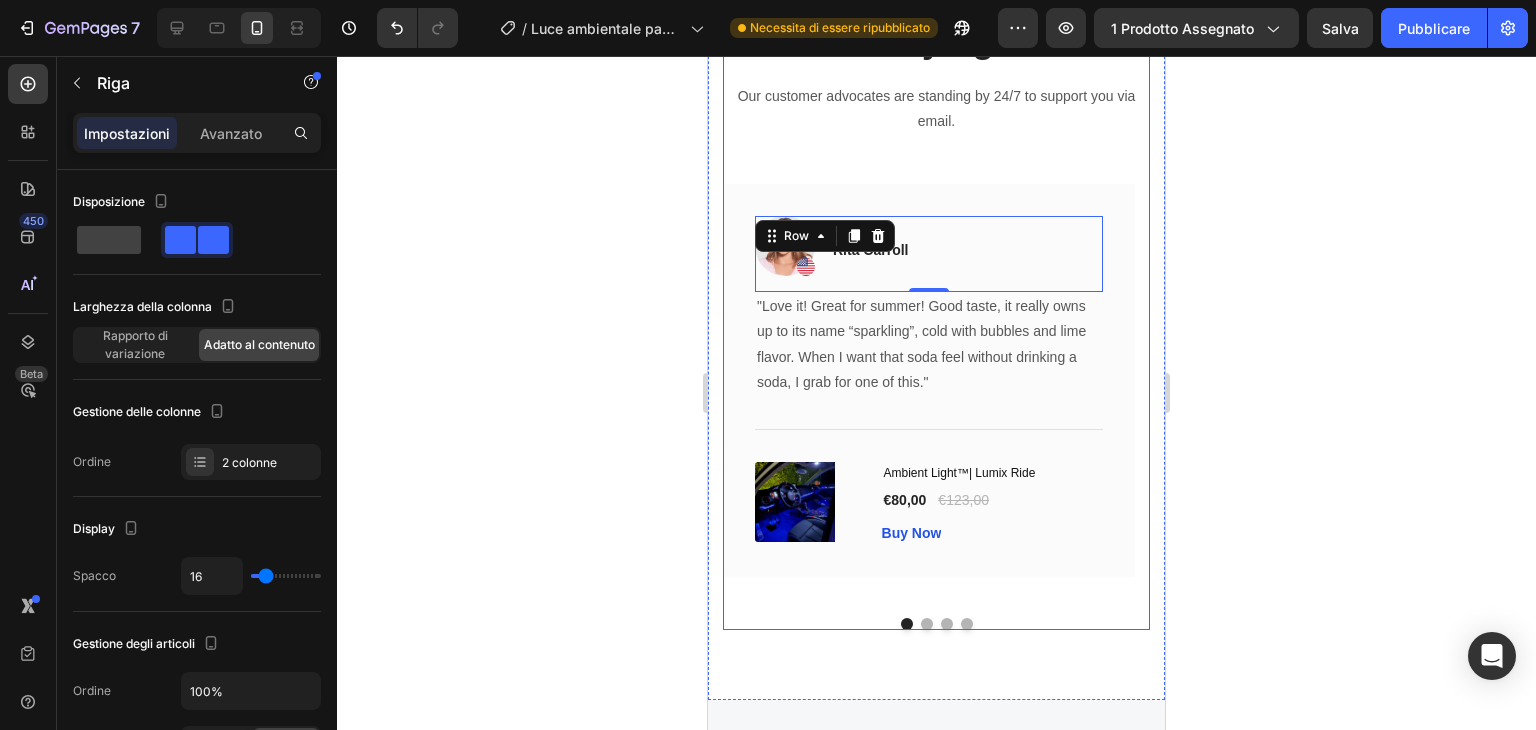 click on "What Our Customers Are Saying Heading Our customer advocates are standing by 24/7 to support you via email. Text block Image
Icon
Icon
Icon
Icon
Icon Row Rita Carroll Text block Row   0 "Love it! Great for summer! Good taste, it really owns up to its name “sparkling”, cold with bubbles and lime flavor. When I want that soda feel without drinking a soda, I grab for one of this." Text block                Title Line (P) Images & Gallery Ambient Light™| Lumix Ride (P) Title €80,00 (P) Price (P) Price €123,00 (P) Price (P) Price Row Buy Now (P) Cart Button Product Row Image
Icon
Icon
Icon
Icon
Icon Row Olivia Rowse Text block Row "I have been looking for this flavor online for like ever and I am so happy that I found it finally! I’m so in love with this, it really is a great tasting water, super fast shipping.  Thanks." Text block Title Line" at bounding box center [936, 300] 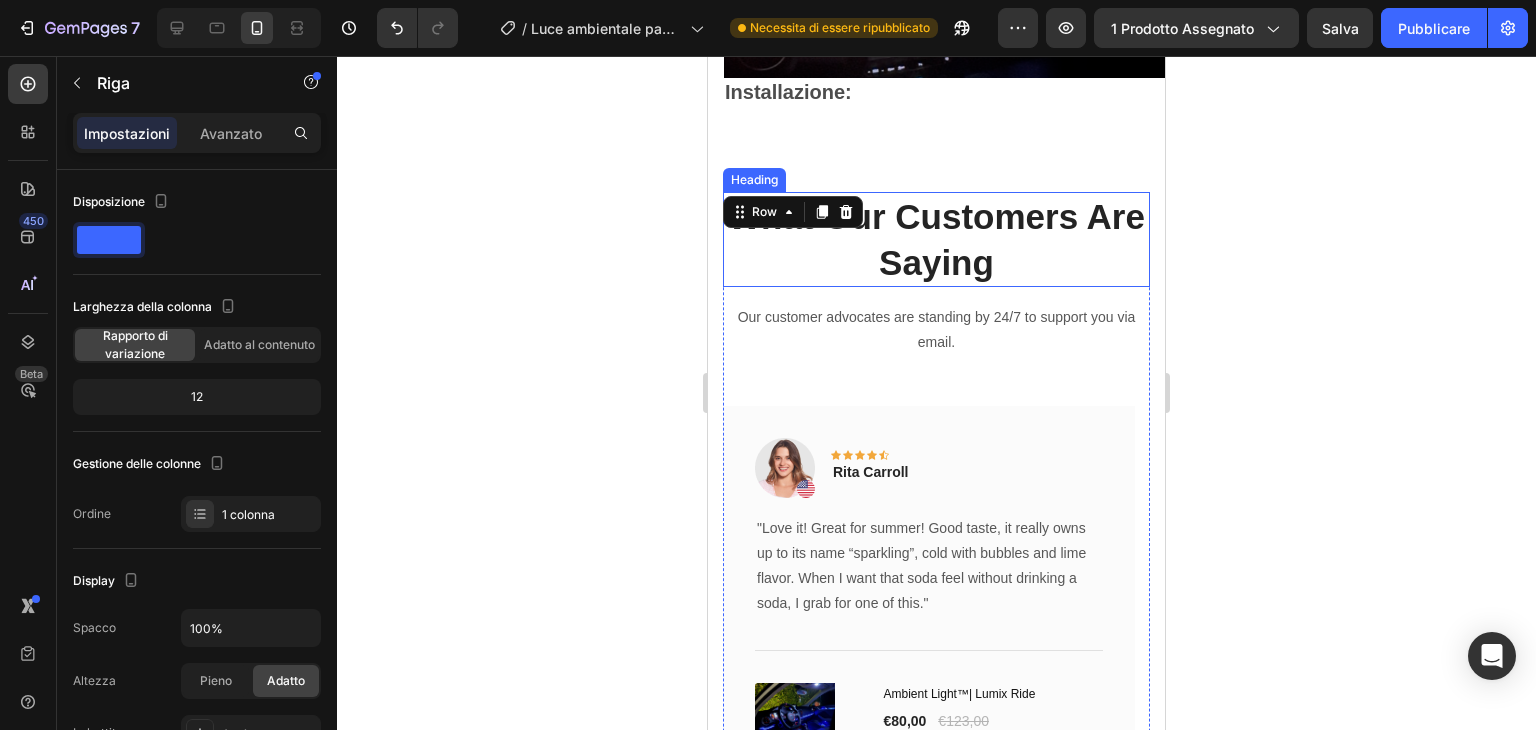 scroll, scrollTop: 2872, scrollLeft: 0, axis: vertical 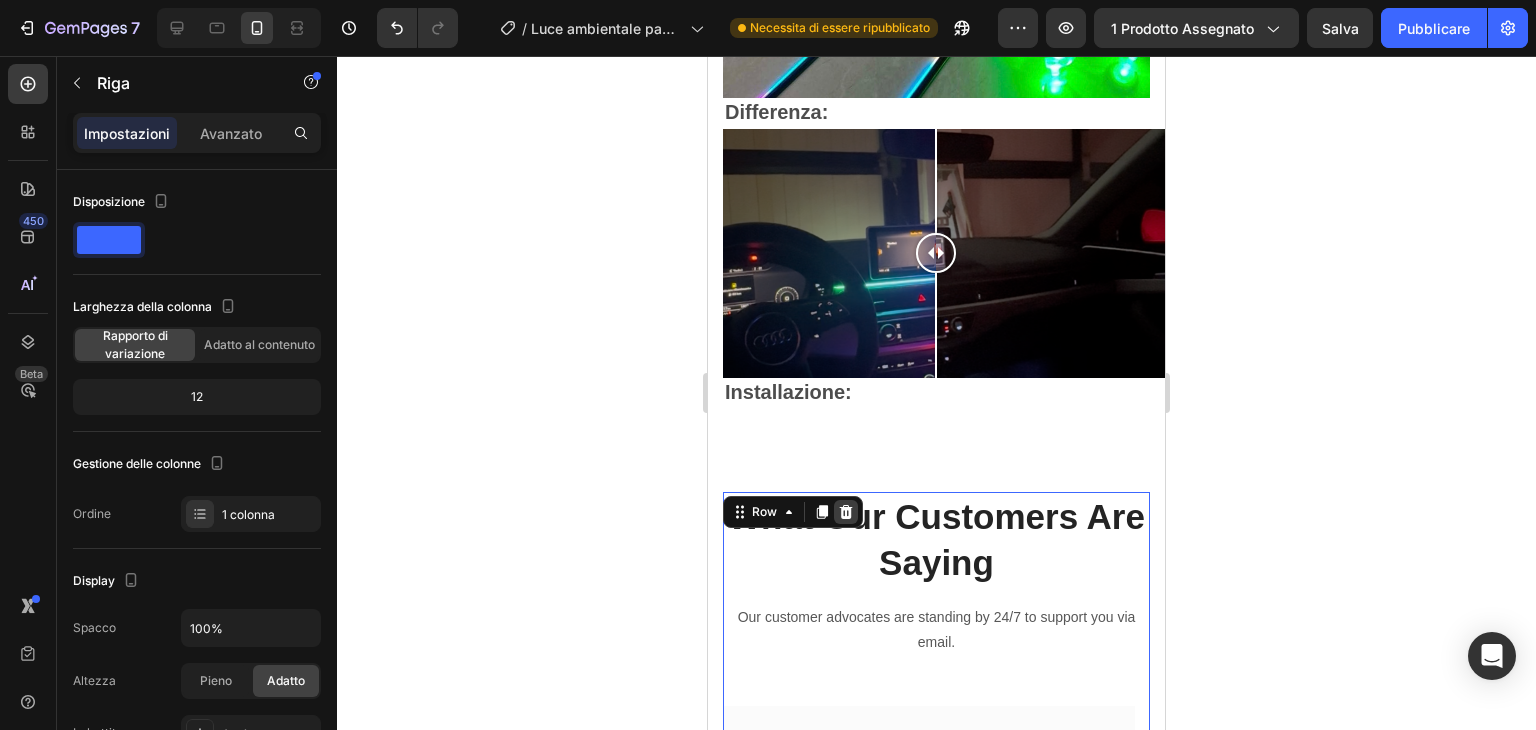 click 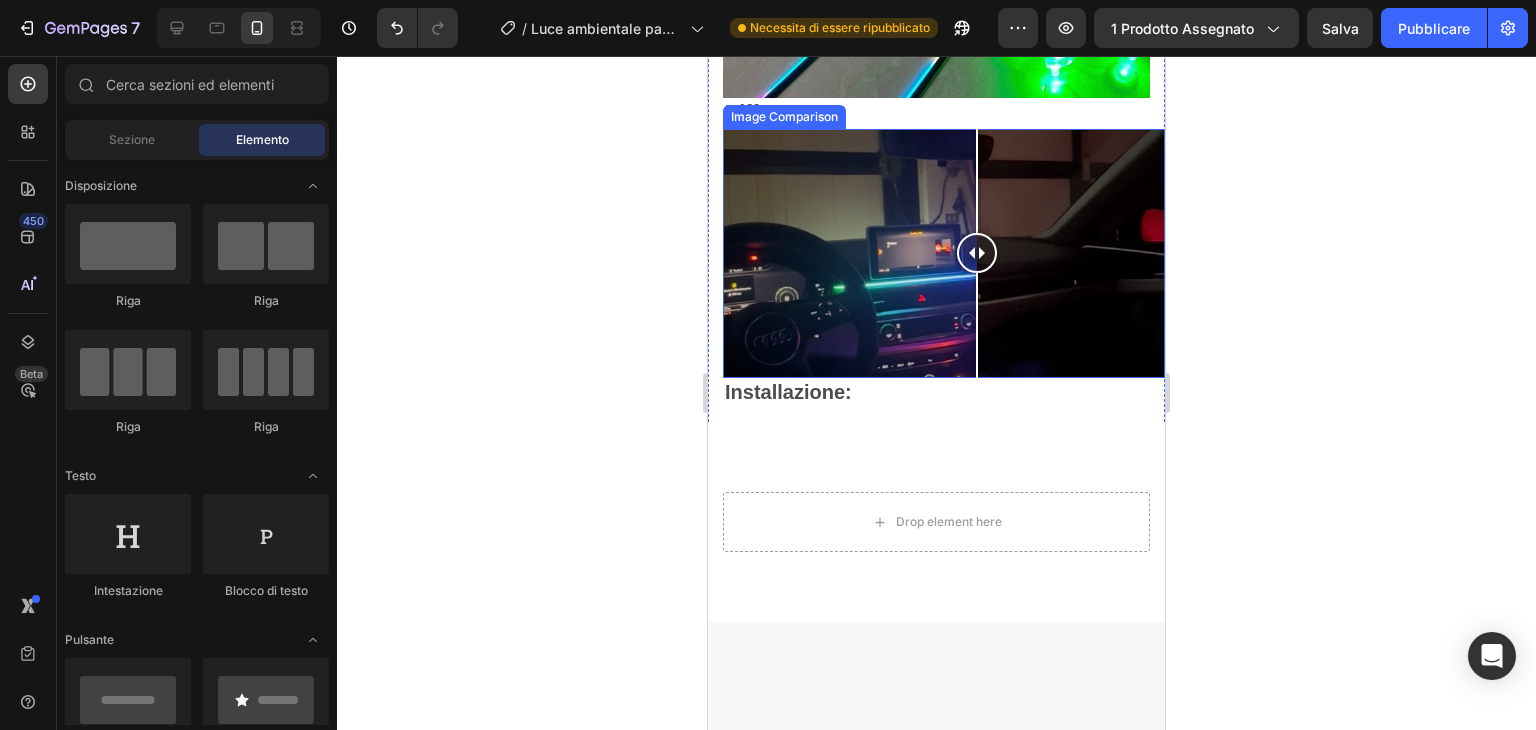drag, startPoint x: 930, startPoint y: 237, endPoint x: 984, endPoint y: 304, distance: 86.05231 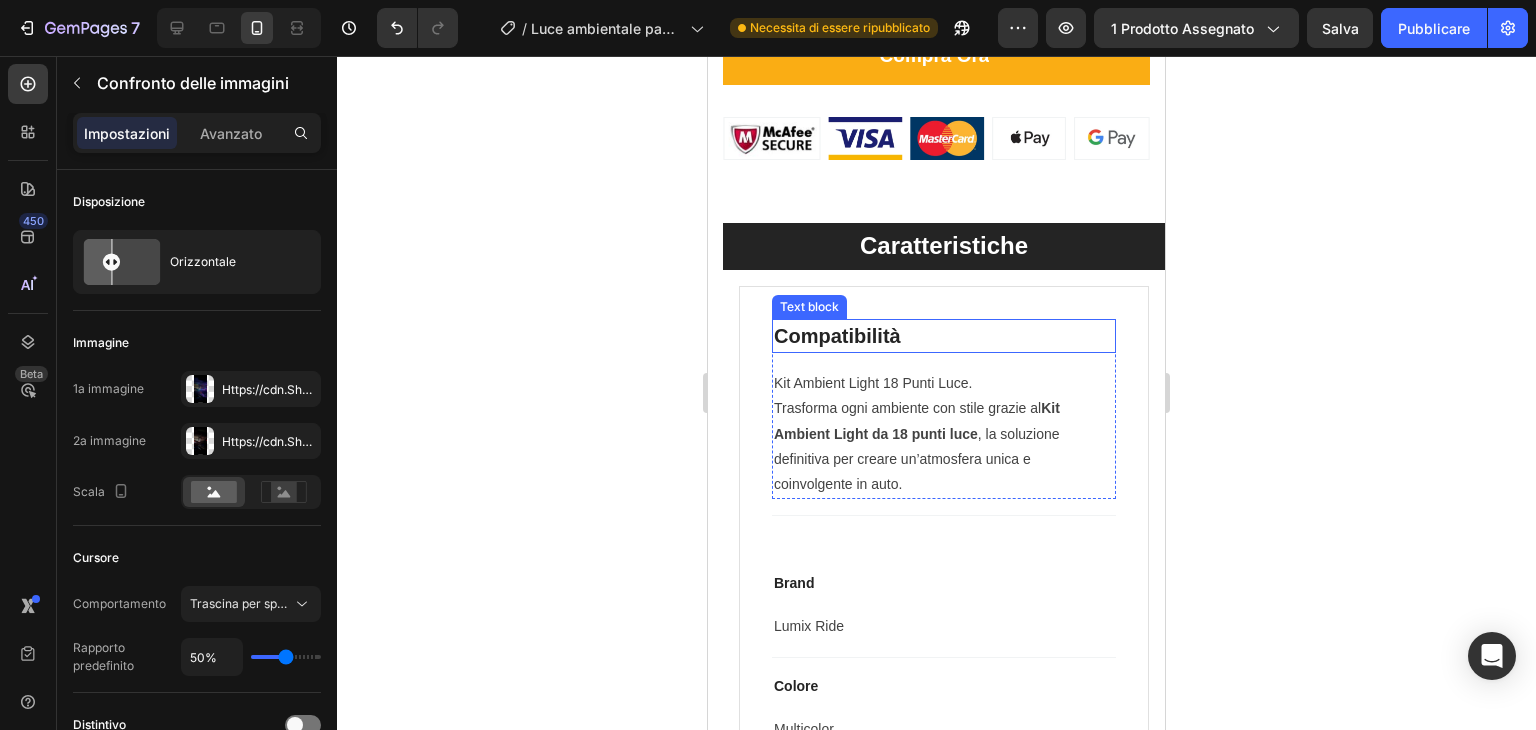 scroll, scrollTop: 1172, scrollLeft: 0, axis: vertical 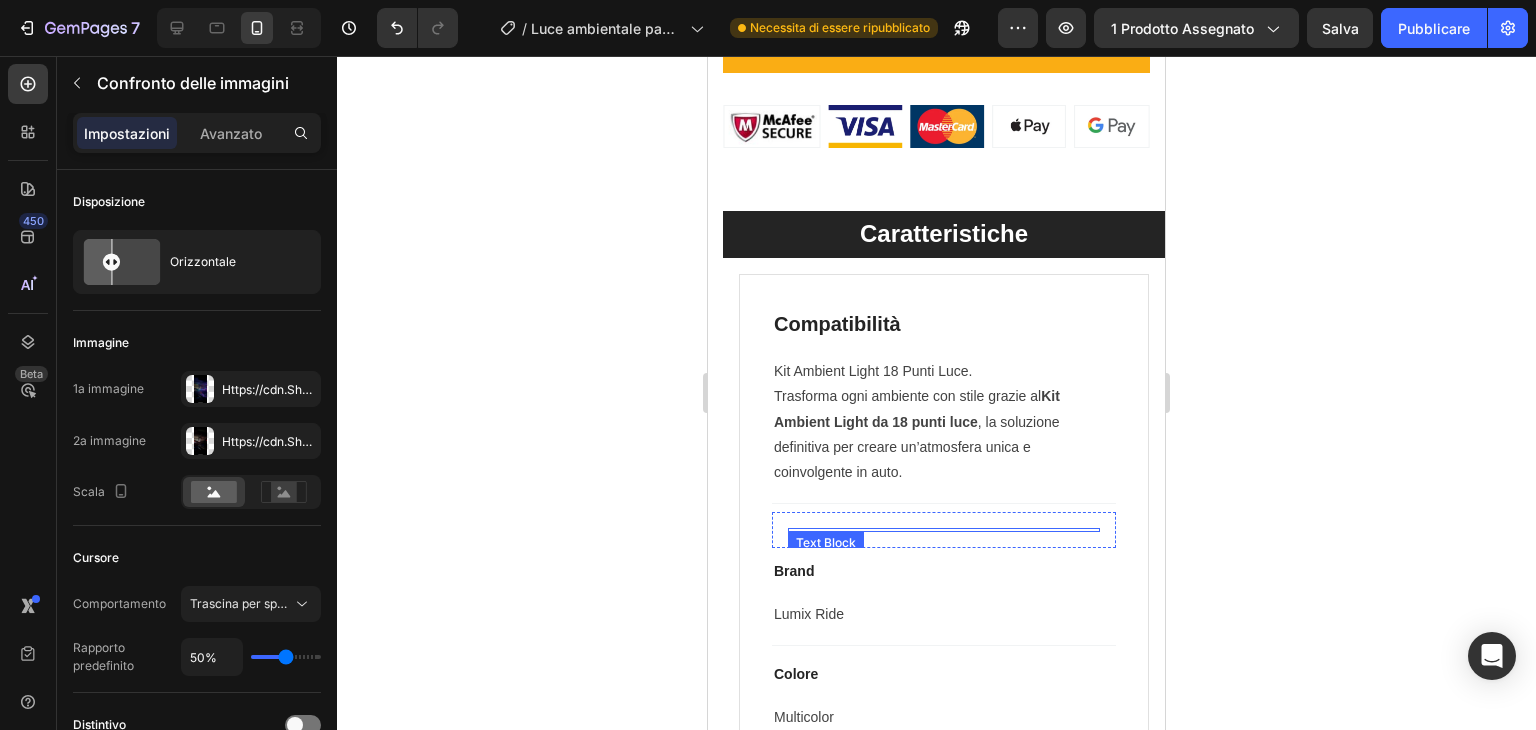click at bounding box center (944, 530) 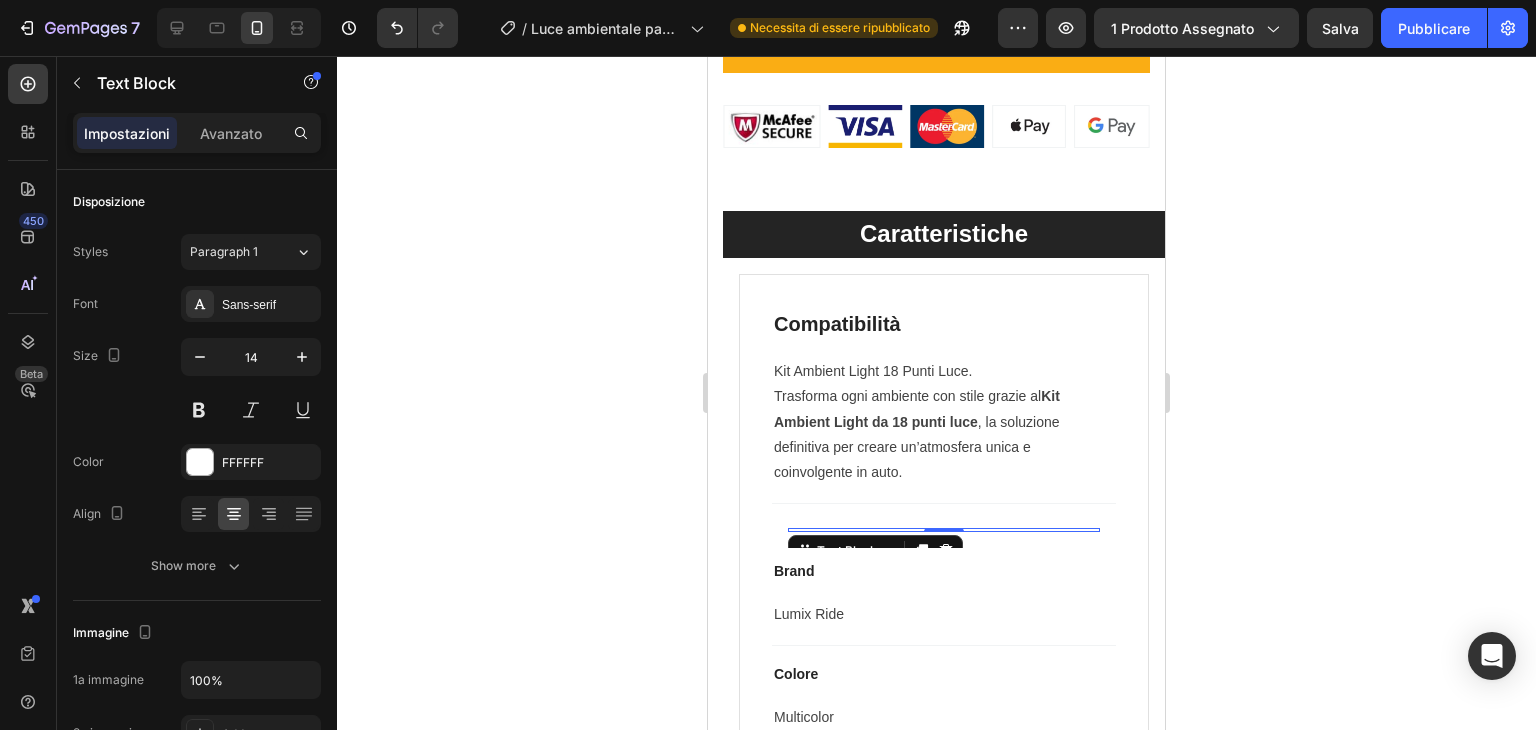 click at bounding box center [944, 530] 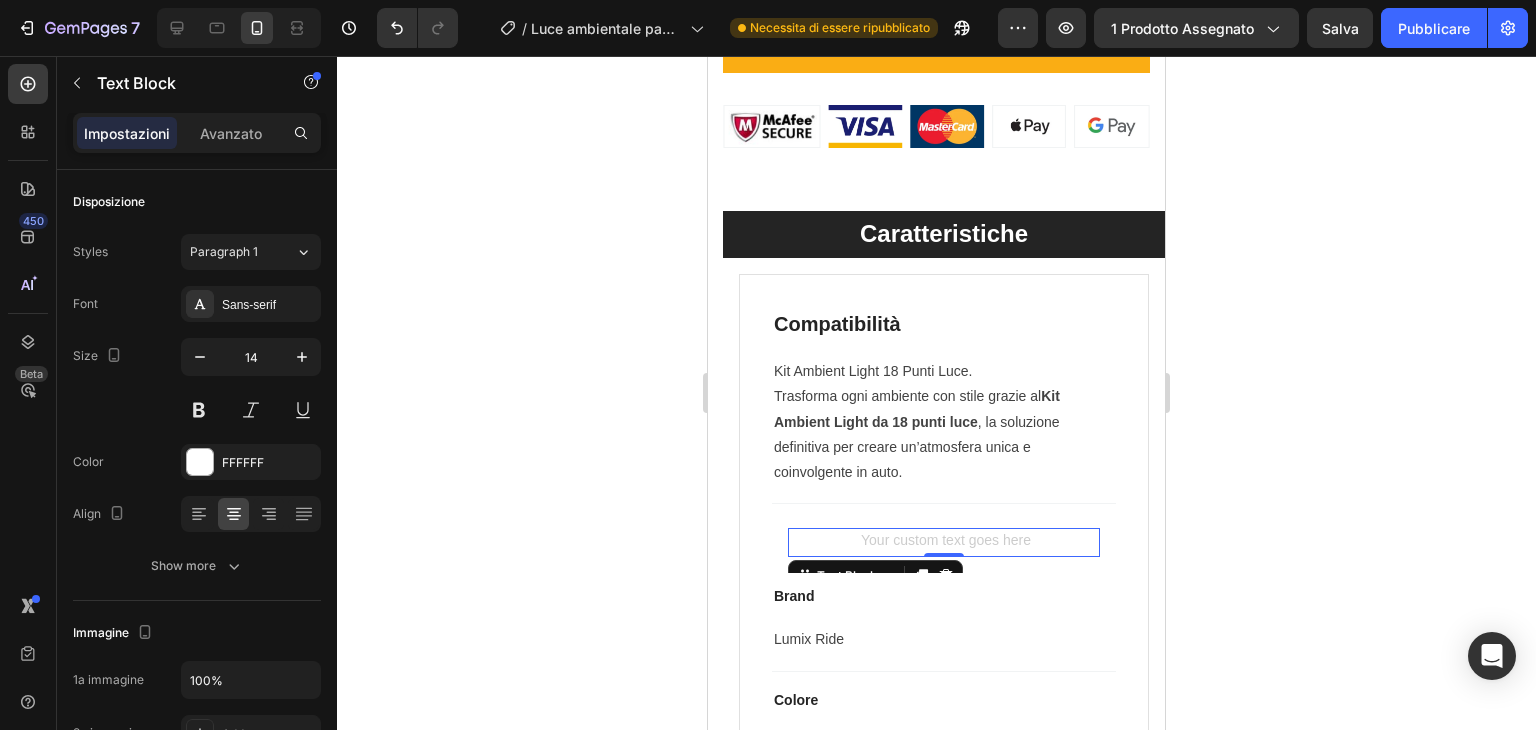 click at bounding box center (944, 542) 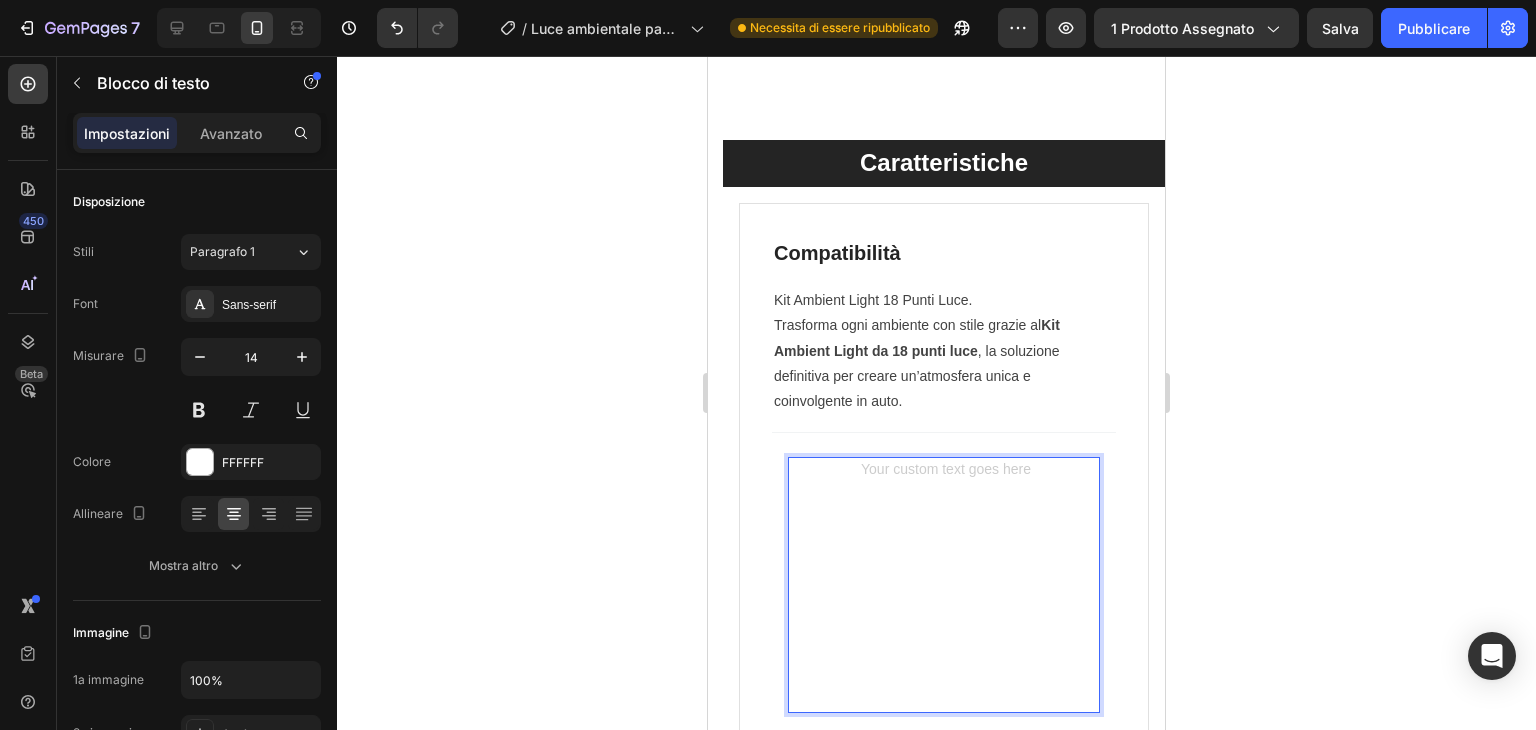 scroll, scrollTop: 1432, scrollLeft: 0, axis: vertical 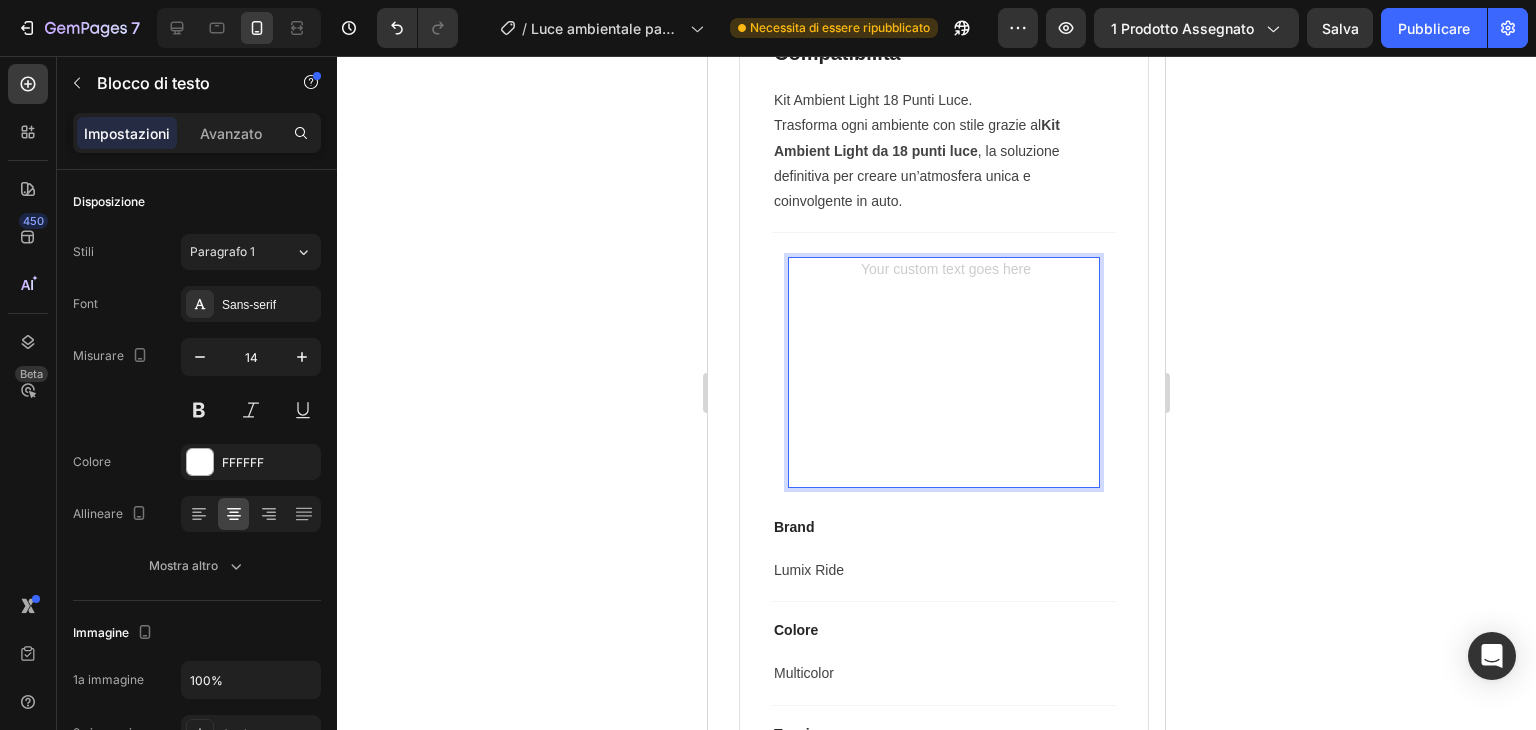 click 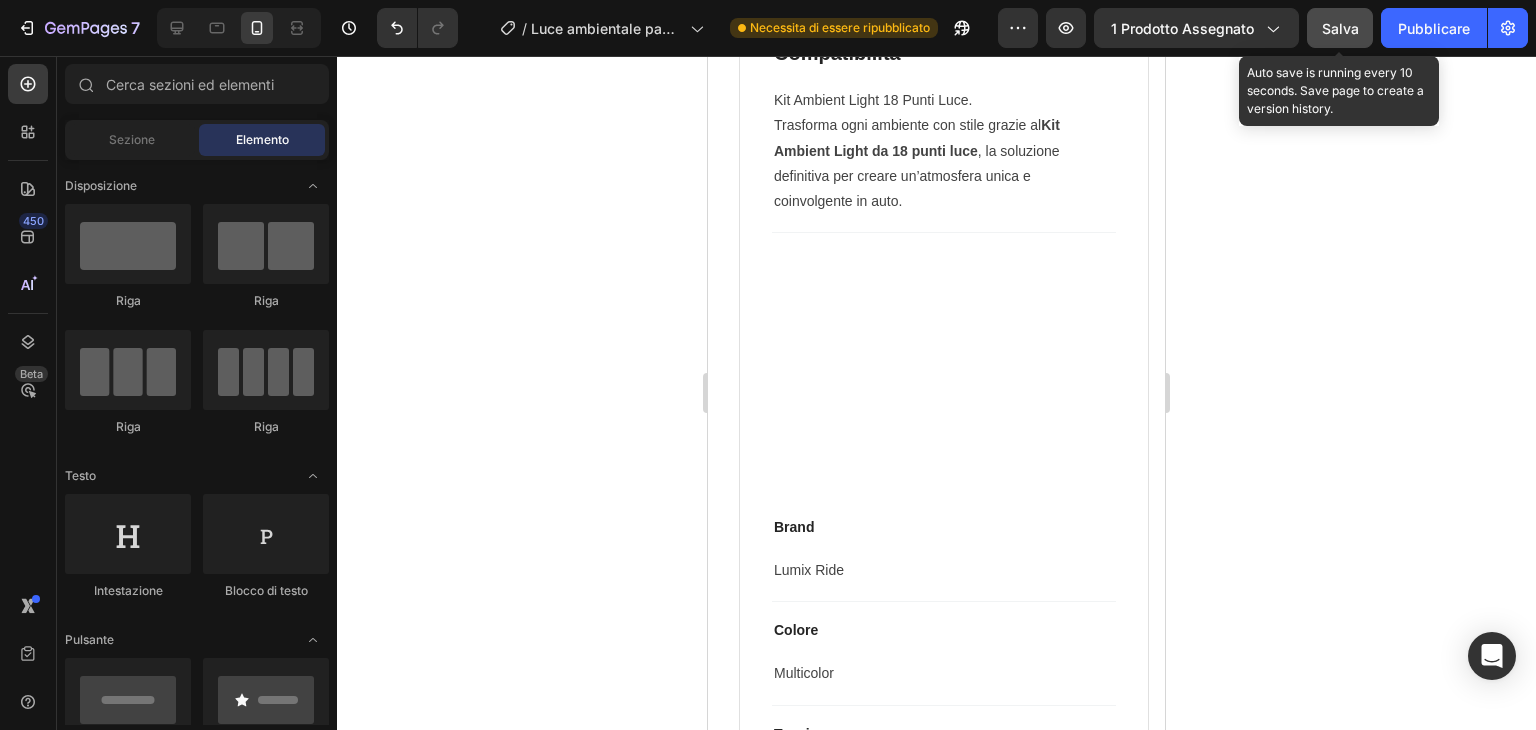 click on "Salva" at bounding box center [1340, 28] 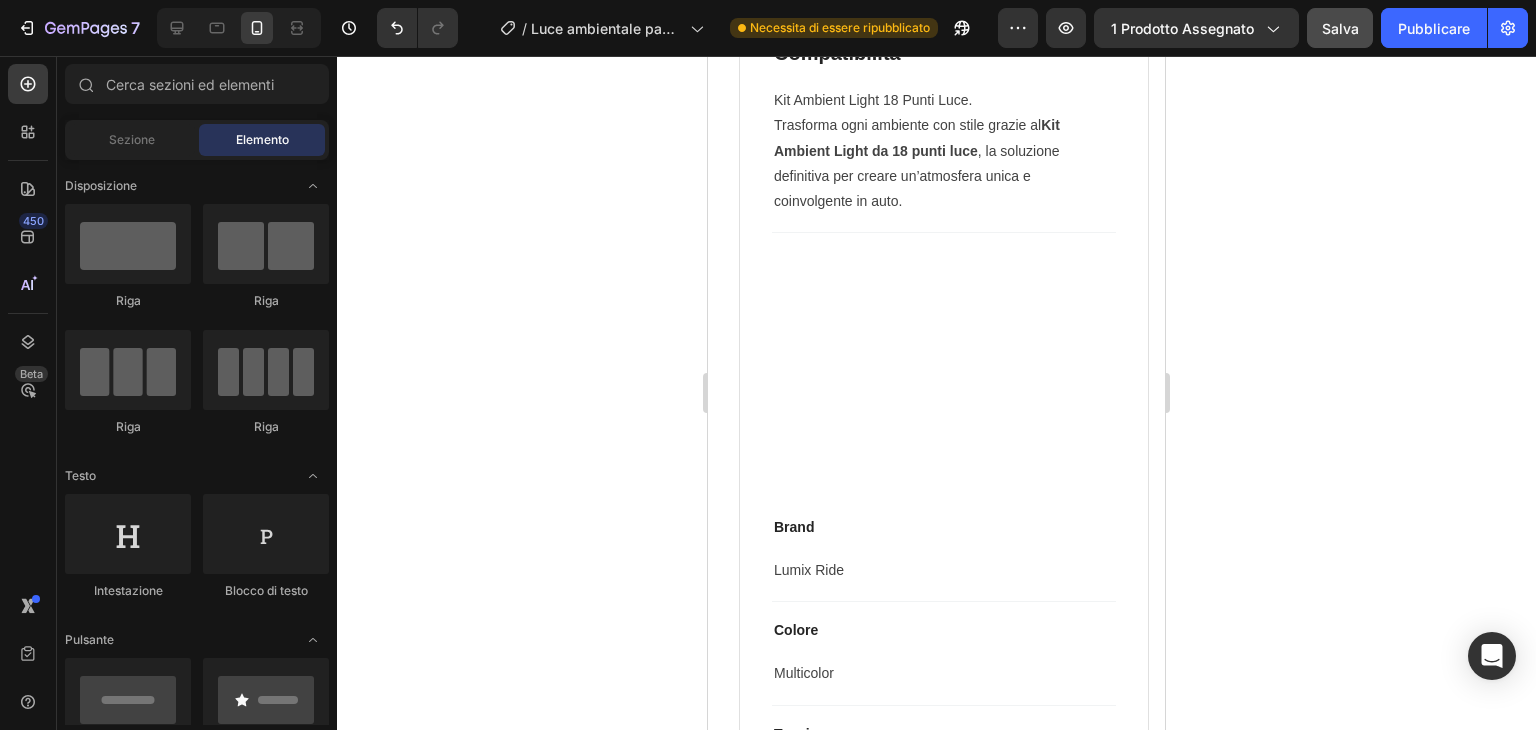 drag, startPoint x: 1463, startPoint y: 21, endPoint x: 1463, endPoint y: 57, distance: 36 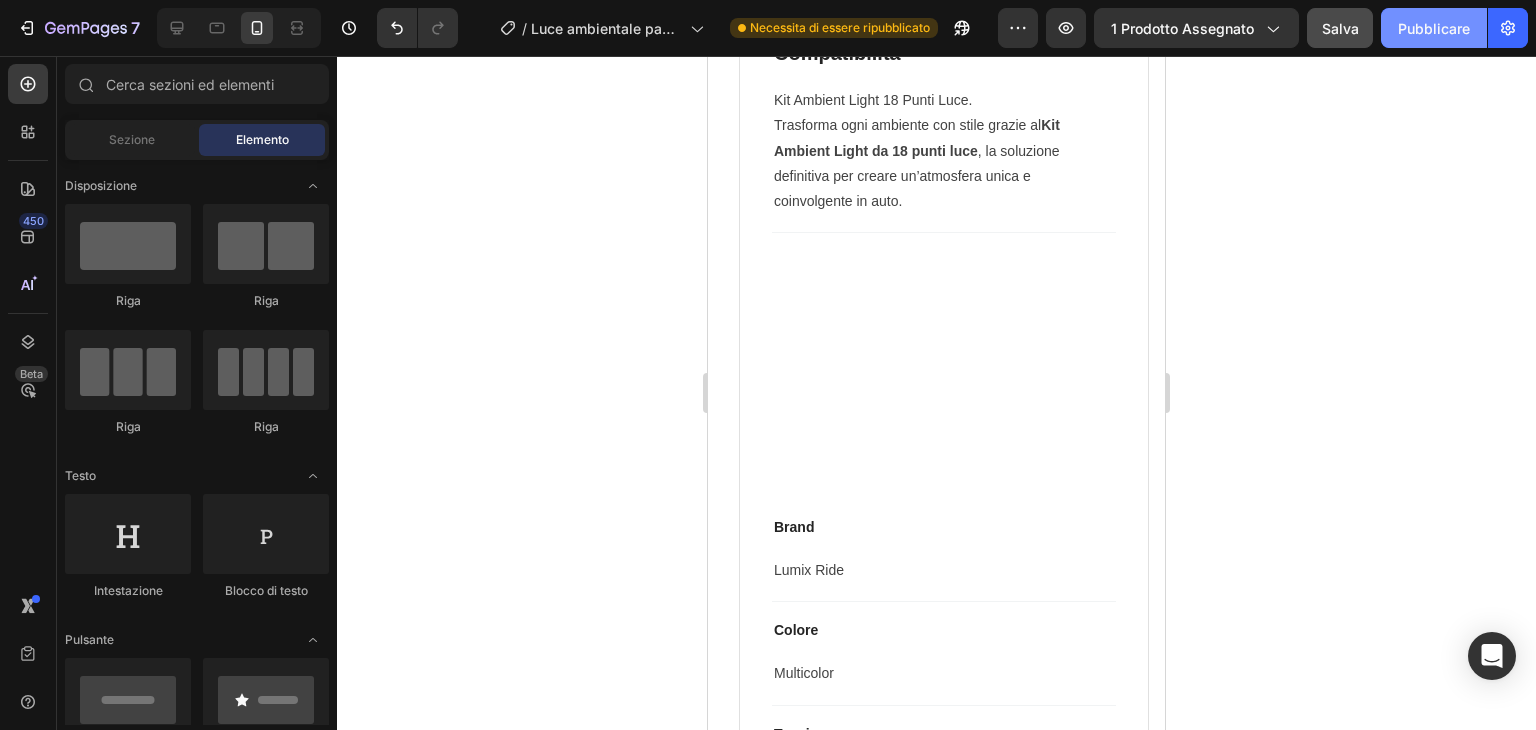 click on "Pubblicare" 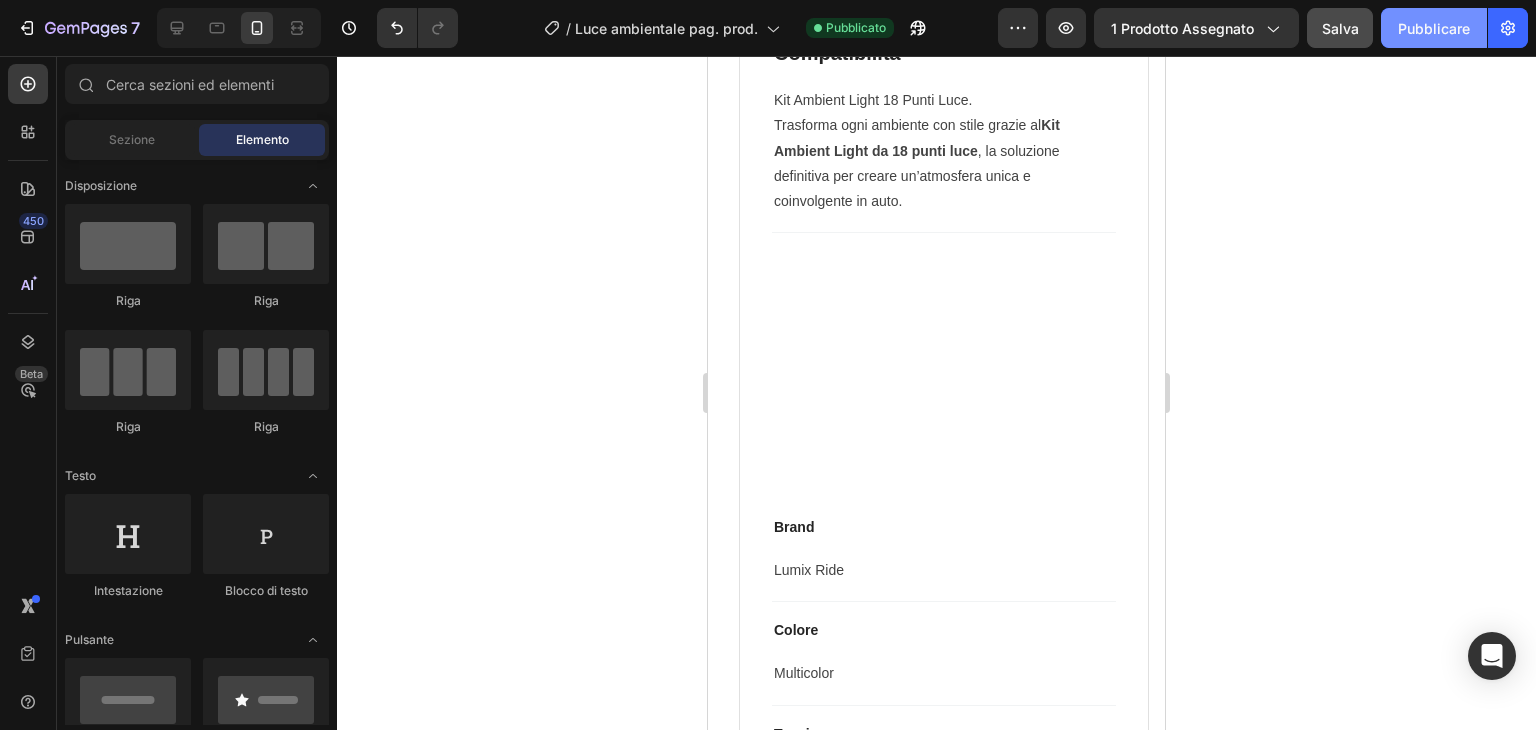 click on "Pubblicare" at bounding box center (1434, 28) 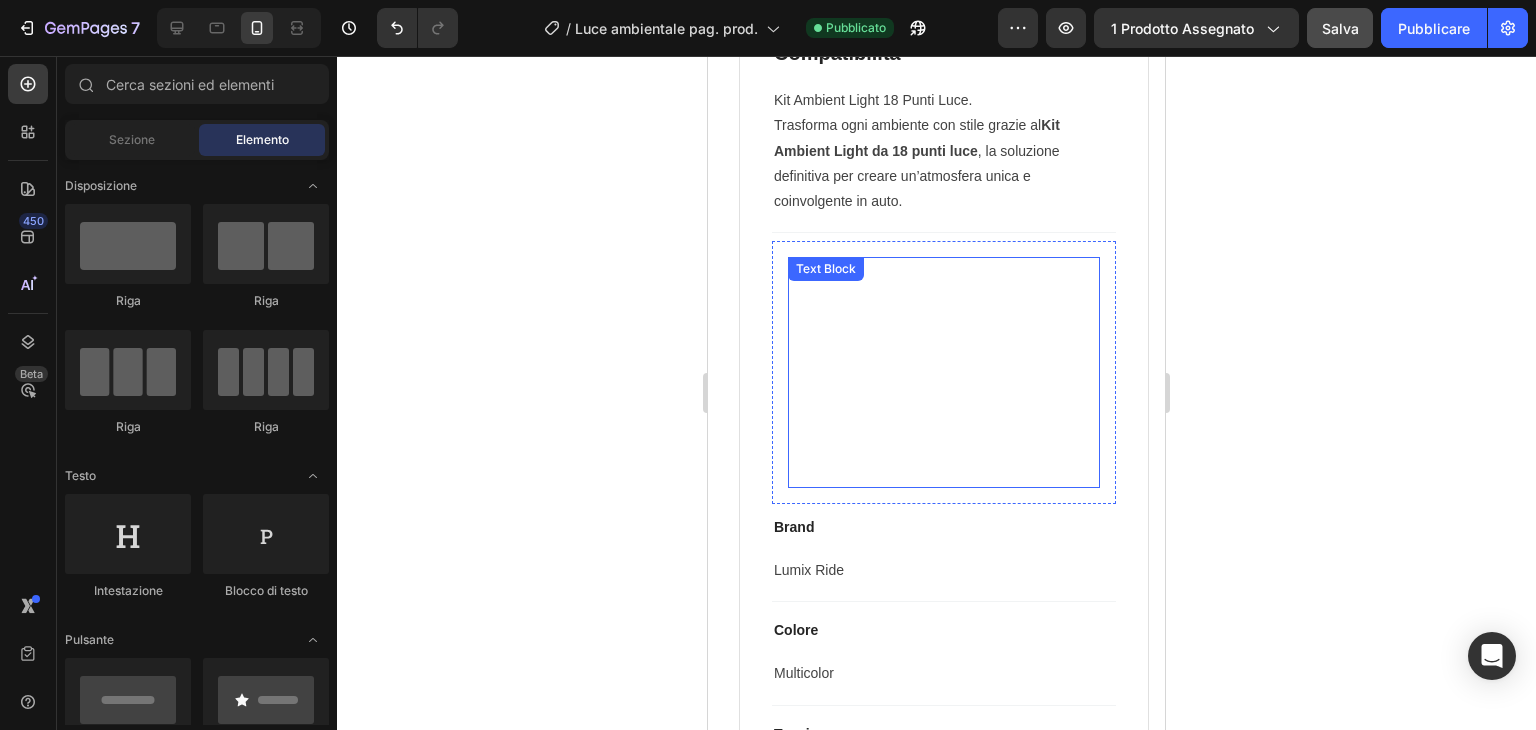 click at bounding box center [944, 397] 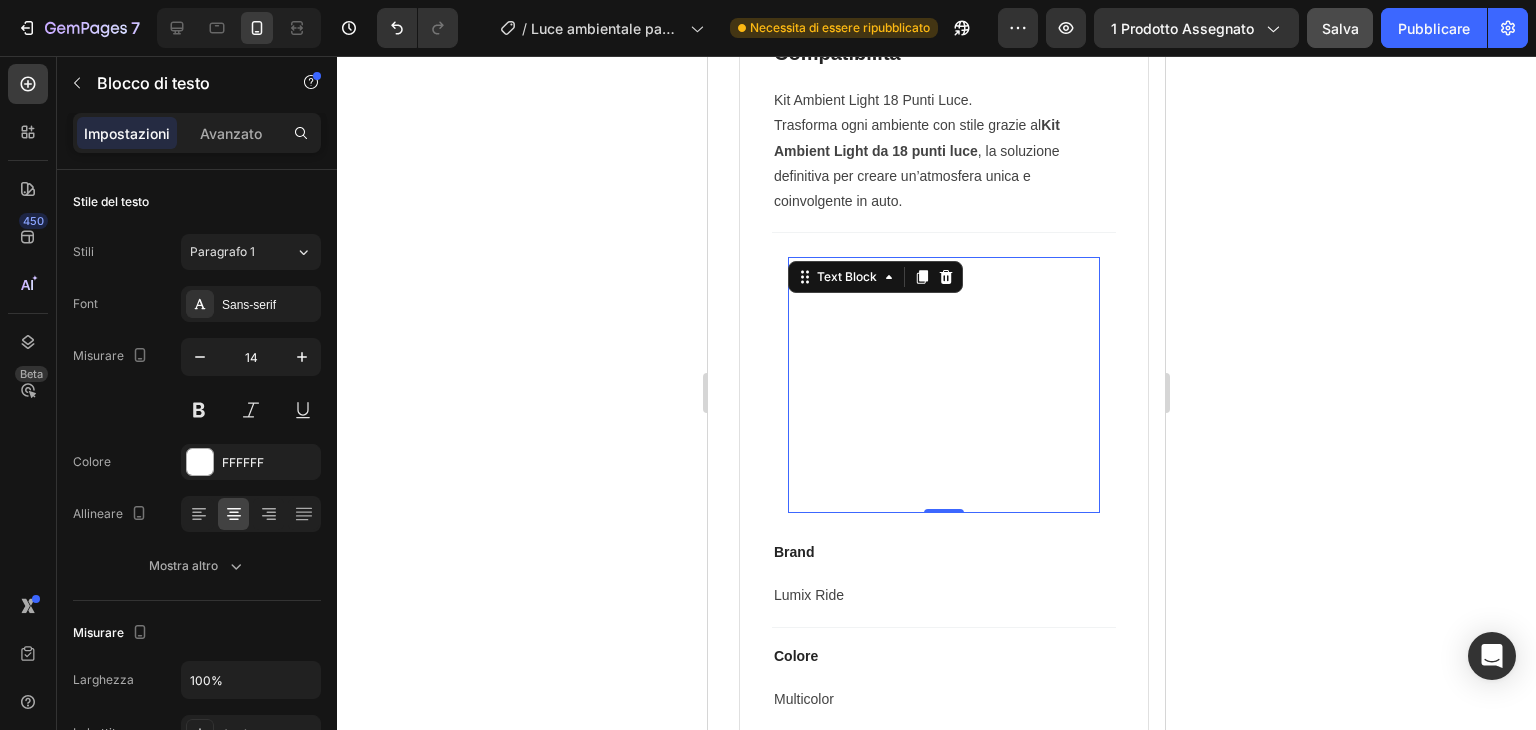 click 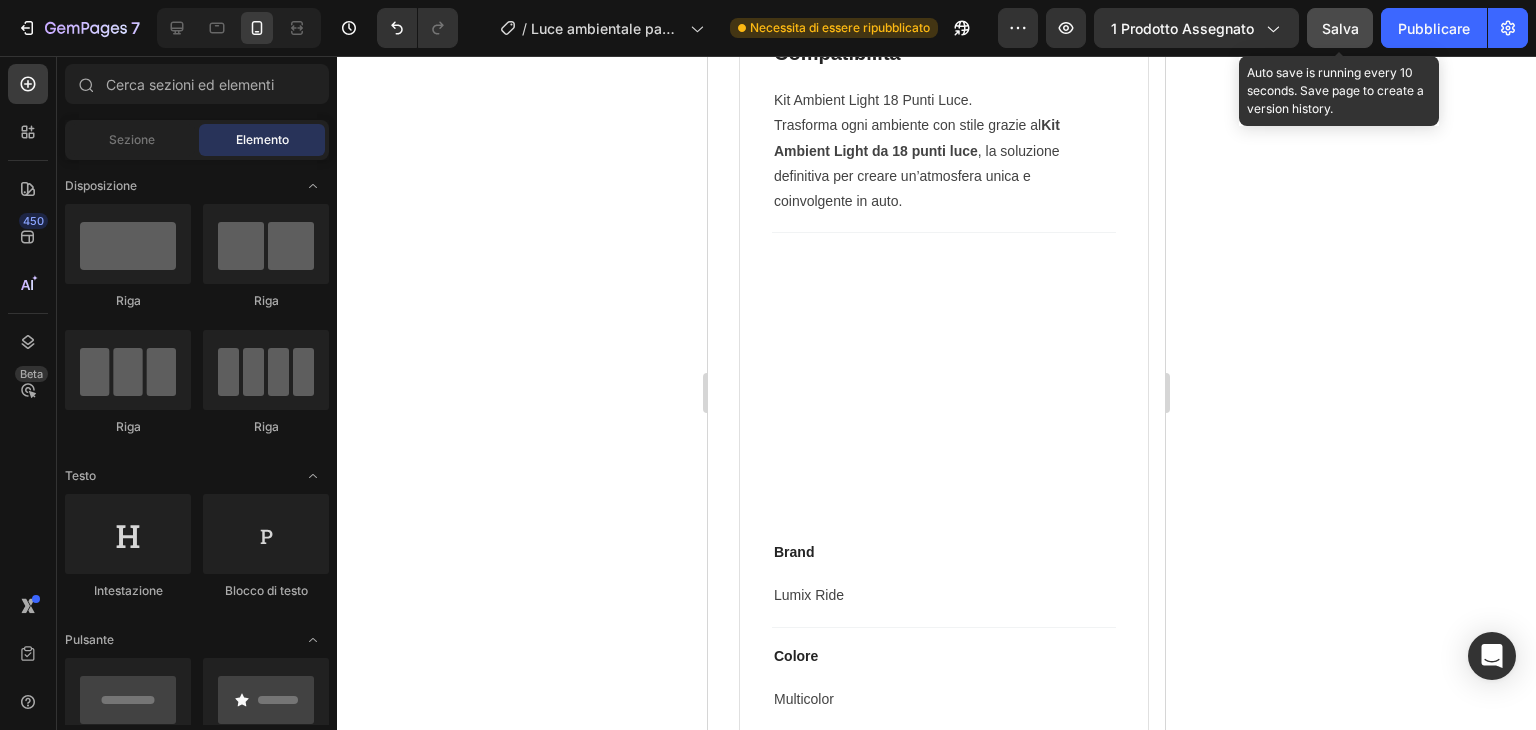 click on "Salva" at bounding box center [1340, 28] 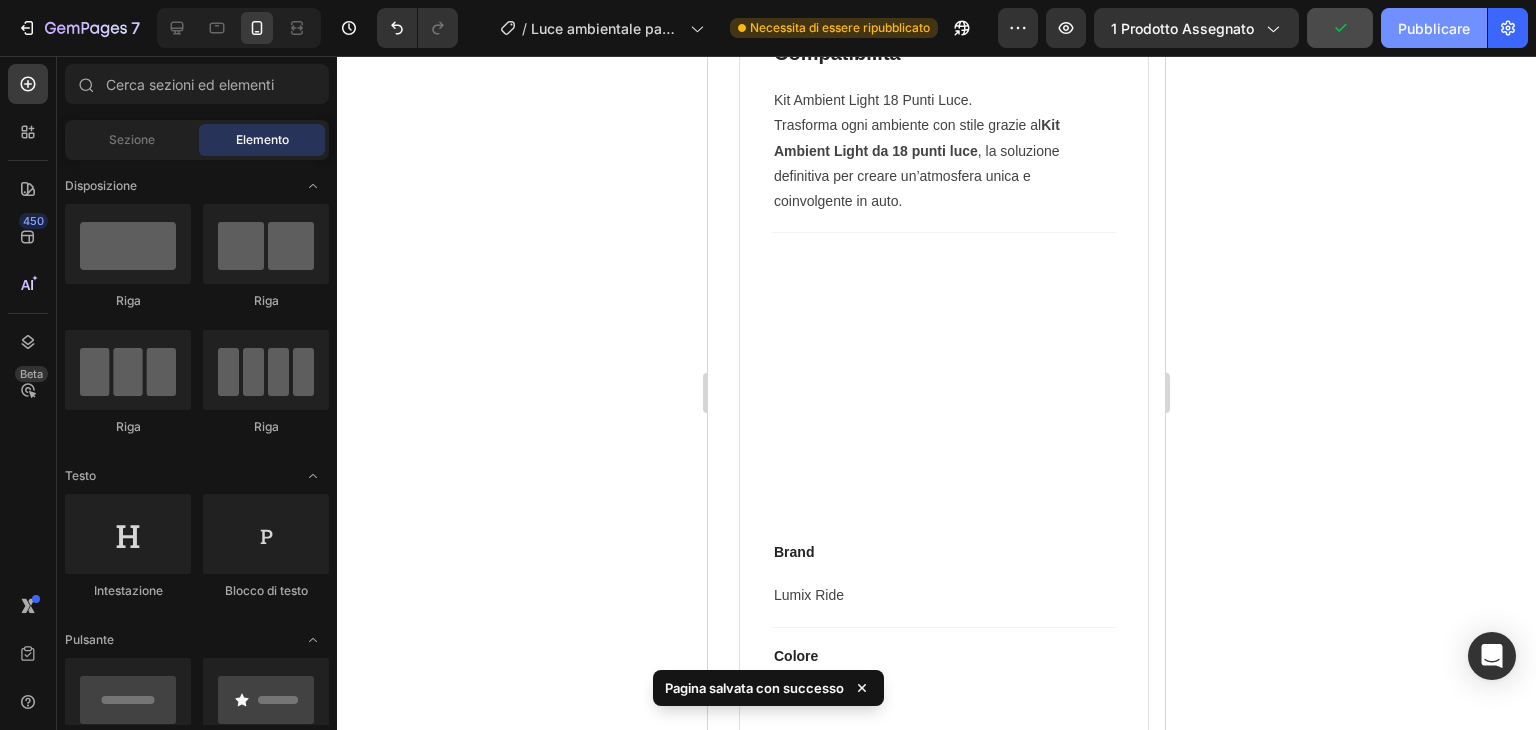 click on "Pubblicare" at bounding box center [1434, 28] 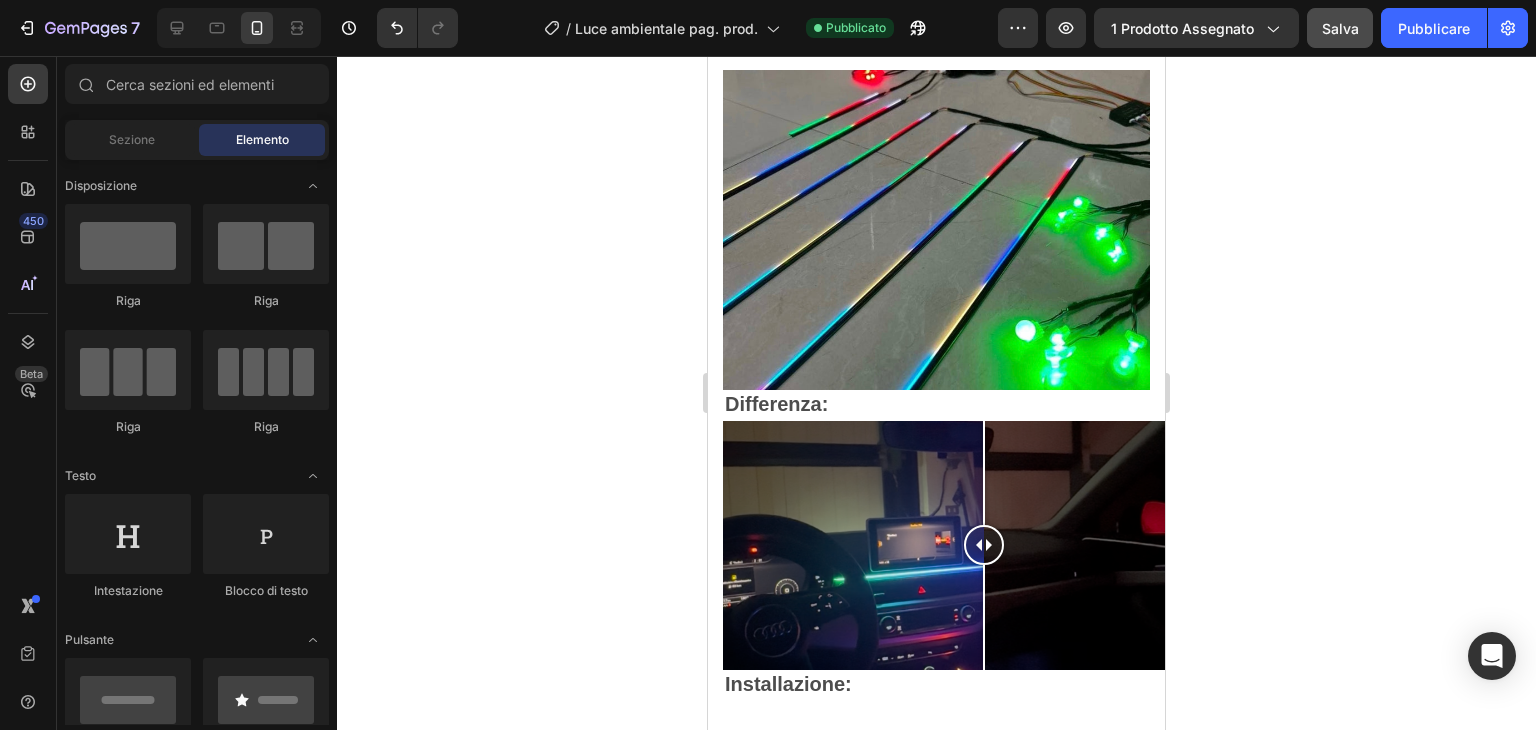 scroll, scrollTop: 2932, scrollLeft: 0, axis: vertical 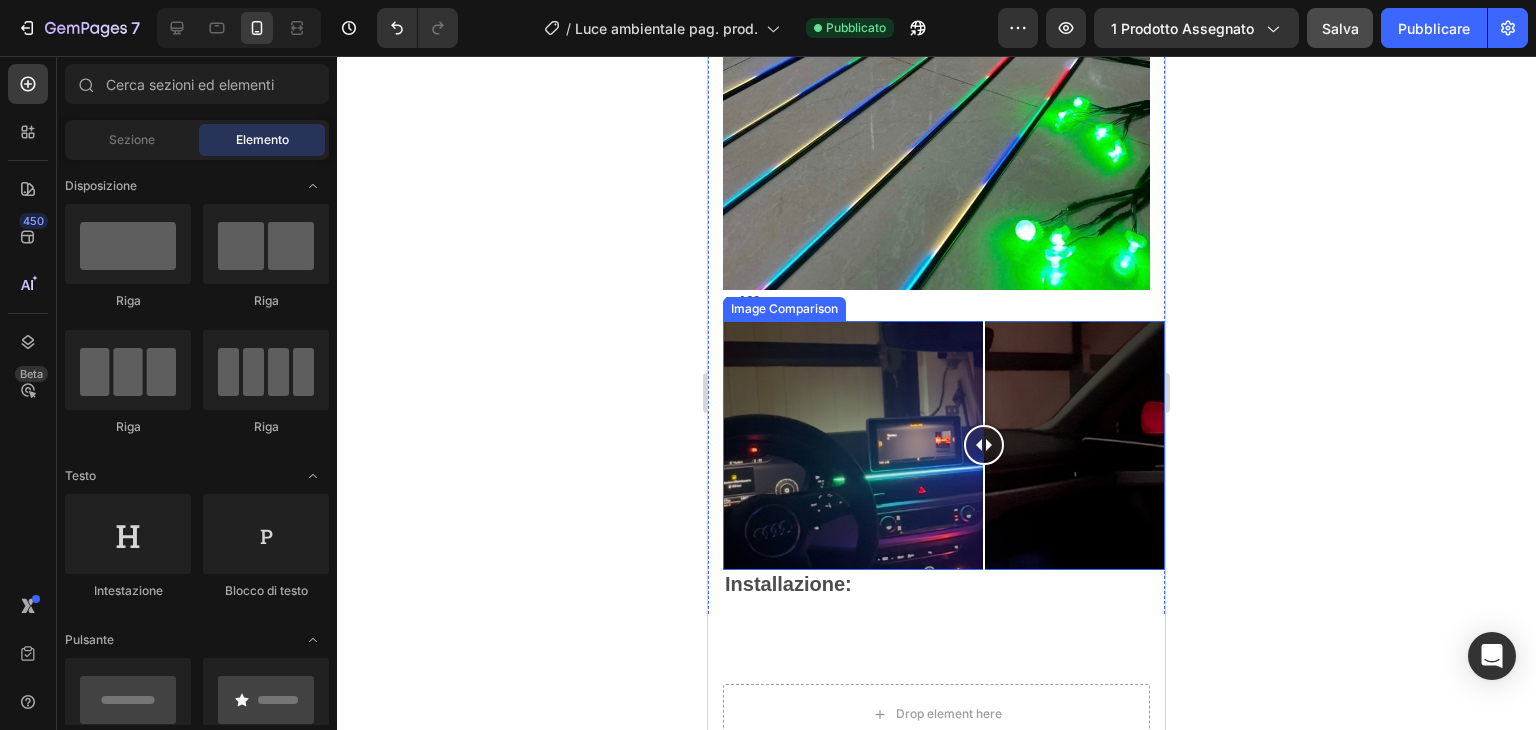 click at bounding box center (944, 445) 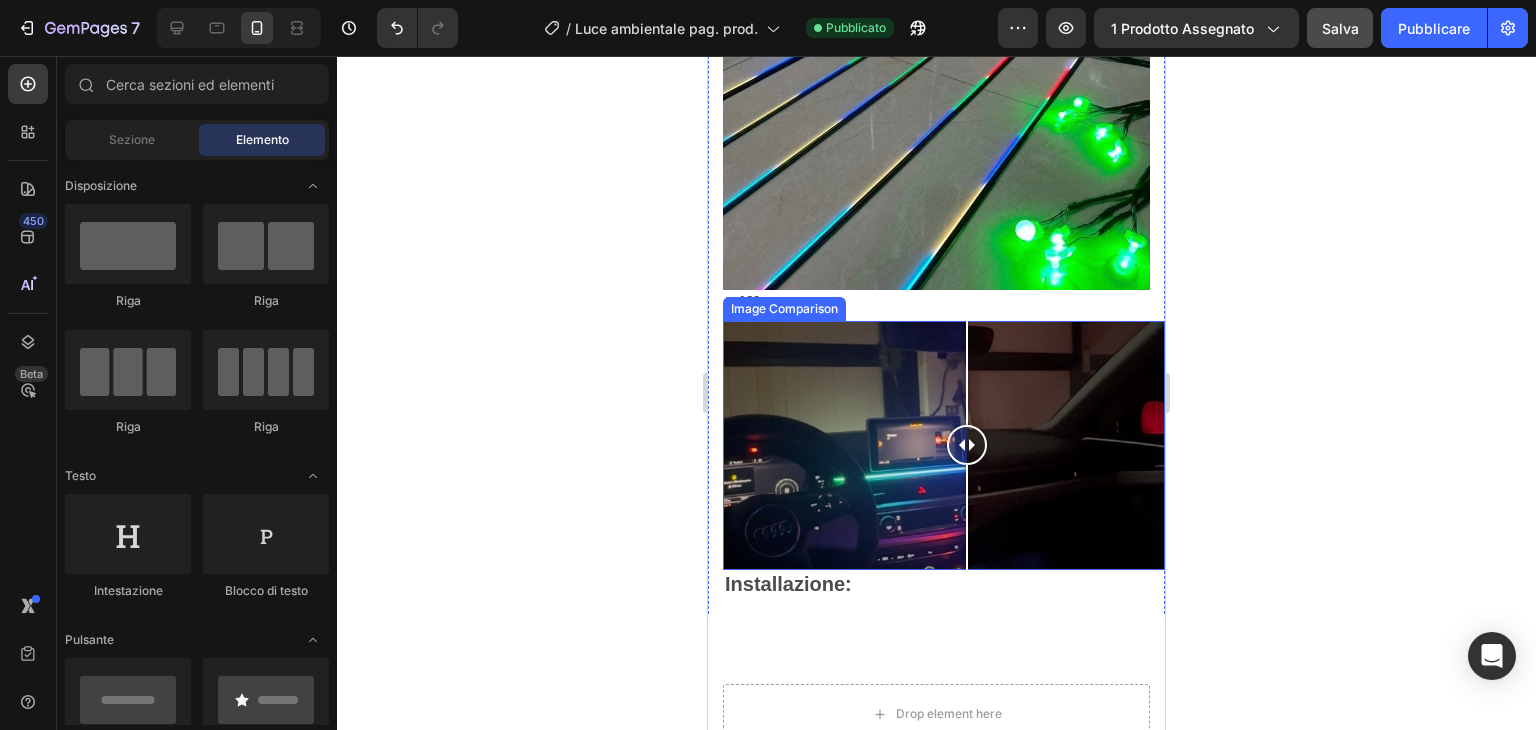 drag, startPoint x: 847, startPoint y: 433, endPoint x: 970, endPoint y: 470, distance: 128.44453 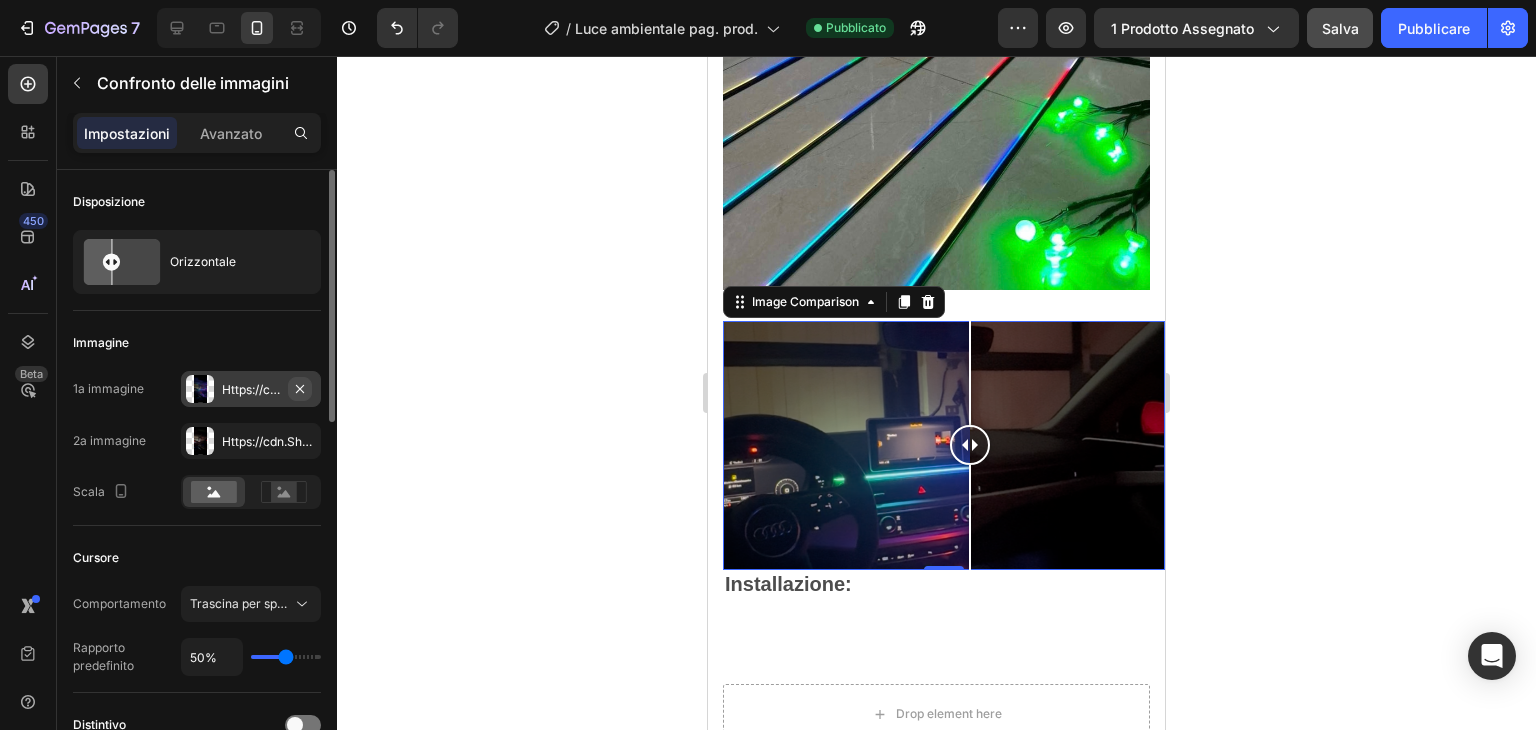 click 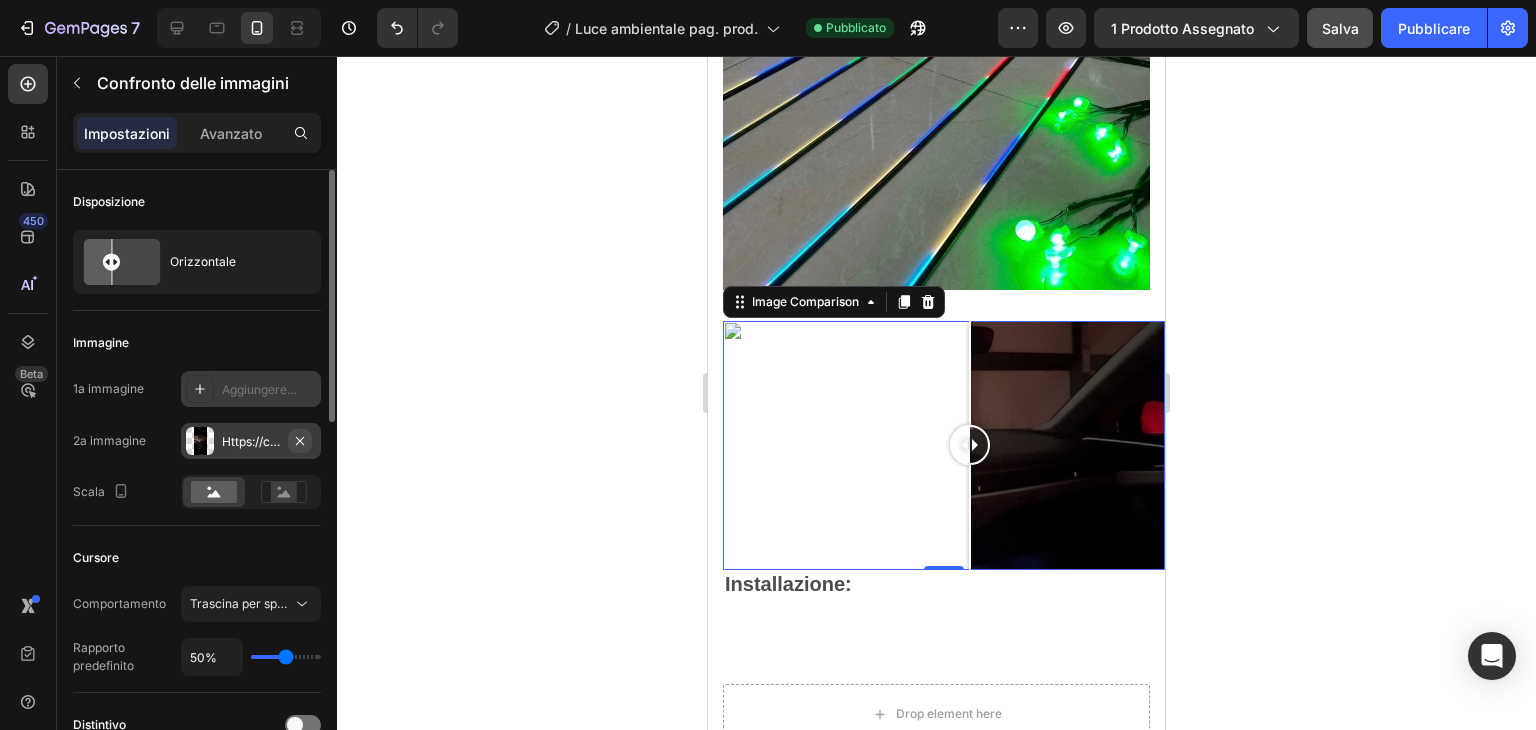 click 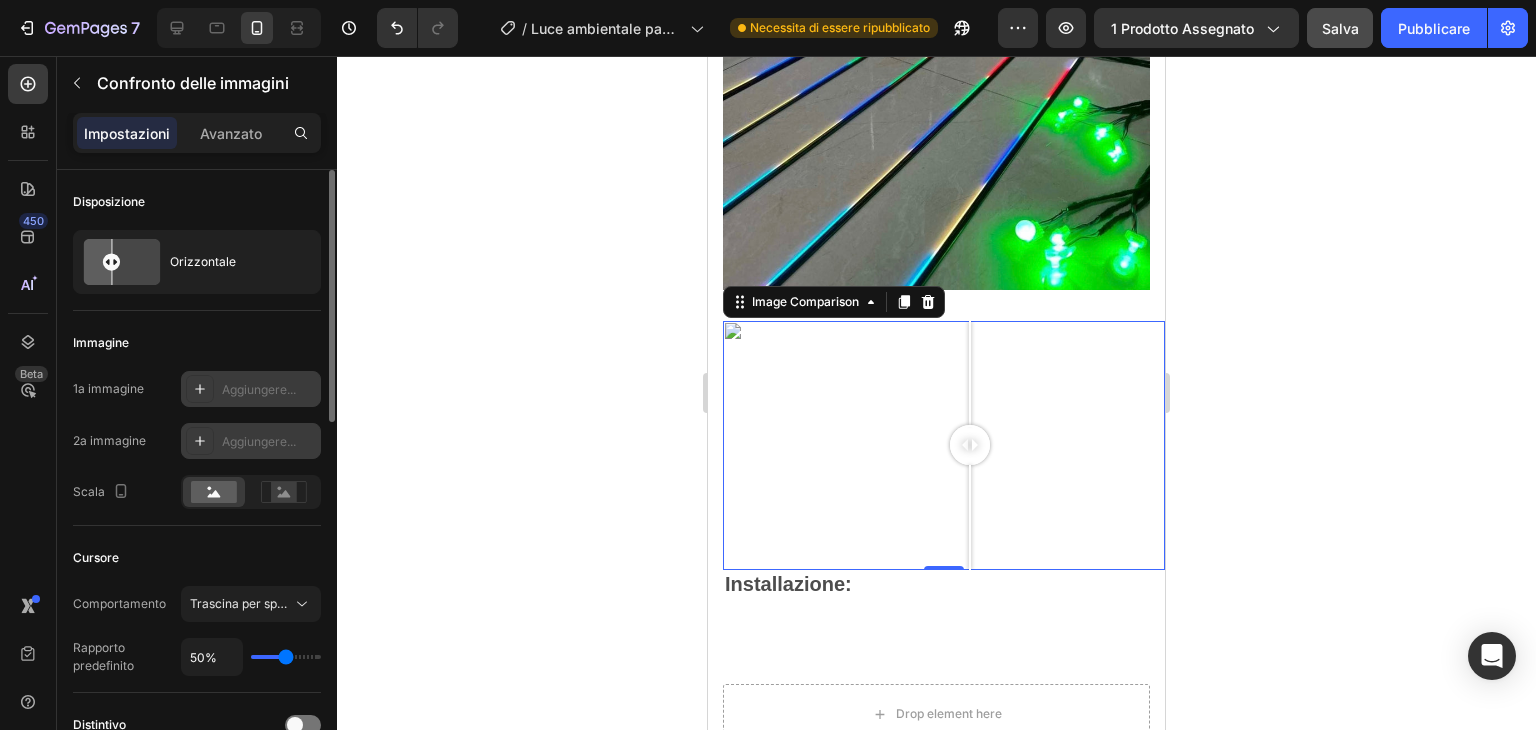 click on "Aggiungere..." at bounding box center (259, 389) 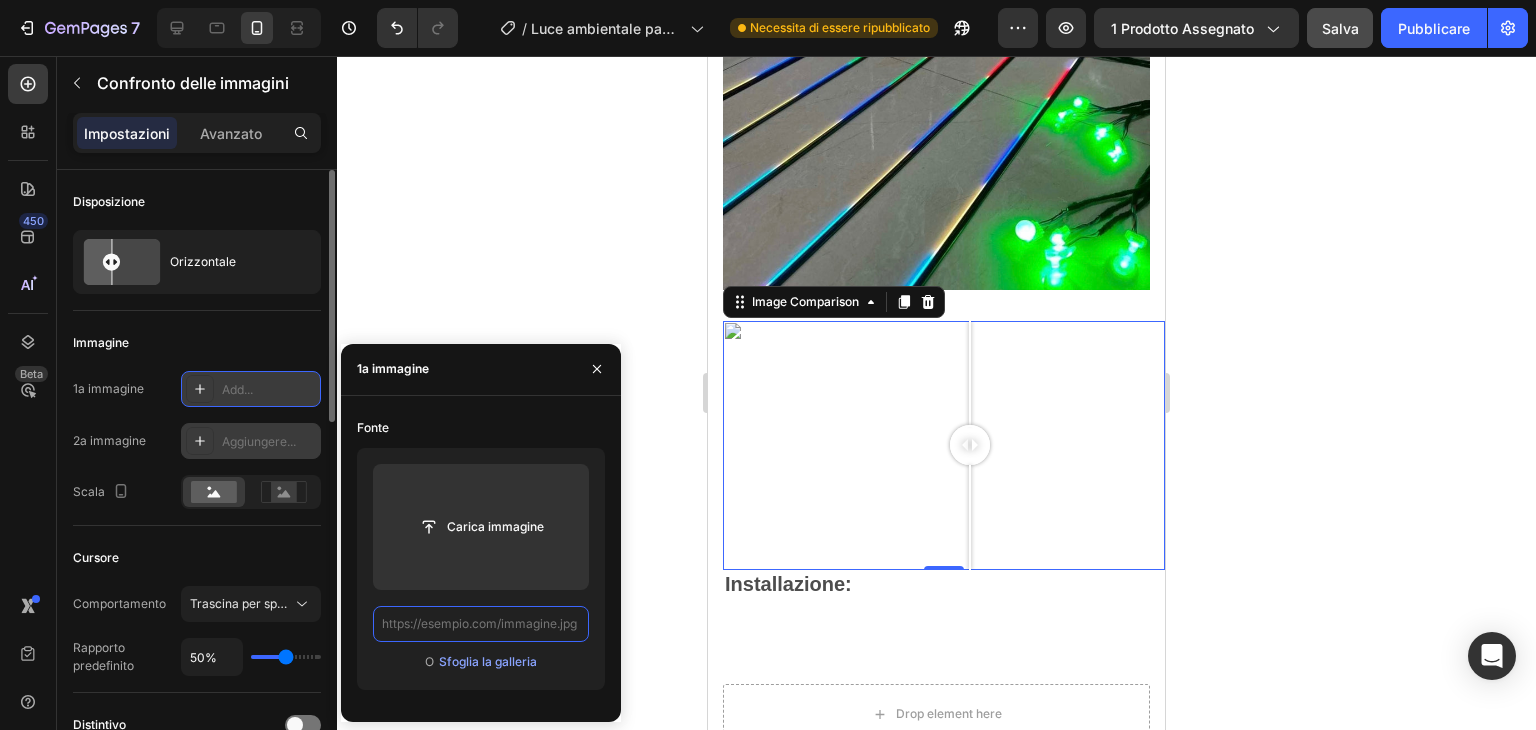 scroll, scrollTop: 0, scrollLeft: 0, axis: both 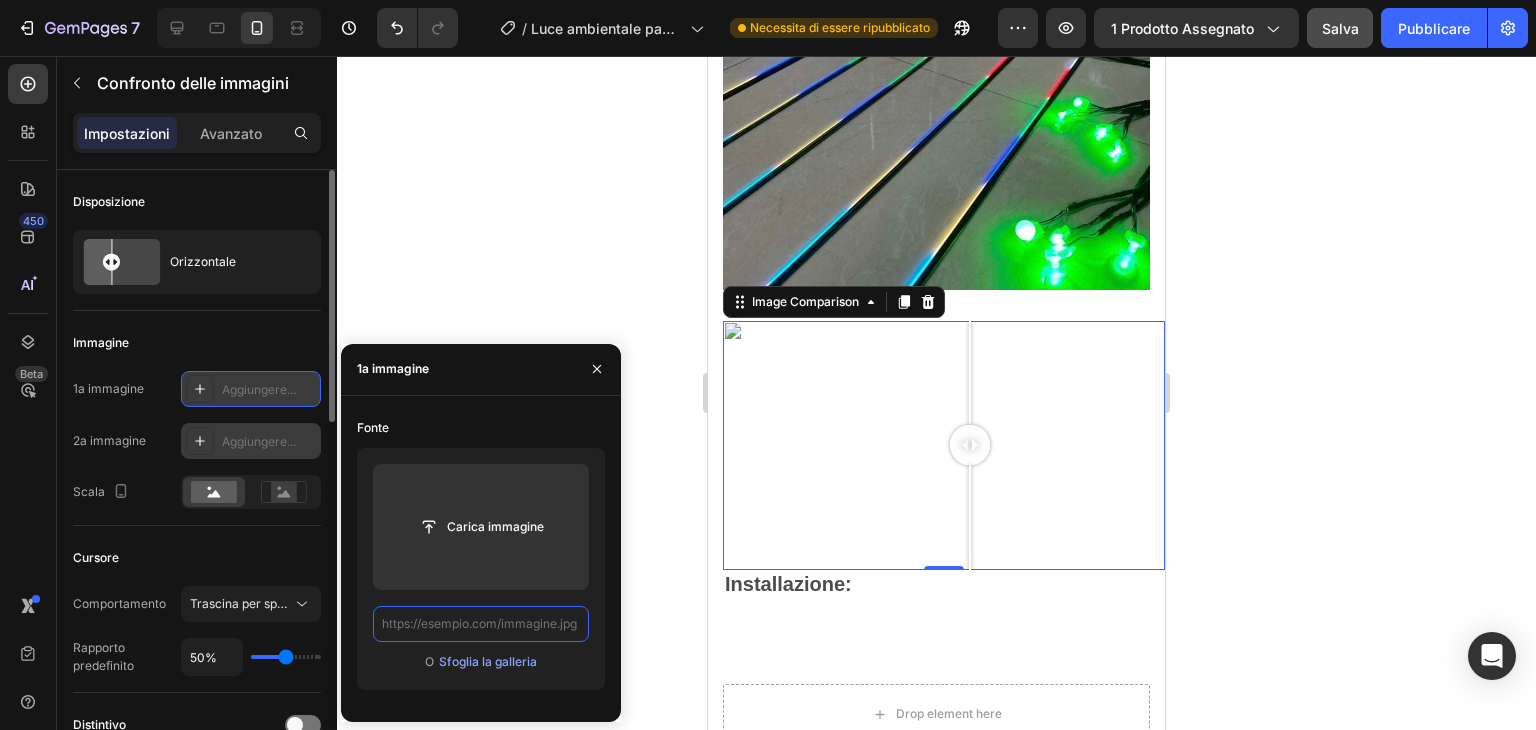 paste on "https://cdn.shopify.com/s/files/1/0931/5988/3136/files/IMG_2984.png?v=1754238668" 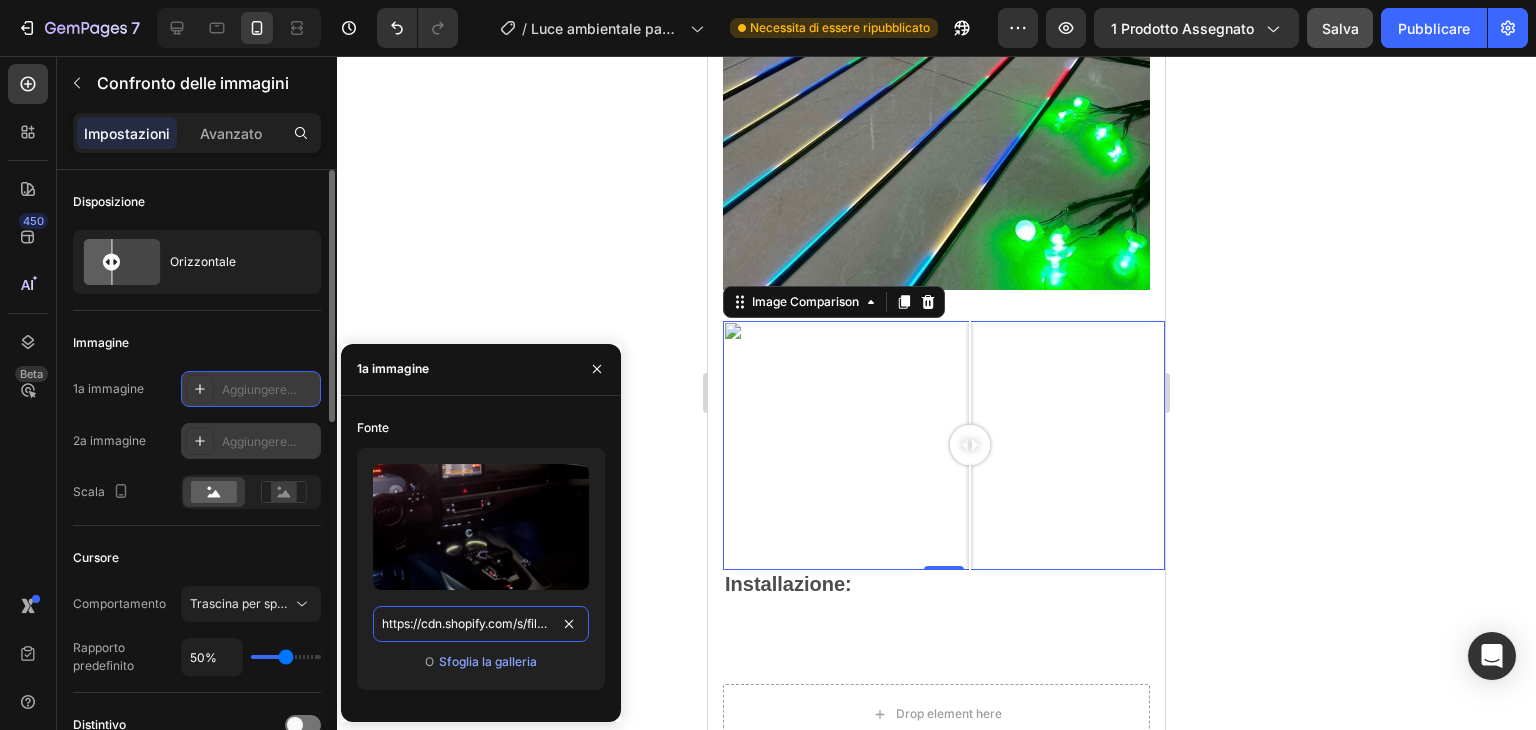 scroll, scrollTop: 0, scrollLeft: 320, axis: horizontal 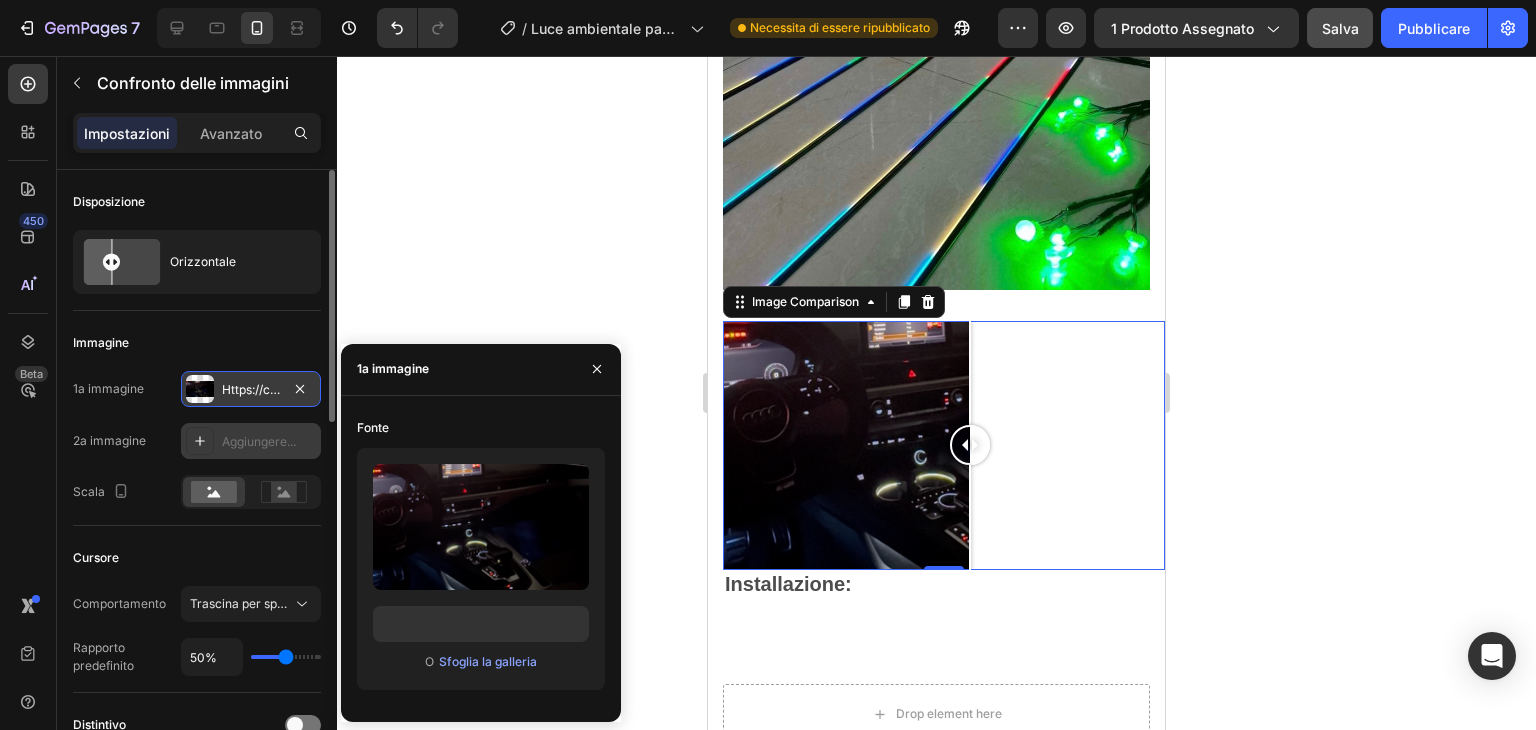 click on "Aggiungere..." at bounding box center (259, 441) 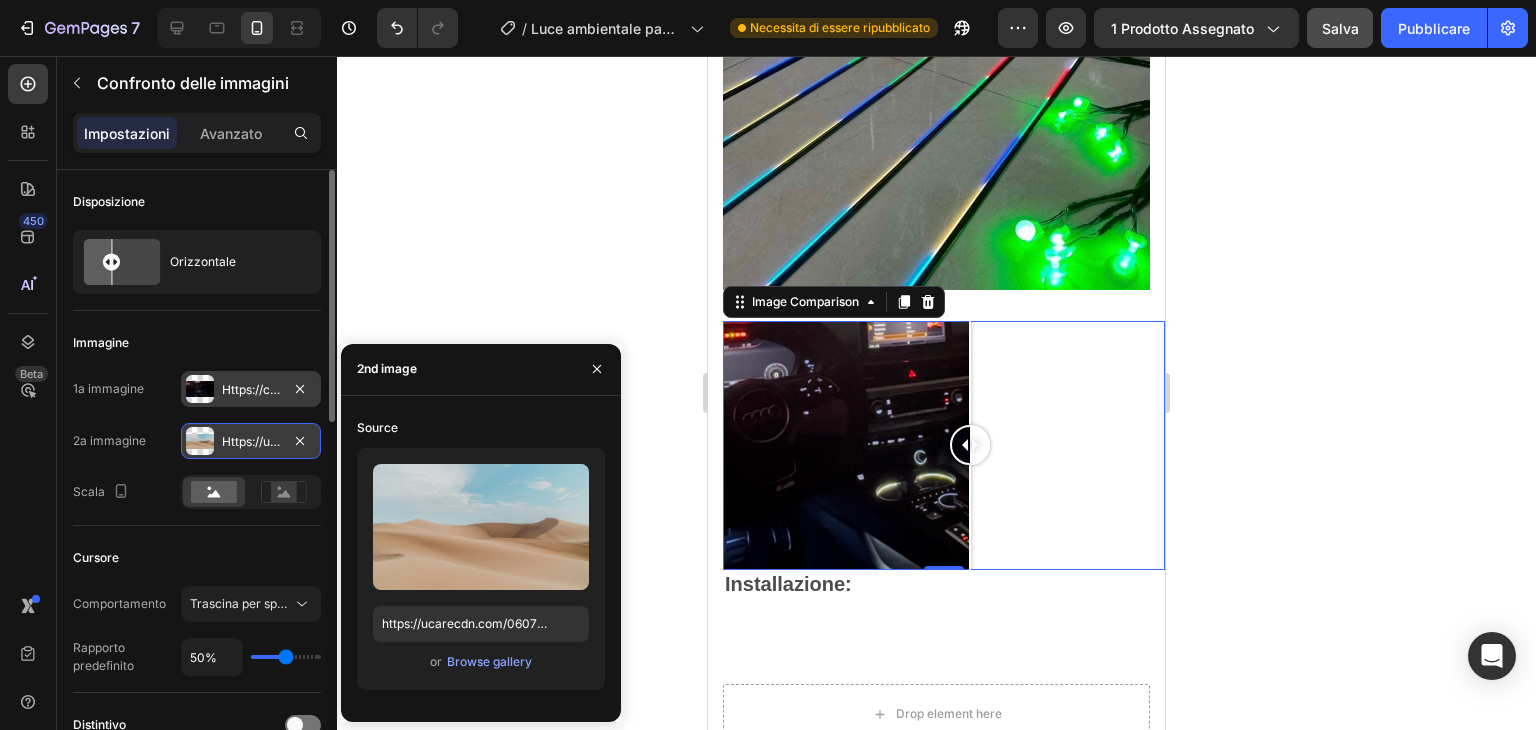scroll, scrollTop: 0, scrollLeft: 0, axis: both 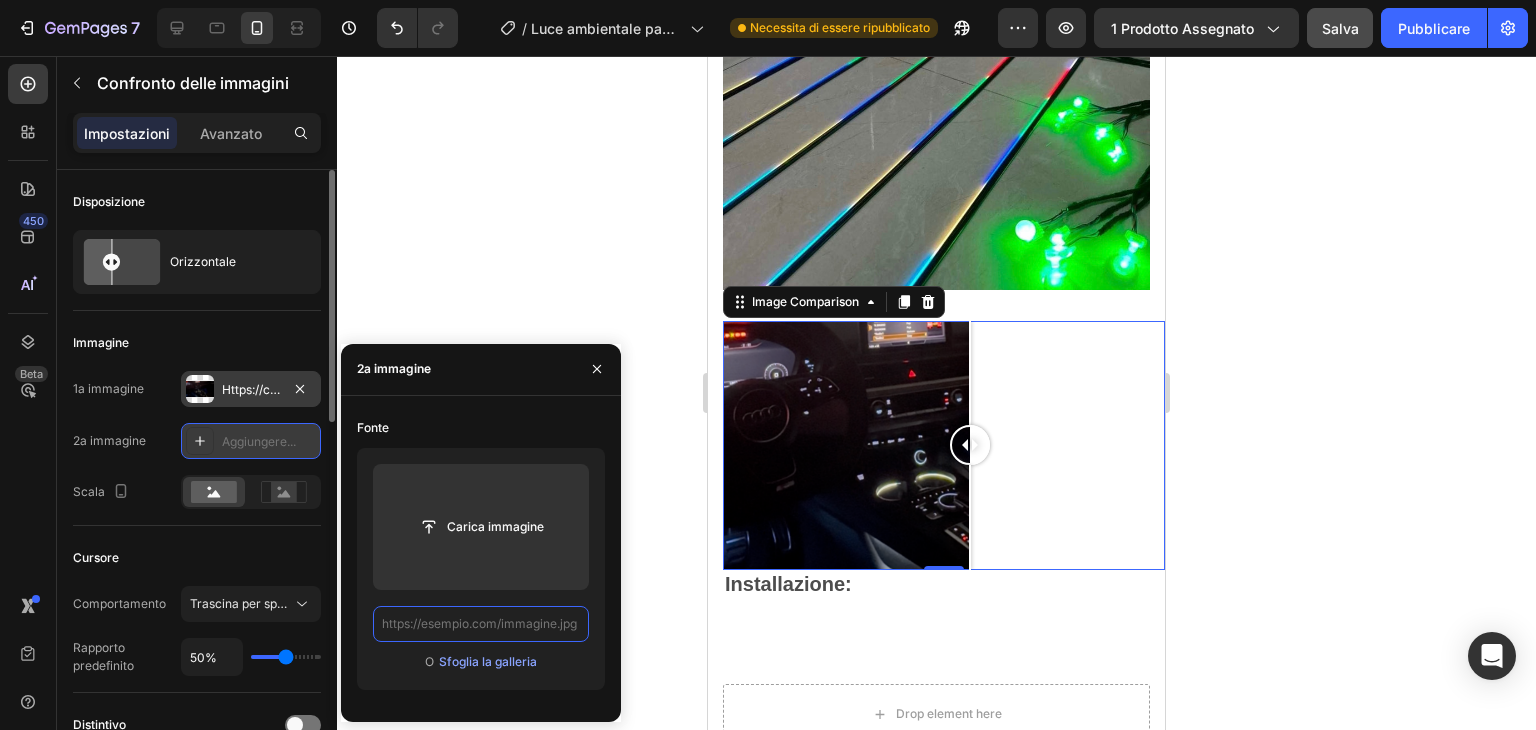 paste on "https://cdn.shopify.com/s/files/1/0931/5988/3136/files/IMG_2985.png?v=1754238701" 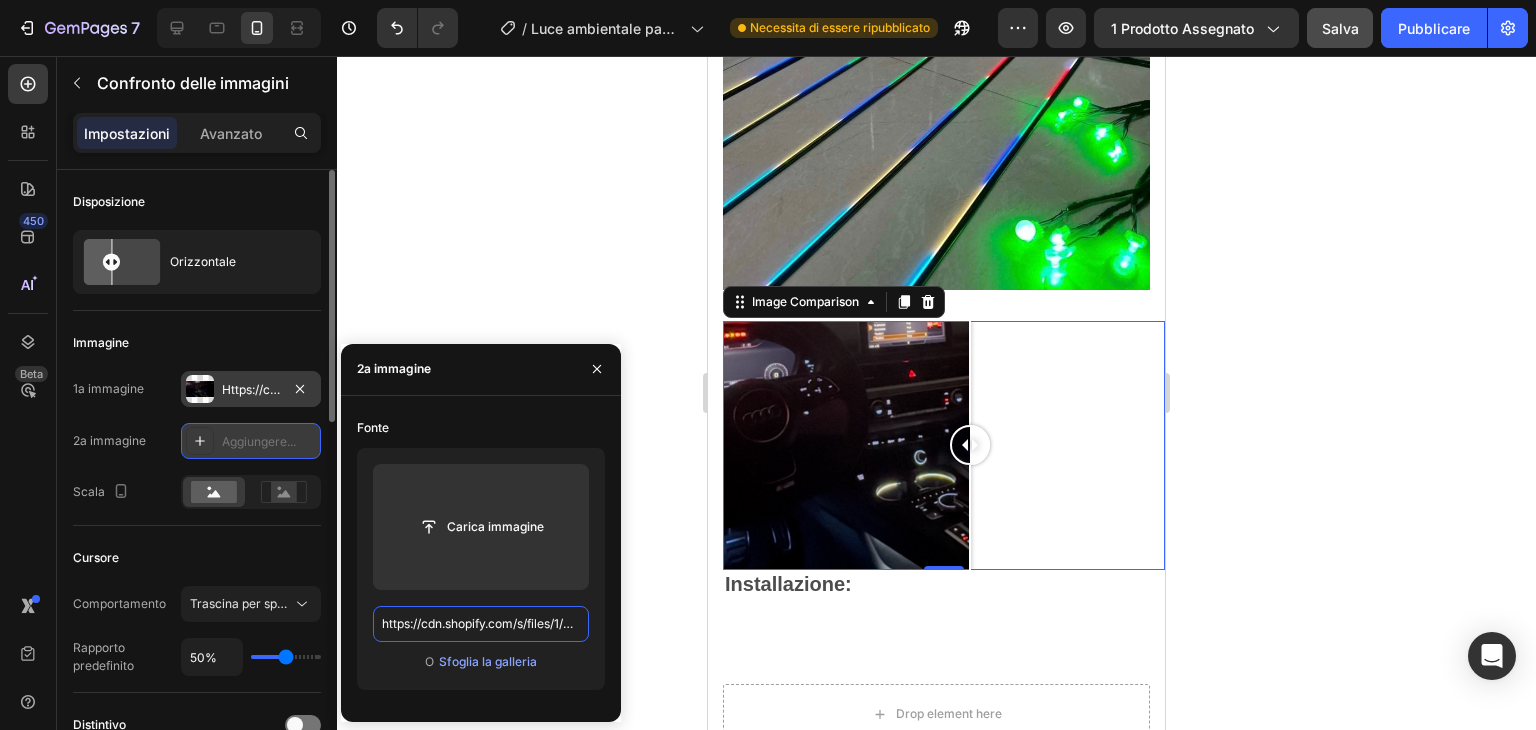 scroll, scrollTop: 0, scrollLeft: 316, axis: horizontal 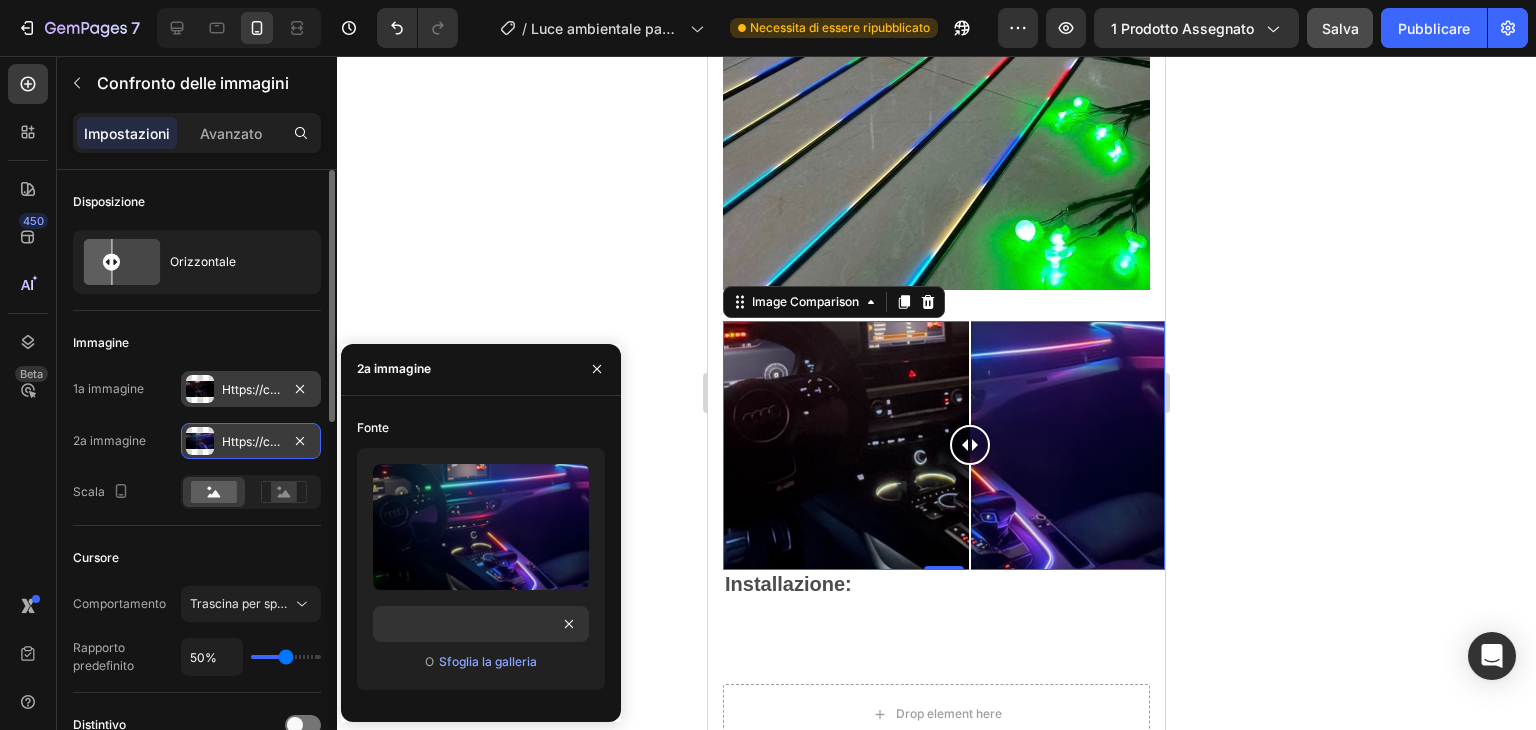 click 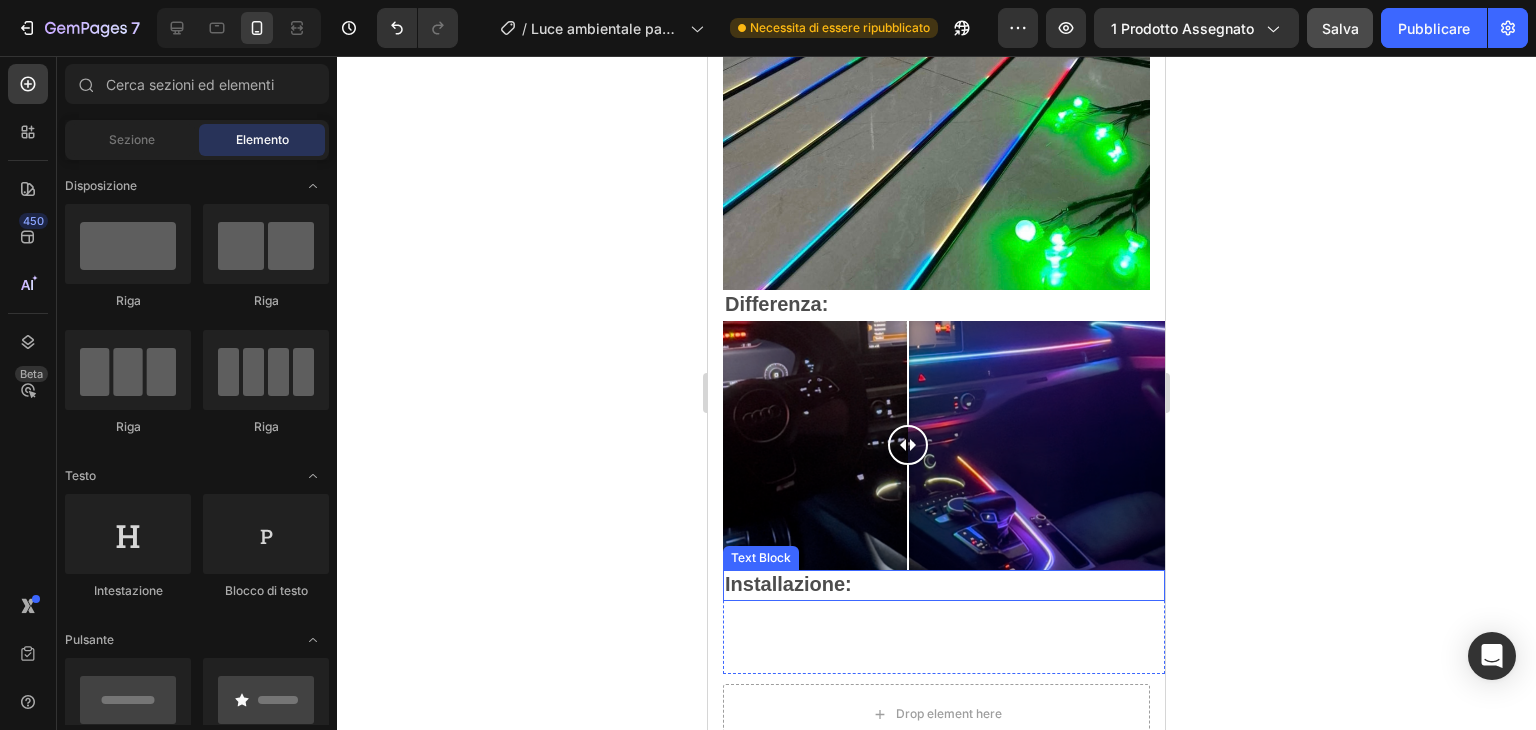 drag, startPoint x: 967, startPoint y: 415, endPoint x: 908, endPoint y: 558, distance: 154.69324 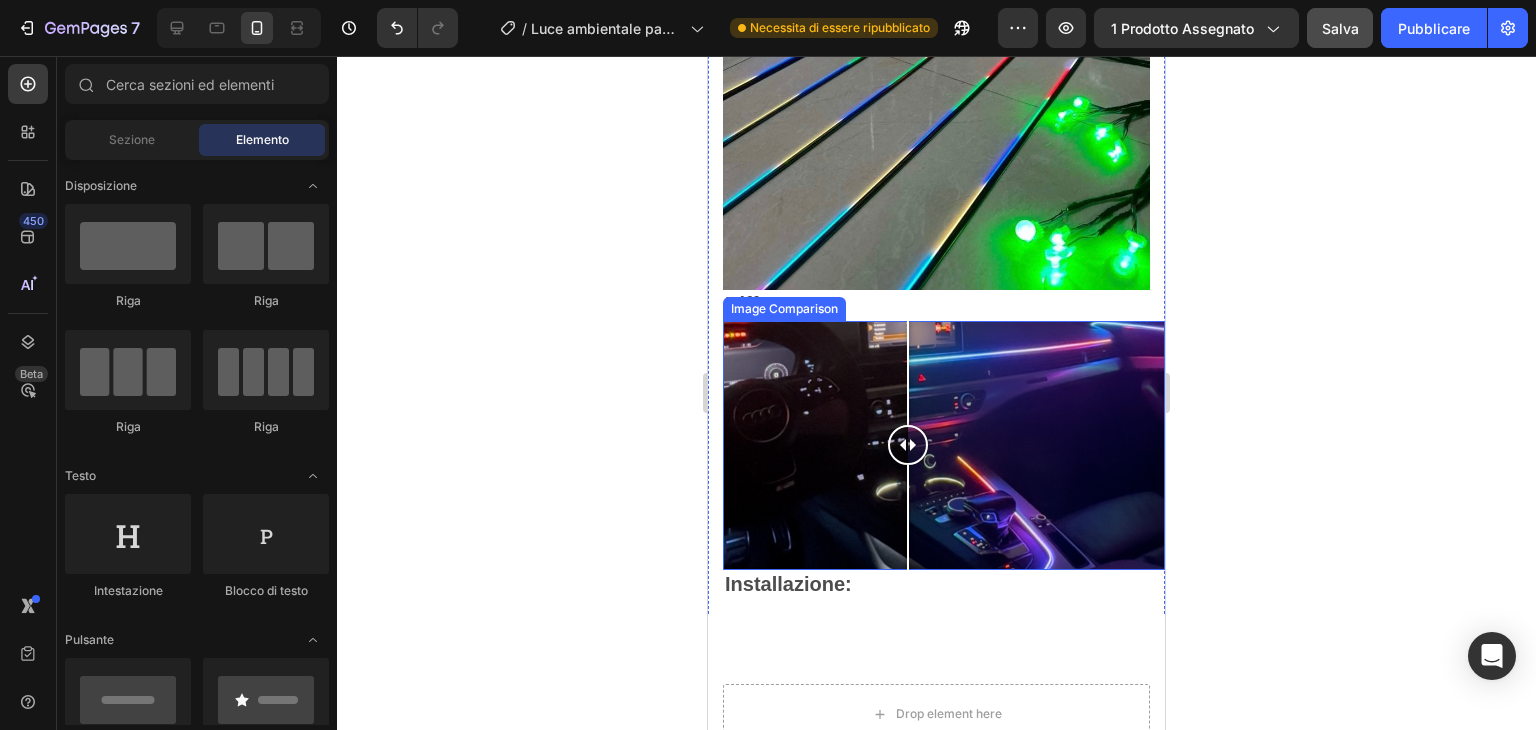 click at bounding box center [944, 445] 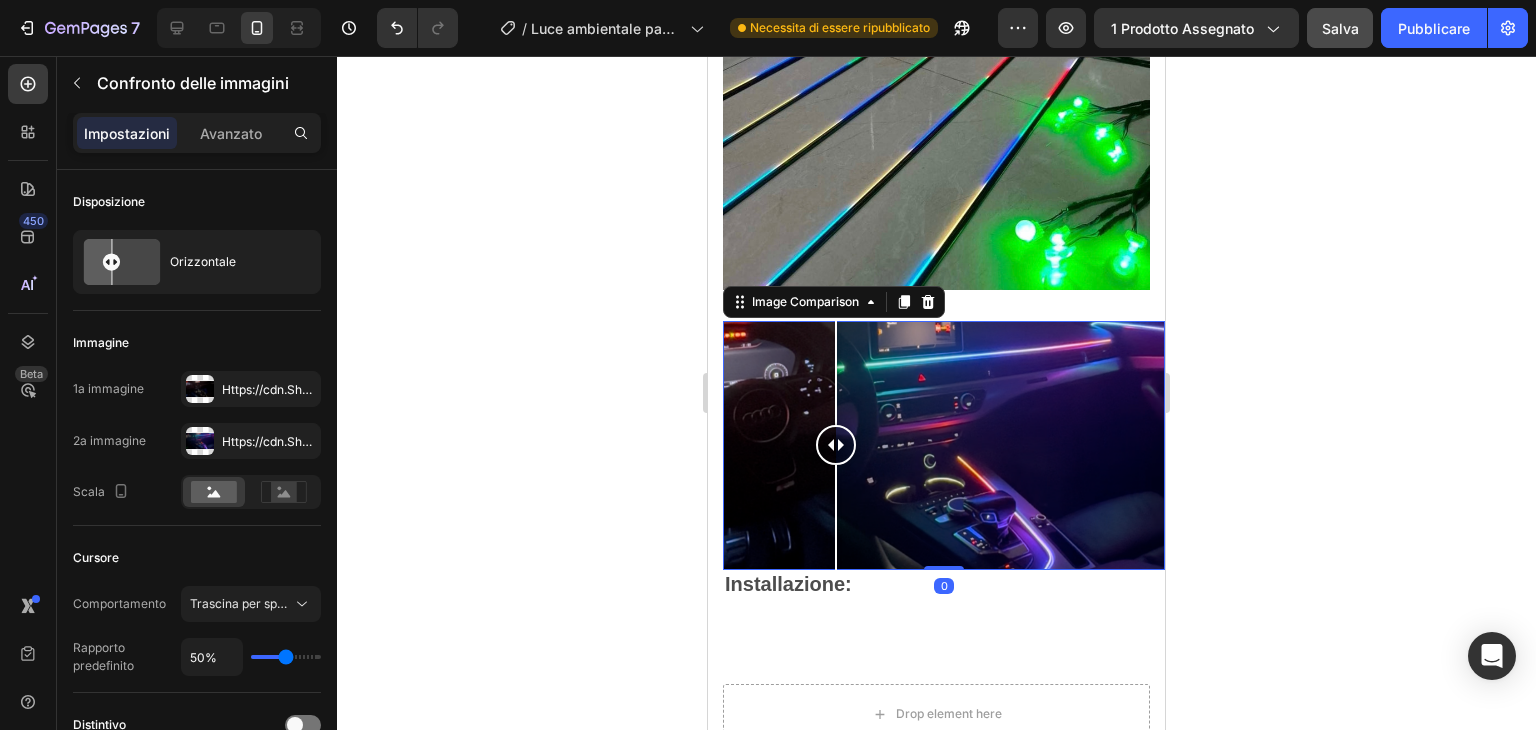 drag, startPoint x: 755, startPoint y: 442, endPoint x: 865, endPoint y: 445, distance: 110.0409 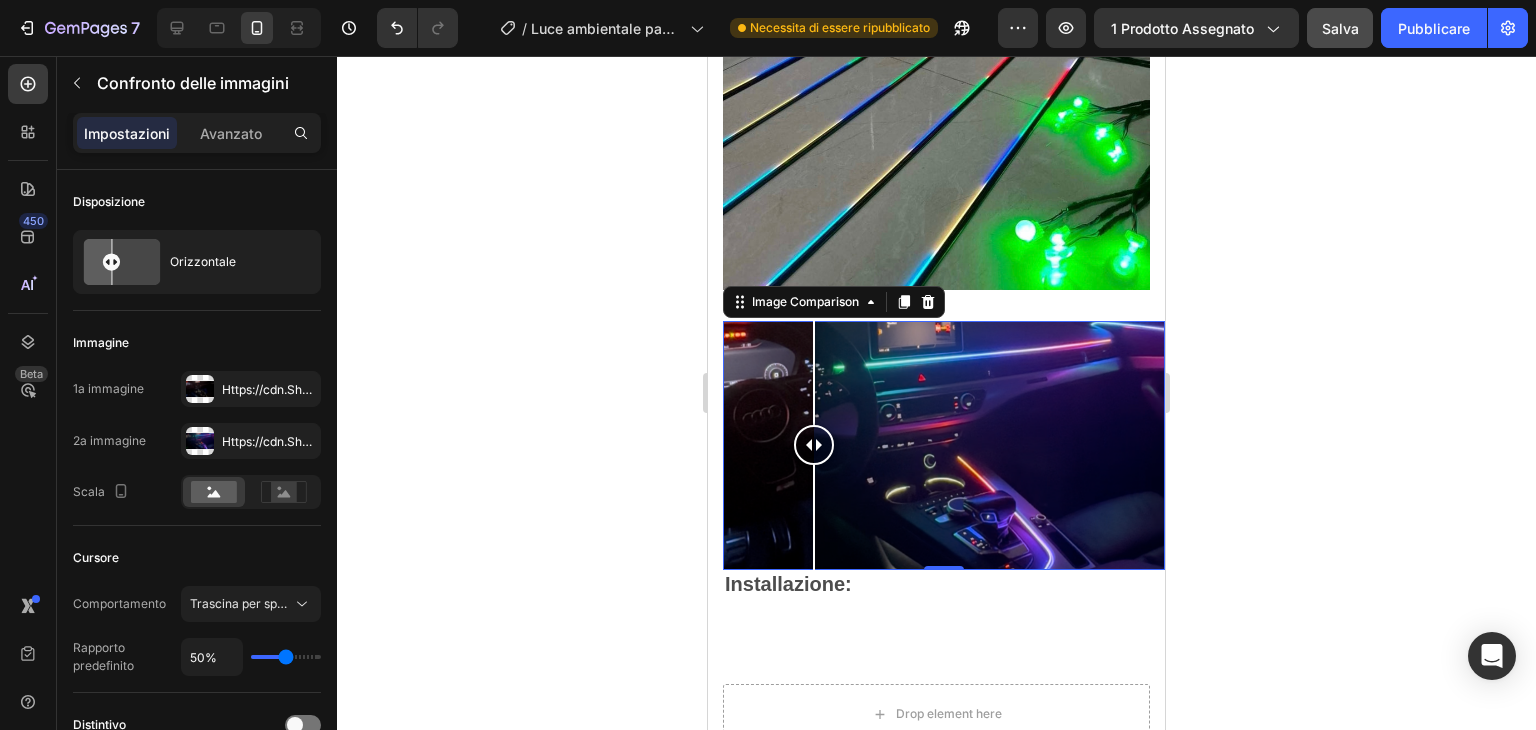 click at bounding box center (944, 445) 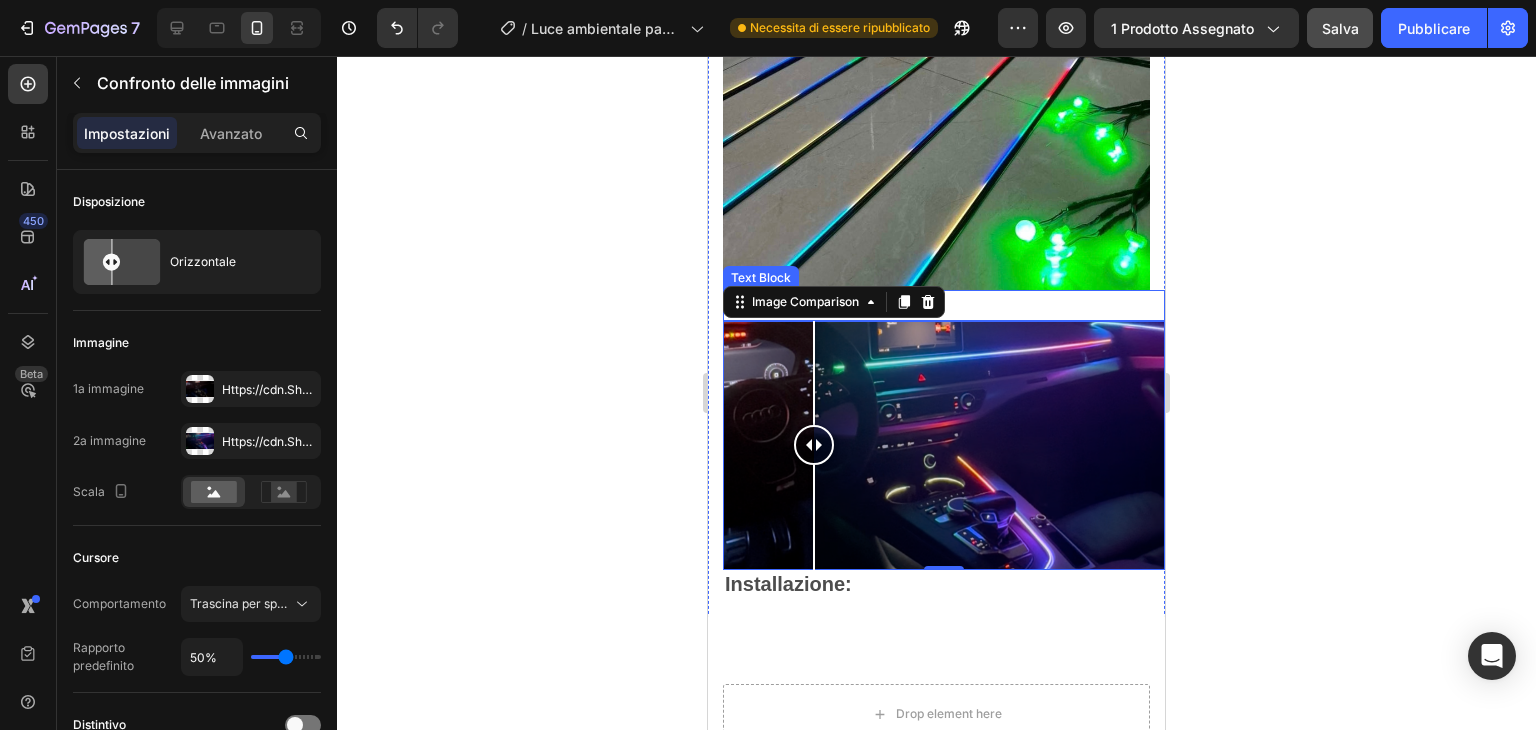 click on "Differenza:" at bounding box center [944, 305] 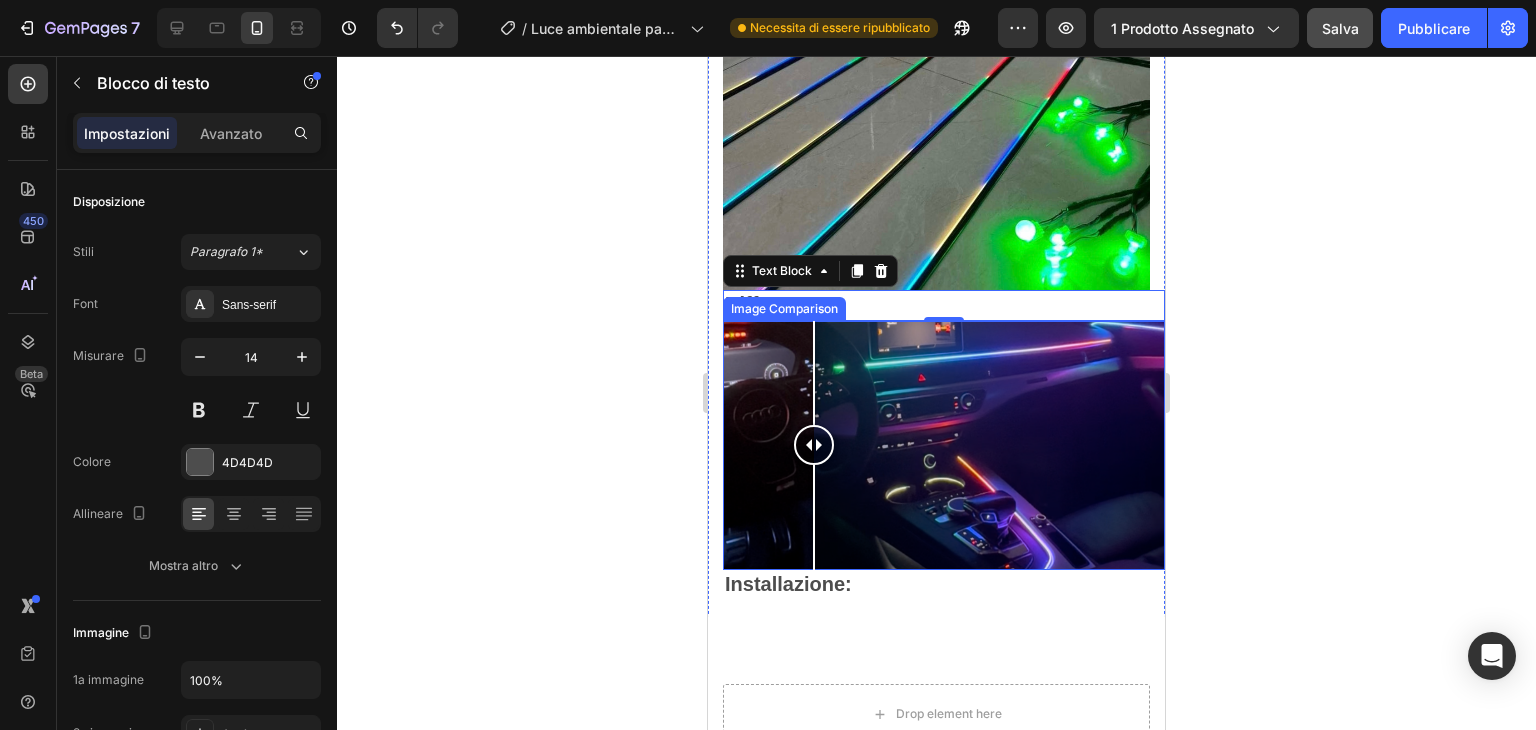 click at bounding box center (944, 445) 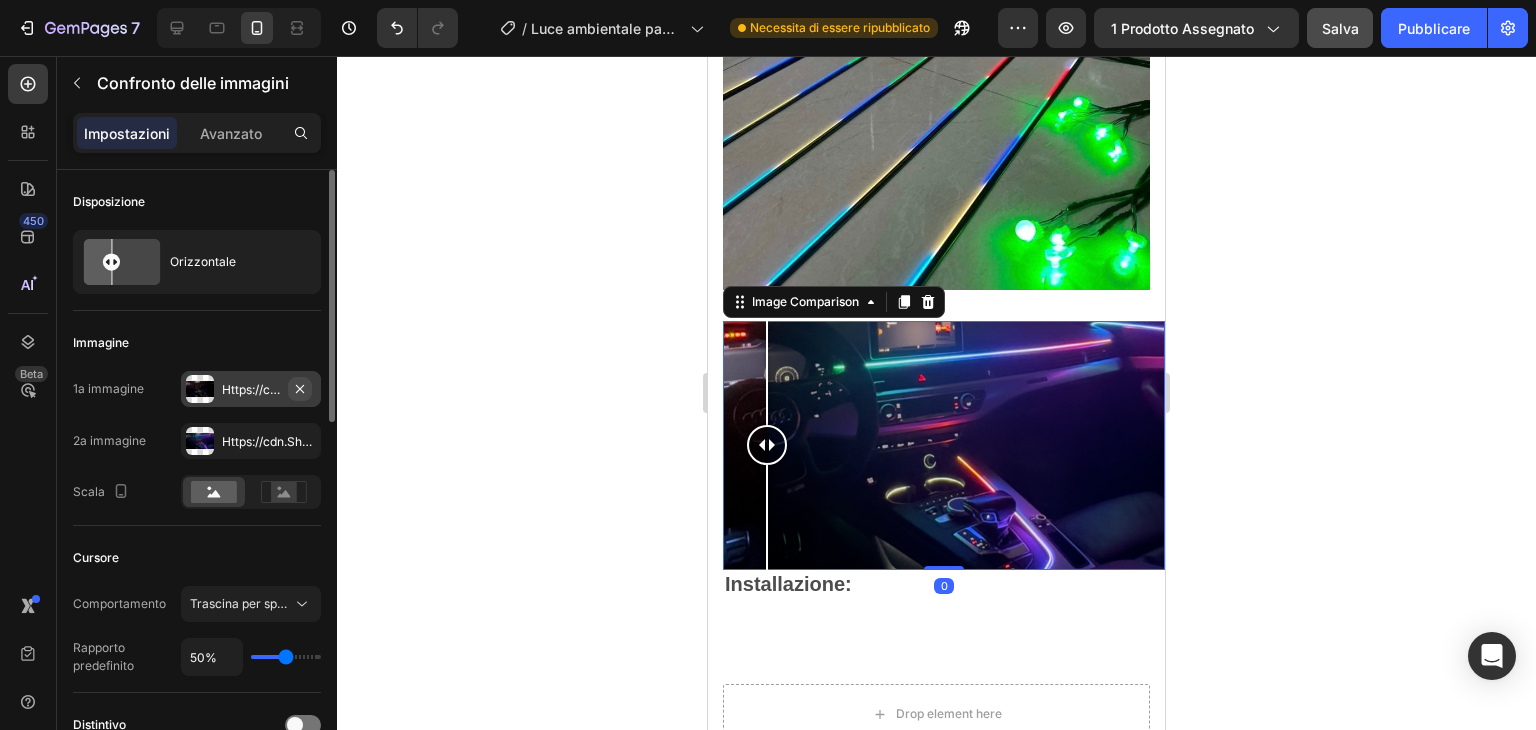 click 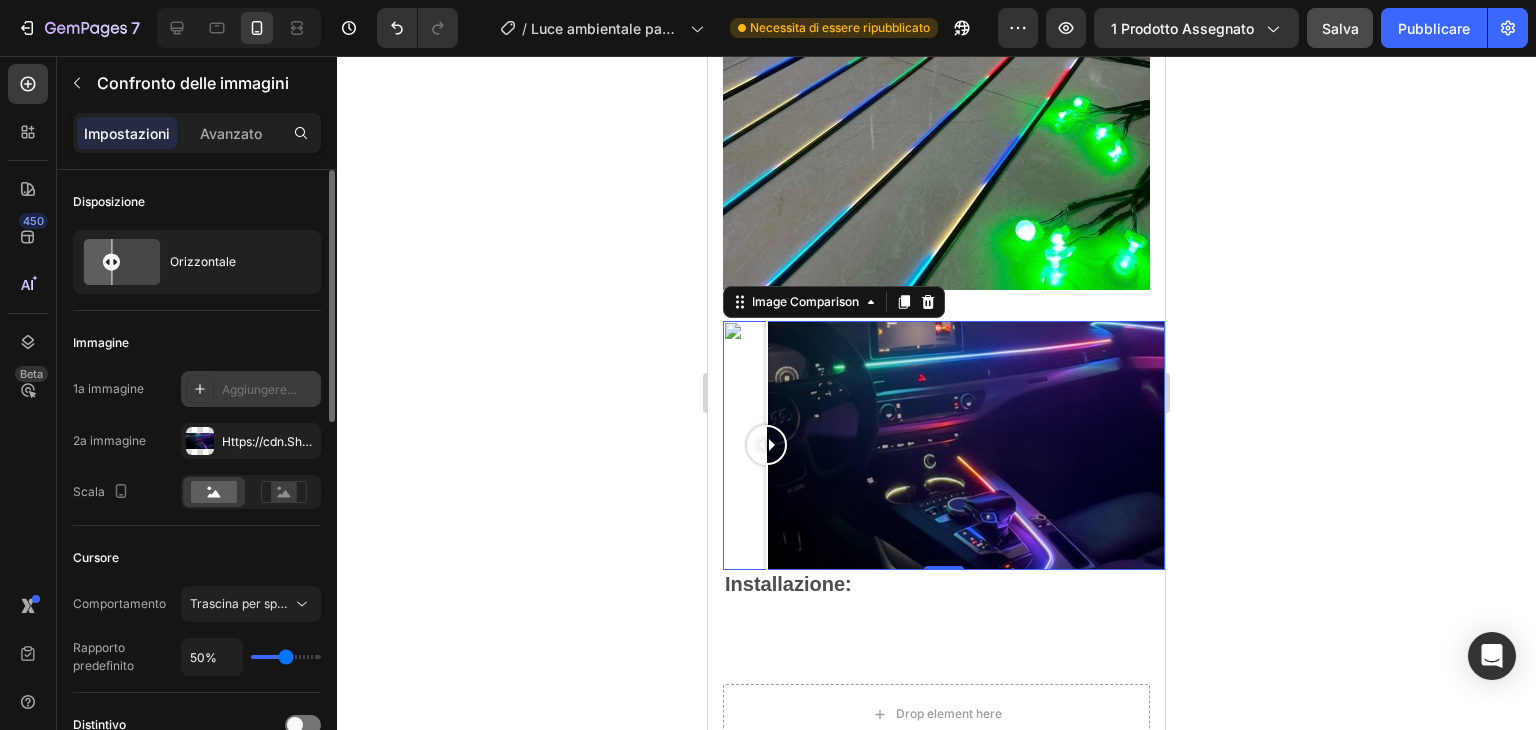 click on "Aggiungere..." at bounding box center (259, 389) 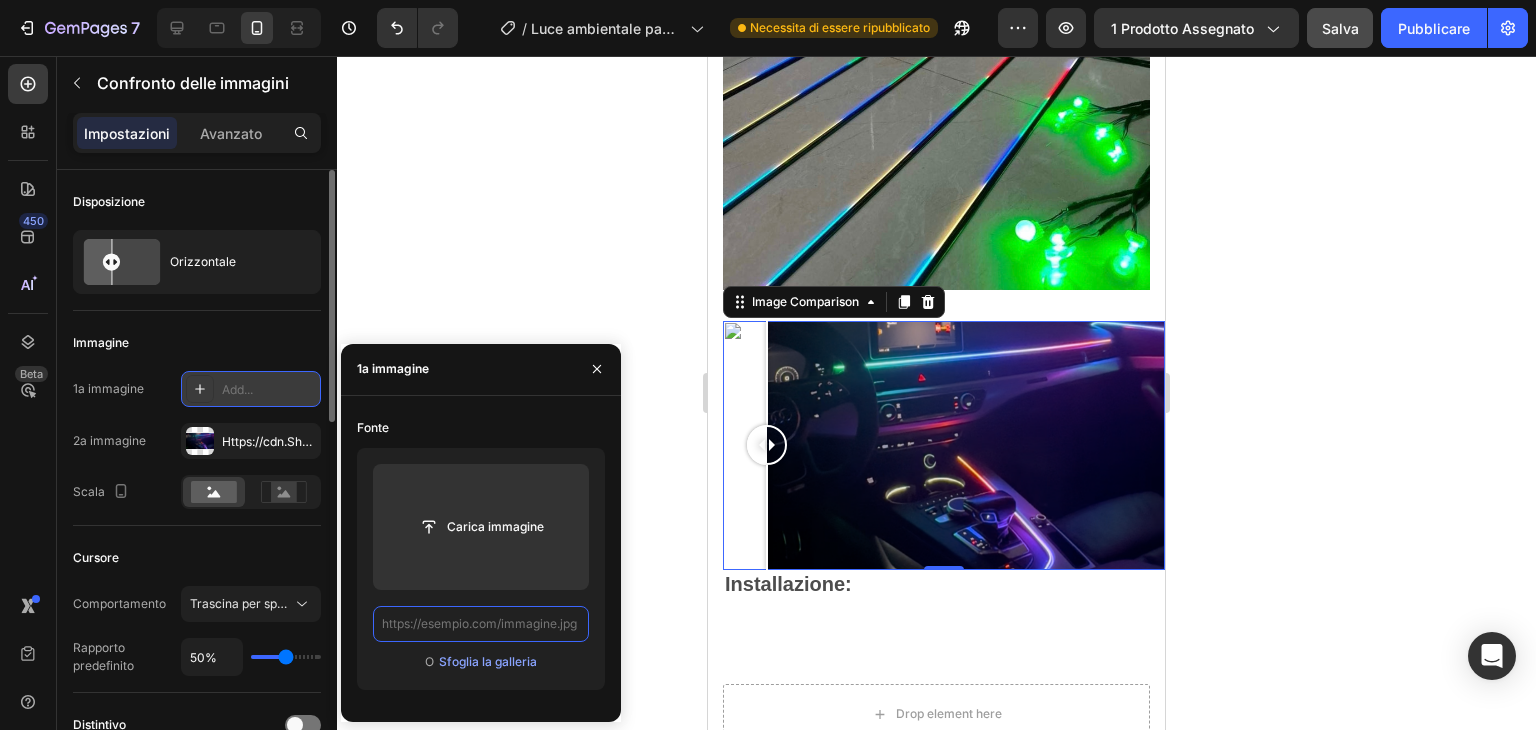scroll, scrollTop: 0, scrollLeft: 0, axis: both 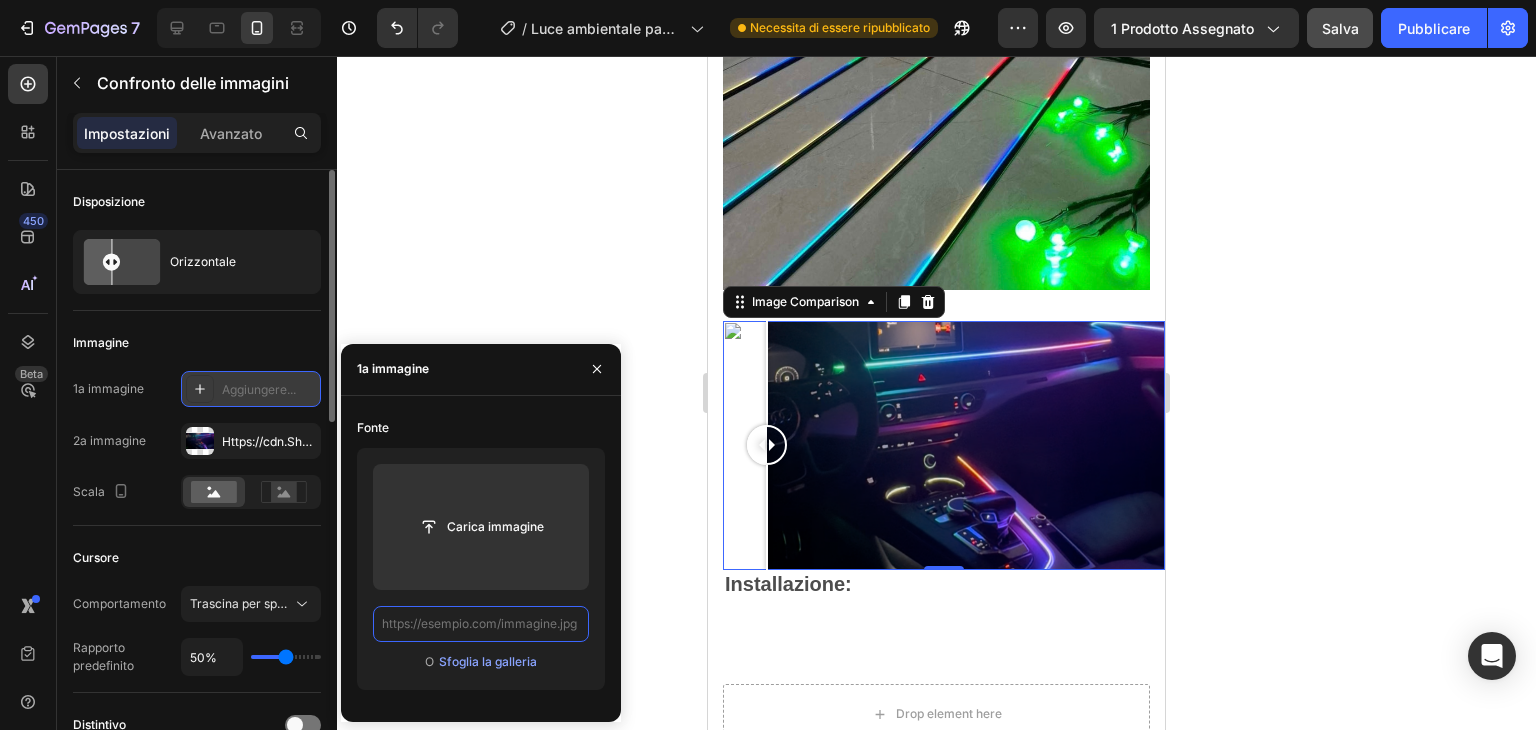 paste on "https://cdn.shopify.com/s/files/1/0931/5988/3136/files/IMG_2984.png?v=1754239092" 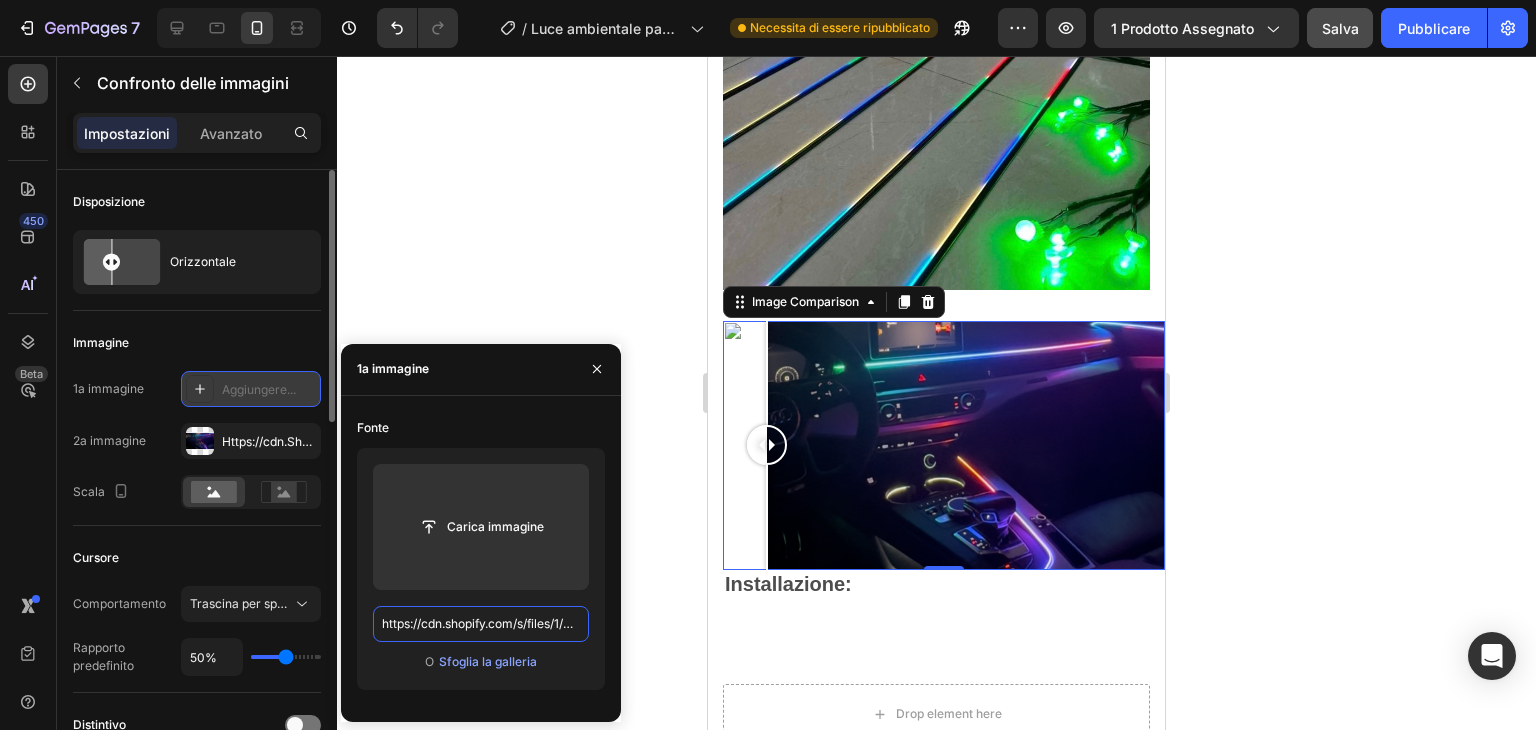 scroll, scrollTop: 0, scrollLeft: 320, axis: horizontal 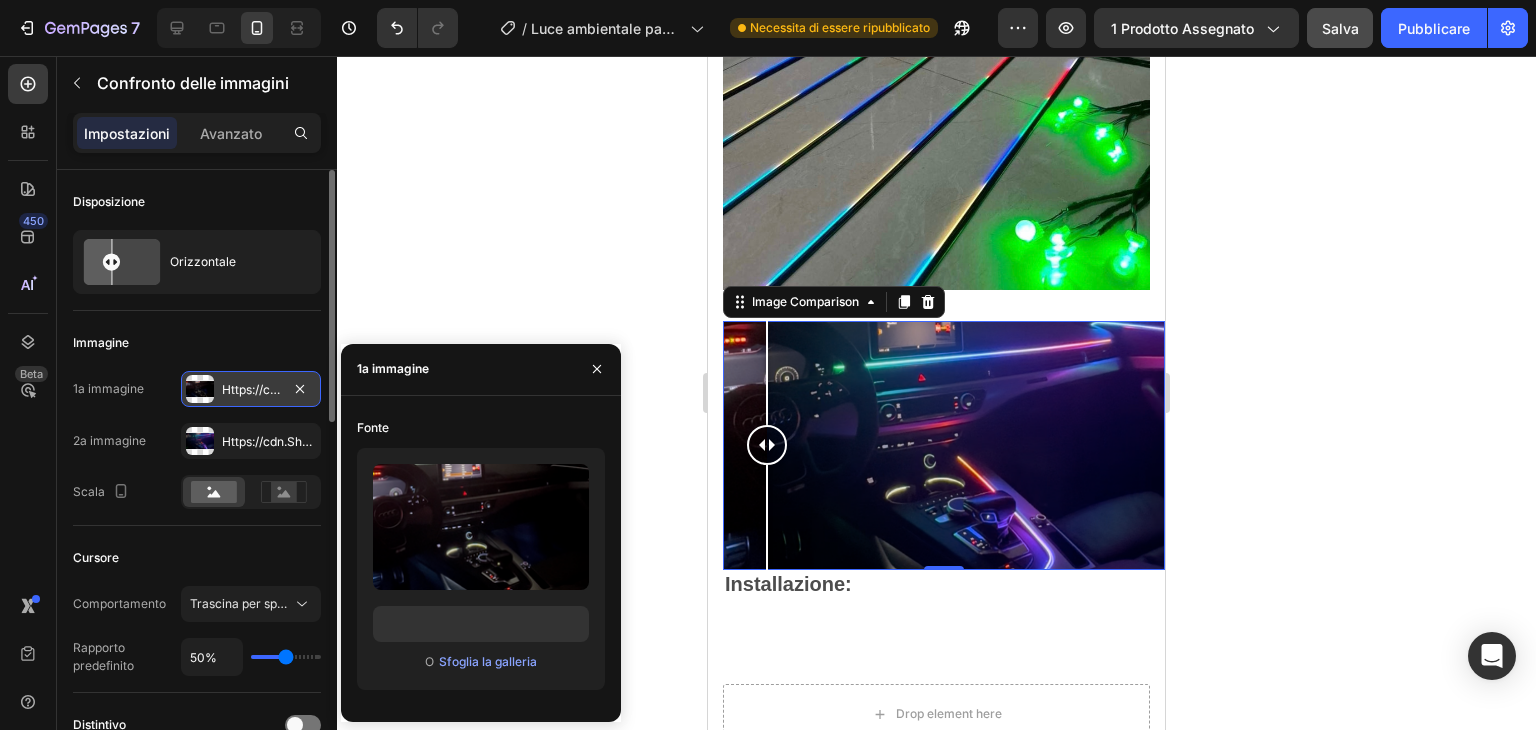 click 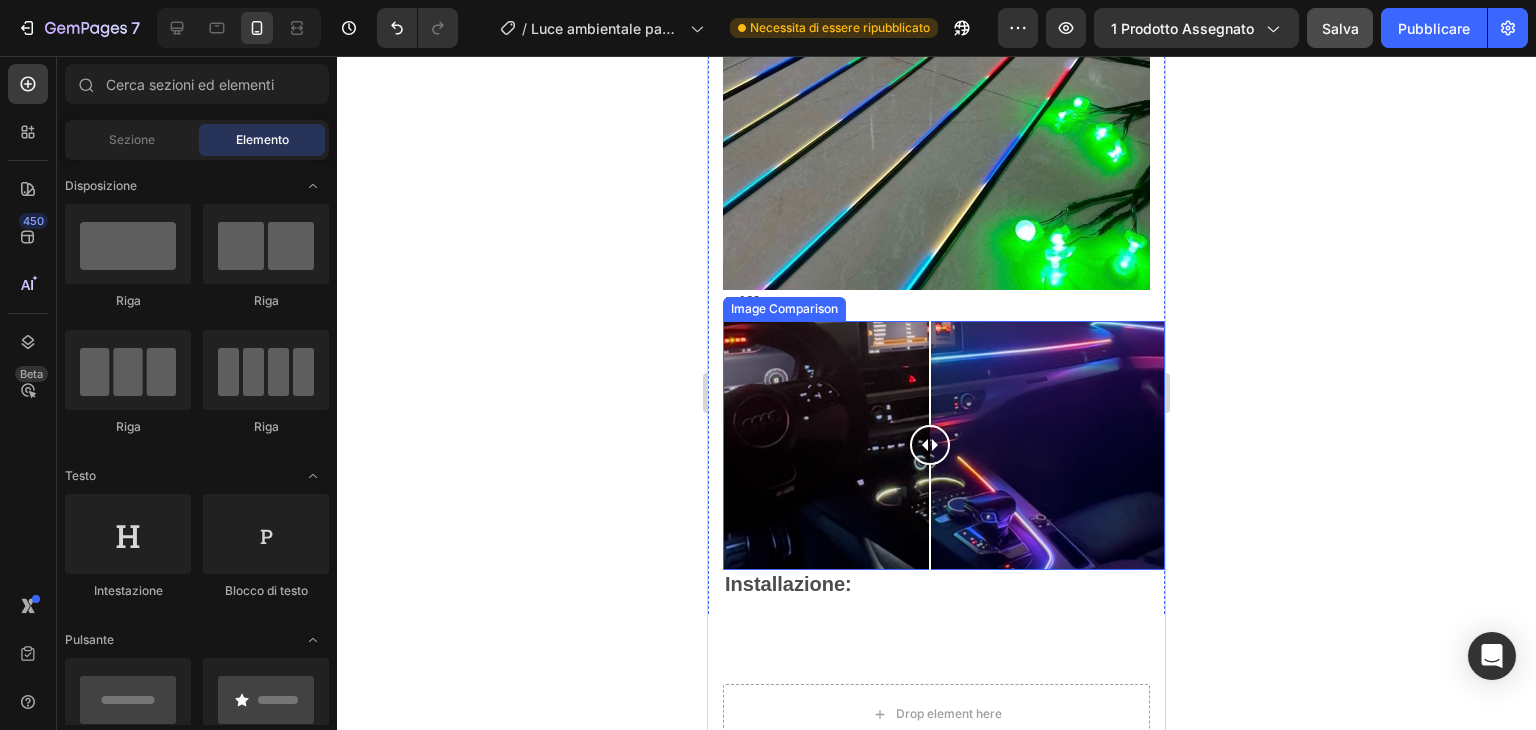 drag, startPoint x: 768, startPoint y: 421, endPoint x: 930, endPoint y: 477, distance: 171.40594 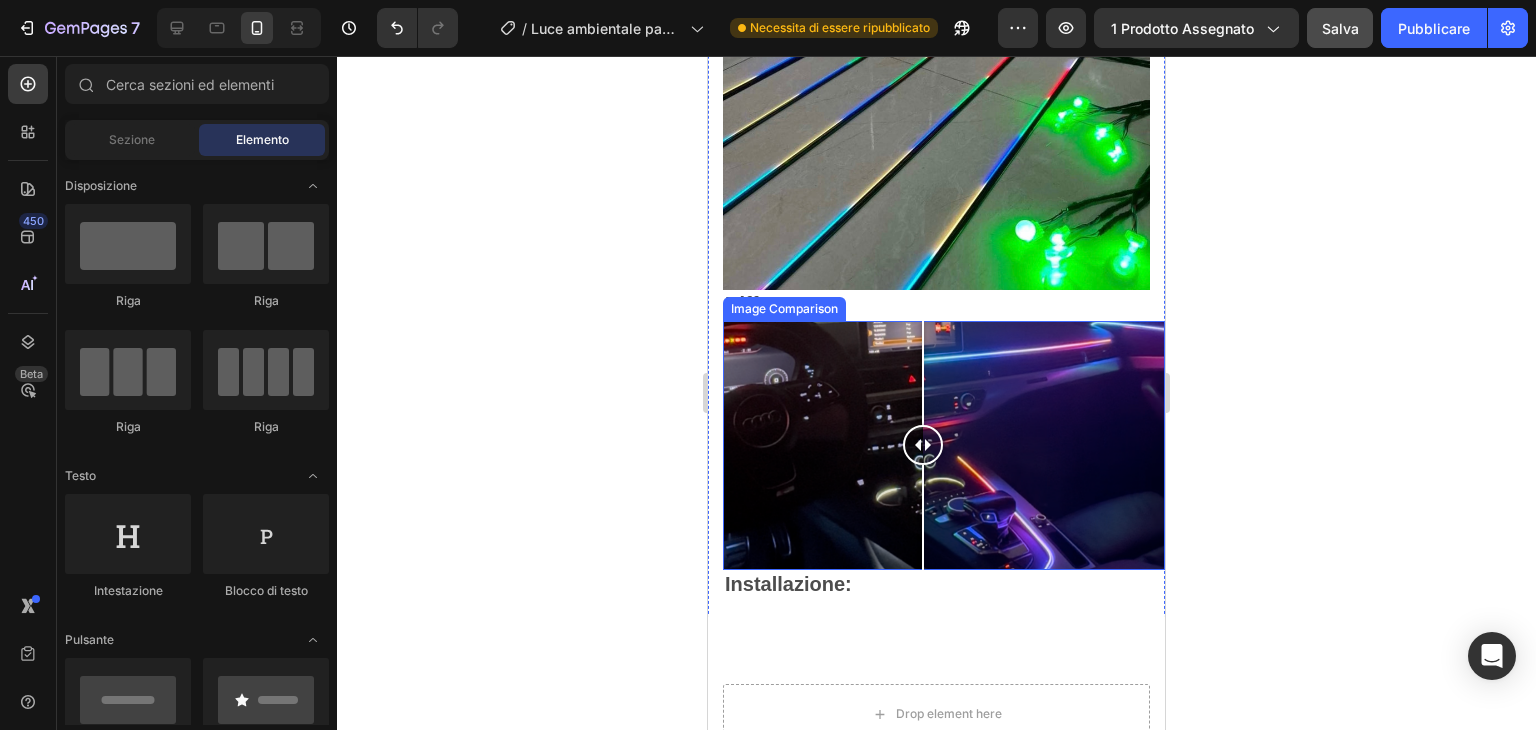 drag, startPoint x: 940, startPoint y: 434, endPoint x: 1896, endPoint y: 463, distance: 956.43976 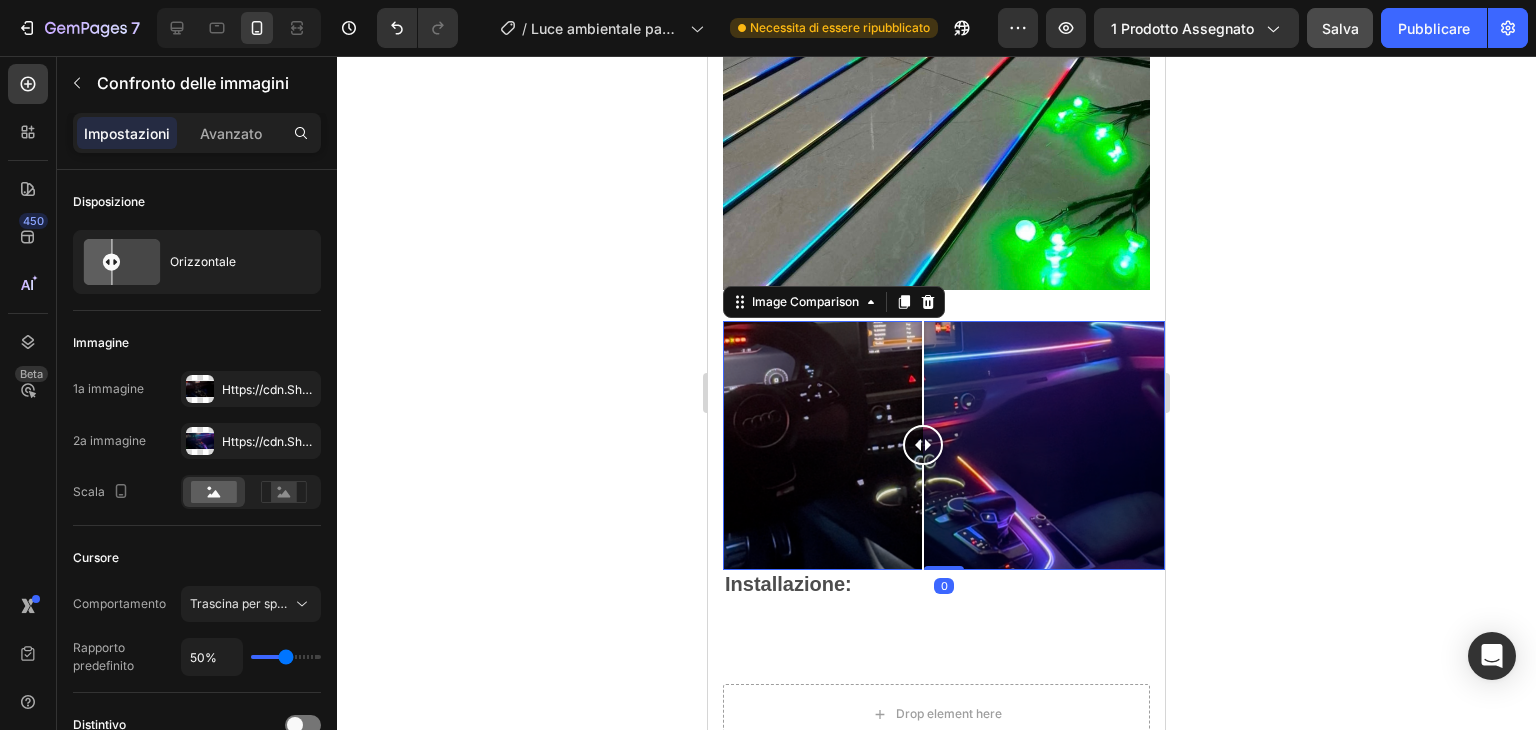 click 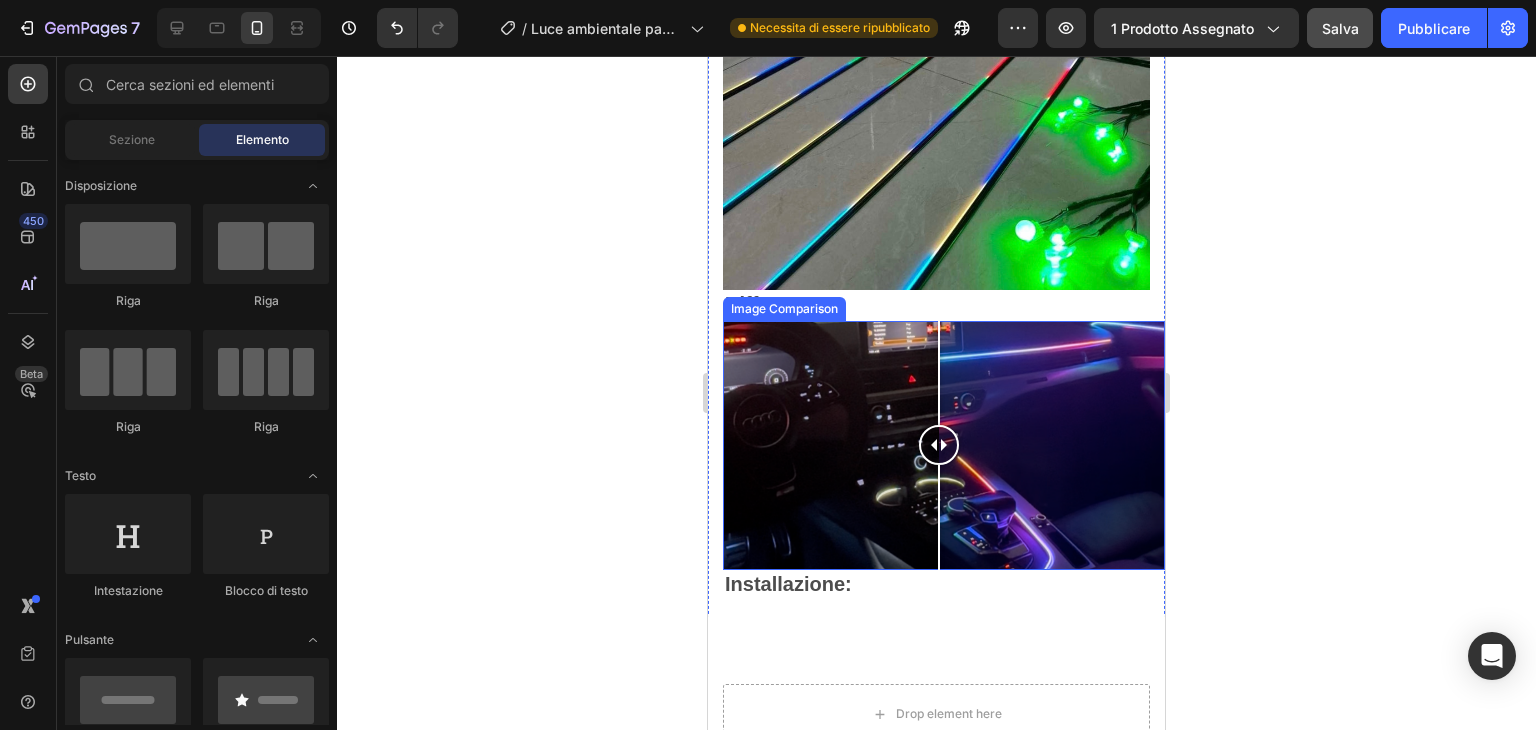 drag, startPoint x: 924, startPoint y: 434, endPoint x: 939, endPoint y: 417, distance: 22.671568 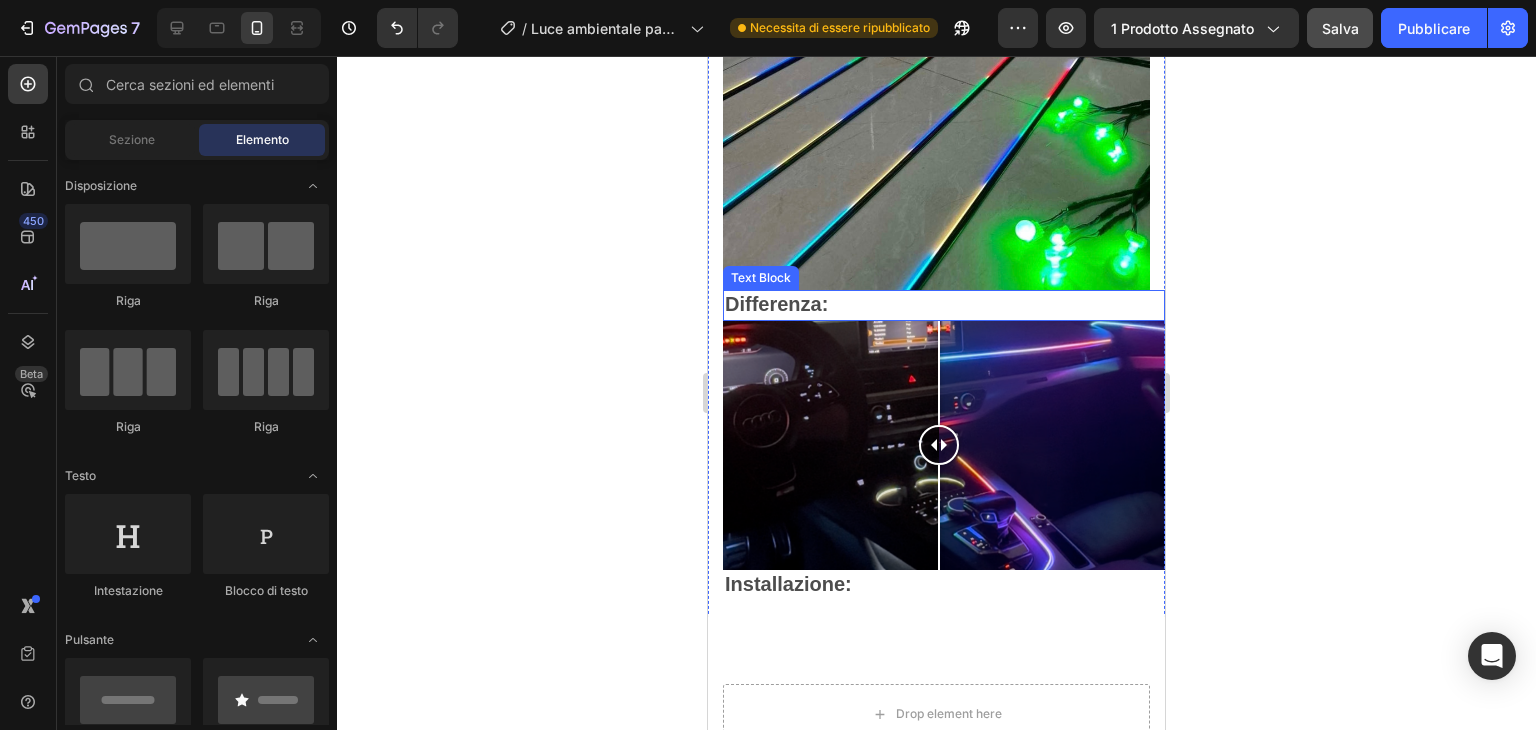 click on "Differenza:" at bounding box center (776, 304) 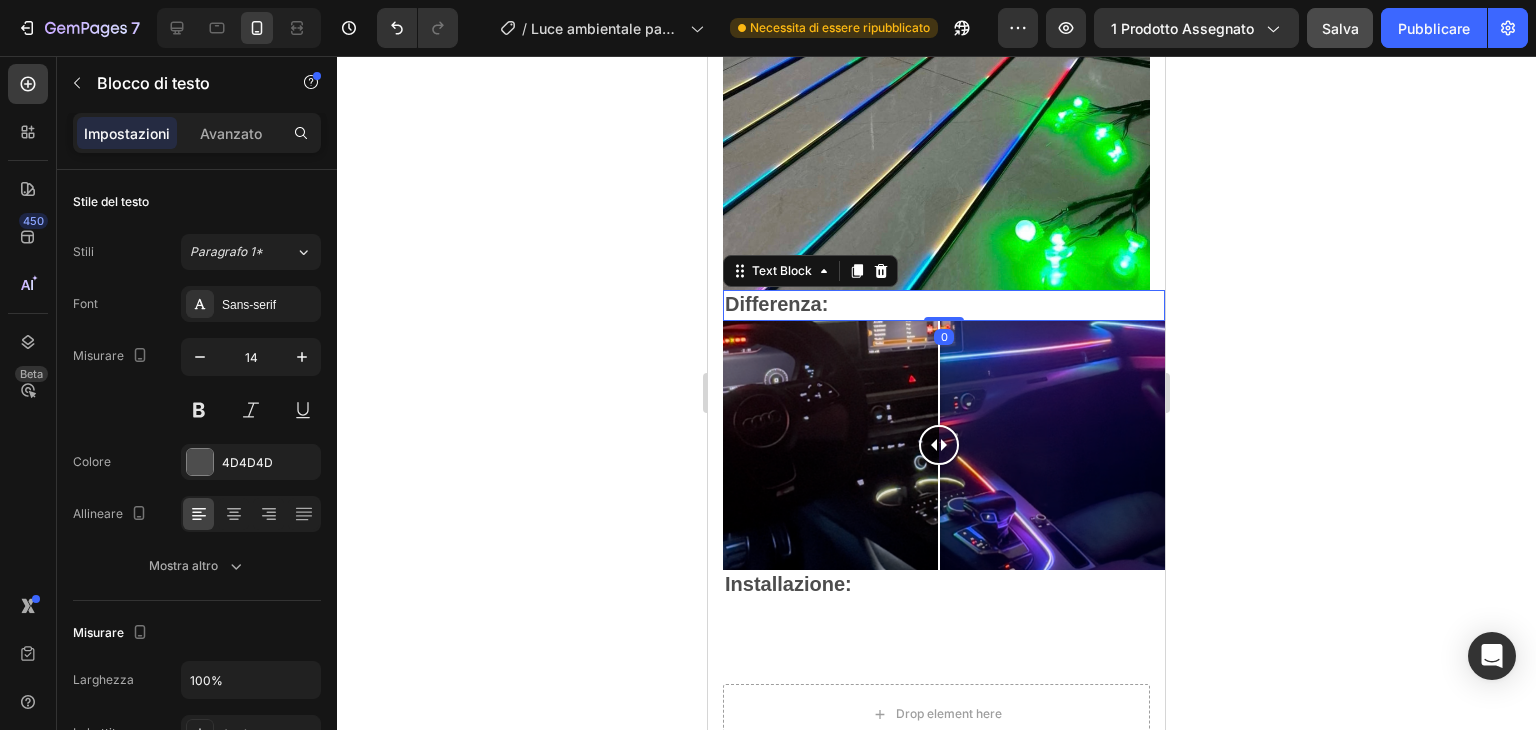 click on "Differenza:" at bounding box center [776, 304] 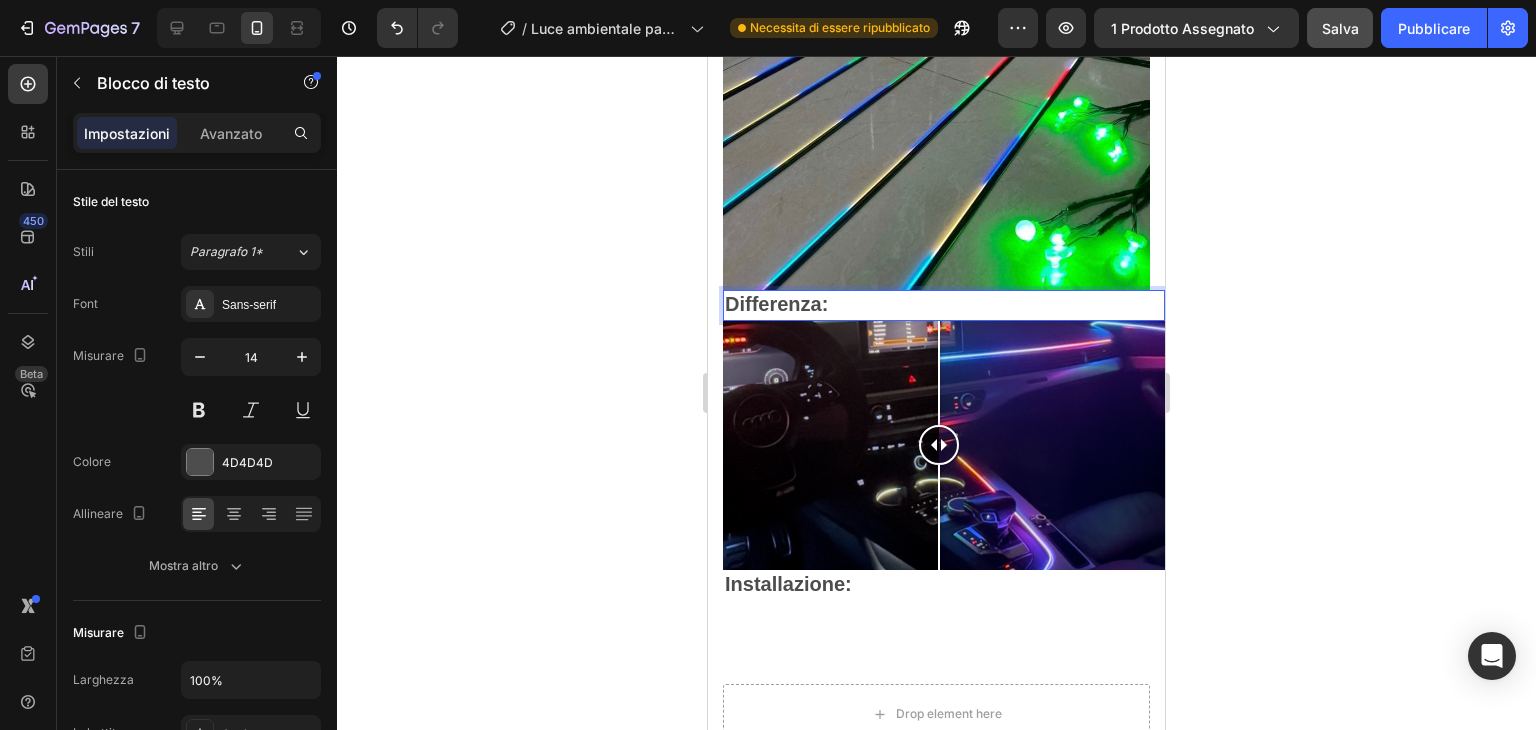 click on "Differenza:" at bounding box center (776, 304) 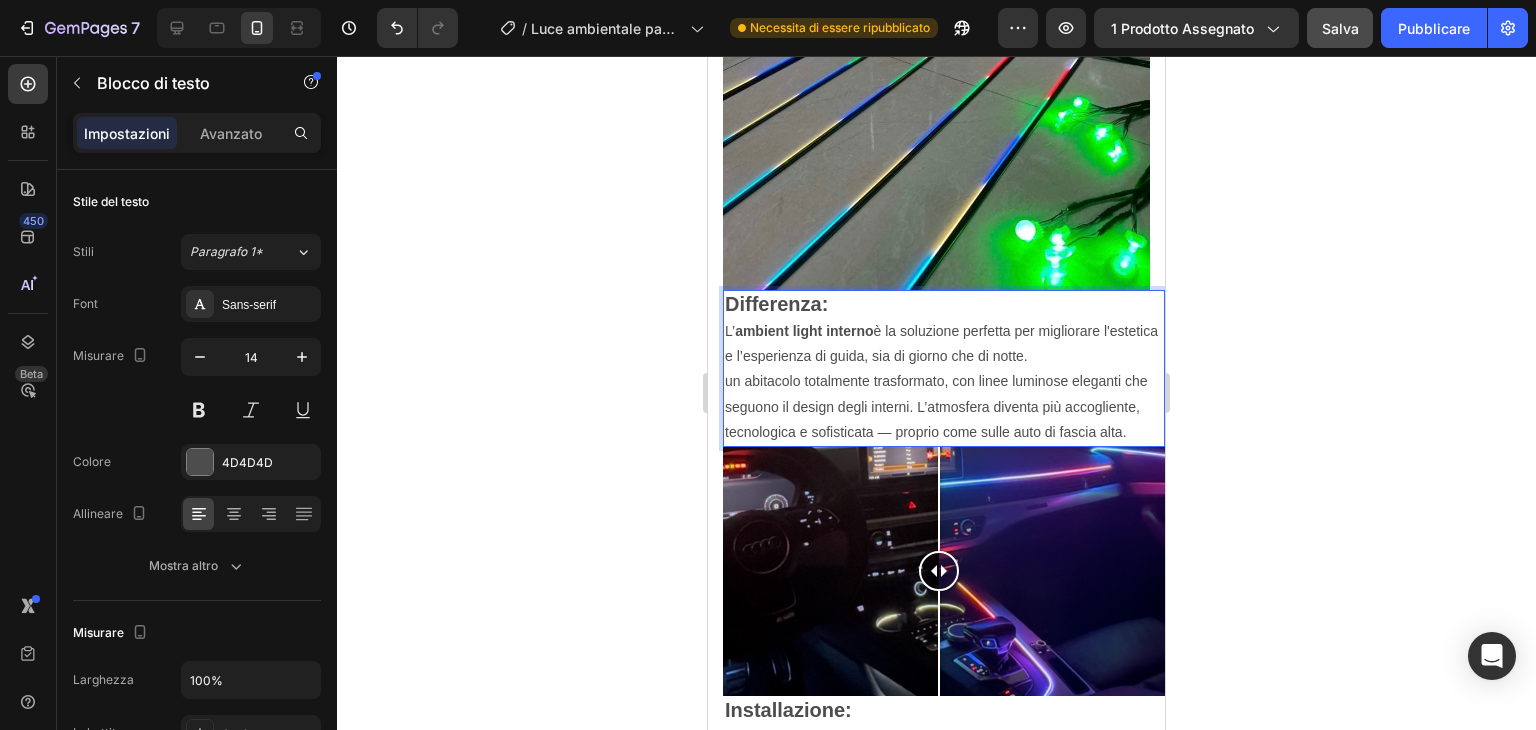 click on "un abitacolo totalmente trasformato, con linee luminose eleganti che seguono il design degli interni. L’atmosfera diventa più accogliente, tecnologica e sofisticata — proprio come sulle auto di fascia alta." at bounding box center [944, 407] 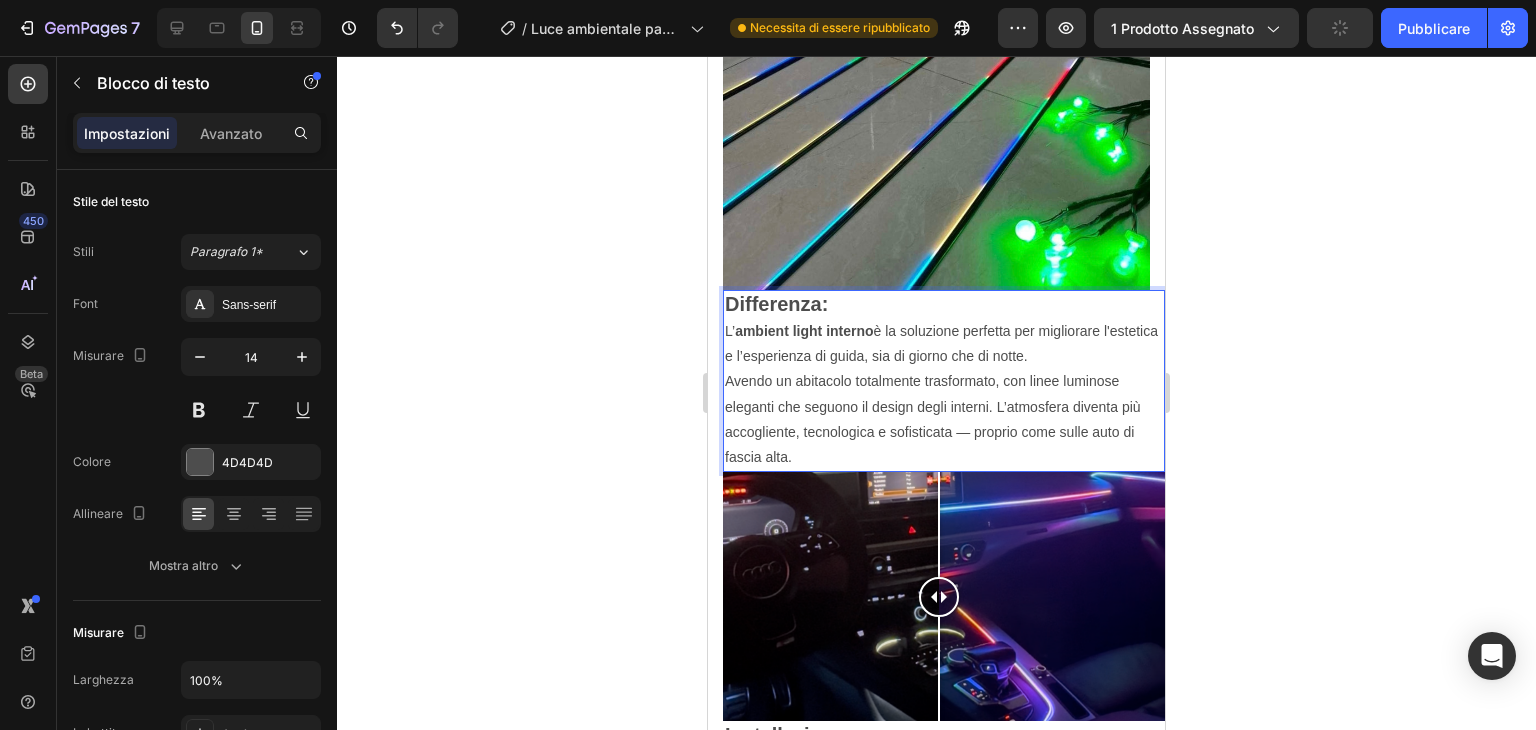 click on "Avendo un abitacolo totalmente trasformato, con linee luminose eleganti che seguono il design degli interni. L’atmosfera diventa più accogliente, tecnologica e sofisticata — proprio come sulle auto di fascia alta." at bounding box center [944, 419] 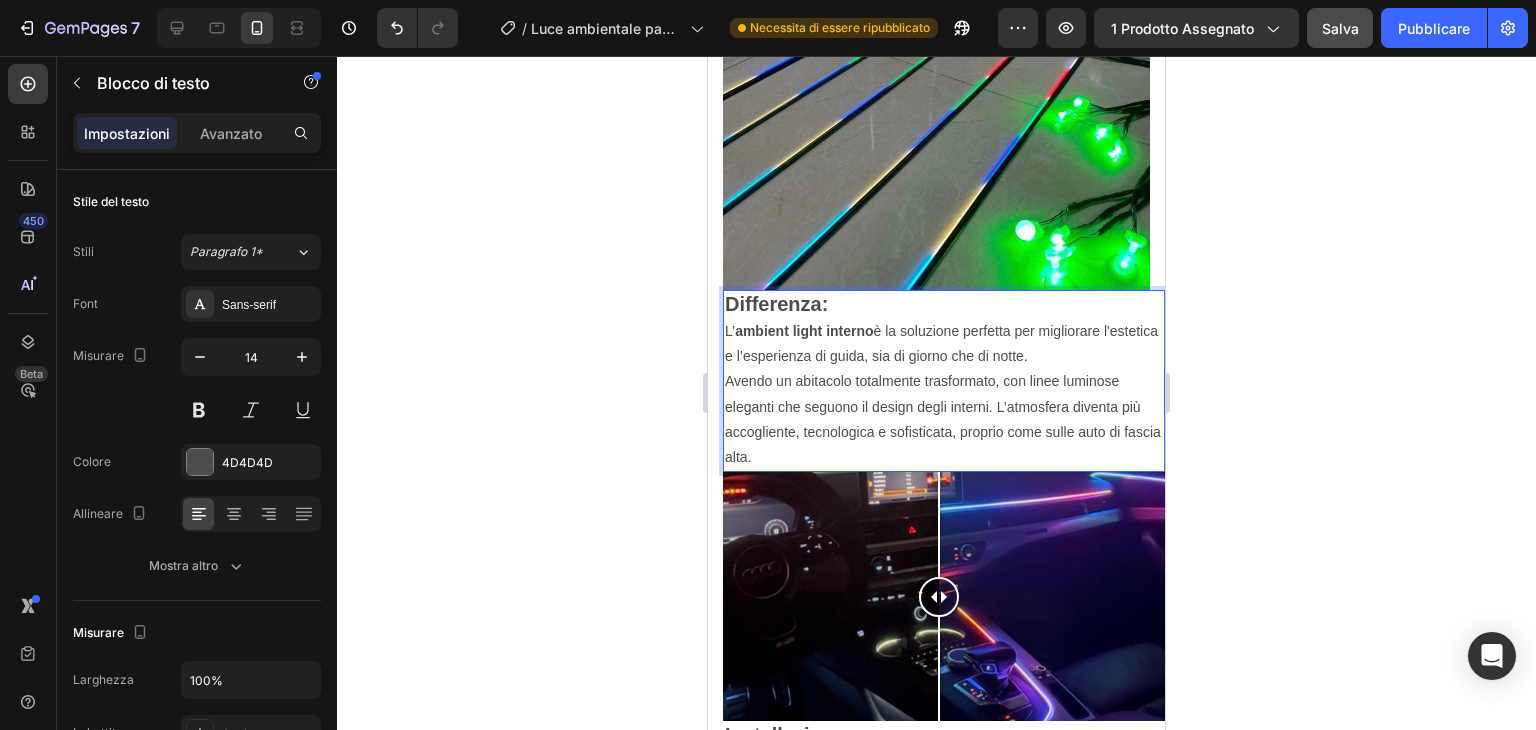 click on "Avendo un abitacolo totalmente trasformato, con linee luminose eleganti che seguono il design degli interni. L’atmosfera diventa più accogliente, tecnologica e sofisticata, proprio come sulle auto di fascia alta." at bounding box center (944, 419) 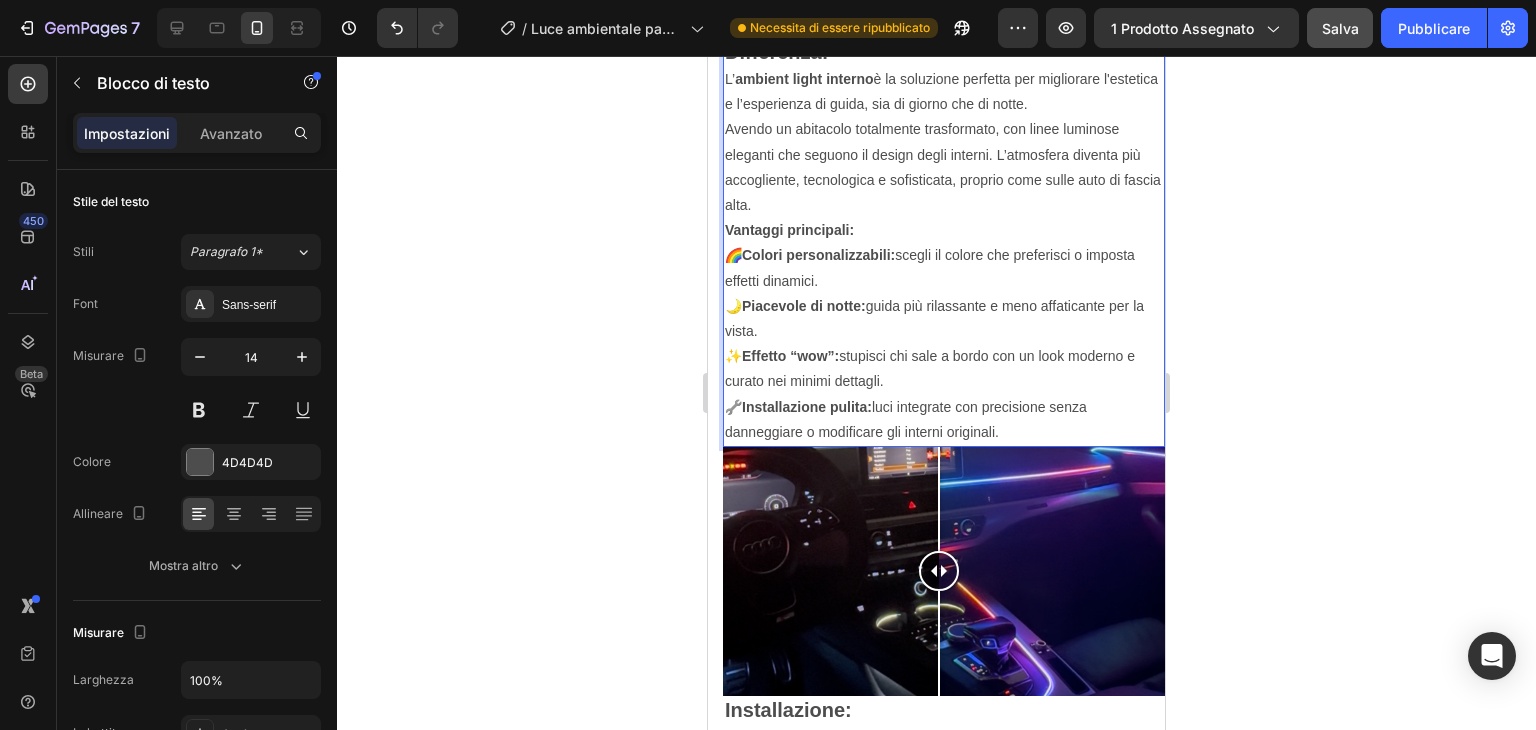 scroll, scrollTop: 3332, scrollLeft: 0, axis: vertical 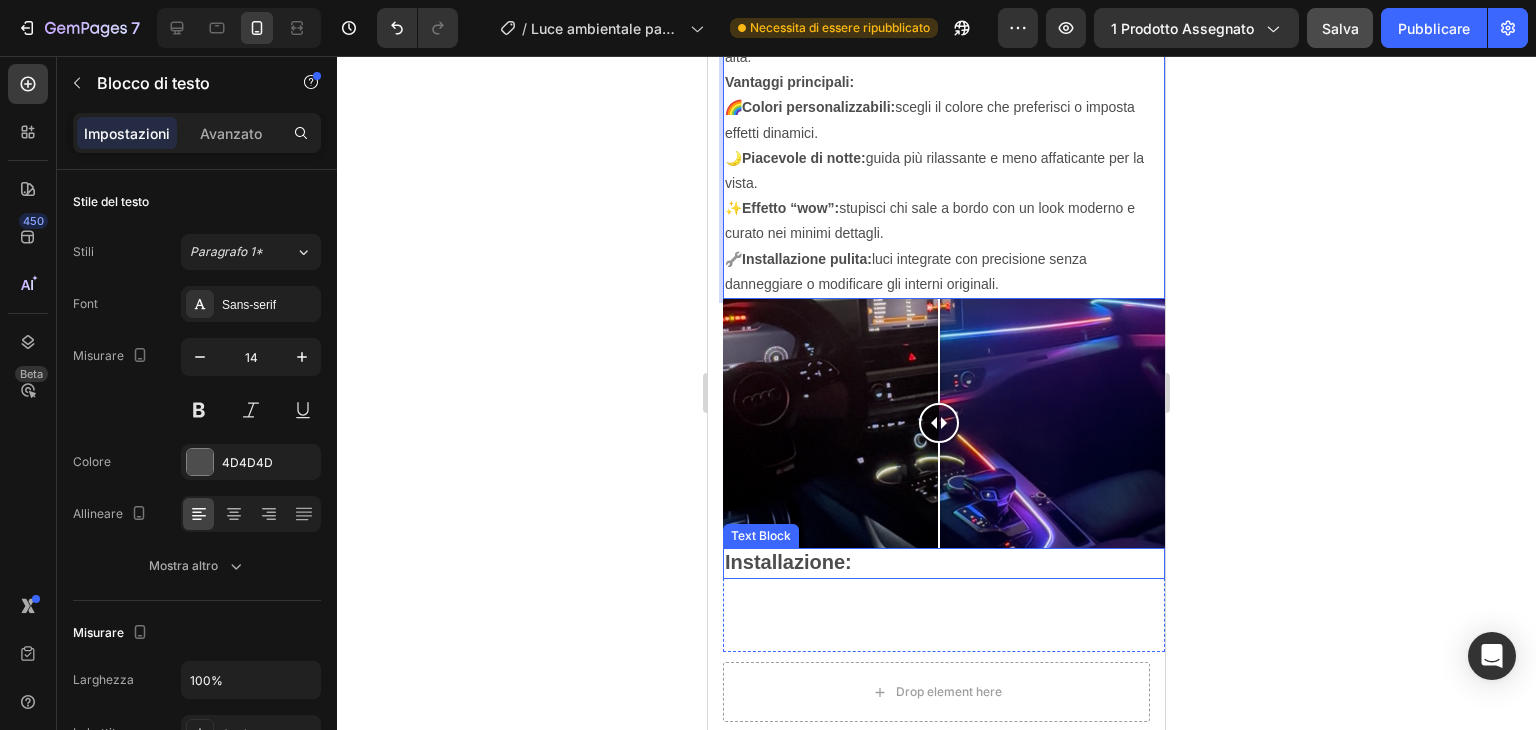 click on "Installazione:" at bounding box center (944, 563) 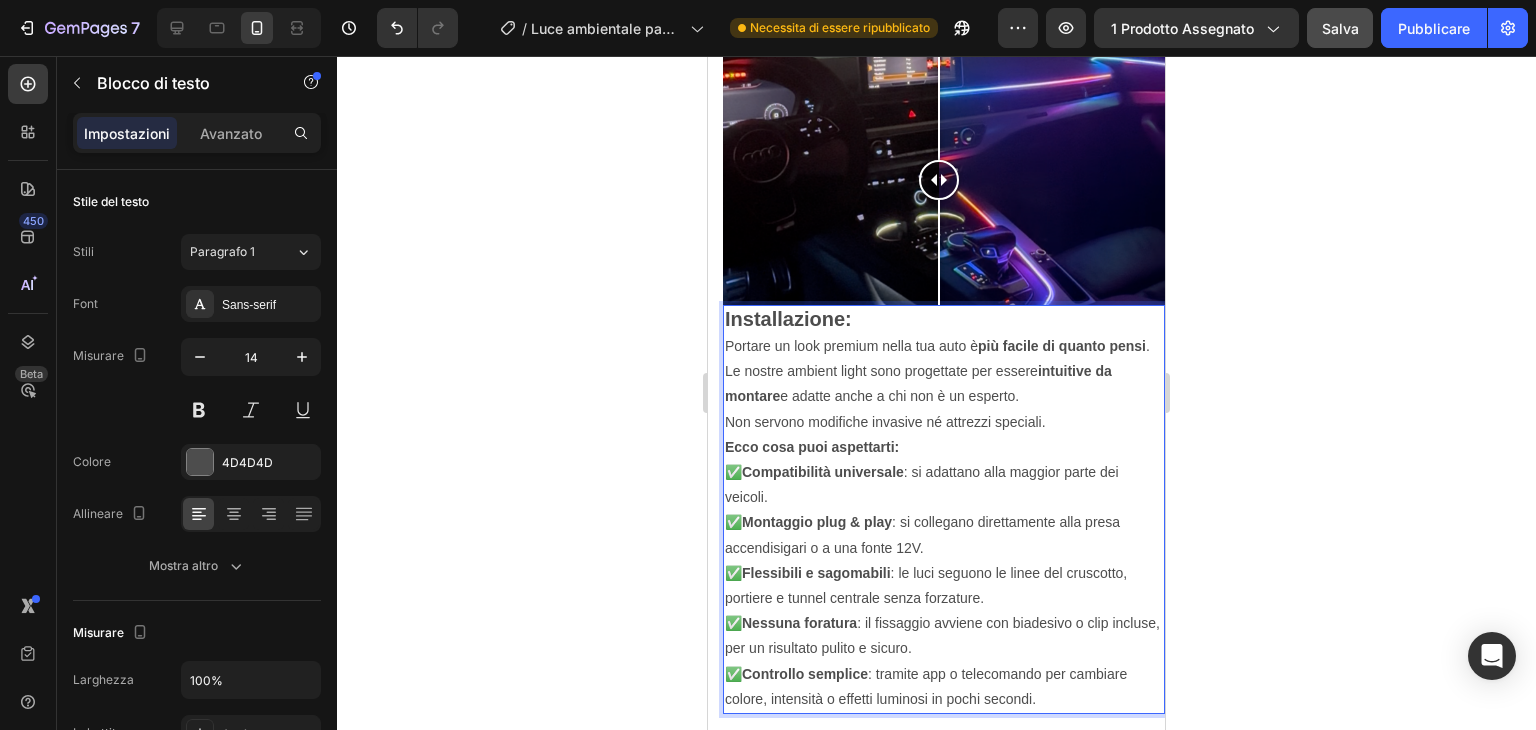 scroll, scrollTop: 3675, scrollLeft: 0, axis: vertical 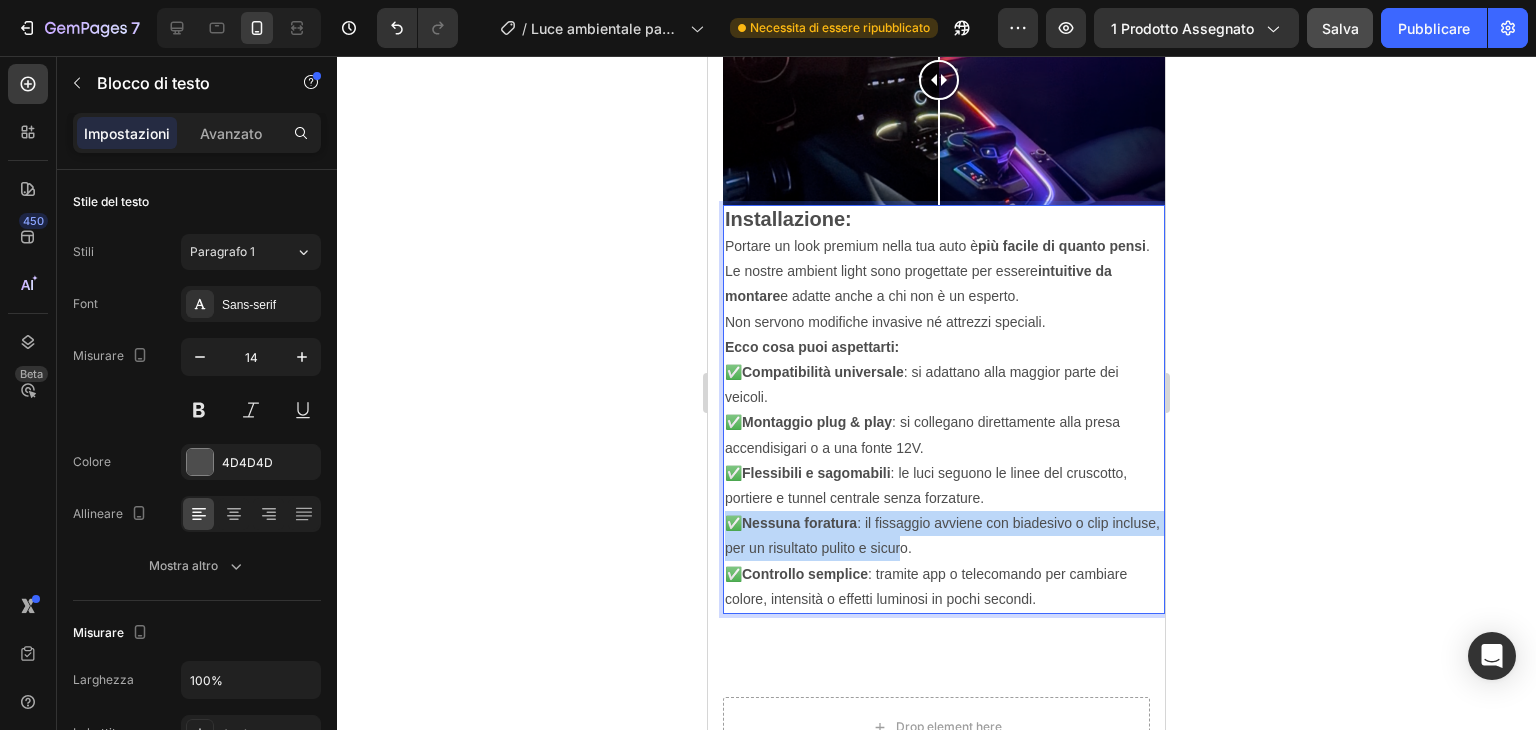 drag, startPoint x: 954, startPoint y: 552, endPoint x: 725, endPoint y: 532, distance: 229.8717 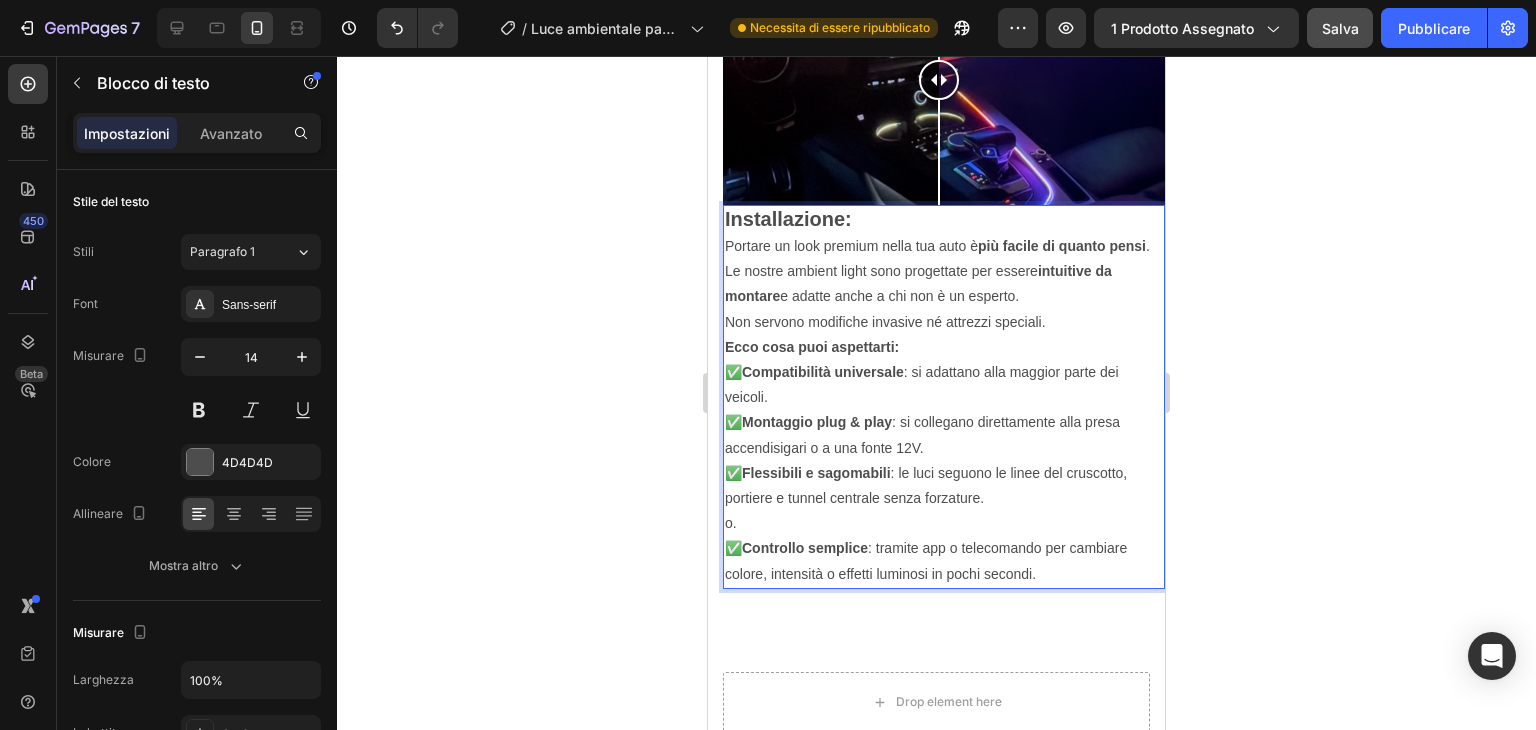click on "o." at bounding box center [944, 523] 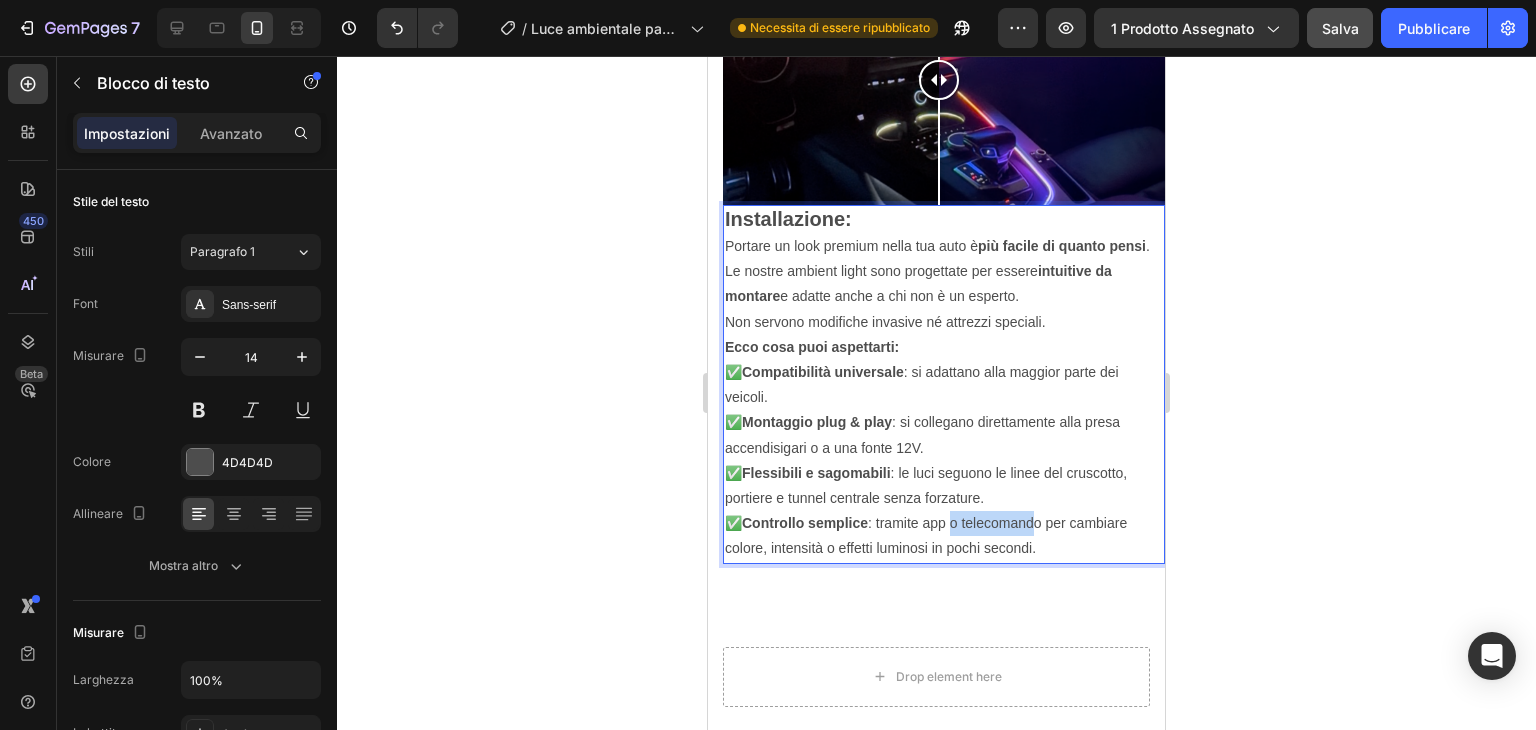 drag, startPoint x: 959, startPoint y: 530, endPoint x: 1043, endPoint y: 528, distance: 84.0238 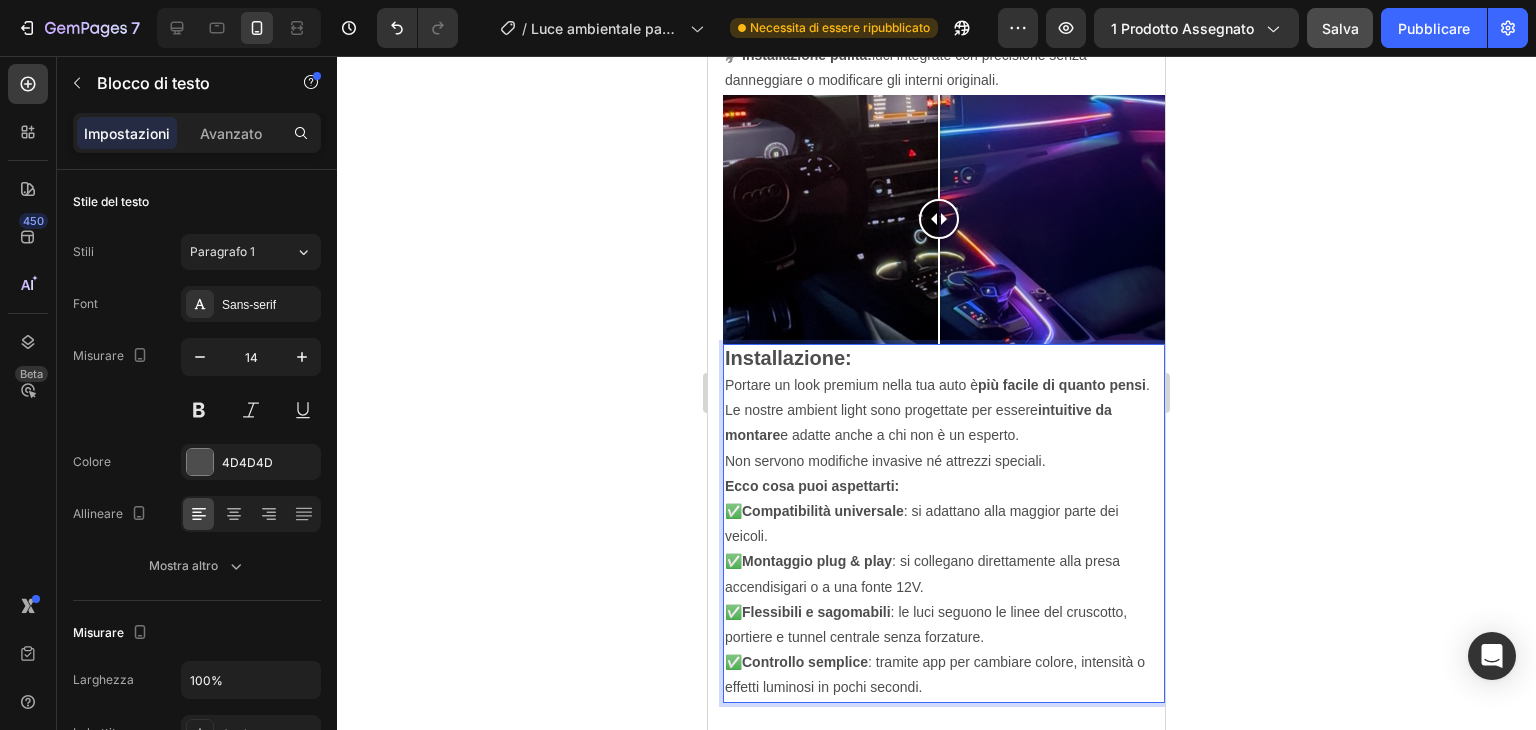 scroll, scrollTop: 3475, scrollLeft: 0, axis: vertical 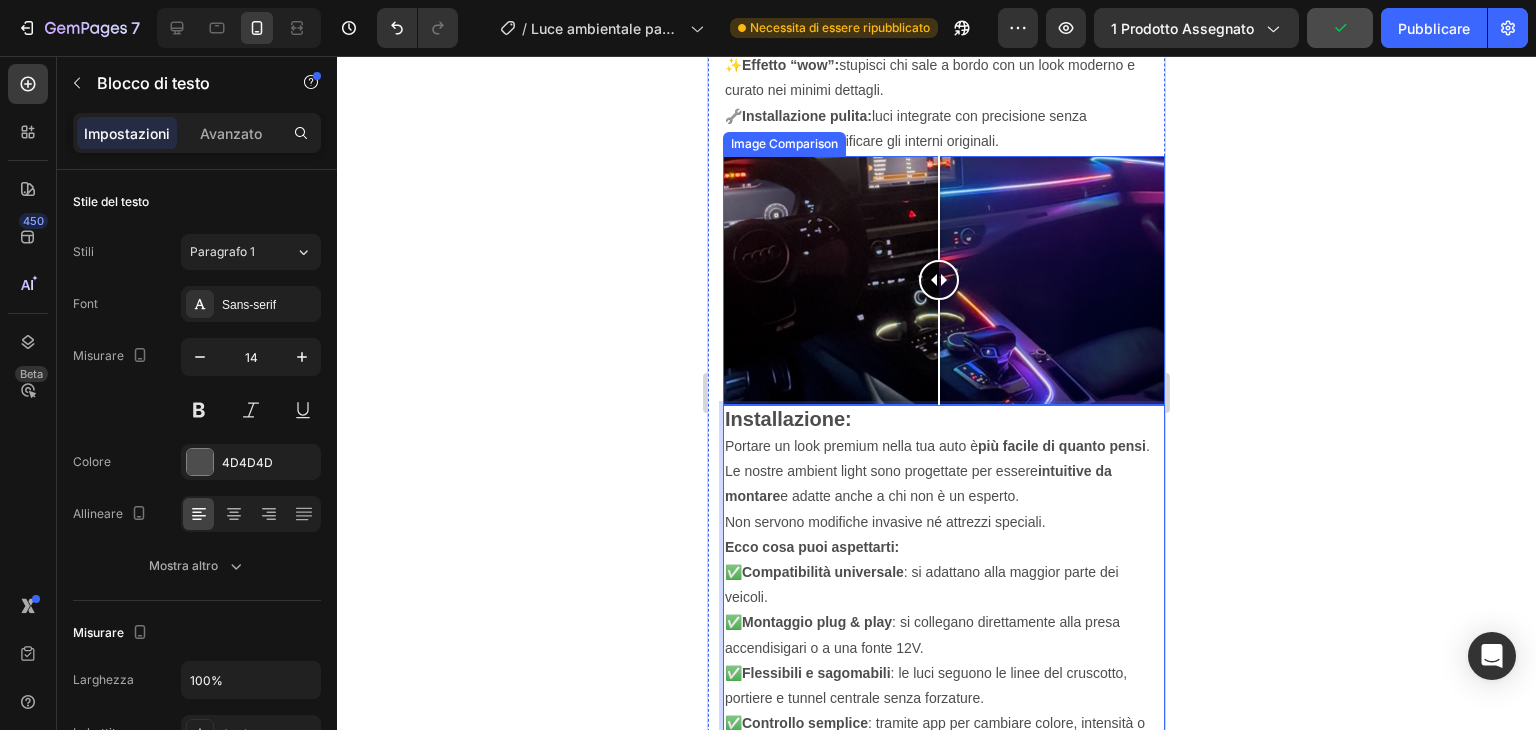 click at bounding box center [944, 280] 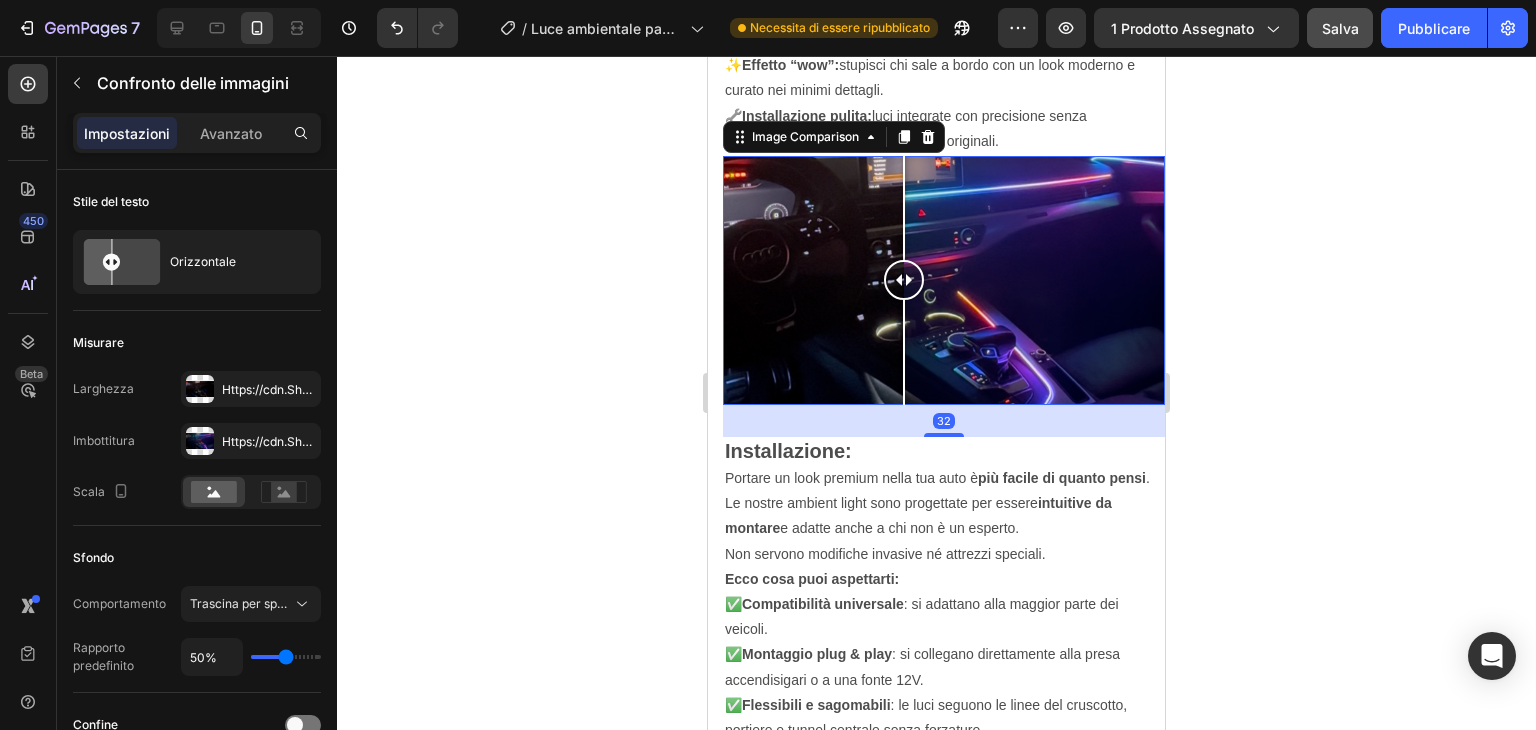 drag, startPoint x: 922, startPoint y: 381, endPoint x: 927, endPoint y: 413, distance: 32.38827 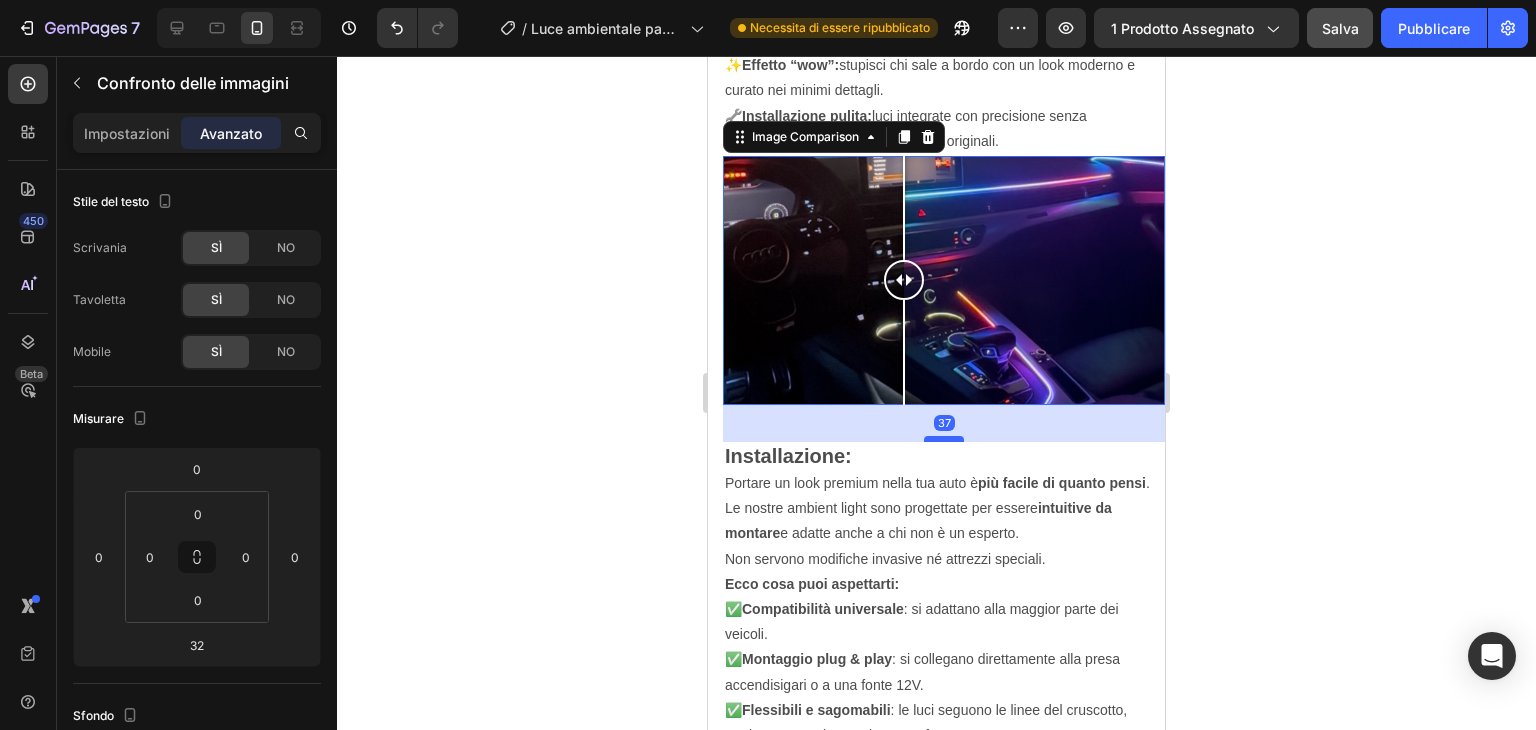 click at bounding box center [944, 439] 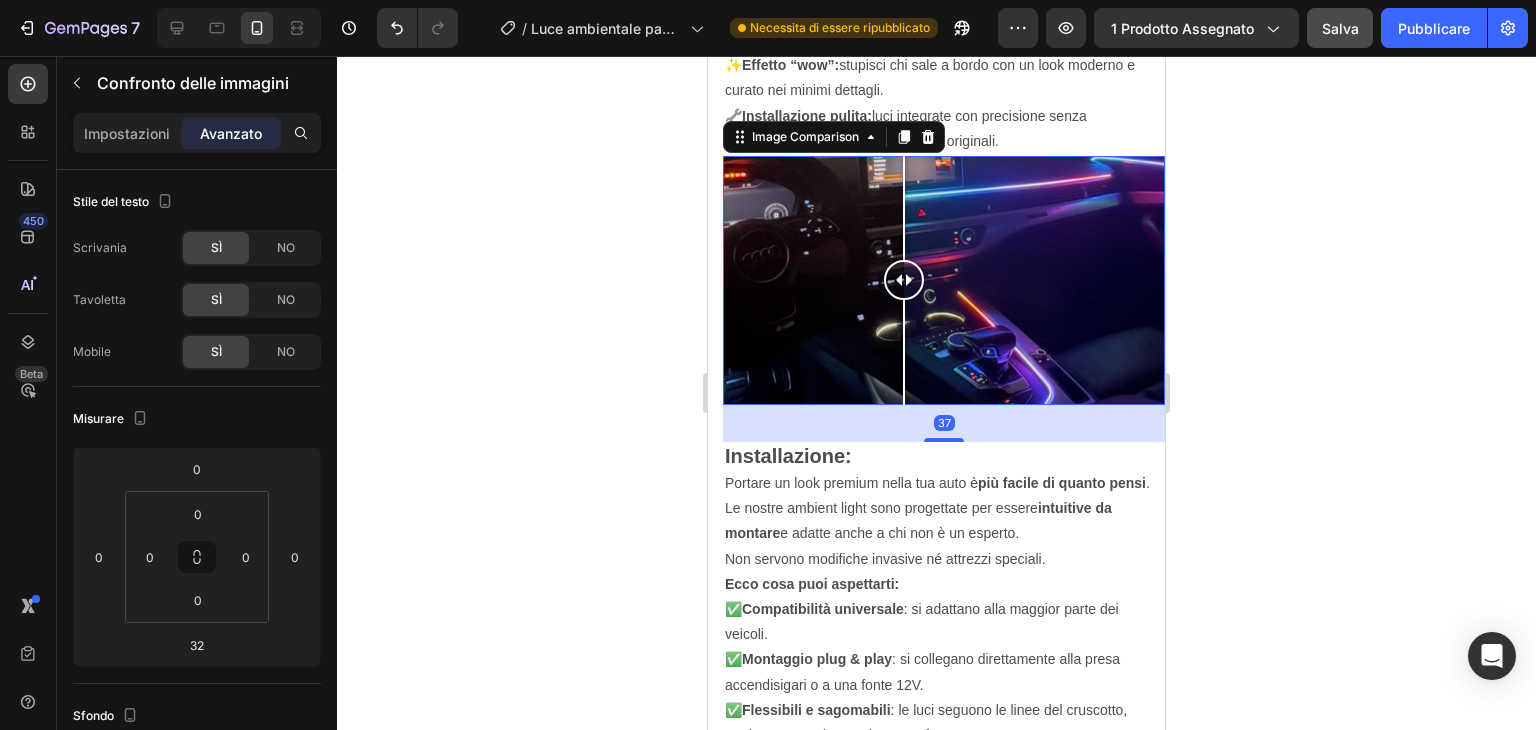 type on "37" 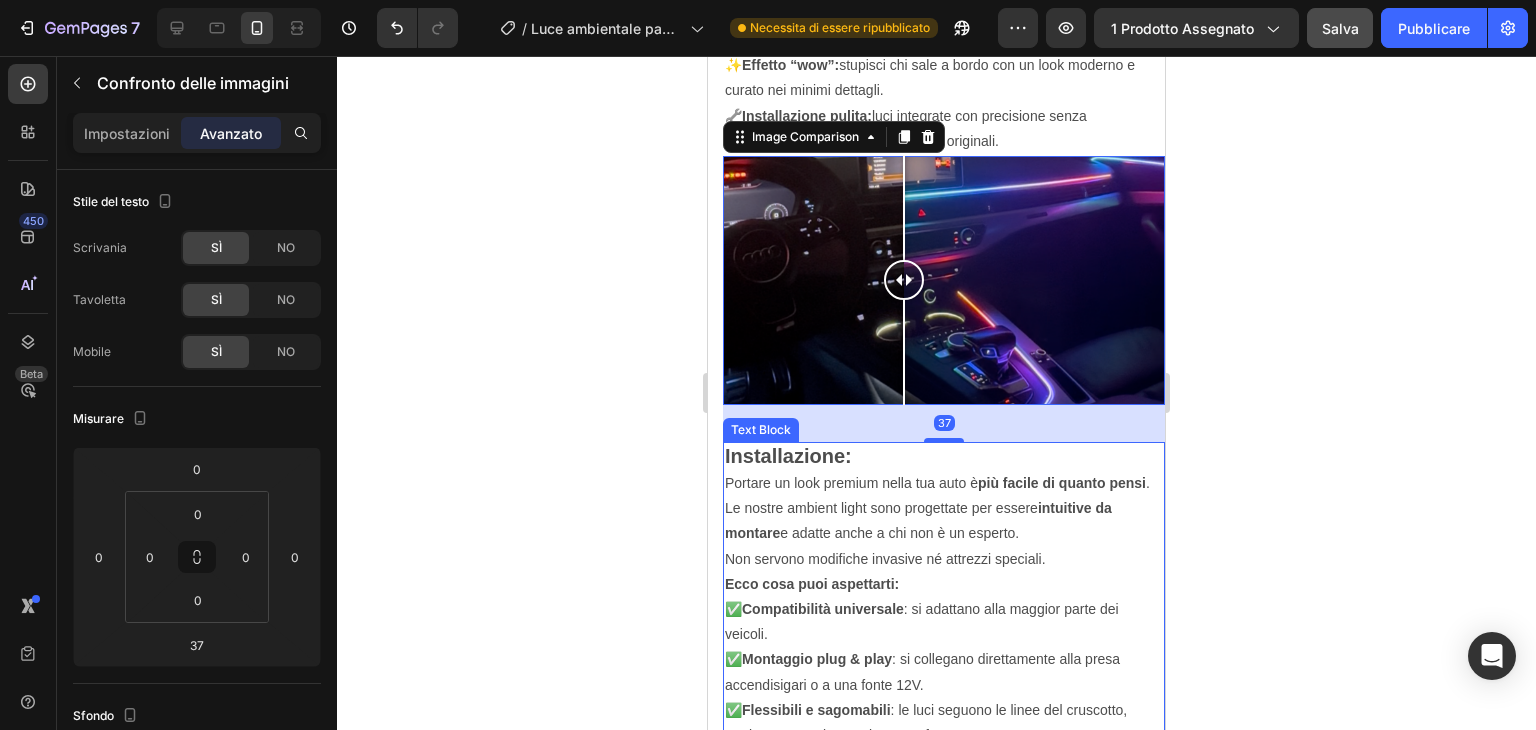 click 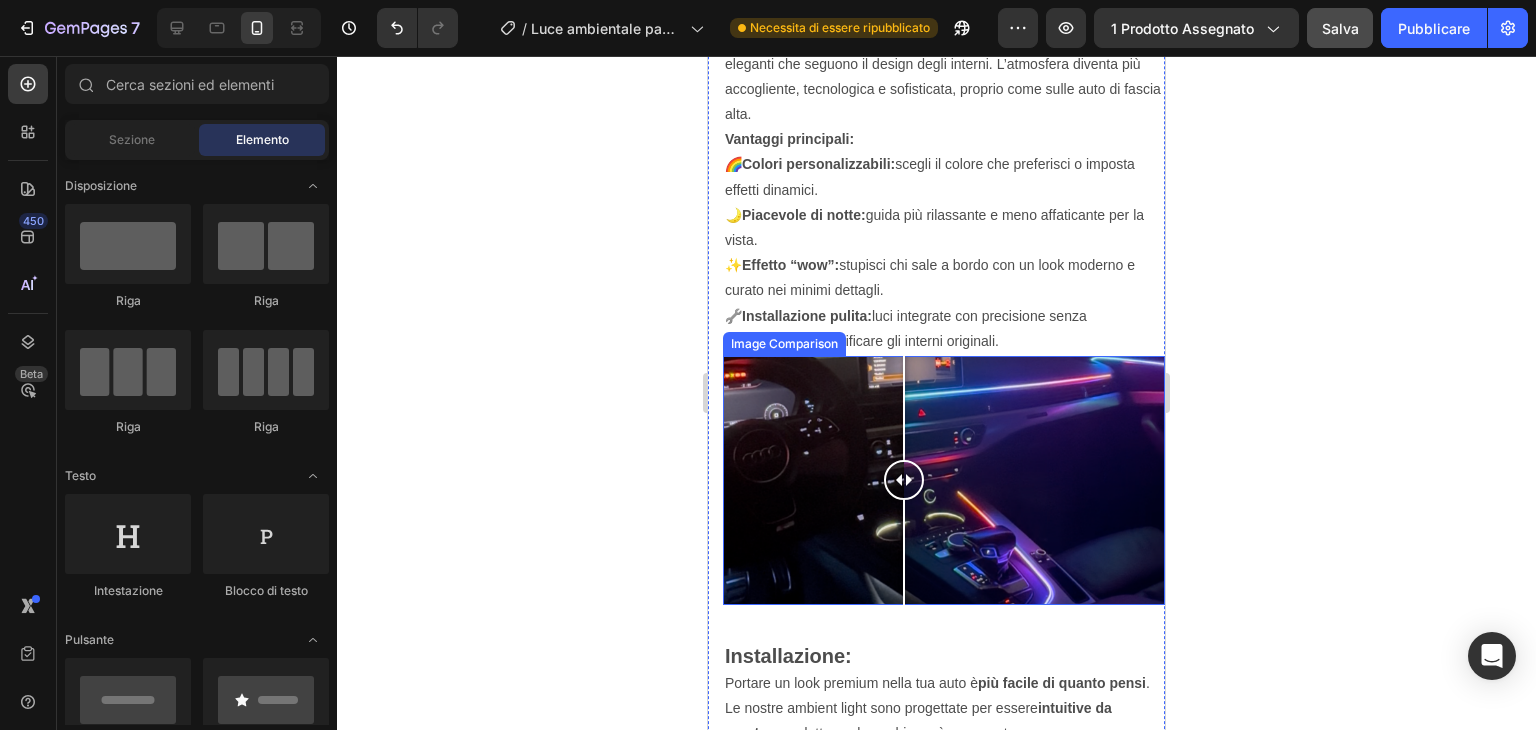 scroll, scrollTop: 3475, scrollLeft: 0, axis: vertical 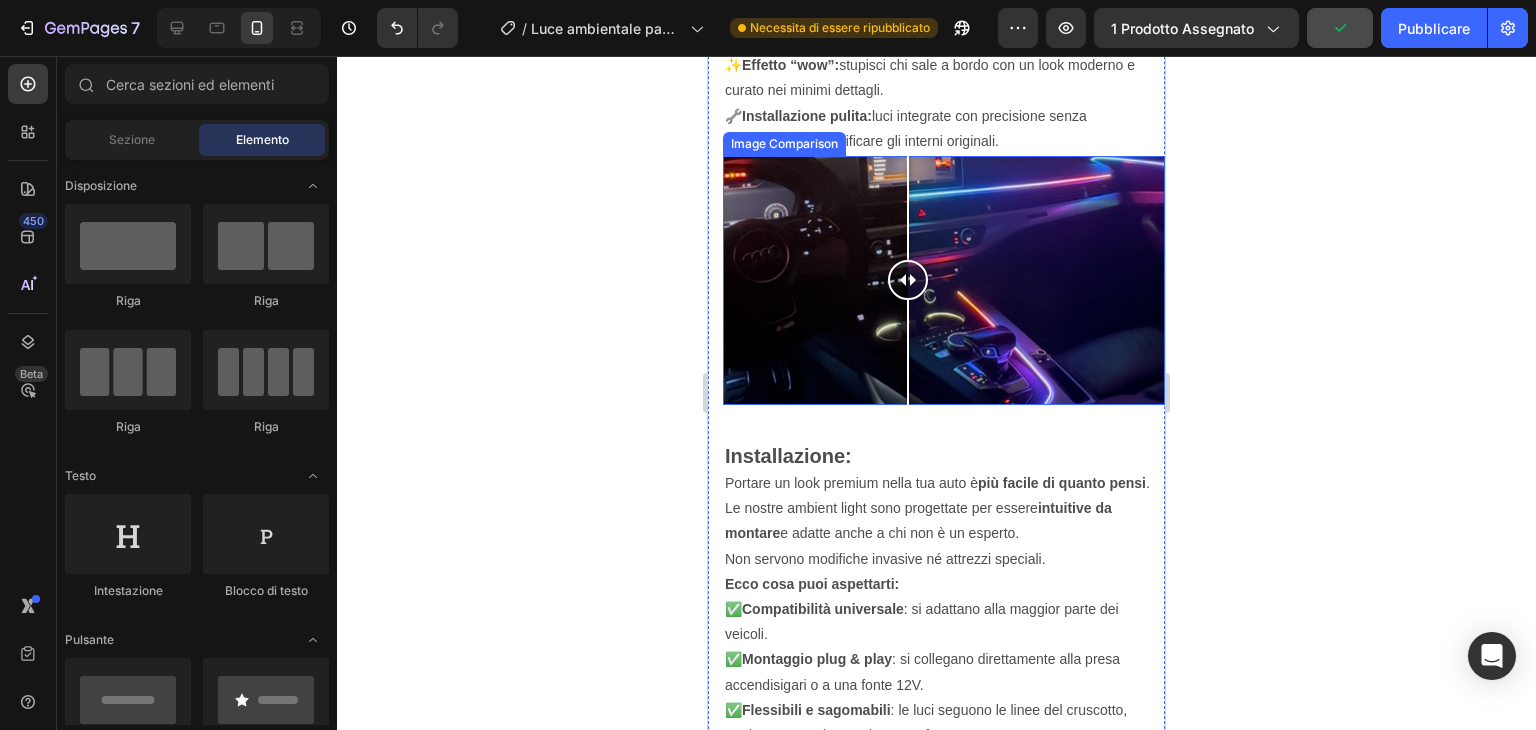 drag, startPoint x: 913, startPoint y: 259, endPoint x: 908, endPoint y: 280, distance: 21.587032 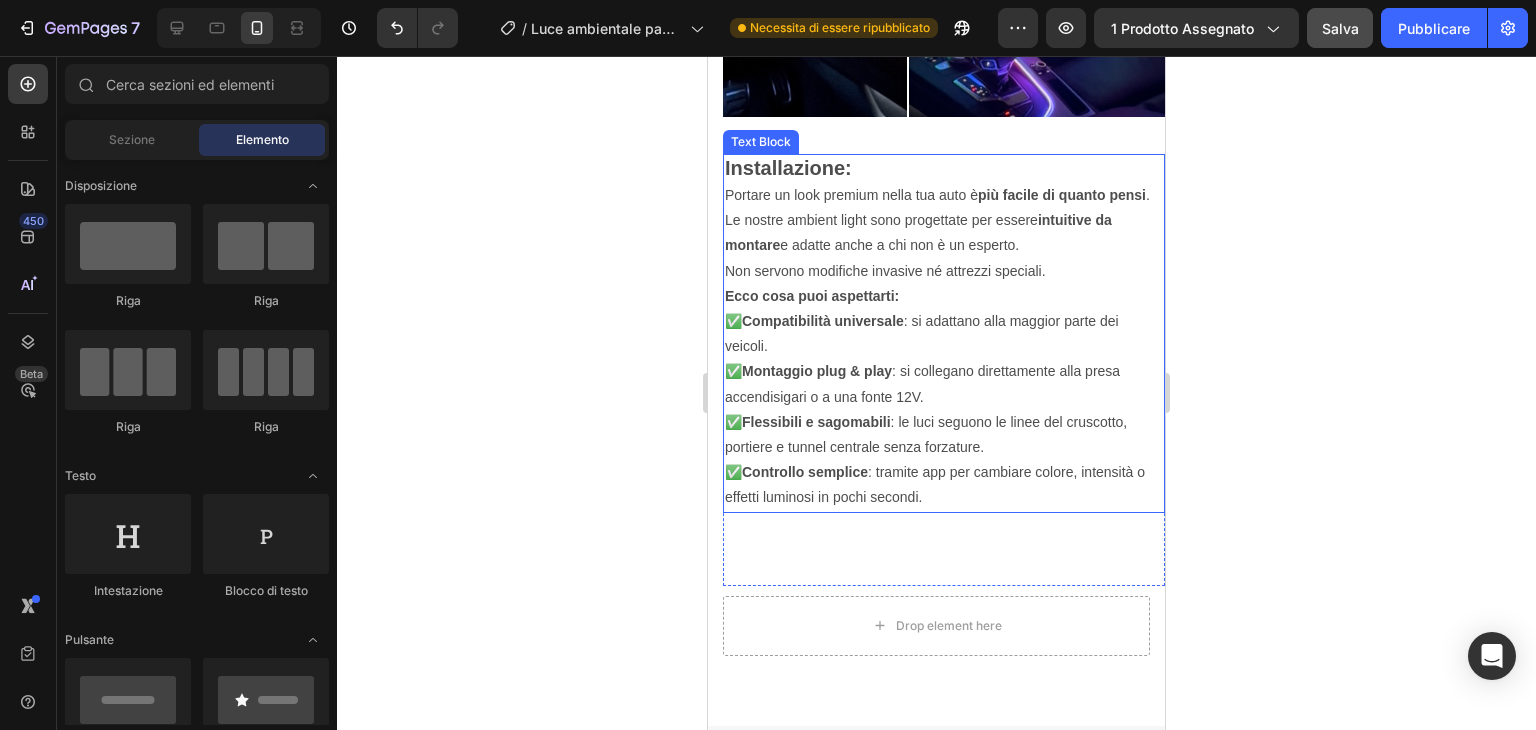 scroll, scrollTop: 3875, scrollLeft: 0, axis: vertical 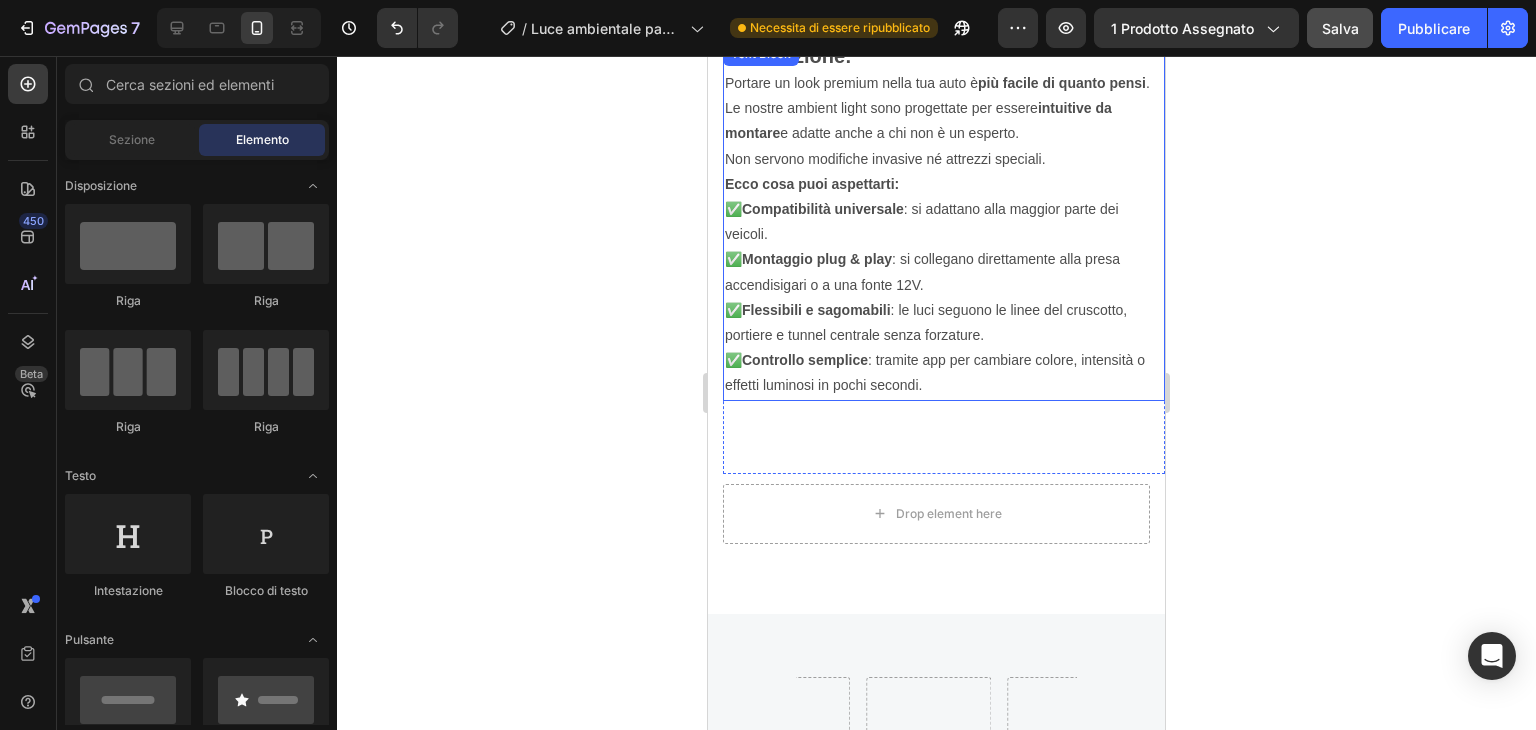 click on "✅  Controllo semplice : tramite app per cambiare colore, intensità o effetti luminosi in pochi secondi." at bounding box center (944, 373) 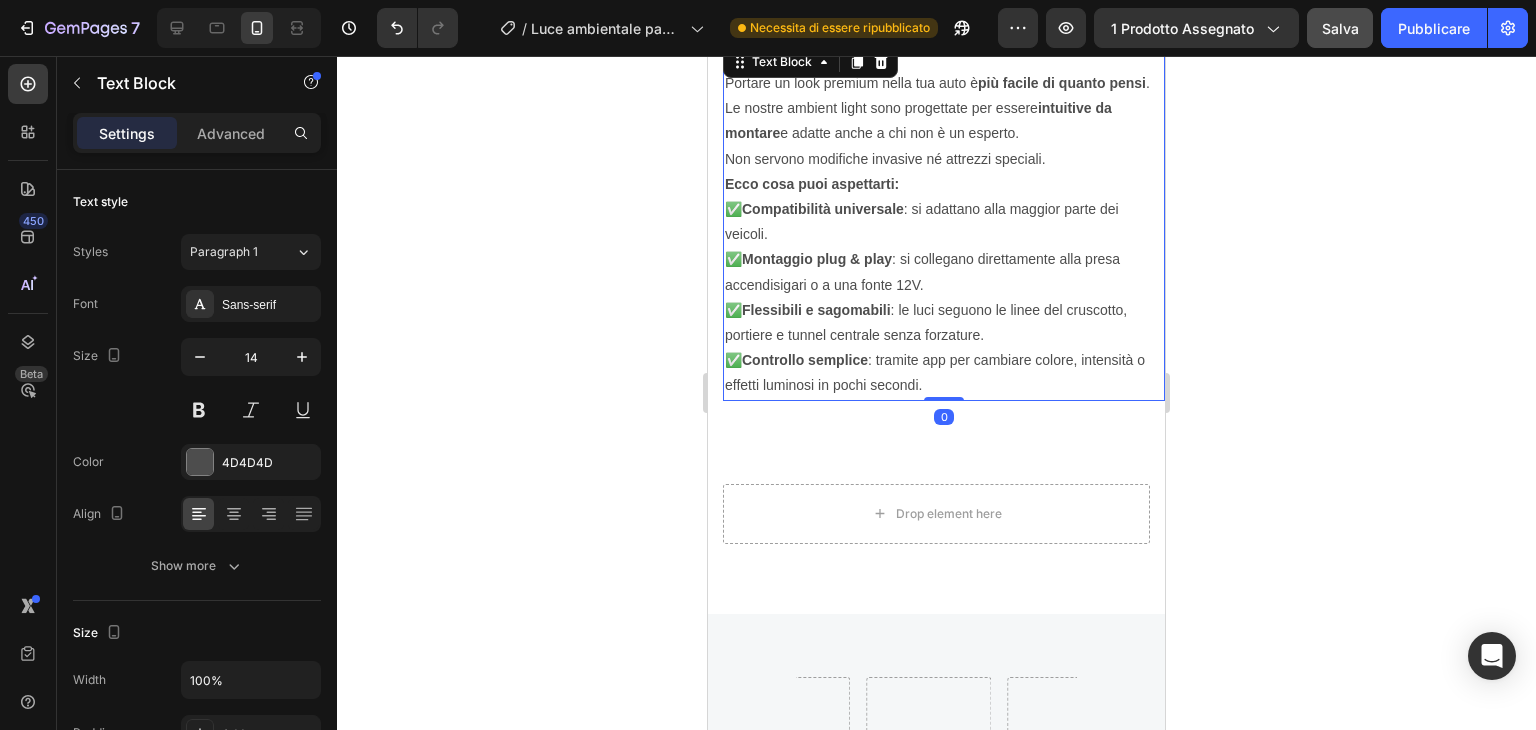 click at bounding box center (944, 399) 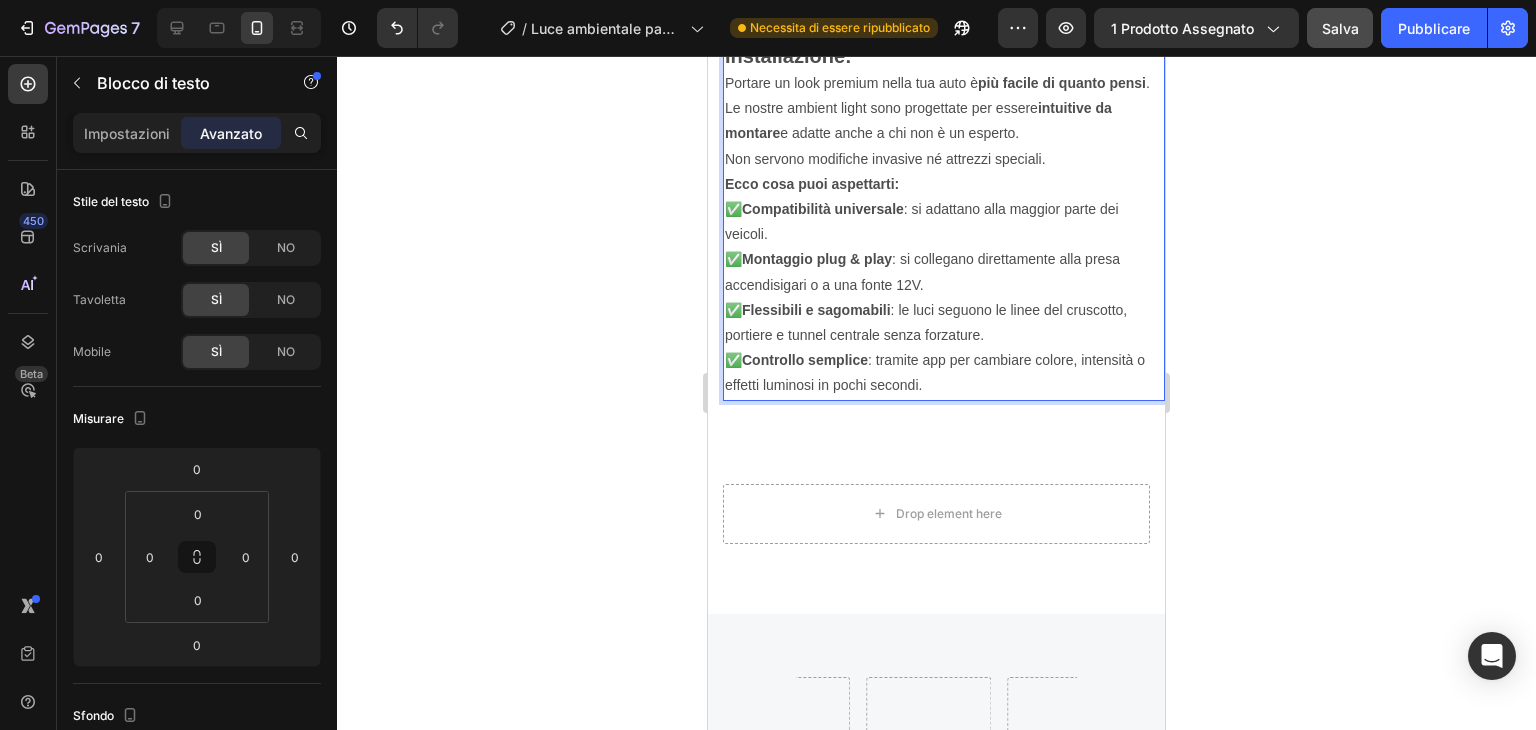 click on "✅  Controllo semplice : tramite app per cambiare colore, intensità o effetti luminosi in pochi secondi." at bounding box center (944, 373) 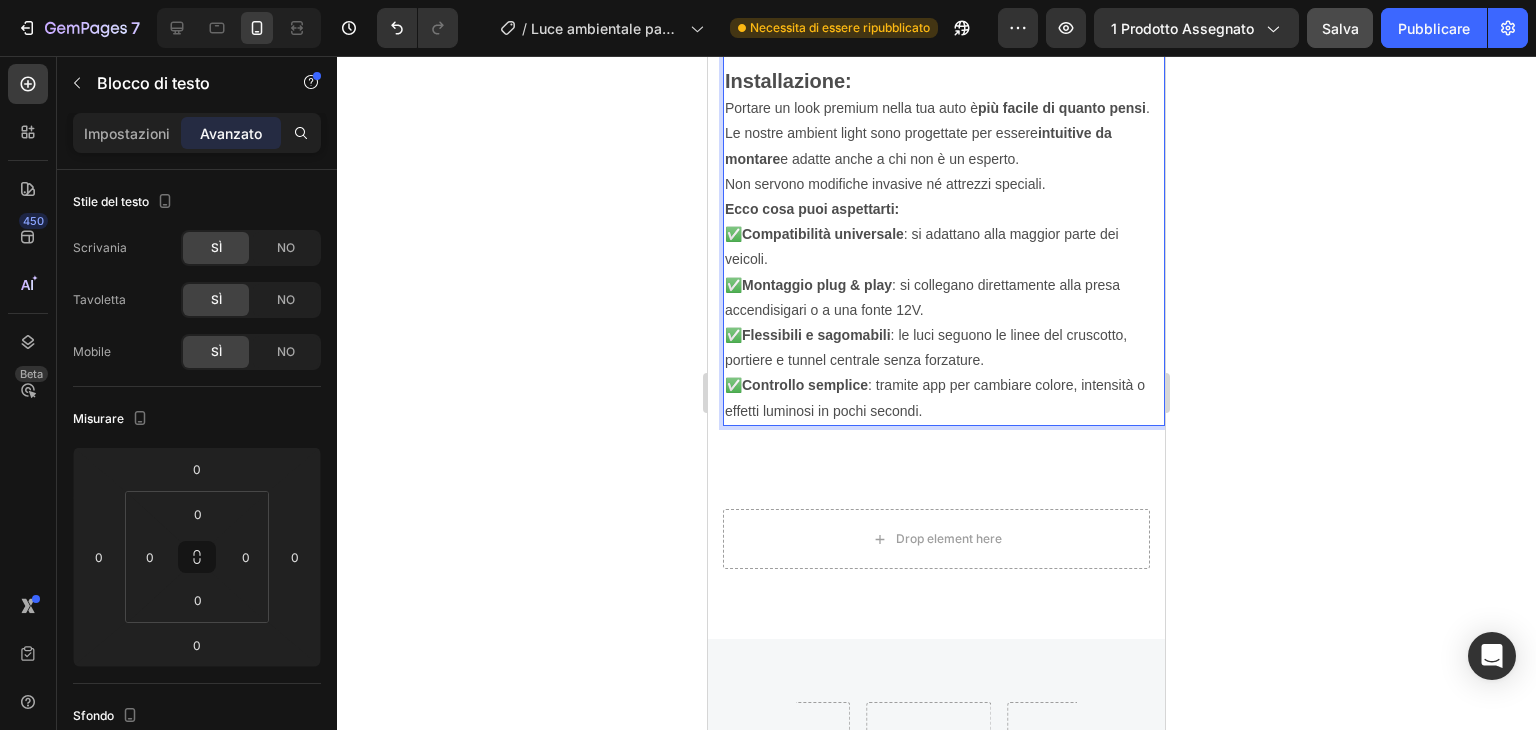 scroll, scrollTop: 3846, scrollLeft: 0, axis: vertical 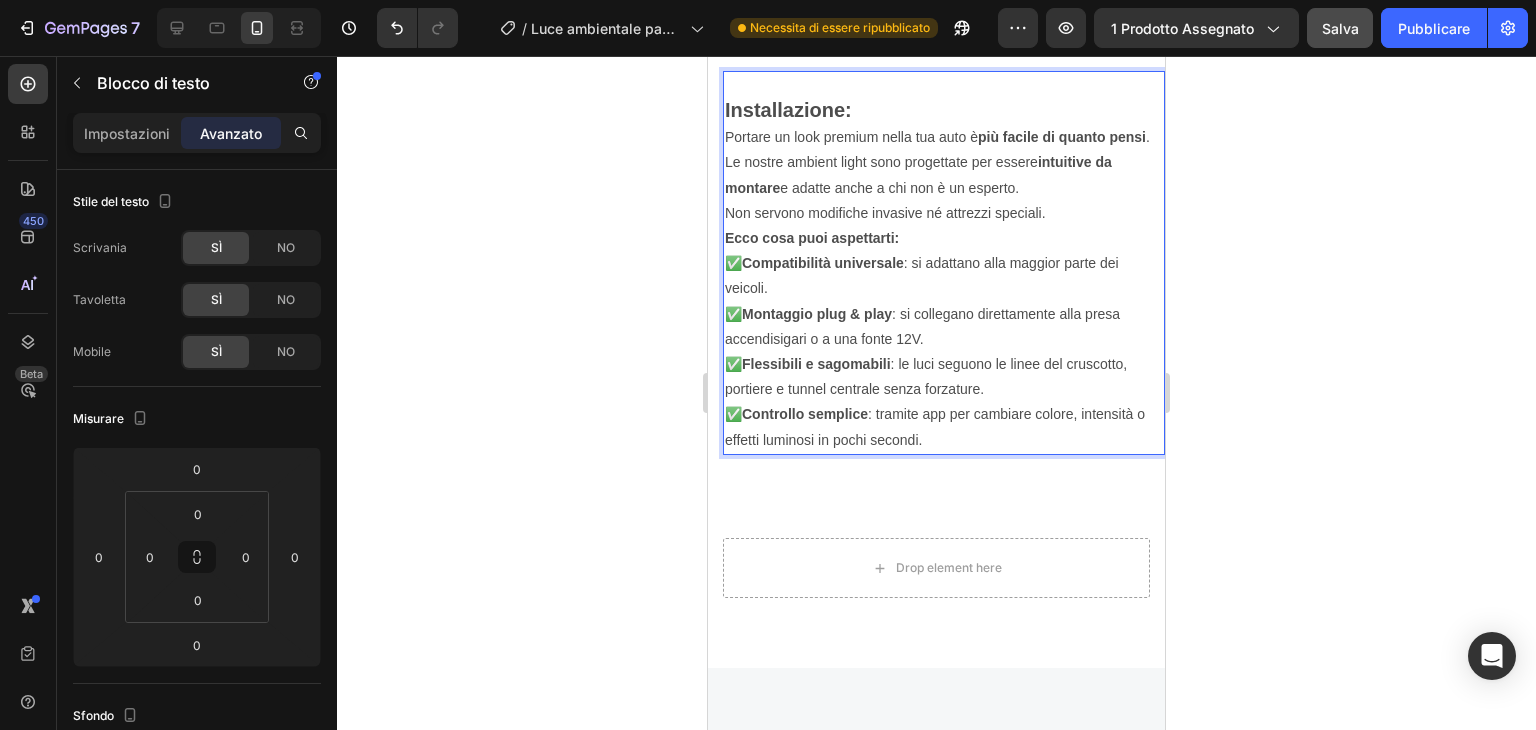 click on "✅  Controllo semplice : tramite app per cambiare colore, intensità o effetti luminosi in pochi secondi." at bounding box center [944, 427] 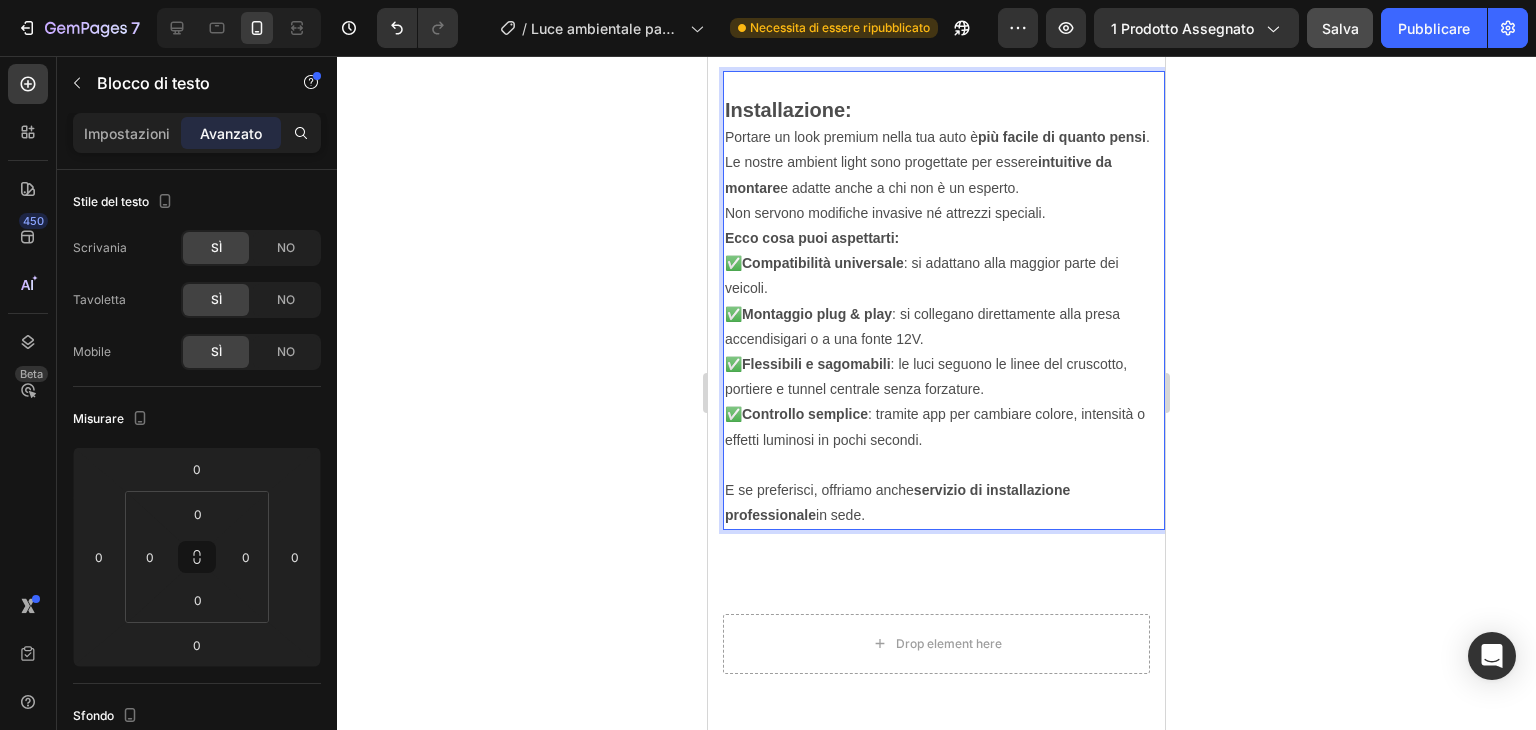 click on "✅  Controllo semplice : tramite app per cambiare colore, intensità o effetti luminosi in pochi secondi." at bounding box center (944, 427) 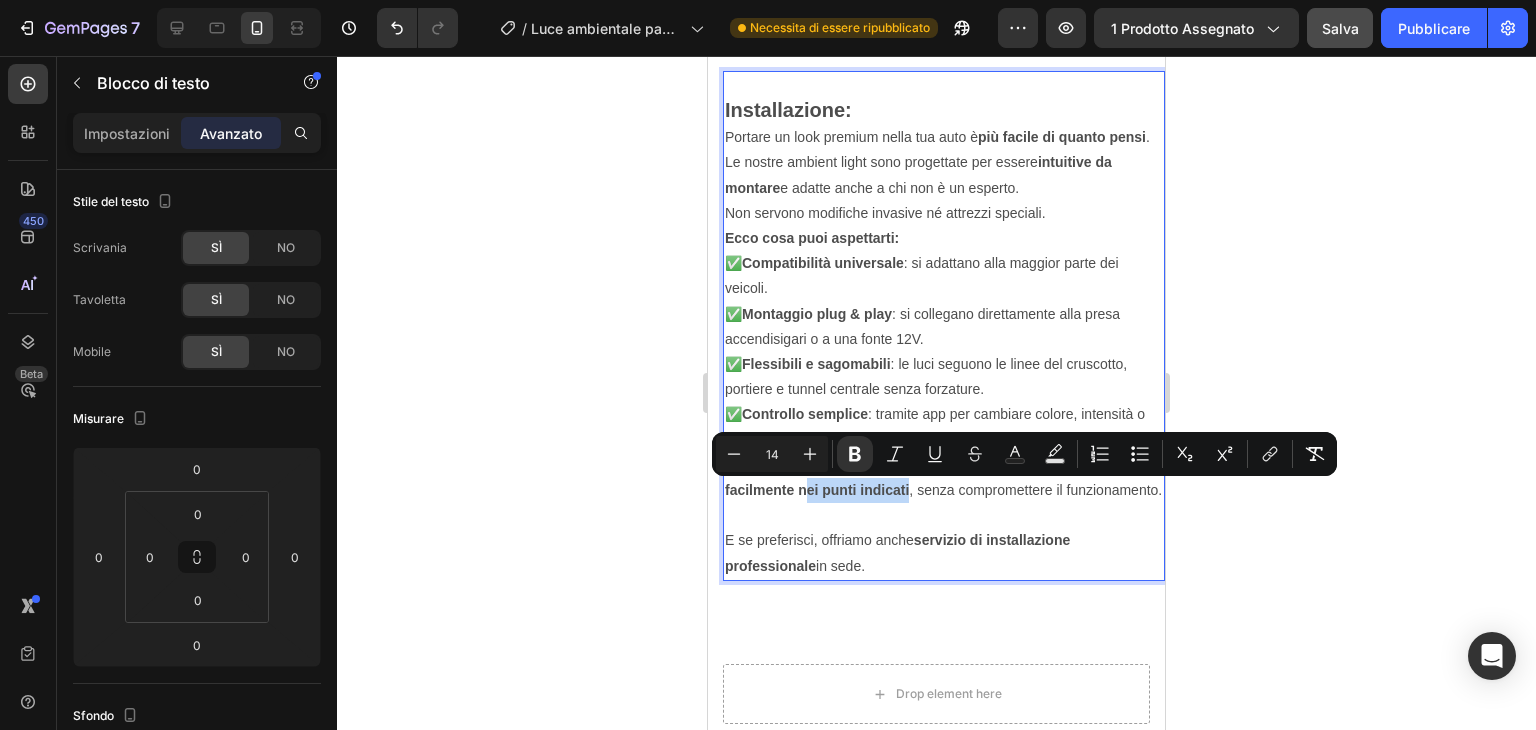 drag, startPoint x: 803, startPoint y: 492, endPoint x: 909, endPoint y: 496, distance: 106.07545 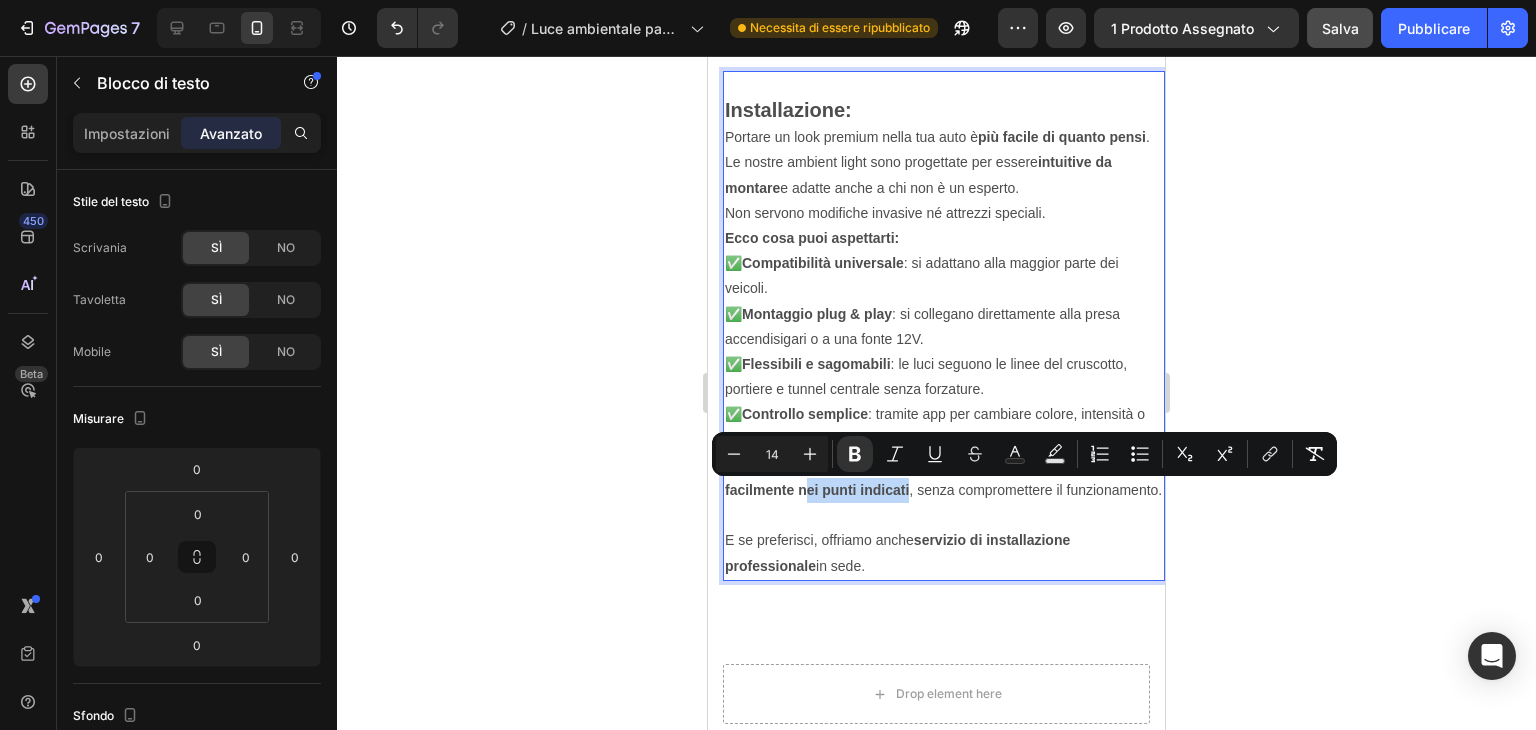 click on "✂️  Strisce tagliabili : se sono troppo lunghe, puoi  accorciarle facilmente nei punti indicati , senza compromettere il funzionamento." at bounding box center [944, 478] 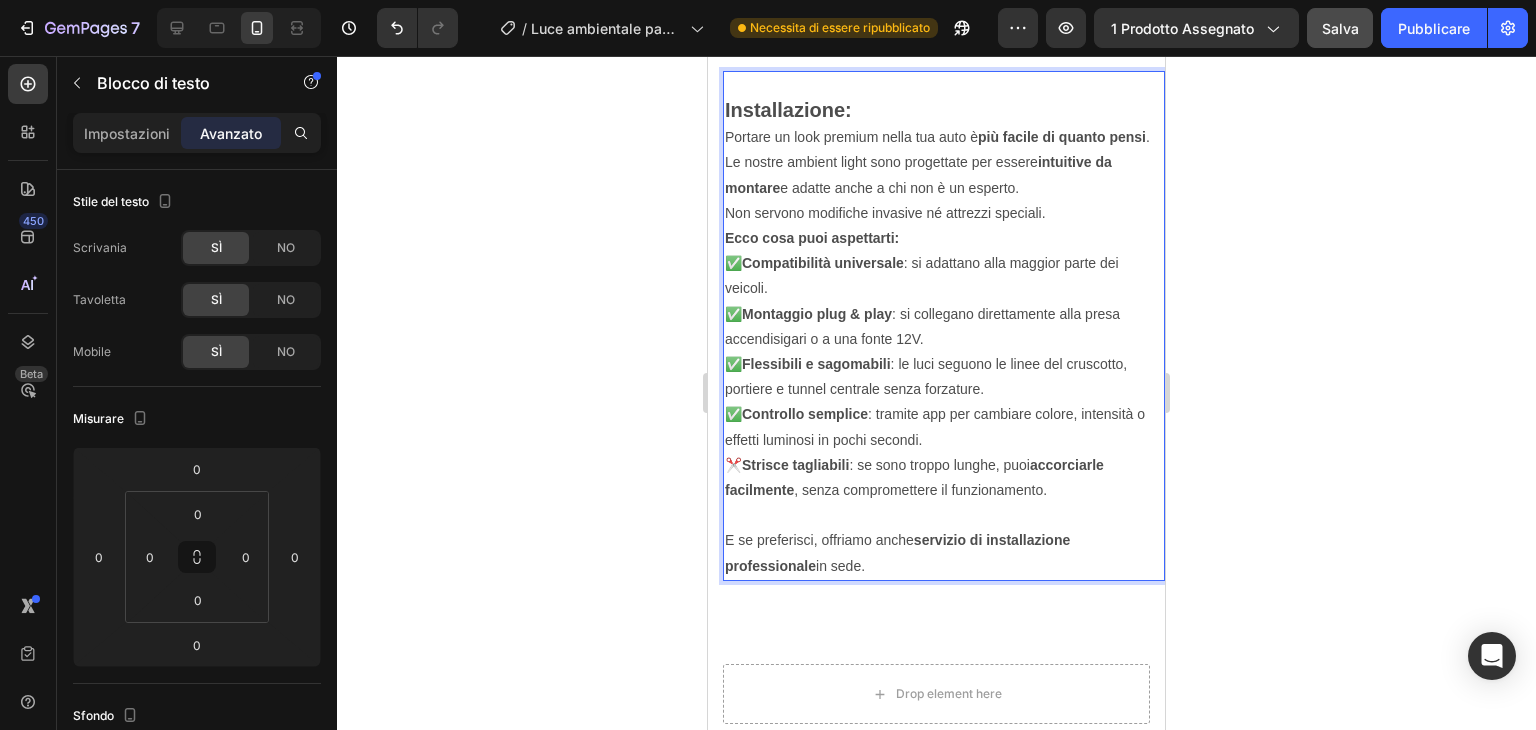 click 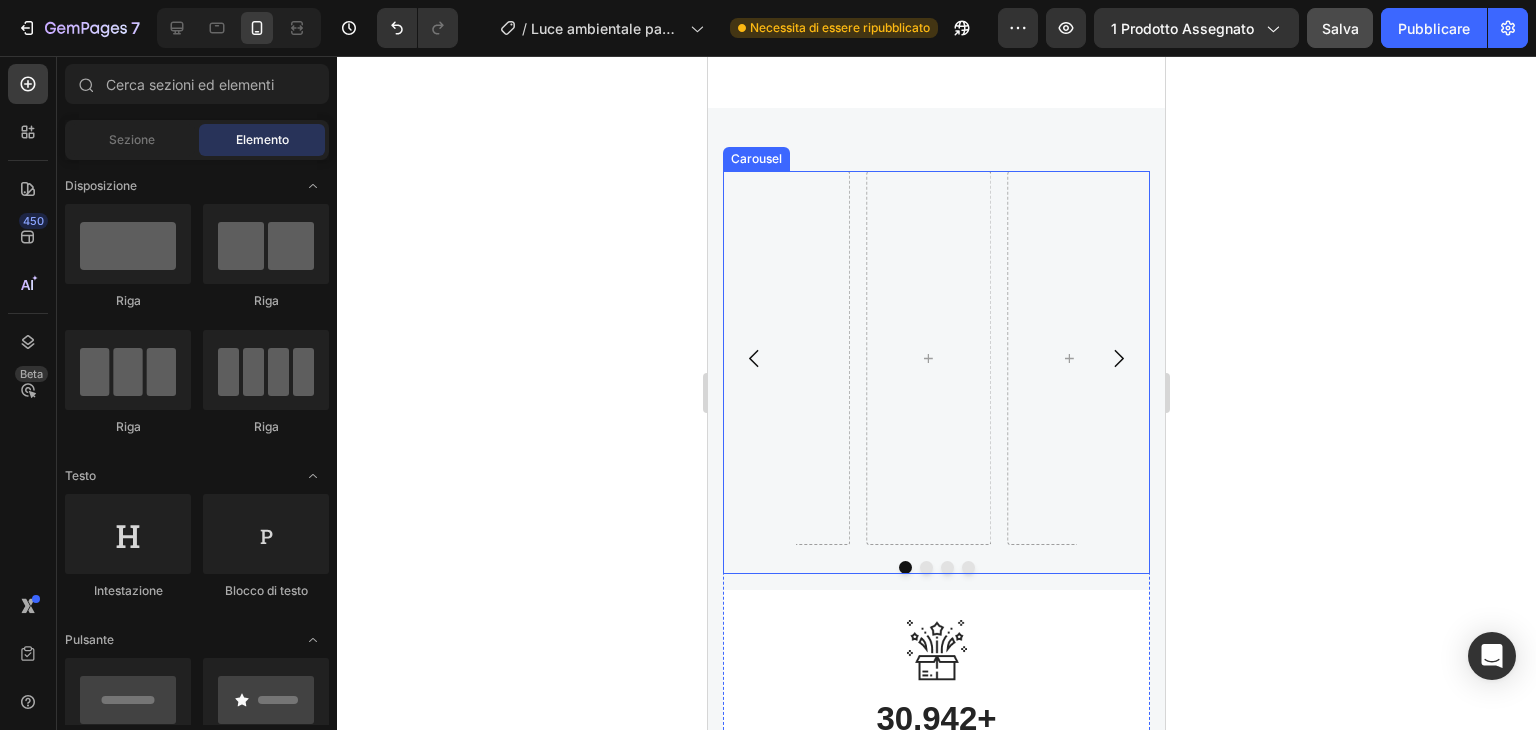 scroll, scrollTop: 4546, scrollLeft: 0, axis: vertical 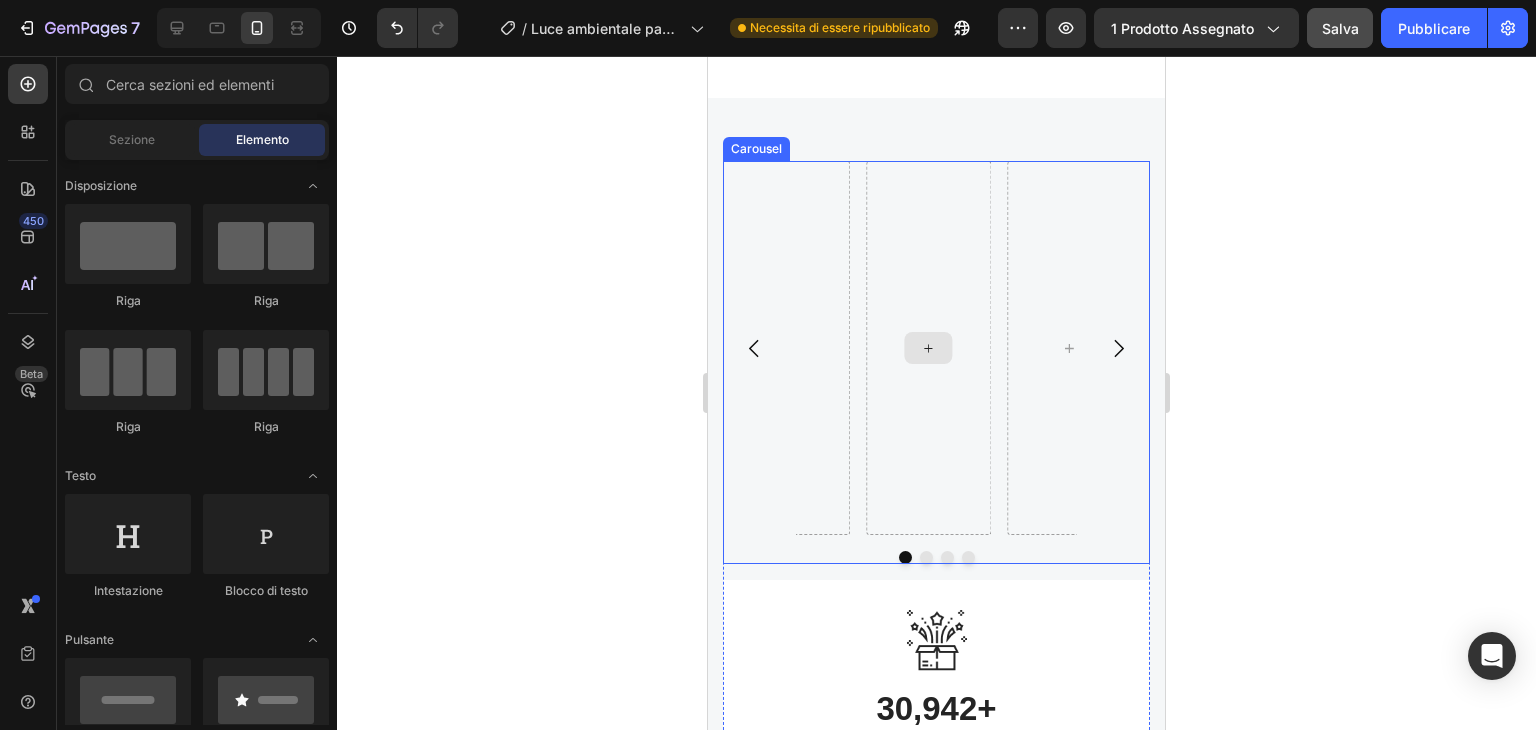click 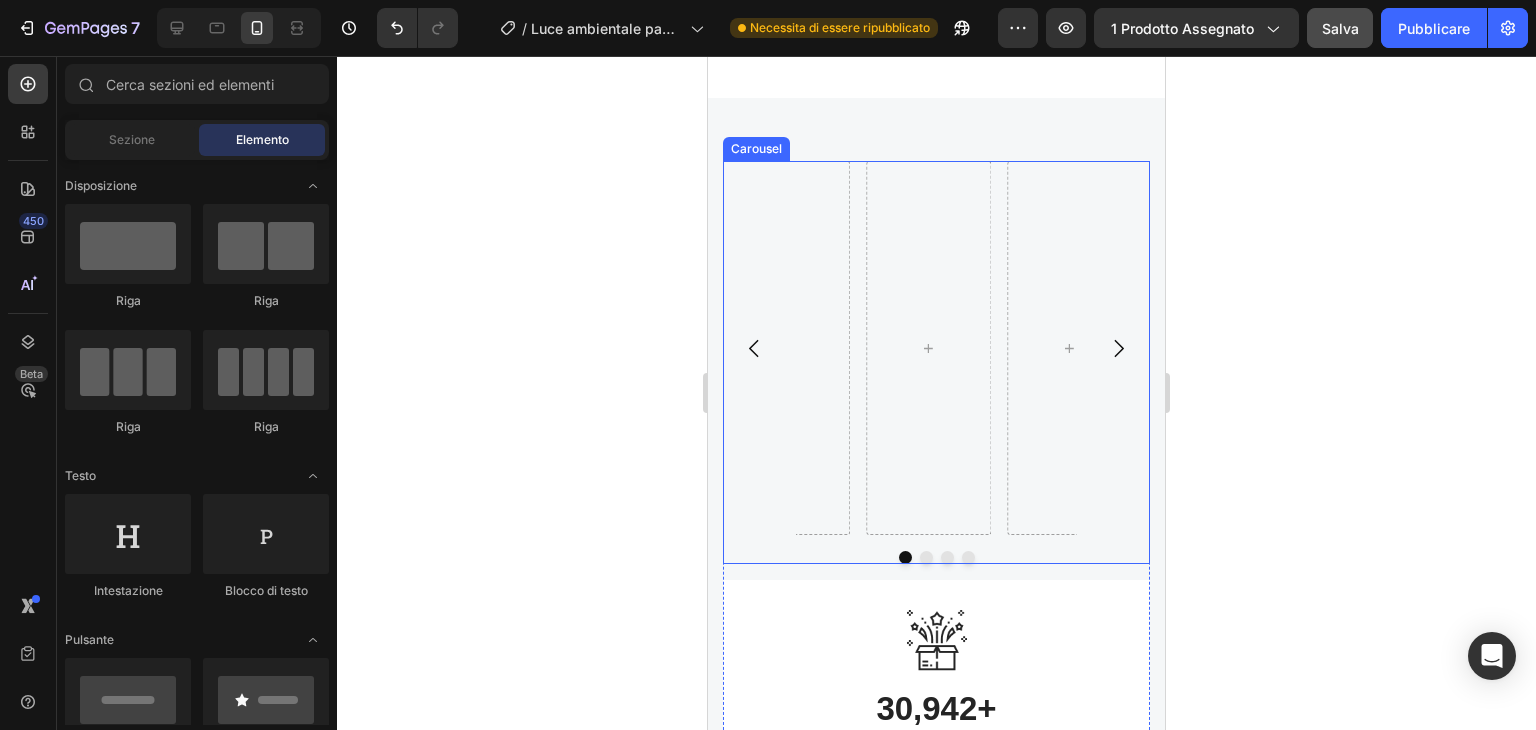 click 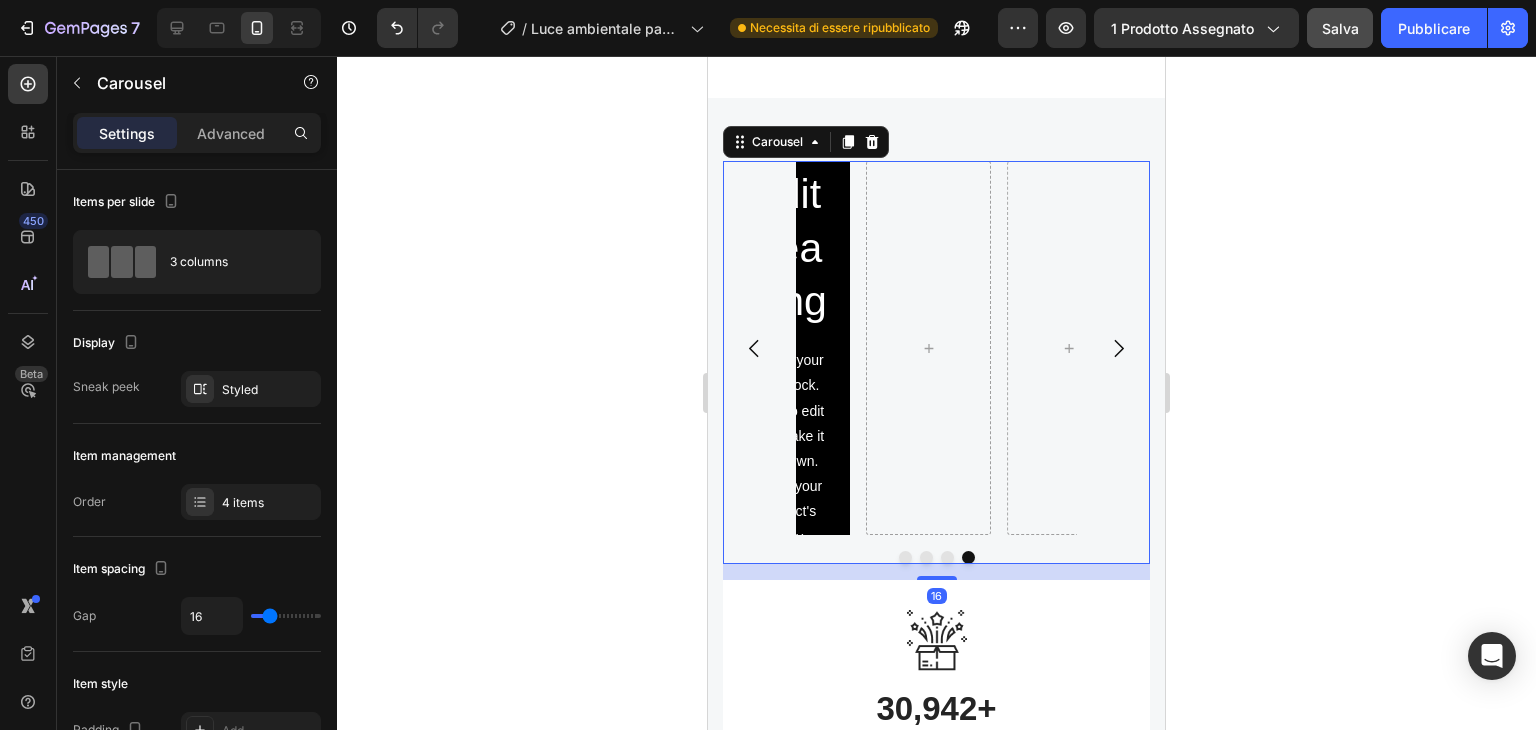 click 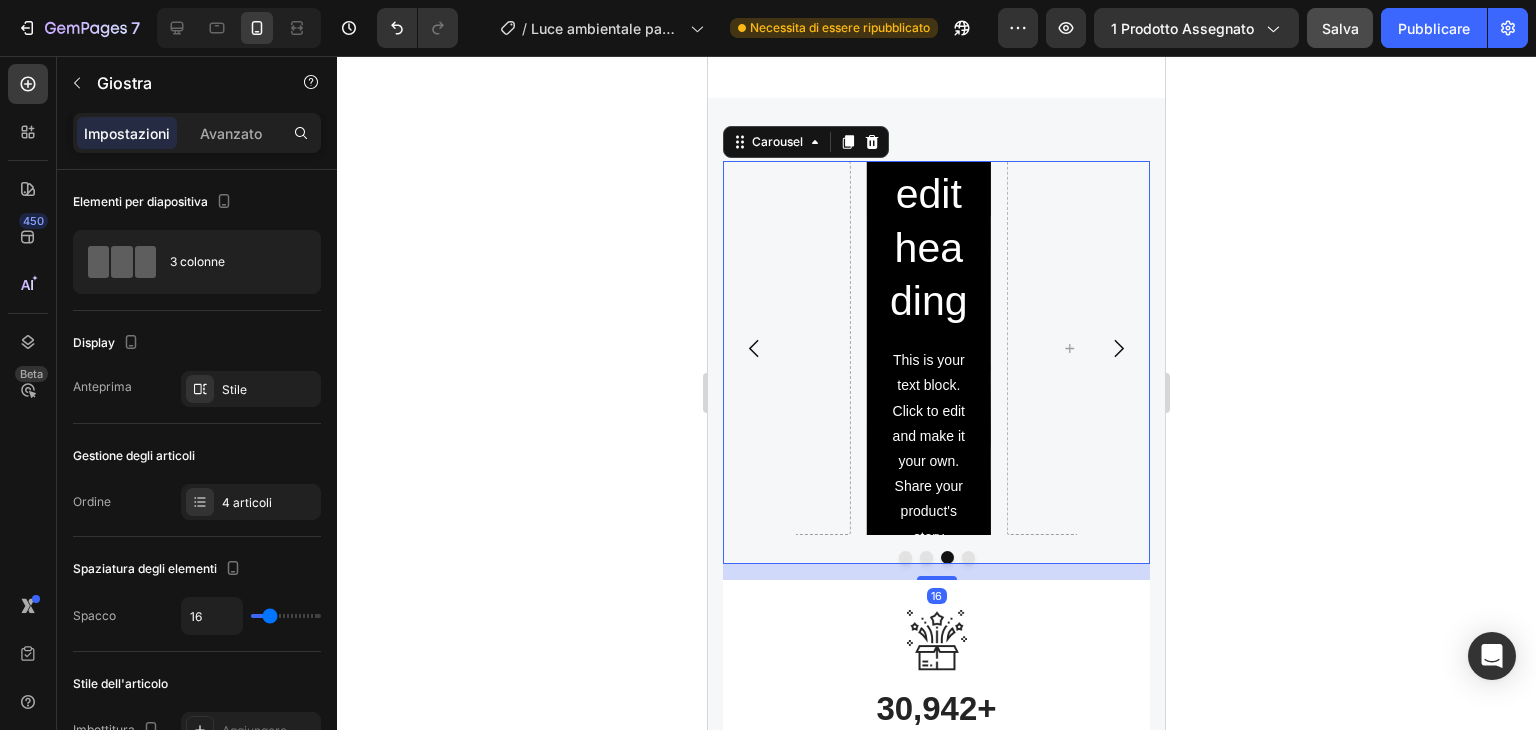 click 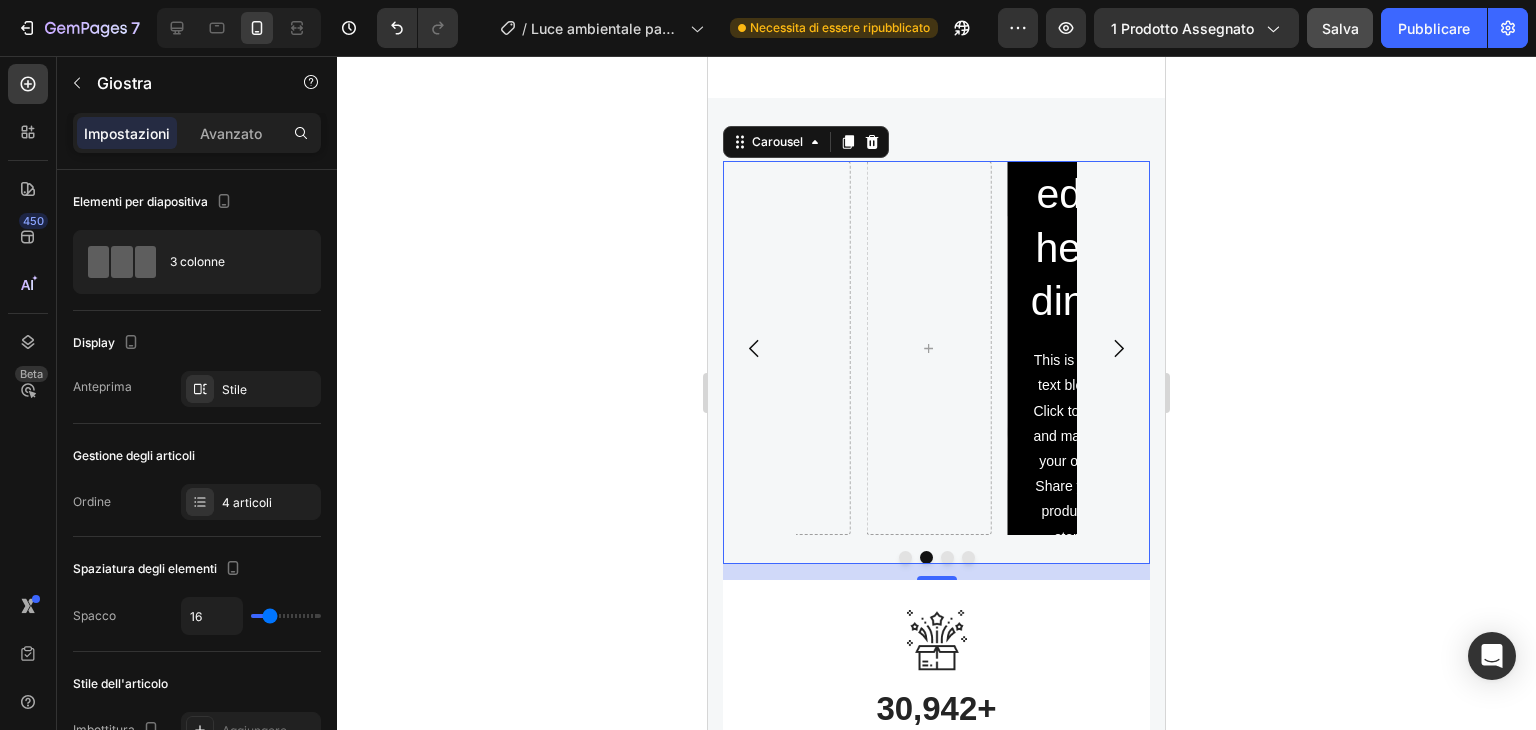 click 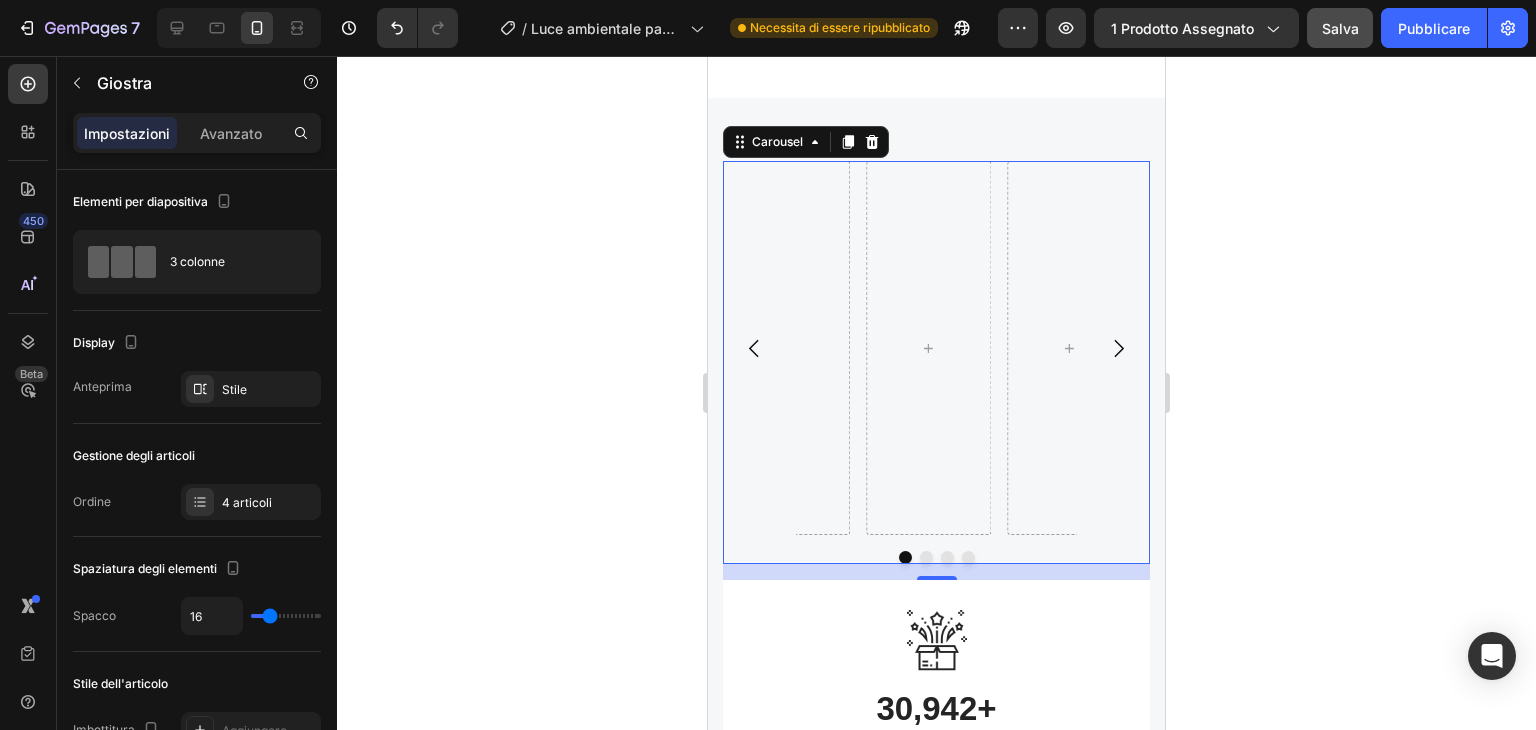 click 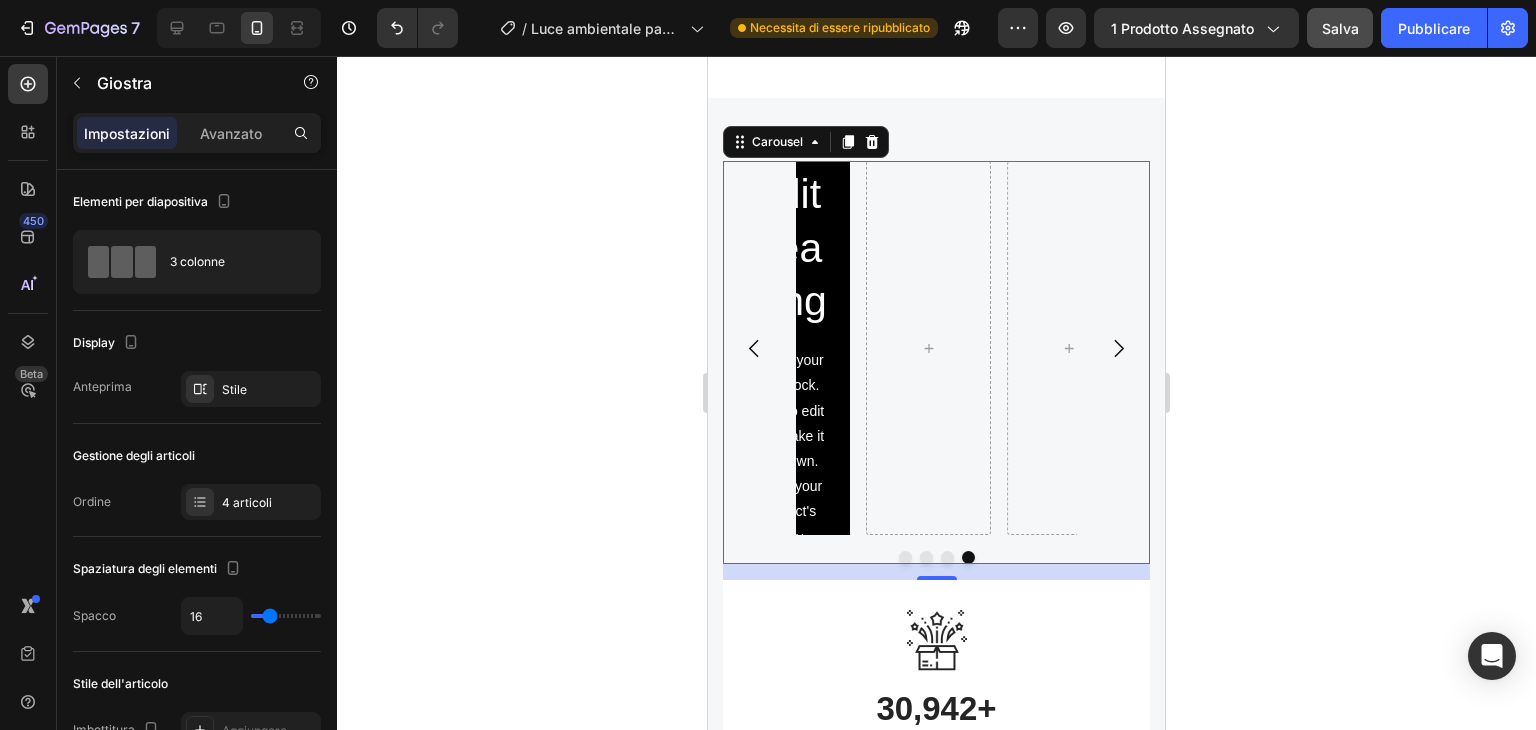 click 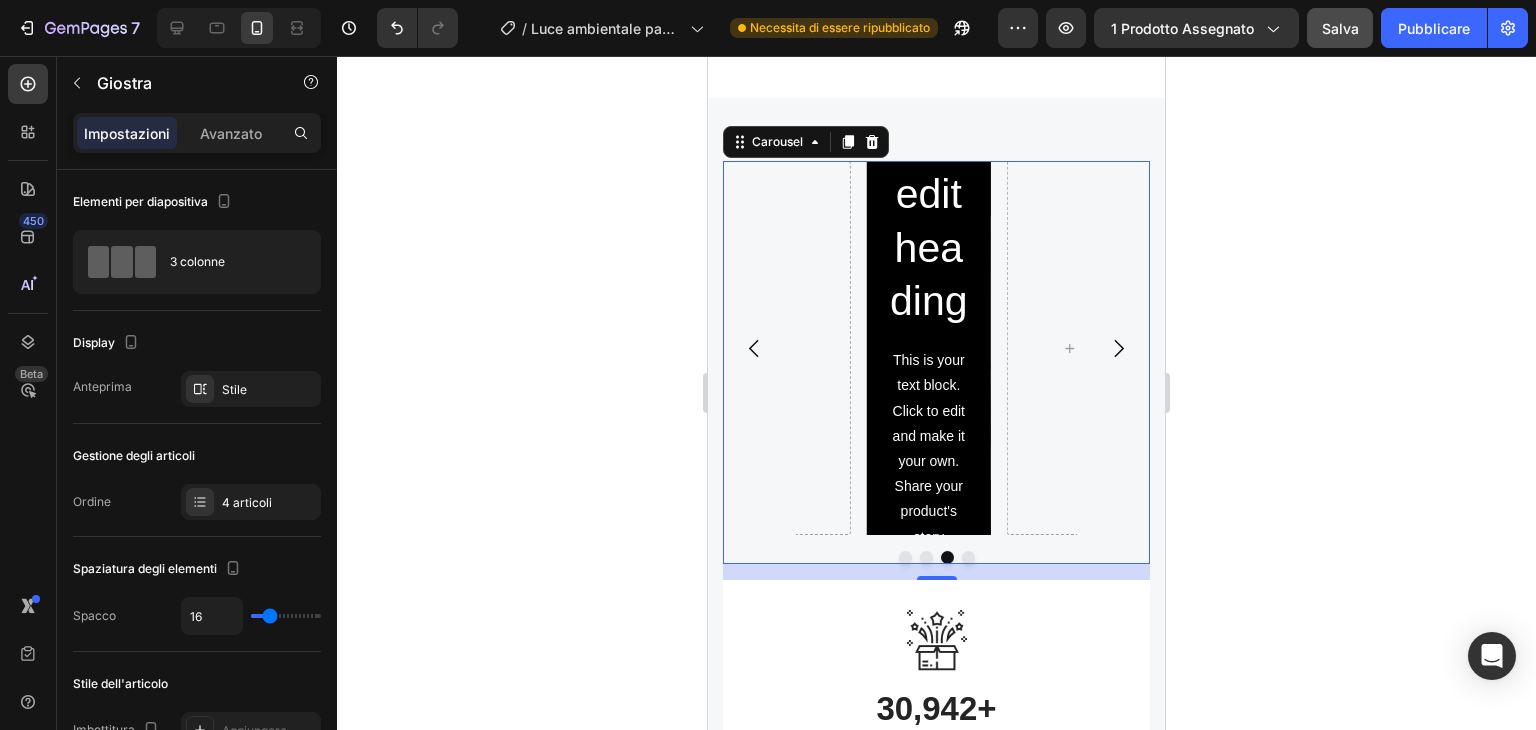 click 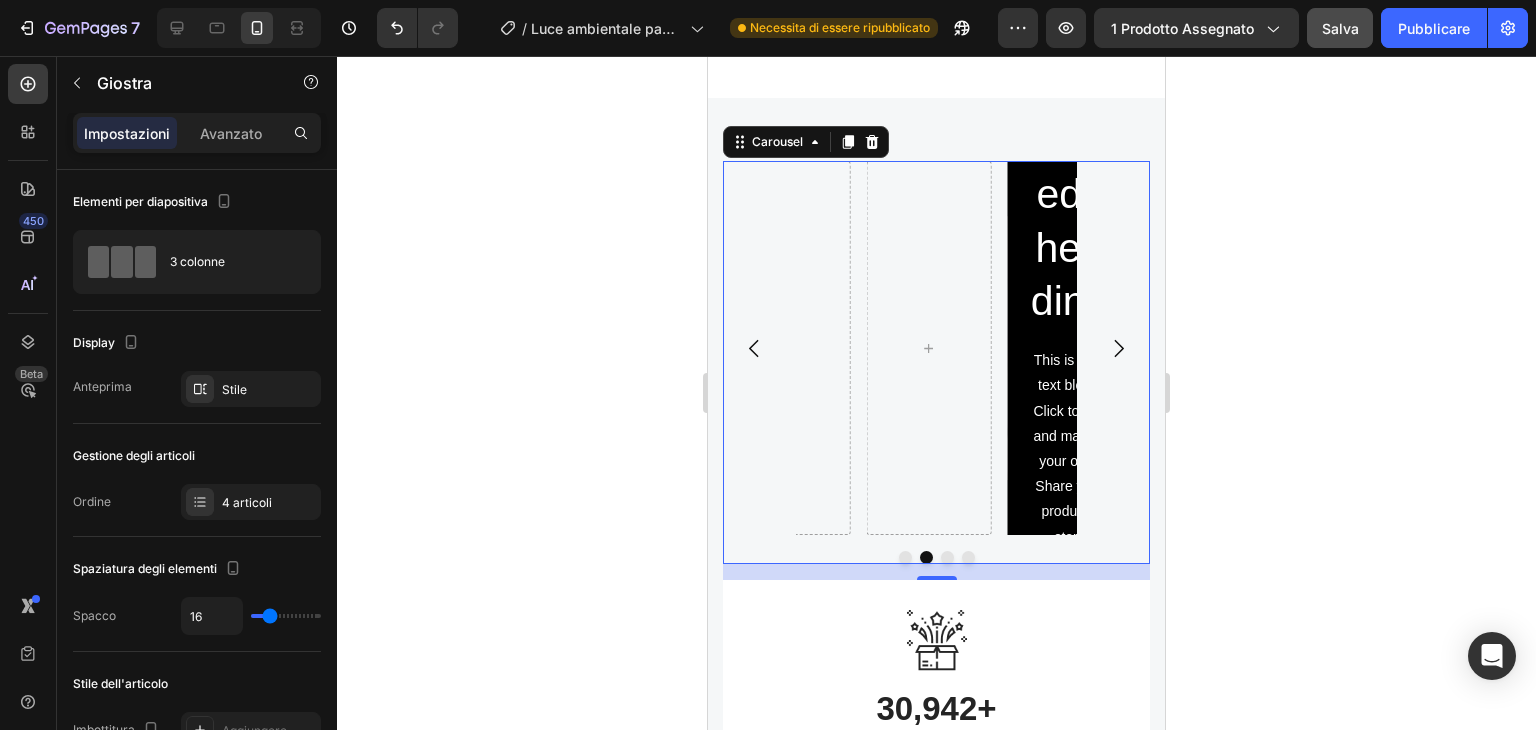 click 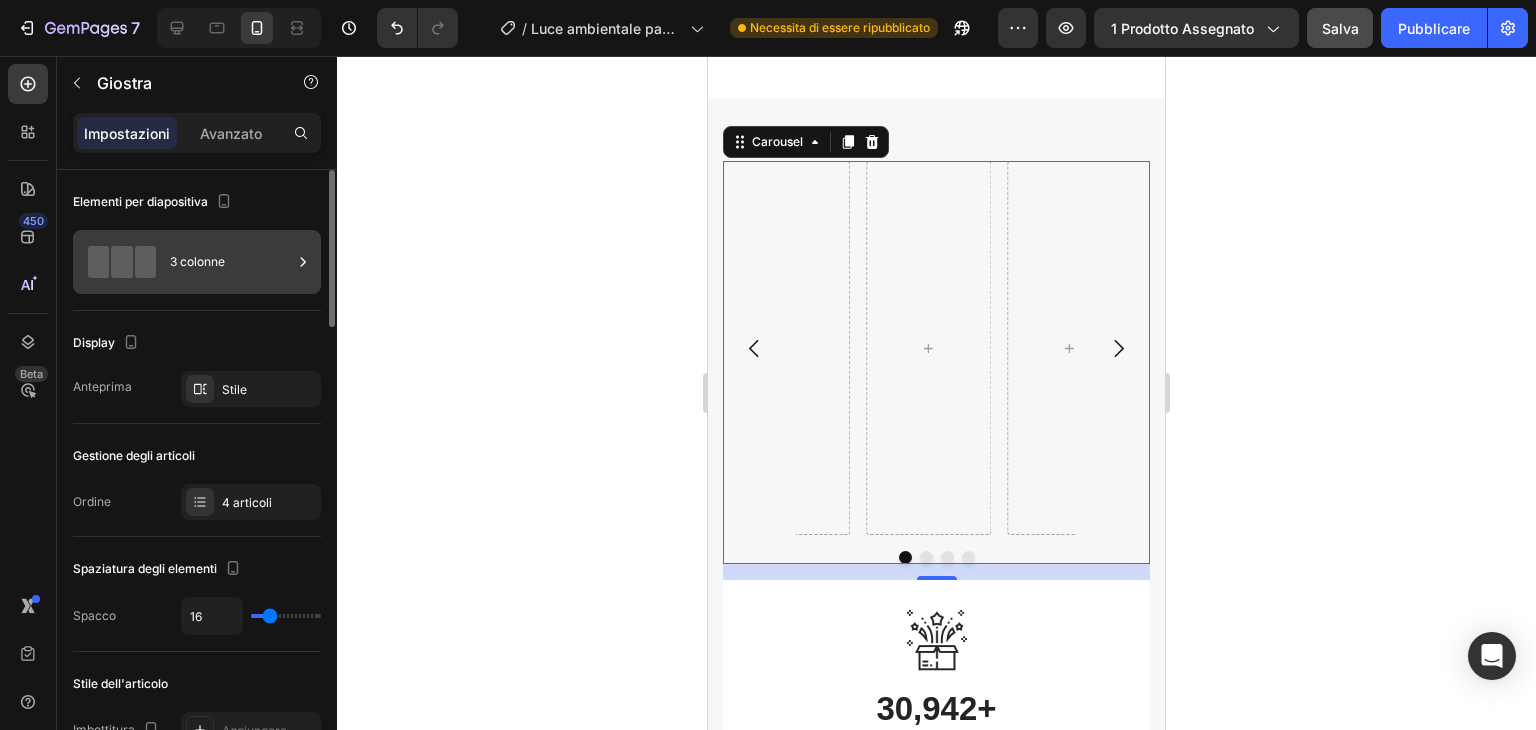 click on "3 colonne" at bounding box center (231, 262) 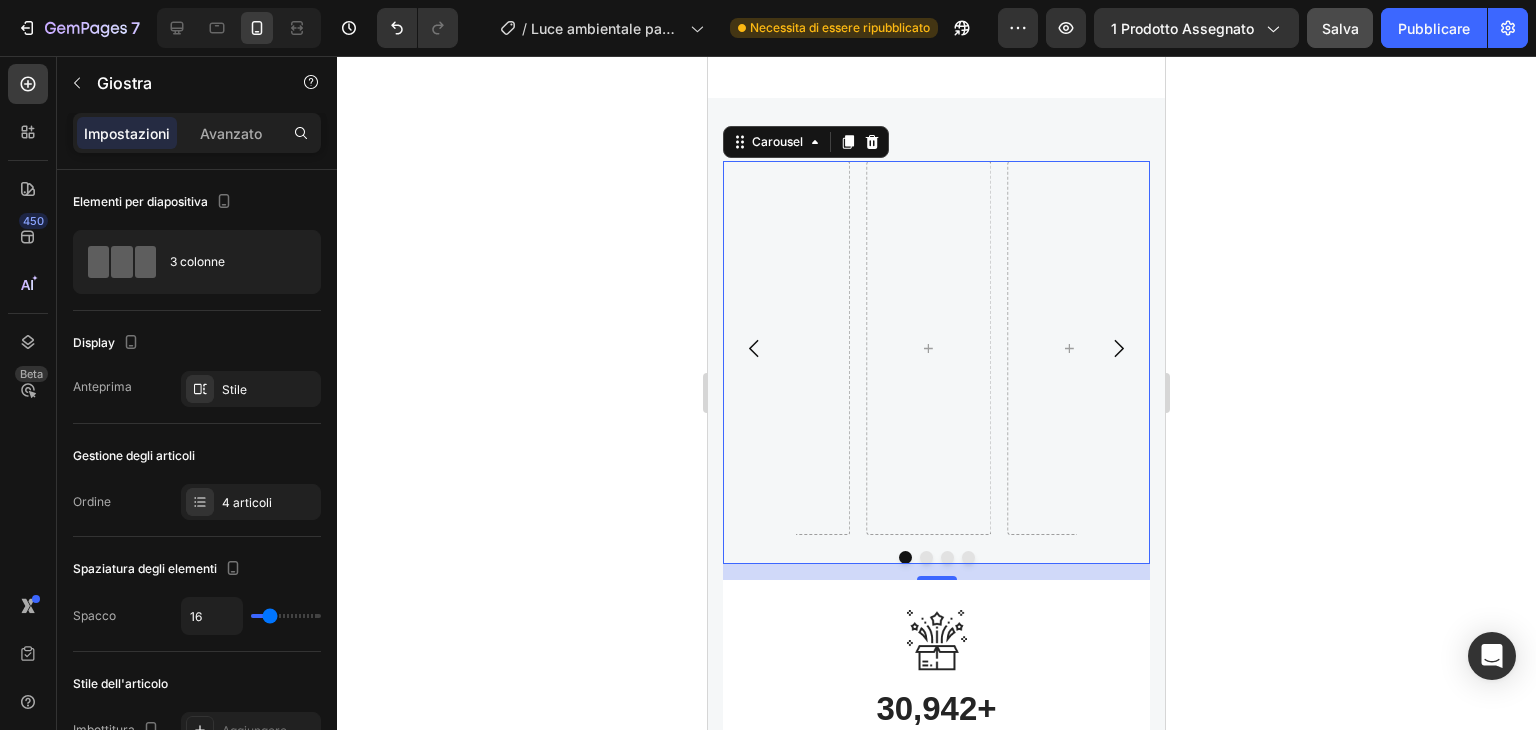 click 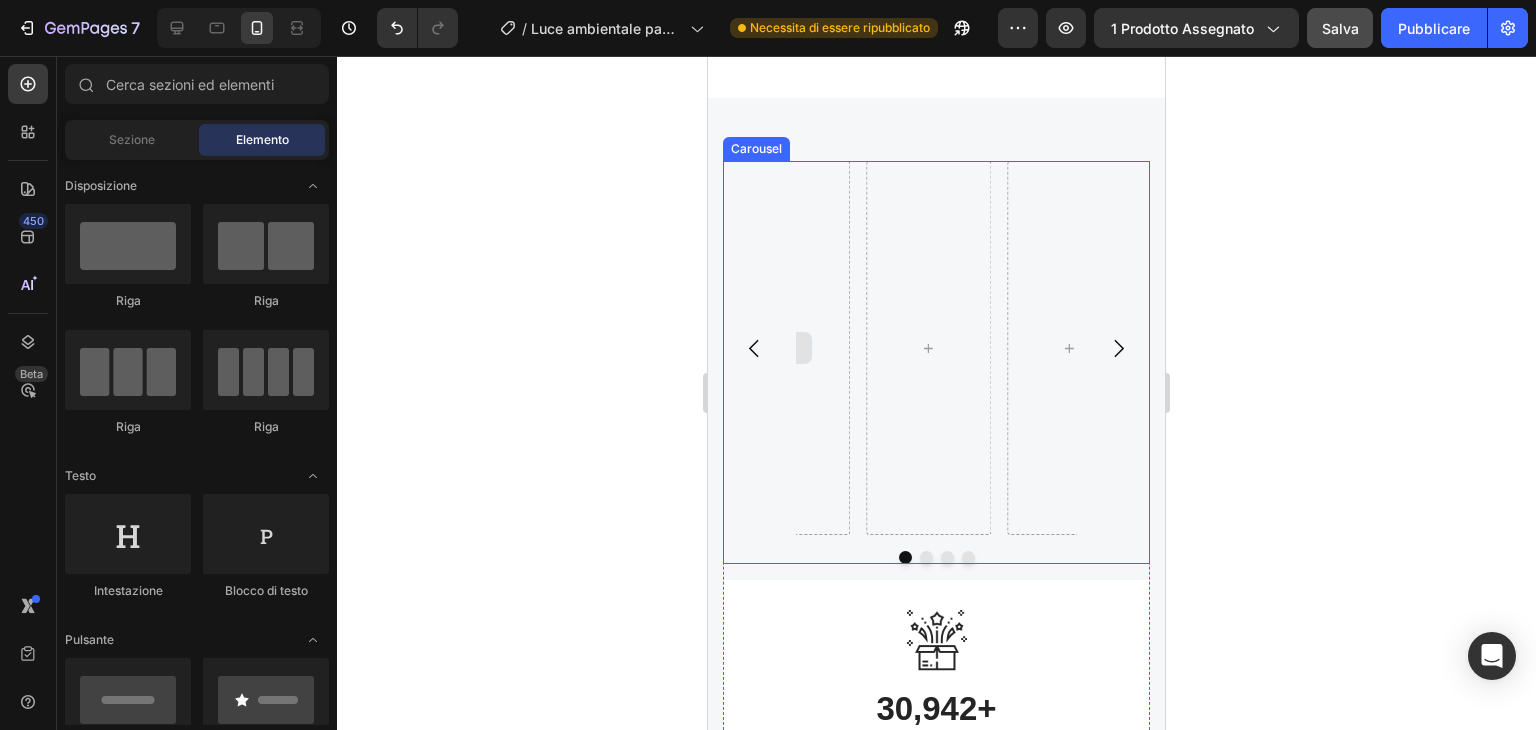 click at bounding box center (788, 348) 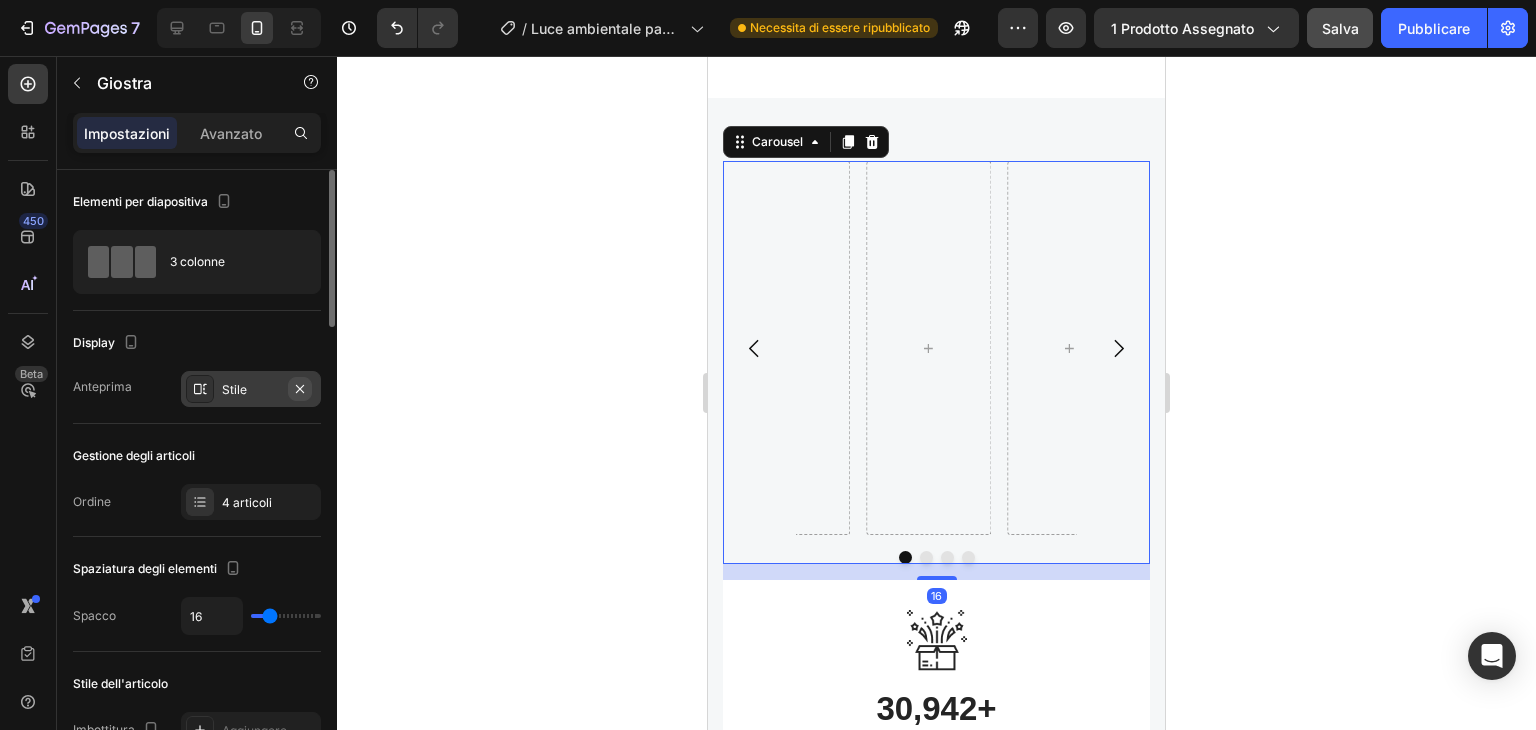 click 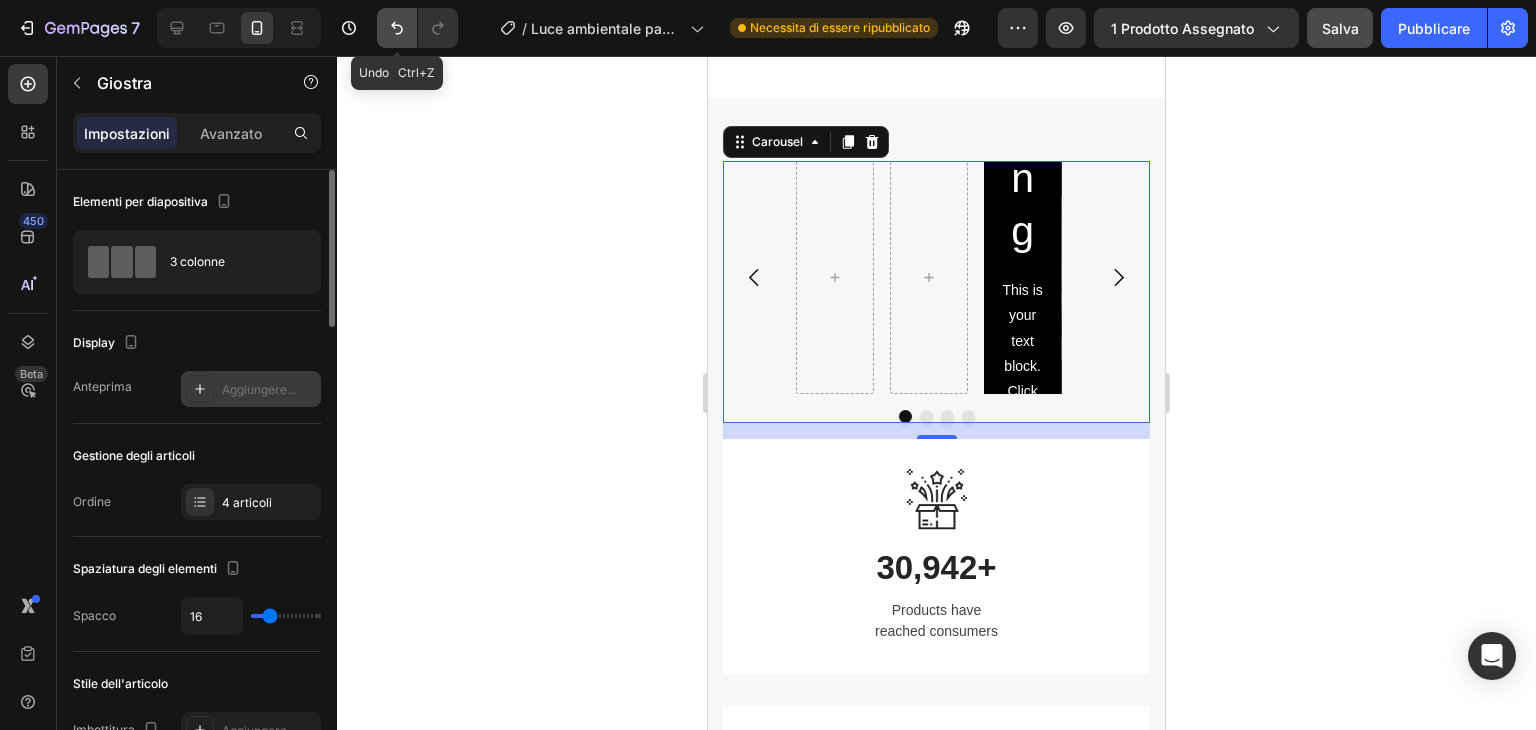 click 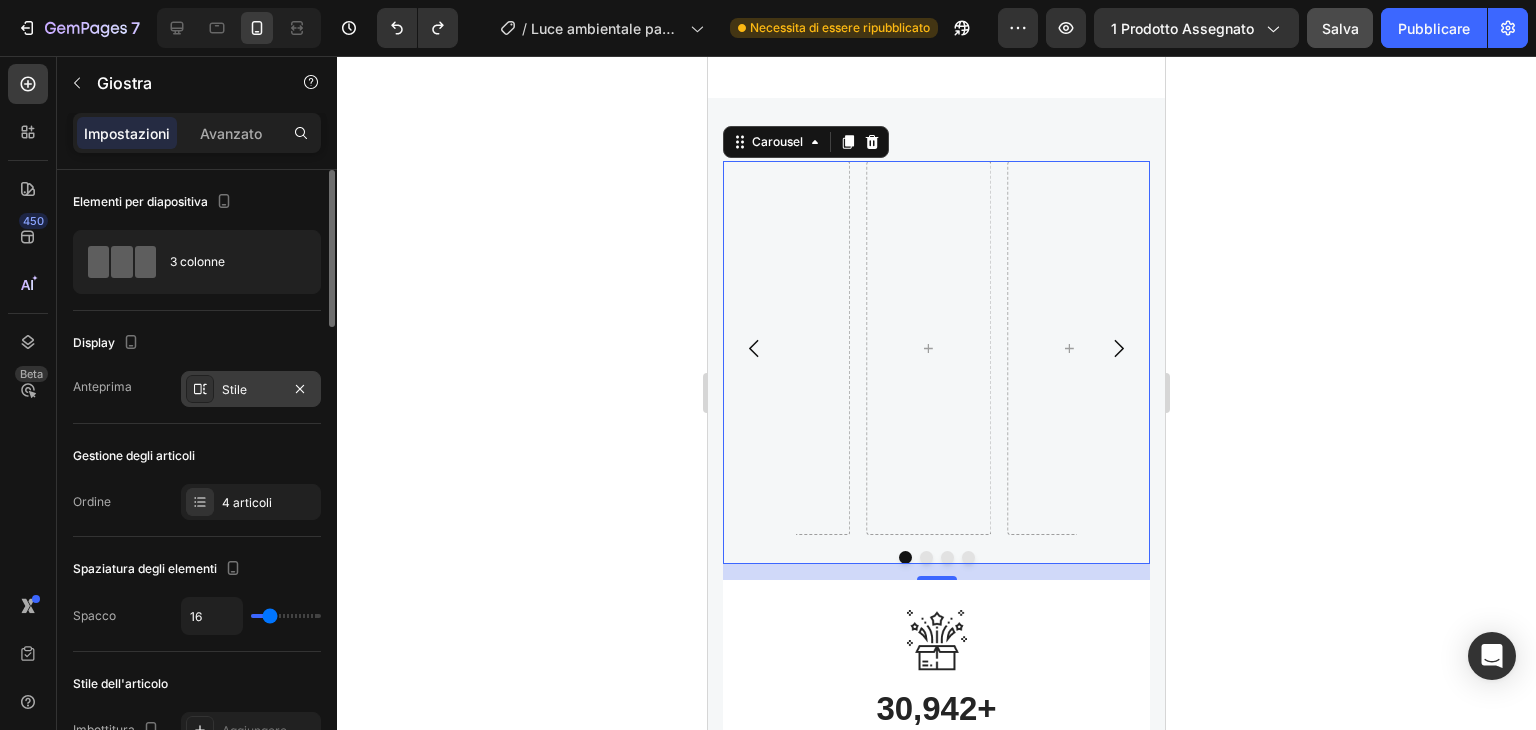 click at bounding box center (200, 389) 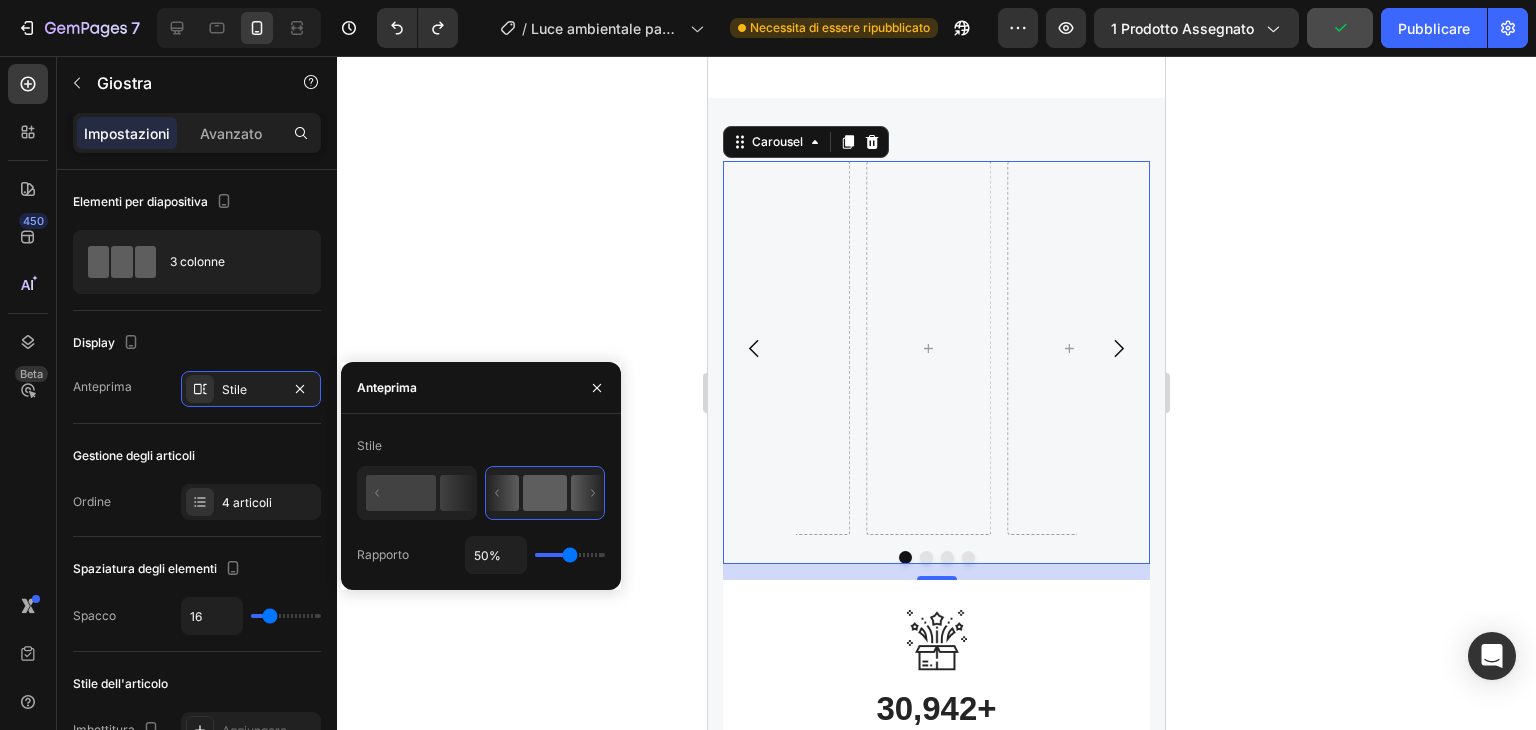 click 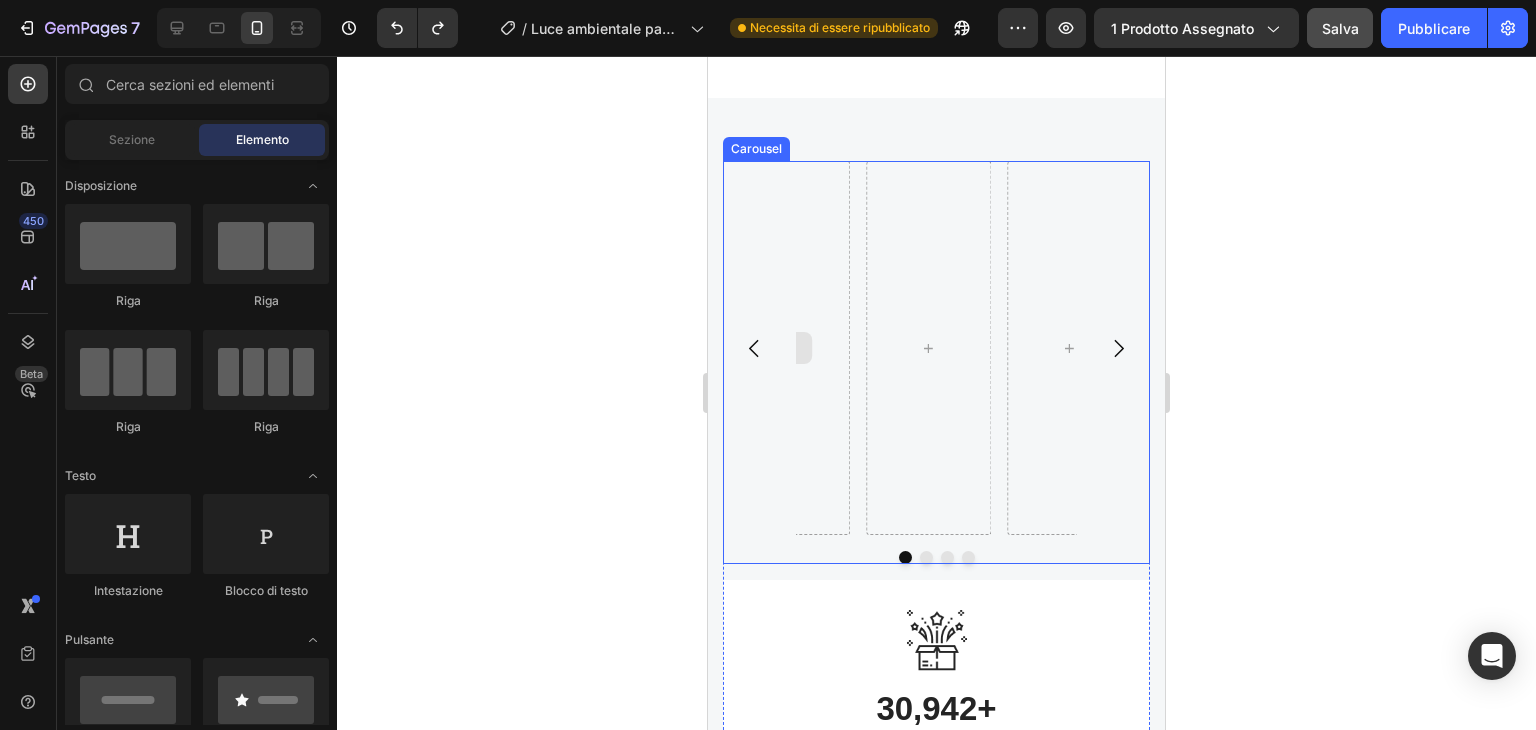 click at bounding box center [788, 348] 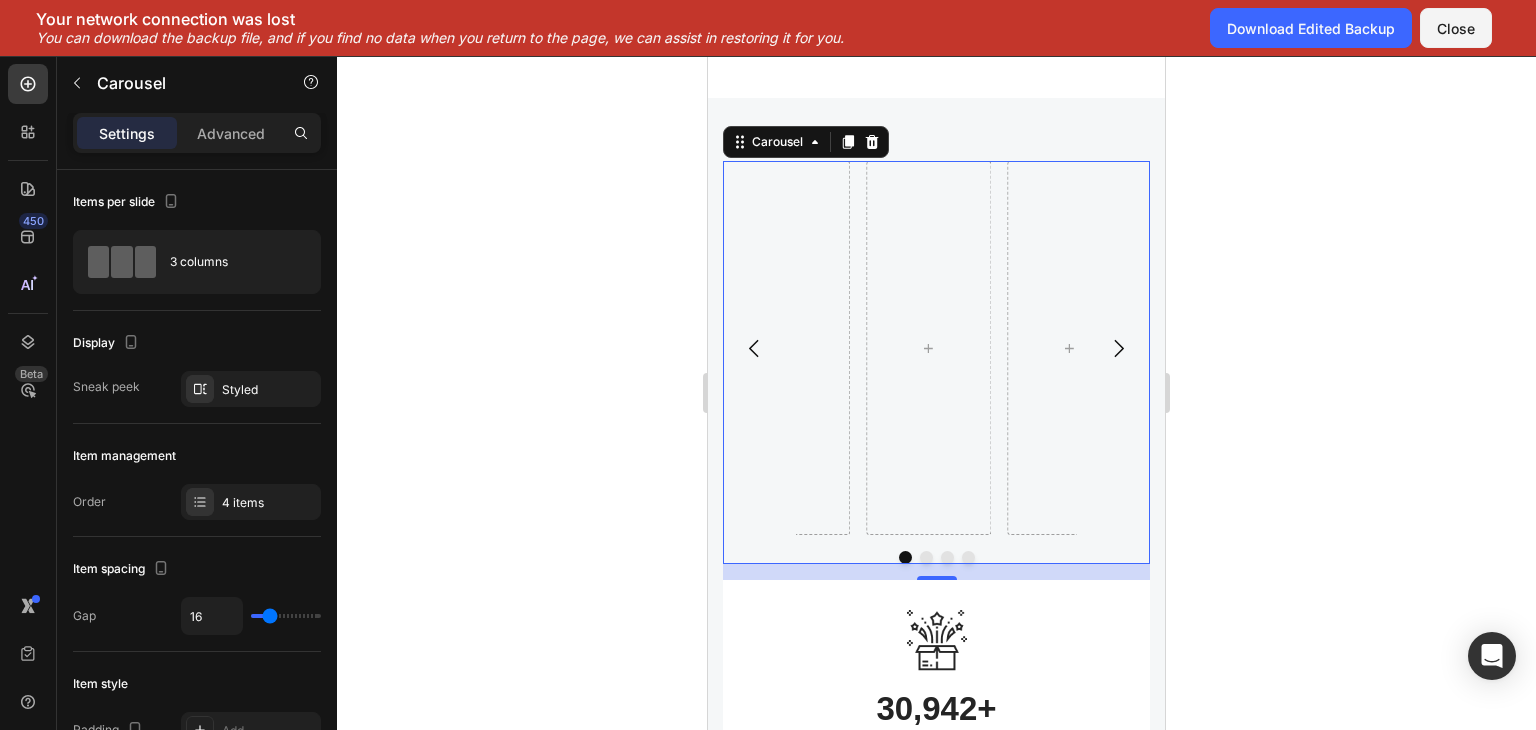 click 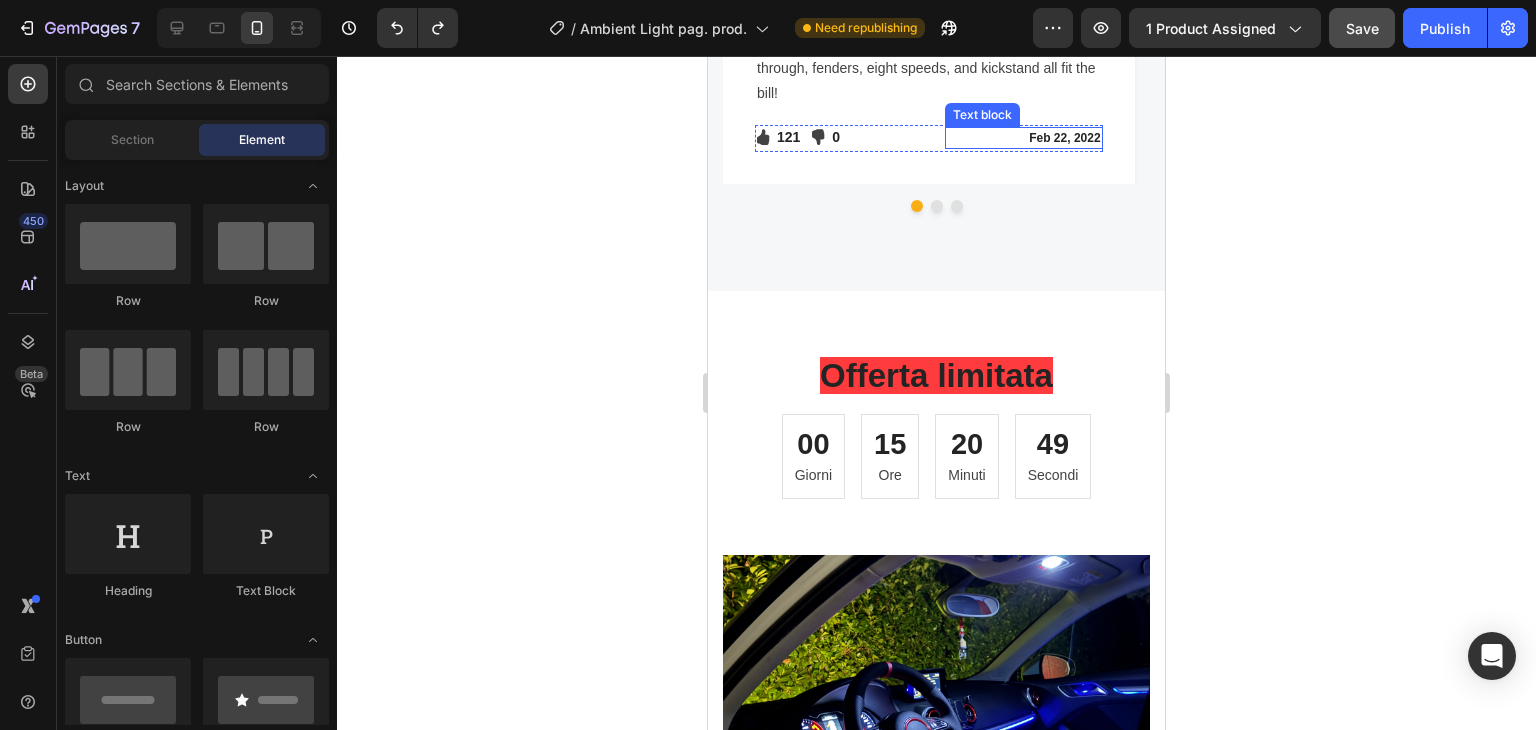 scroll, scrollTop: 7046, scrollLeft: 0, axis: vertical 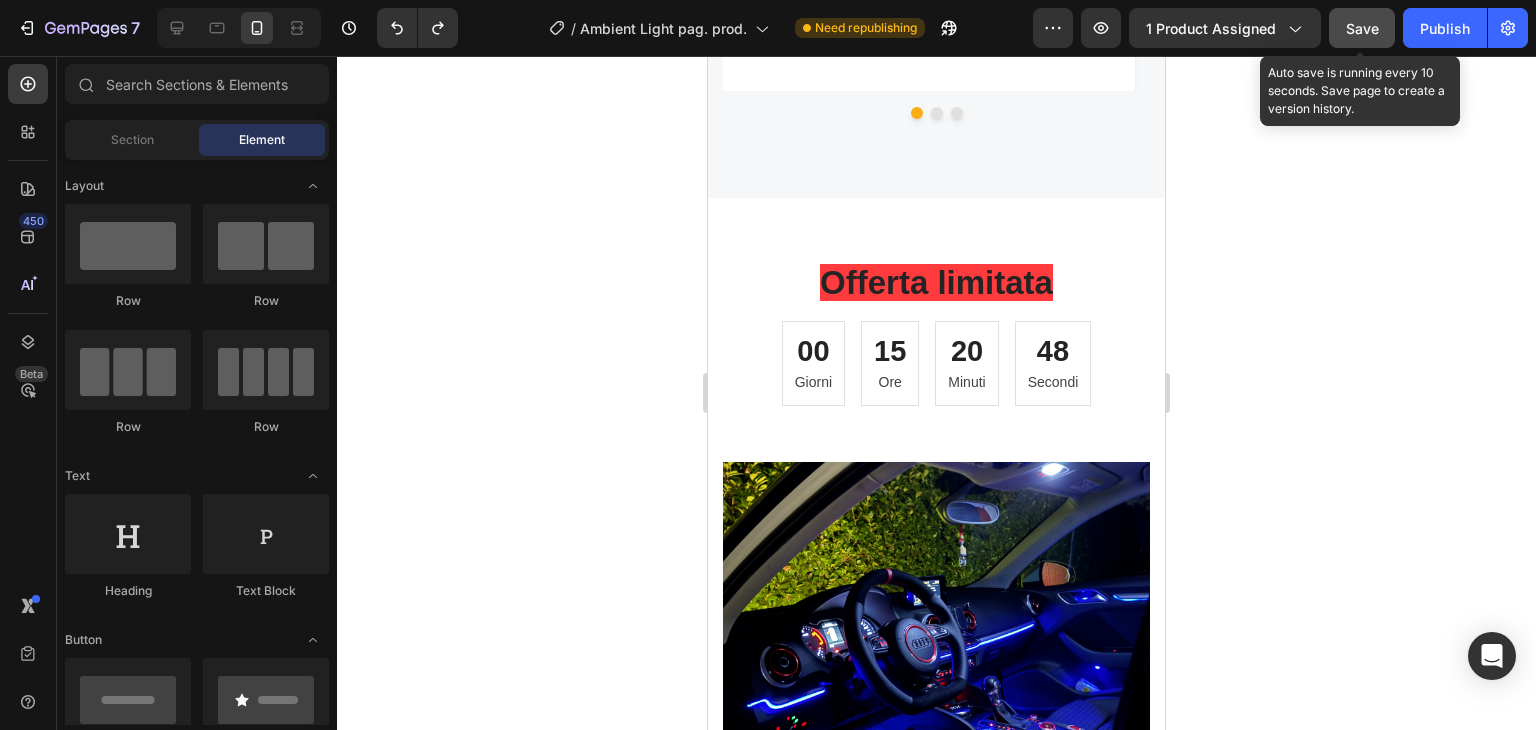 click on "Save" at bounding box center (1362, 28) 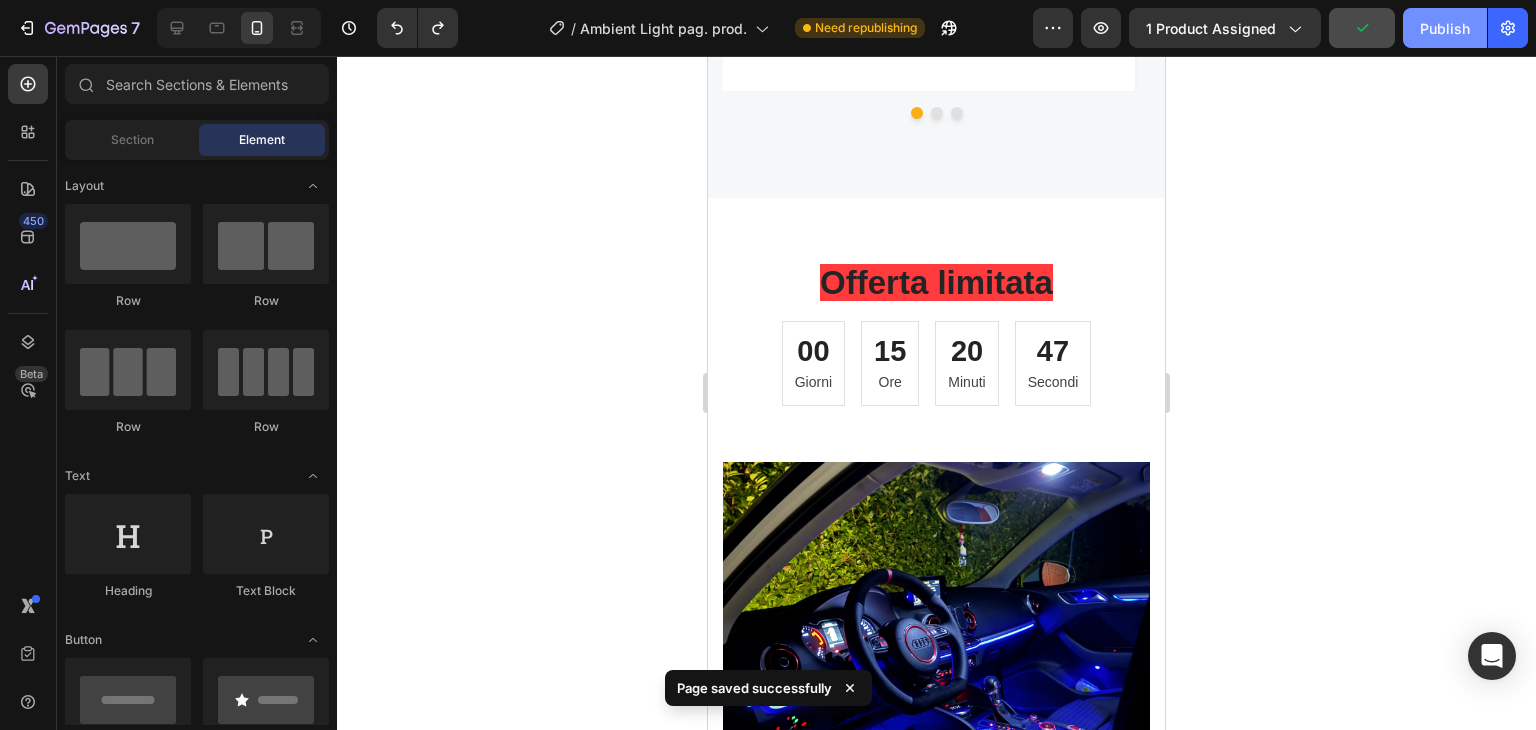 click on "Publish" at bounding box center [1445, 28] 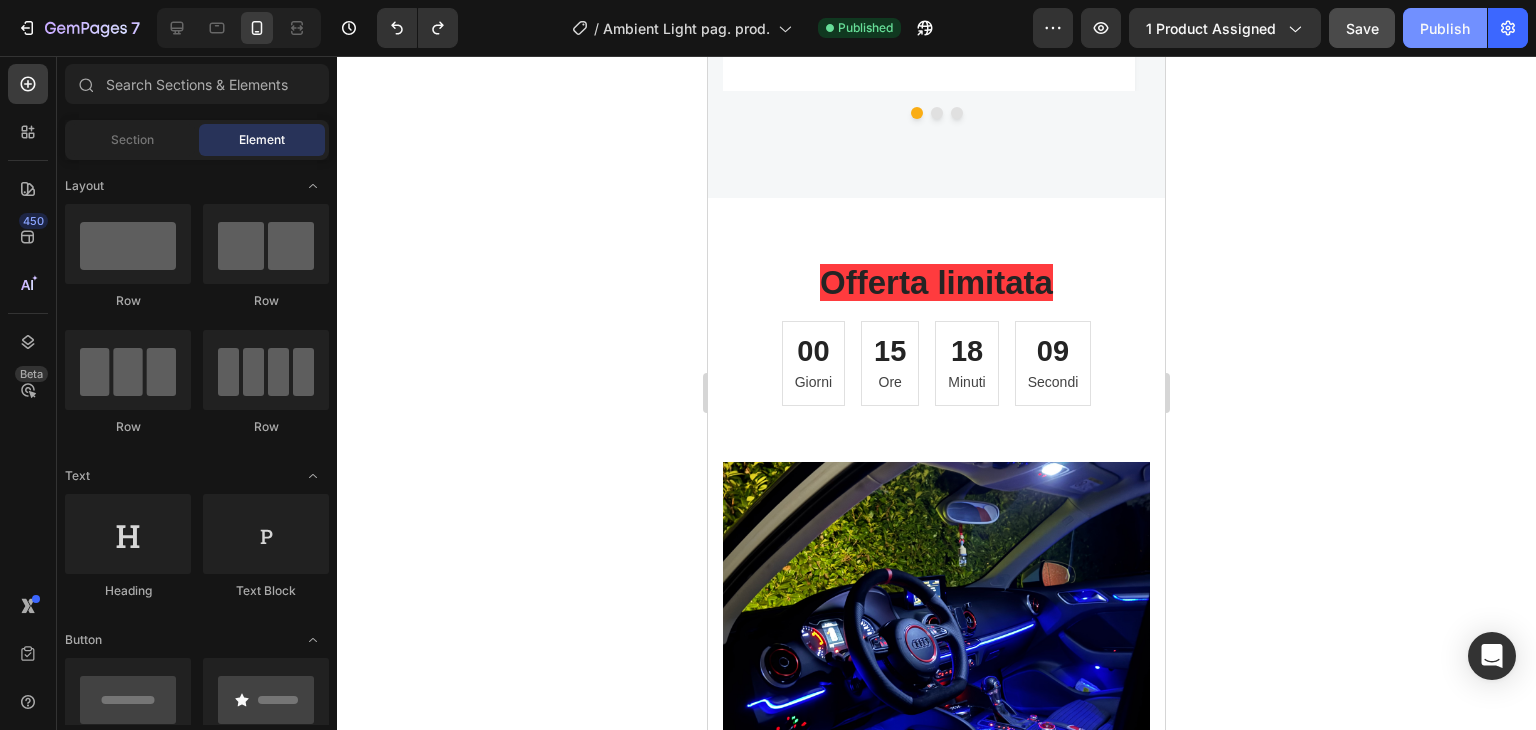 click on "Publish" at bounding box center (1445, 28) 